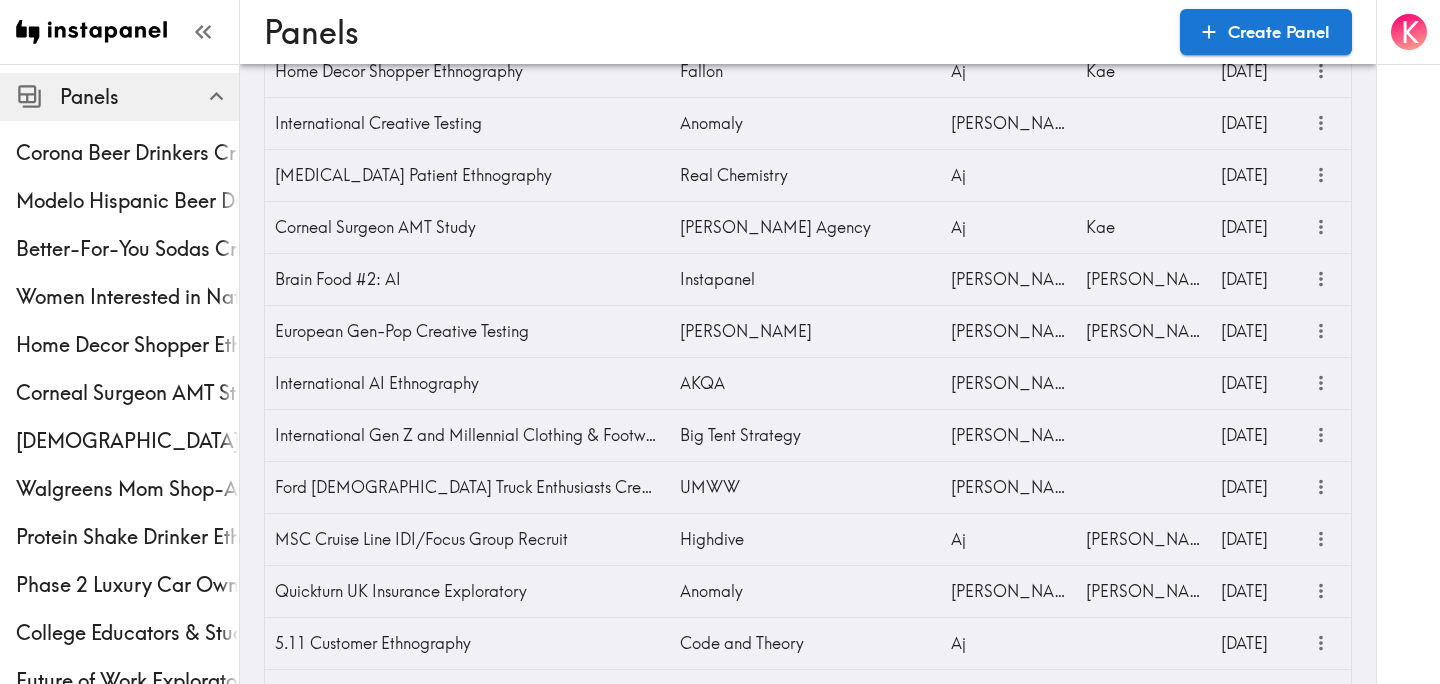 scroll, scrollTop: 1229, scrollLeft: 0, axis: vertical 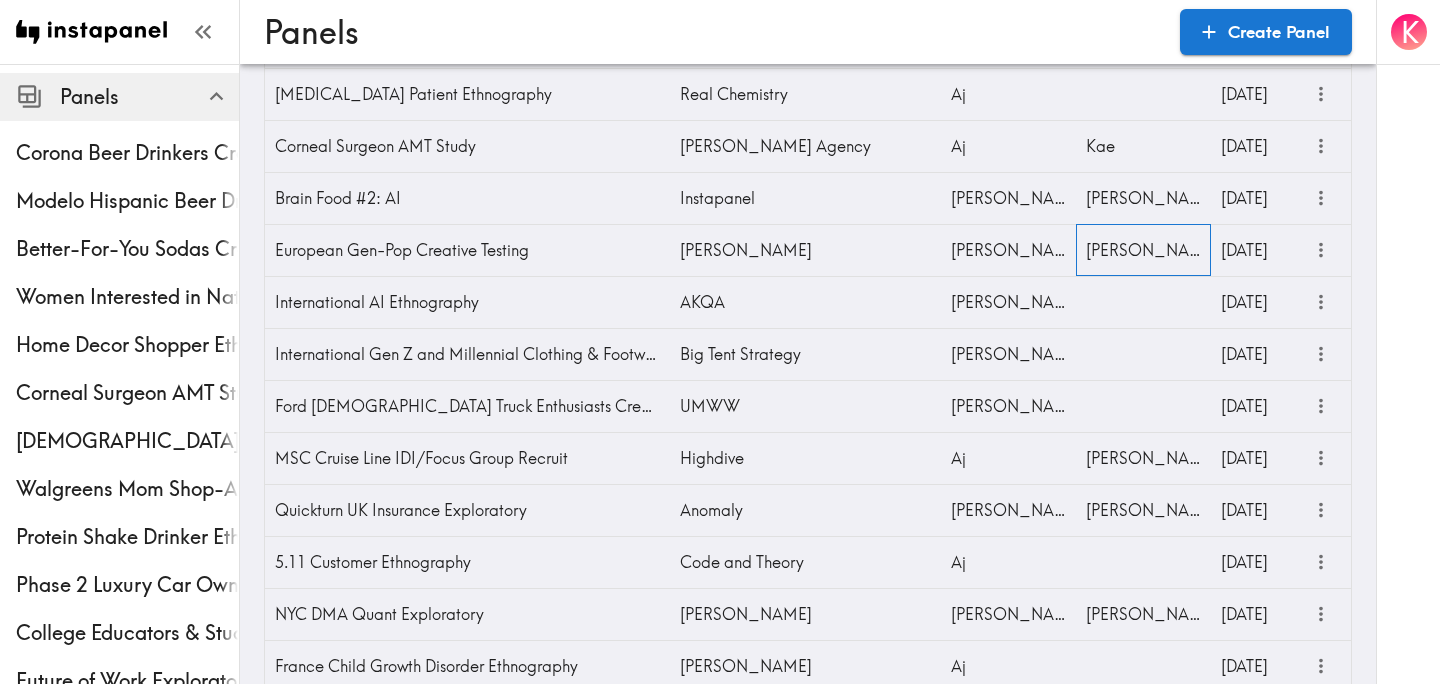 click on "[PERSON_NAME]" at bounding box center [1143, 250] 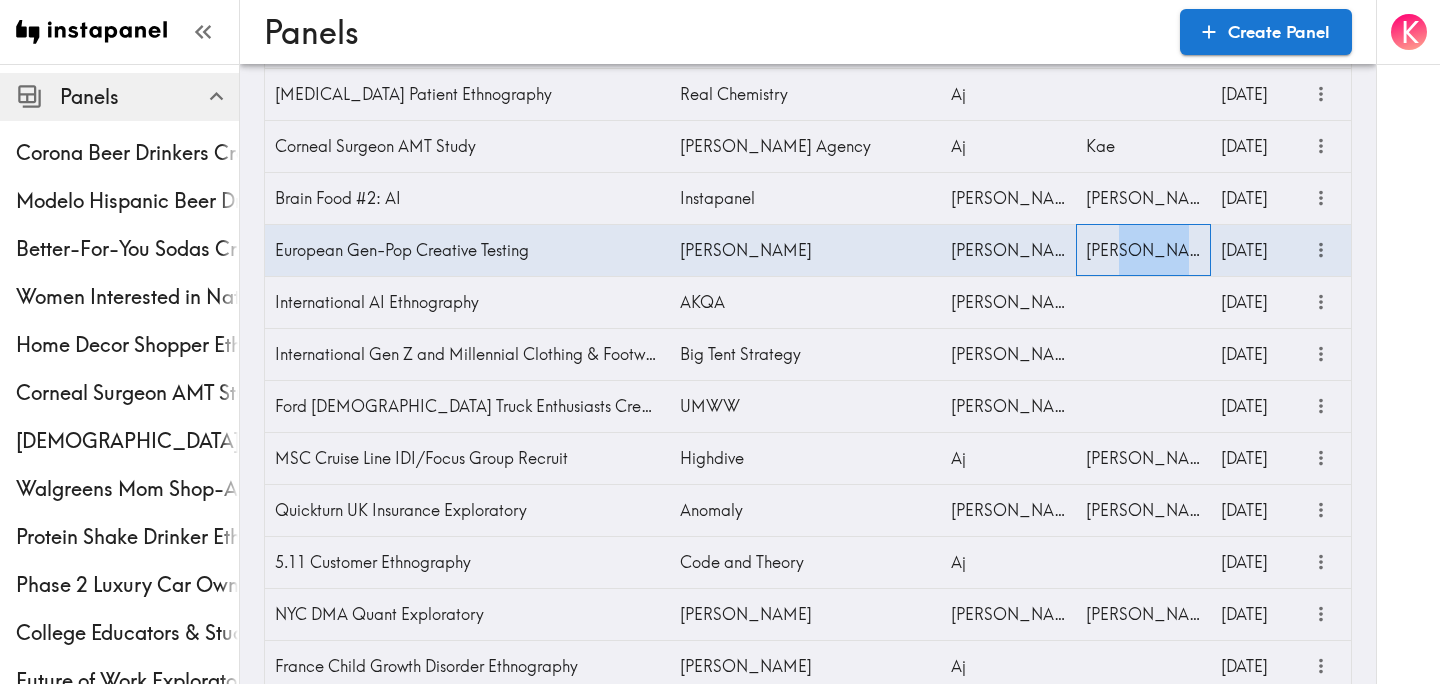 click on "[PERSON_NAME]" at bounding box center (1143, 250) 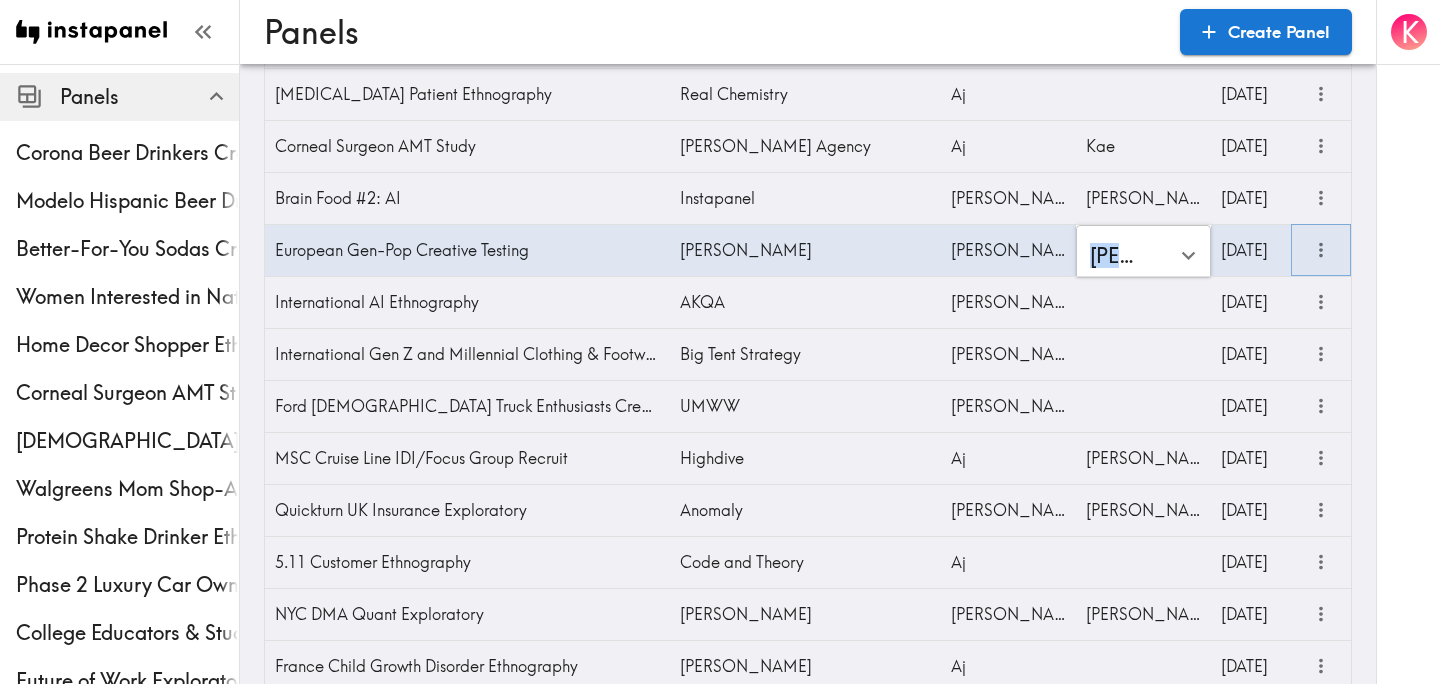 click 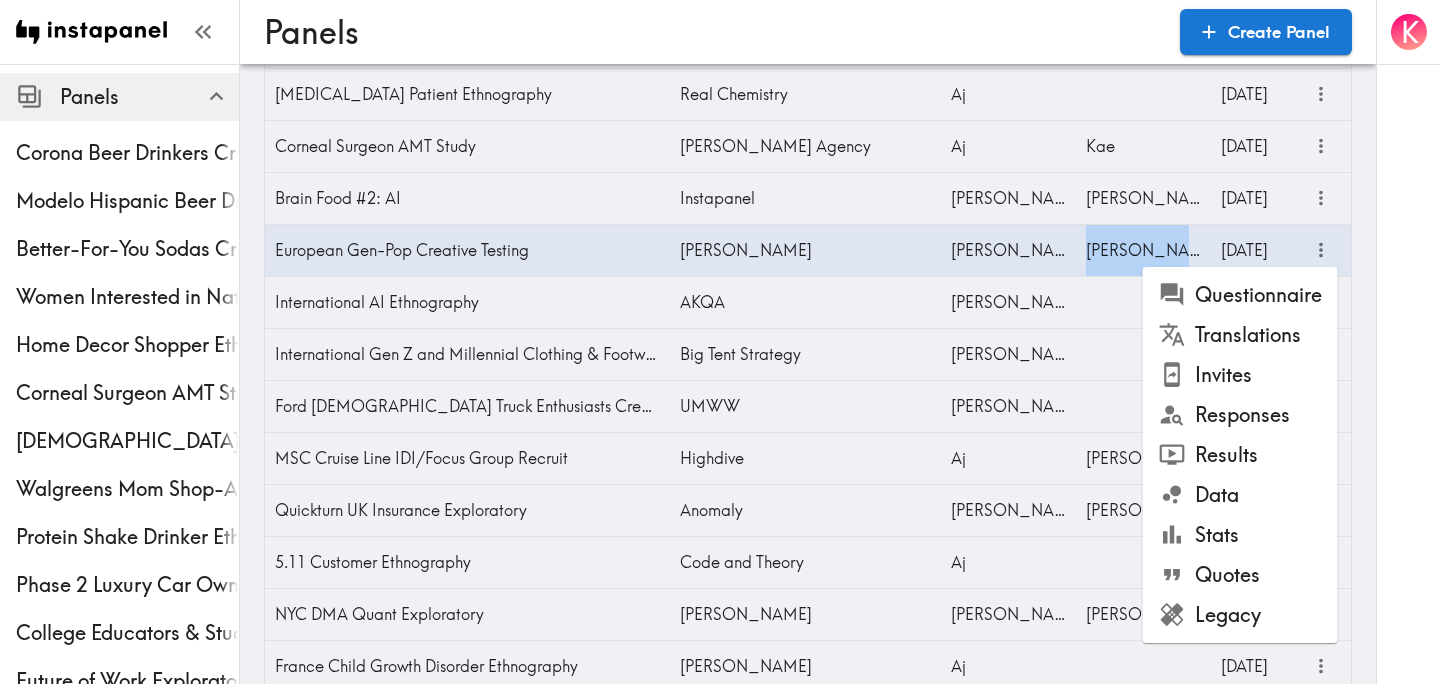 click on "Results" at bounding box center [1240, 455] 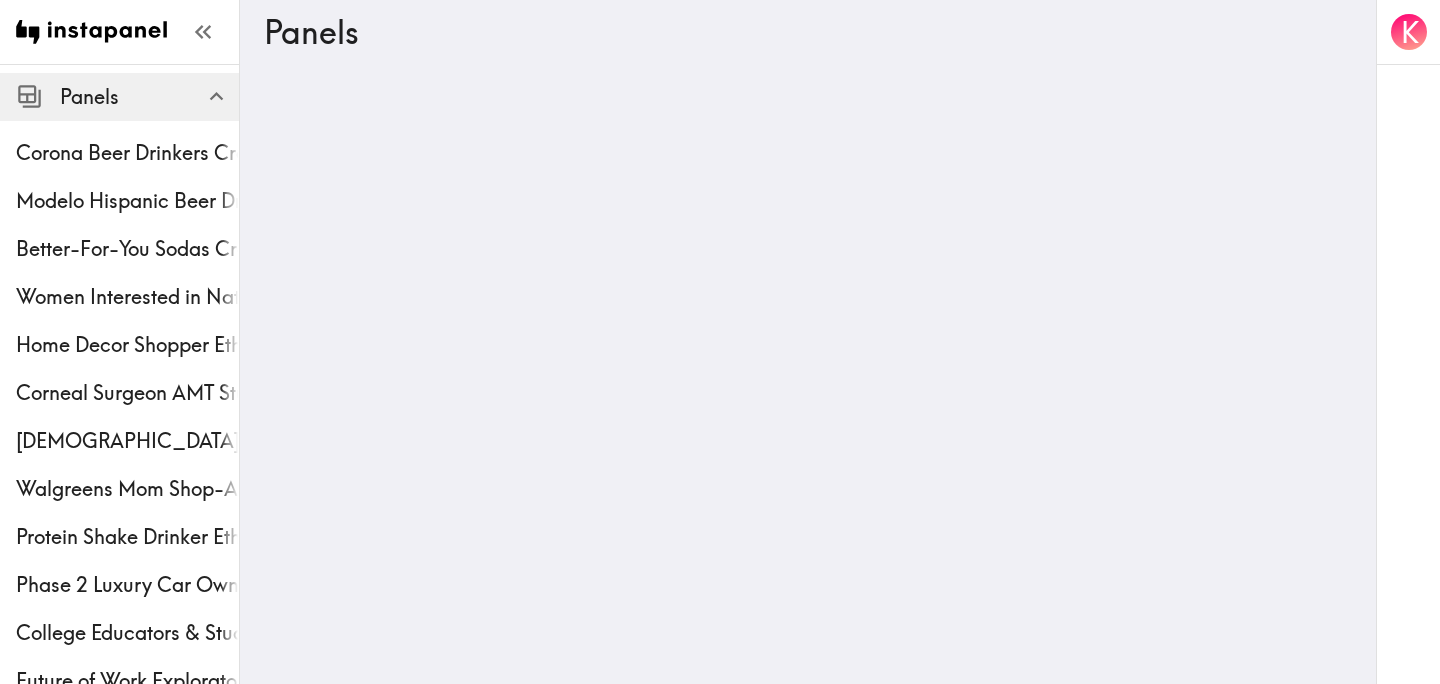 scroll, scrollTop: 0, scrollLeft: 0, axis: both 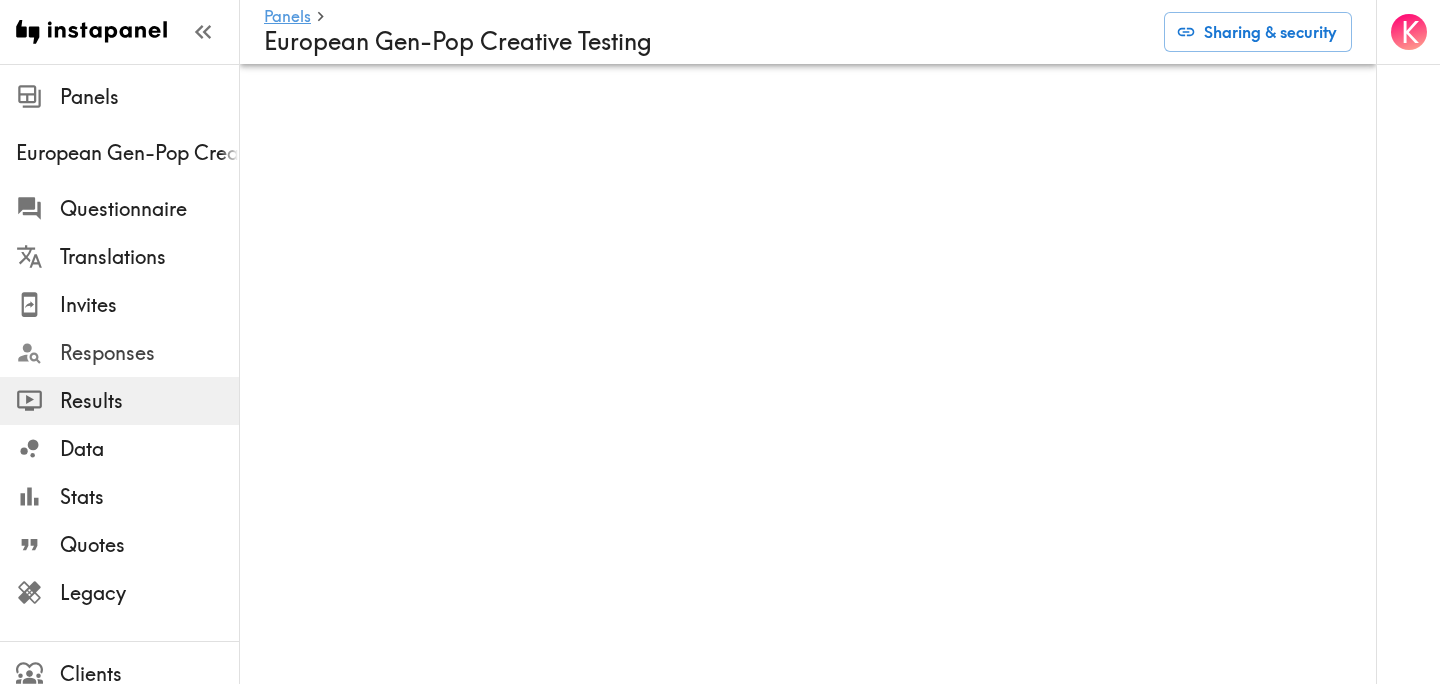 click on "Responses" at bounding box center [149, 353] 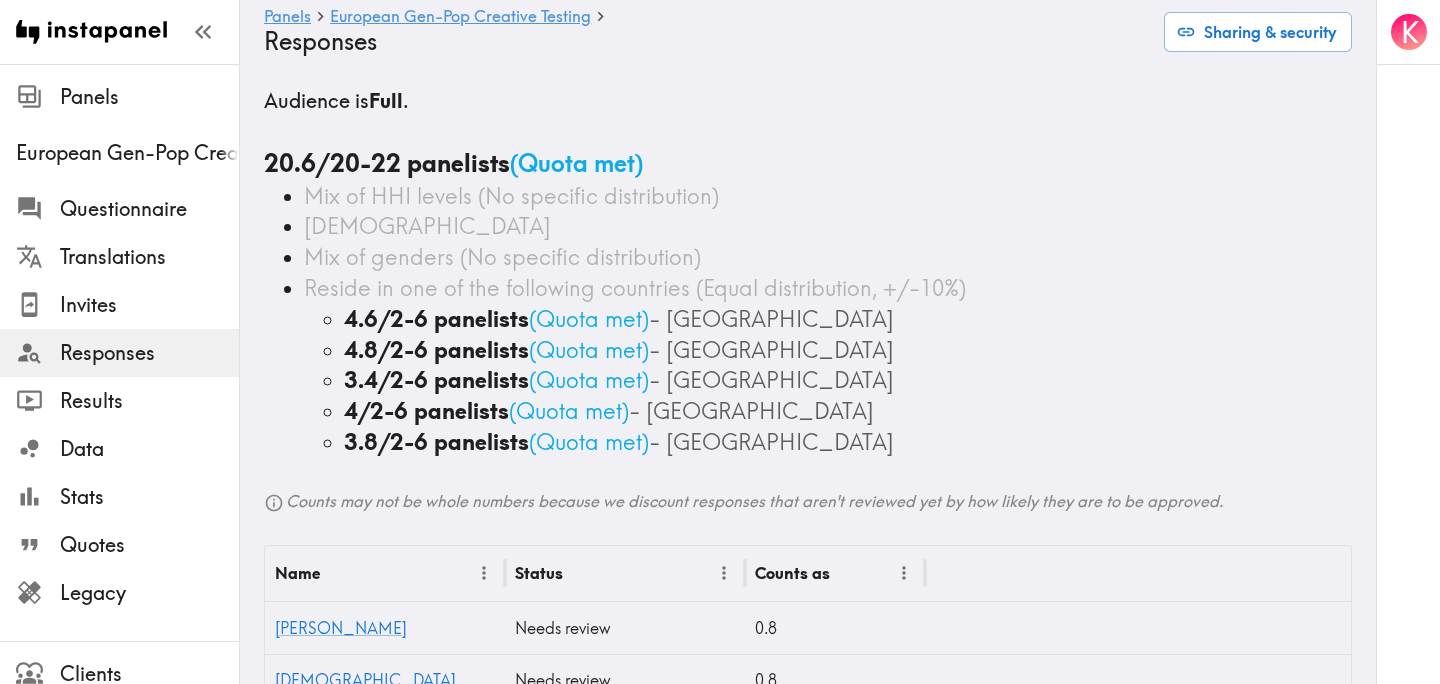 scroll, scrollTop: 7, scrollLeft: 0, axis: vertical 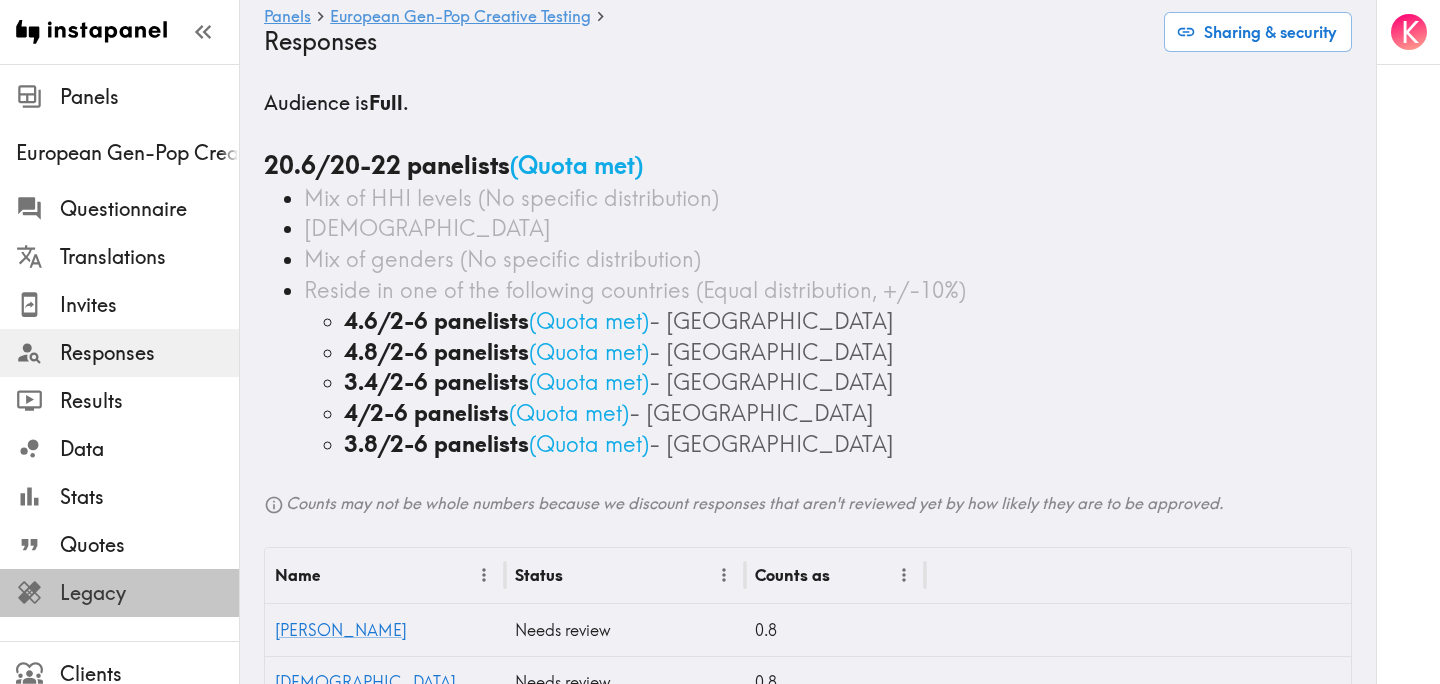 click on "Legacy" at bounding box center [149, 593] 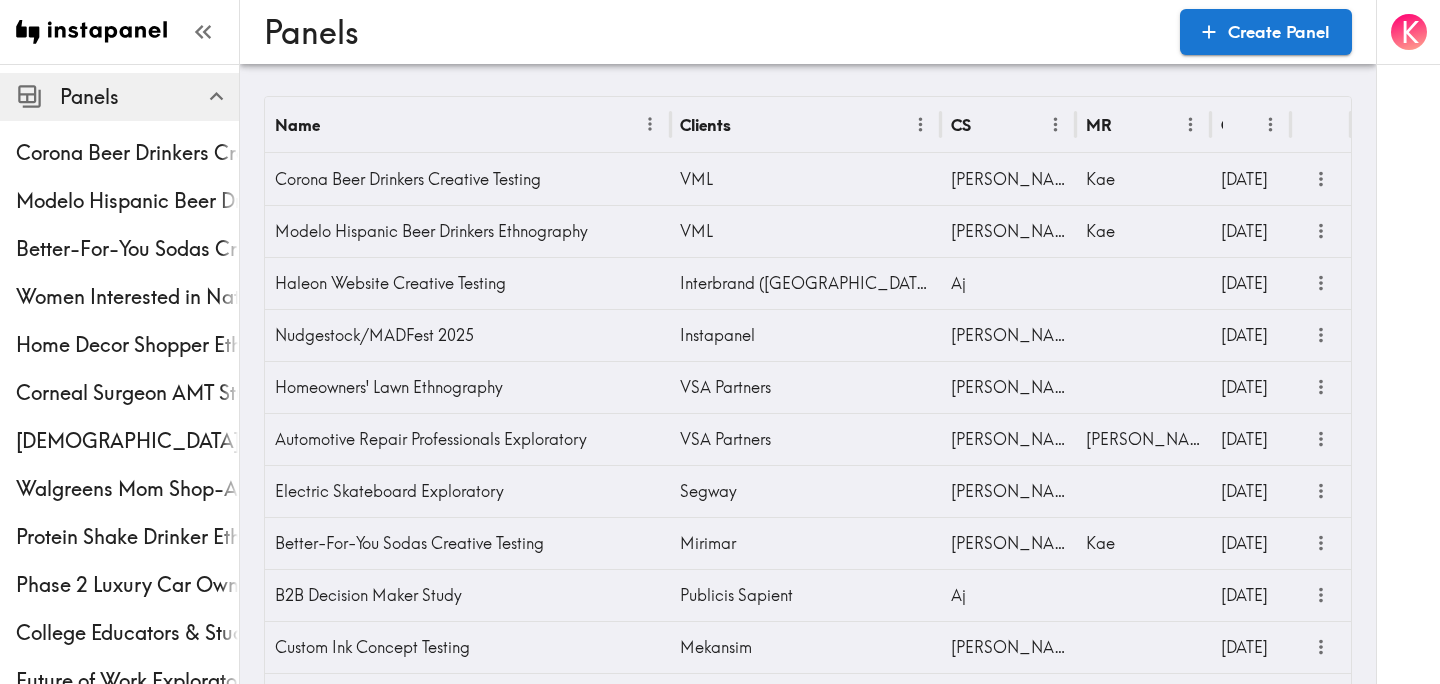 scroll, scrollTop: 1193, scrollLeft: 0, axis: vertical 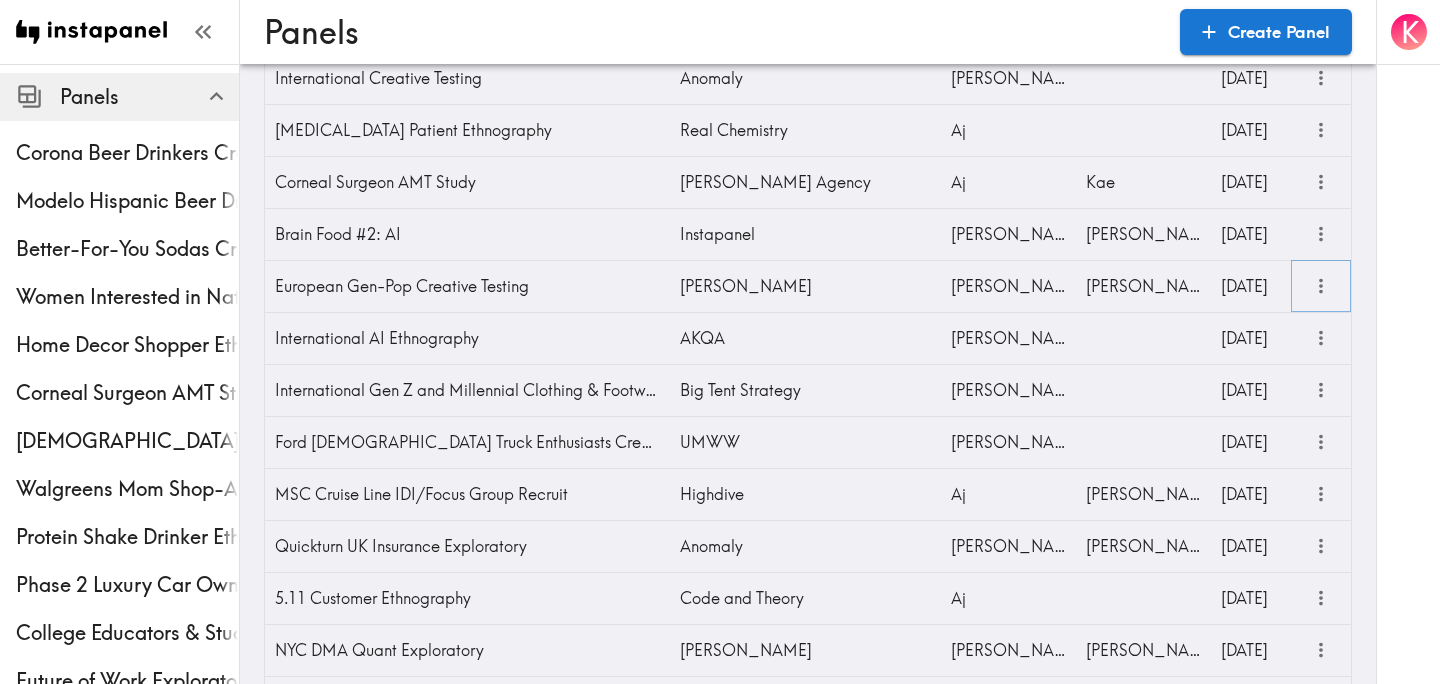 click 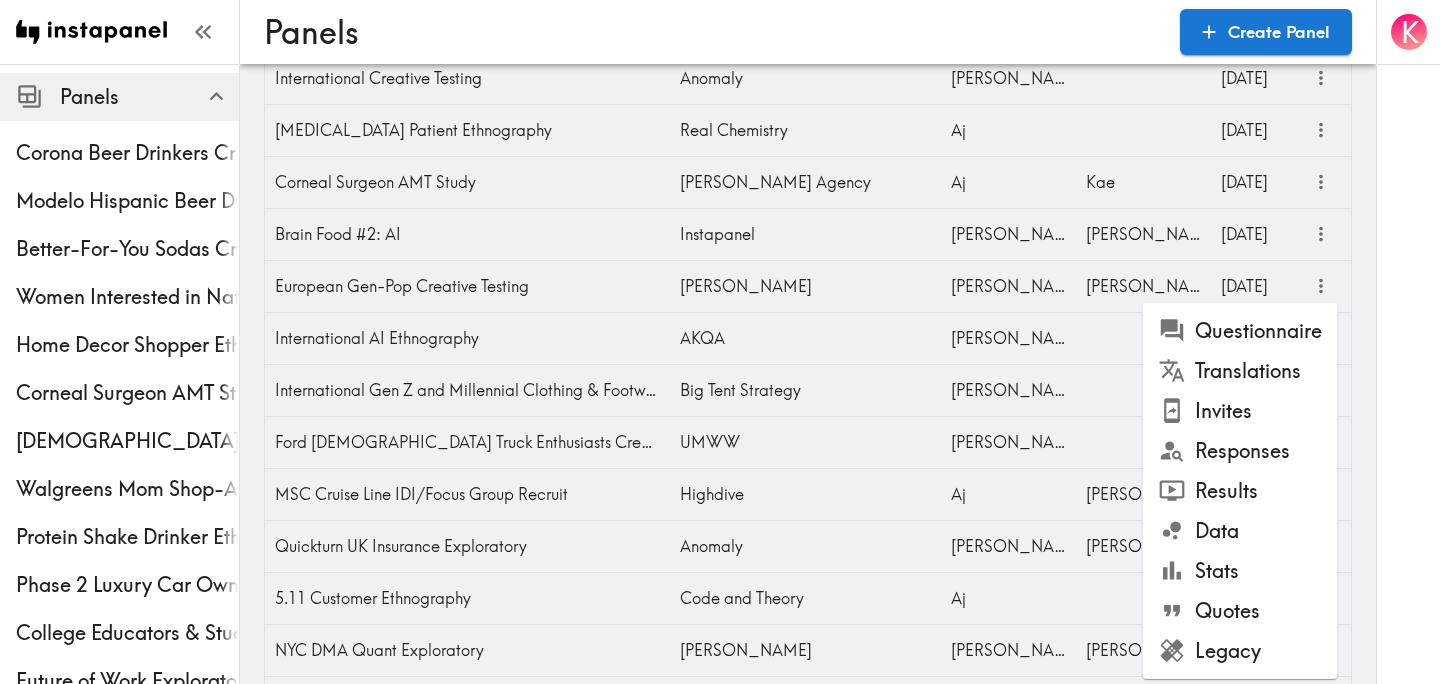 click on "Responses" at bounding box center (1240, 451) 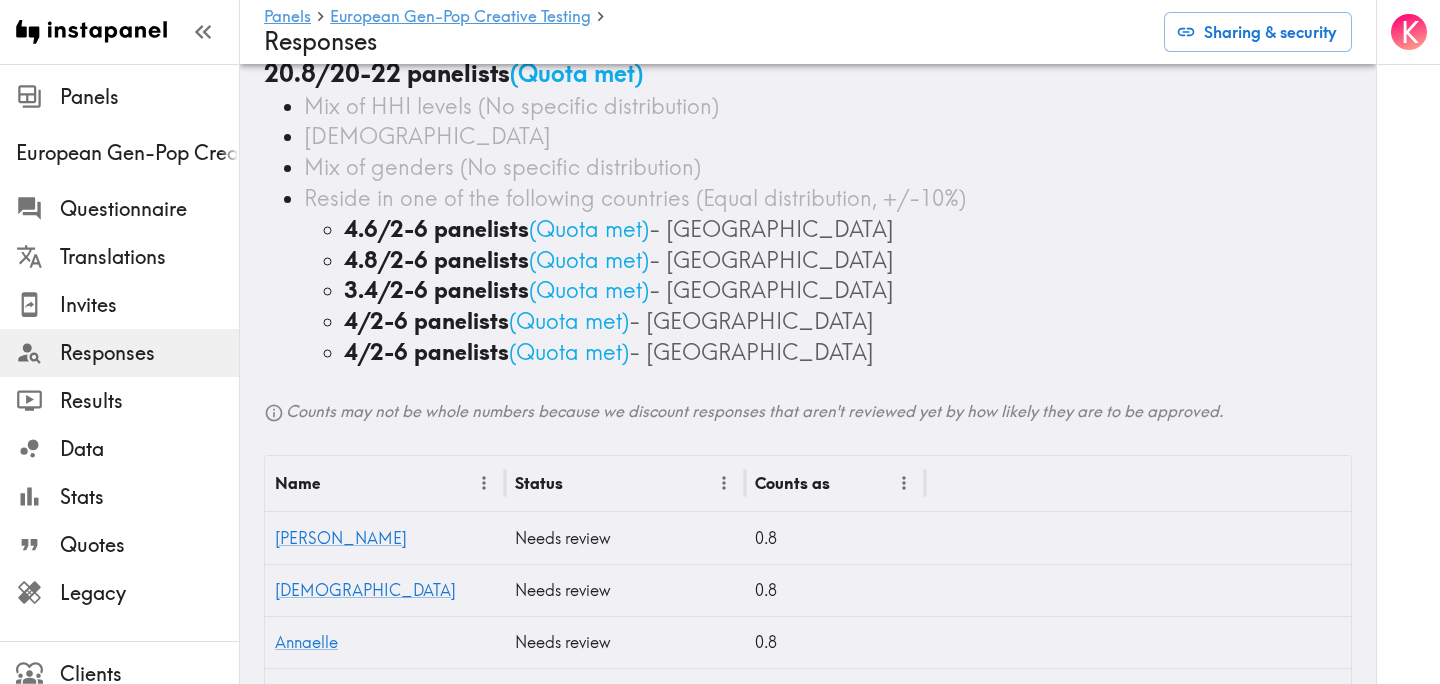 scroll, scrollTop: 98, scrollLeft: 0, axis: vertical 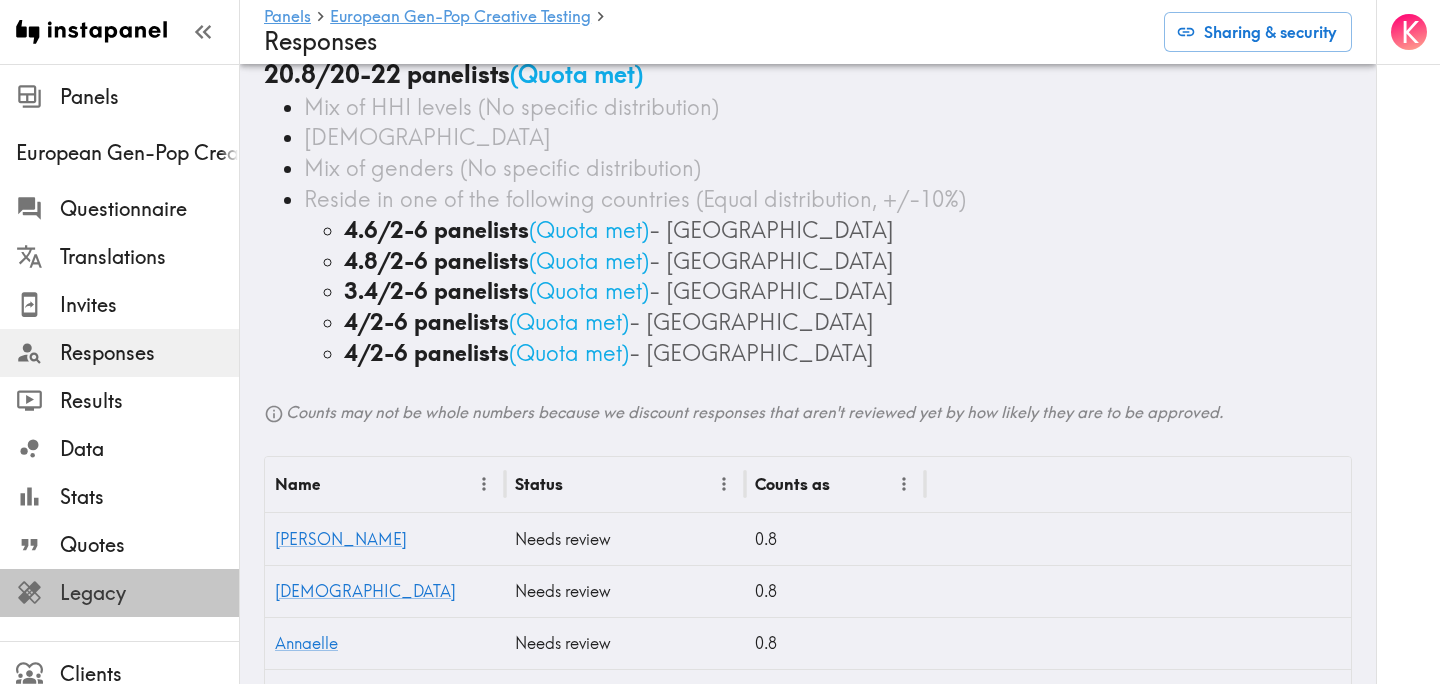 click on "Legacy" at bounding box center (149, 593) 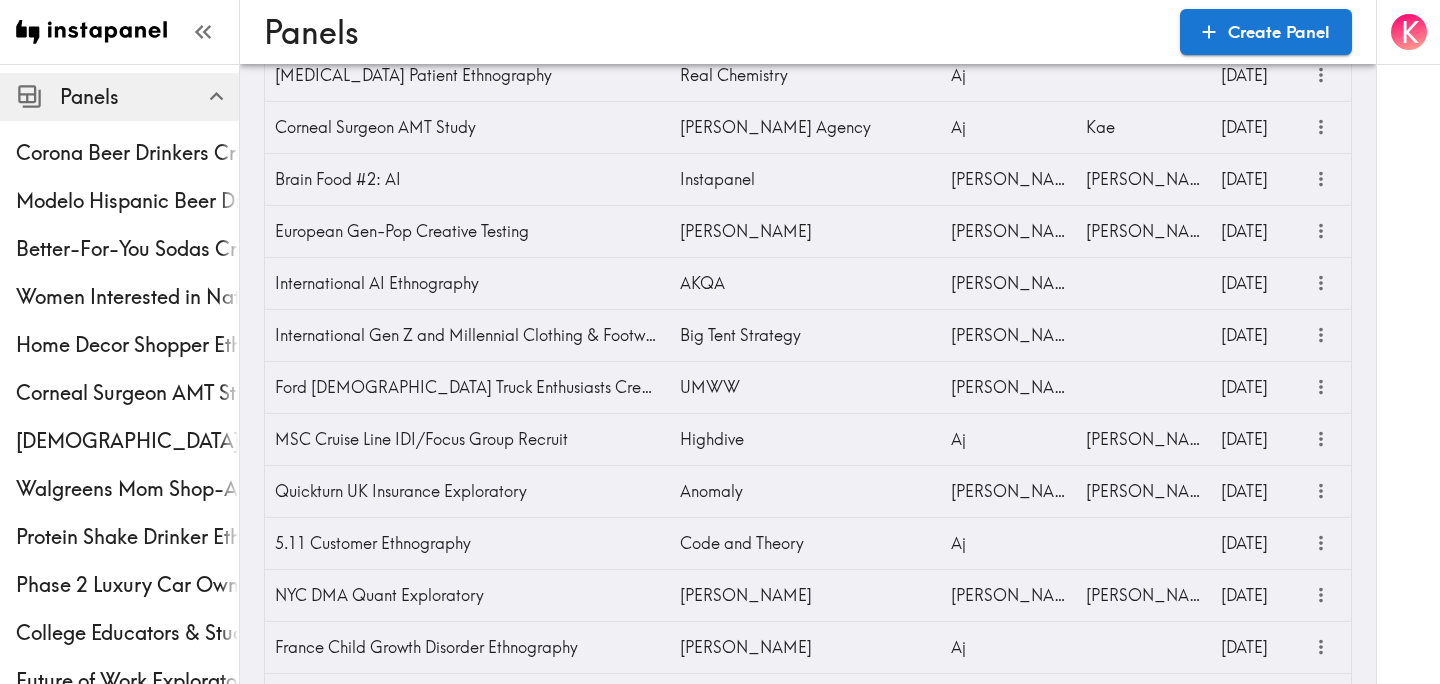 scroll, scrollTop: 1166, scrollLeft: 0, axis: vertical 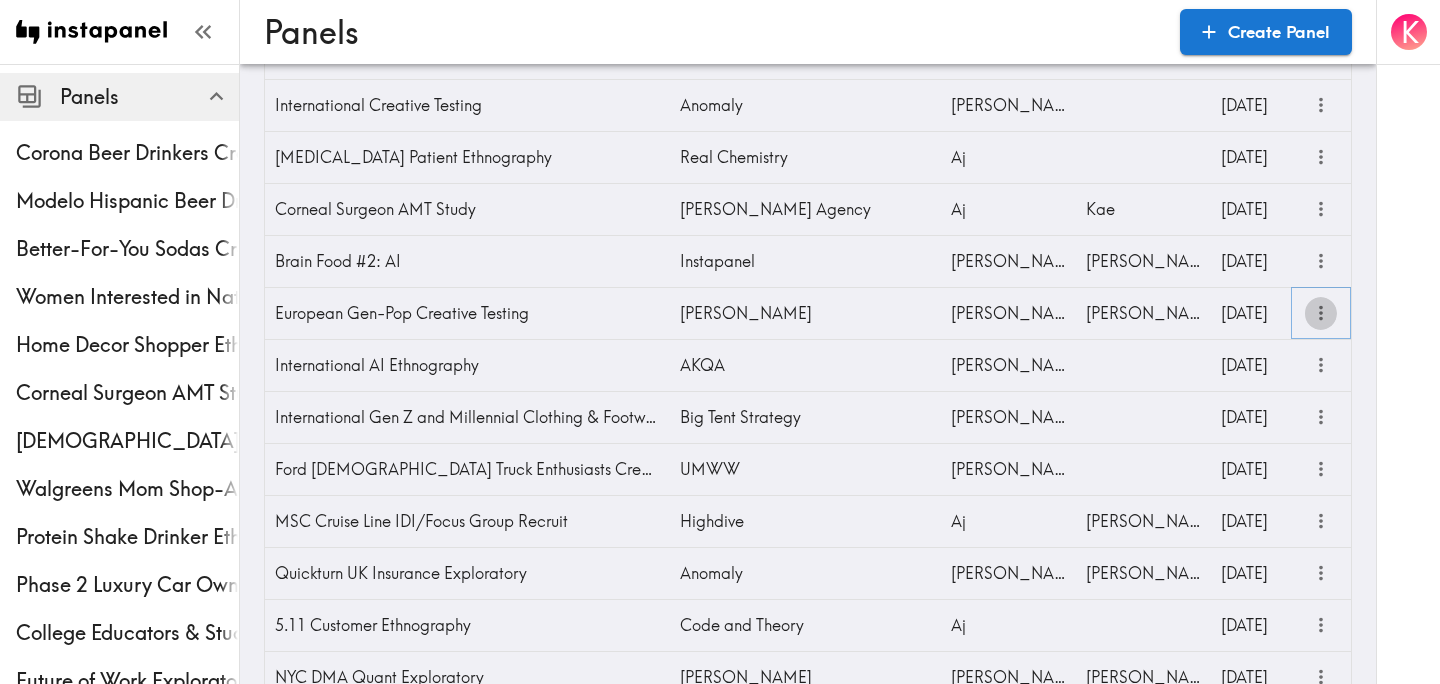 click 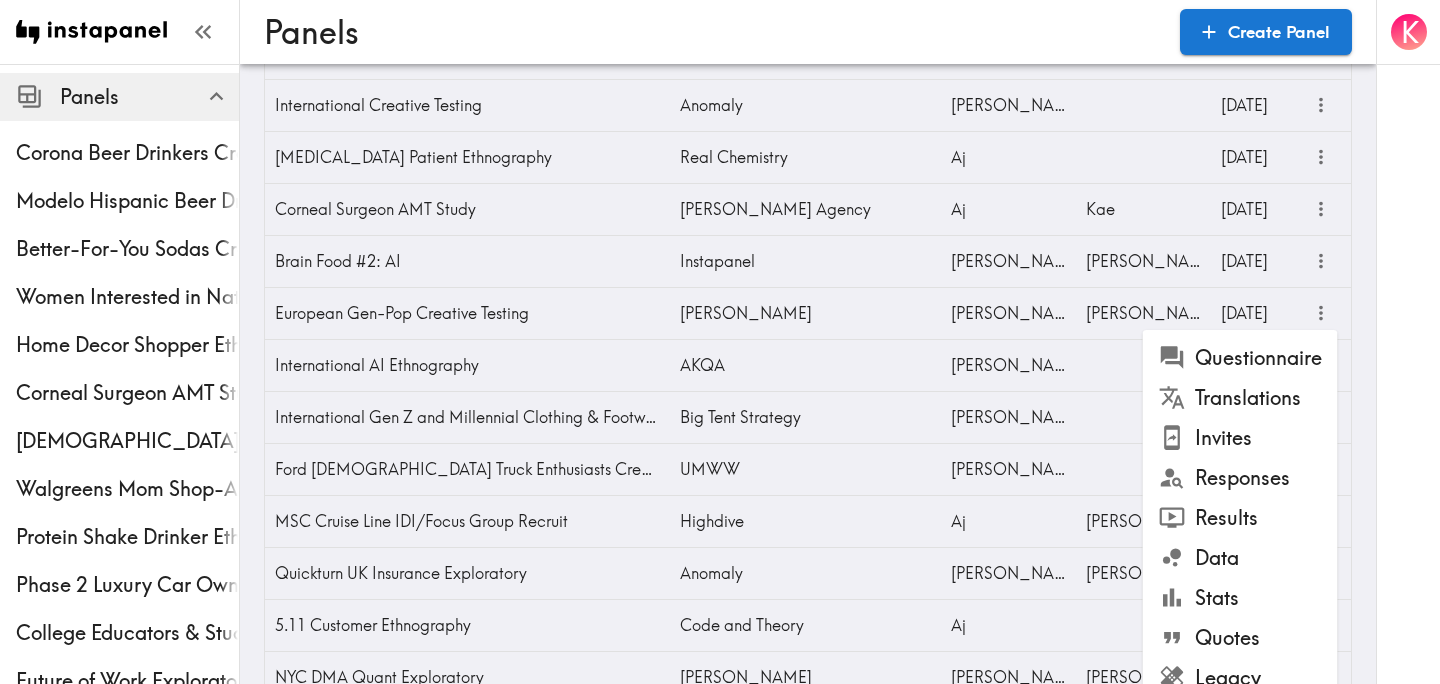 click on "Responses" at bounding box center [1240, 478] 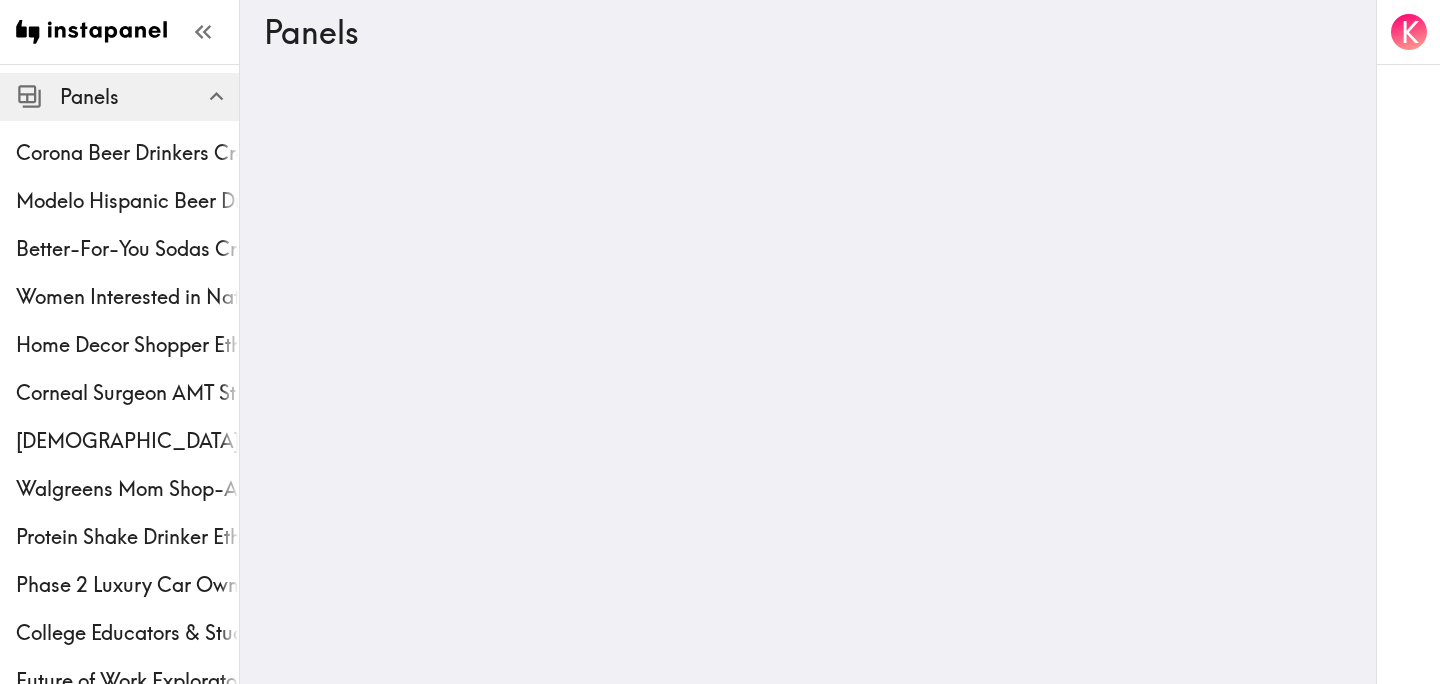 scroll, scrollTop: 0, scrollLeft: 0, axis: both 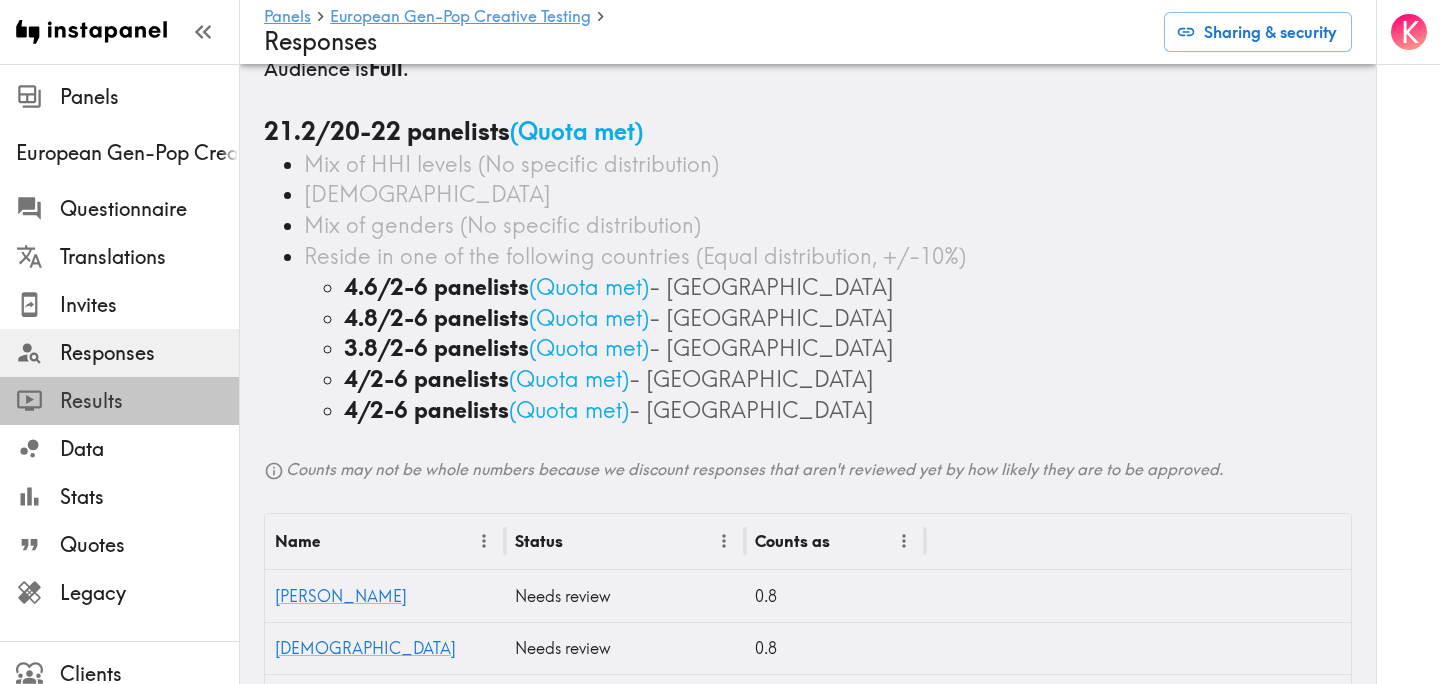 click on "Results" at bounding box center (149, 401) 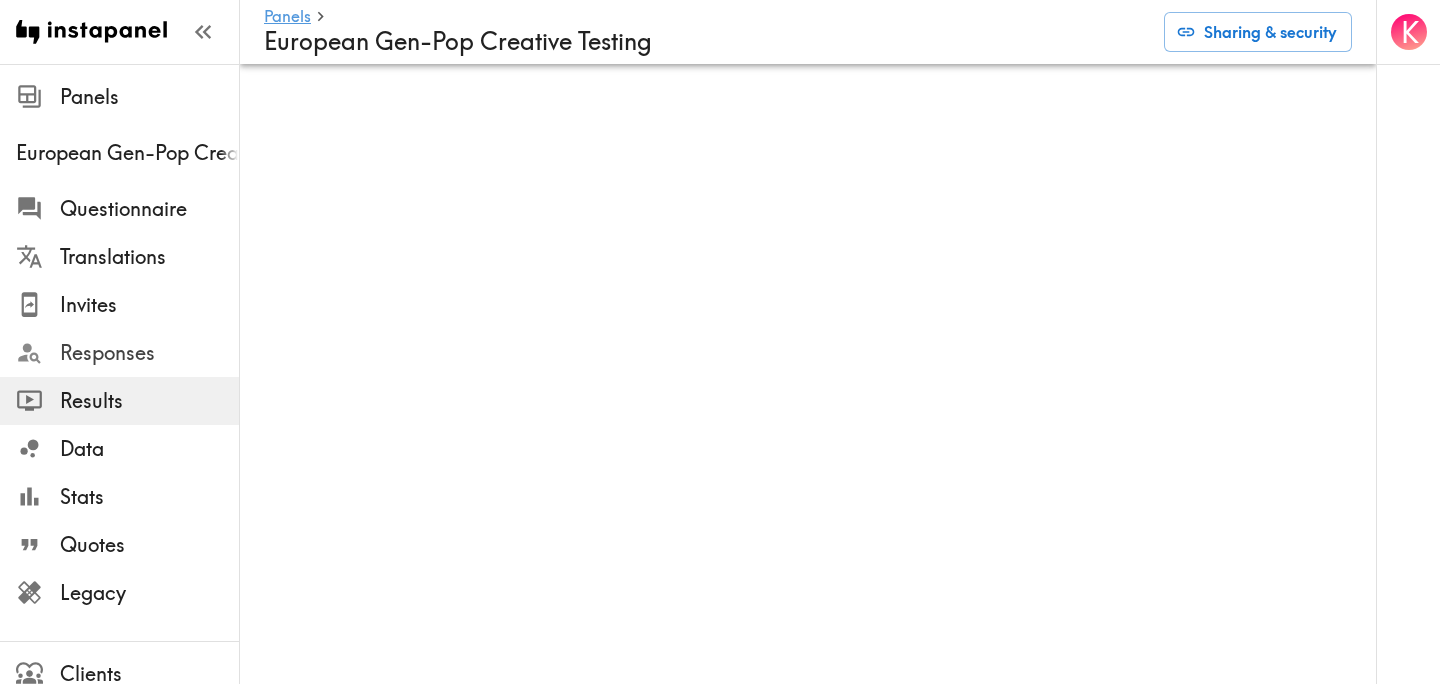 click on "Responses" at bounding box center (149, 353) 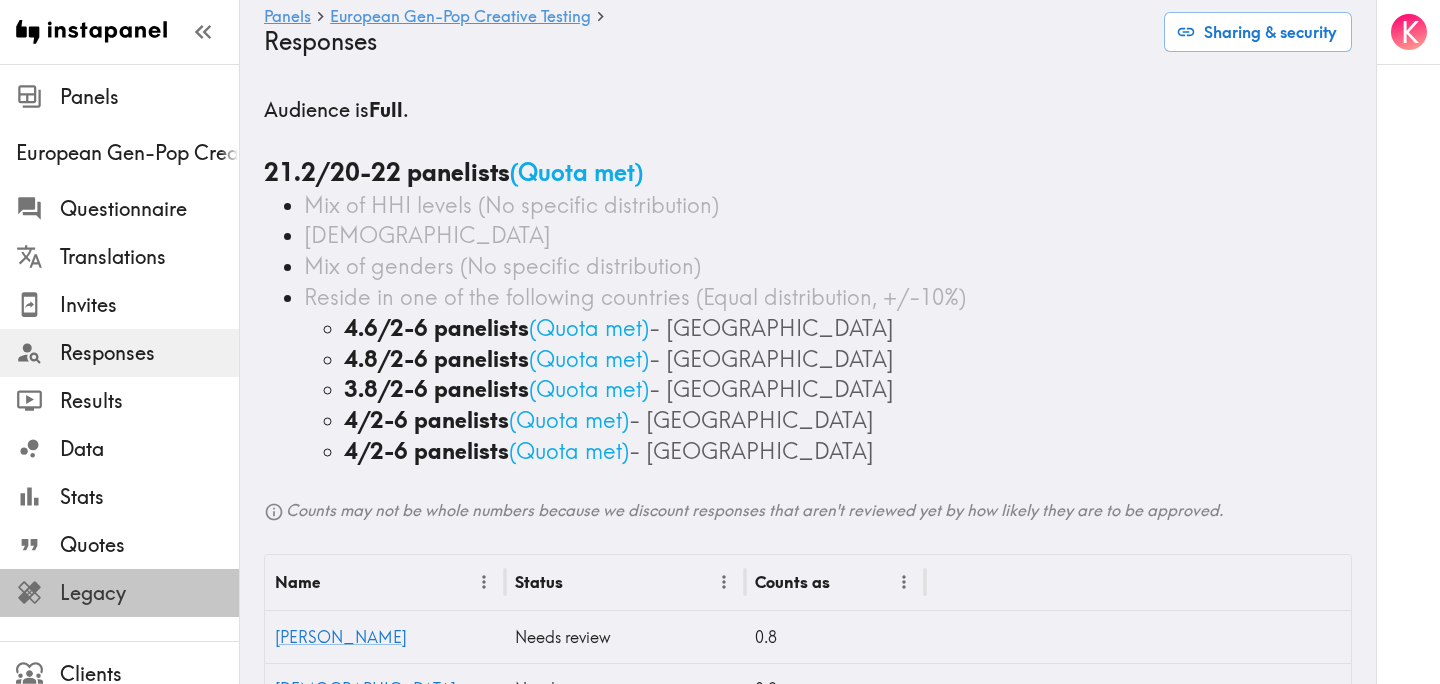 click on "Legacy" at bounding box center (149, 593) 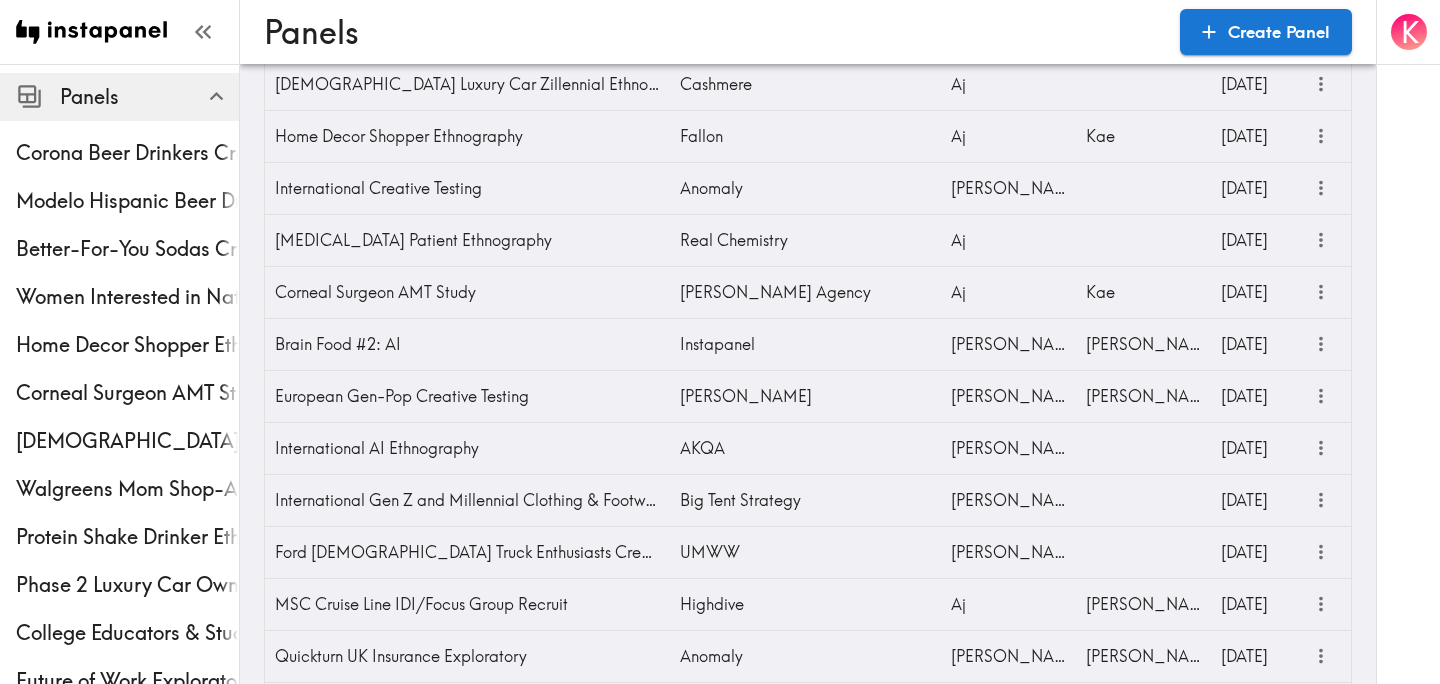 scroll, scrollTop: 1088, scrollLeft: 0, axis: vertical 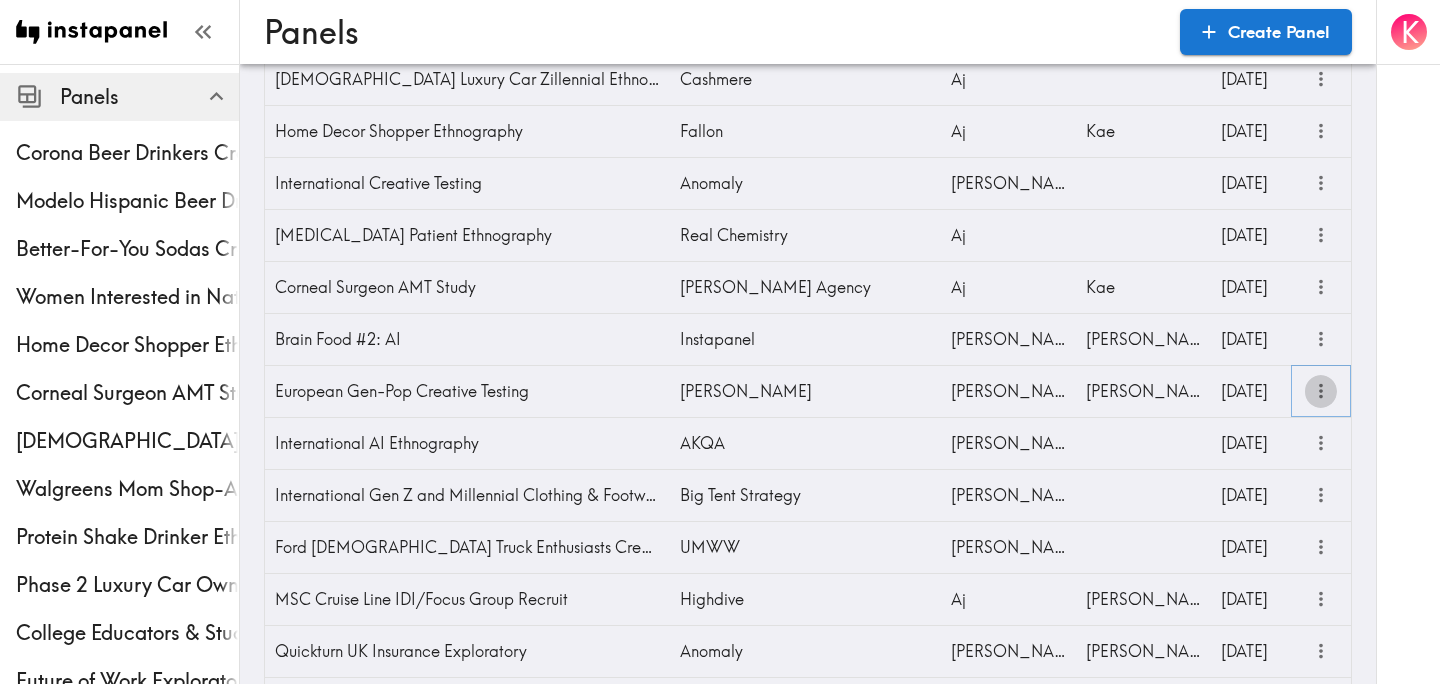 click 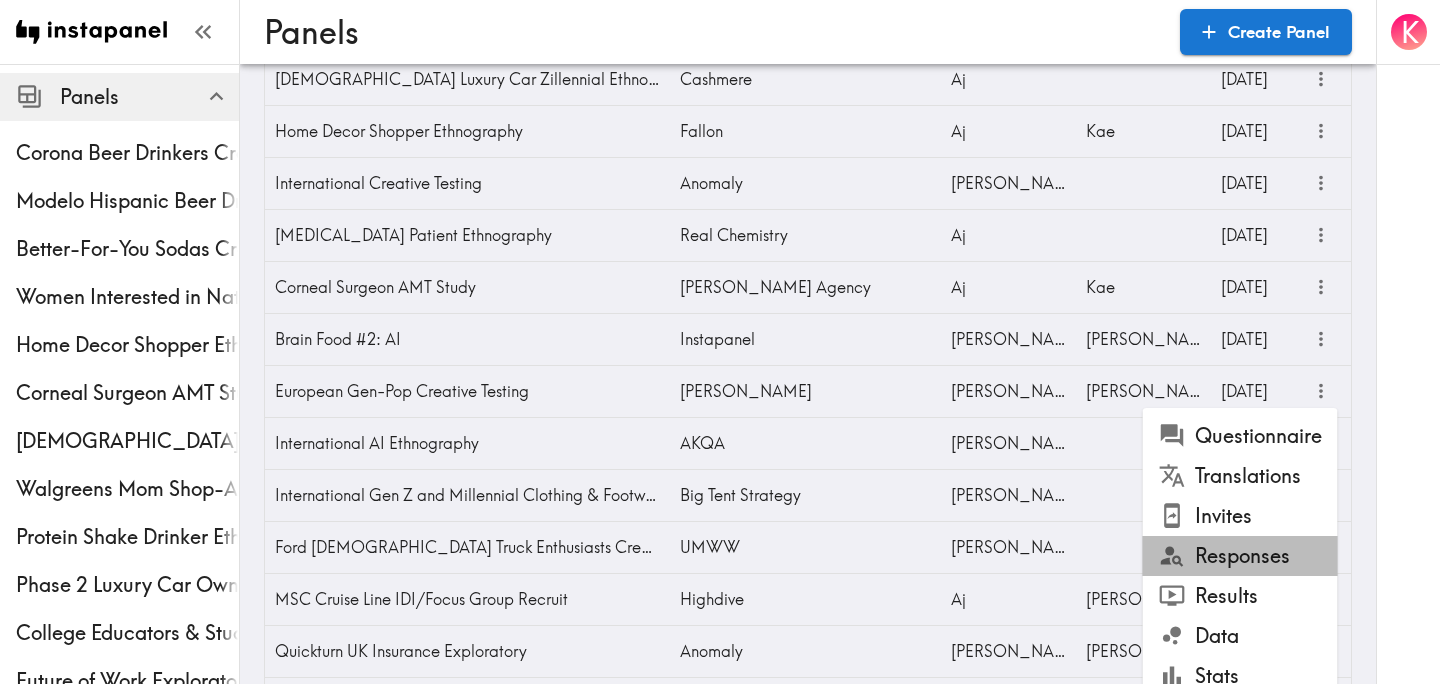 click on "Responses" at bounding box center (1240, 556) 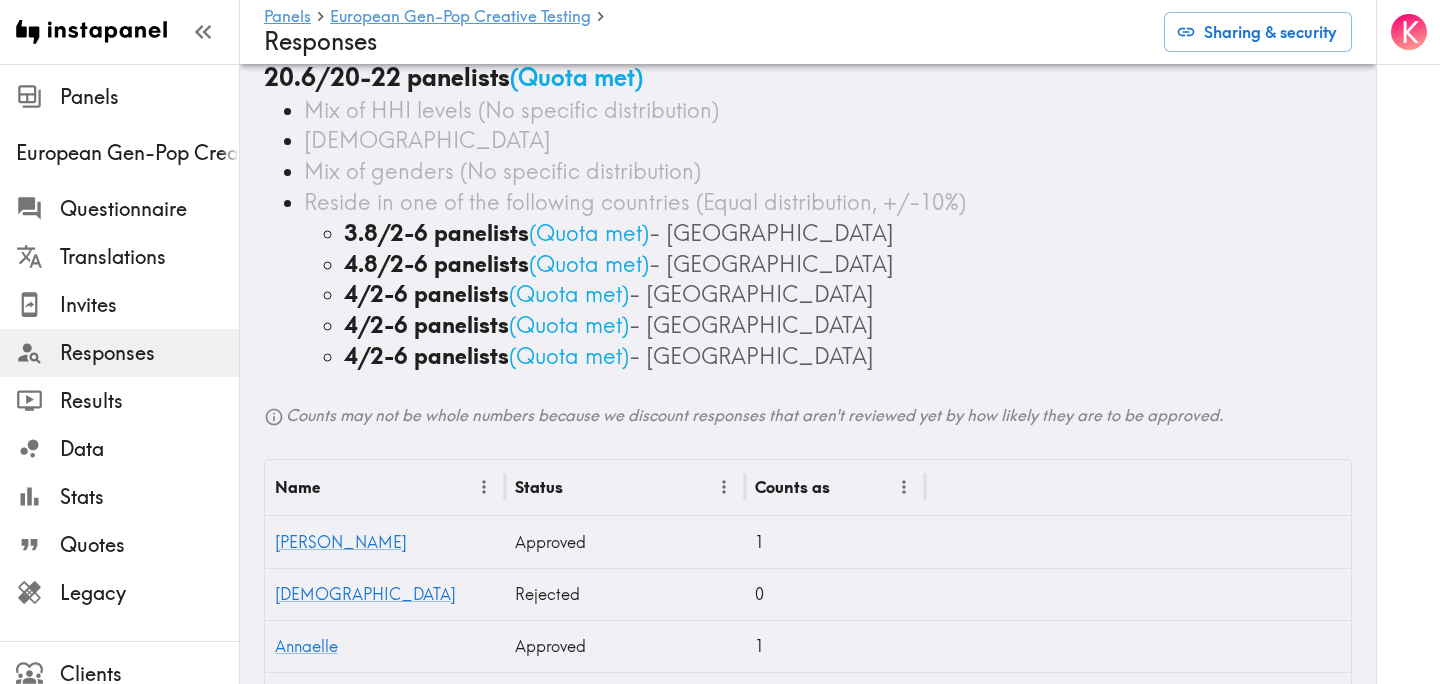 scroll, scrollTop: 0, scrollLeft: 0, axis: both 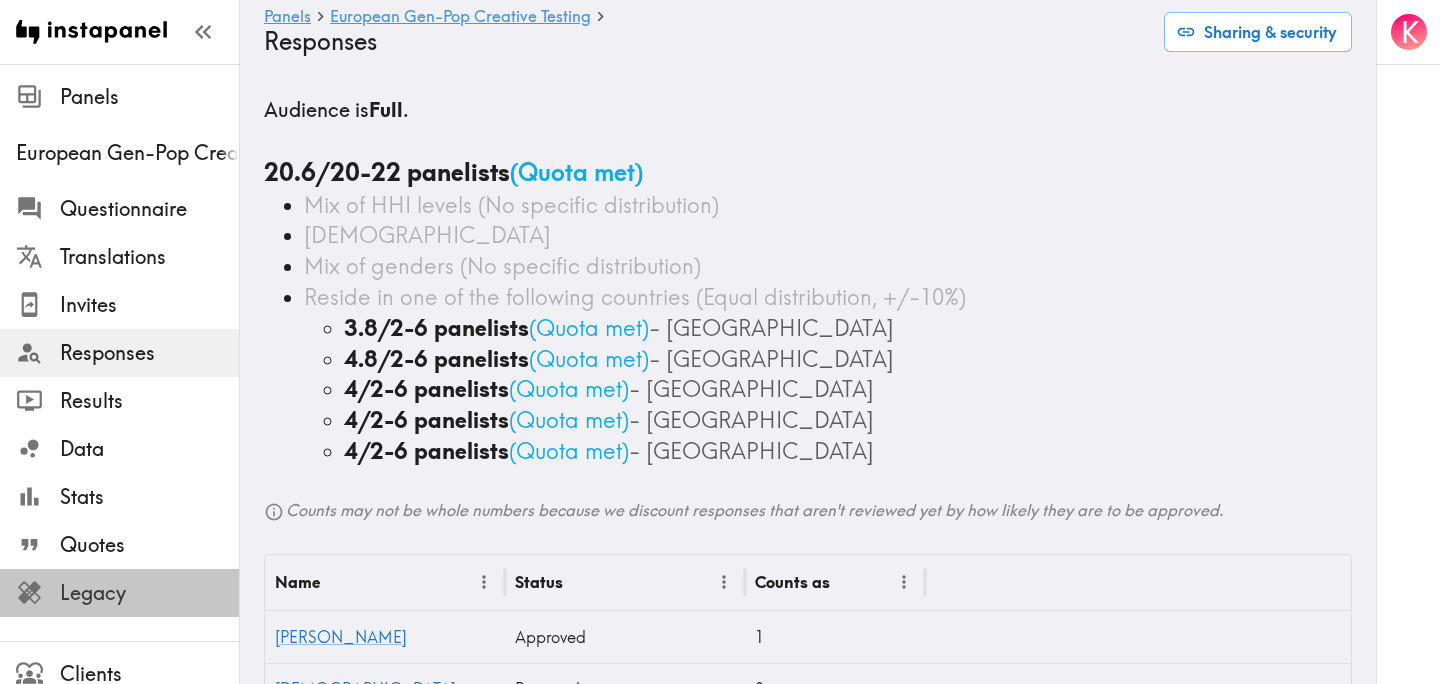 click on "Legacy" at bounding box center [119, 593] 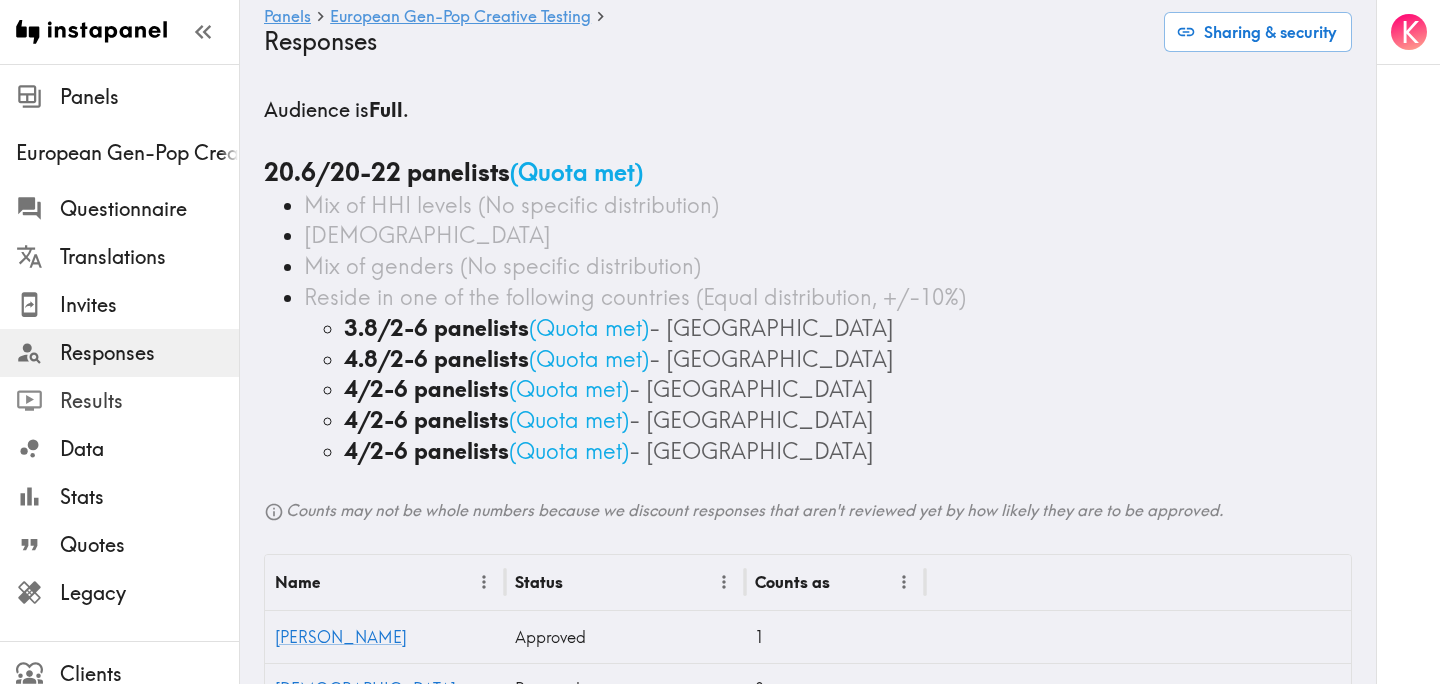 click on "Results" at bounding box center (149, 401) 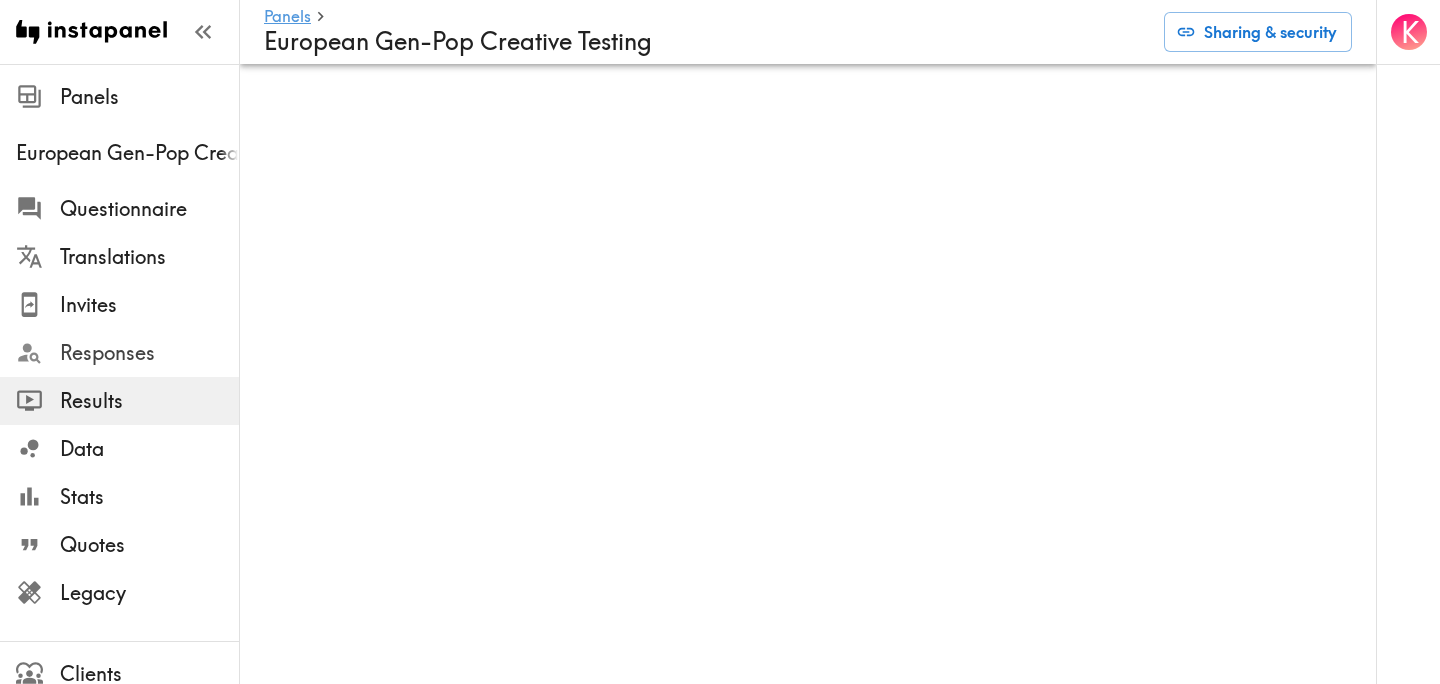 click on "Responses" at bounding box center (149, 353) 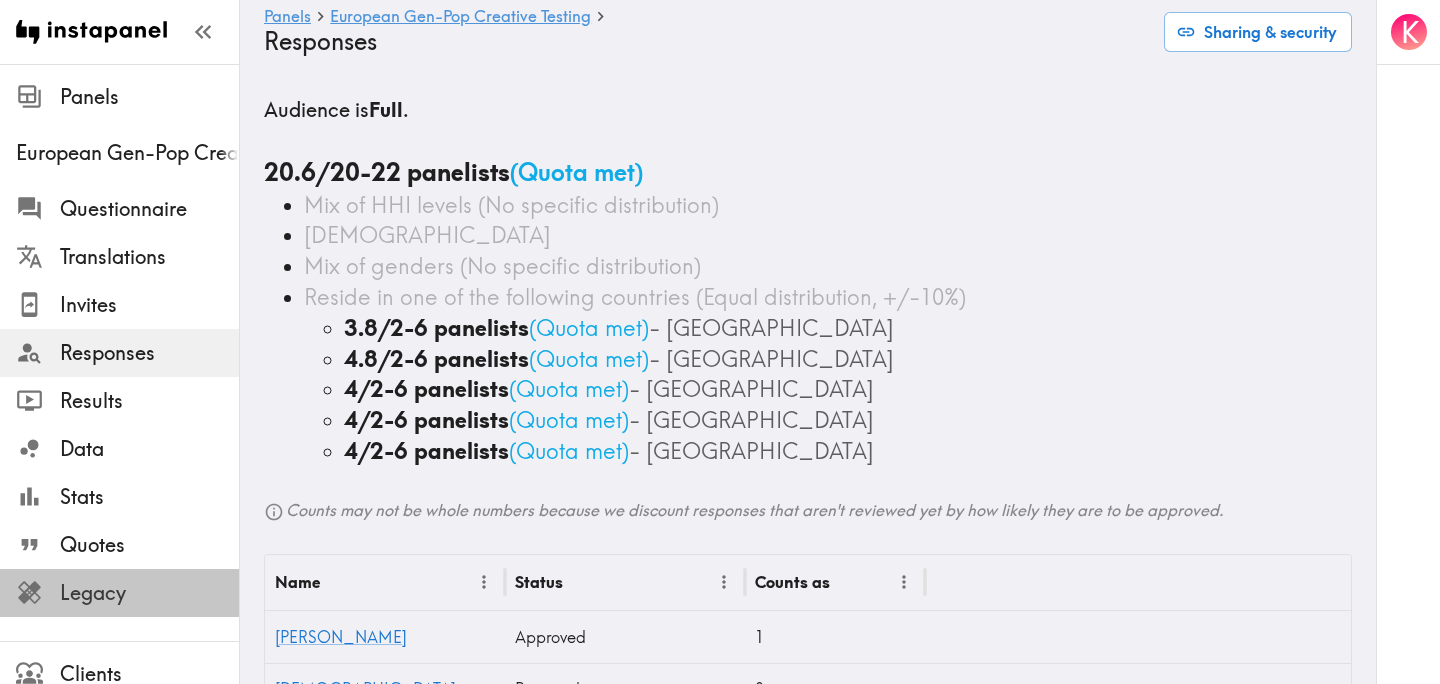 click on "Legacy" at bounding box center (149, 593) 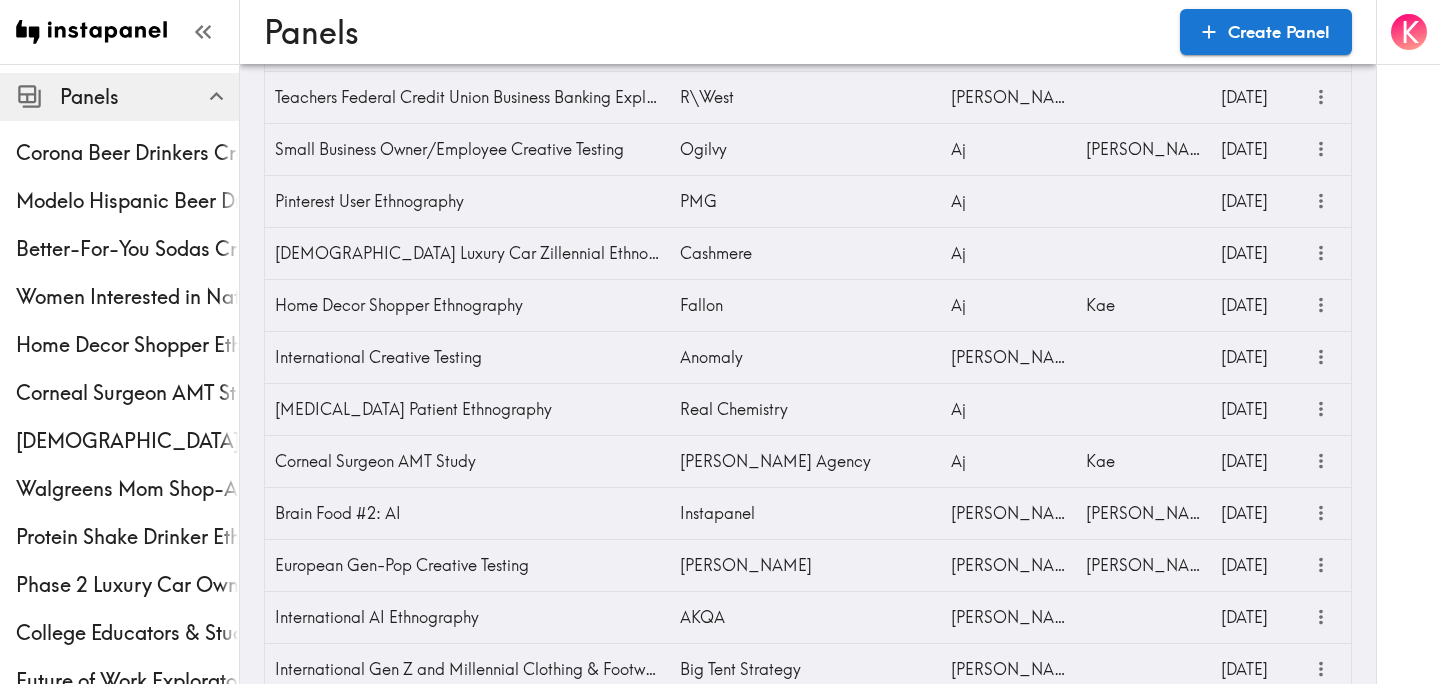 scroll, scrollTop: 920, scrollLeft: 0, axis: vertical 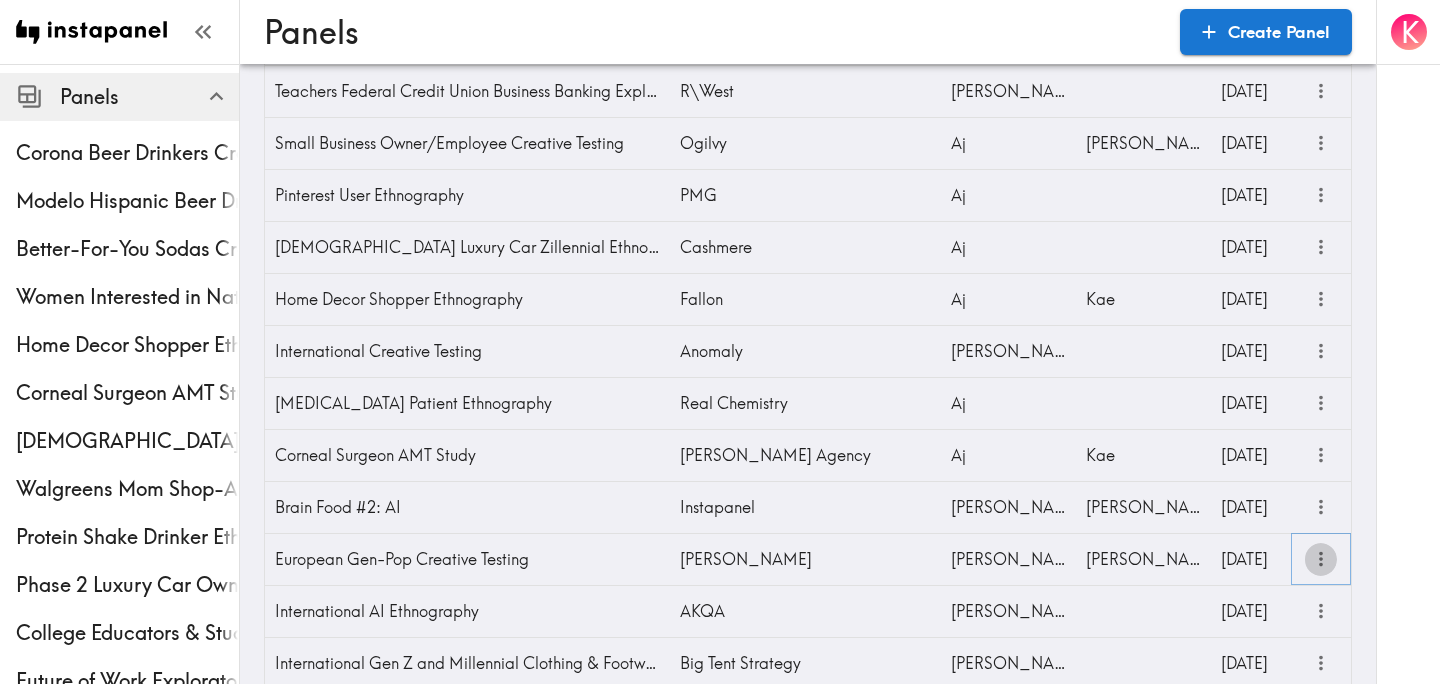 click 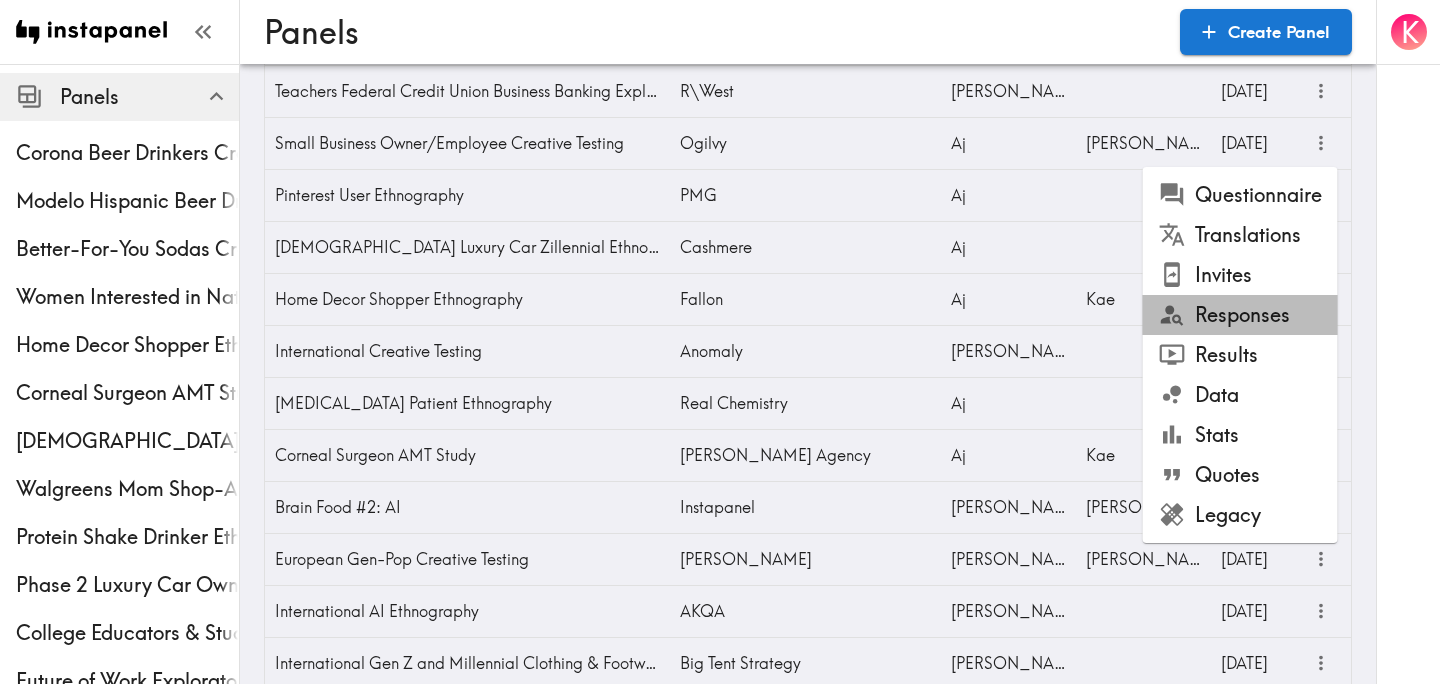 click on "Responses" at bounding box center (1240, 315) 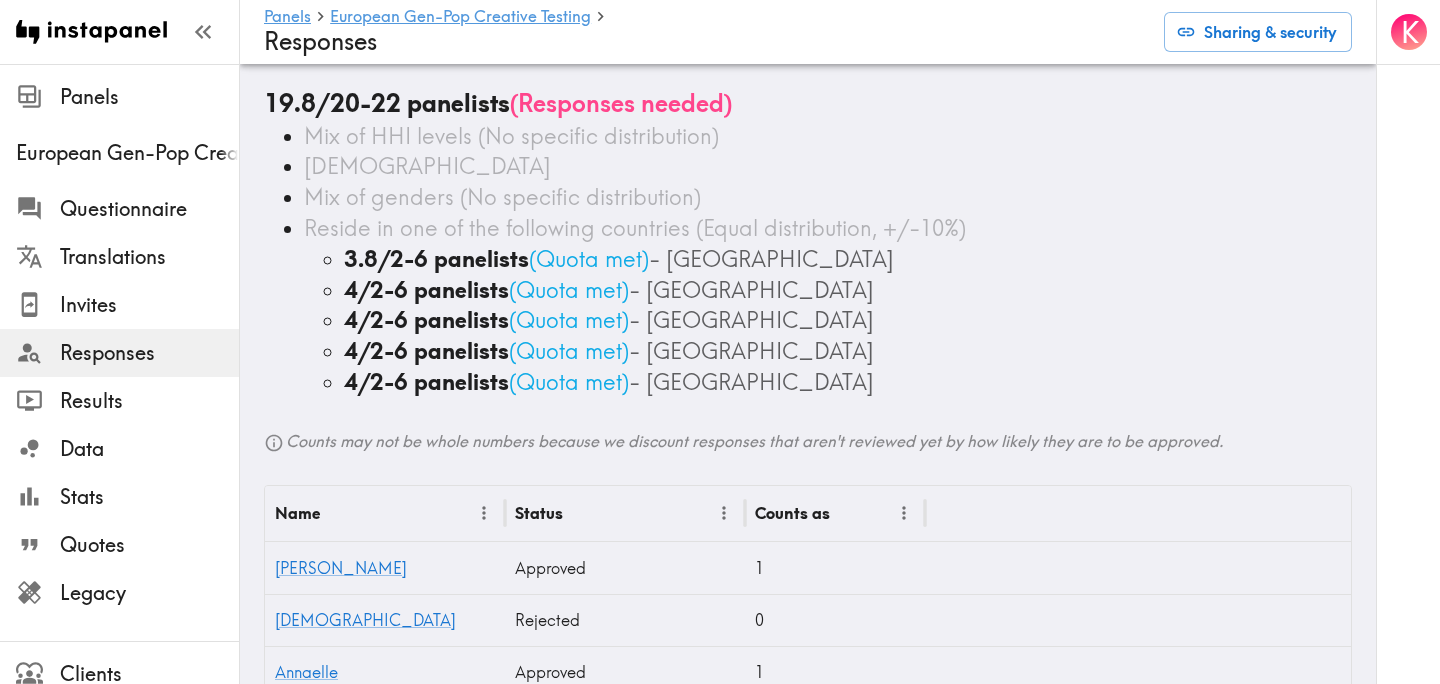 scroll, scrollTop: 76, scrollLeft: 0, axis: vertical 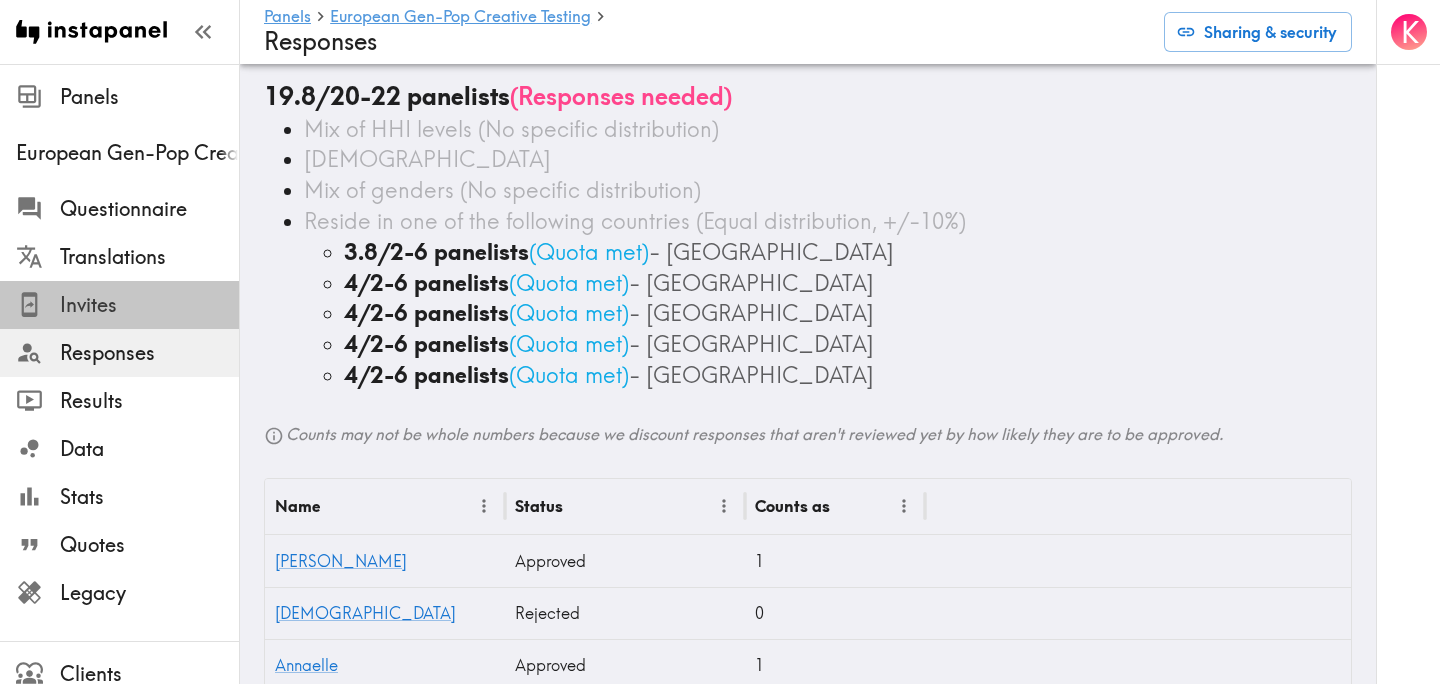 click on "Invites" at bounding box center (149, 305) 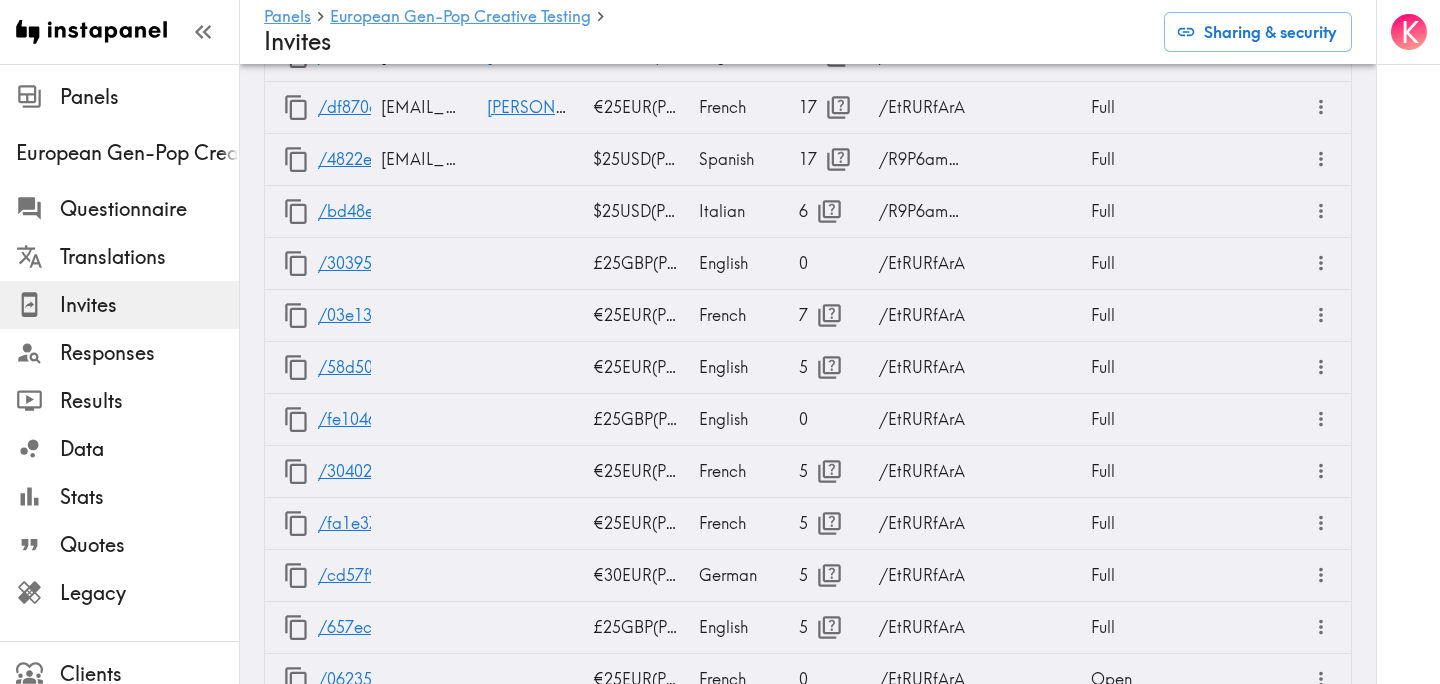 scroll, scrollTop: 2899, scrollLeft: 0, axis: vertical 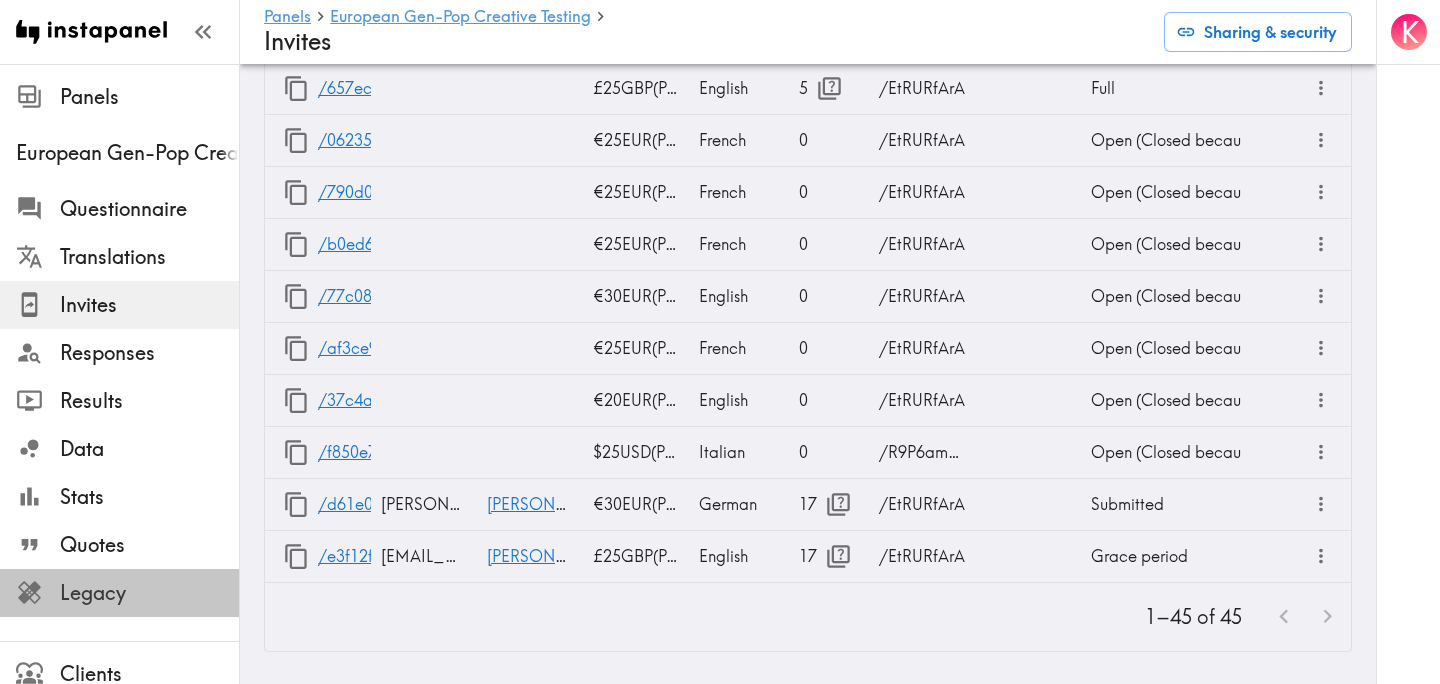 click on "Legacy" at bounding box center [149, 593] 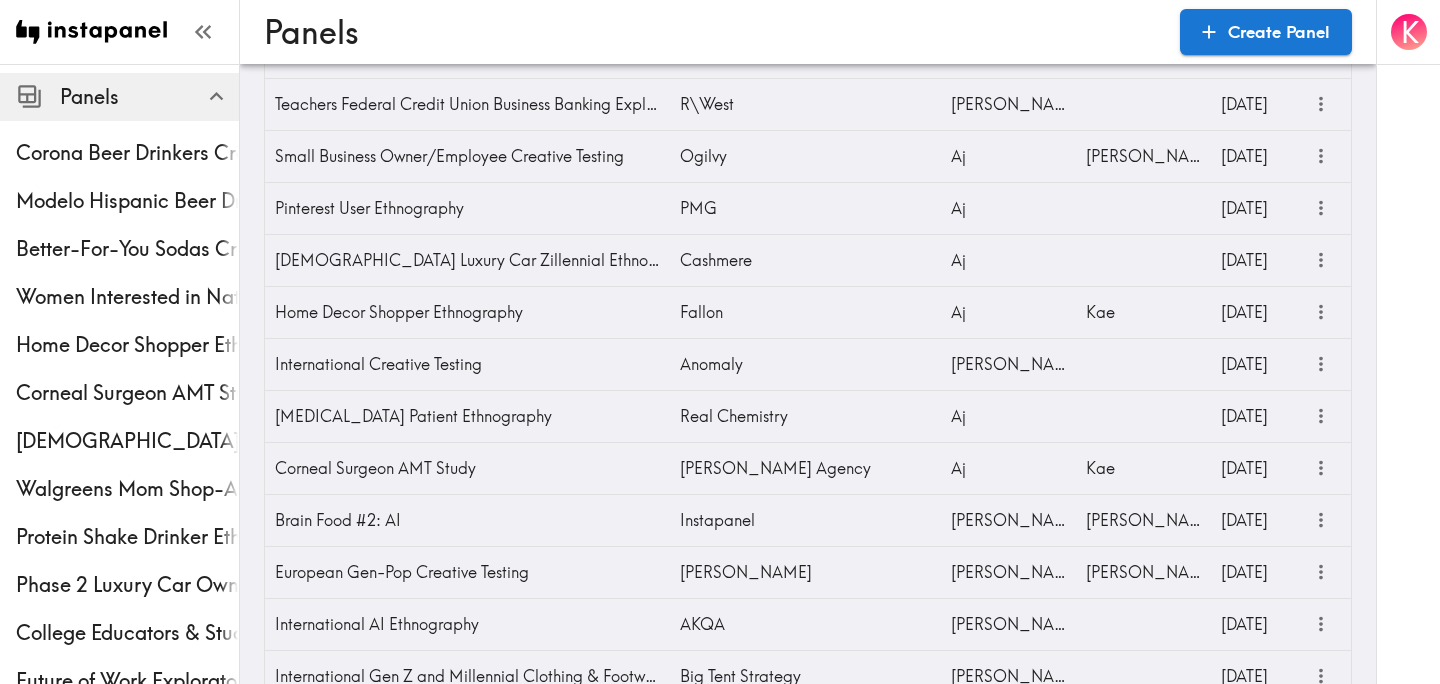 scroll, scrollTop: 1054, scrollLeft: 0, axis: vertical 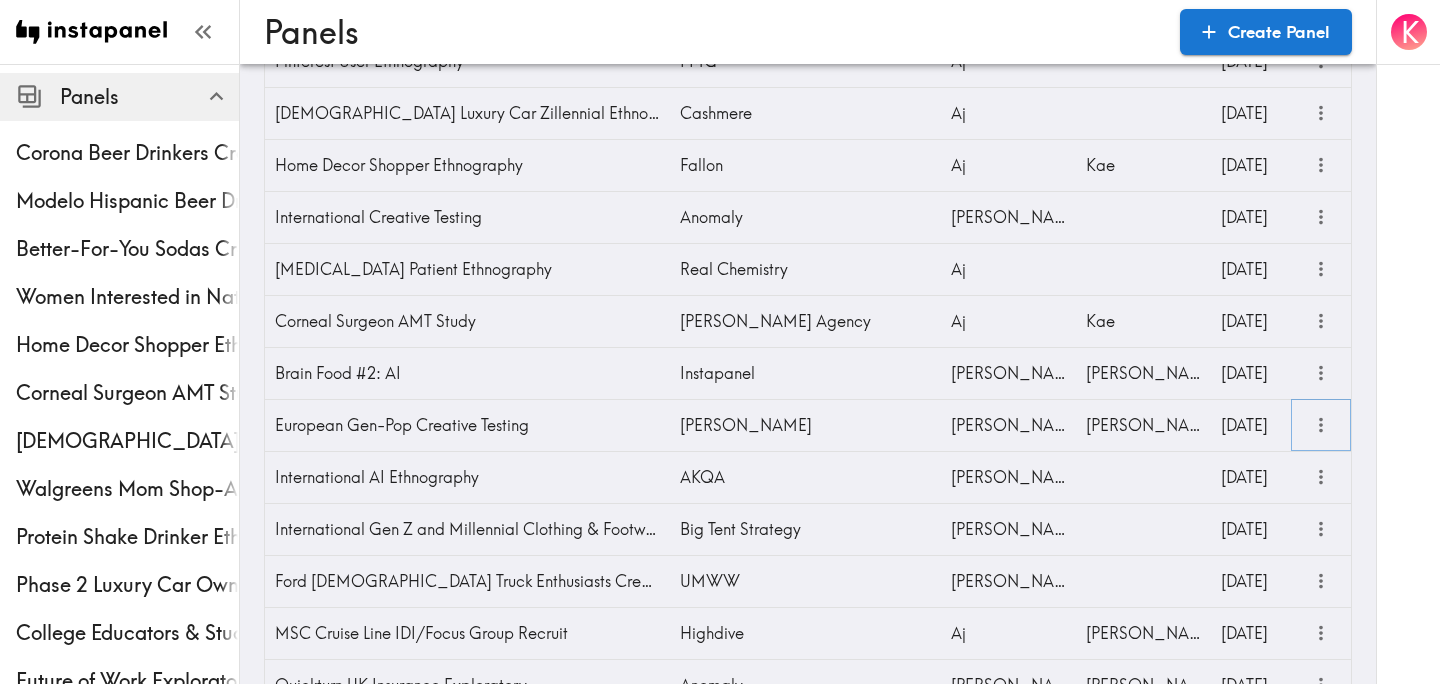 click 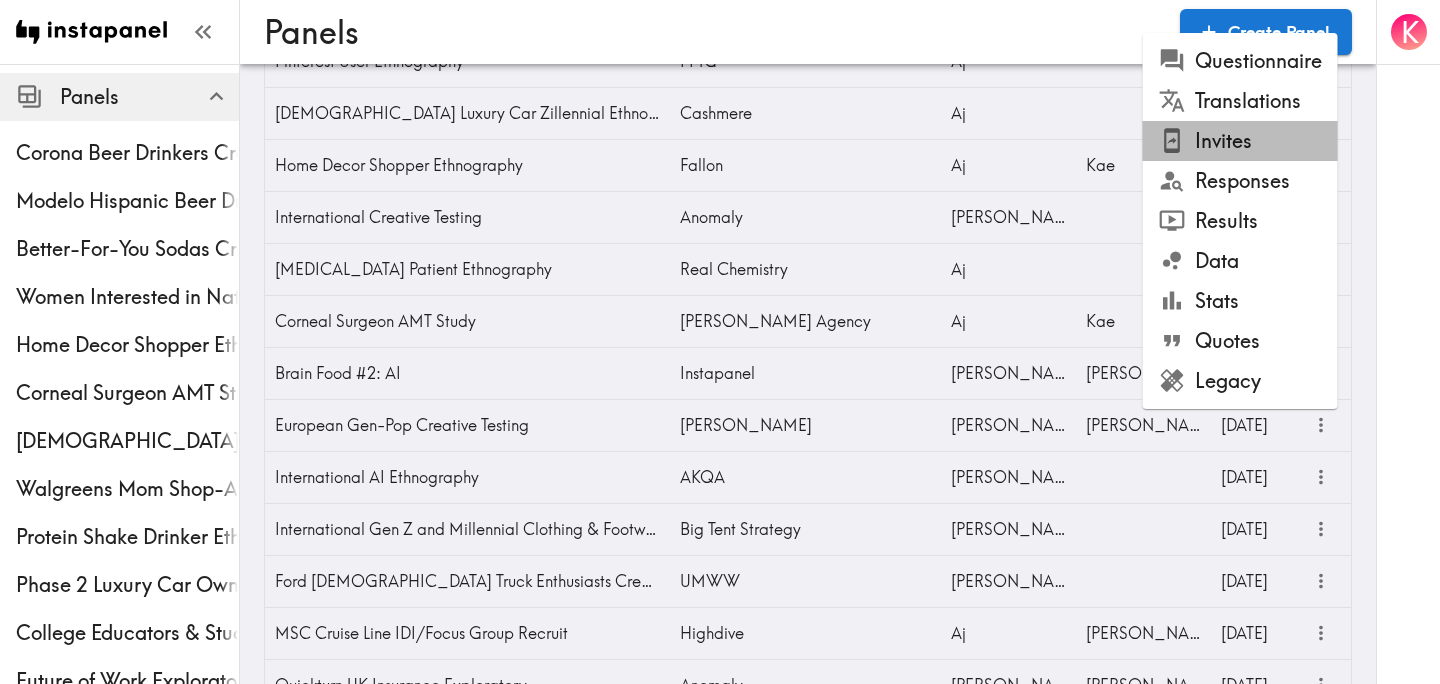 click on "Invites" at bounding box center [1240, 141] 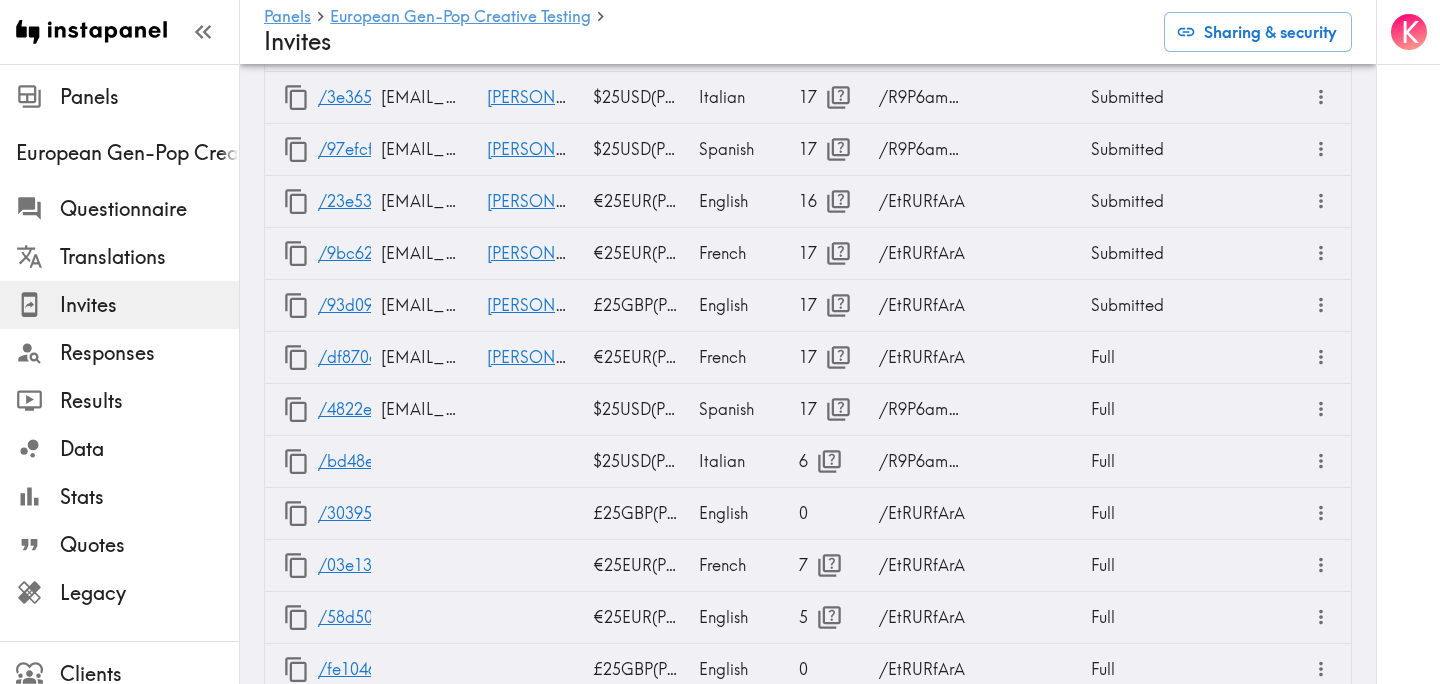 scroll, scrollTop: 2208, scrollLeft: 0, axis: vertical 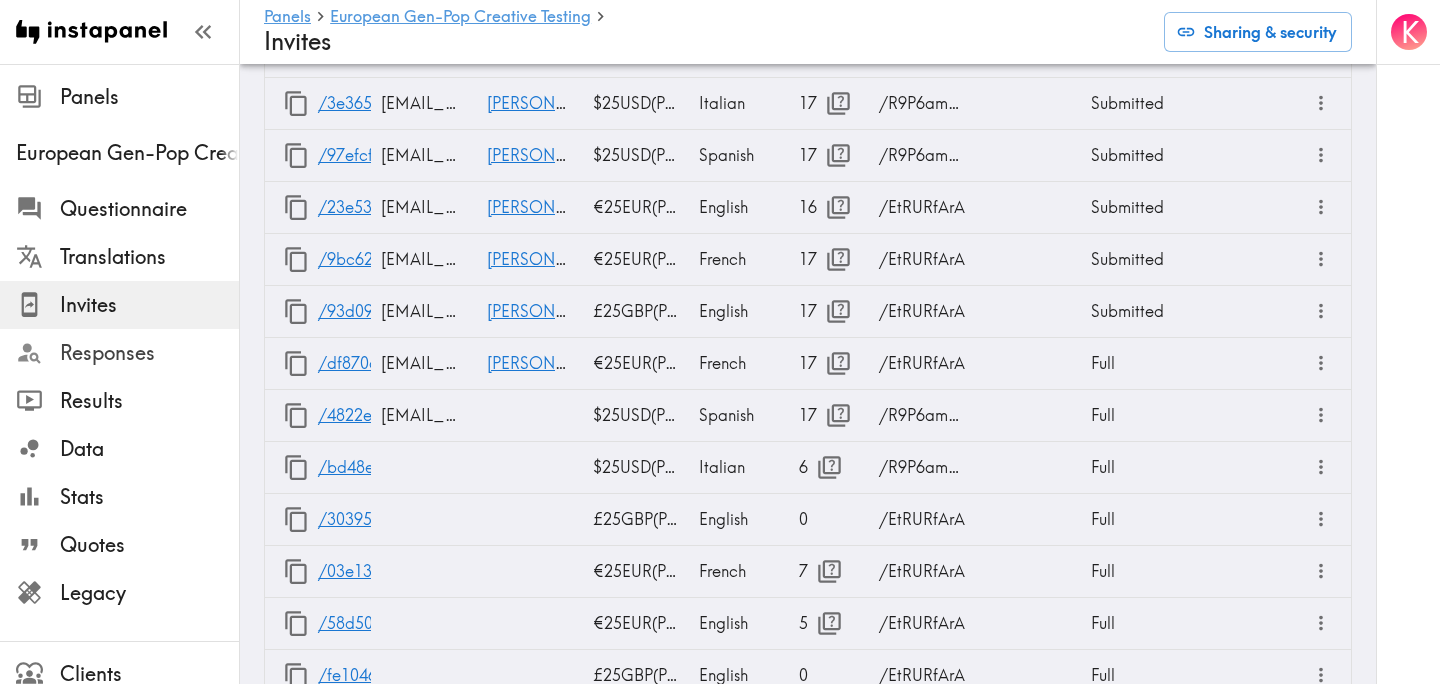 click on "Responses" at bounding box center (149, 353) 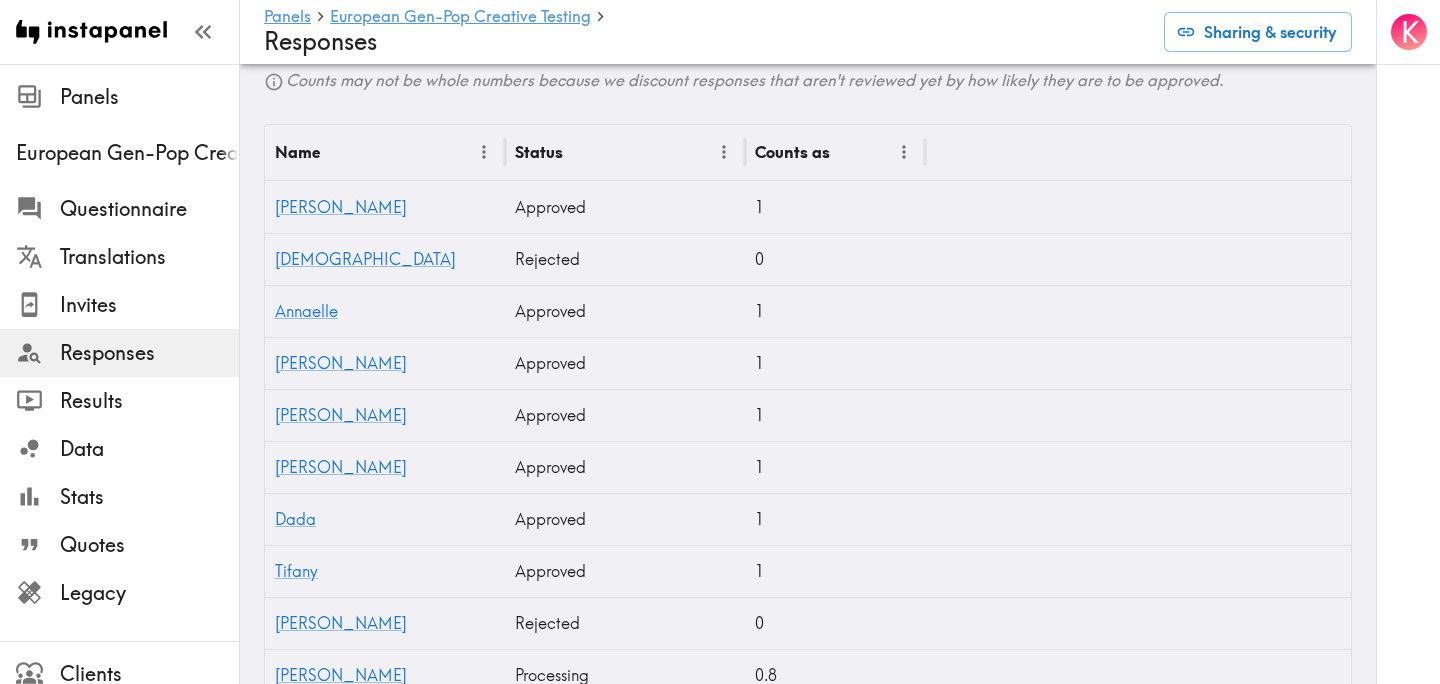 scroll, scrollTop: 396, scrollLeft: 0, axis: vertical 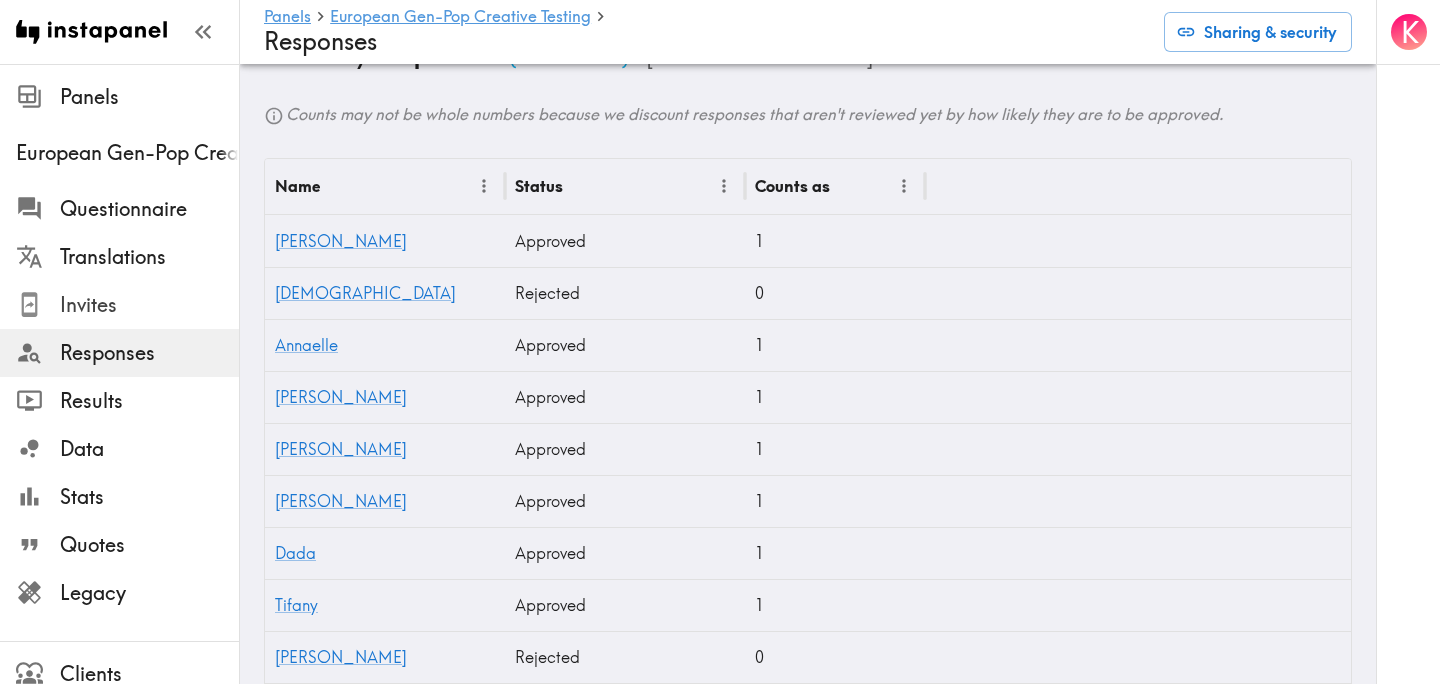 click on "Invites" at bounding box center [149, 305] 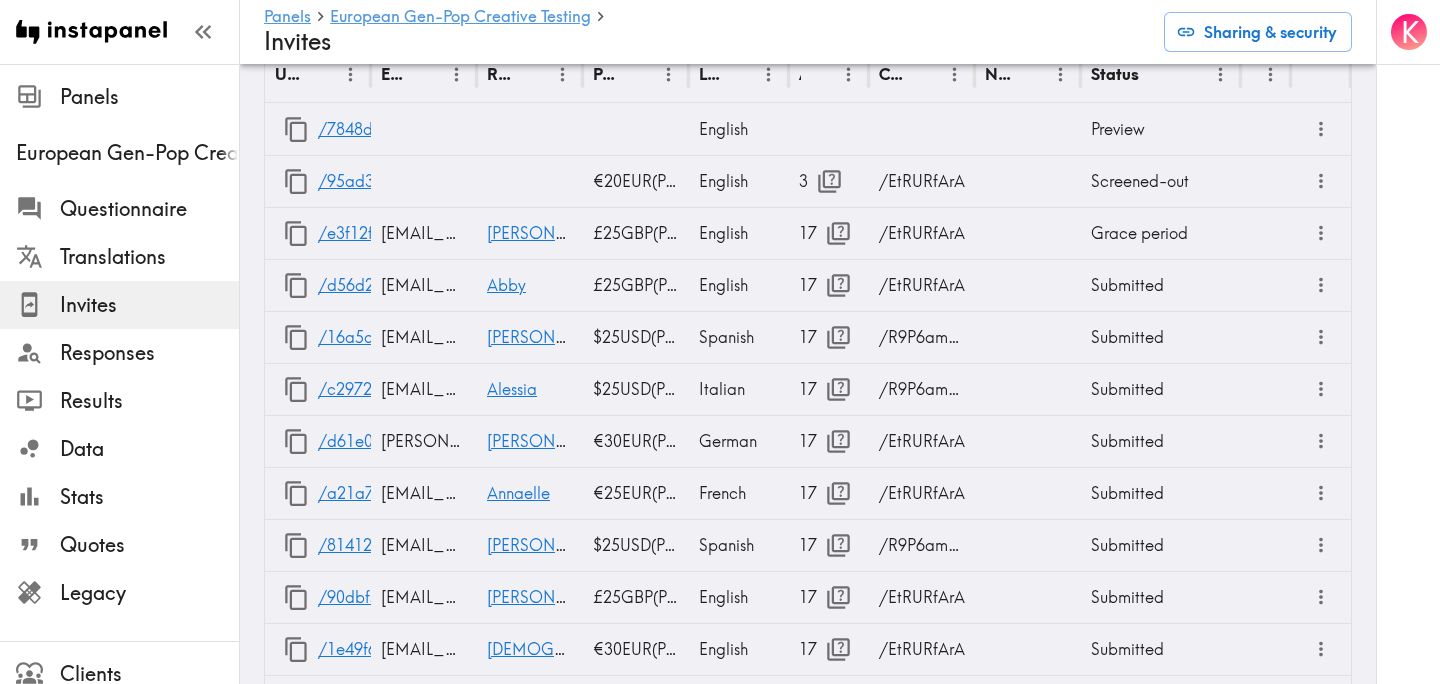 scroll, scrollTop: 1042, scrollLeft: 0, axis: vertical 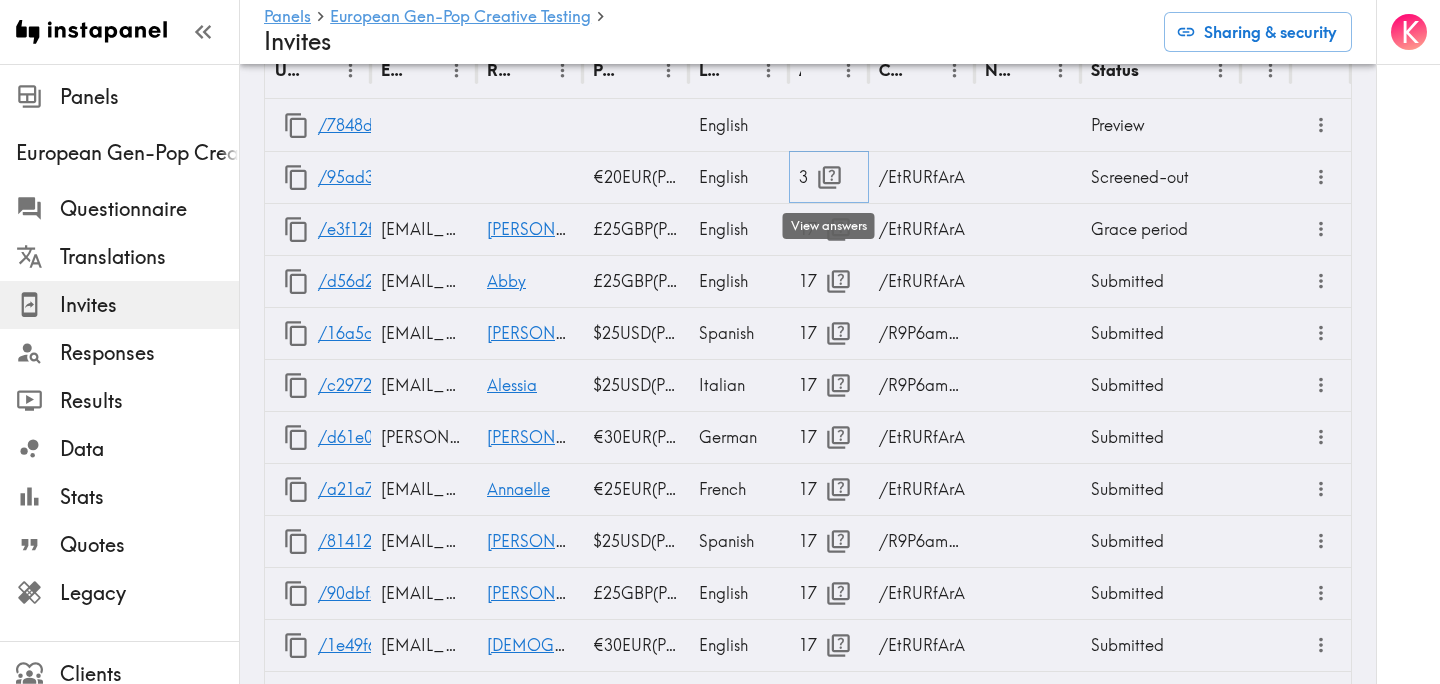 click 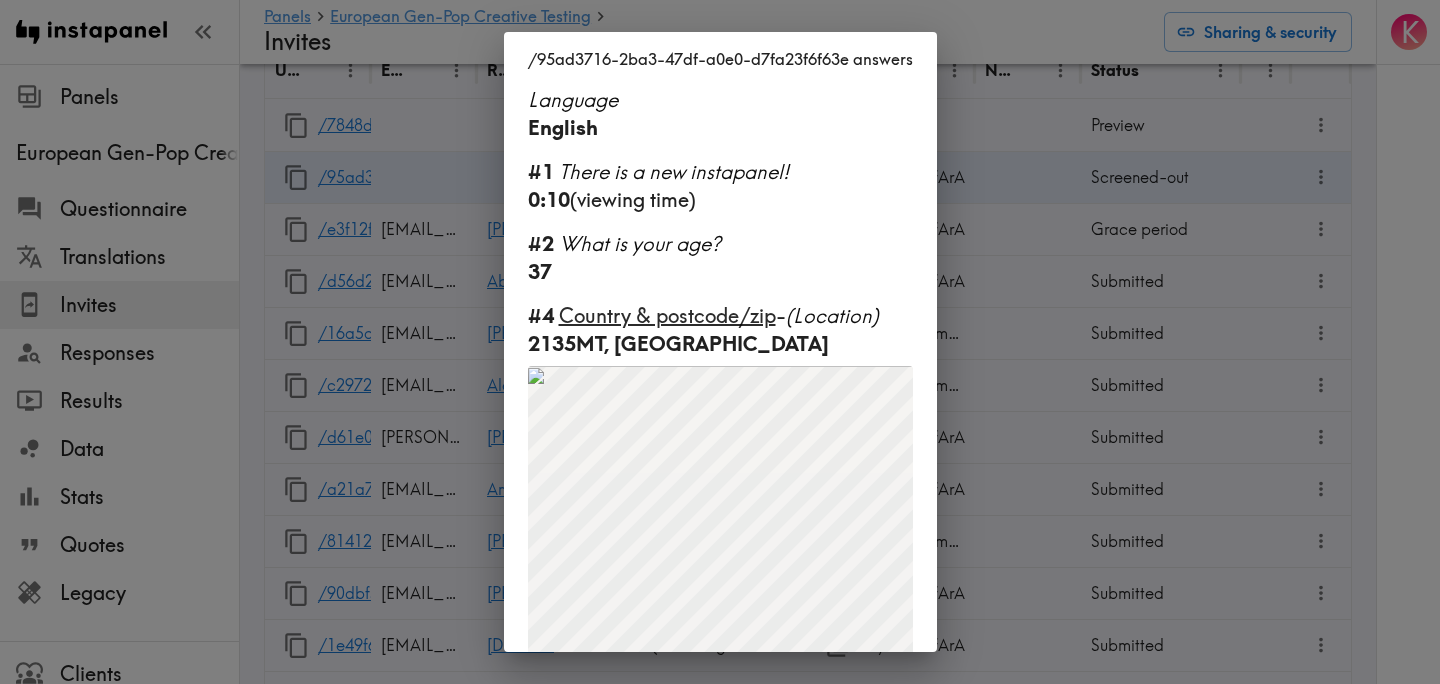 scroll, scrollTop: 34, scrollLeft: 0, axis: vertical 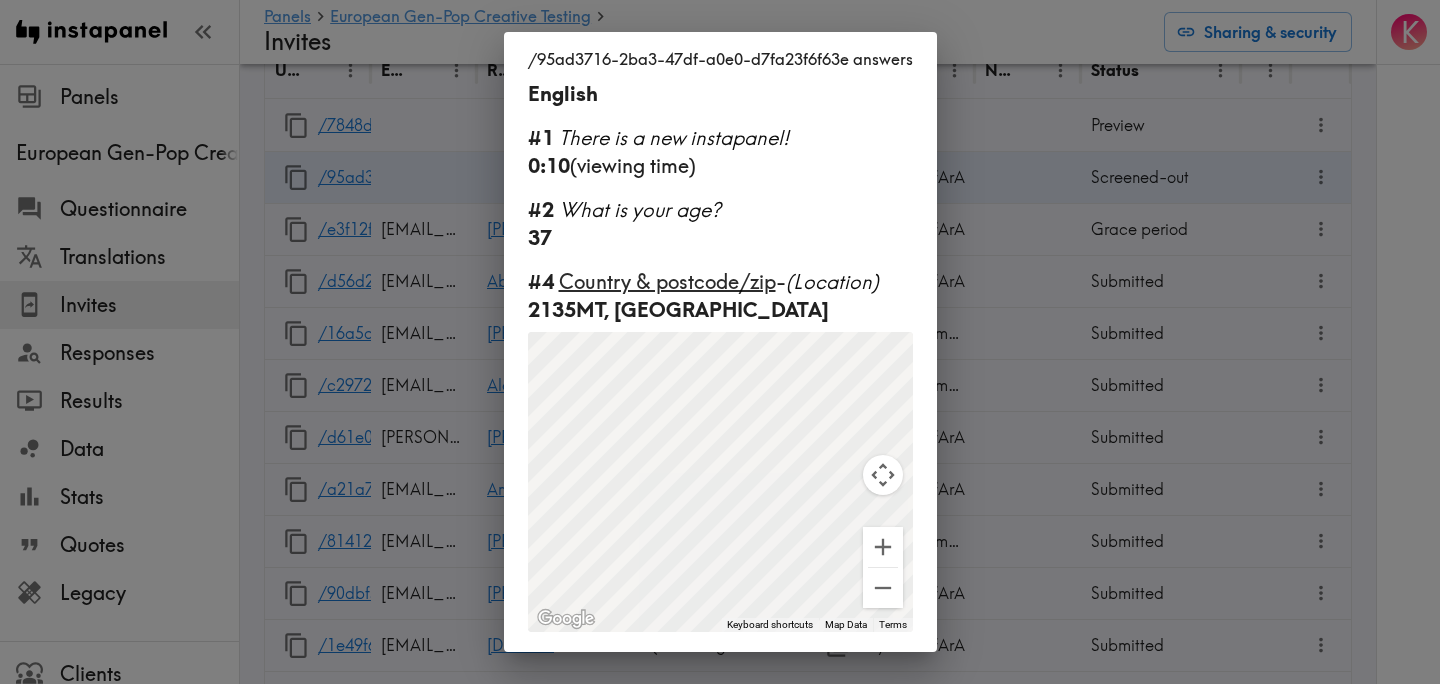 click on "/95ad3716-2ba3-47df-a0e0-d7fa23f6f63e answers Language English #1   There is a new instapanel! 0:10  (viewing time) #2   What is your age? [DEMOGRAPHIC_DATA] #4   Country & postcode/zip  -  (Location) 2135MT, [GEOGRAPHIC_DATA] ← Move left → Move right ↑ Move up ↓ Move down + Zoom in - Zoom out Home Jump left by 75% End Jump right by 75% Page Up Jump up by 75% Page Down Jump down by 75% To navigate, press the arrow keys. To activate drag with keyboard, press Alt + Enter. Once in keyboard drag state, use the arrow keys to move the marker. To complete the drag, press the Enter key. To cancel, press Escape. Keyboard shortcuts Map Data Map Data ©2025 GeoBasis-DE/BKG (©2009), Google, Inst. Geogr. Nacional Map data ©2025 GeoBasis-DE/BKG (©2009), Google, Inst. Geogr. Nacional 200 km  Click to toggle between metric and imperial units Terms Report a map error" at bounding box center (720, 342) 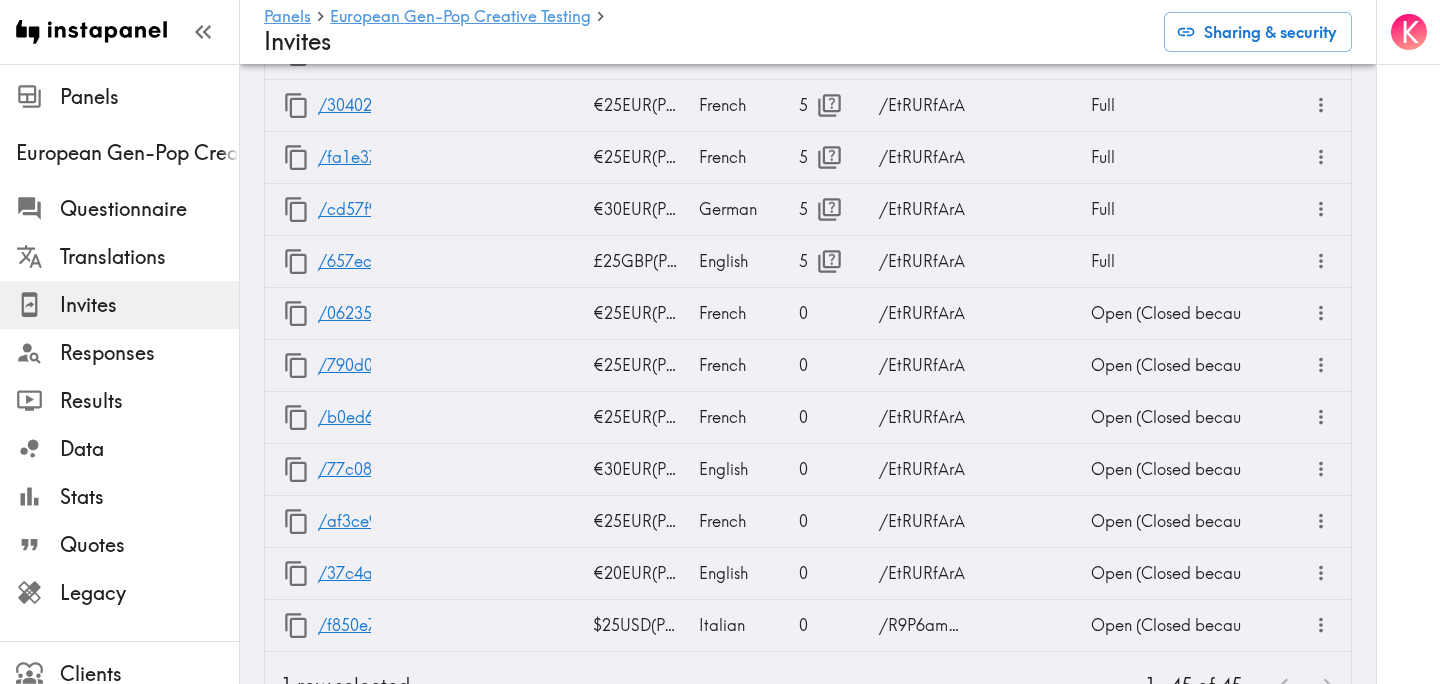 scroll, scrollTop: 2825, scrollLeft: 0, axis: vertical 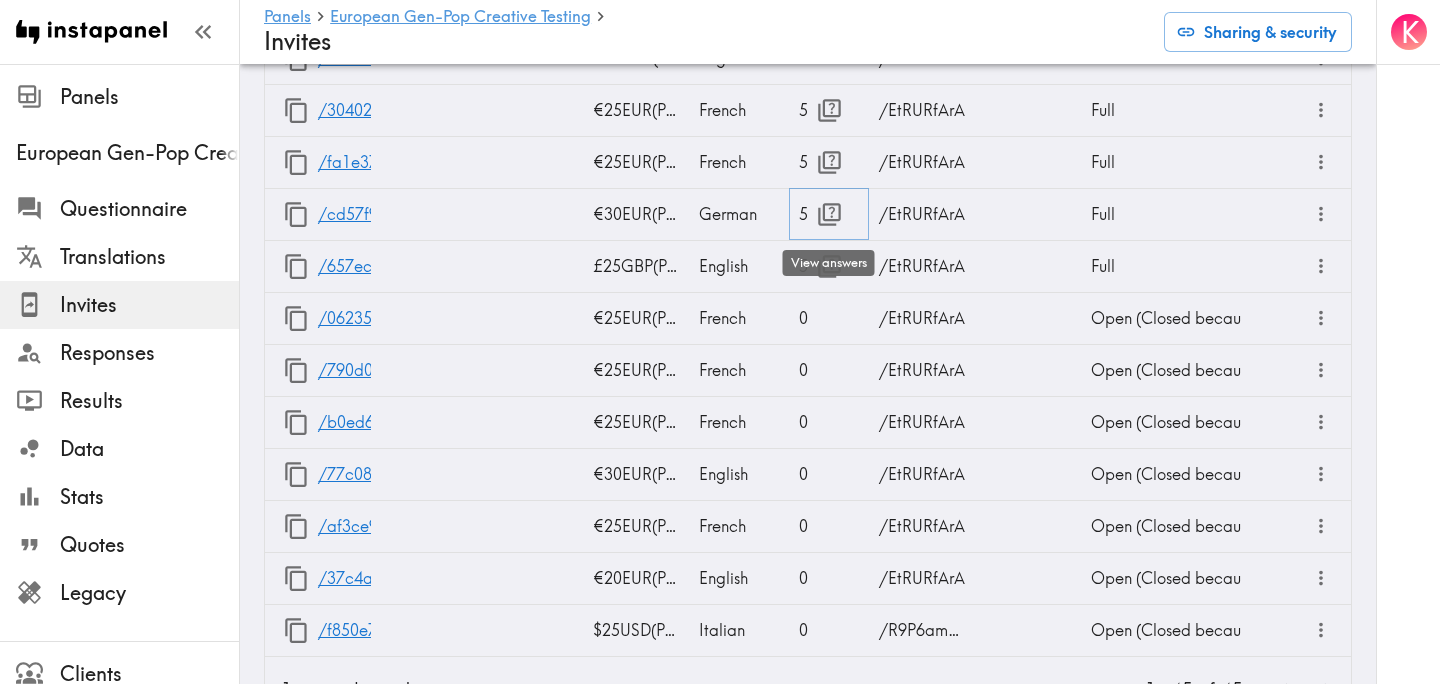 click 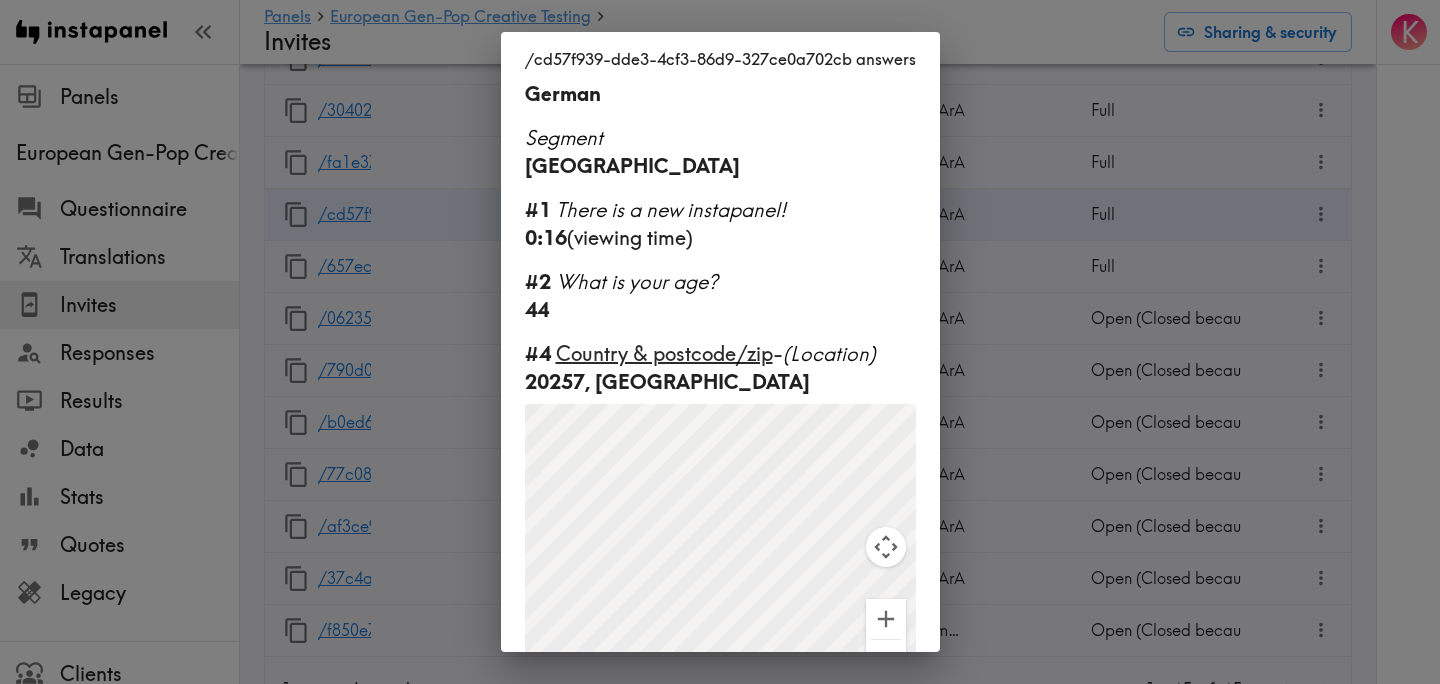 scroll, scrollTop: 250, scrollLeft: 0, axis: vertical 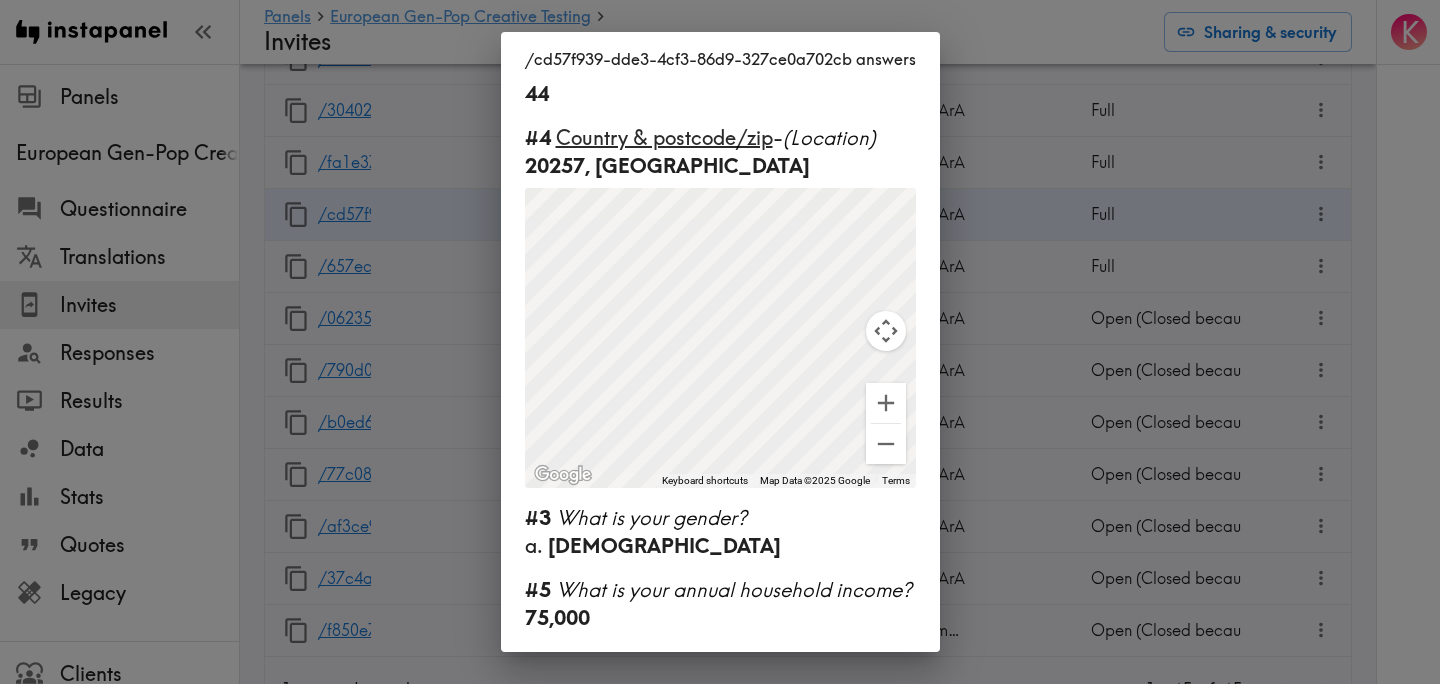 click on "/cd57f939-dde3-4cf3-86d9-327ce0a702cb answers Language German Segment [GEOGRAPHIC_DATA] #1   There is a new instapanel! 0:16  (viewing time) #2   What is your age? [DEMOGRAPHIC_DATA] #4   Country & postcode/zip  -  (Location) 20257, [GEOGRAPHIC_DATA] ← Move left → Move right ↑ Move up ↓ Move down + Zoom in - Zoom out Home Jump left by 75% End Jump right by 75% Page Up Jump up by 75% Page Down Jump down by 75% To navigate, press the arrow keys. To activate drag with keyboard, press Alt + Enter. Once in keyboard drag state, use the arrow keys to move the marker. To complete the drag, press the Enter key. To cancel, press Escape. Keyboard shortcuts Map Data Map Data ©2025 Google Map data ©2025 Google 500 km  Click to toggle between metric and imperial units Terms Report a map error #3   What is your gender? a.   [DEMOGRAPHIC_DATA] #5   What is your annual household income? 75,000" at bounding box center (720, 342) 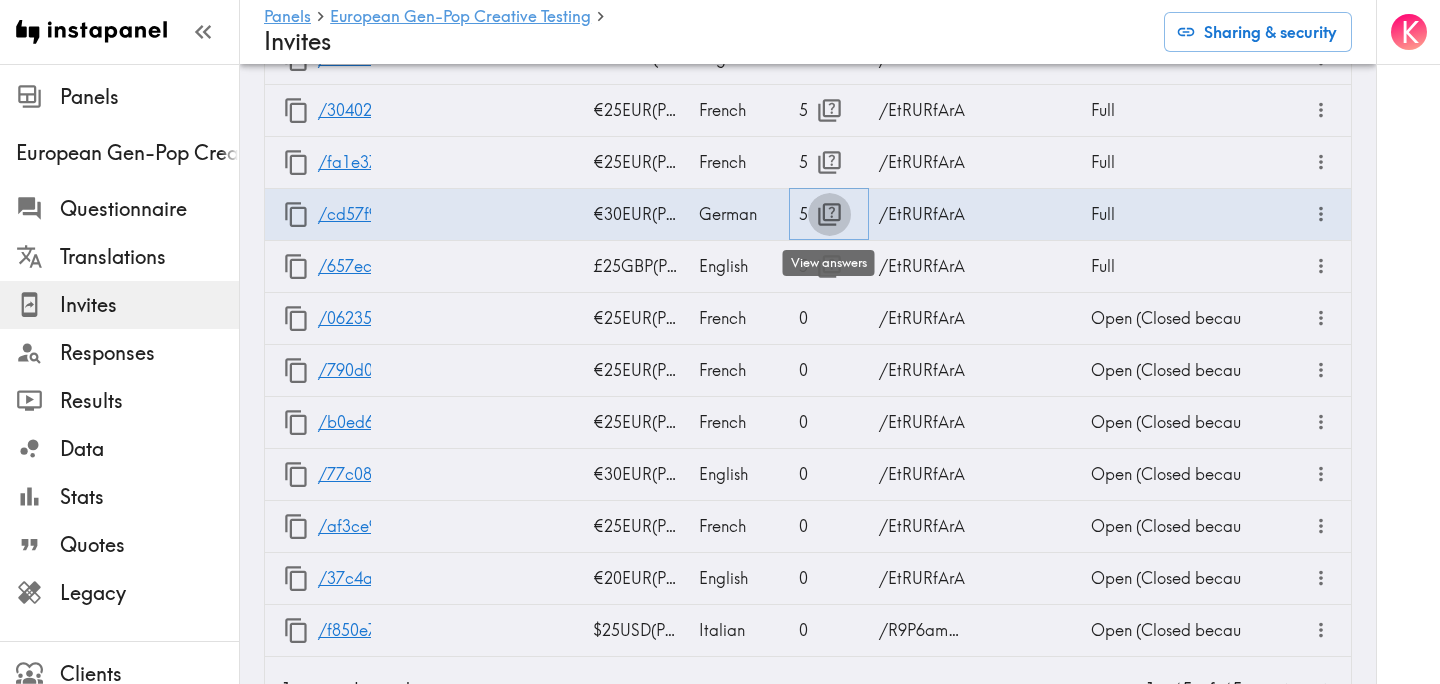 click 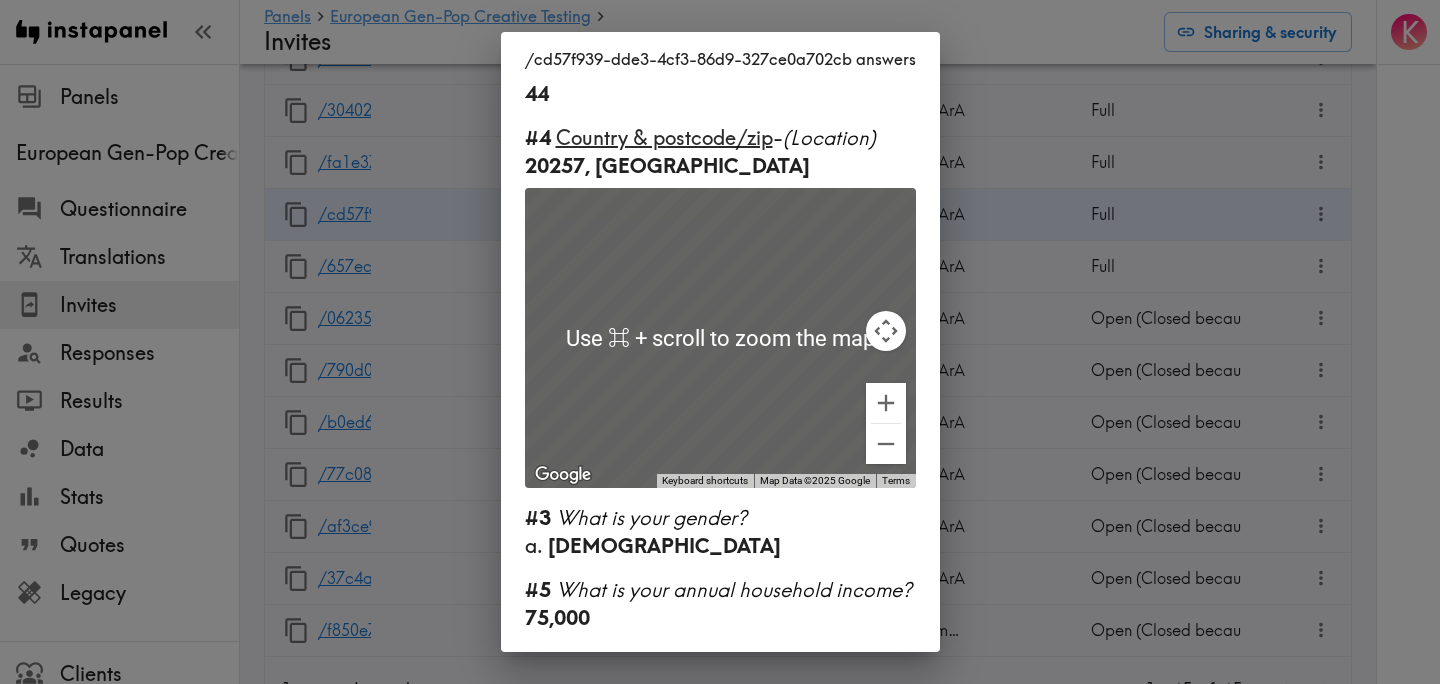 scroll, scrollTop: 0, scrollLeft: 0, axis: both 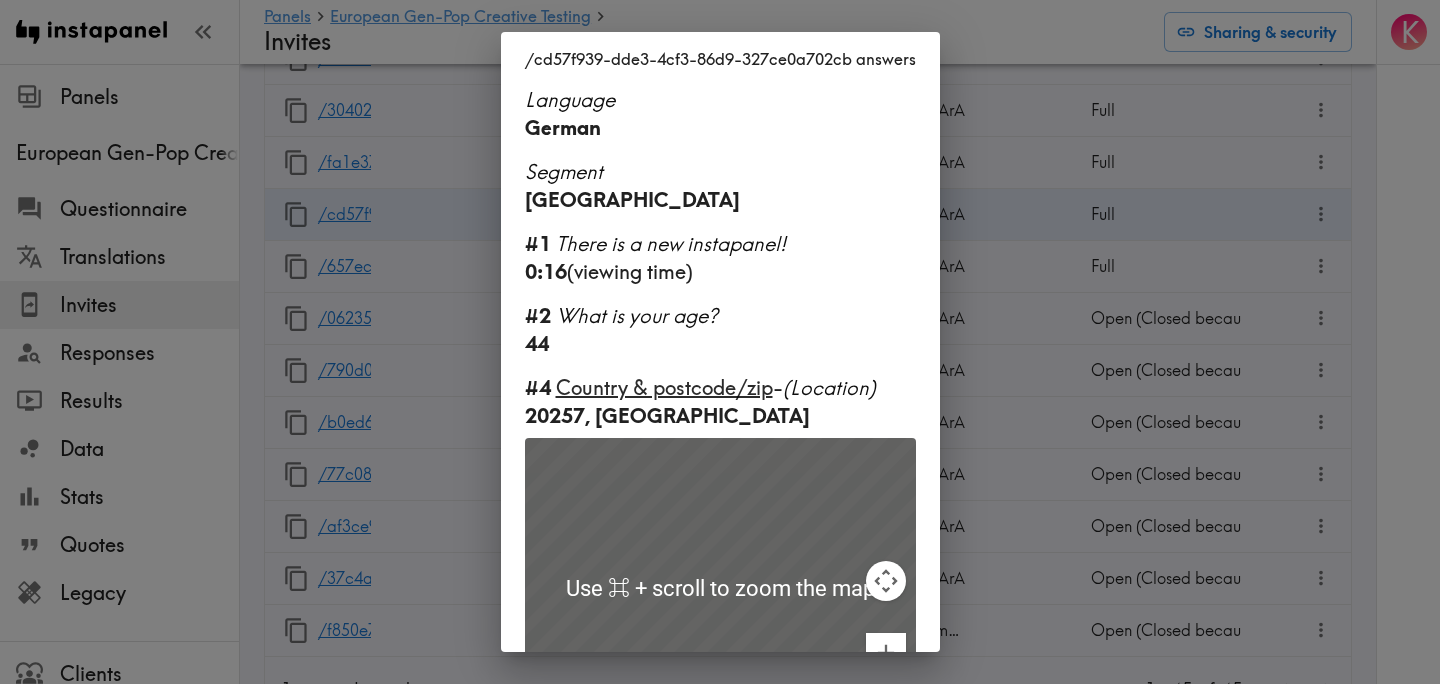 click on "/cd57f939-dde3-4cf3-86d9-327ce0a702cb answers Language German Segment [GEOGRAPHIC_DATA] #1   There is a new instapanel! 0:16  (viewing time) #2   What is your age? [DEMOGRAPHIC_DATA] #4   Country & postcode/zip  -  (Location) 20257, [GEOGRAPHIC_DATA] ← Move left → Move right ↑ Move up ↓ Move down + Zoom in - Zoom out Home Jump left by 75% End Jump right by 75% Page Up Jump up by 75% Page Down Jump down by 75% To navigate, press the arrow keys. To activate drag with keyboard, press Alt + Enter. Once in keyboard drag state, use the arrow keys to move the marker. To complete the drag, press the Enter key. To cancel, press Escape. Use ⌘ + scroll to zoom the map Keyboard shortcuts Map Data Map Data ©2025 Google Map data ©2025 Google 500 km  Click to toggle between metric and imperial units Terms Report a map error #3   What is your gender? a.   [DEMOGRAPHIC_DATA] #5   What is your annual household income? 75,000" at bounding box center (720, 342) 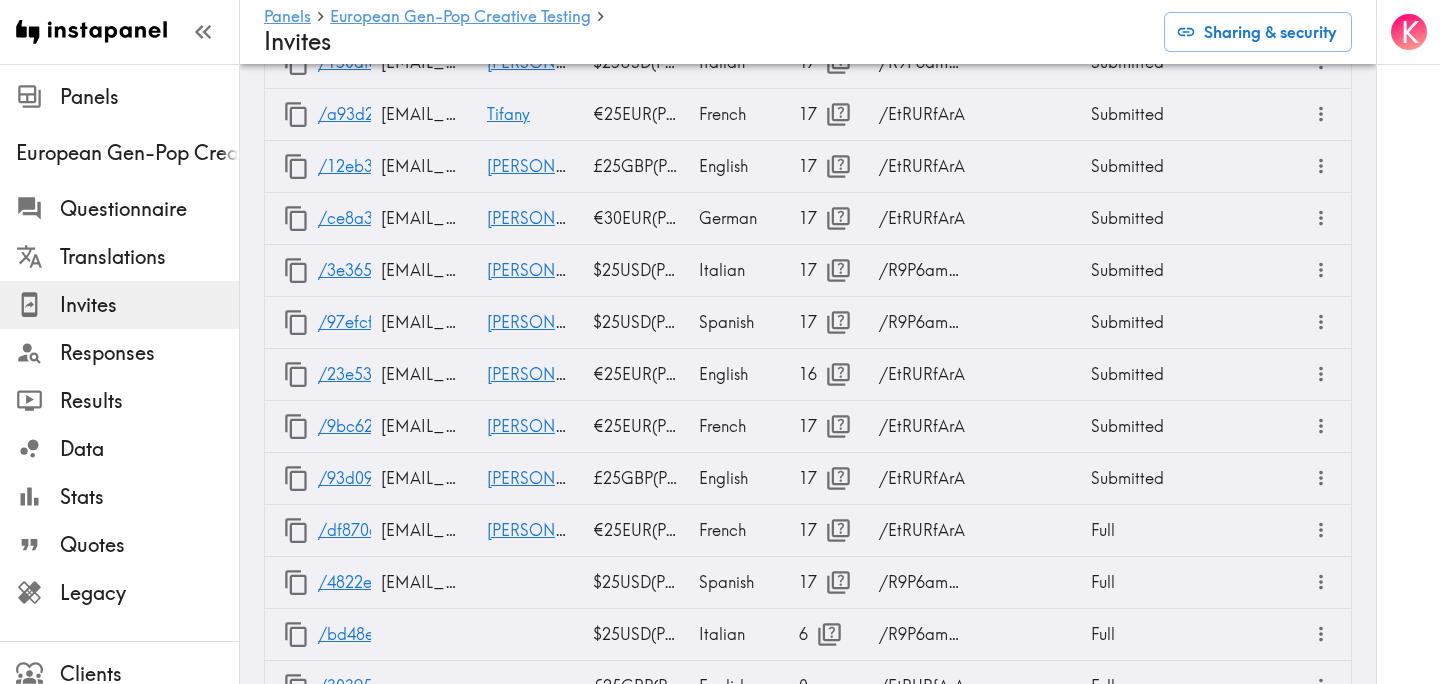 scroll, scrollTop: 2038, scrollLeft: 0, axis: vertical 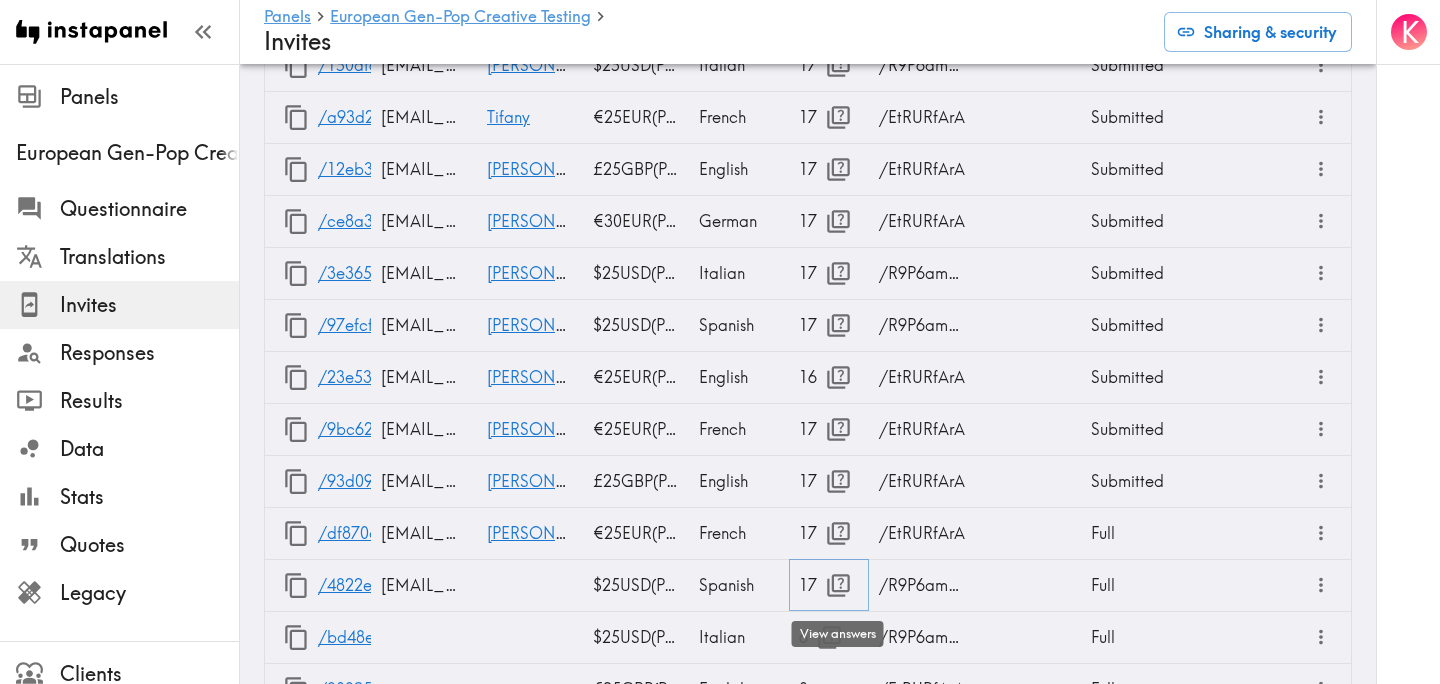 click 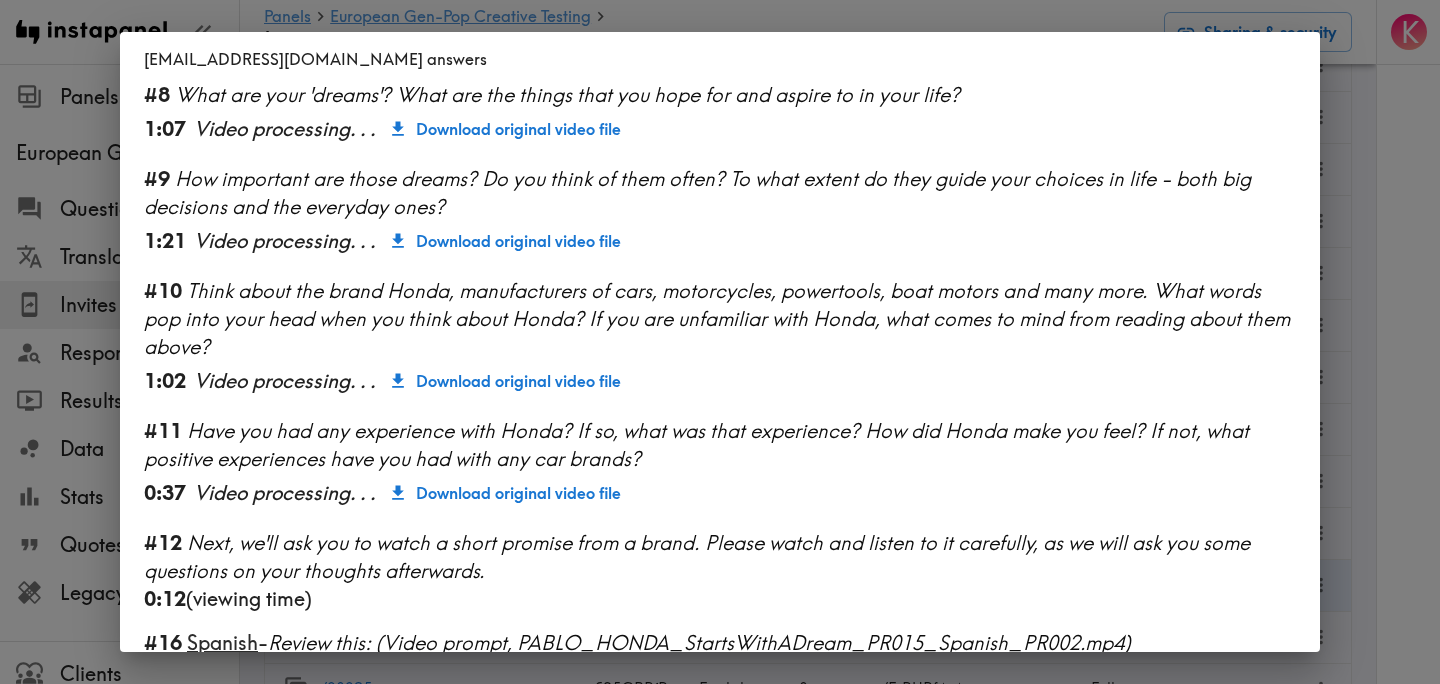 scroll, scrollTop: 1418, scrollLeft: 0, axis: vertical 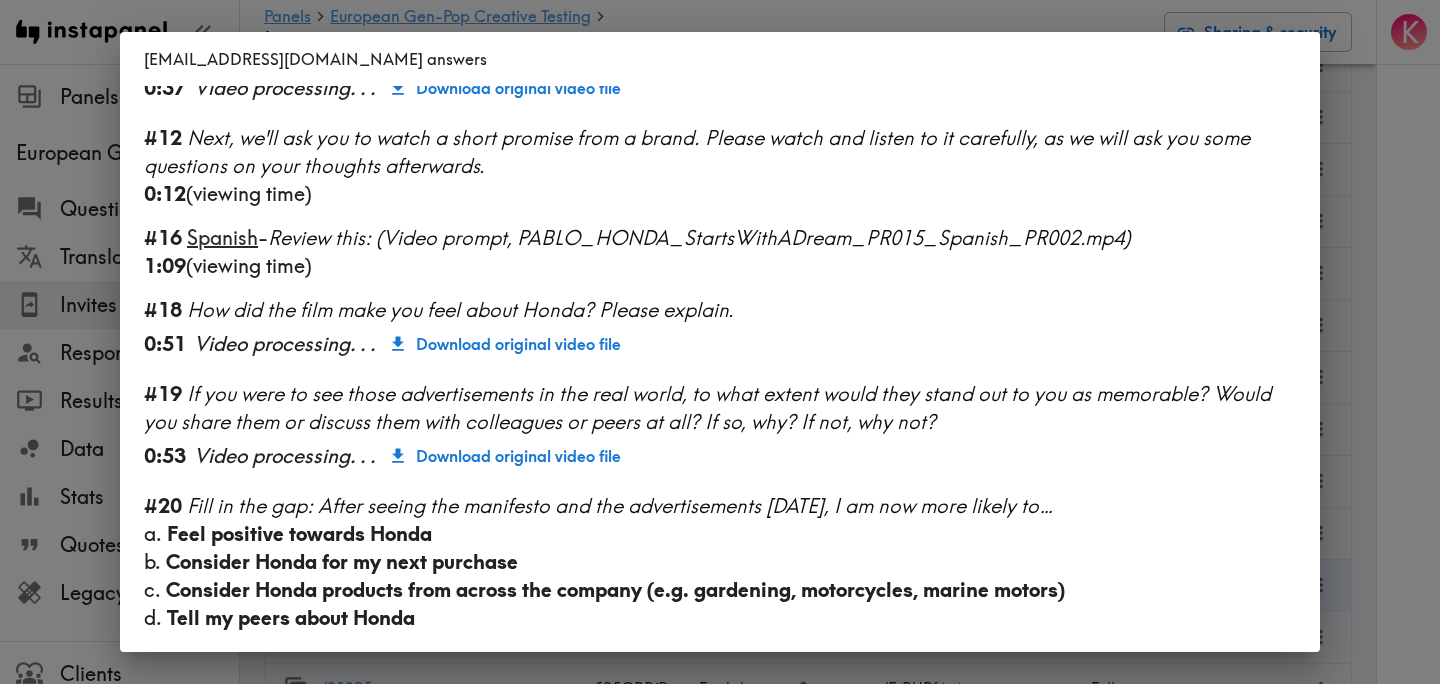 click on "elpaisdenuncajamas198019@gmail.com answers Language Spanish Segment Germany #1   There is a new instapanel! 0:21  (viewing time) #2   What is your age? 44 #3   What is your gender? b.   Female #4   Country & postcode/zip  -  (Location) 45620, Spain ← Move left → Move right ↑ Move up ↓ Move down + Zoom in - Zoom out Home Jump left by 75% End Jump right by 75% Page Up Jump up by 75% Page Down Jump down by 75% To navigate, press the arrow keys. To activate drag with keyboard, press Alt + Enter. Once in keyboard drag state, use the arrow keys to move the marker. To complete the drag, press the Enter key. To cancel, press Escape. Keyboard shortcuts Map Data Map Data ©2025 Google, INEGI Map data ©2025 Google, INEGI 1000 km  Click to toggle between metric and imperial units Terms Report a map error #5   What is your annual household income? 50,000 #6   1:32 Video processing . . . Download original video file #7   1:12 Video processing . . . Download original video file #8   1:07 Video processing . . . #9" at bounding box center [720, 342] 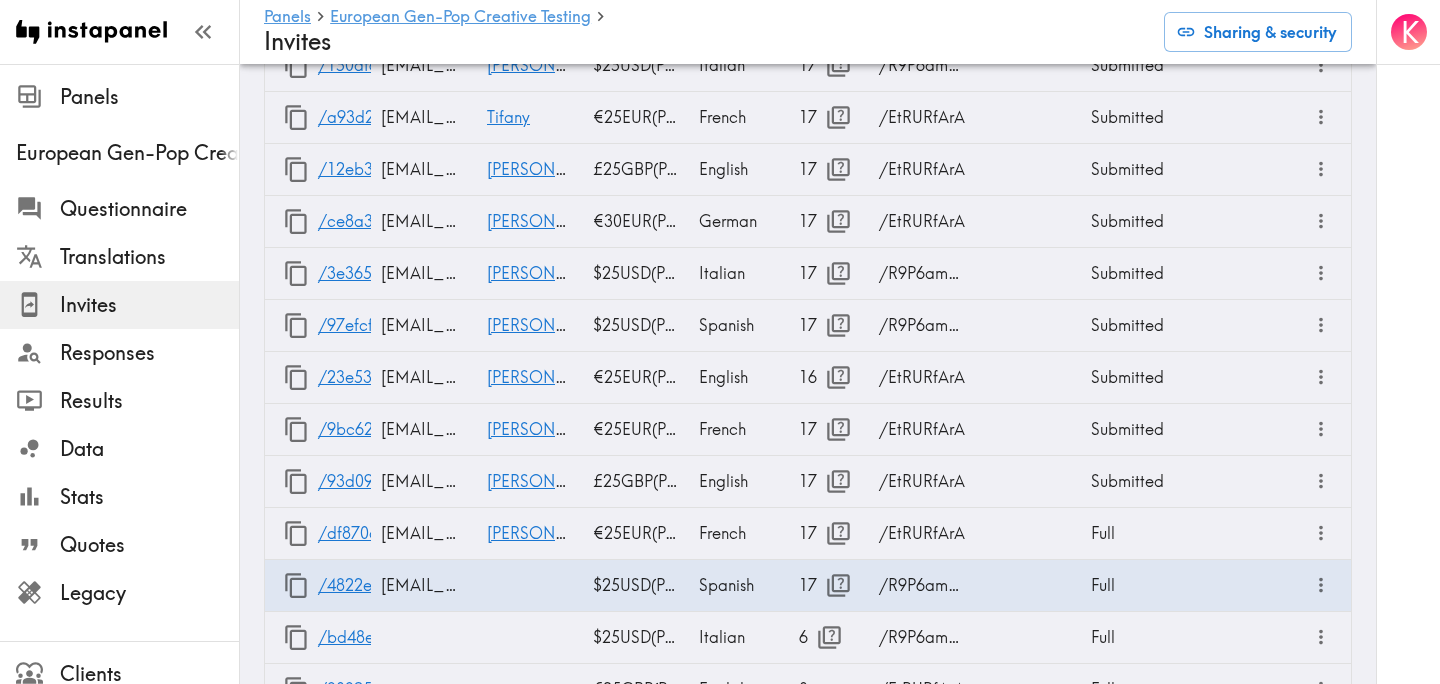 click on "K" at bounding box center [1408, 342] 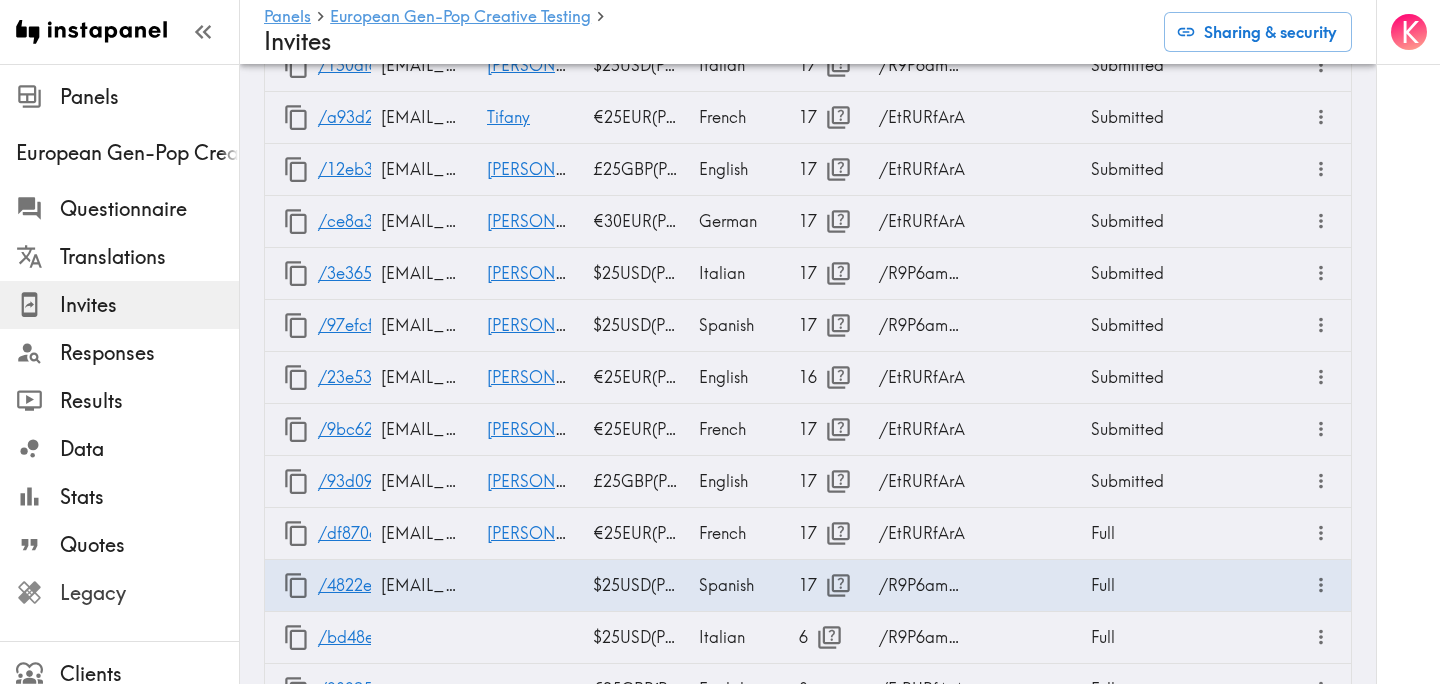 click on "Legacy" at bounding box center (149, 593) 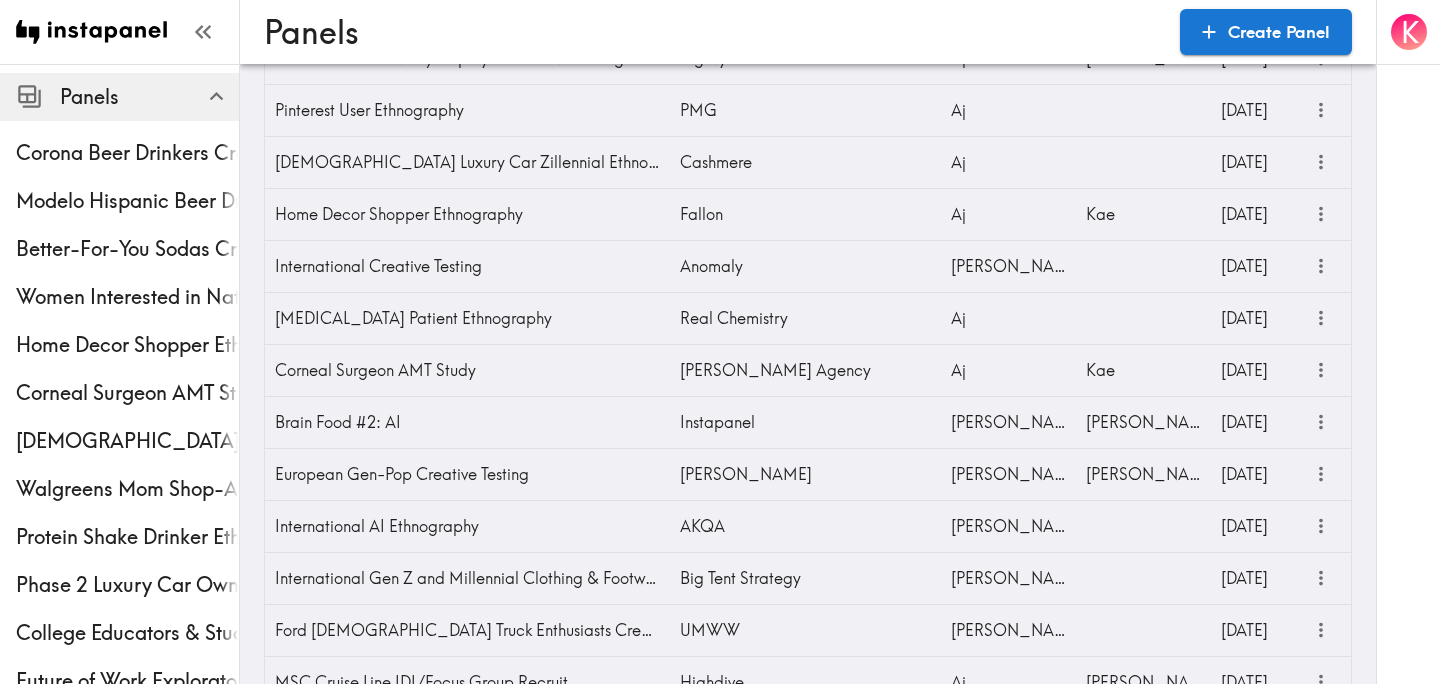 scroll, scrollTop: 1014, scrollLeft: 0, axis: vertical 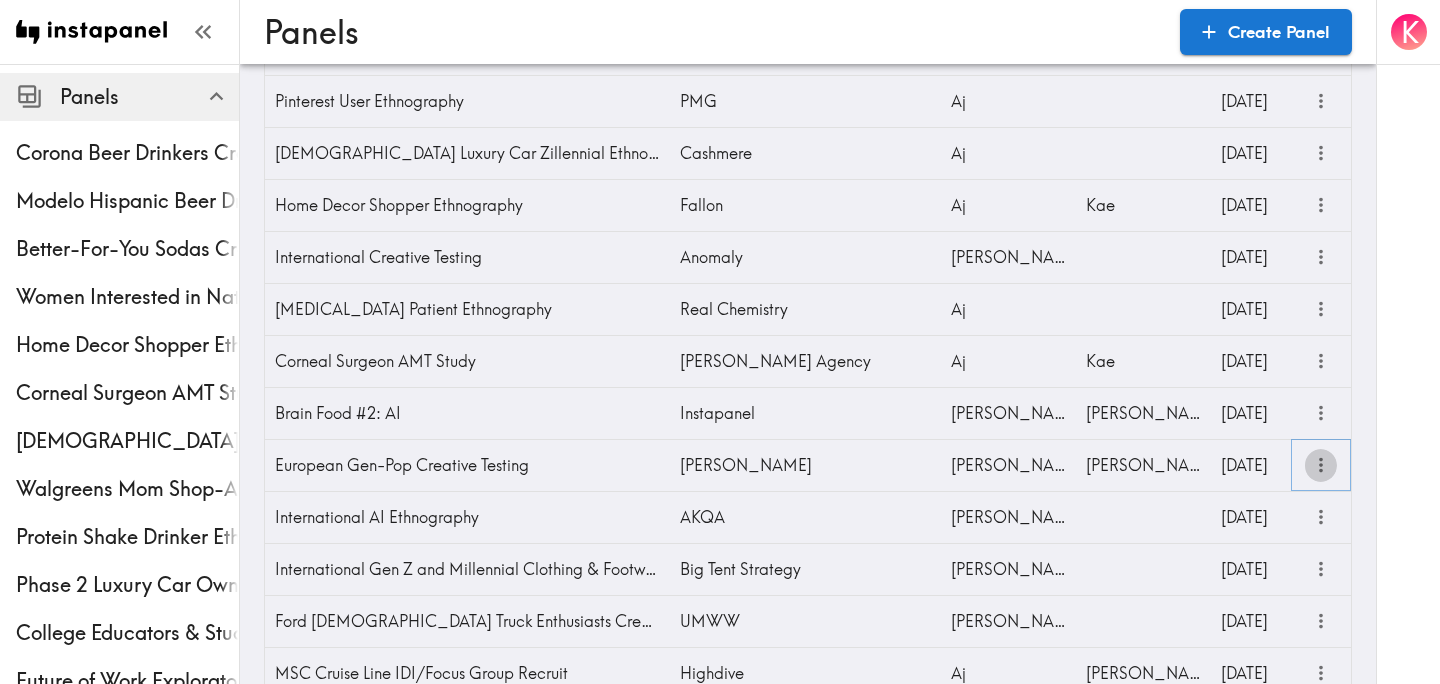 click 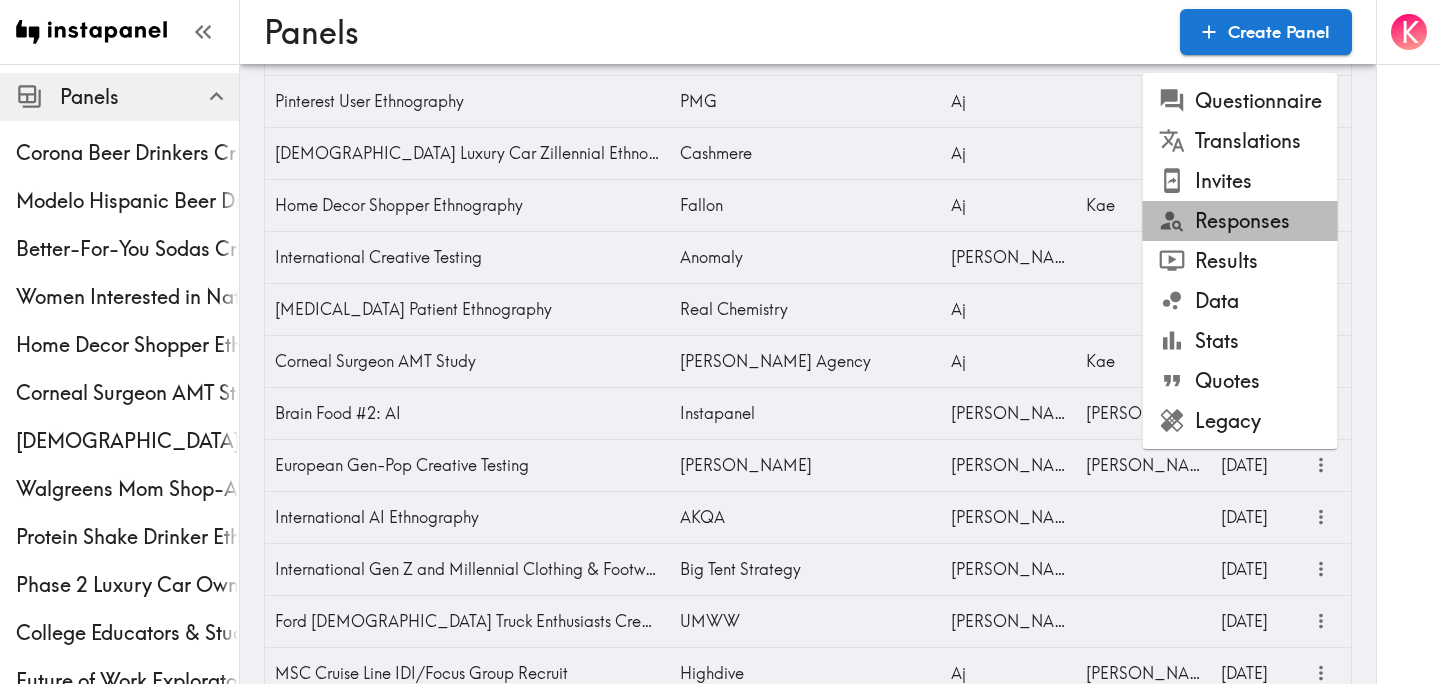 click on "Responses" at bounding box center [1240, 221] 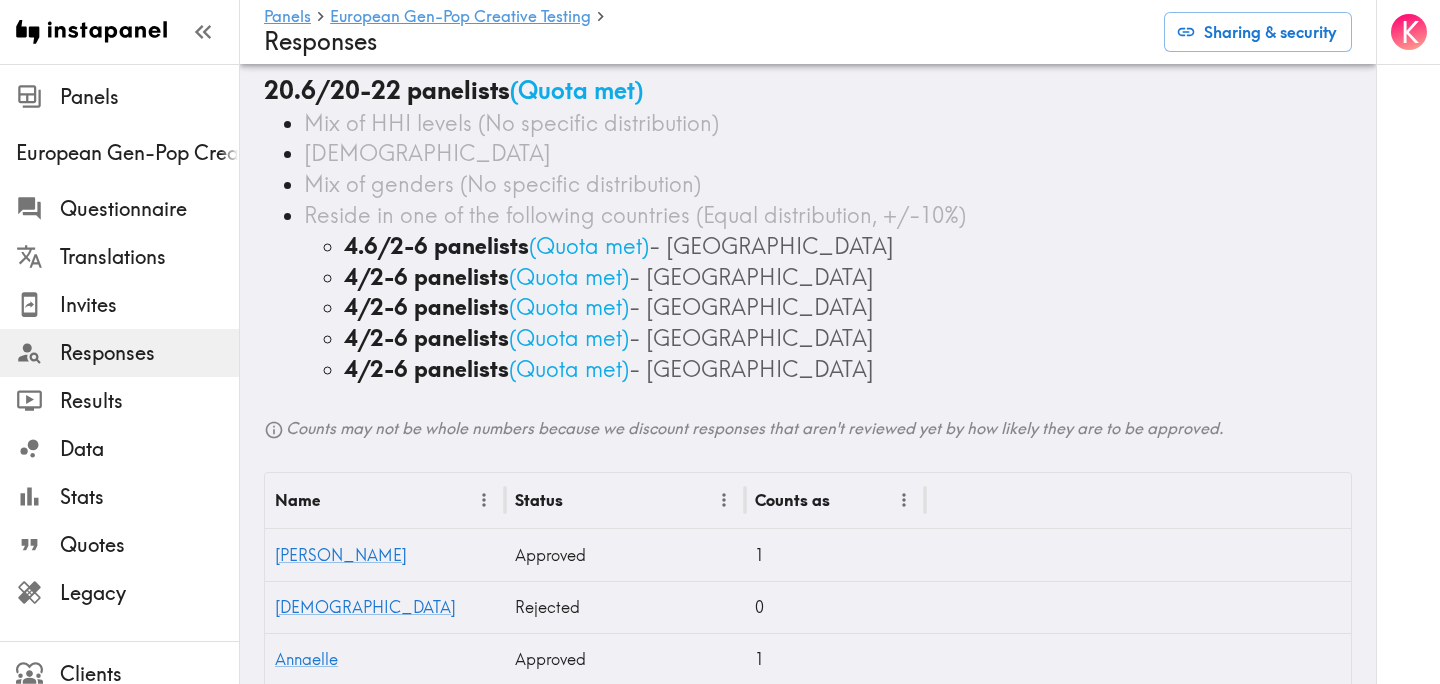 scroll, scrollTop: 0, scrollLeft: 0, axis: both 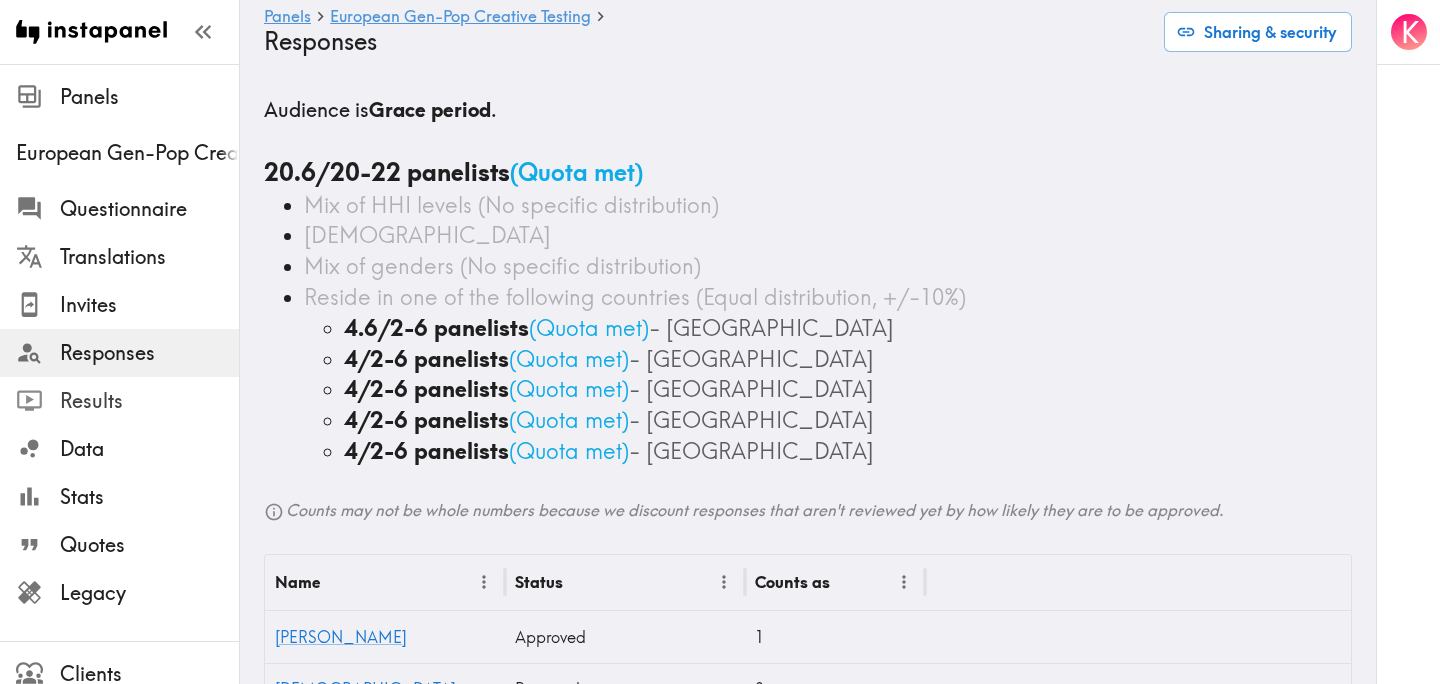 click on "Results" at bounding box center (149, 401) 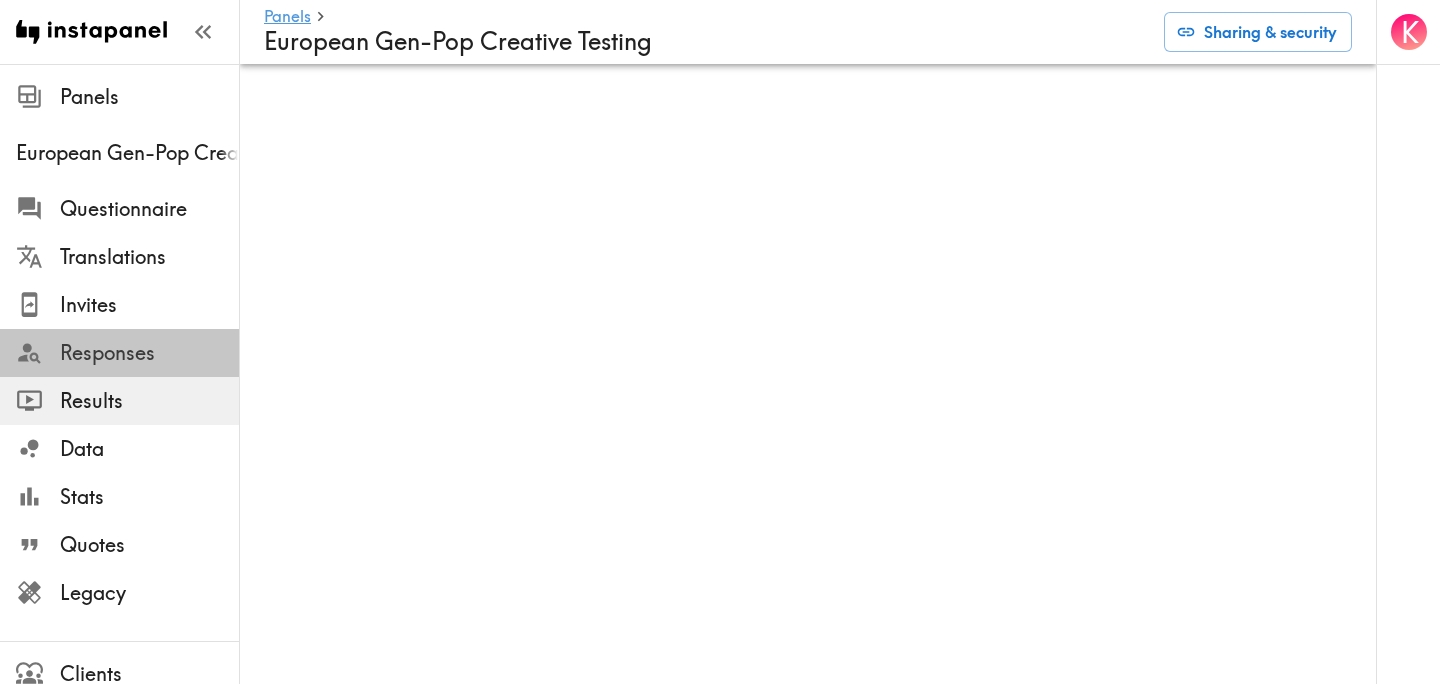 click on "Responses" at bounding box center [149, 353] 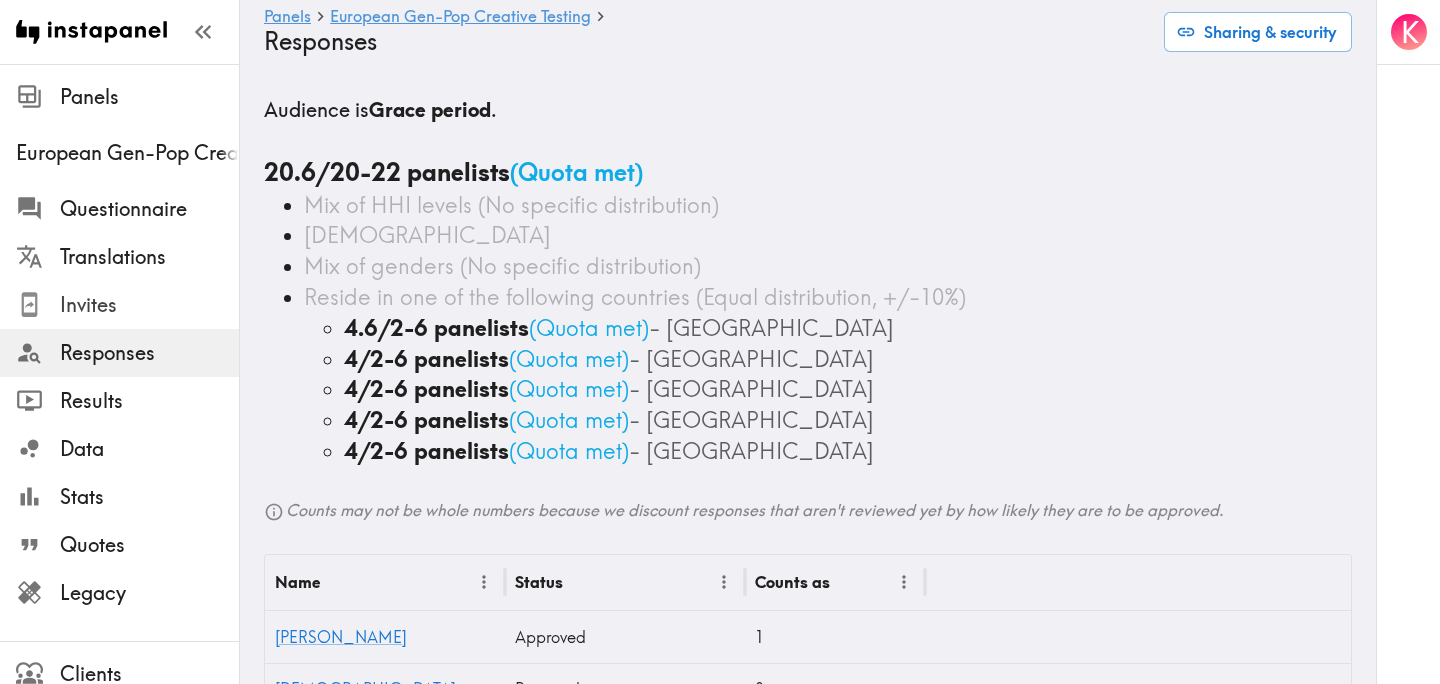 click on "Invites" at bounding box center (149, 305) 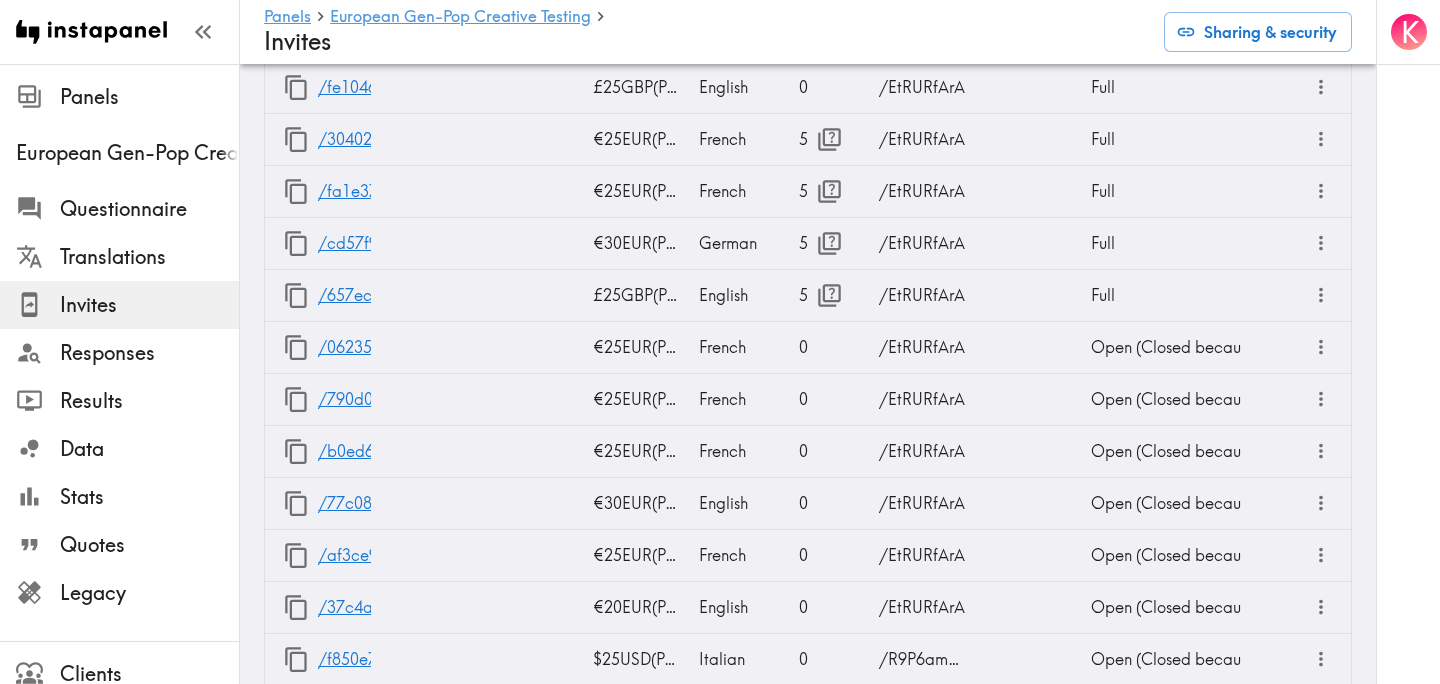 scroll, scrollTop: 2792, scrollLeft: 0, axis: vertical 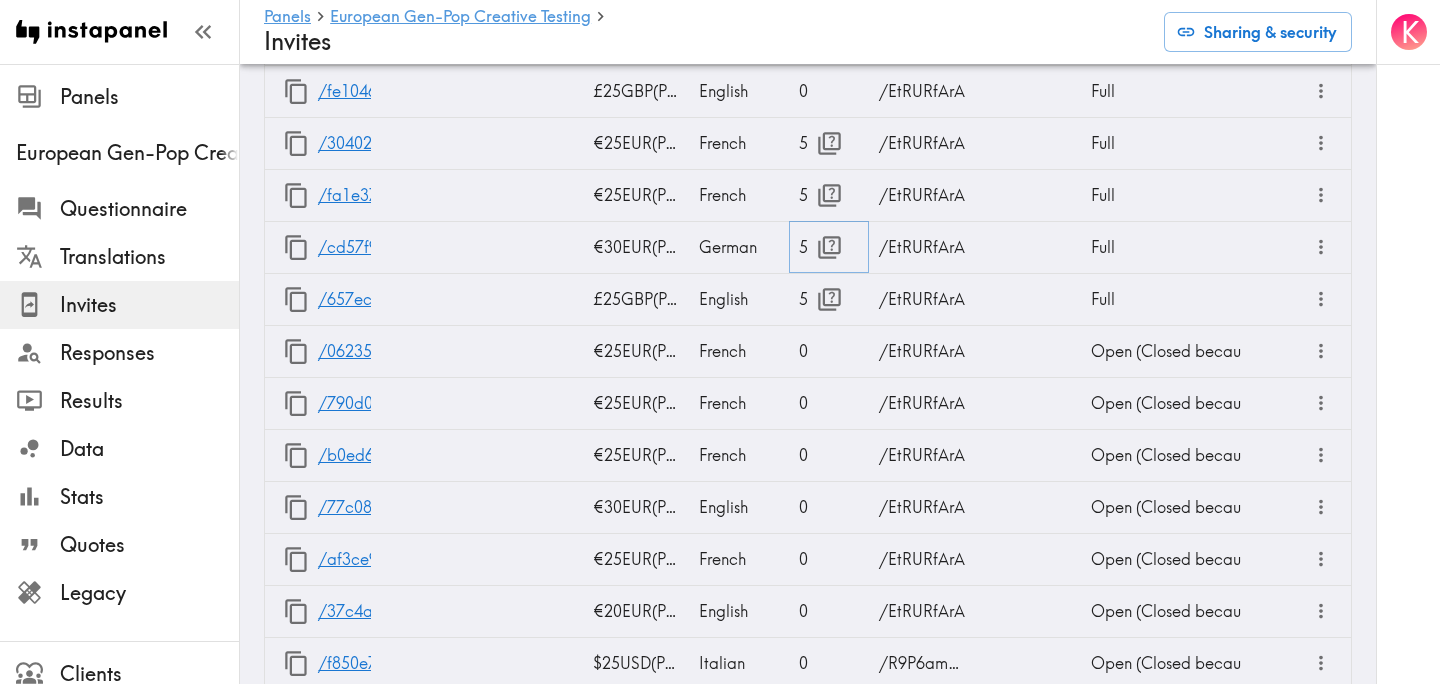 click 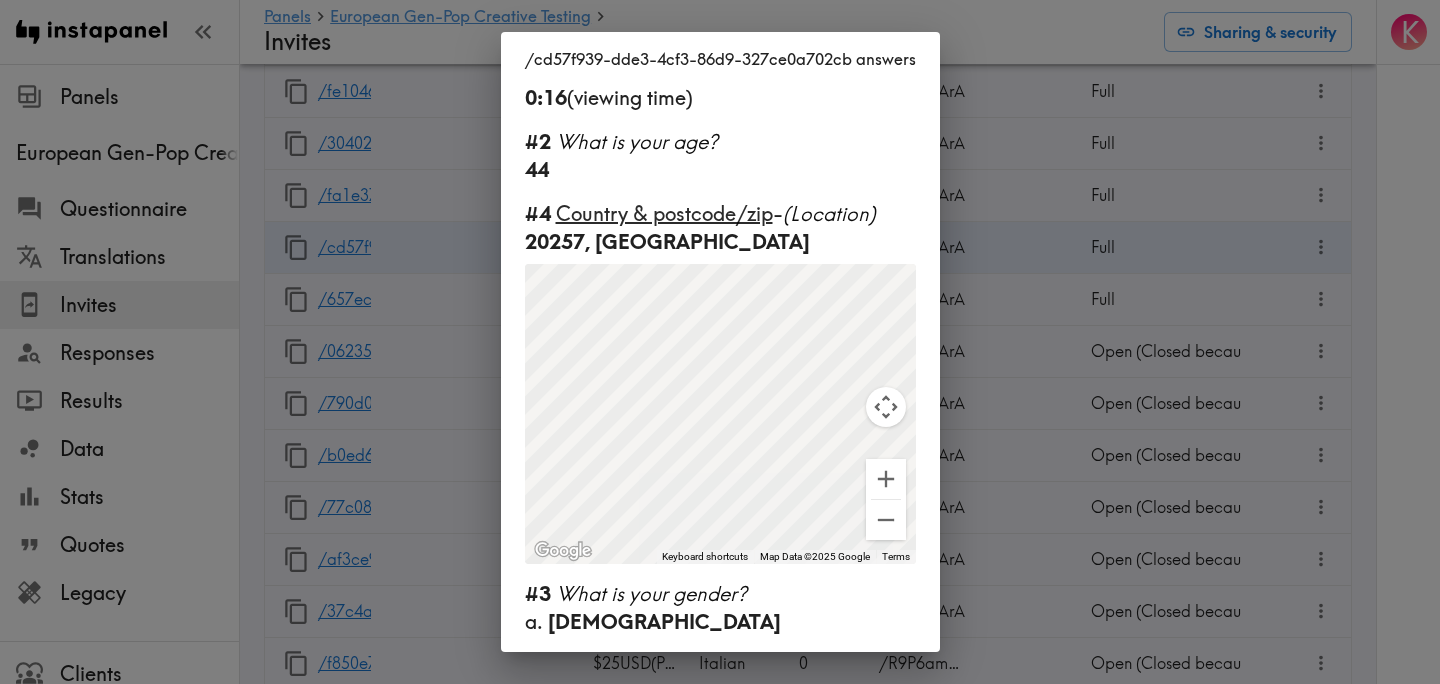 scroll, scrollTop: 250, scrollLeft: 0, axis: vertical 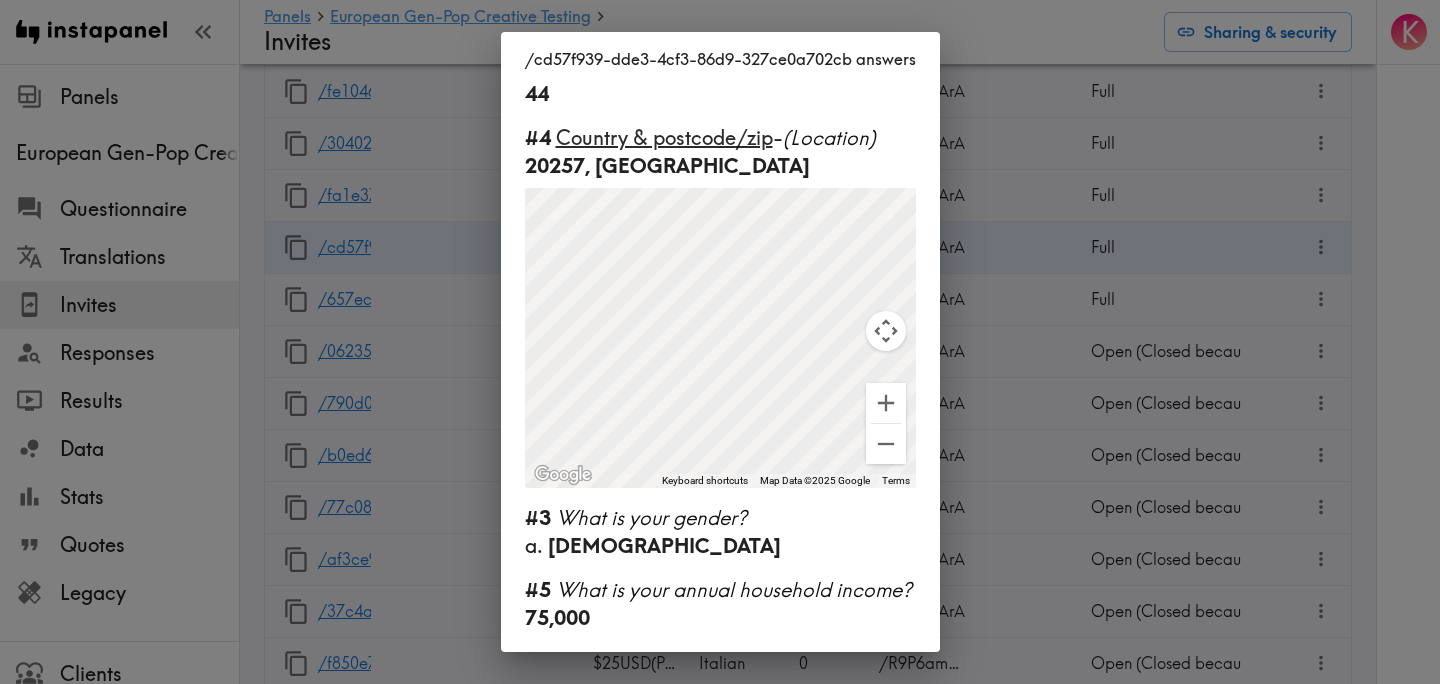 click on "/cd57f939-dde3-4cf3-86d9-327ce0a702cb answers Language German Segment Germany #1   There is a new instapanel! 0:16  (viewing time) #2   What is your age? 44 #4   Country & postcode/zip  -  (Location) 20257, Germany ← Move left → Move right ↑ Move up ↓ Move down + Zoom in - Zoom out Home Jump left by 75% End Jump right by 75% Page Up Jump up by 75% Page Down Jump down by 75% To navigate, press the arrow keys. To activate drag with keyboard, press Alt + Enter. Once in keyboard drag state, use the arrow keys to move the marker. To complete the drag, press the Enter key. To cancel, press Escape. Keyboard shortcuts Map Data Map Data ©2025 Google Map data ©2025 Google 500 km  Click to toggle between metric and imperial units Terms Report a map error #3   What is your gender? a.   Male #5   What is your annual household income? 75,000" at bounding box center [720, 342] 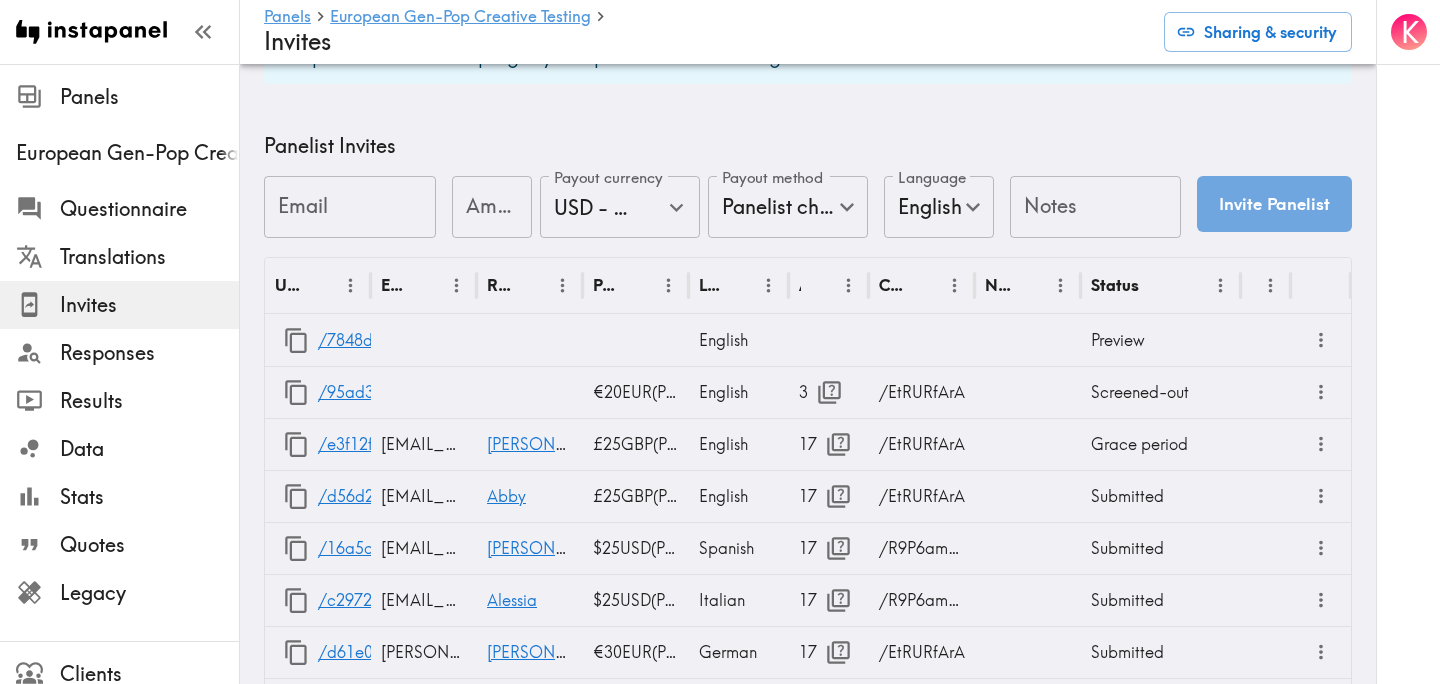 scroll, scrollTop: 494, scrollLeft: 0, axis: vertical 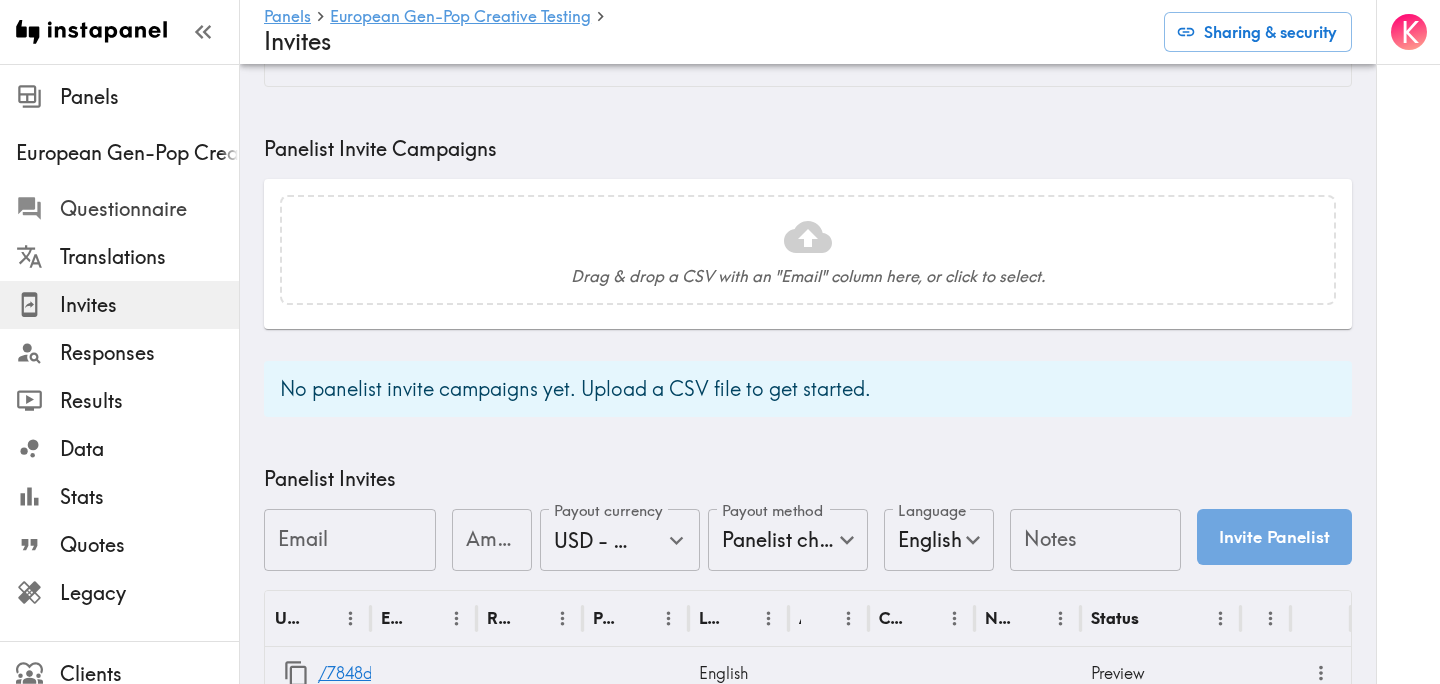 click on "Questionnaire" at bounding box center (149, 209) 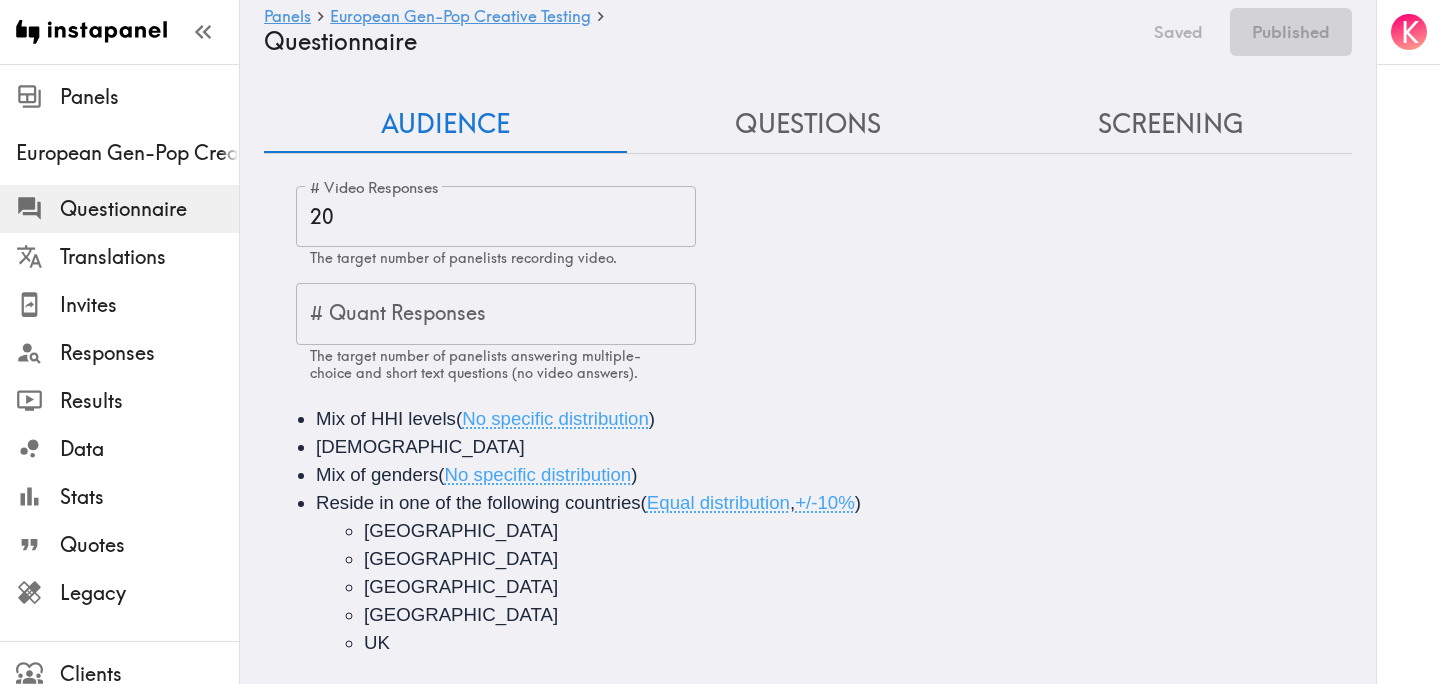 click on "20" at bounding box center (496, 217) 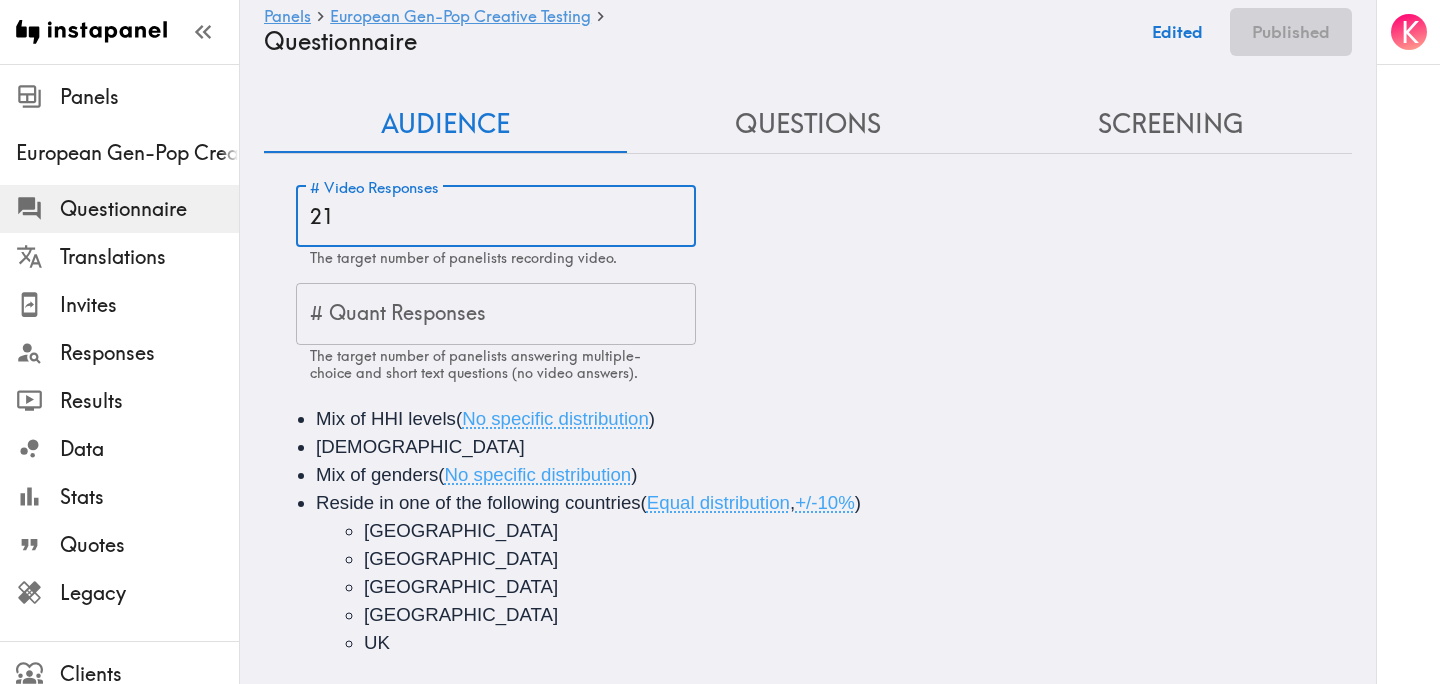 type on "21" 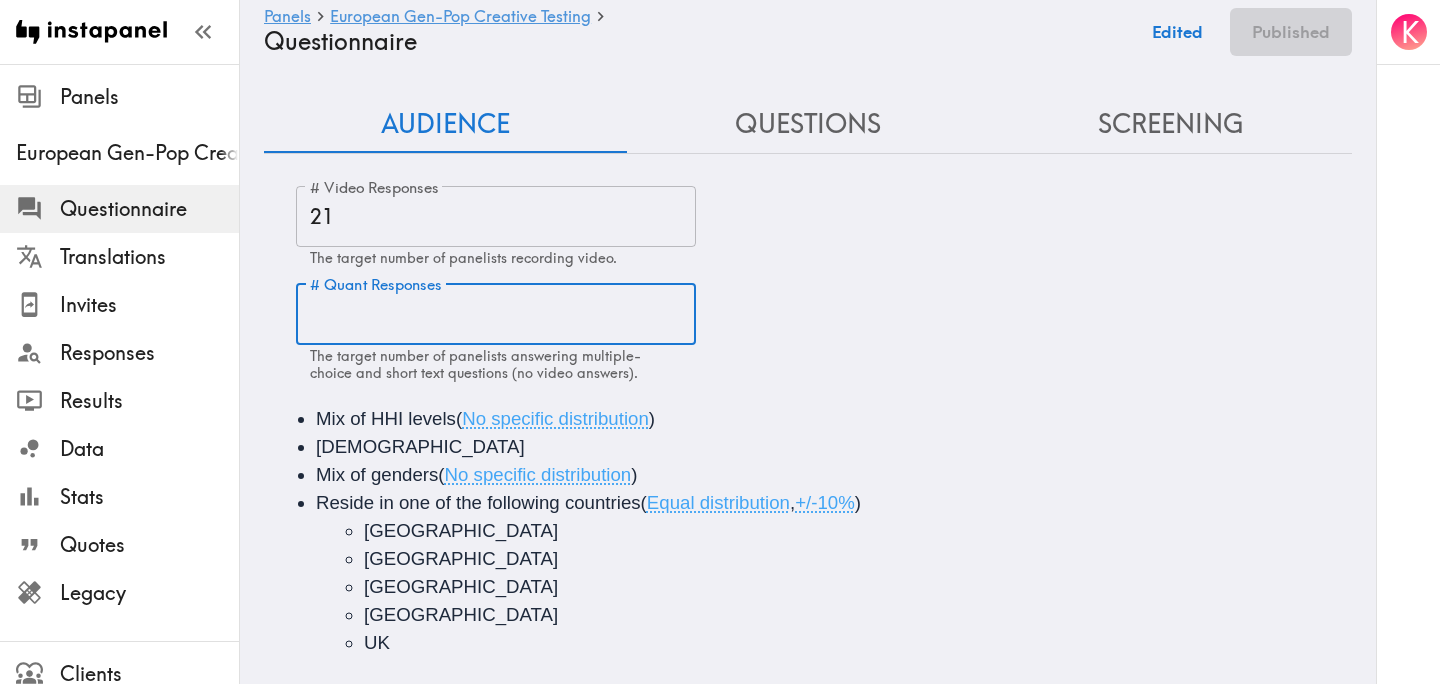 click on "# Video Responses 21 # Video Responses The target number of panelists recording video. # Quant Responses # Quant Responses The target number of panelists answering multiple-choice and short text questions (no video answers)." at bounding box center [824, 284] 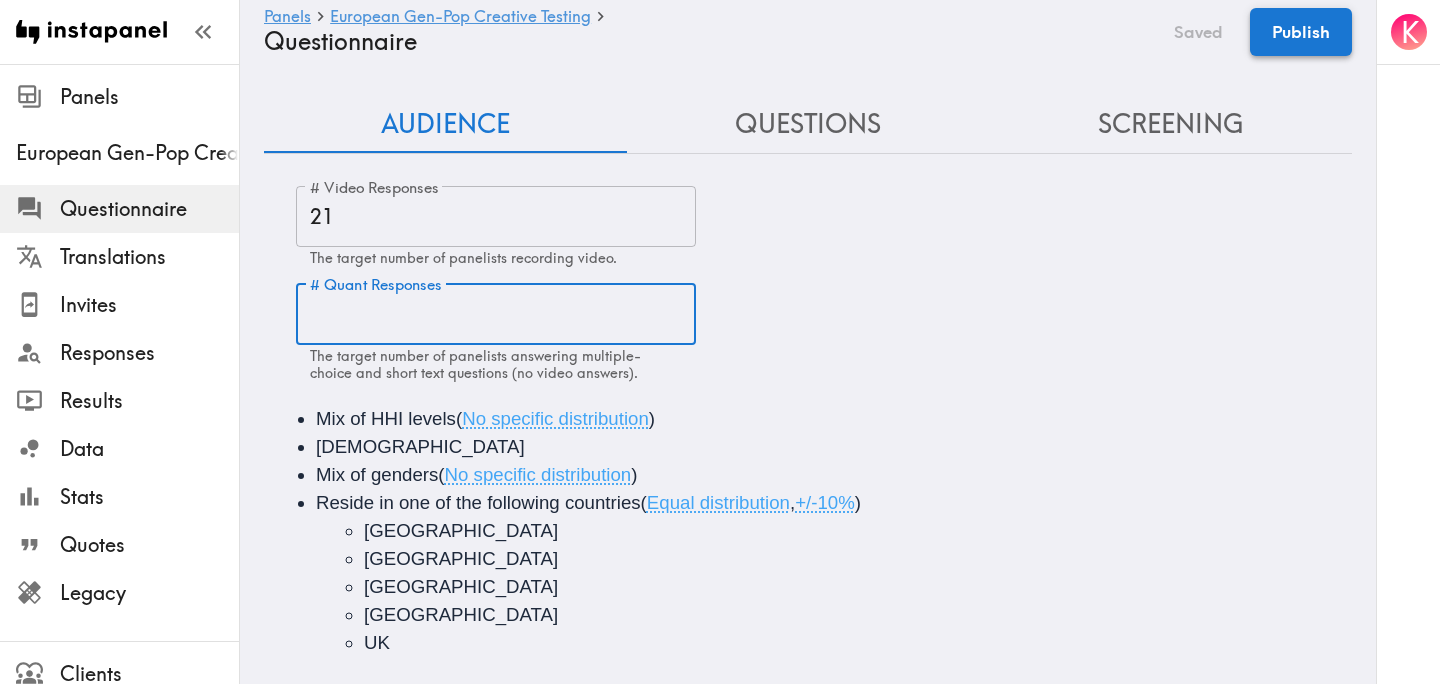 click on "Publish" at bounding box center [1301, 32] 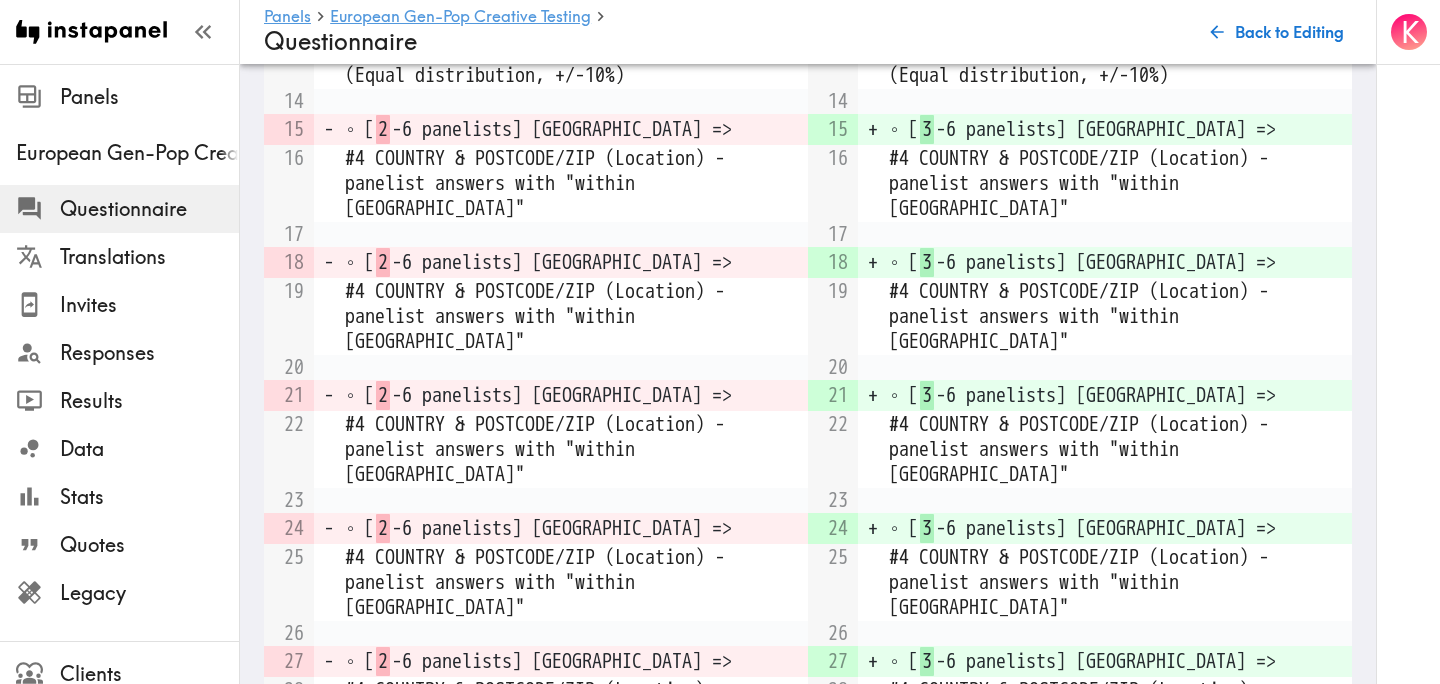 scroll, scrollTop: 1321, scrollLeft: 0, axis: vertical 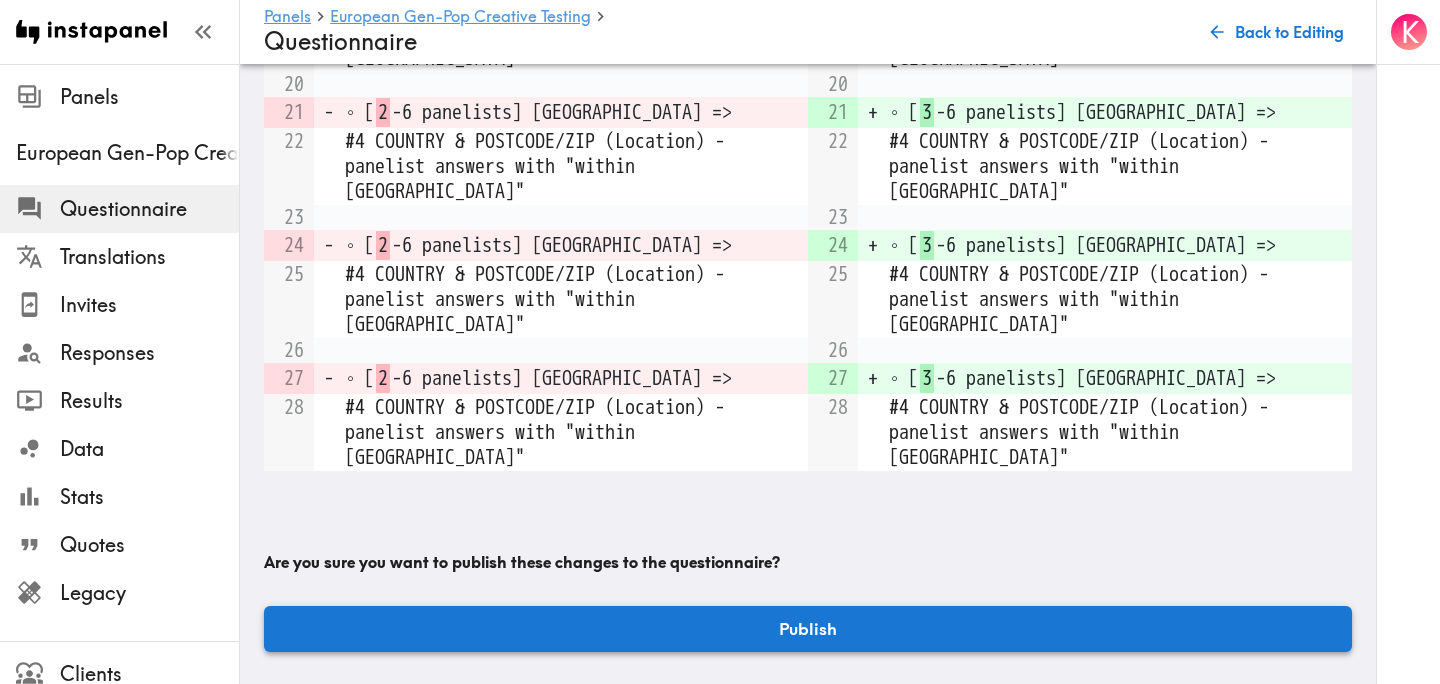 click on "Publish" at bounding box center (808, 629) 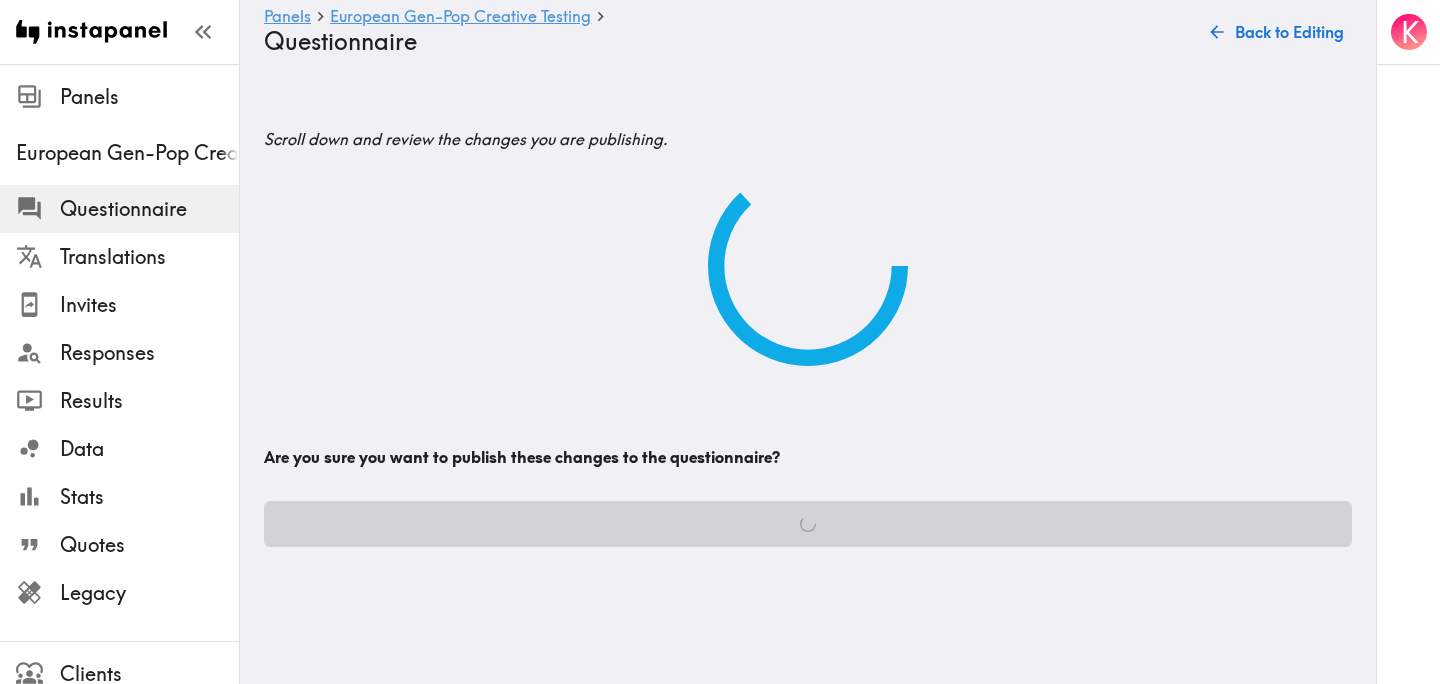 scroll, scrollTop: 0, scrollLeft: 0, axis: both 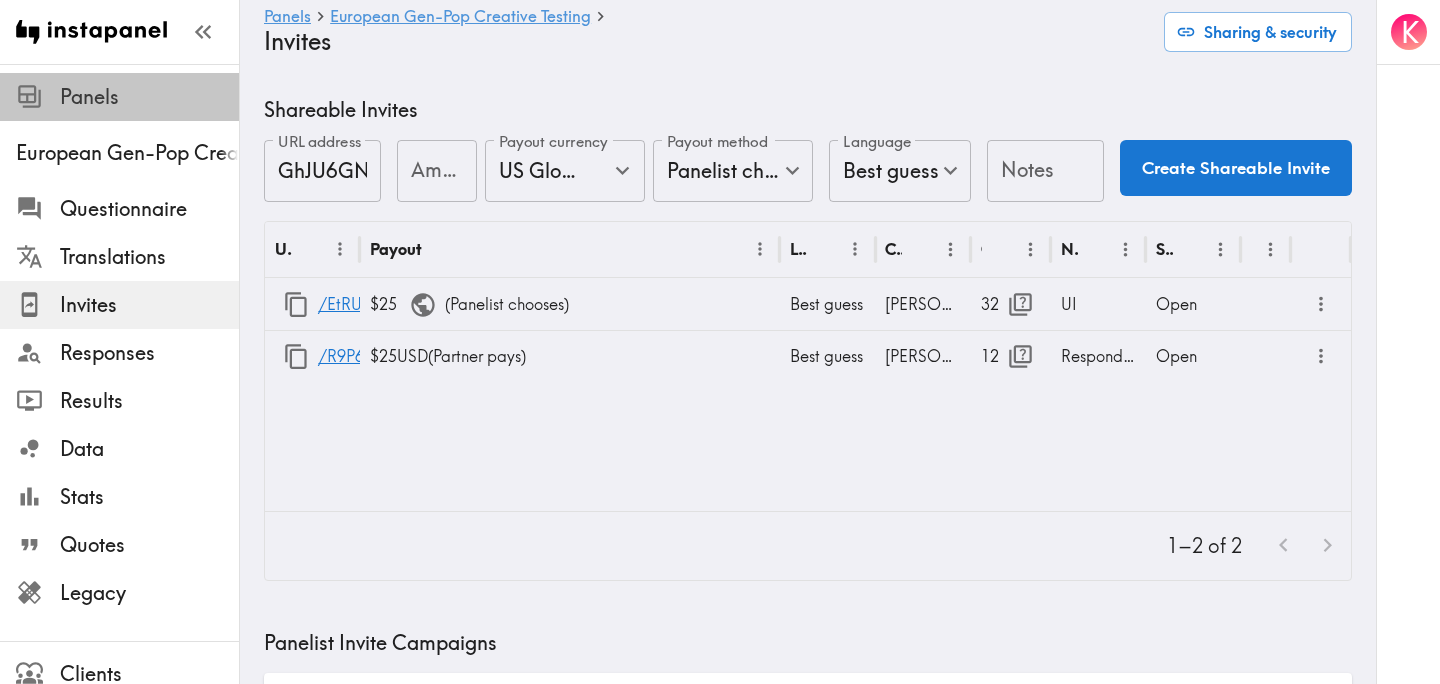 click on "Panels" at bounding box center [149, 97] 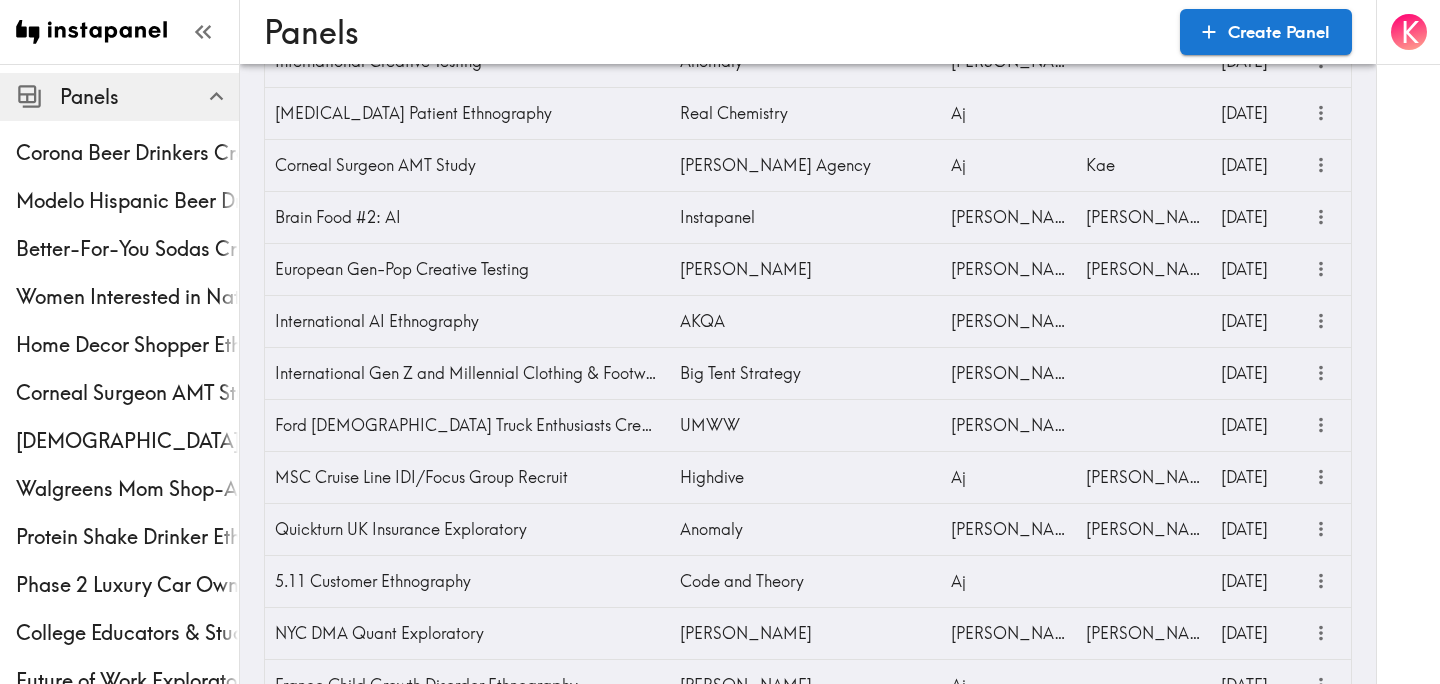 scroll, scrollTop: 1207, scrollLeft: 0, axis: vertical 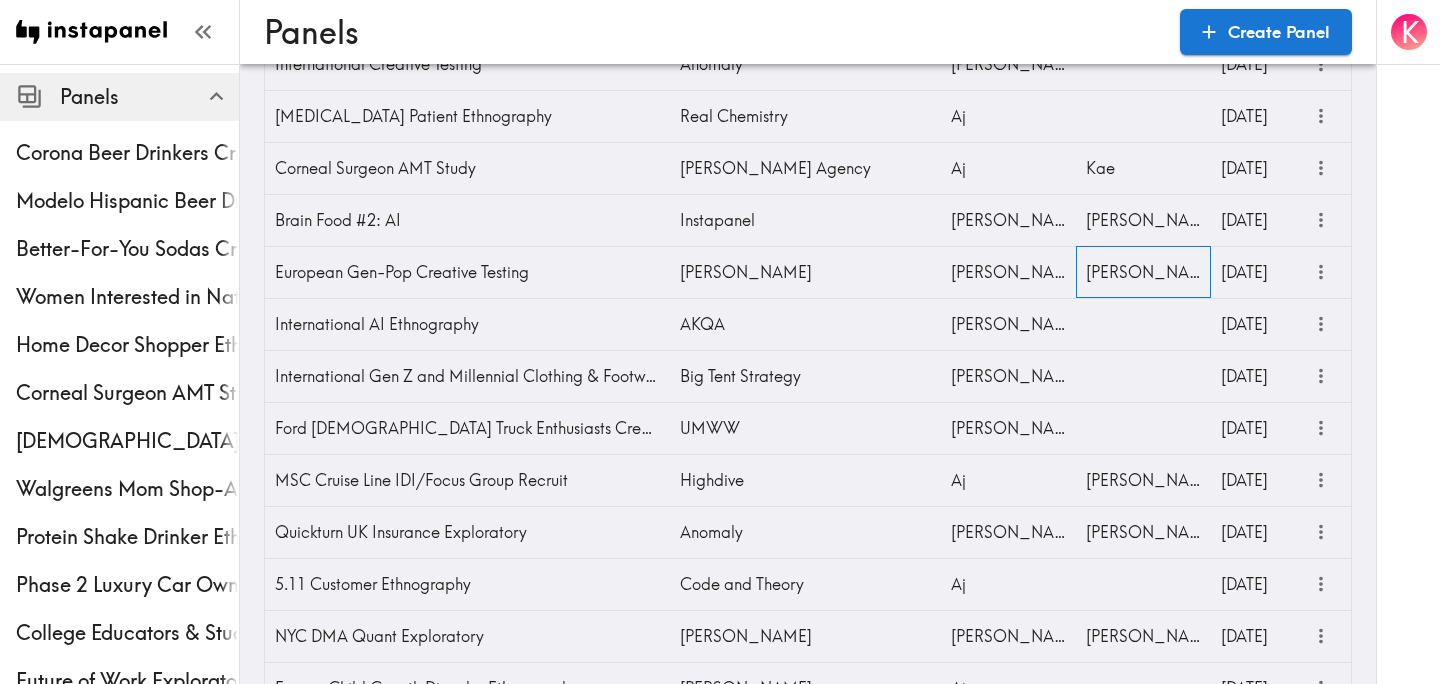 click on "[PERSON_NAME]" at bounding box center (1143, 272) 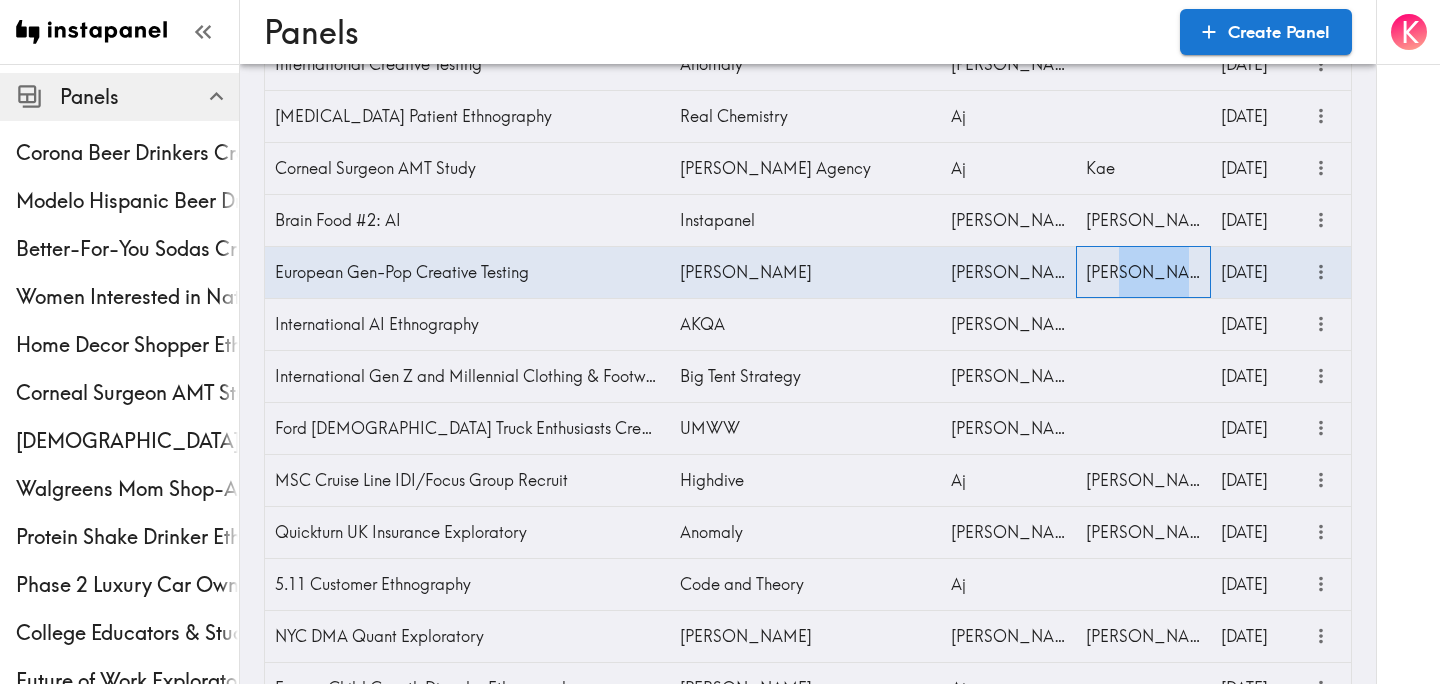 click on "[PERSON_NAME]" at bounding box center (1143, 272) 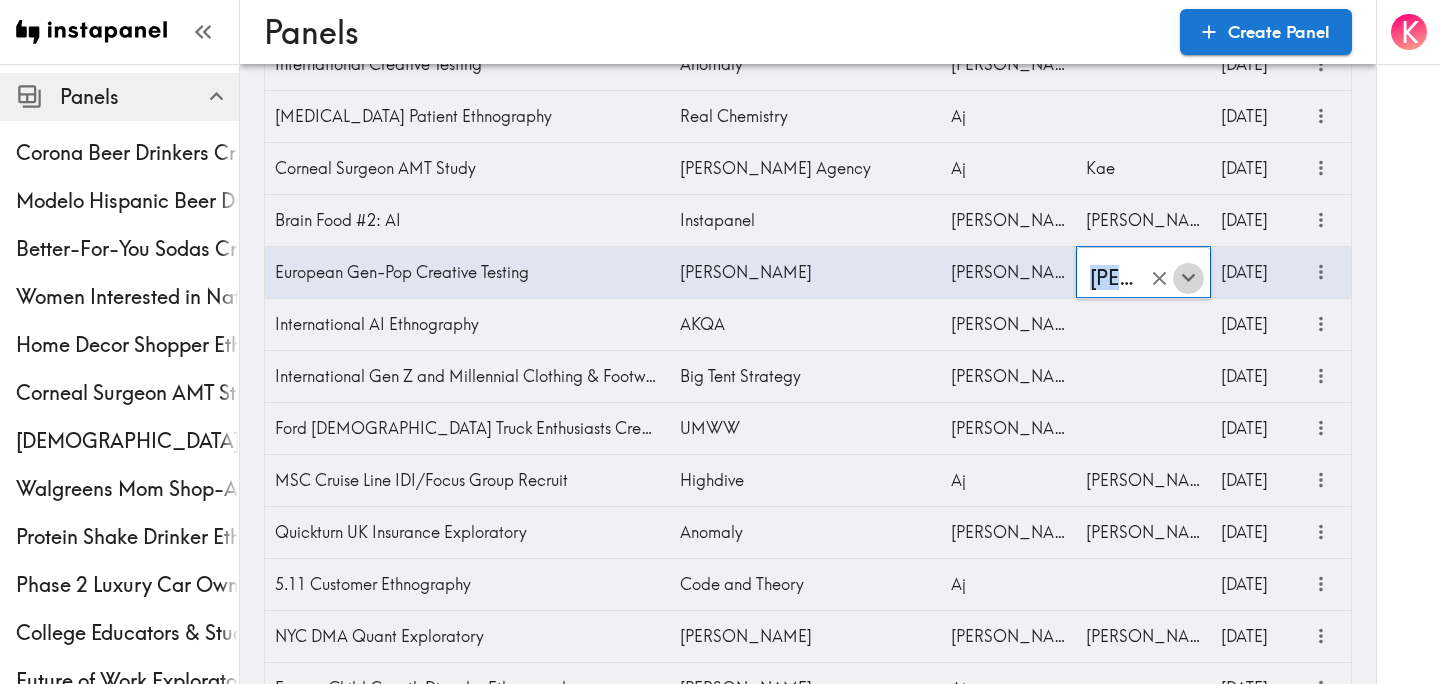 click 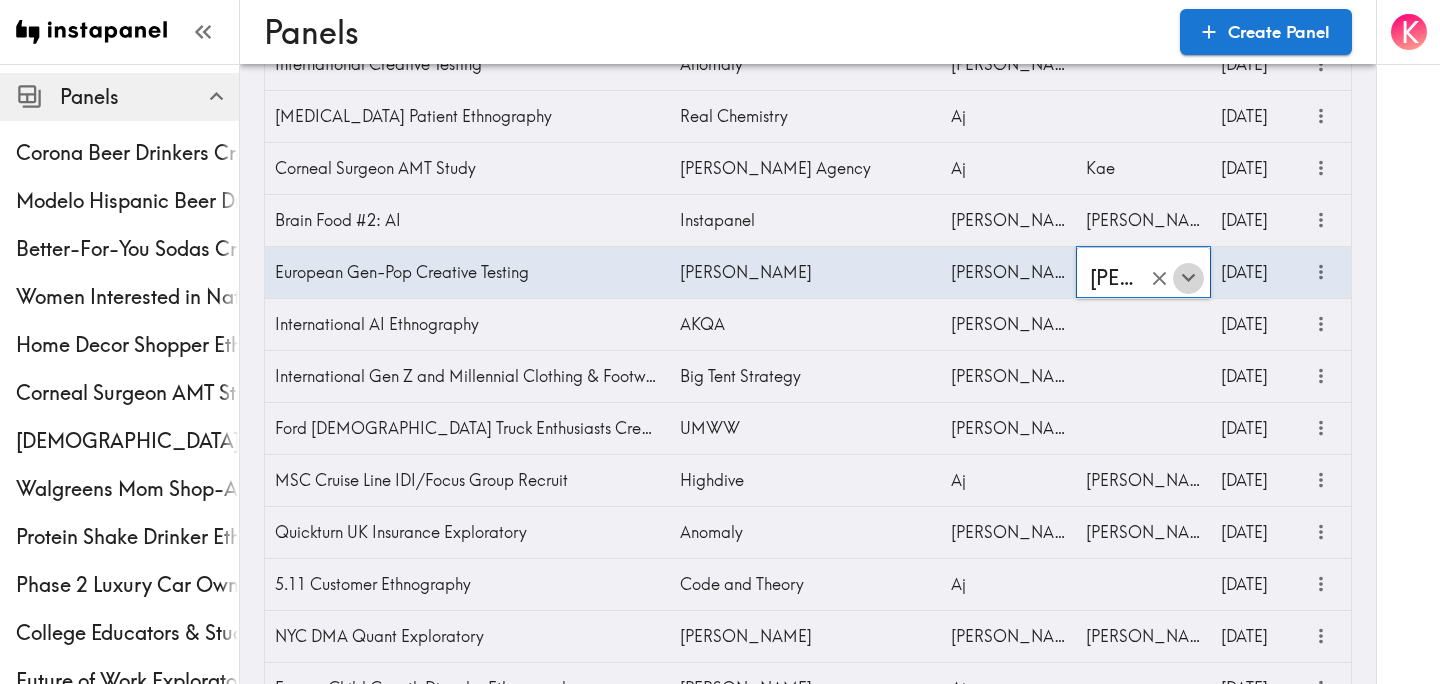 scroll, scrollTop: 2, scrollLeft: 0, axis: vertical 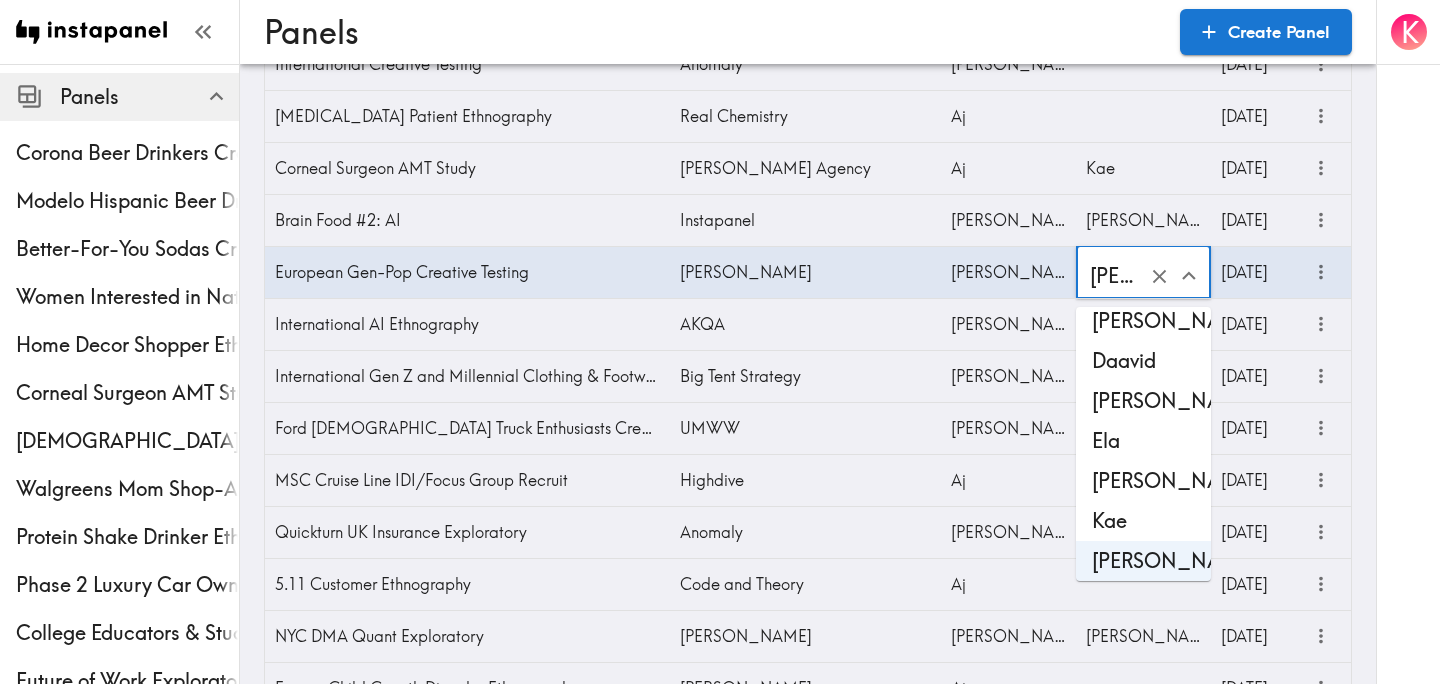 click on "Kae" at bounding box center (1143, 521) 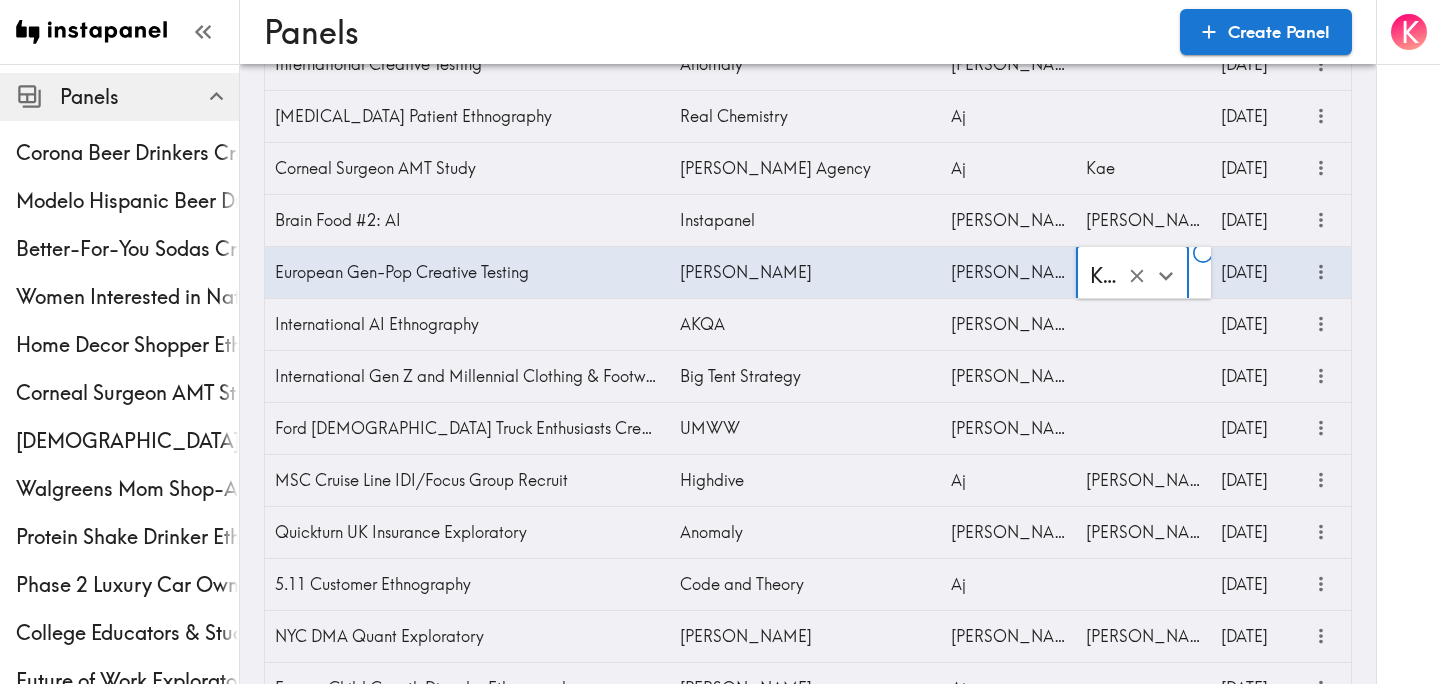 click on "K" at bounding box center [1408, 342] 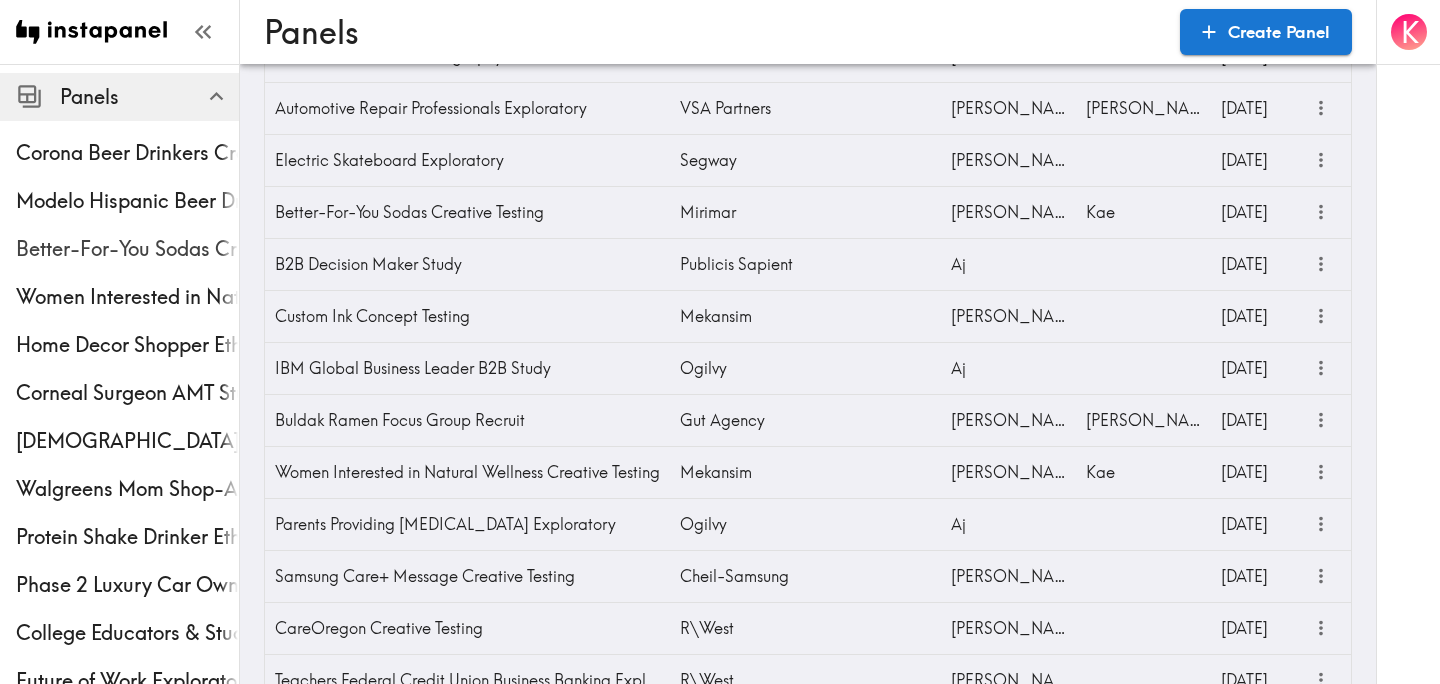 scroll, scrollTop: 0, scrollLeft: 0, axis: both 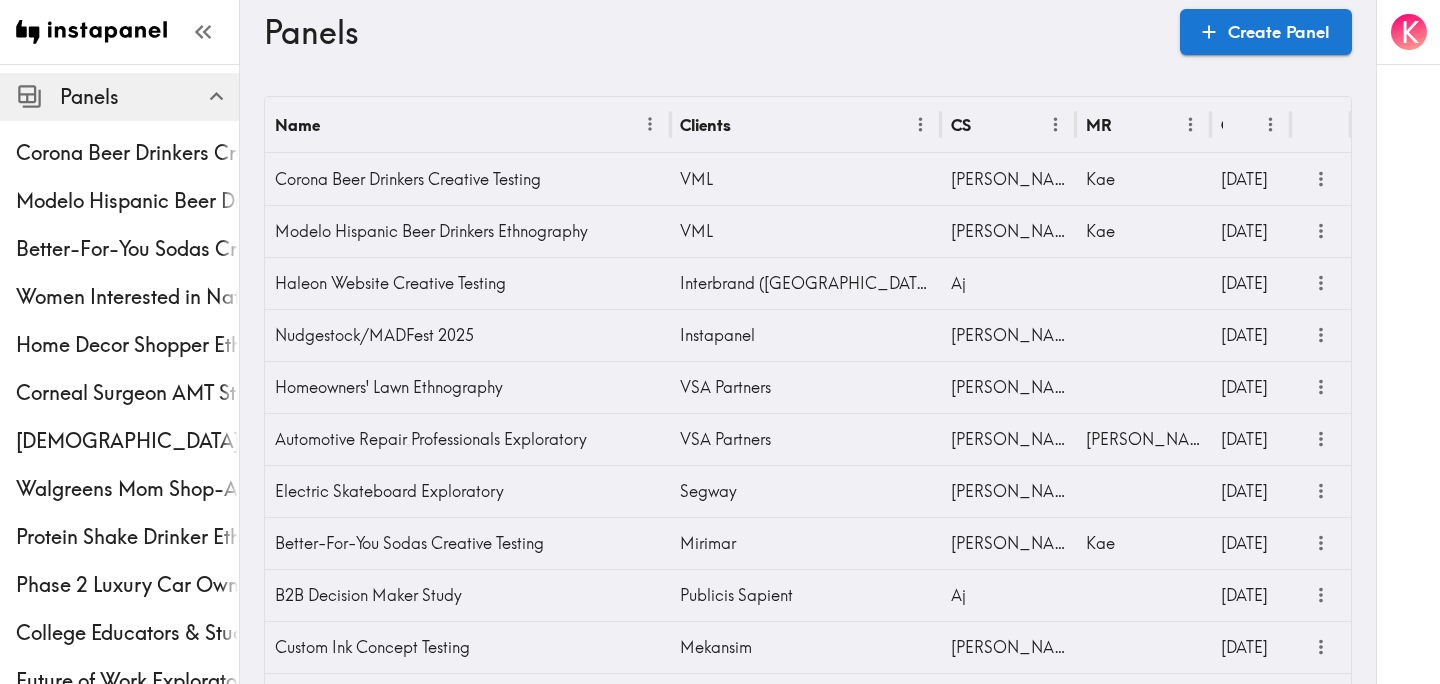 click on "Panels" at bounding box center (149, 97) 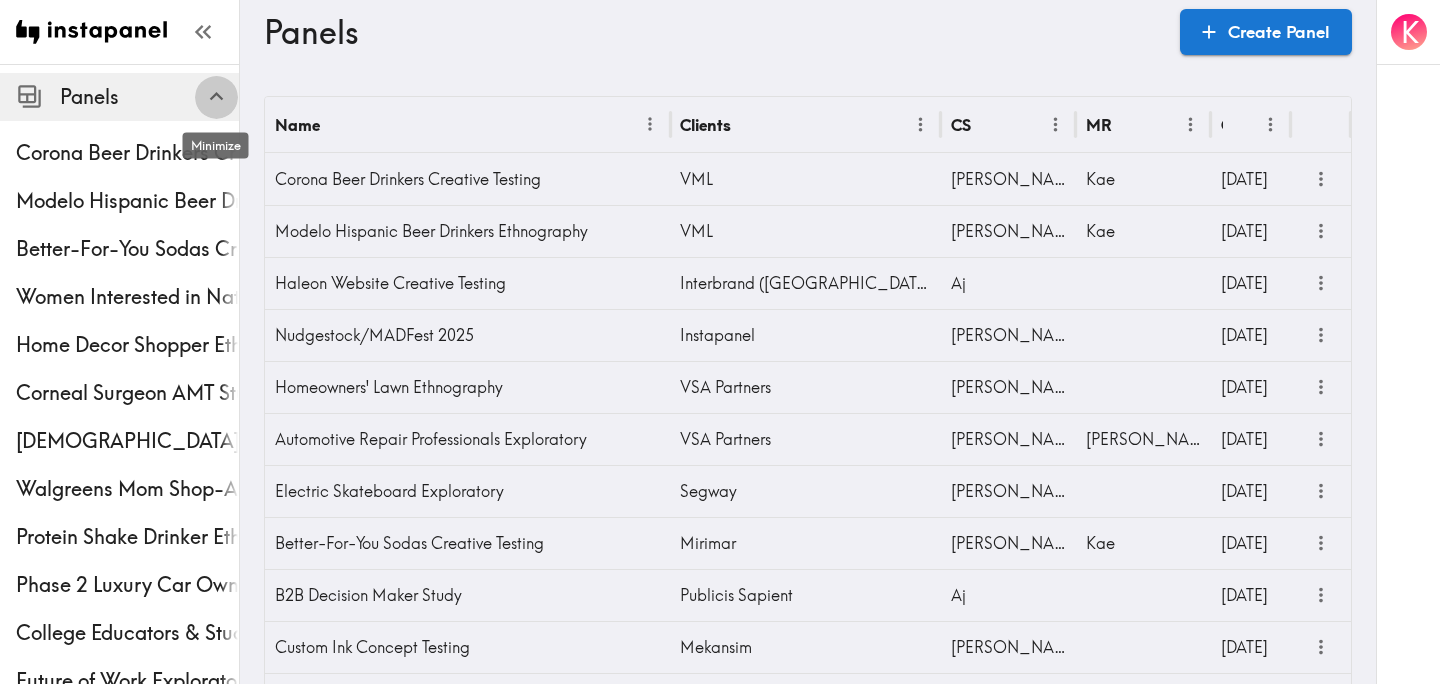 click at bounding box center [216, 96] 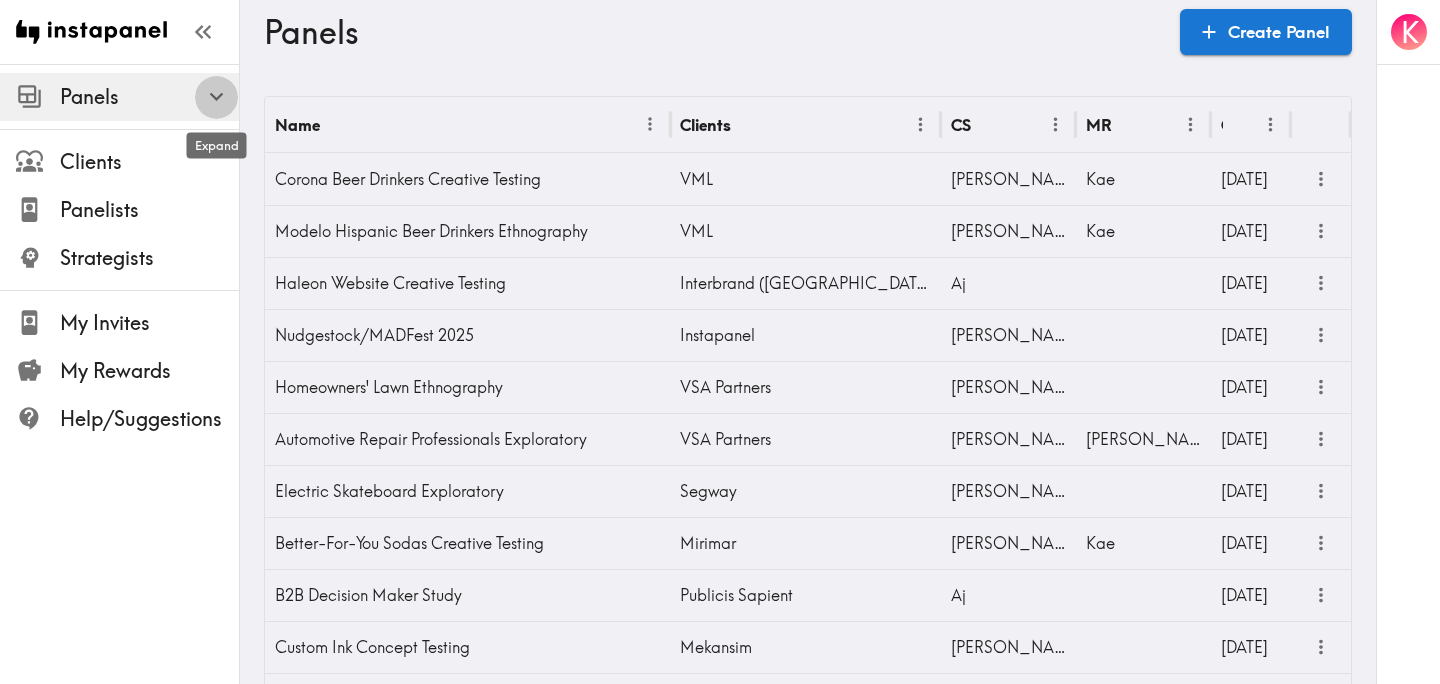 click 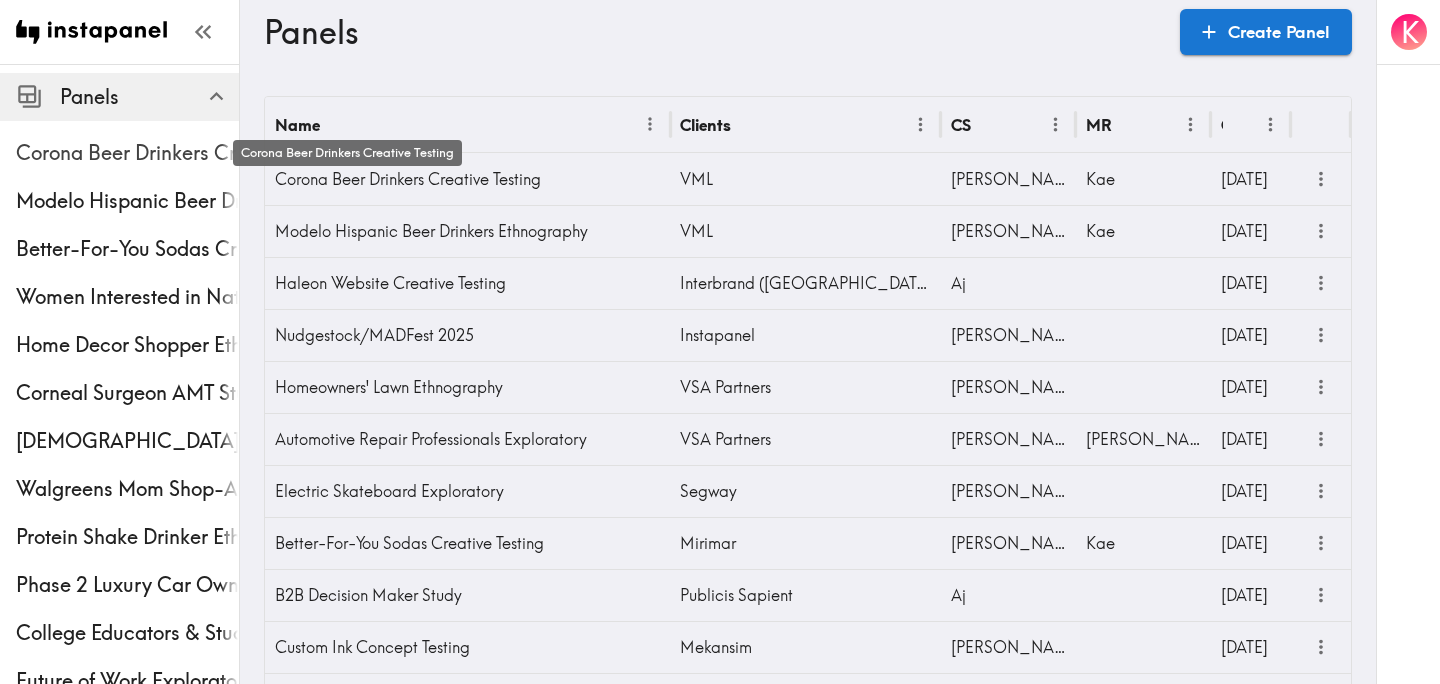 click on "Corona Beer Drinkers Creative Testing" at bounding box center (127, 153) 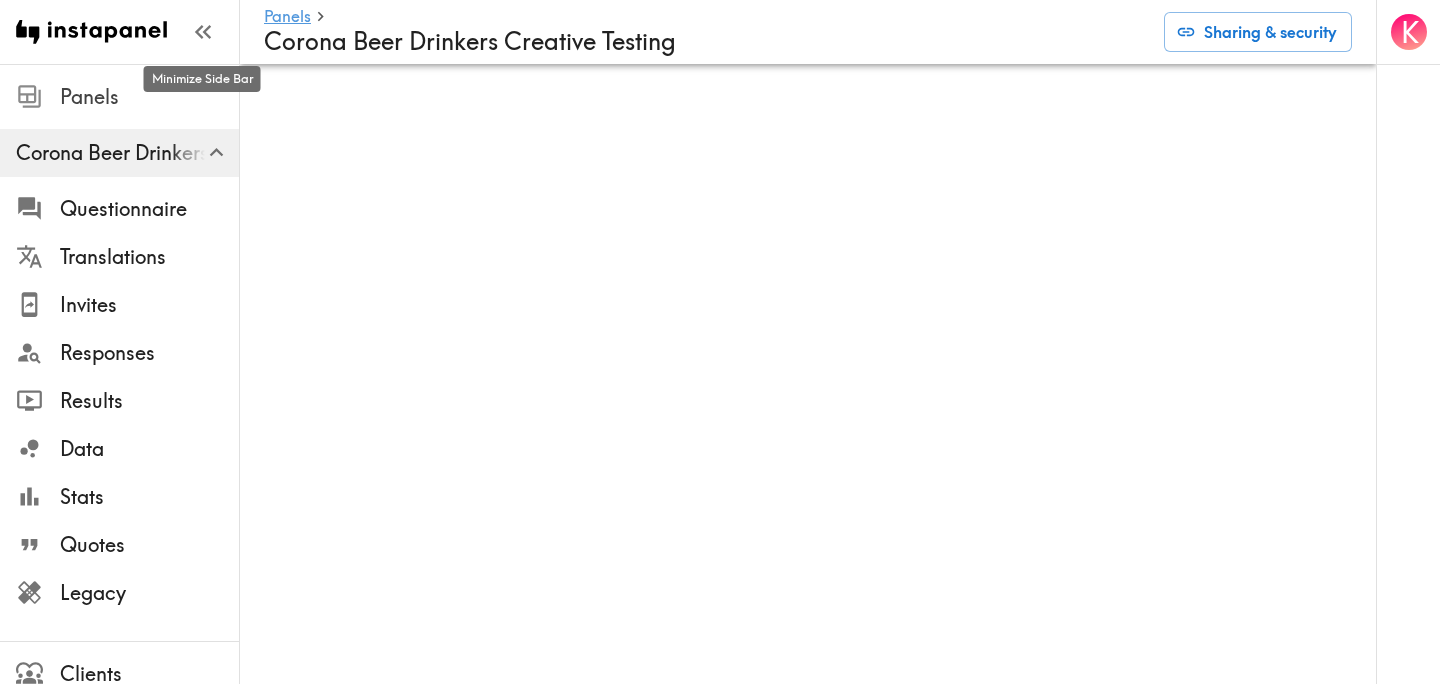 click 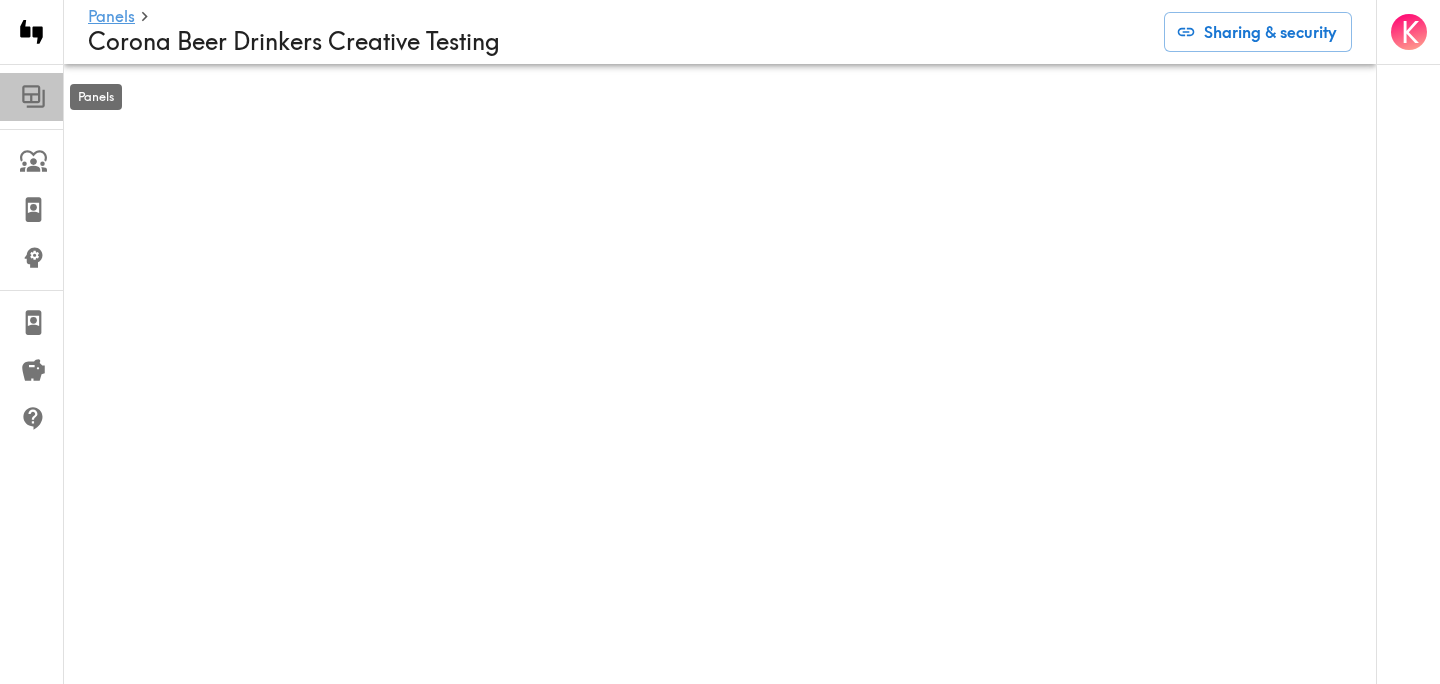 click 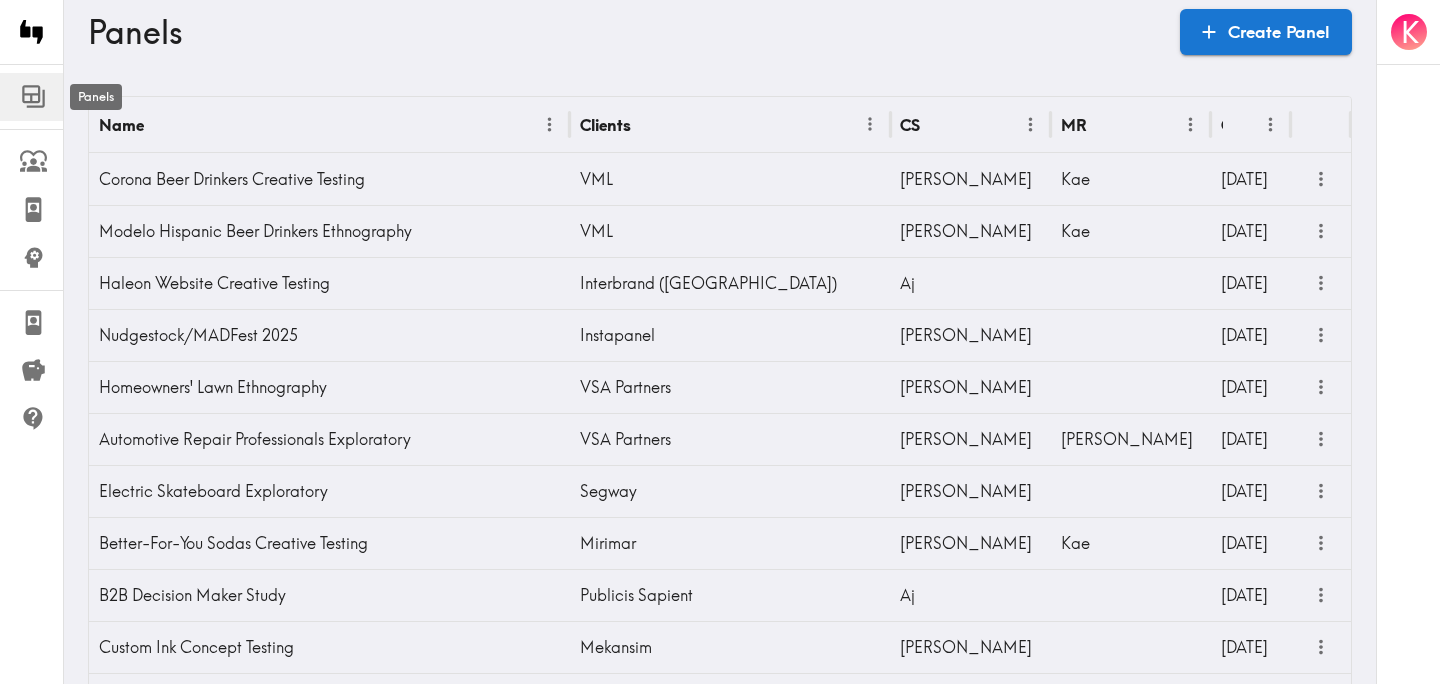 click 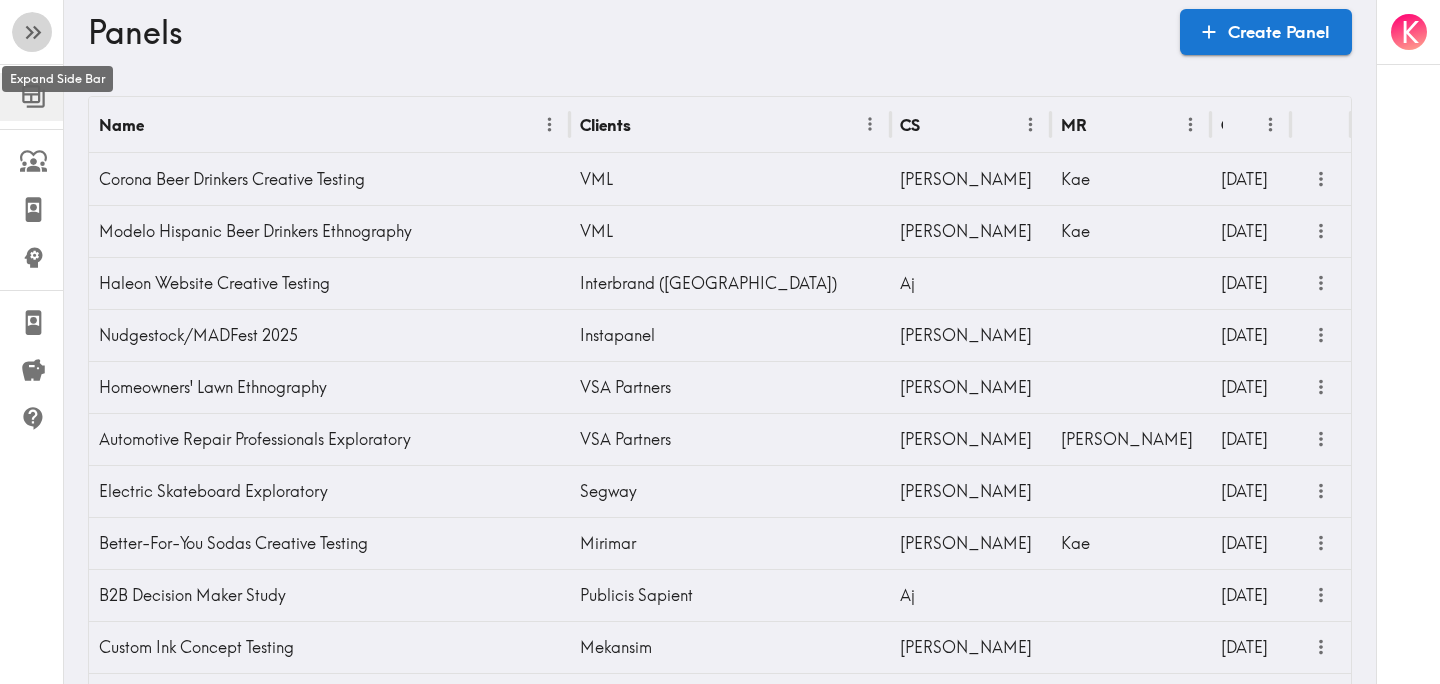 click 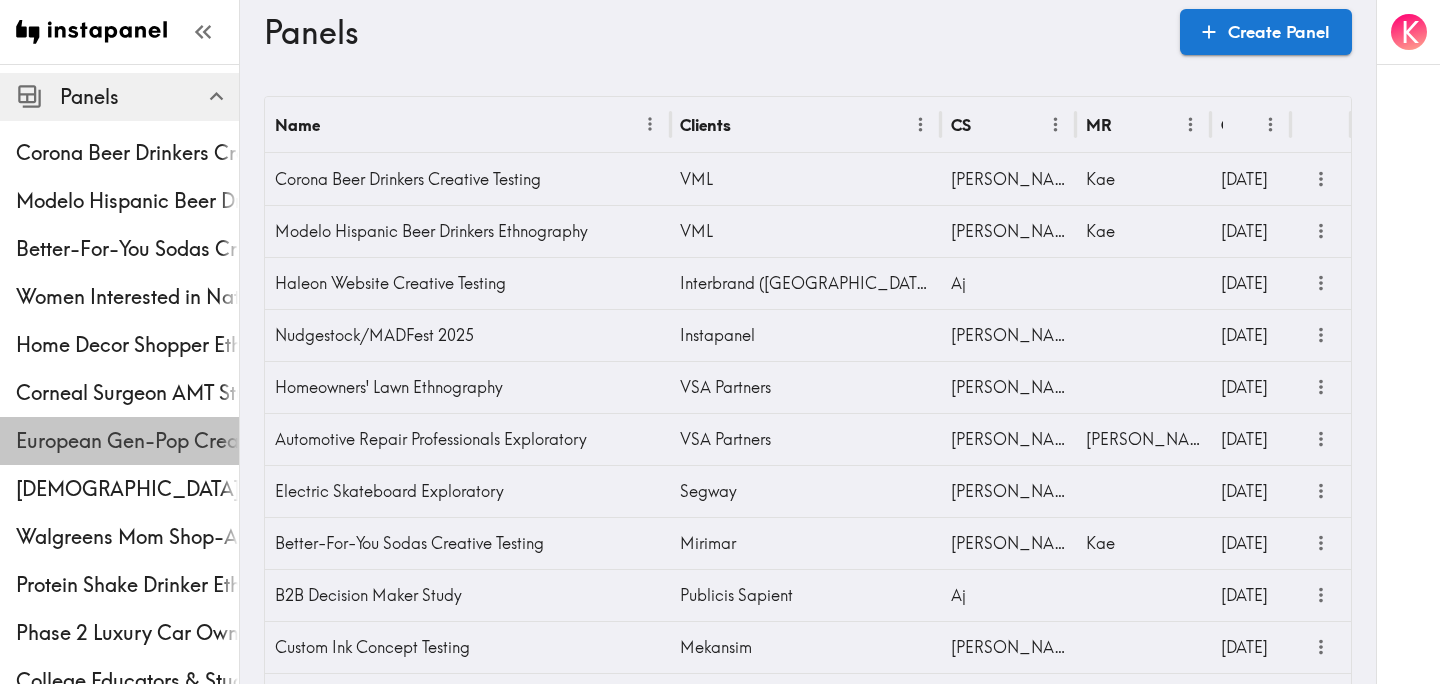 click on "European Gen-Pop Creative Testing" at bounding box center (127, 441) 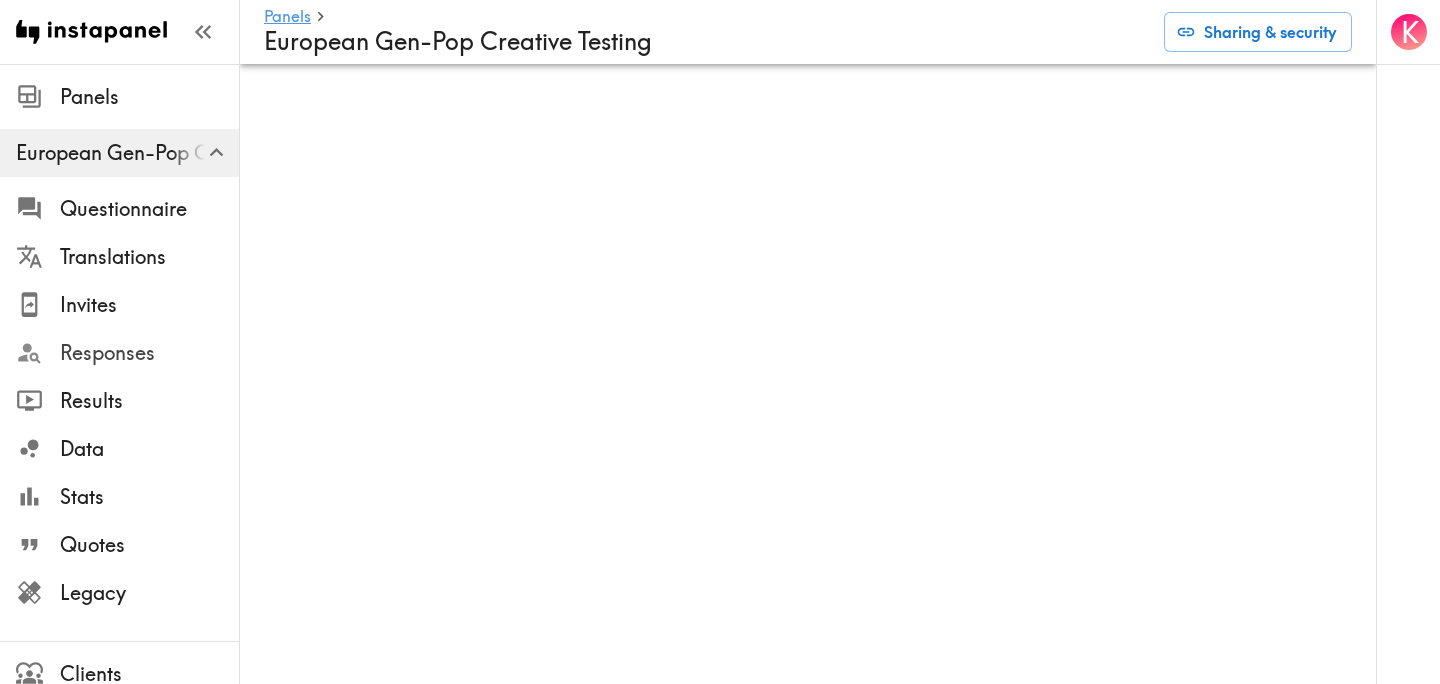 click on "Responses" at bounding box center (149, 353) 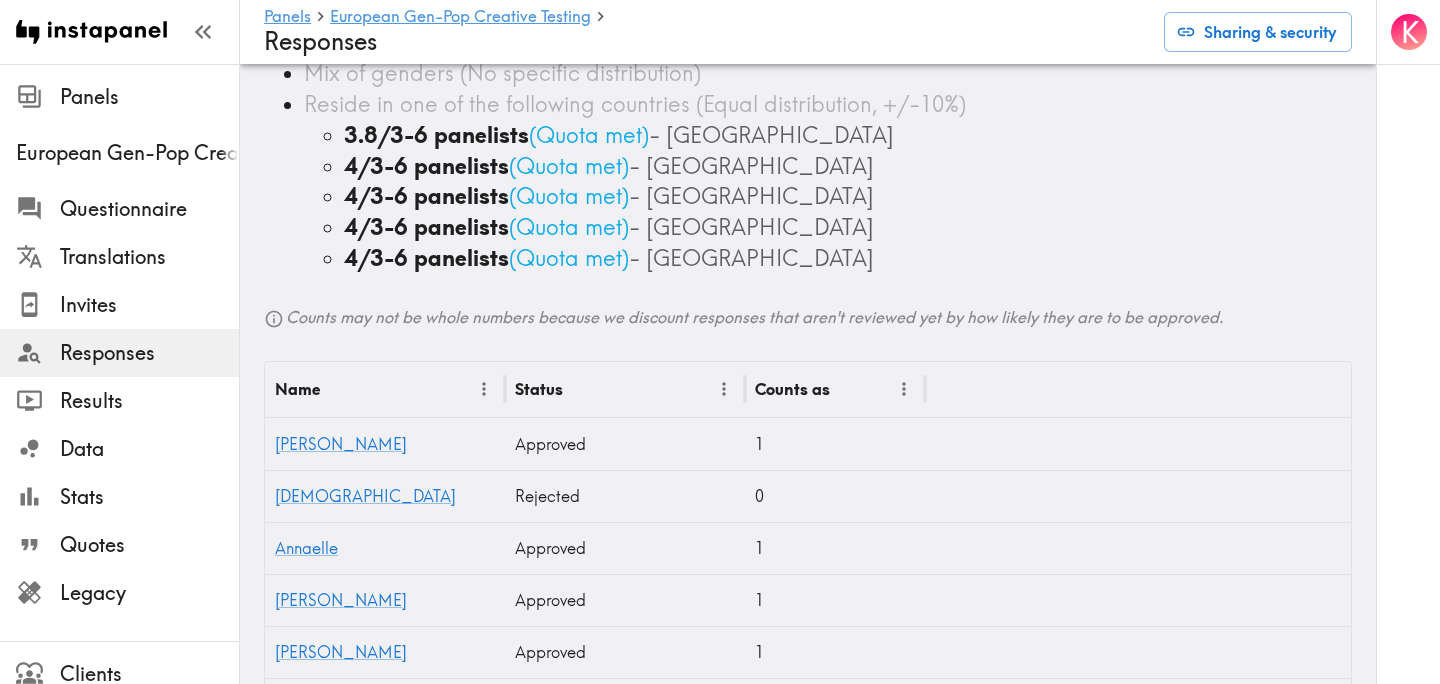 scroll, scrollTop: 277, scrollLeft: 0, axis: vertical 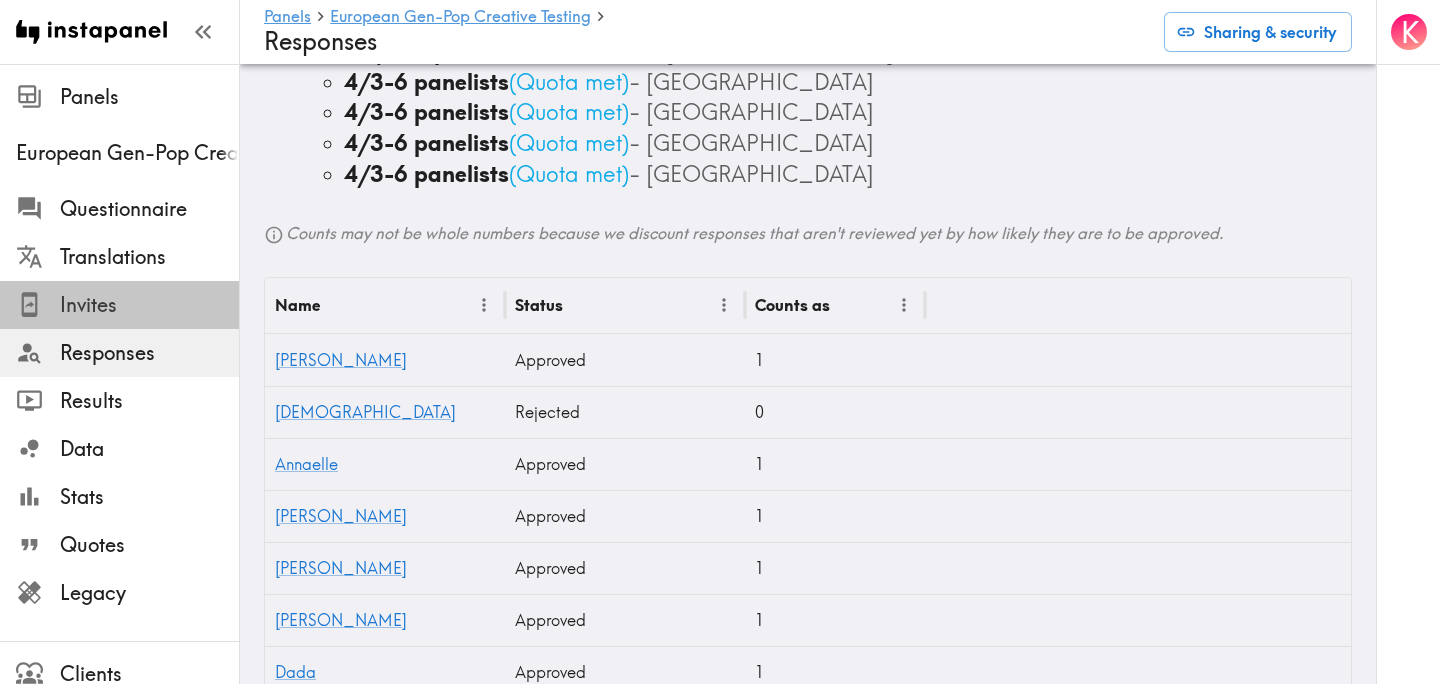 click on "Invites" at bounding box center [149, 305] 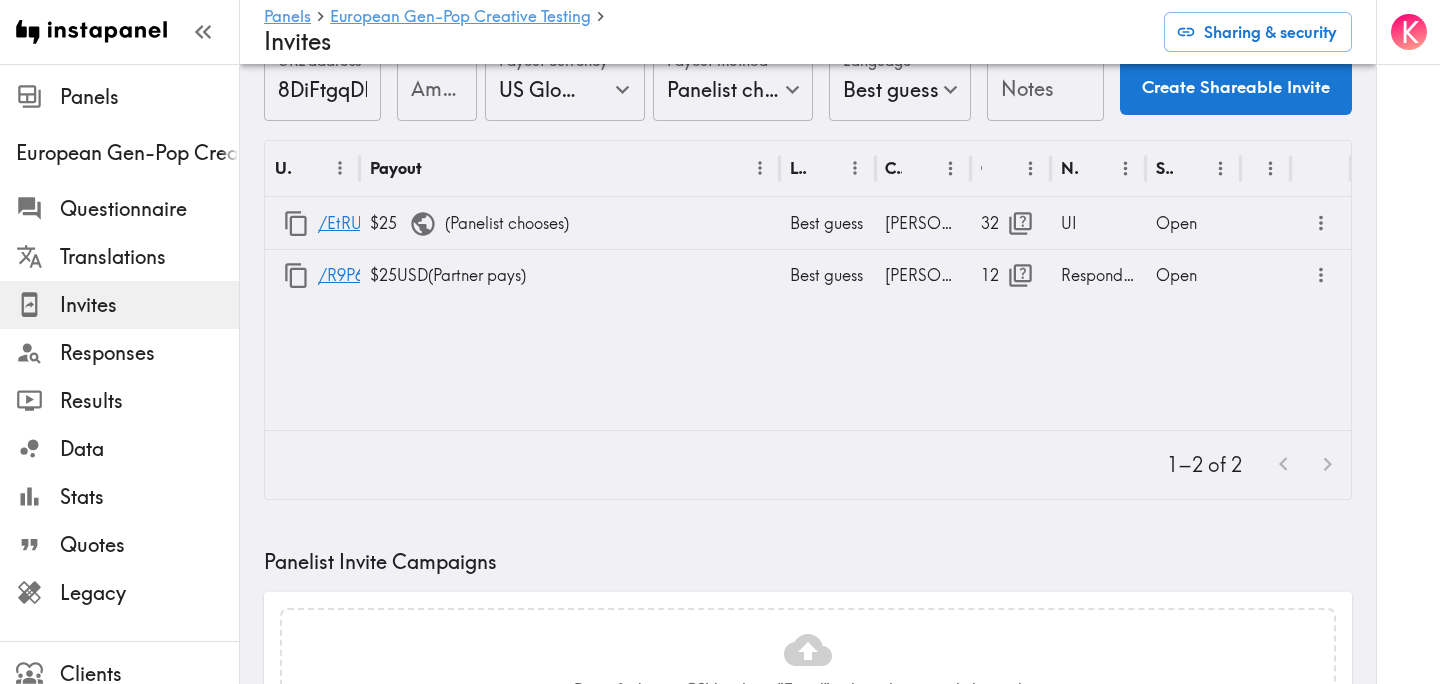 scroll, scrollTop: 0, scrollLeft: 0, axis: both 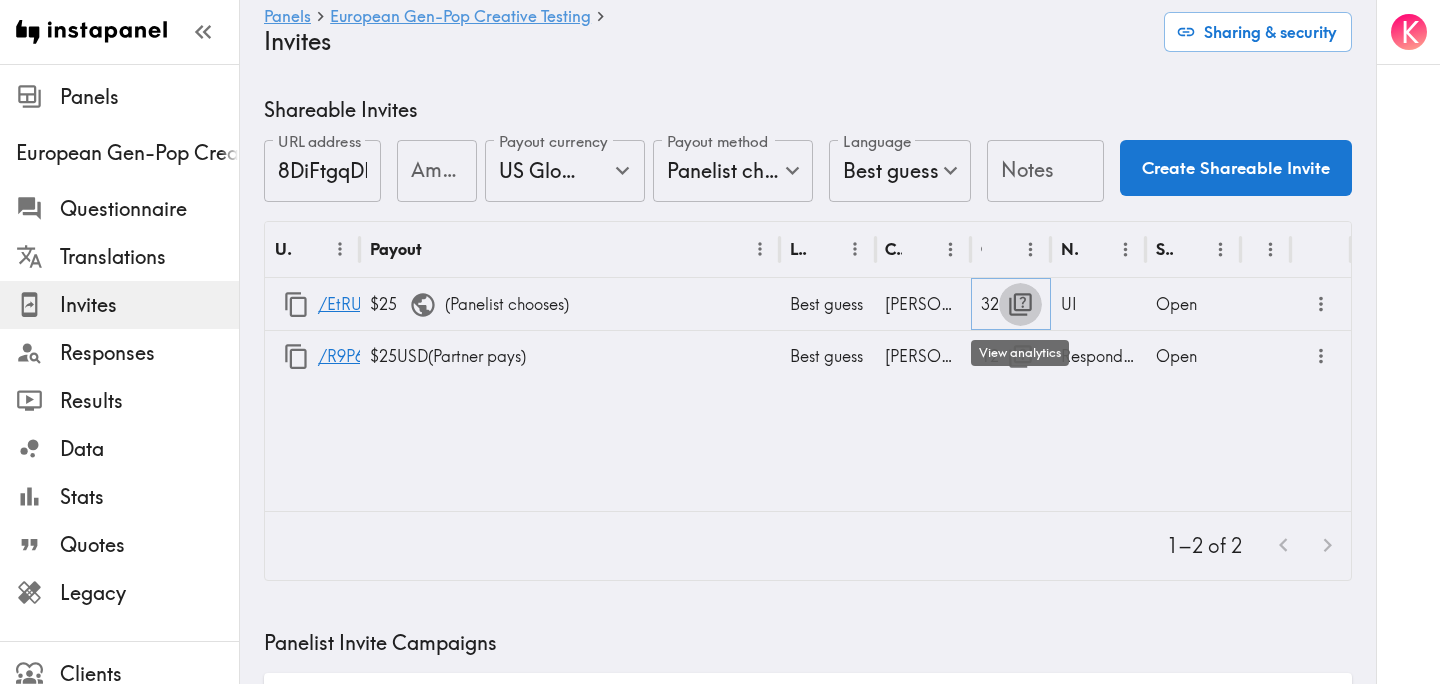 click 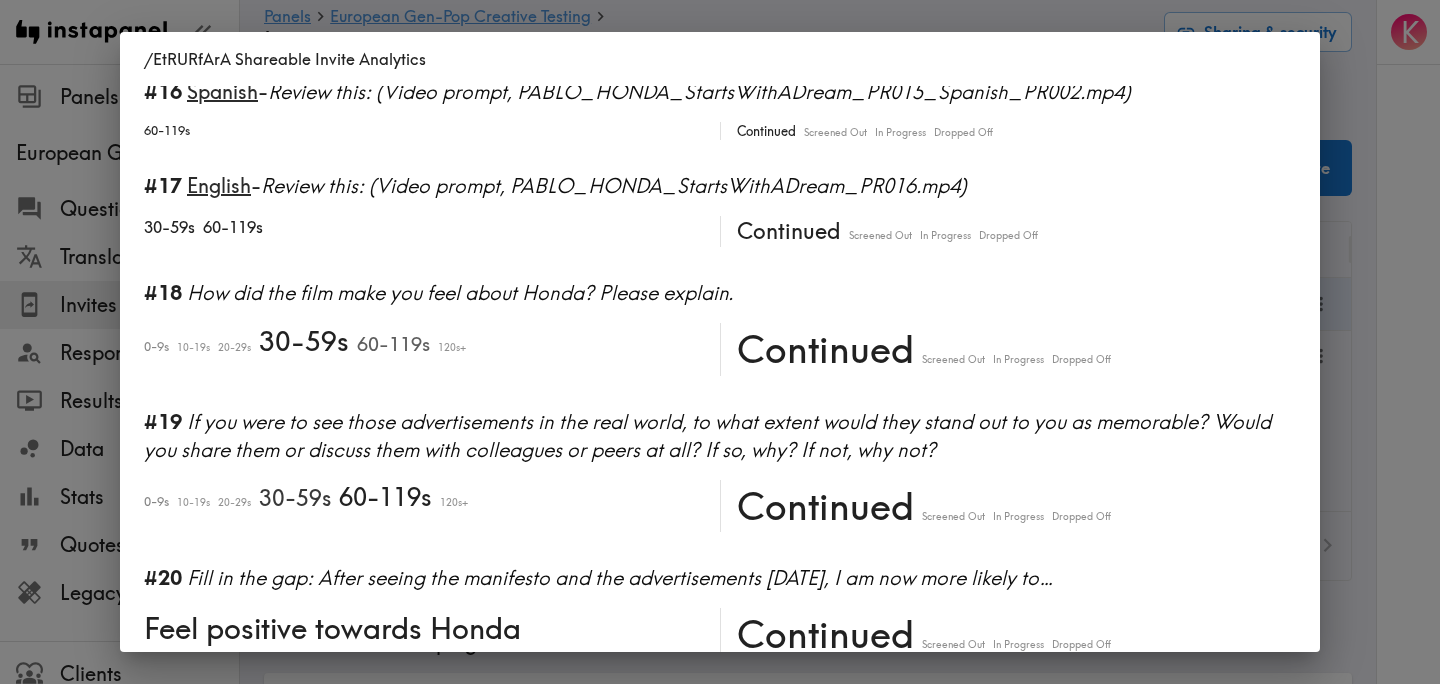 scroll, scrollTop: 2444, scrollLeft: 0, axis: vertical 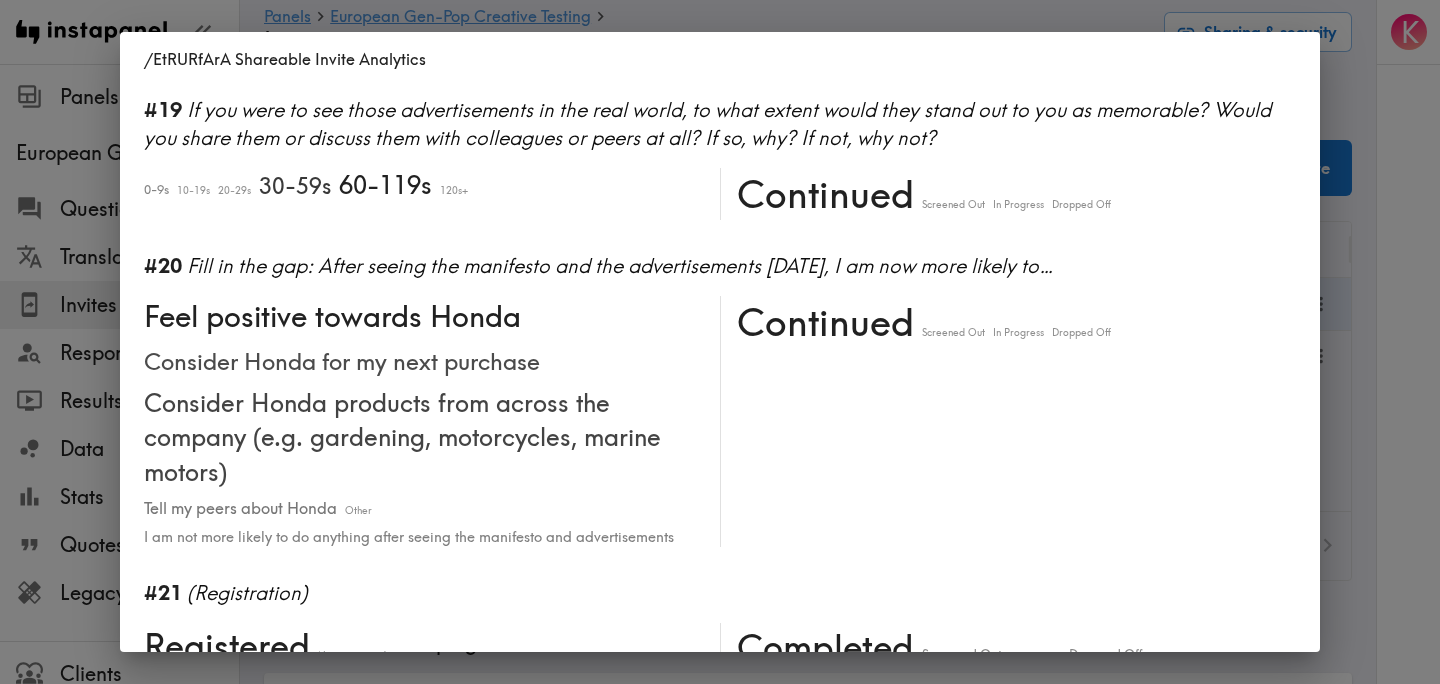 click on "/EtRURfArA Shareable Invite Analytics #1   There is a new instapanel!   0-4s 5-9s 10-19s 20-29s 30-59s 120-239s 240s+ Continued Screened Out In Progress Dropped Off Bounced #2   What is your age?   26-34 35-49 50-65 Continued Screened Out In Progress Dropped Off #3   What is your gender?   Male Female Transgender Non-binary Non-conforming Prefer not to answer Continued Screened Out In Progress Dropped Off #4   Country & postcode/zip  -  (Location)   France Germany UK Netherlands Ireland Continued Screened Out In Progress Dropped Off #5   What is your annual household income?   50,000-60,000 60,000-75,000 75,000-100,000 100,000-150,000 150,000+ Continued Screened Out In Progress Dropped Off #6   How would you describe your personality? Are you quiet? Sociable? Do you like to take risks? How would your friends describe you to someone who hadn't met you?   0-9s 10-19s 20-29s 30-59s 60-119s 120s+ Continued Screened Out In Progress Dropped Off #7     0-9s 10-19s 20-29s 30-59s 60-119s 120s+ Continued Screened Out" 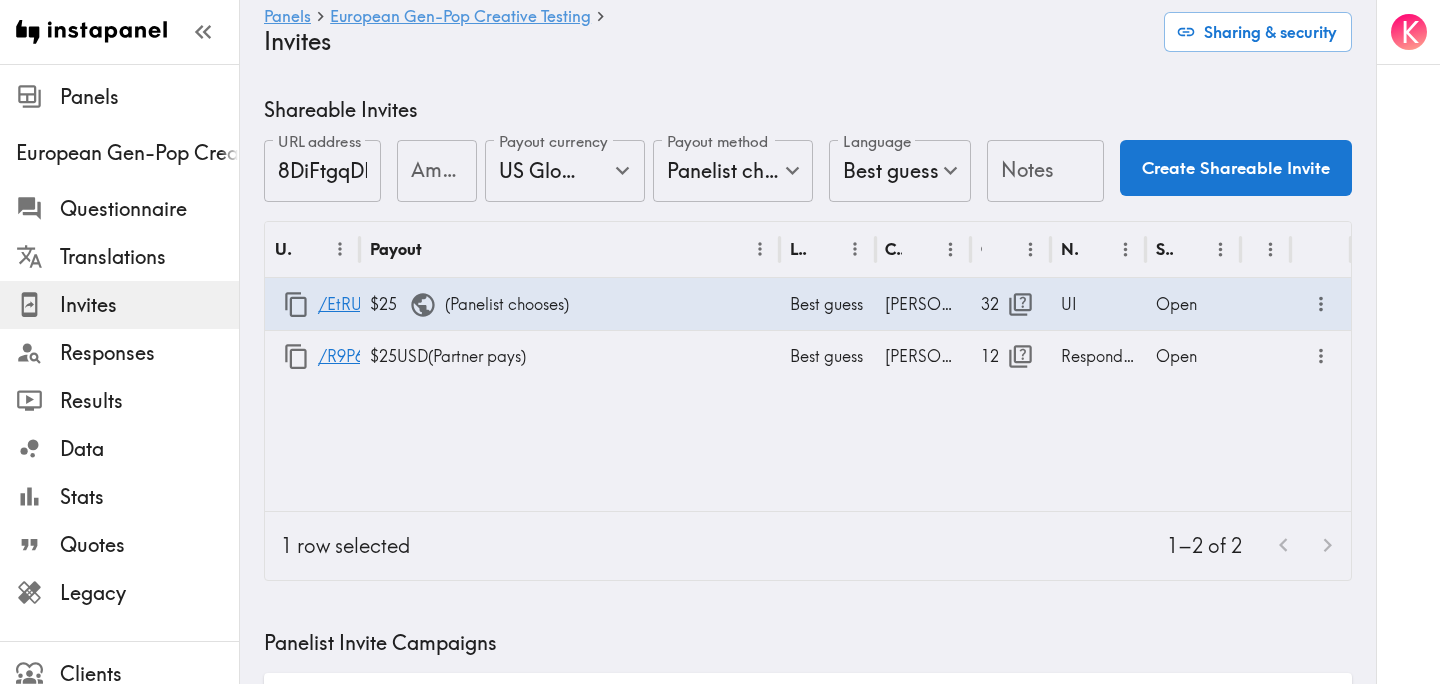 click on "URL Payout Language Creator Opens Notes Status /EtRURfArA $25    ( Panelist chooses ) Best guess Kate 32 UI Open /R9P6amMD7 $25  USD  ( Partner pays ) Best guess Kate 12 Respondent Open" 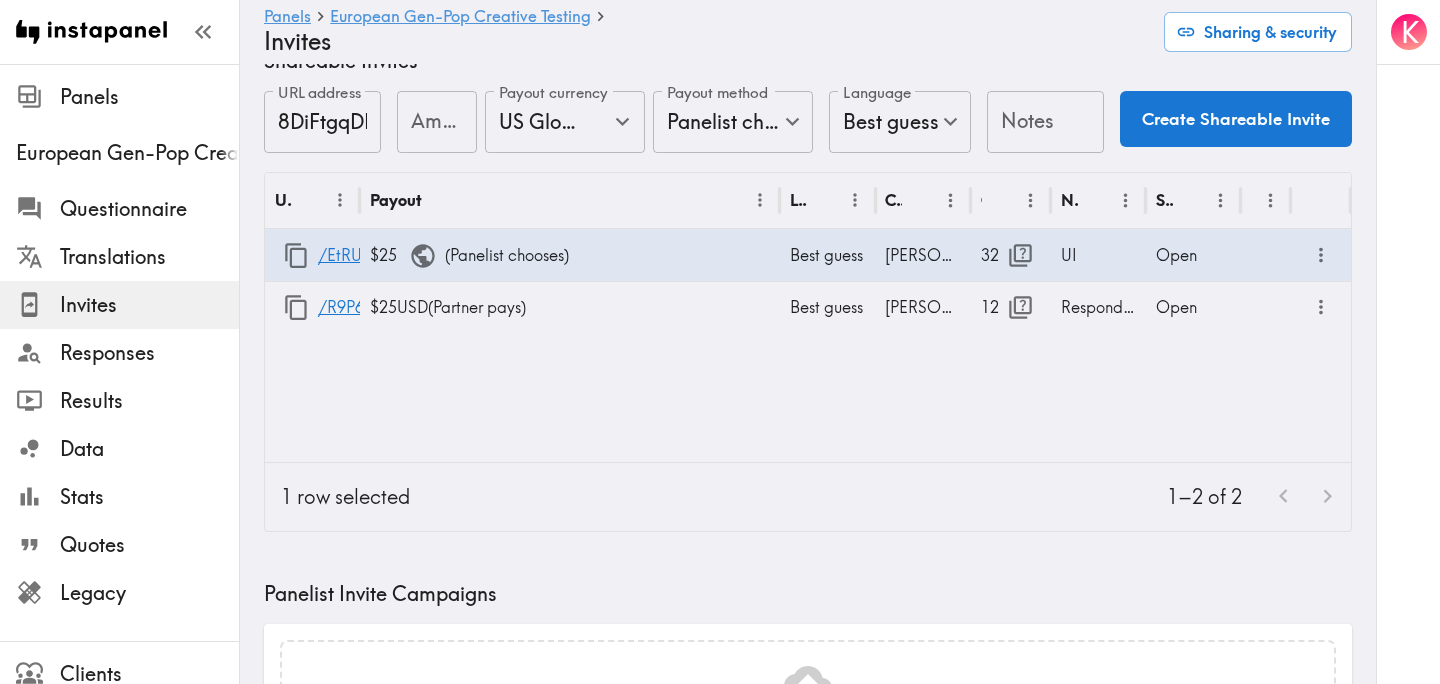 scroll, scrollTop: 0, scrollLeft: 0, axis: both 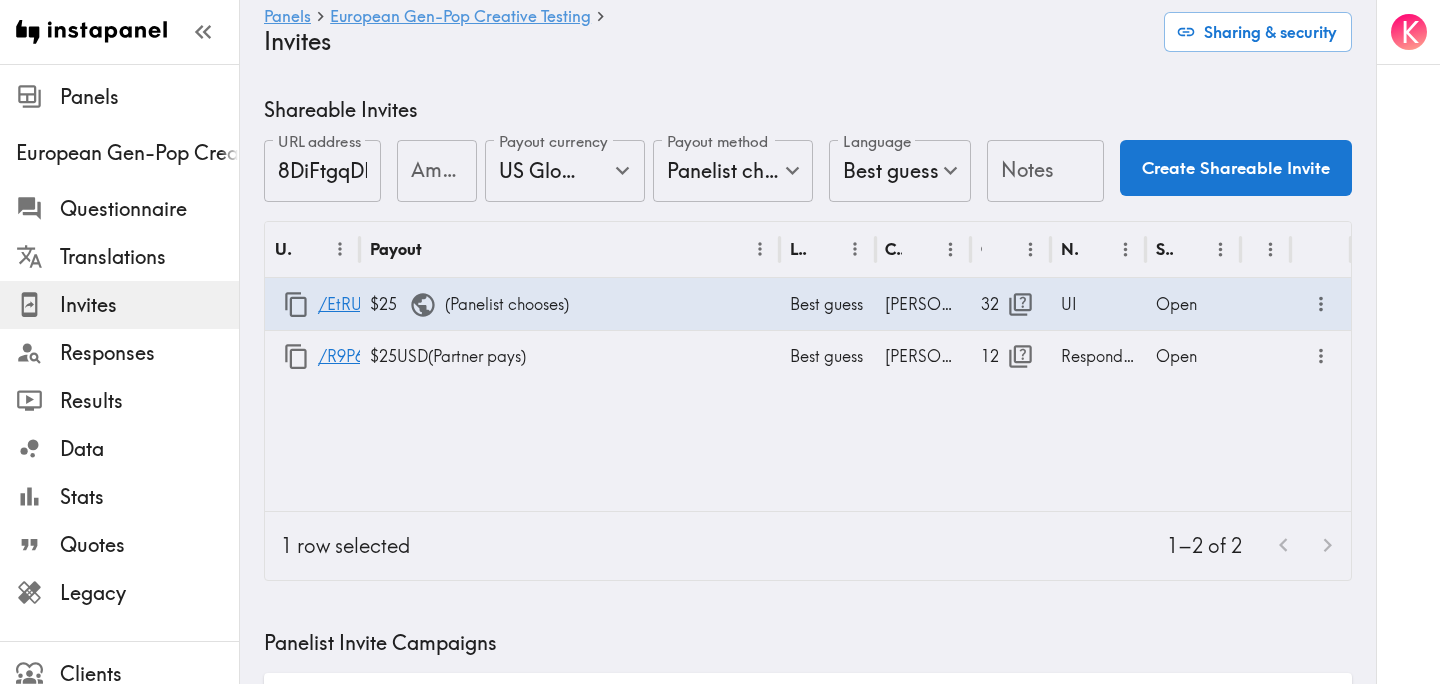click on "URL Payout Language Creator Opens Notes Status /EtRURfArA $25    ( Panelist chooses ) Best guess Kate 32 UI Open /R9P6amMD7 $25  USD  ( Partner pays ) Best guess Kate 12 Respondent Open" 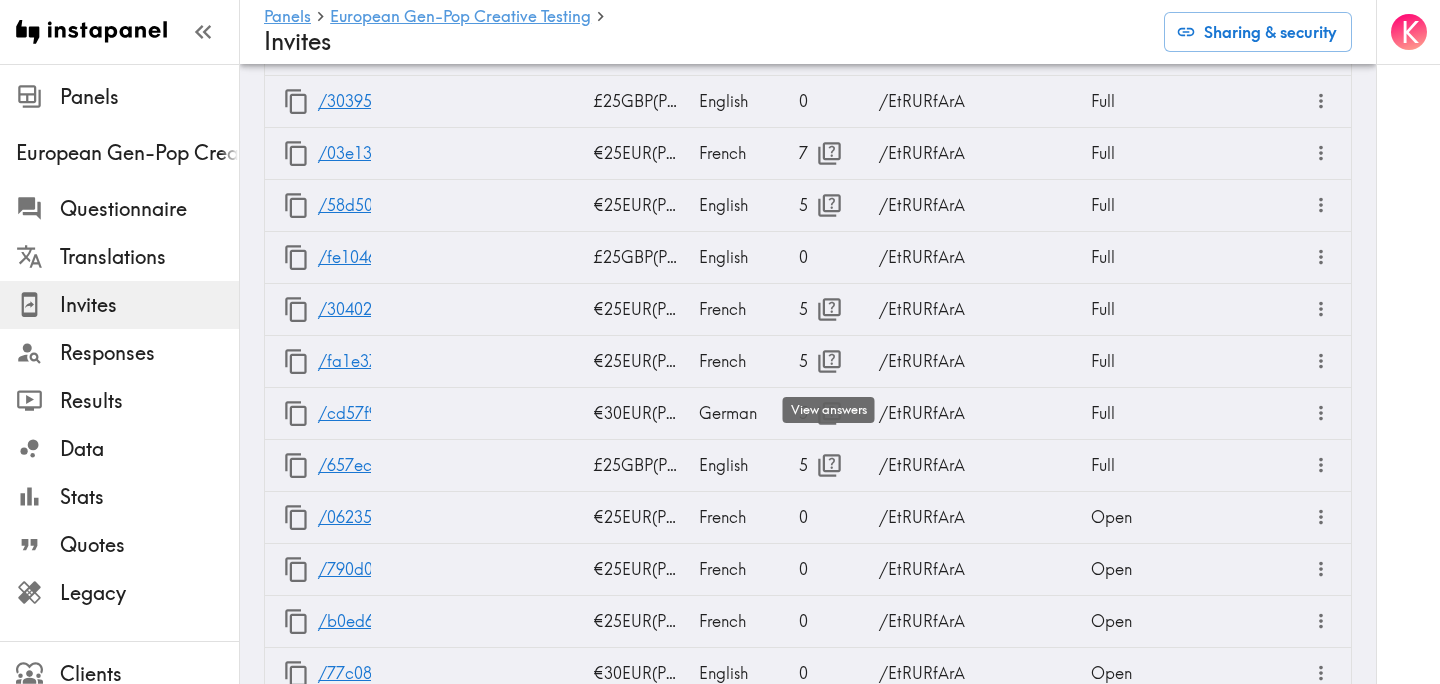 scroll, scrollTop: 2627, scrollLeft: 0, axis: vertical 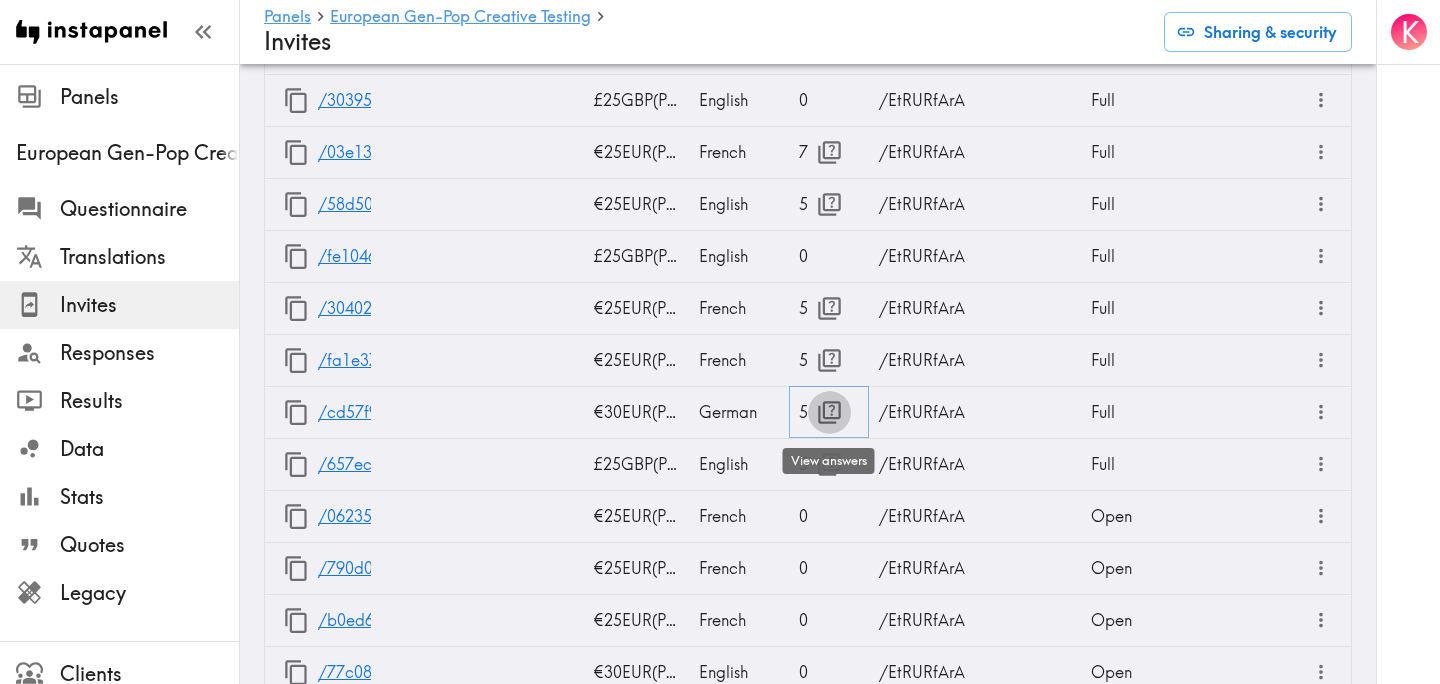click 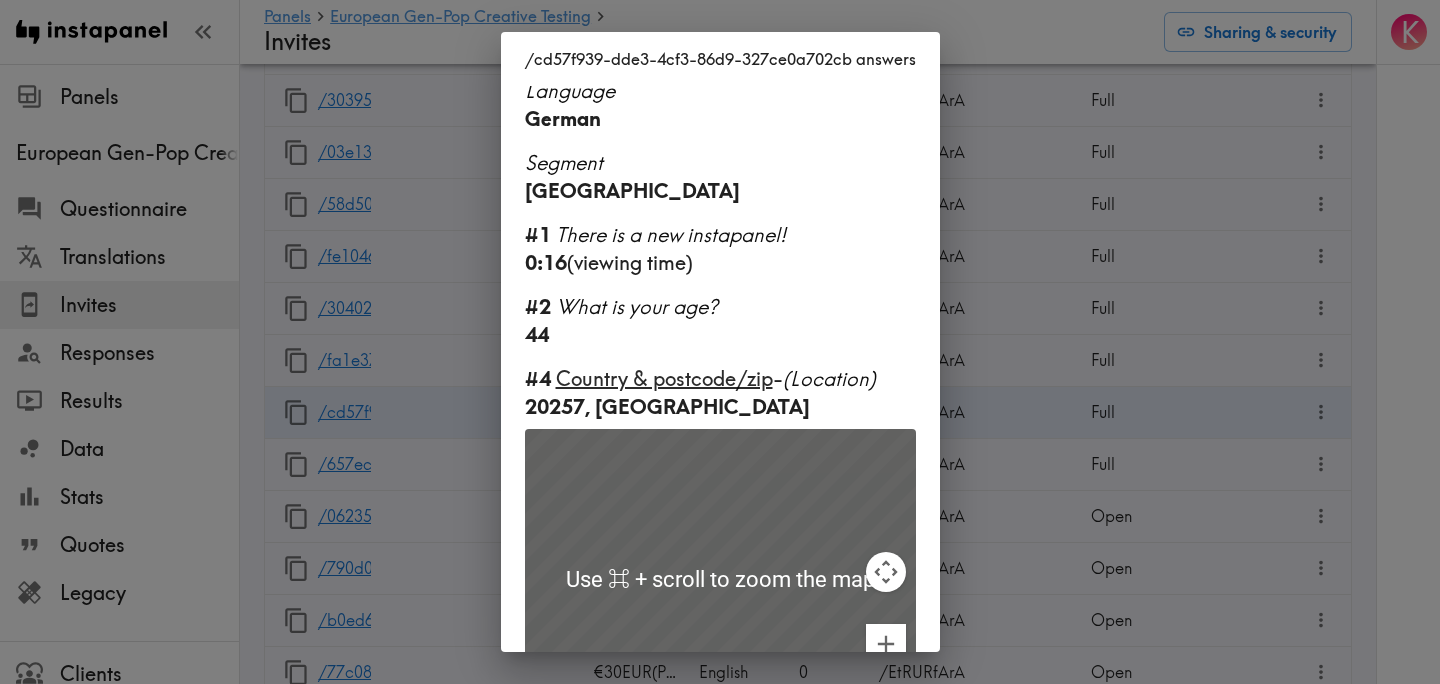 scroll, scrollTop: 0, scrollLeft: 0, axis: both 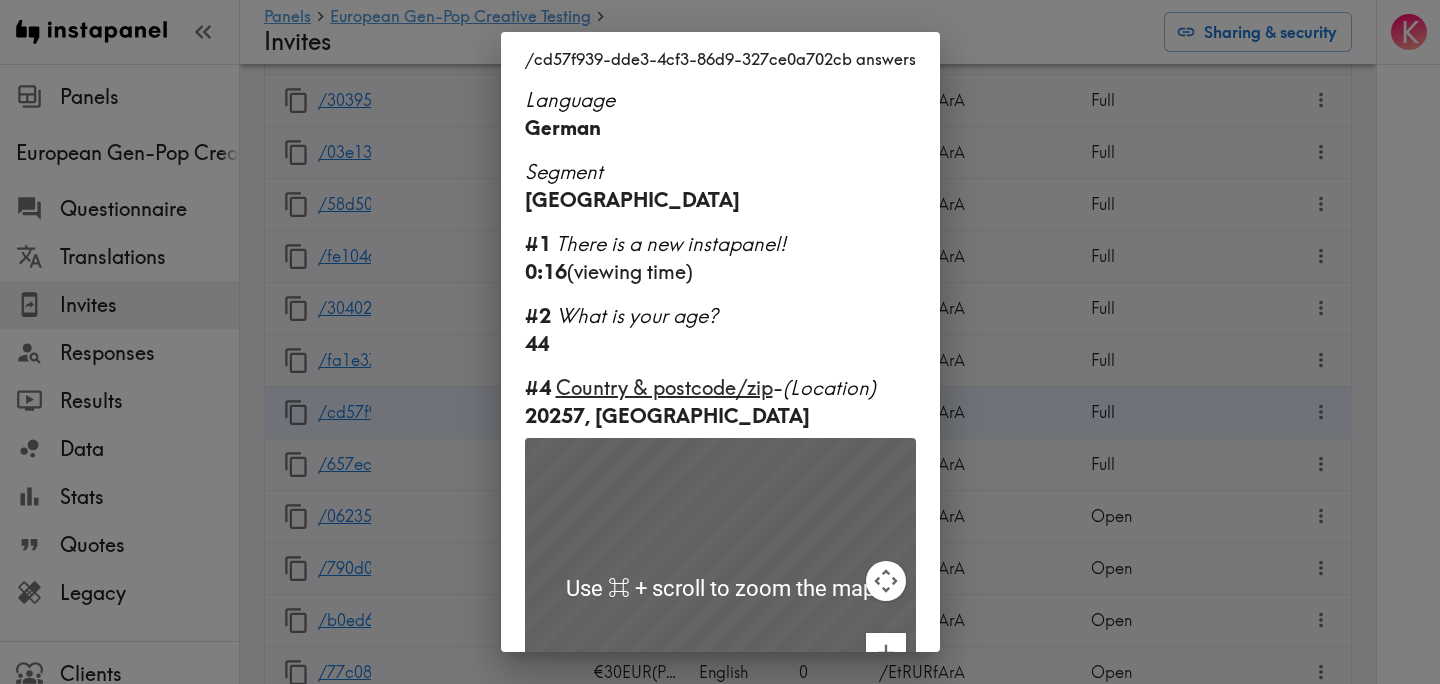 click on "/cd57f939-dde3-4cf3-86d9-327ce0a702cb answers Language German Segment Germany #1   There is a new instapanel! 0:16  (viewing time) #2   What is your age? 44 #4   Country & postcode/zip  -  (Location) 20257, Germany ← Move left → Move right ↑ Move up ↓ Move down + Zoom in - Zoom out Home Jump left by 75% End Jump right by 75% Page Up Jump up by 75% Page Down Jump down by 75% To navigate, press the arrow keys. To activate drag with keyboard, press Alt + Enter. Once in keyboard drag state, use the arrow keys to move the marker. To complete the drag, press the Enter key. To cancel, press Escape. Use ⌘ + scroll to zoom the map Keyboard shortcuts Map Data Map Data ©2025 Google Map data ©2025 Google 500 km  Click to toggle between metric and imperial units Terms Report a map error #3   What is your gender? a.   Male #5   What is your annual household income? 75,000" 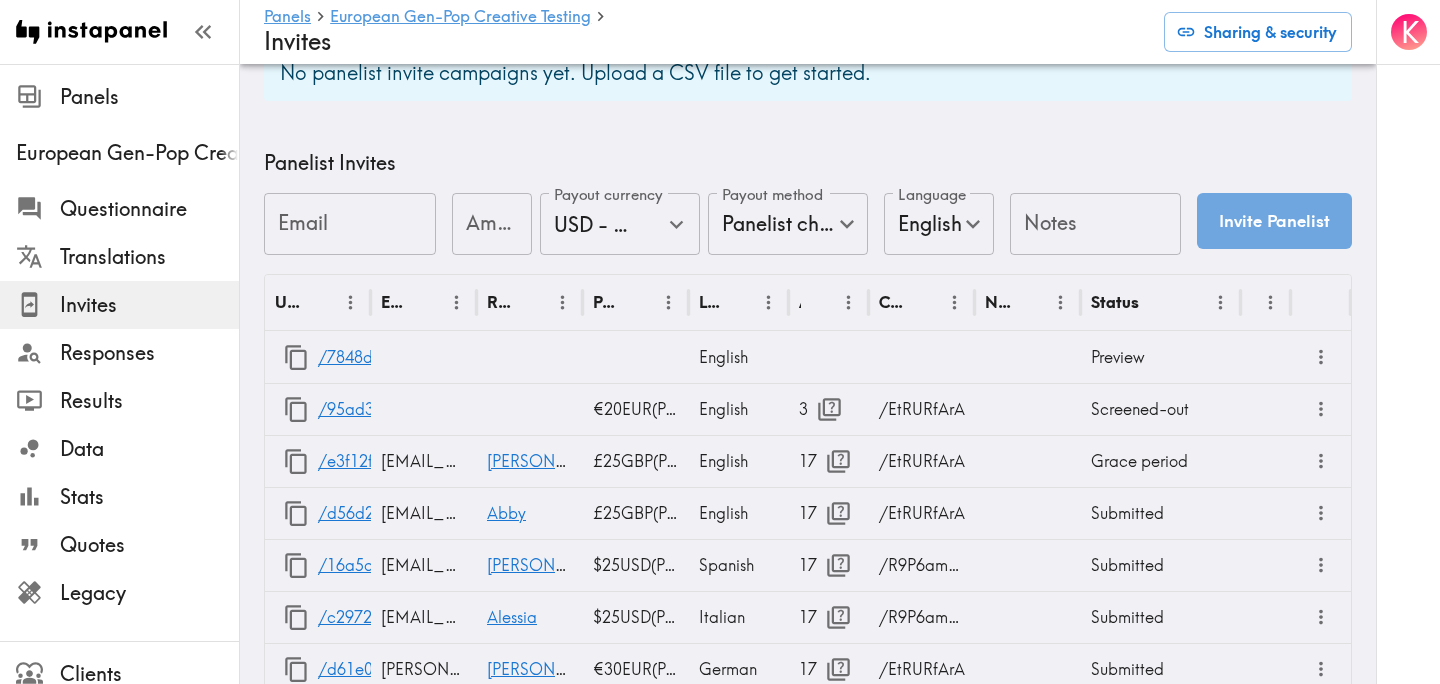 scroll, scrollTop: 807, scrollLeft: 0, axis: vertical 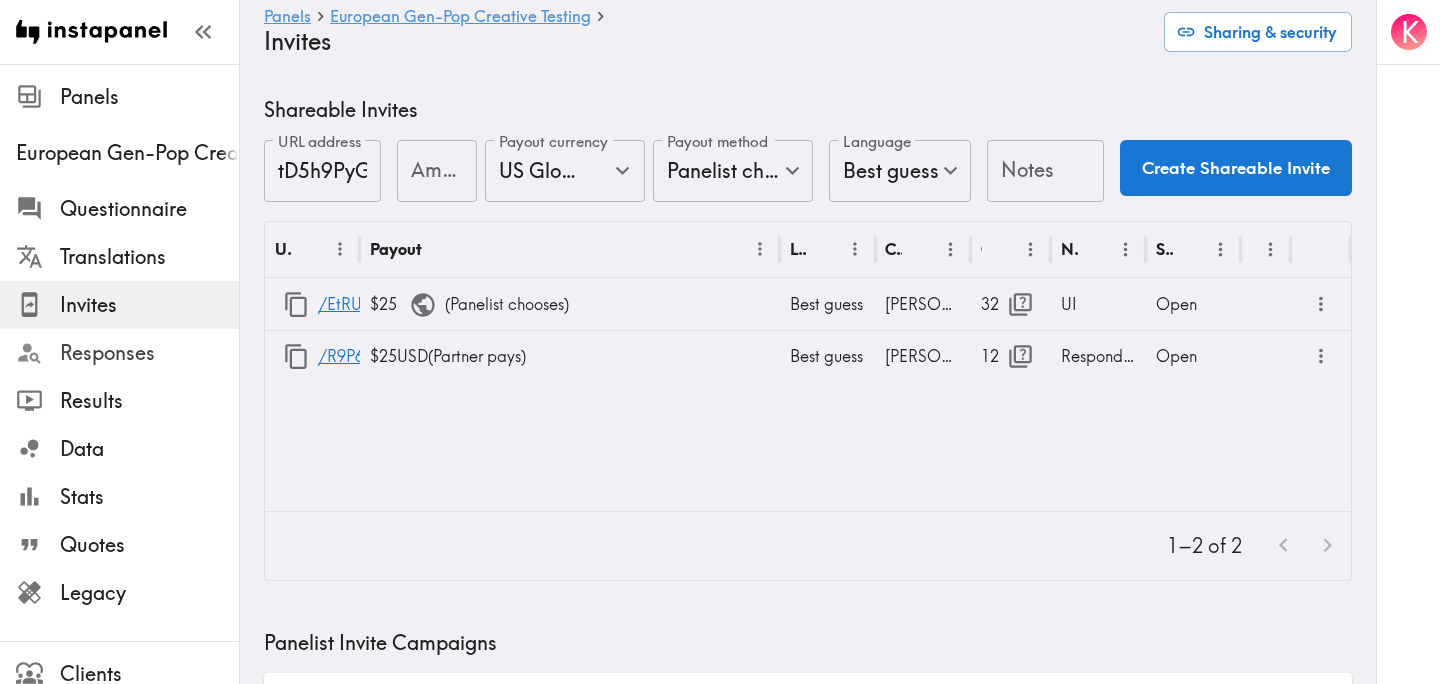 click on "Responses" at bounding box center [149, 353] 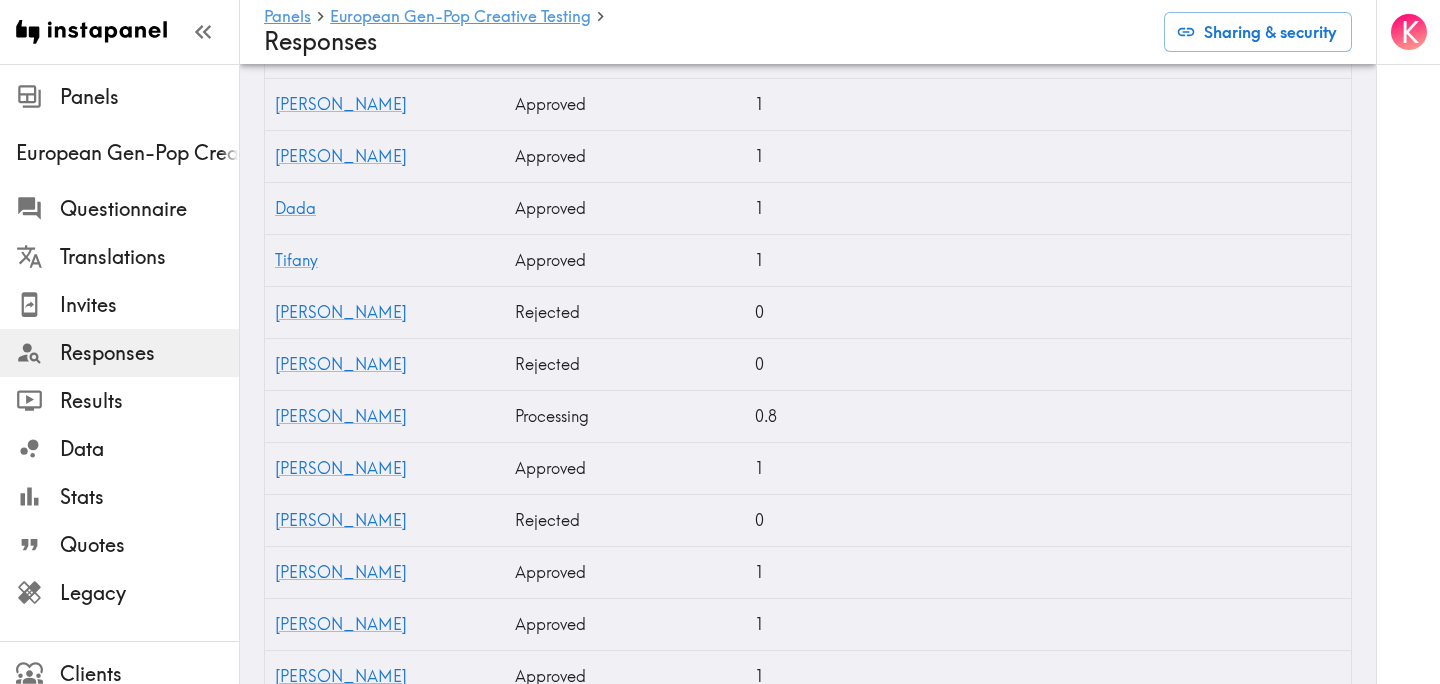 scroll, scrollTop: 742, scrollLeft: 0, axis: vertical 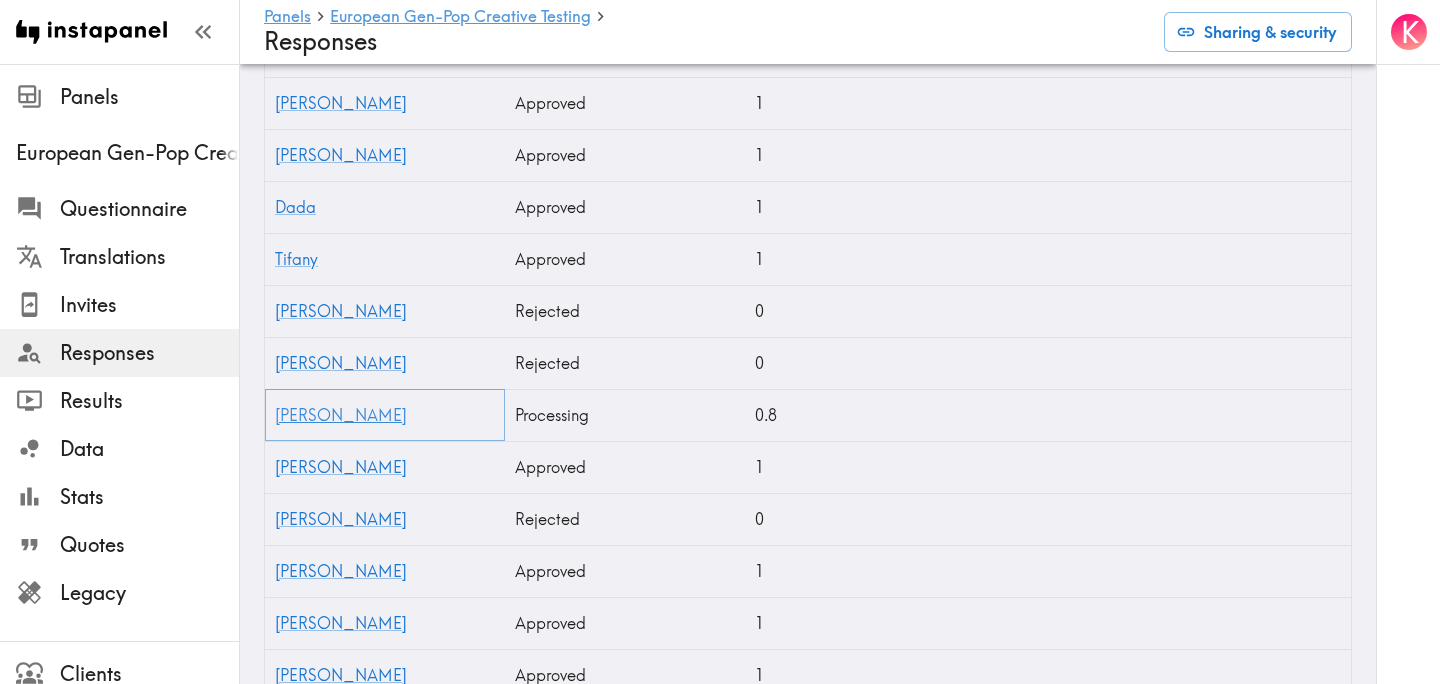 click on "[PERSON_NAME]" at bounding box center (341, 415) 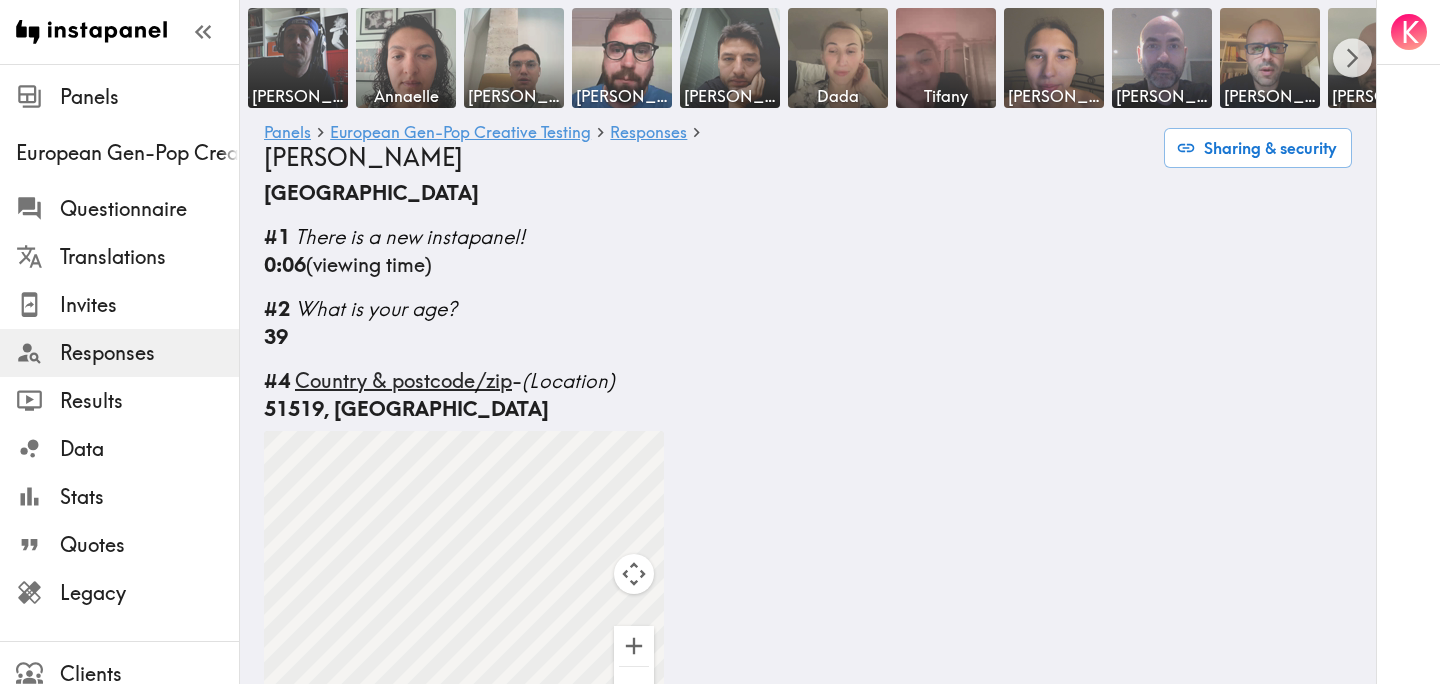 scroll, scrollTop: 0, scrollLeft: 0, axis: both 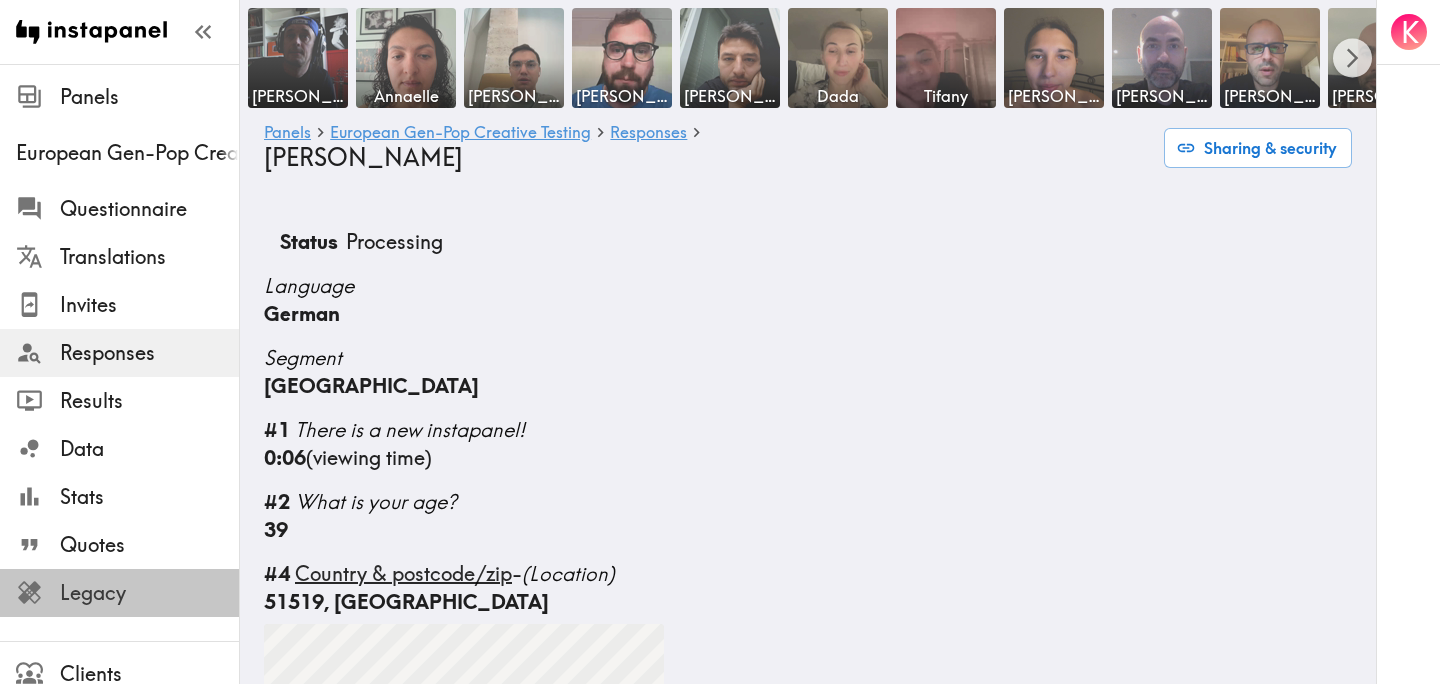 click on "Legacy" at bounding box center (149, 593) 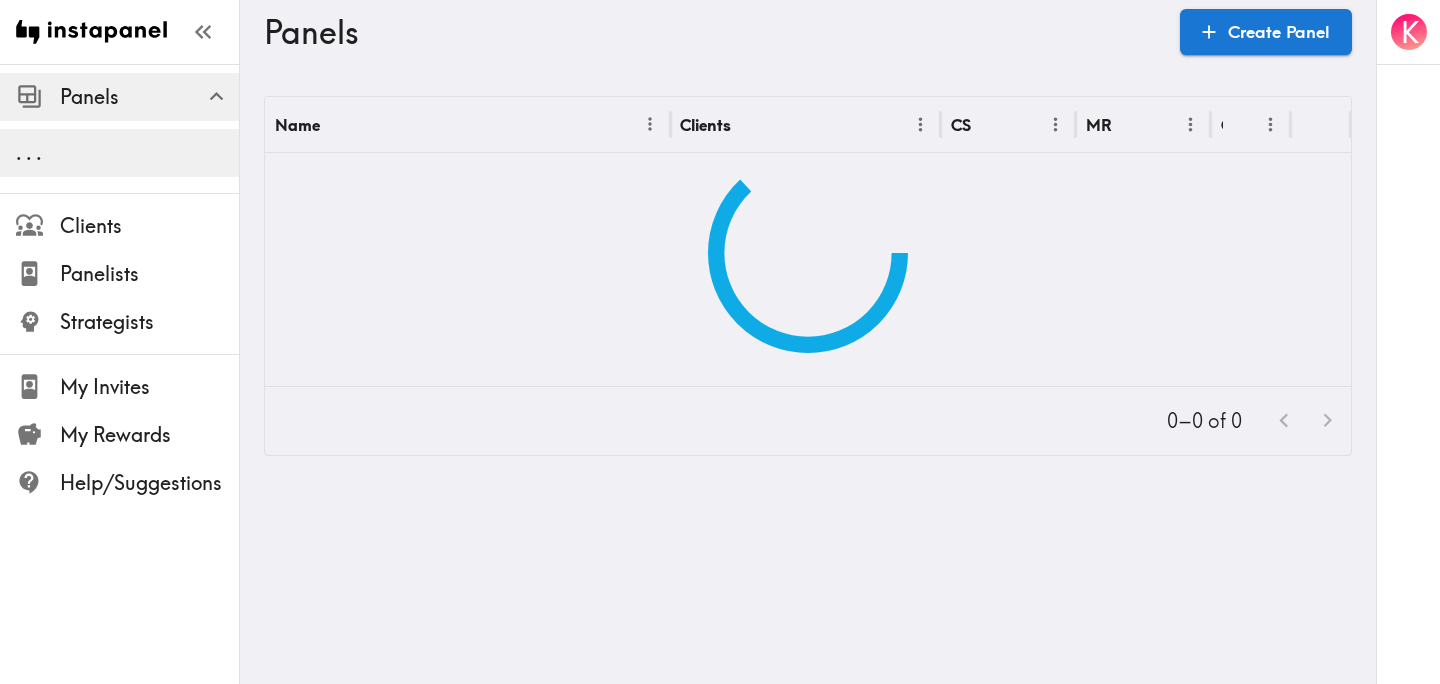 scroll, scrollTop: 0, scrollLeft: 0, axis: both 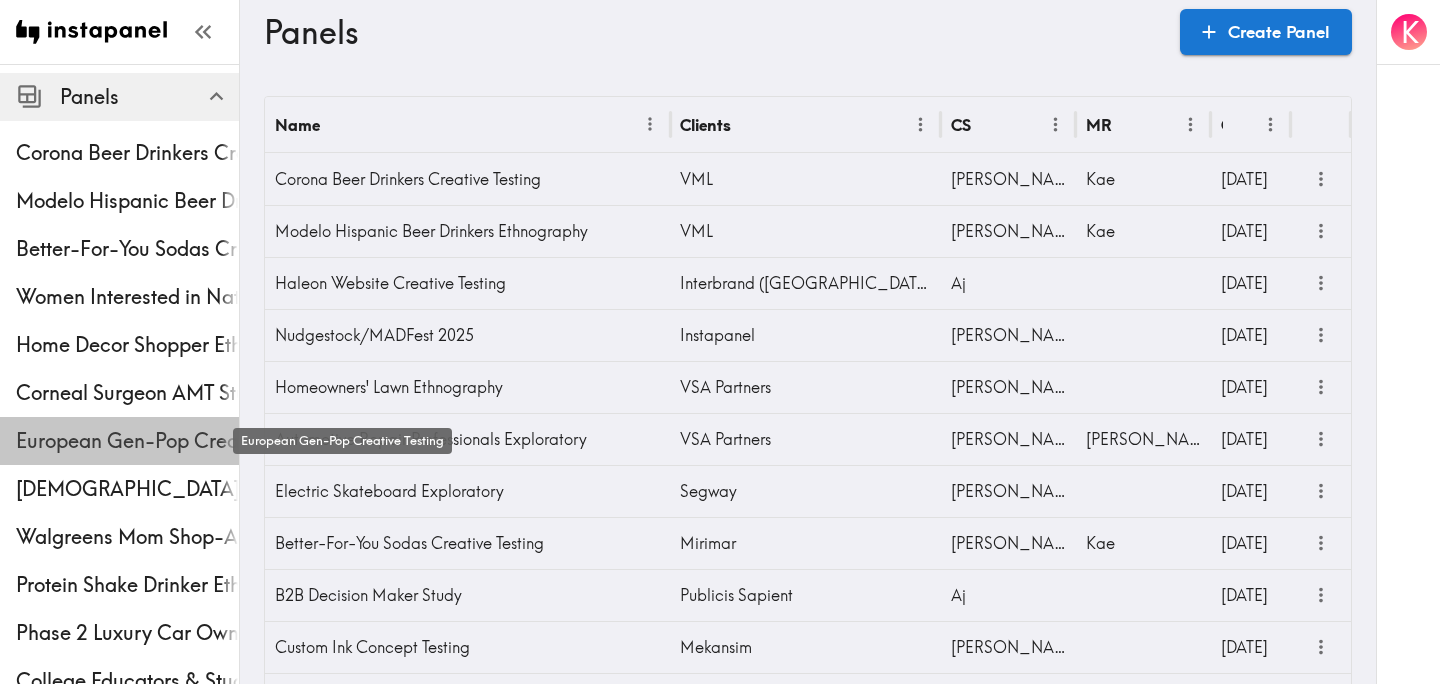 click on "European Gen-Pop Creative Testing" at bounding box center (127, 441) 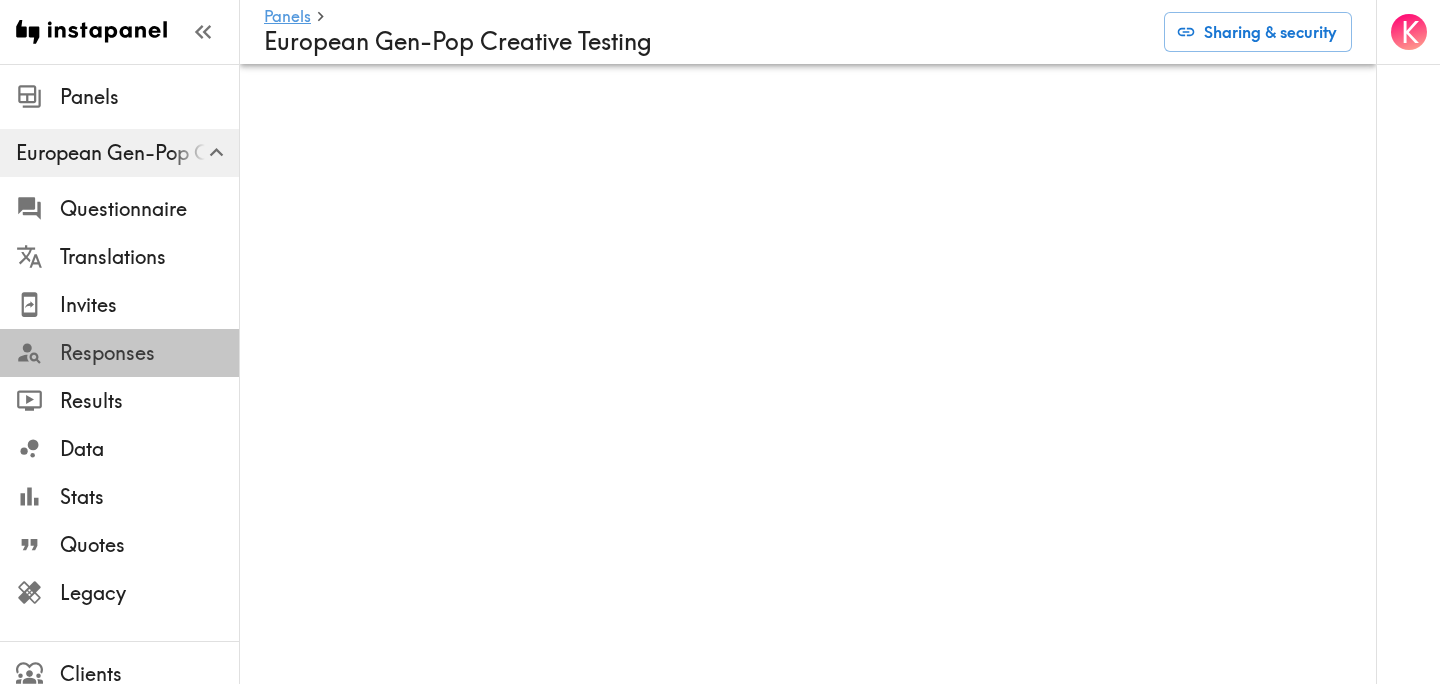 click on "Responses" at bounding box center (149, 353) 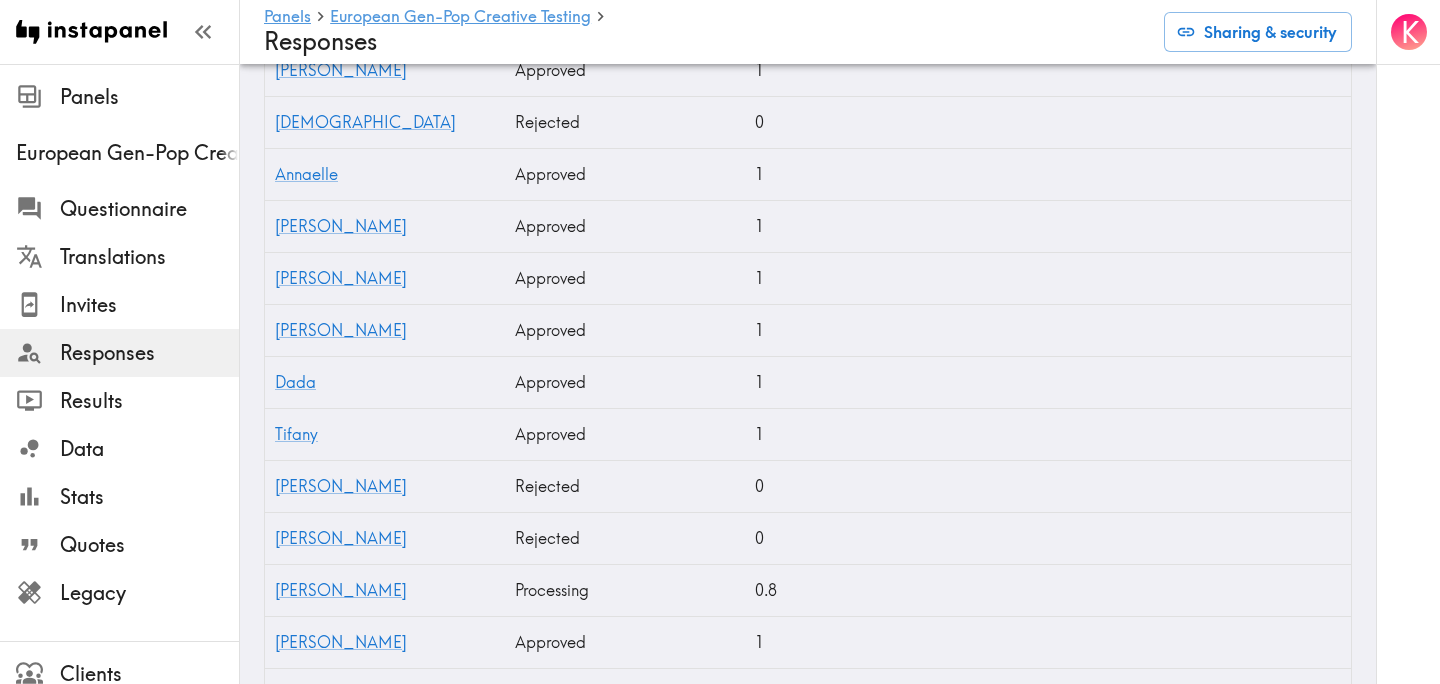 scroll, scrollTop: 724, scrollLeft: 0, axis: vertical 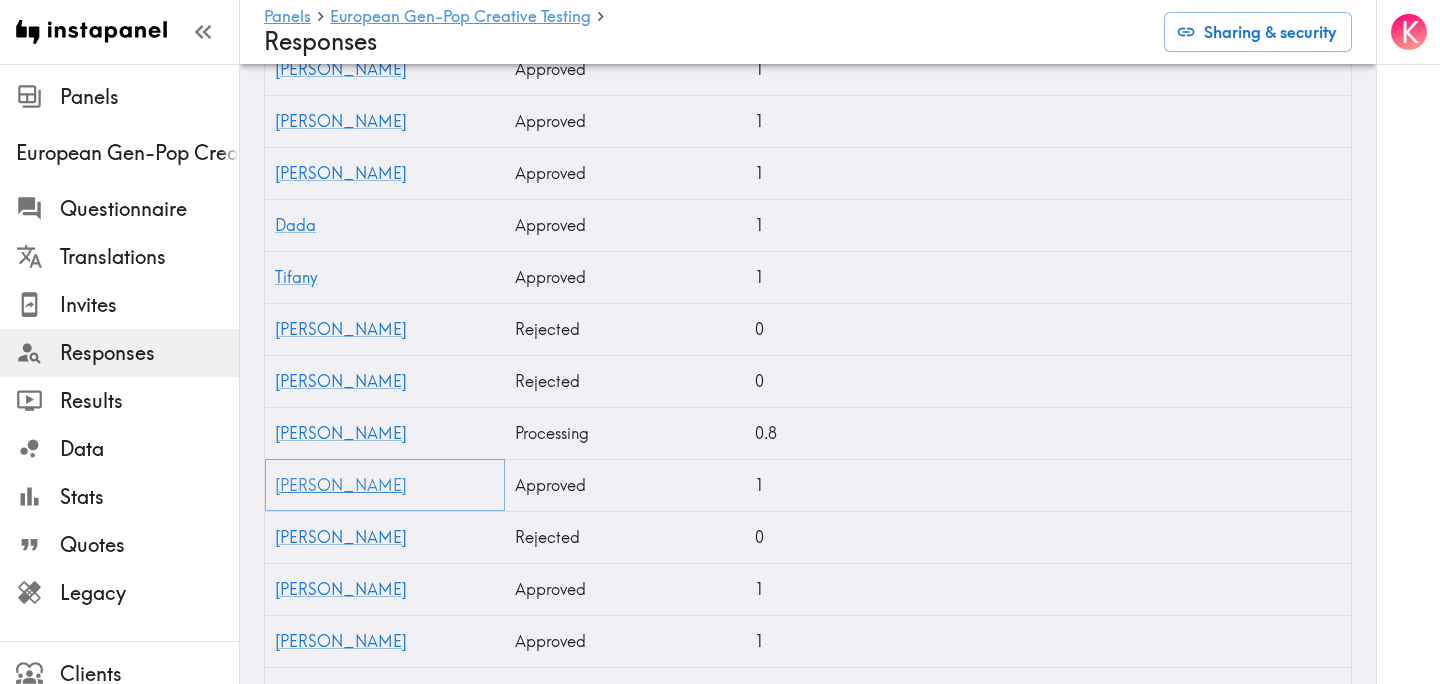 click on "[PERSON_NAME]" at bounding box center (341, 485) 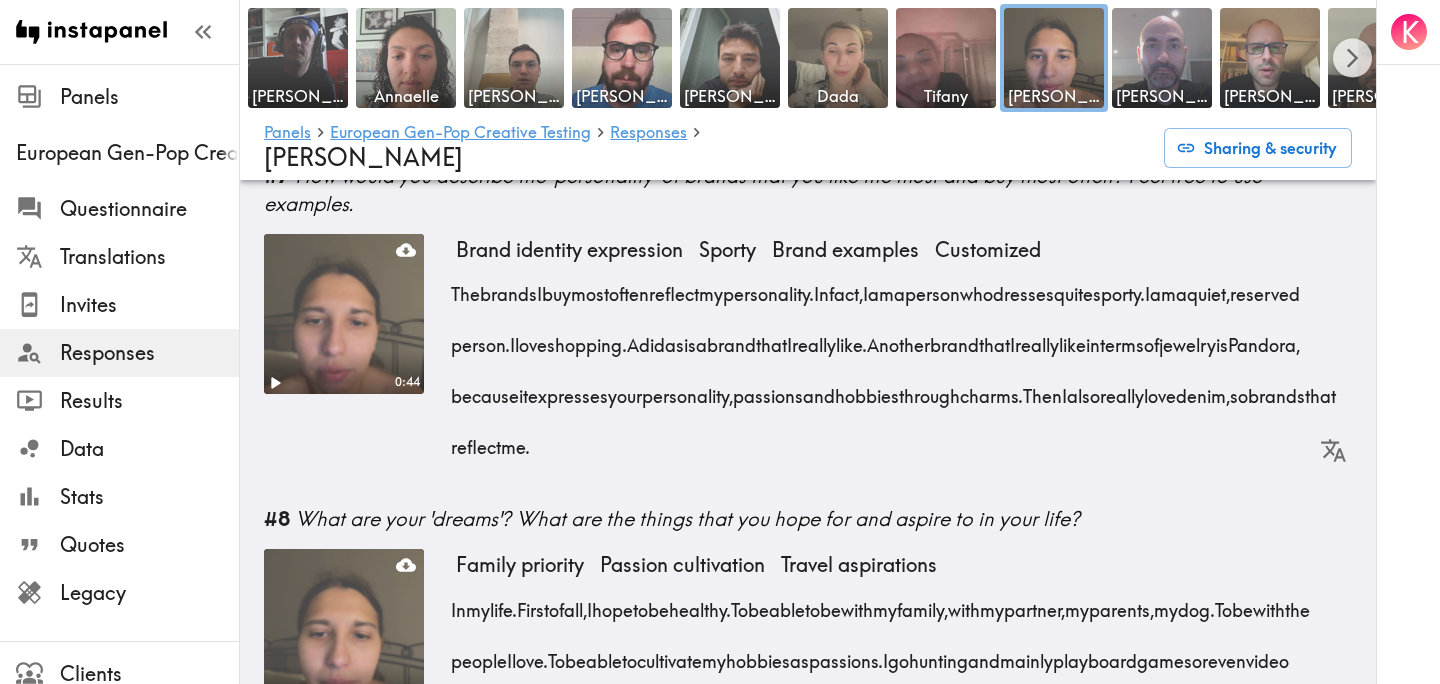 scroll, scrollTop: 1542, scrollLeft: 0, axis: vertical 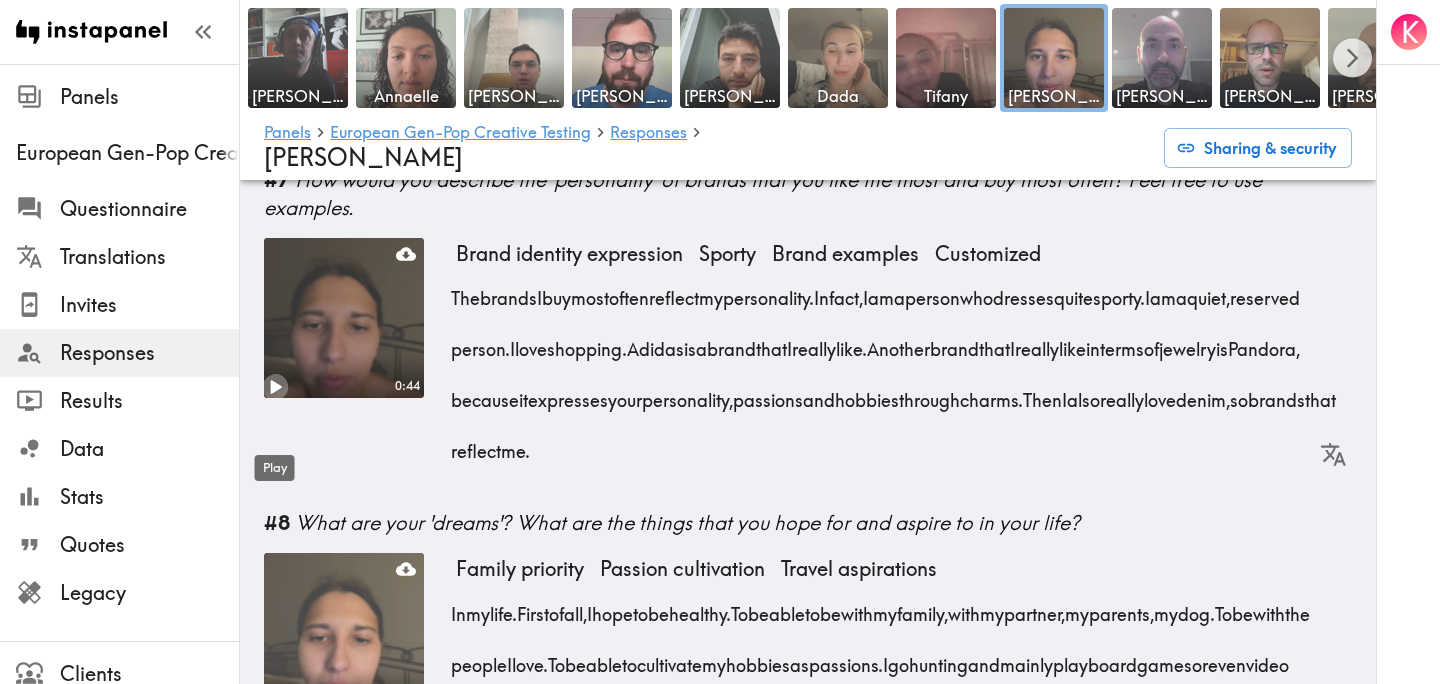 click 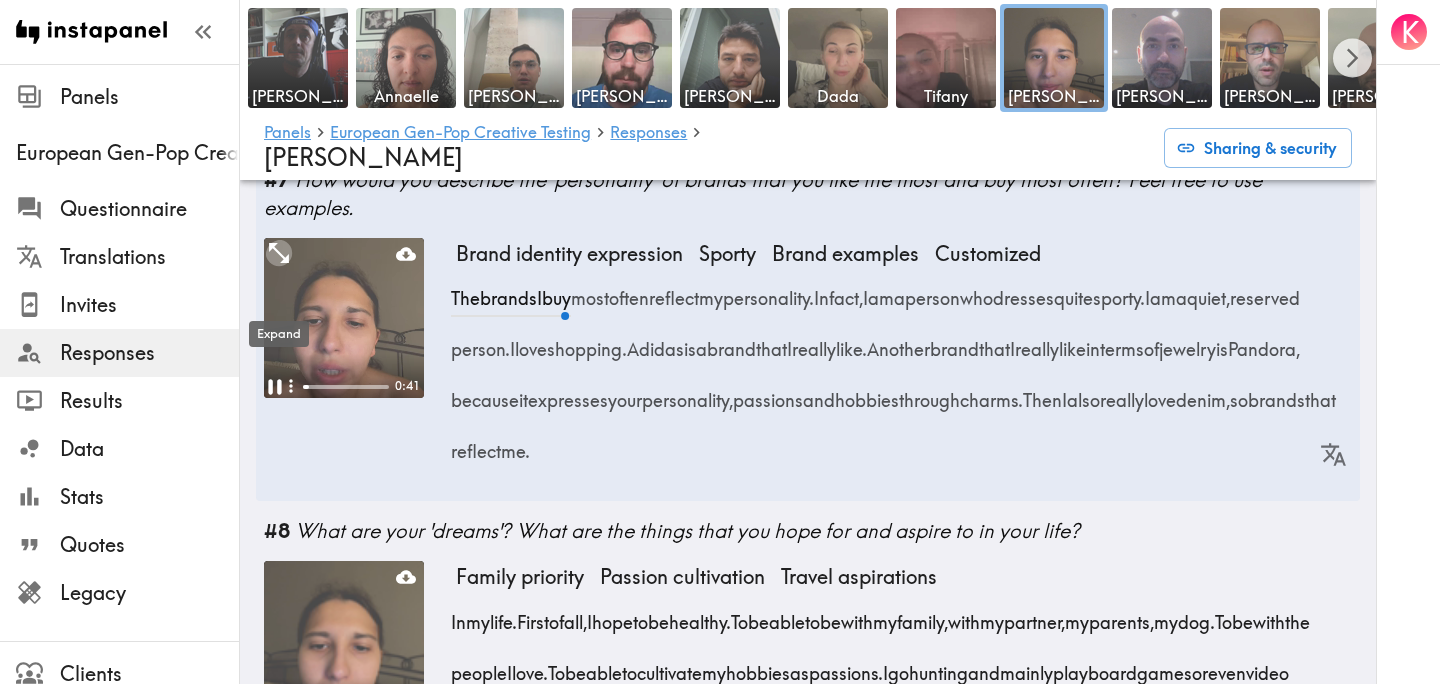 click 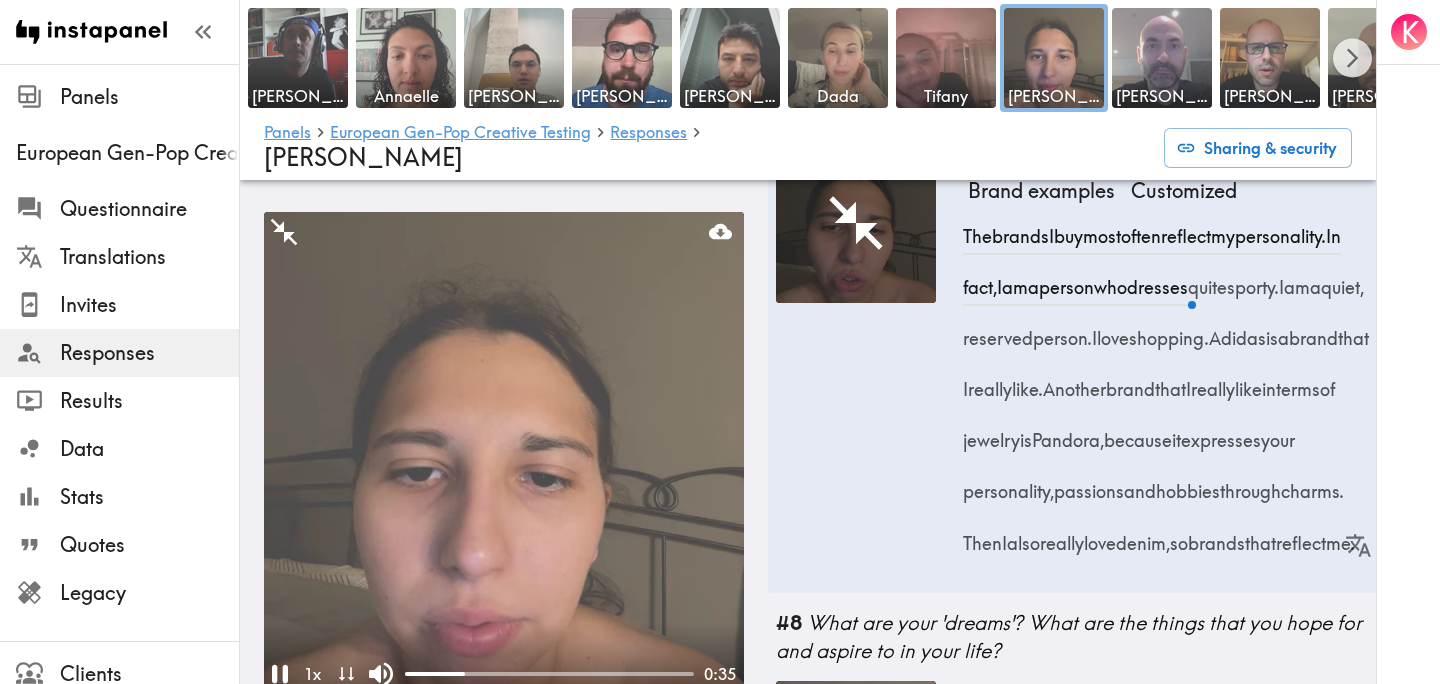 scroll, scrollTop: 2265, scrollLeft: 0, axis: vertical 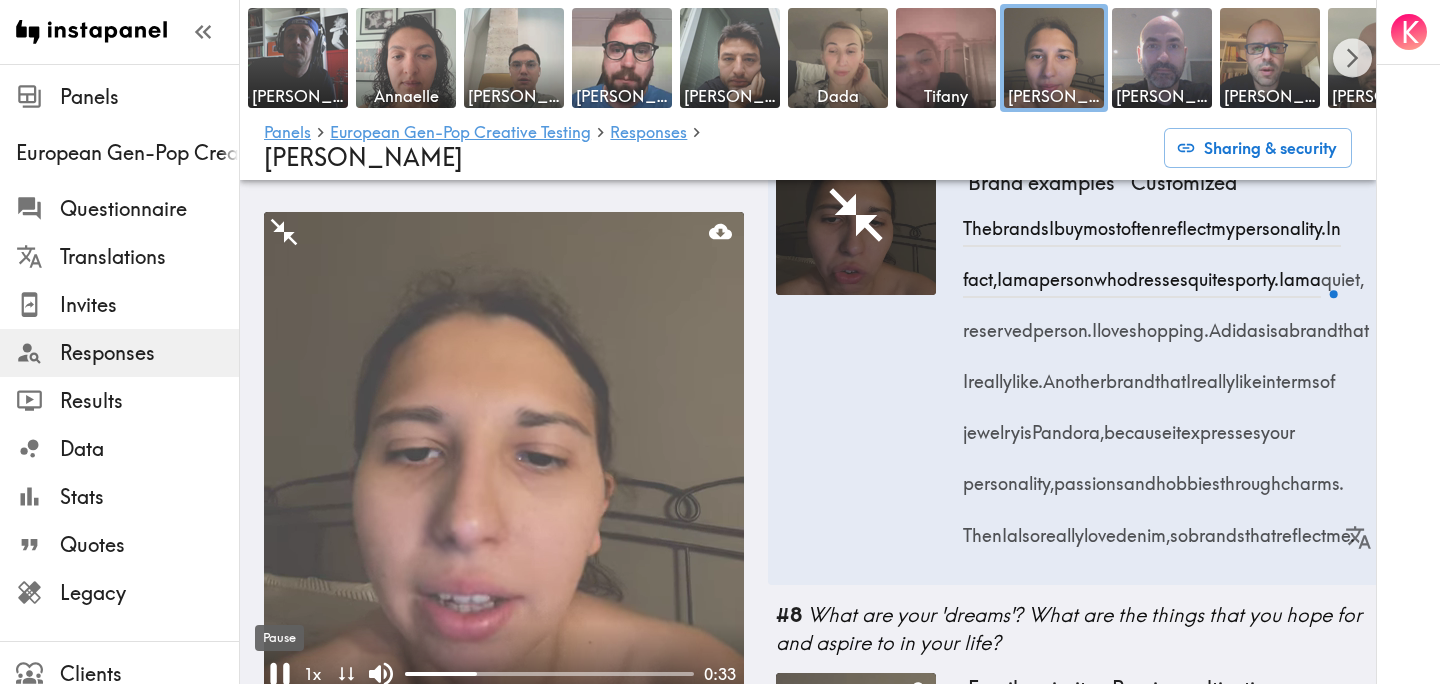 click 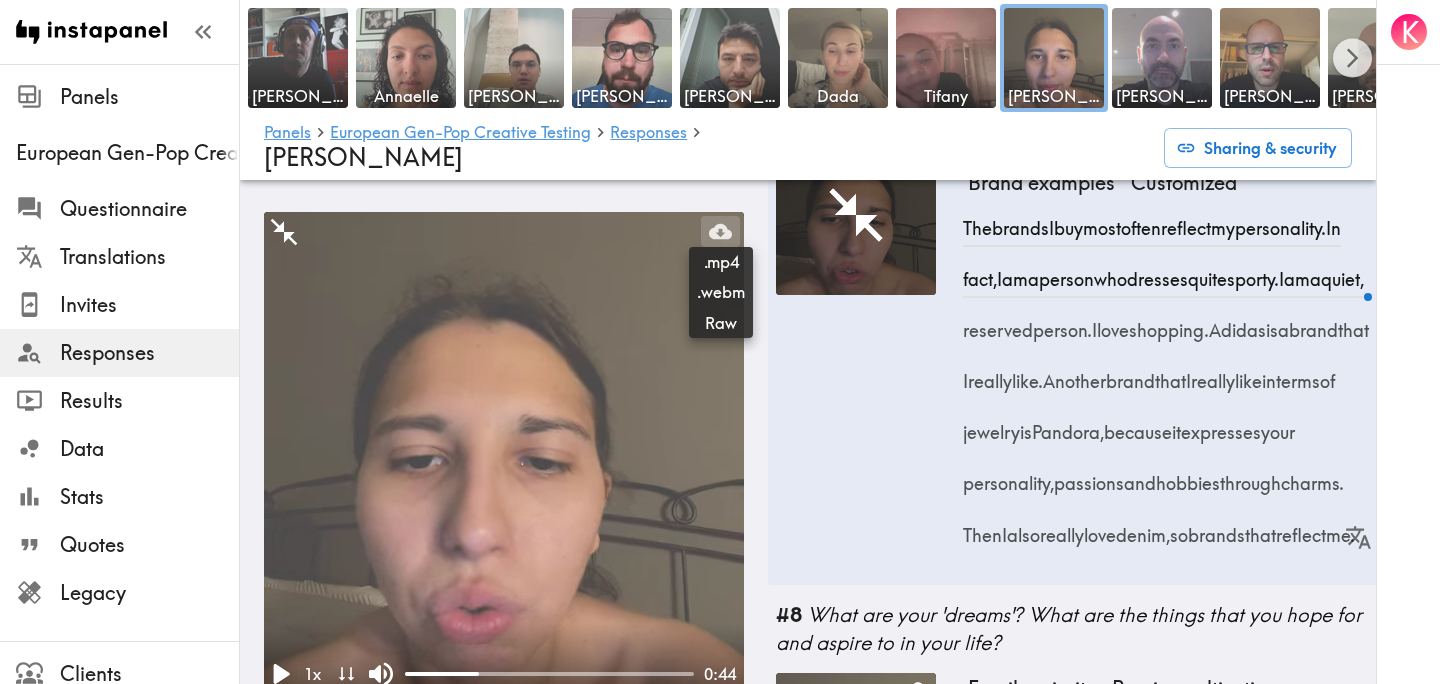 click 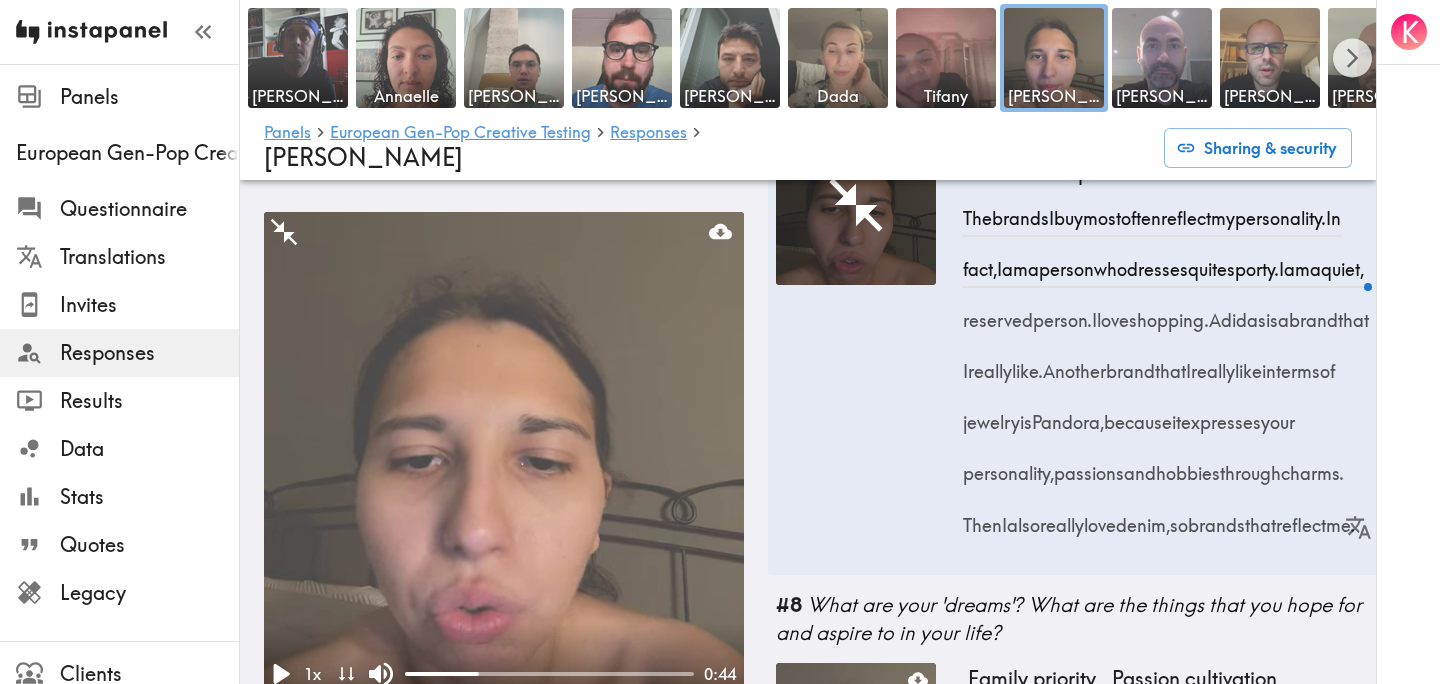 scroll, scrollTop: 2287, scrollLeft: 0, axis: vertical 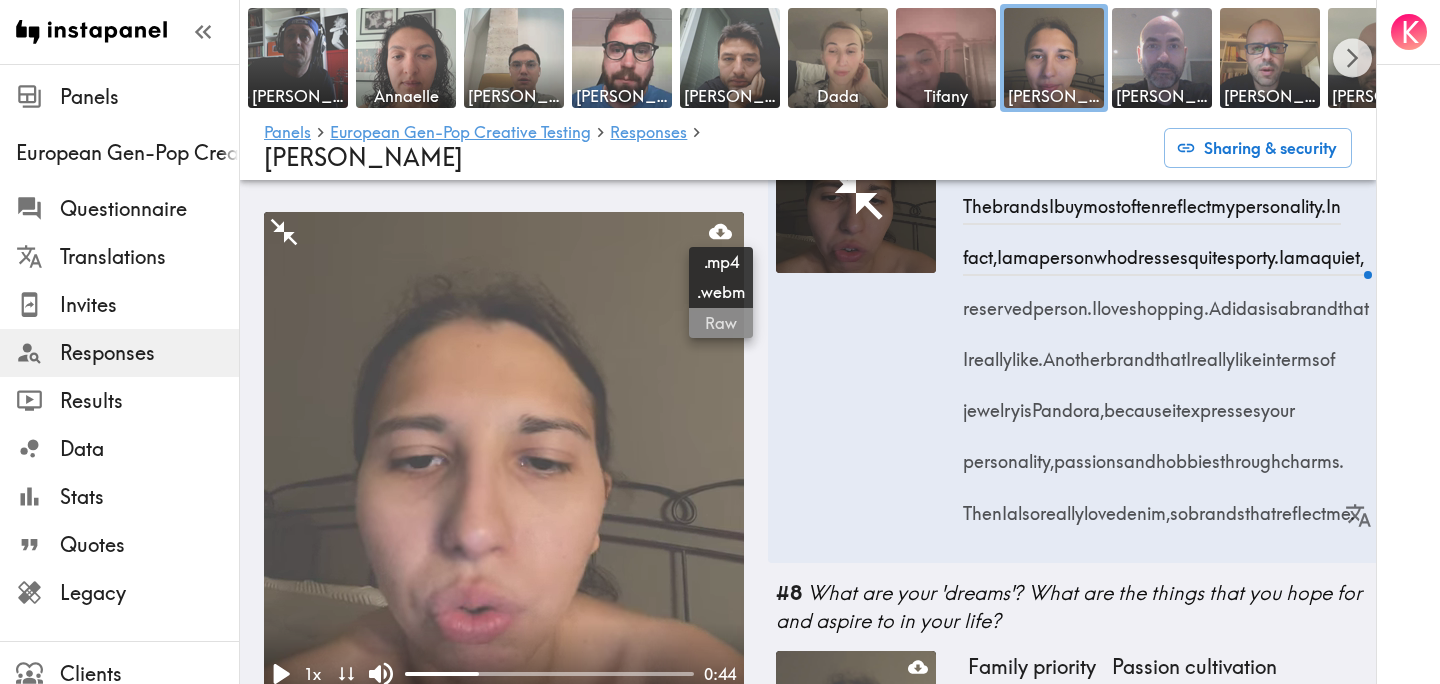 click on "Raw" at bounding box center [721, 323] 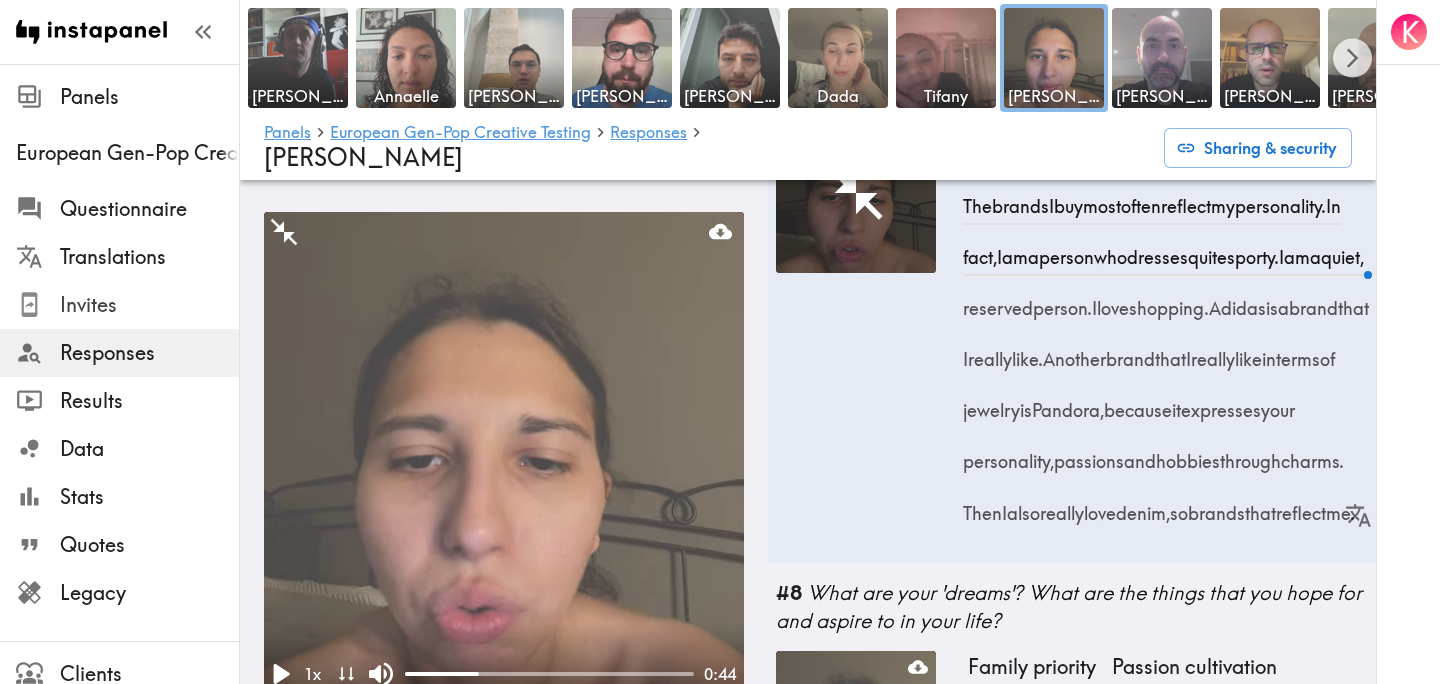 click on "Invites" at bounding box center [149, 305] 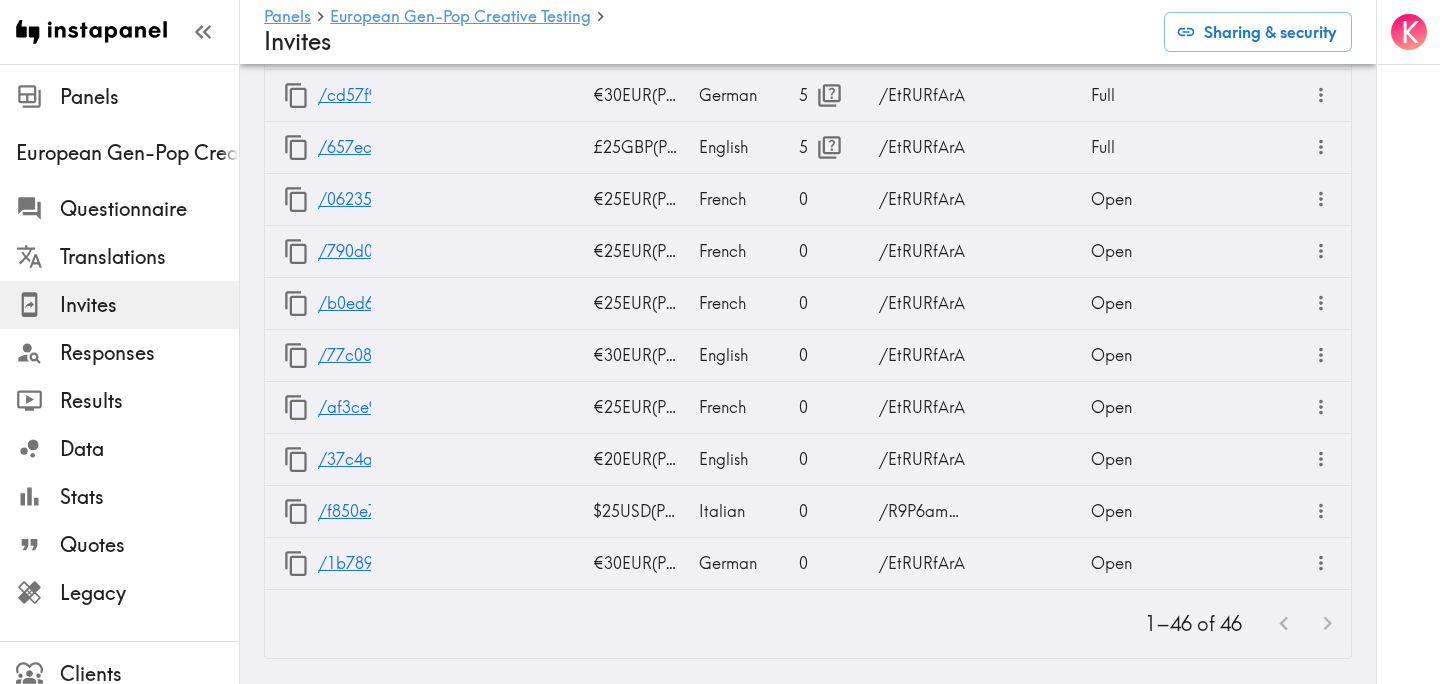 scroll, scrollTop: 2951, scrollLeft: 0, axis: vertical 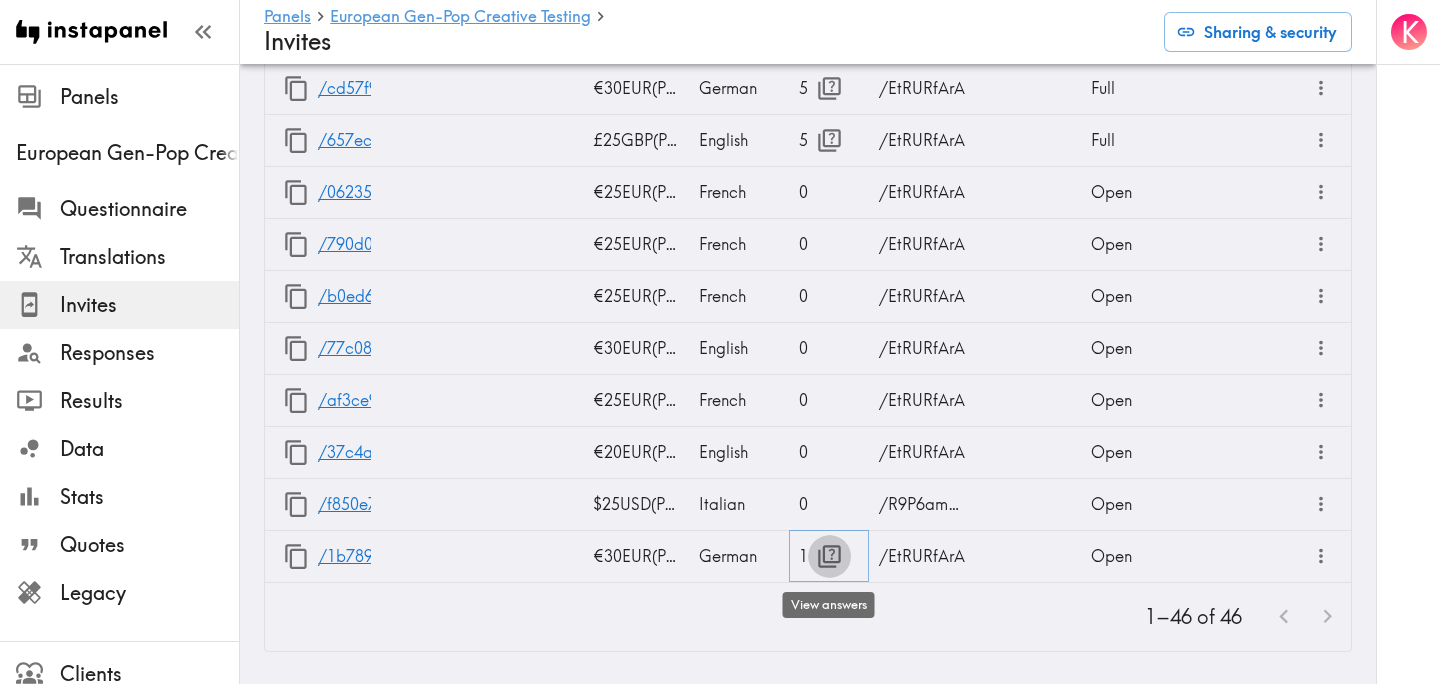 click 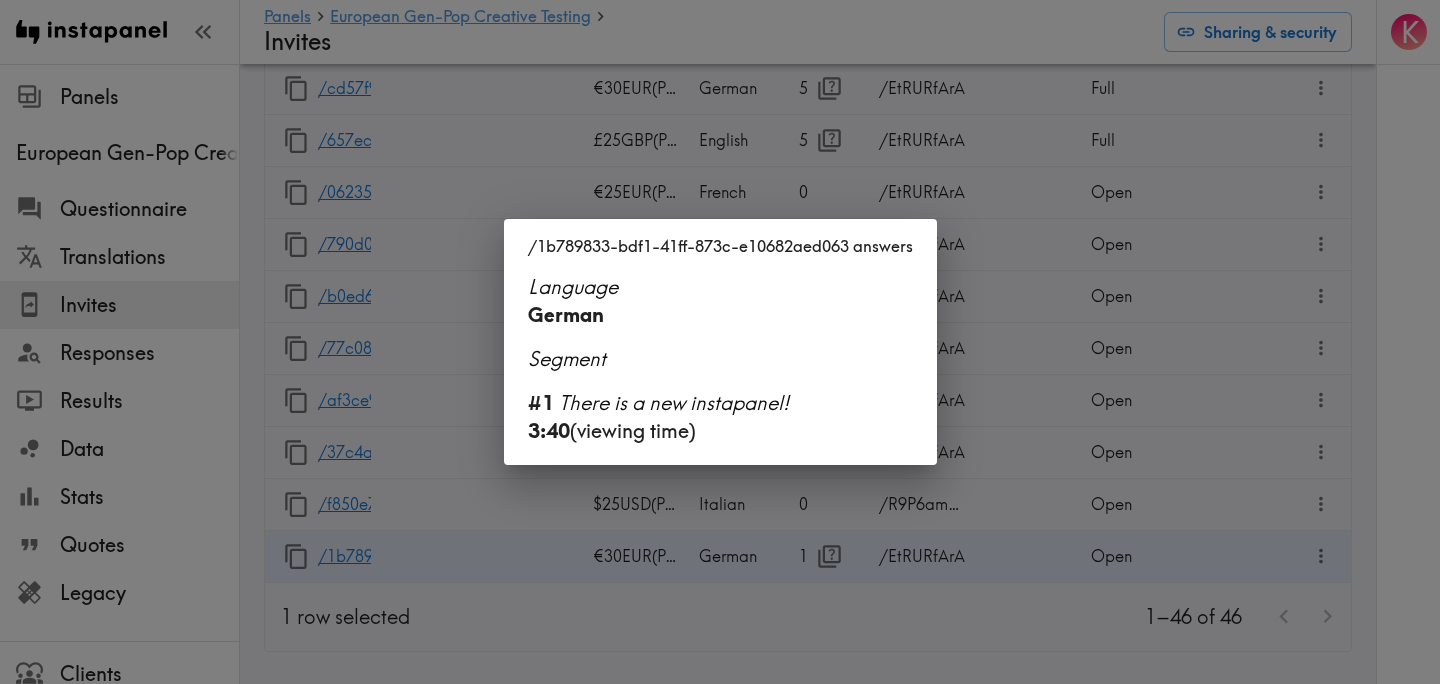 click on "/1b789833-bdf1-41ff-873c-e10682aed063 answers Language German Segment #1   There is a new instapanel! 3:40  (viewing time)" at bounding box center [720, 342] 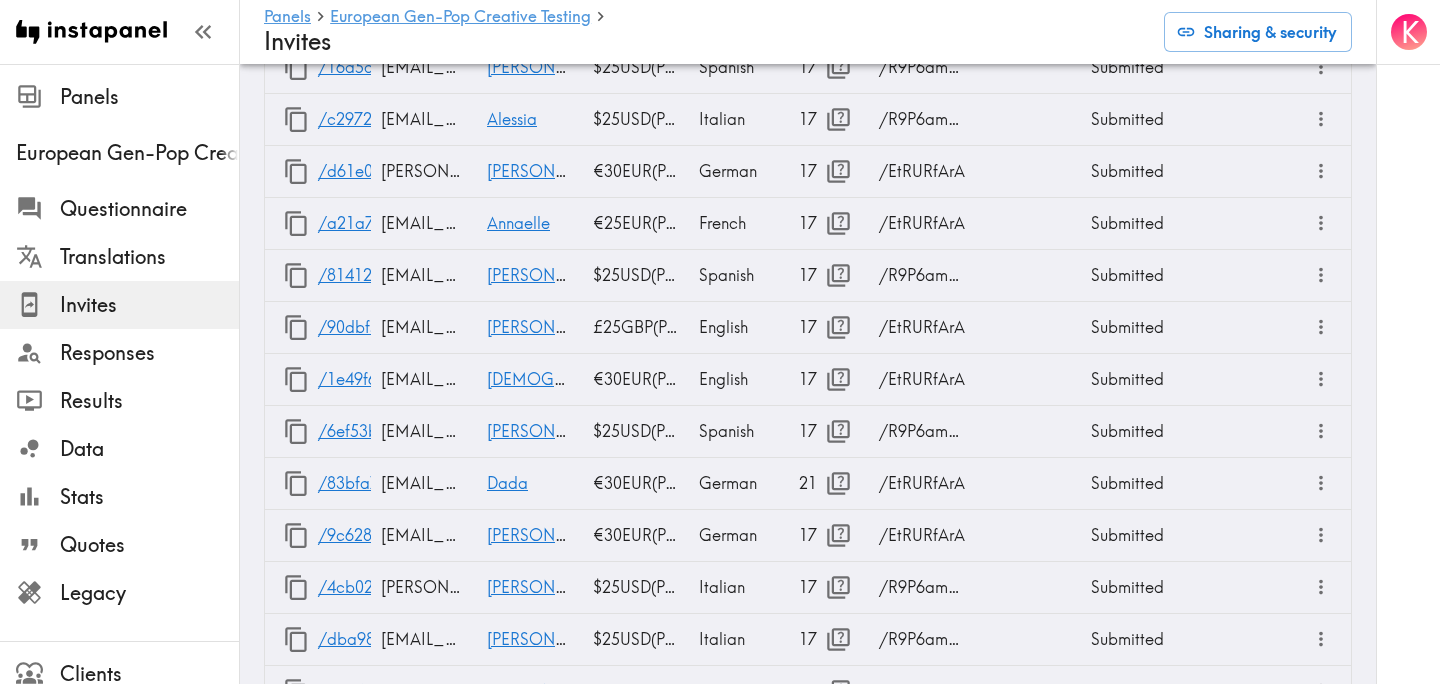 scroll, scrollTop: 1015, scrollLeft: 0, axis: vertical 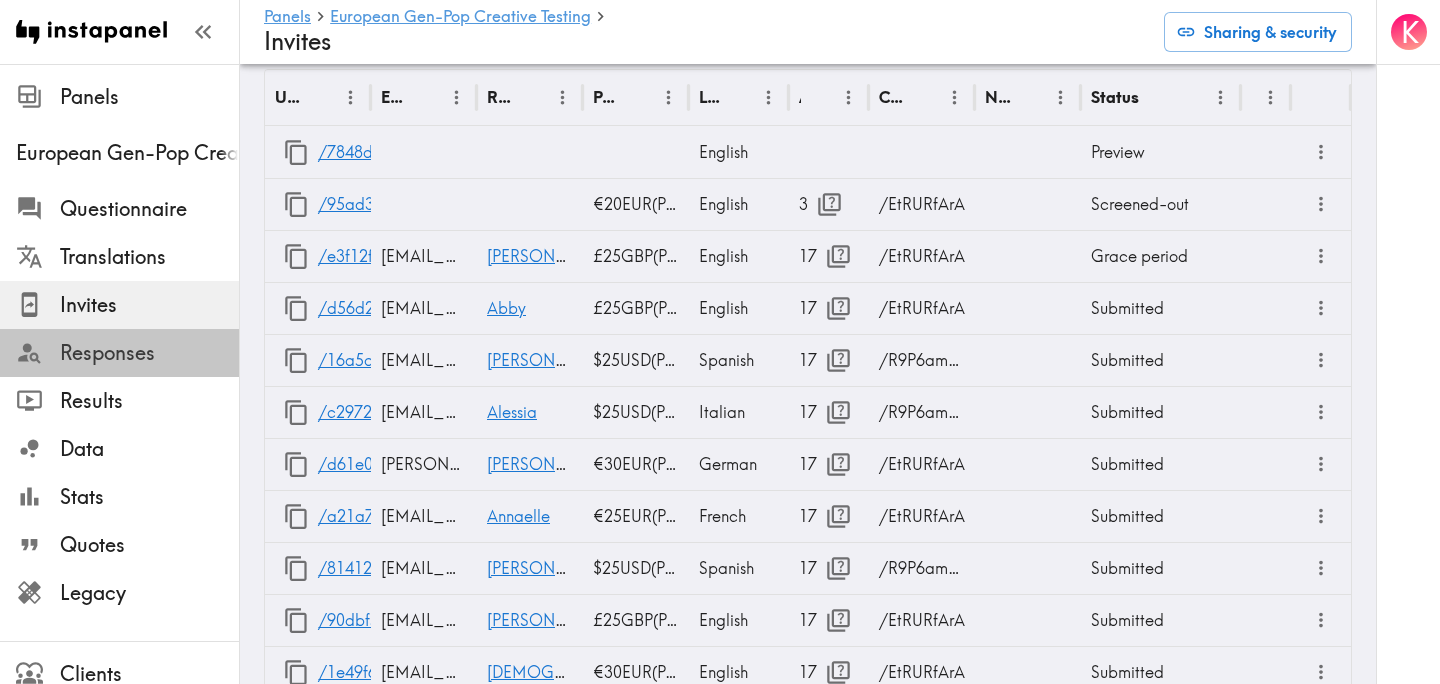 click on "Responses" at bounding box center (149, 353) 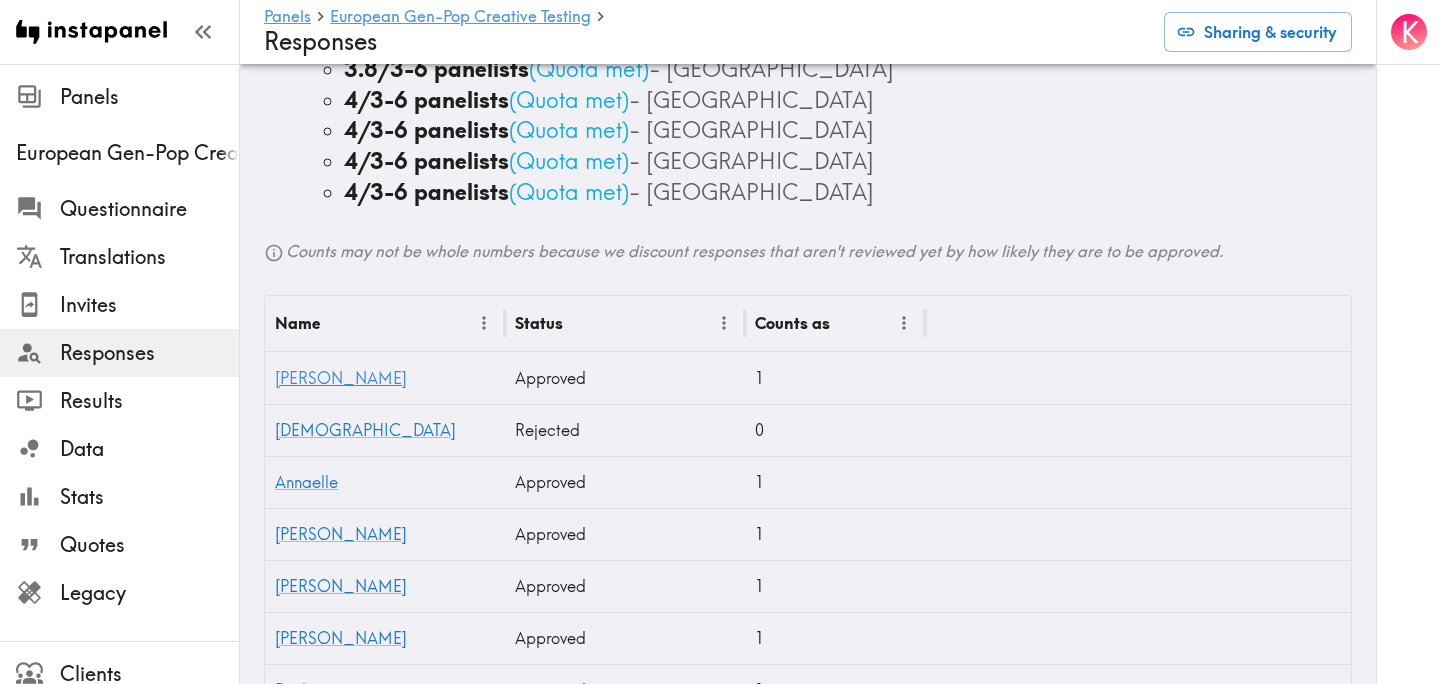 scroll, scrollTop: 263, scrollLeft: 0, axis: vertical 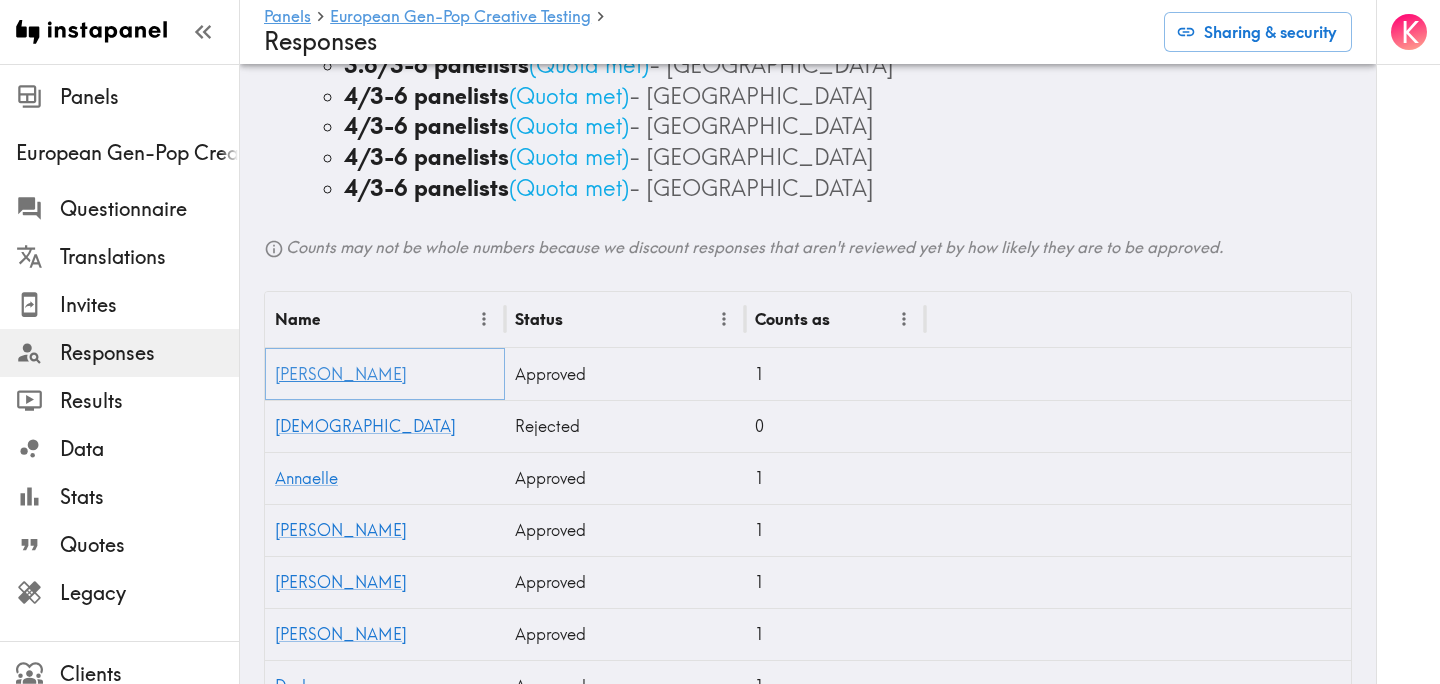 click on "[PERSON_NAME]" at bounding box center (341, 374) 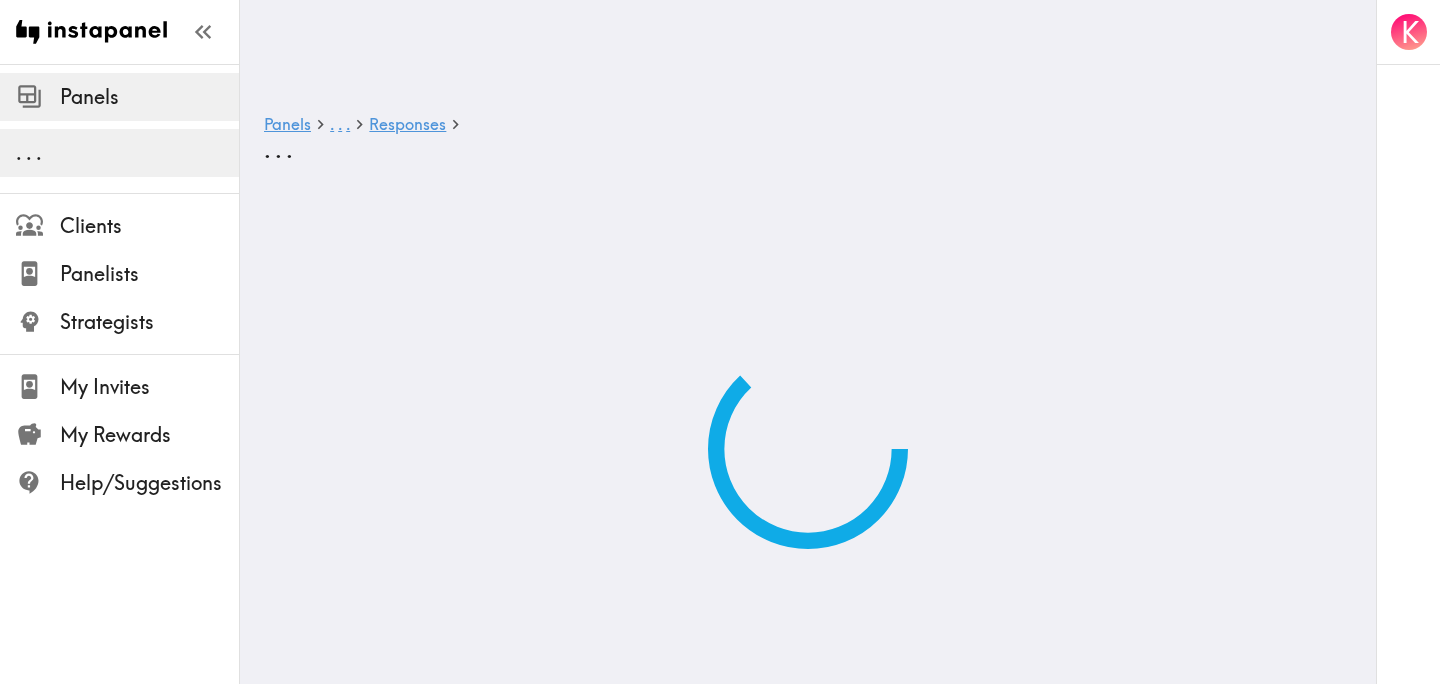 scroll, scrollTop: 0, scrollLeft: 0, axis: both 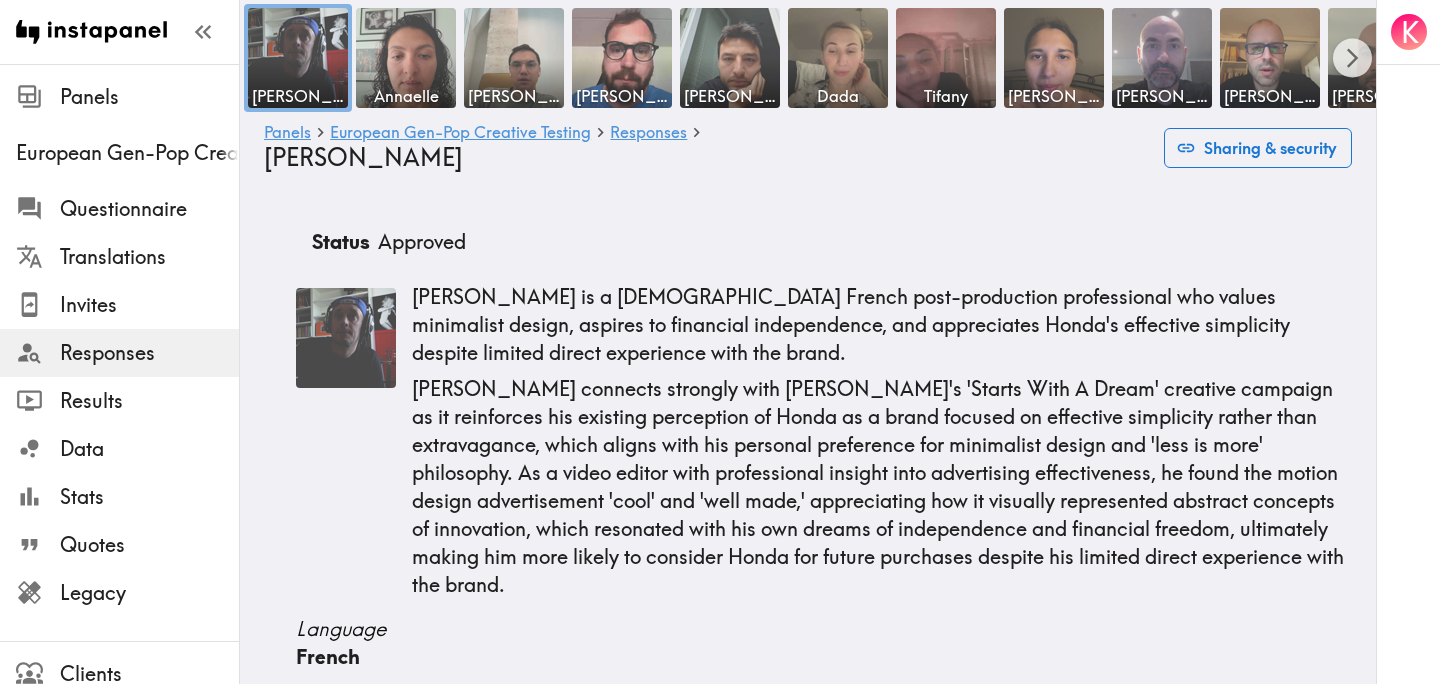 click on "Sharing & security" at bounding box center (1258, 148) 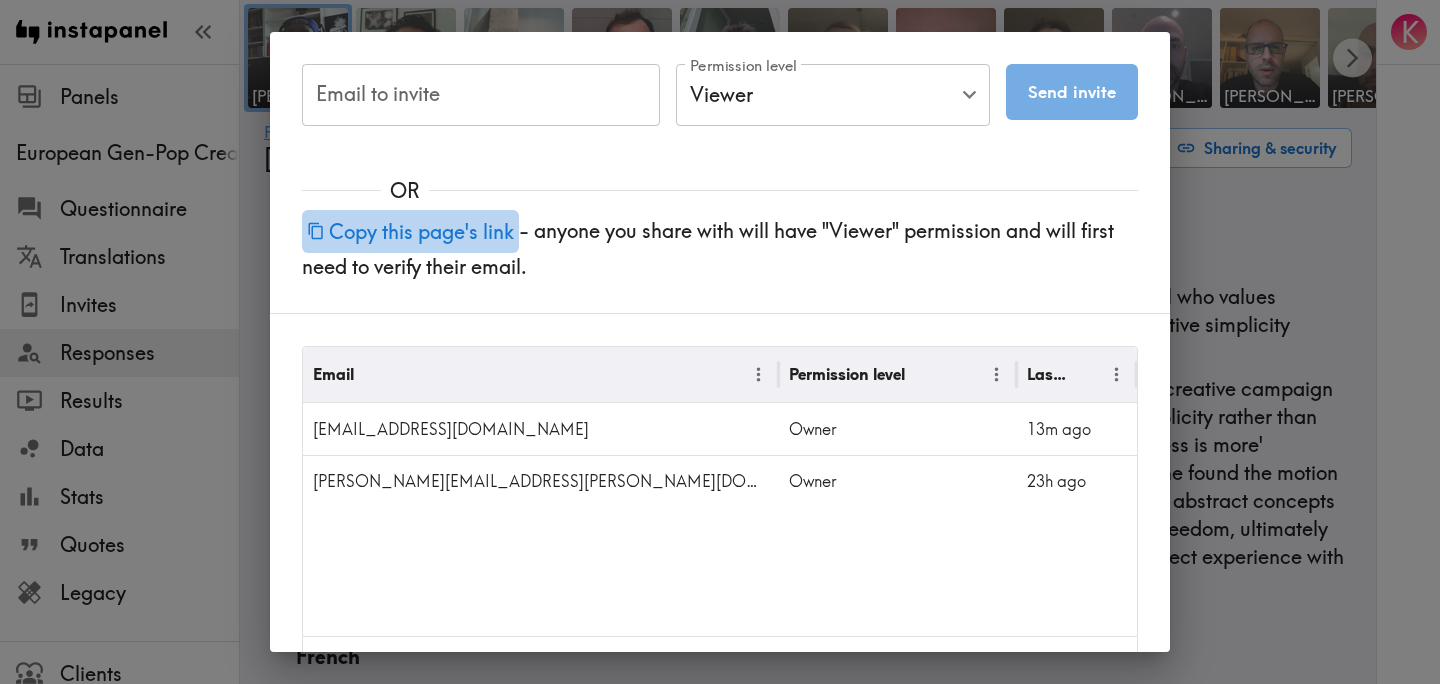 click on "Copy this page's link" at bounding box center (410, 231) 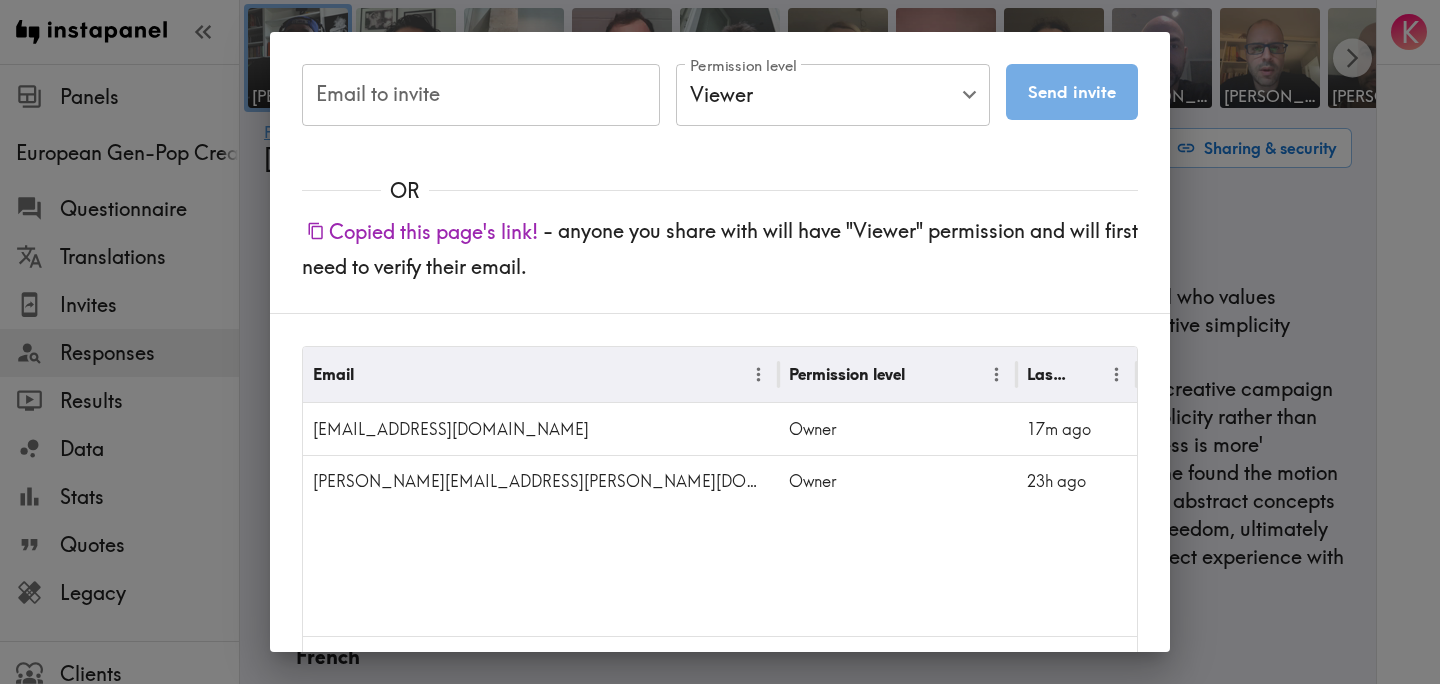 click on "Email to invite Email to invite Permission level Viewer Viewer Permission level Send invite Message (optional, will be included in the invitation email) x Message (optional, will be included in the invitation email) OR Copied this page's link!  - anyone you share with will have "Viewer" permission and will first need to verify their email. Email Permission level Last Viewed mark.sng@pablolondon.com Owner 17m ago mike.roberts@pablolondon.com Owner 23h ago 1–2 of 2 Done" at bounding box center (720, 342) 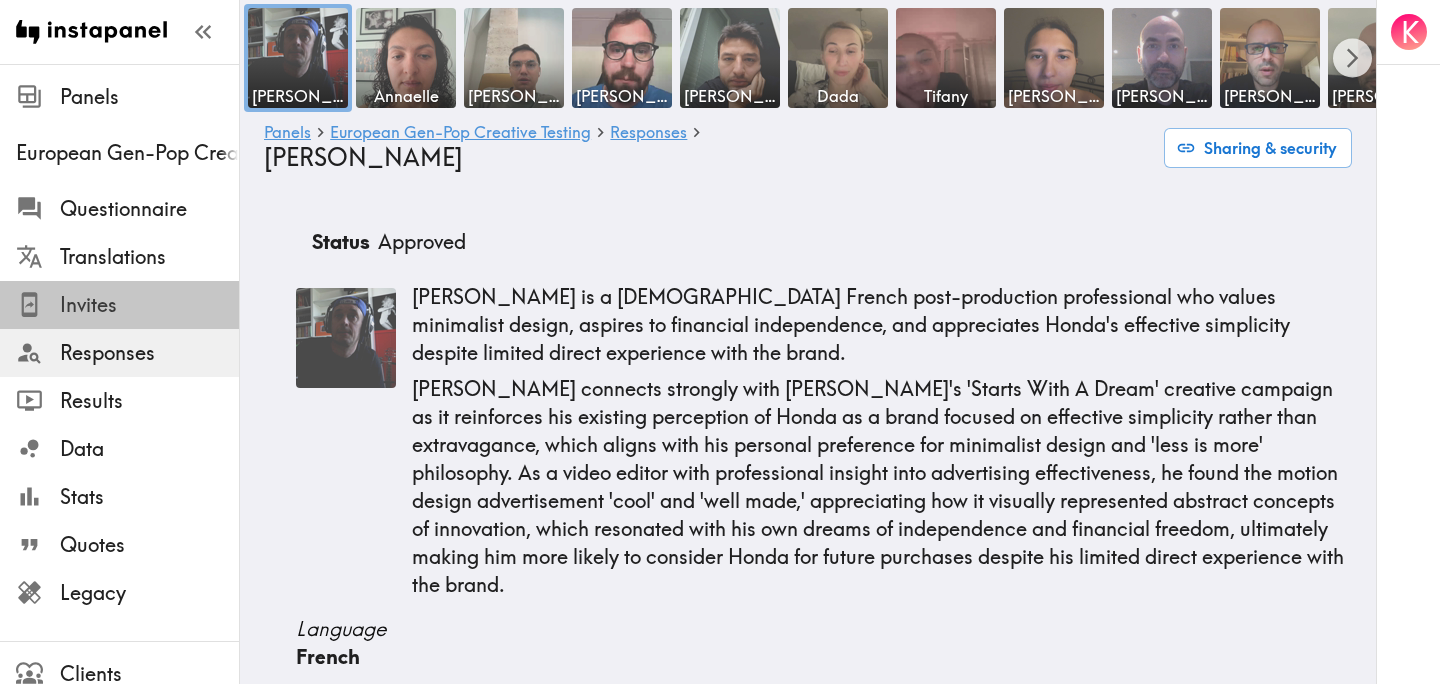 click on "Invites" at bounding box center [149, 305] 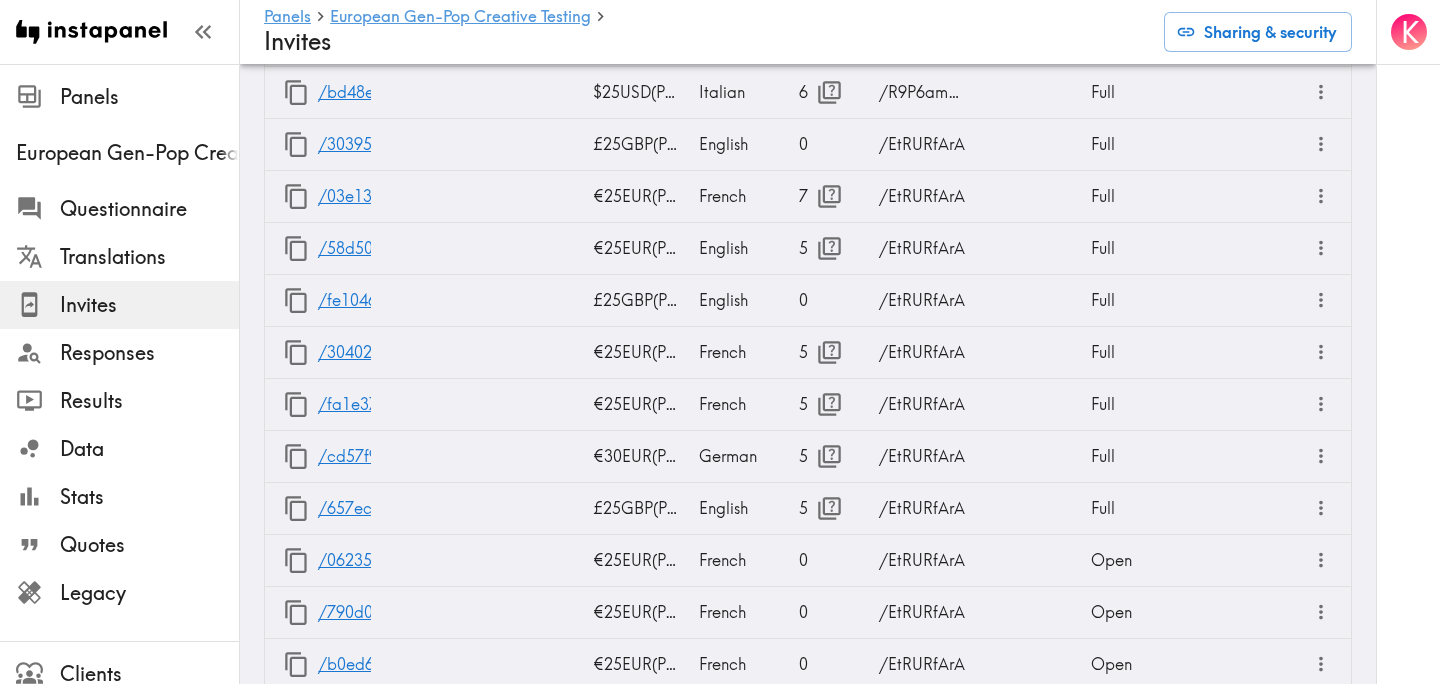 scroll, scrollTop: 2951, scrollLeft: 0, axis: vertical 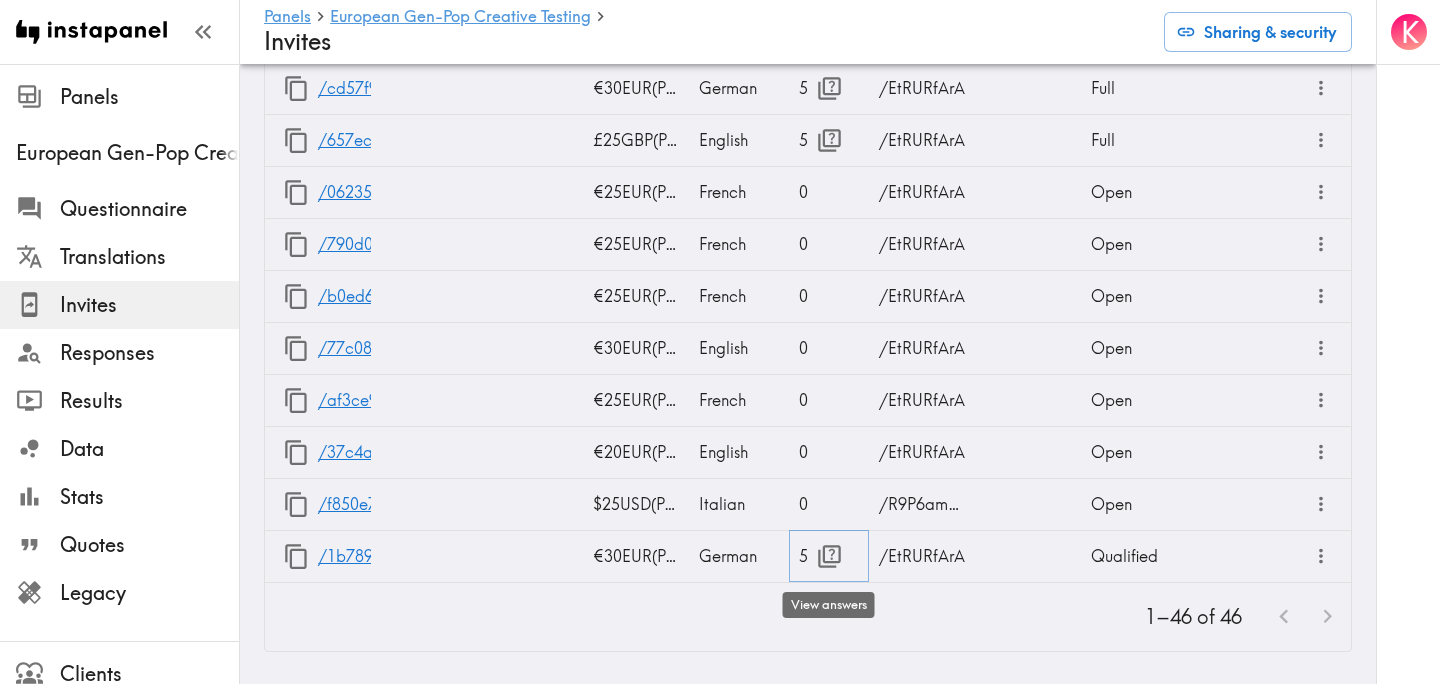 click 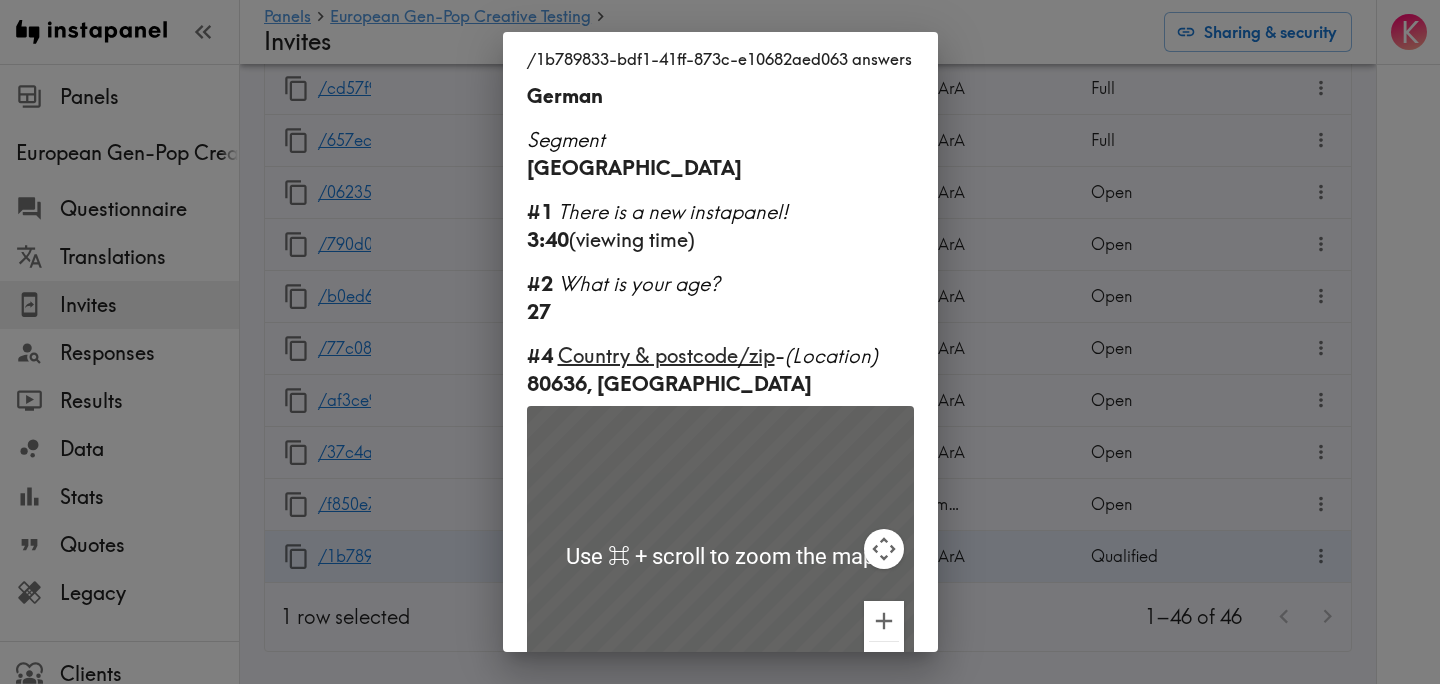 scroll, scrollTop: 0, scrollLeft: 0, axis: both 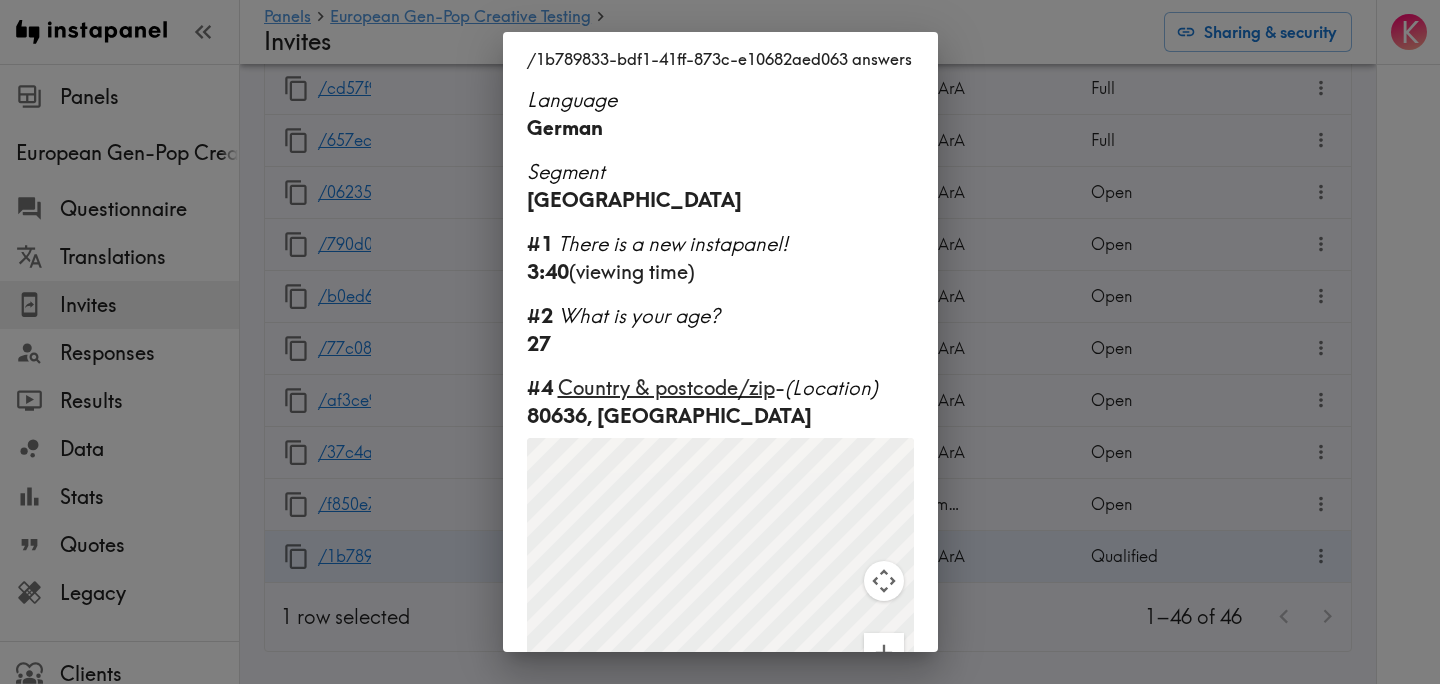 click on "/1b789833-bdf1-41ff-873c-e10682aed063 answers Language German Segment Germany #1   There is a new instapanel! 3:40  (viewing time) #2   What is your age? 27 #4   Country & postcode/zip  -  (Location) 80636, Germany ← Move left → Move right ↑ Move up ↓ Move down + Zoom in - Zoom out Home Jump left by 75% End Jump right by 75% Page Up Jump up by 75% Page Down Jump down by 75% To navigate, press the arrow keys. To activate drag with keyboard, press Alt + Enter. Once in keyboard drag state, use the arrow keys to move the marker. To complete the drag, press the Enter key. To cancel, press Escape. Use ⌘ + scroll to zoom the map Keyboard shortcuts Map Data Map Data ©2025 Google Map data ©2025 Google 500 km  Click to toggle between metric and imperial units Terms Report a map error #3   What is your gender? b.   Female #5   What is your annual household income? 110,000" at bounding box center [720, 342] 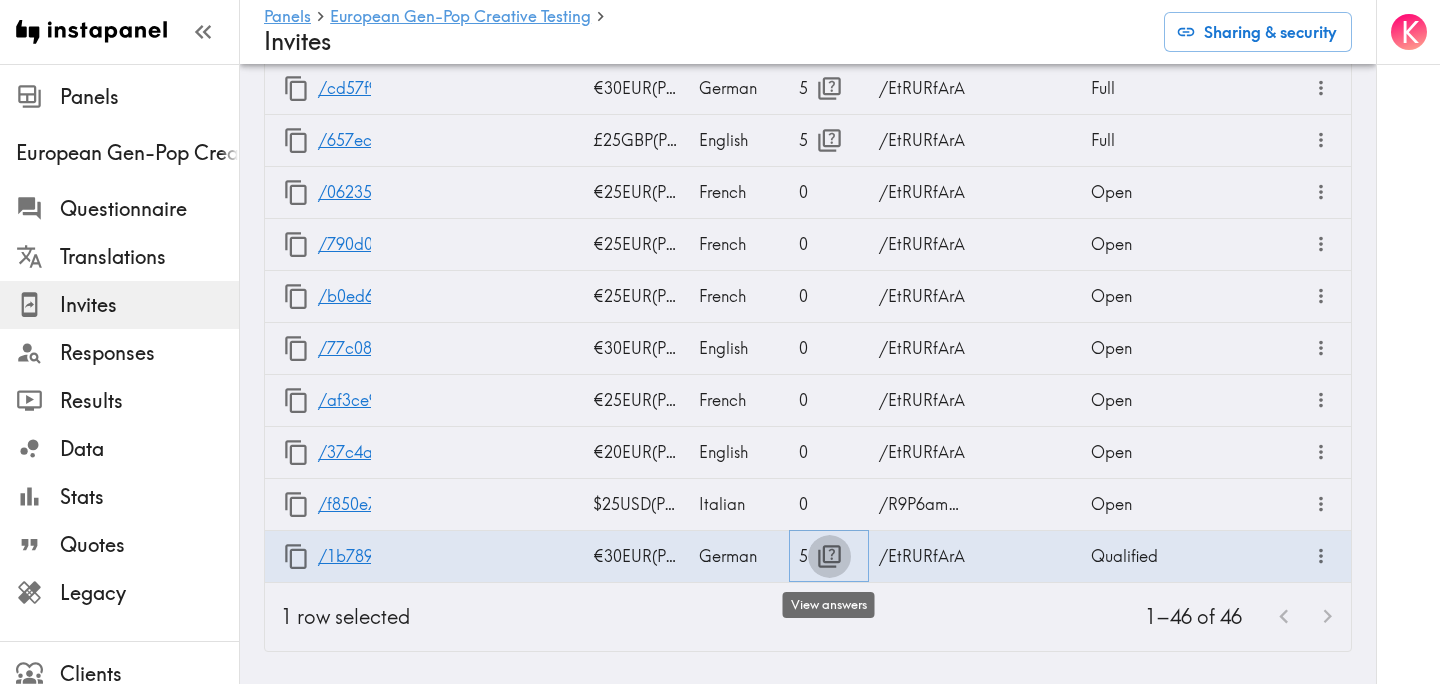 click 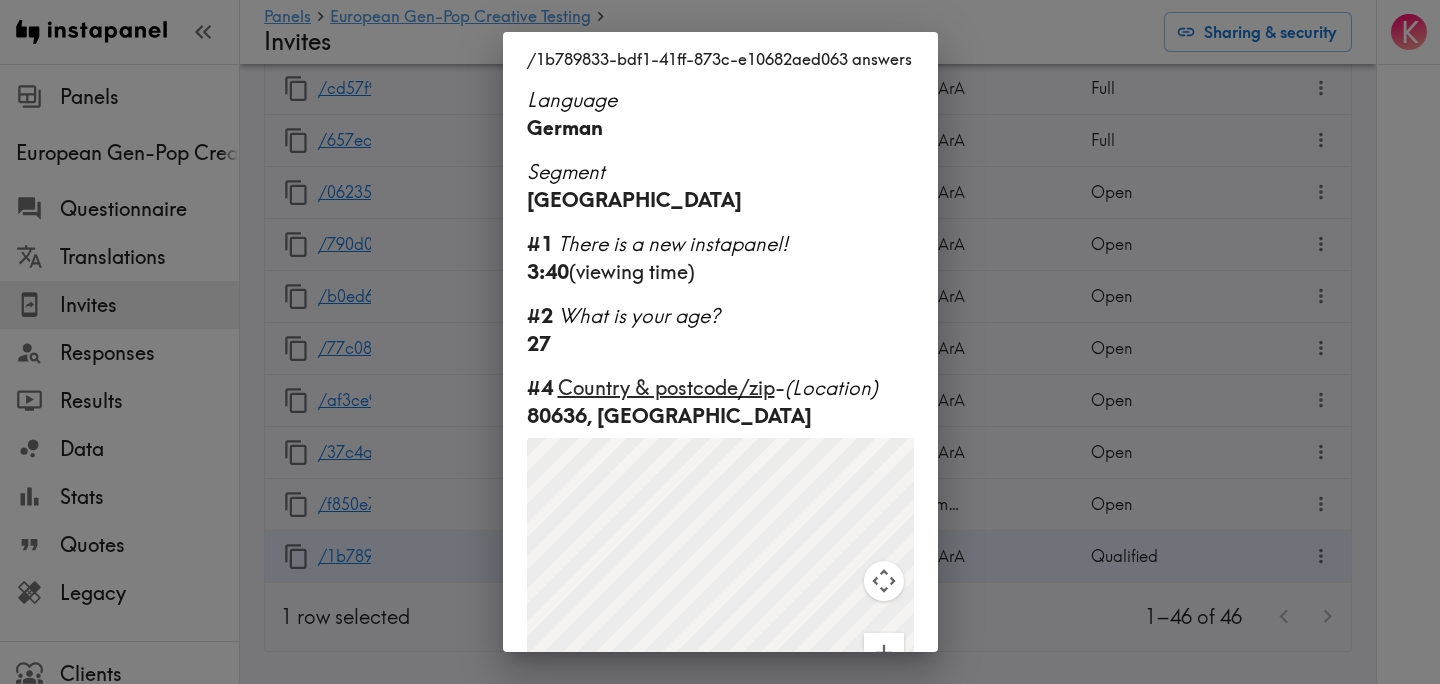 scroll, scrollTop: 250, scrollLeft: 0, axis: vertical 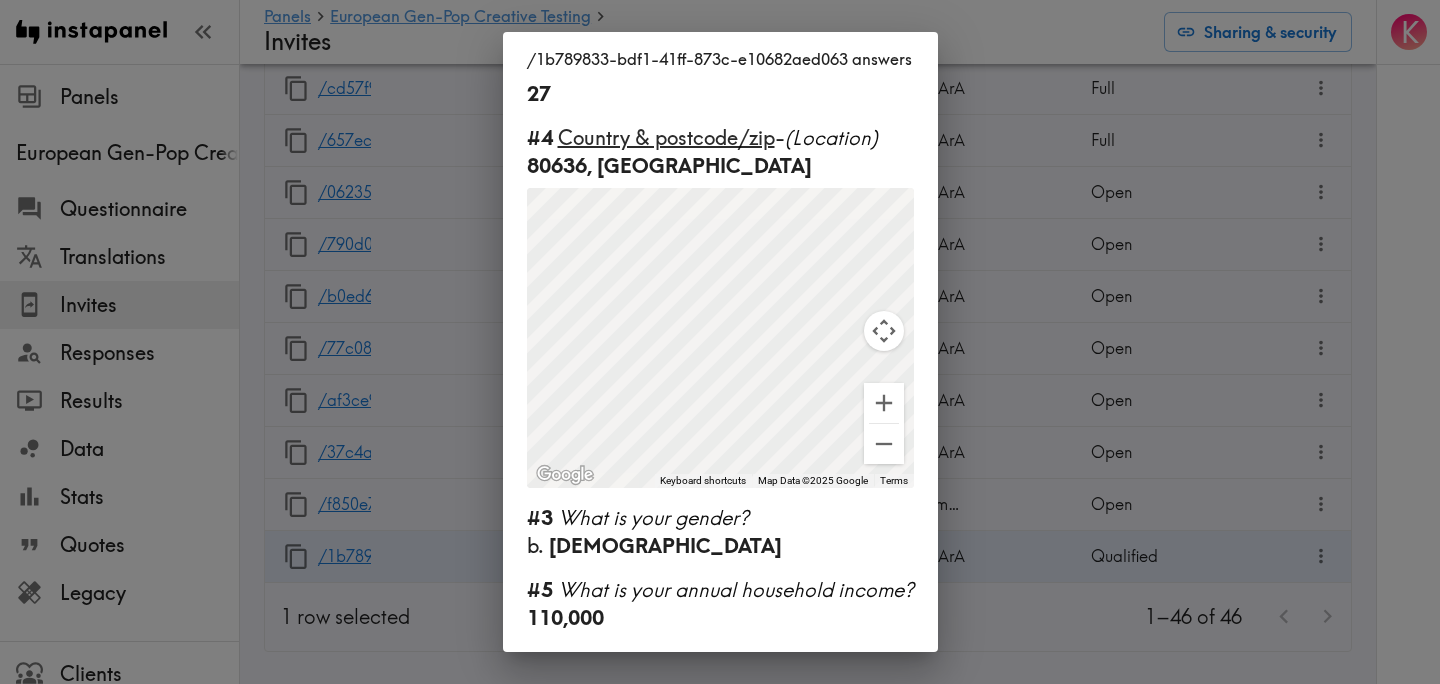 click on "/1b789833-bdf1-41ff-873c-e10682aed063 answers Language German Segment Germany #1   There is a new instapanel! 3:40  (viewing time) #2   What is your age? 27 #4   Country & postcode/zip  -  (Location) 80636, Germany ← Move left → Move right ↑ Move up ↓ Move down + Zoom in - Zoom out Home Jump left by 75% End Jump right by 75% Page Up Jump up by 75% Page Down Jump down by 75% To navigate, press the arrow keys. To activate drag with keyboard, press Alt + Enter. Once in keyboard drag state, use the arrow keys to move the marker. To complete the drag, press the Enter key. To cancel, press Escape. Use ⌘ + scroll to zoom the map Keyboard shortcuts Map Data Map Data ©2025 Google Map data ©2025 Google 500 km  Click to toggle between metric and imperial units Terms Report a map error #3   What is your gender? b.   Female #5   What is your annual household income? 110,000" at bounding box center (720, 342) 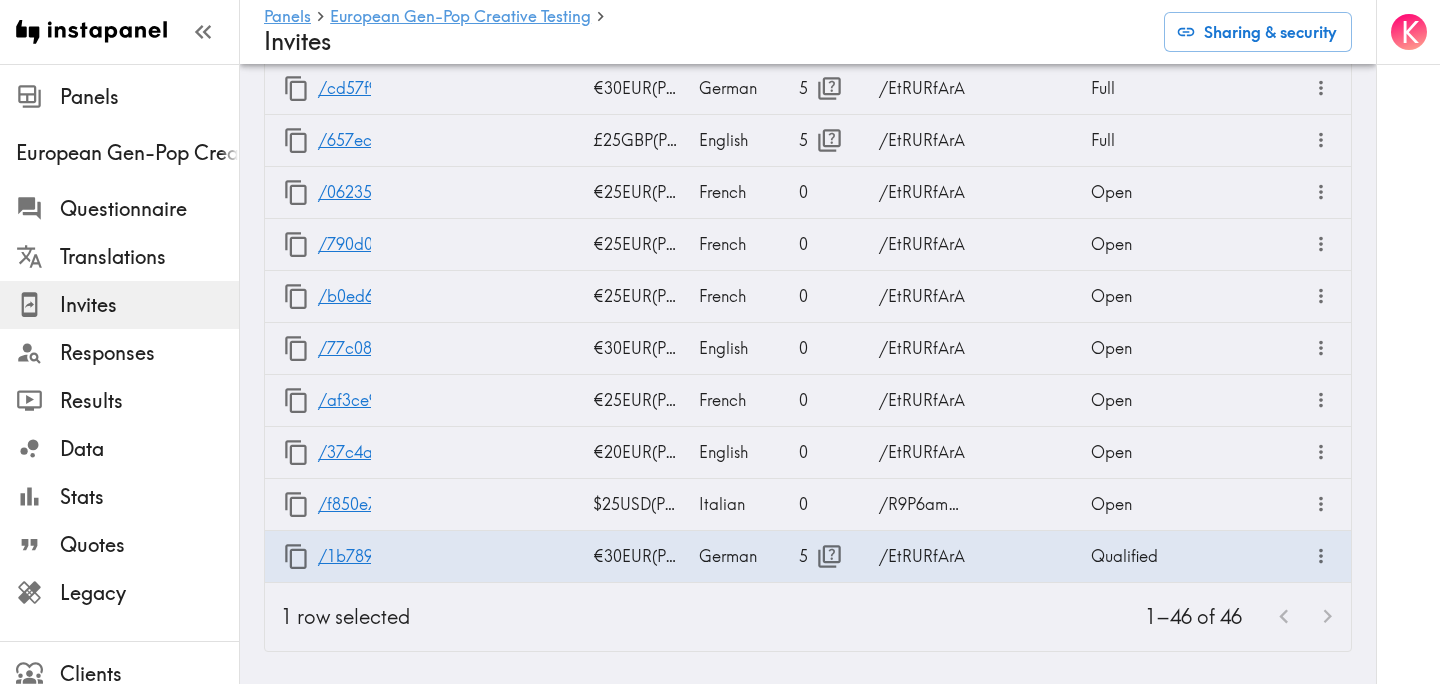 click on "K" at bounding box center (1408, 342) 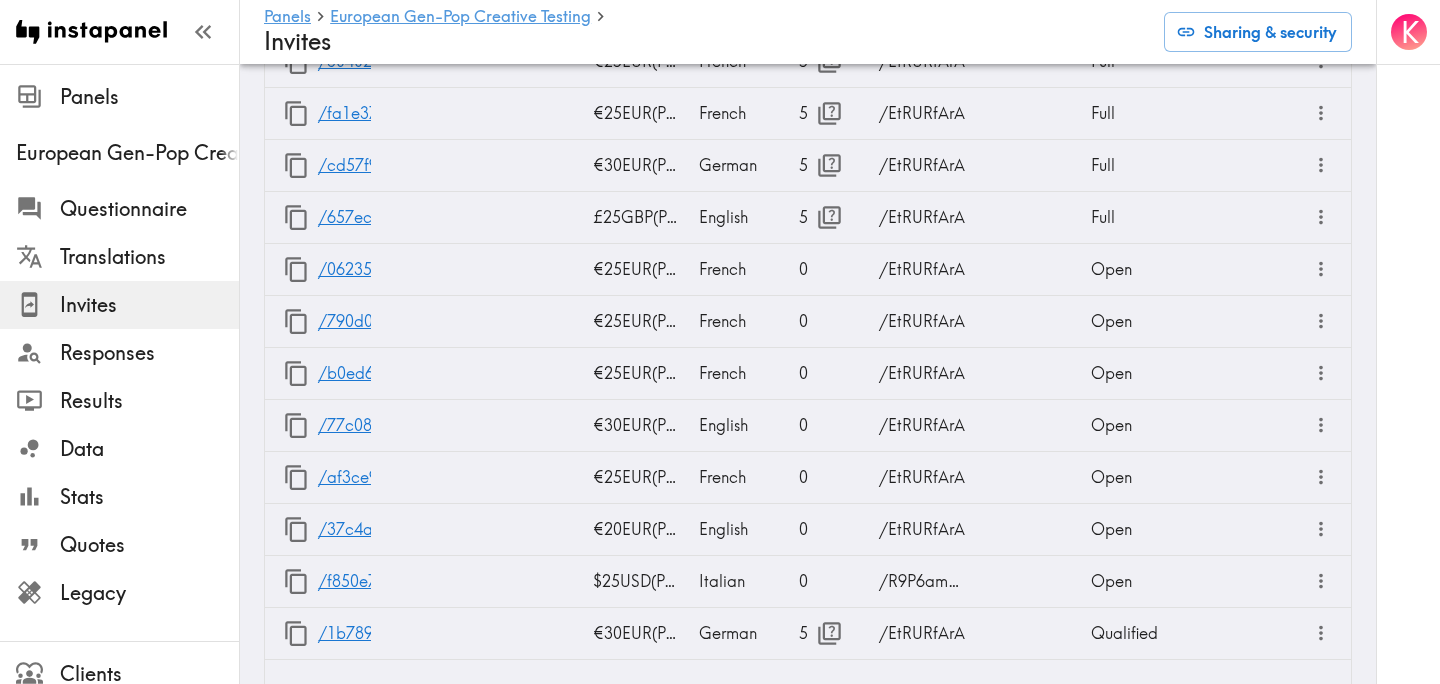 scroll, scrollTop: 2951, scrollLeft: 0, axis: vertical 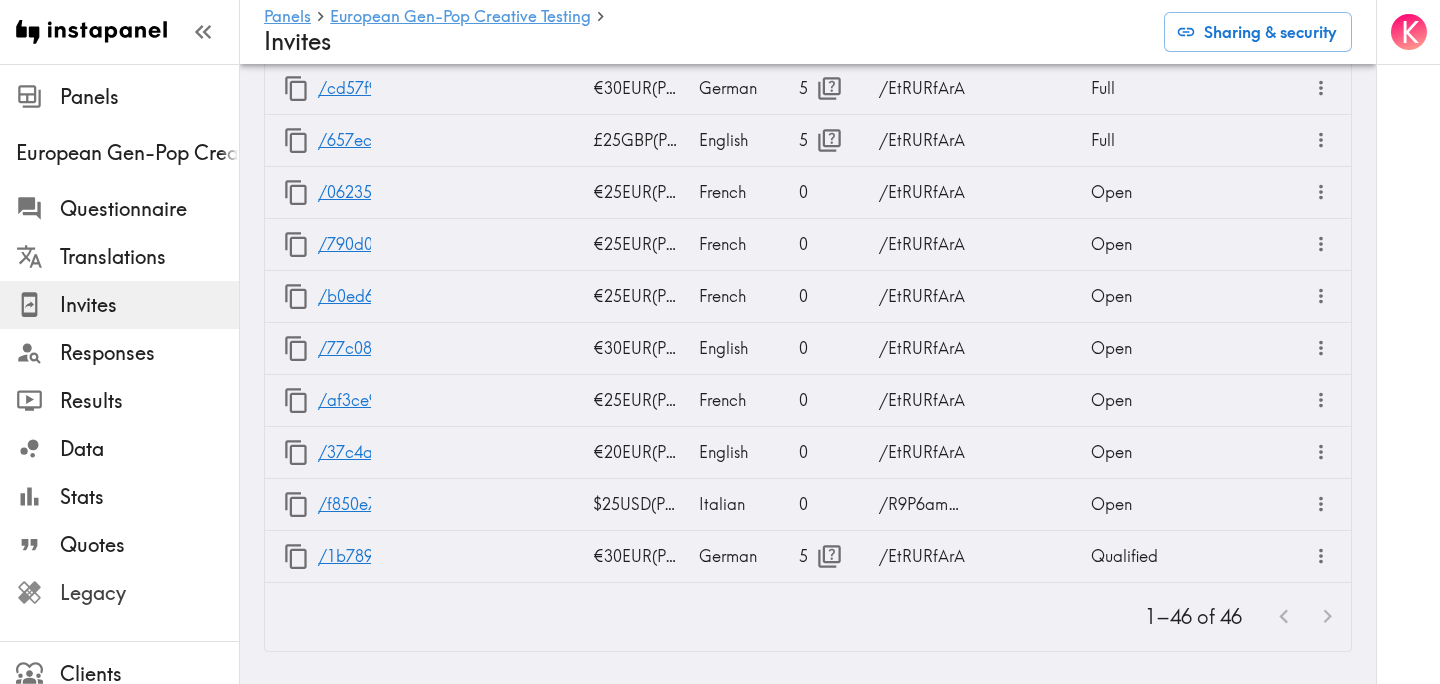 click on "Legacy" at bounding box center (149, 593) 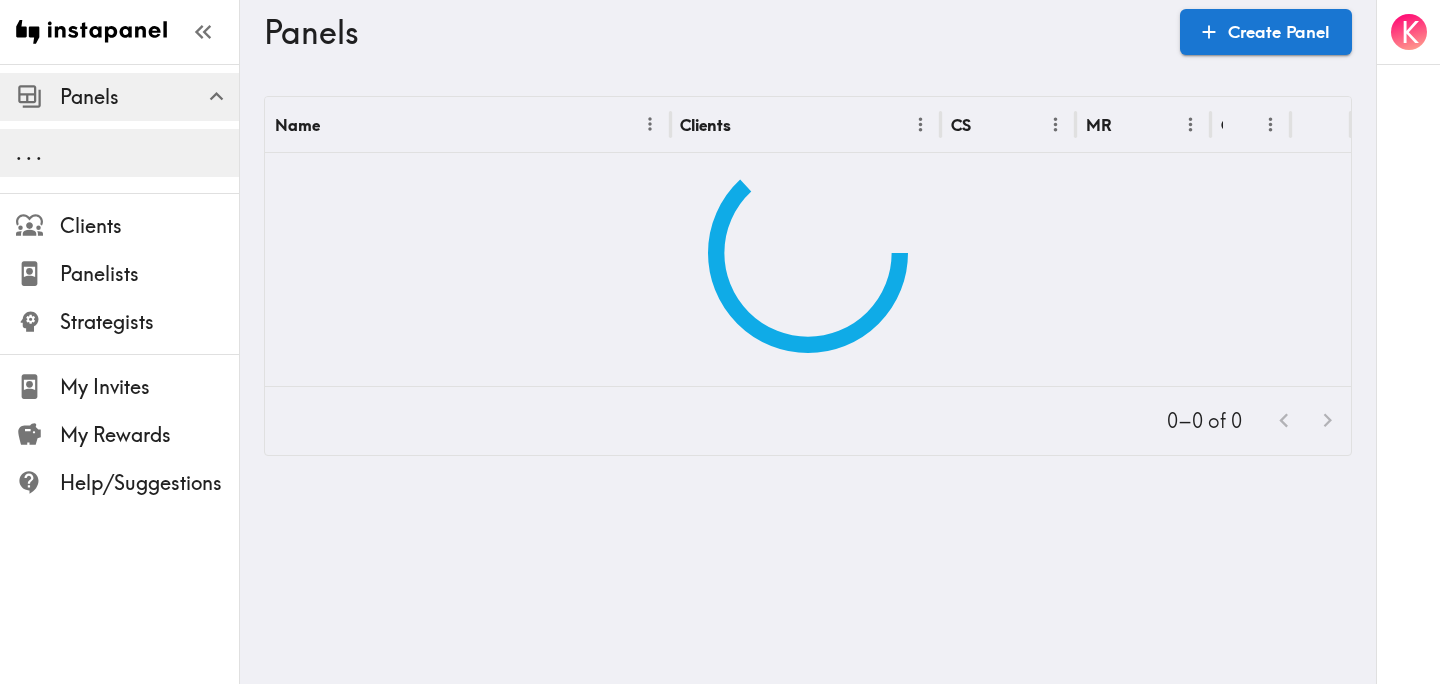 scroll, scrollTop: 0, scrollLeft: 0, axis: both 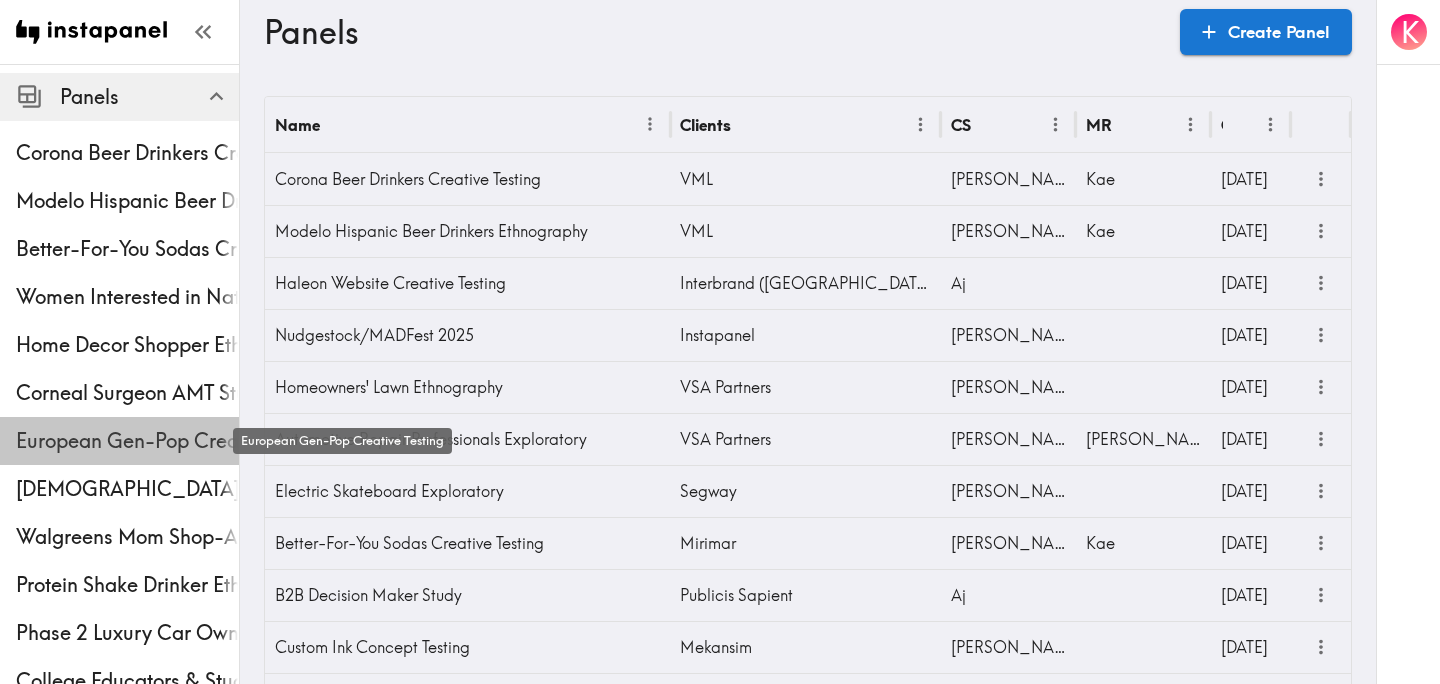 click on "European Gen-Pop Creative Testing" at bounding box center (127, 441) 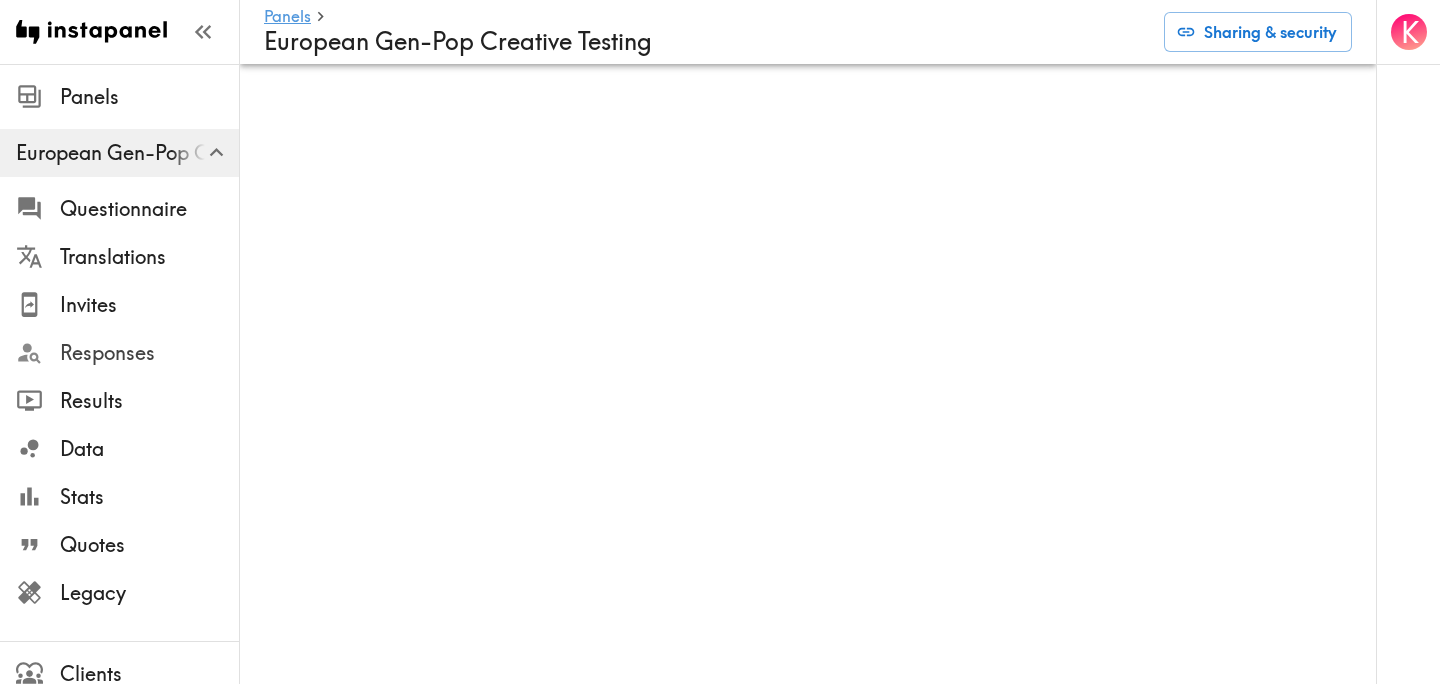 click on "Responses" at bounding box center [149, 353] 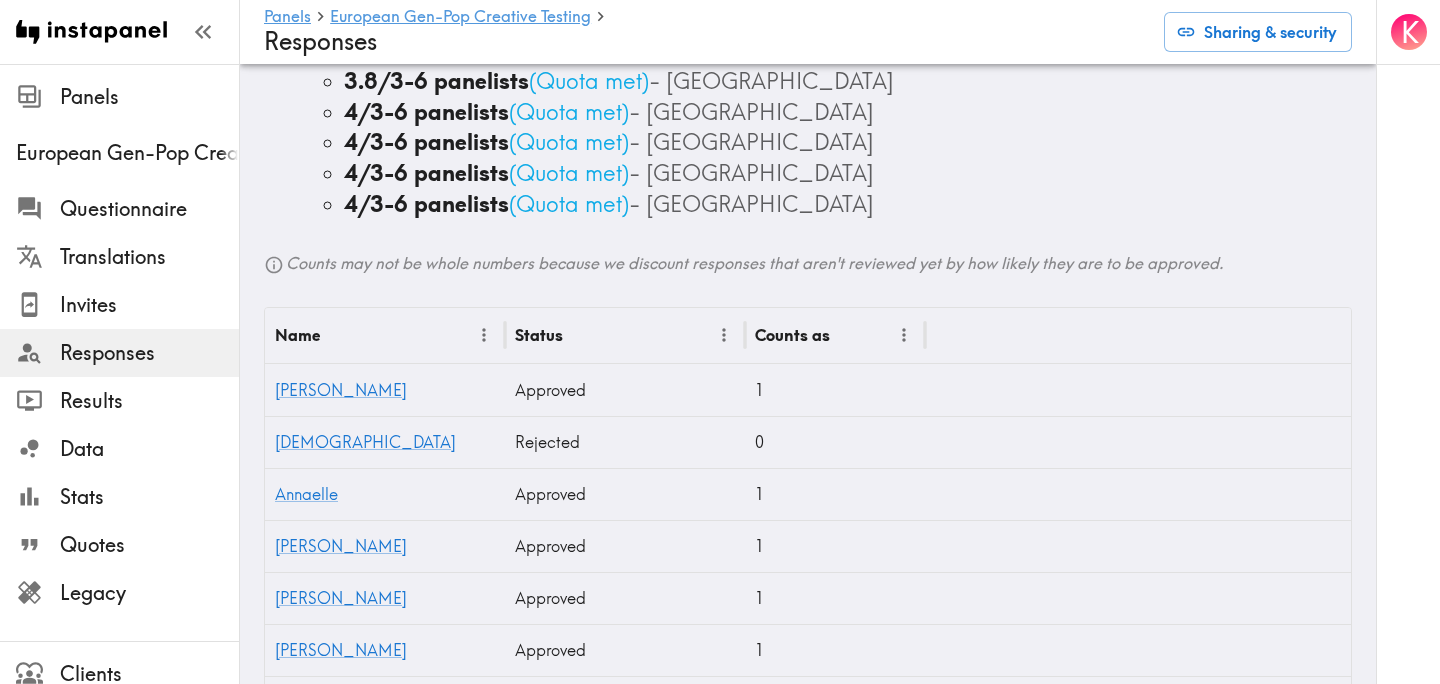 scroll, scrollTop: 0, scrollLeft: 0, axis: both 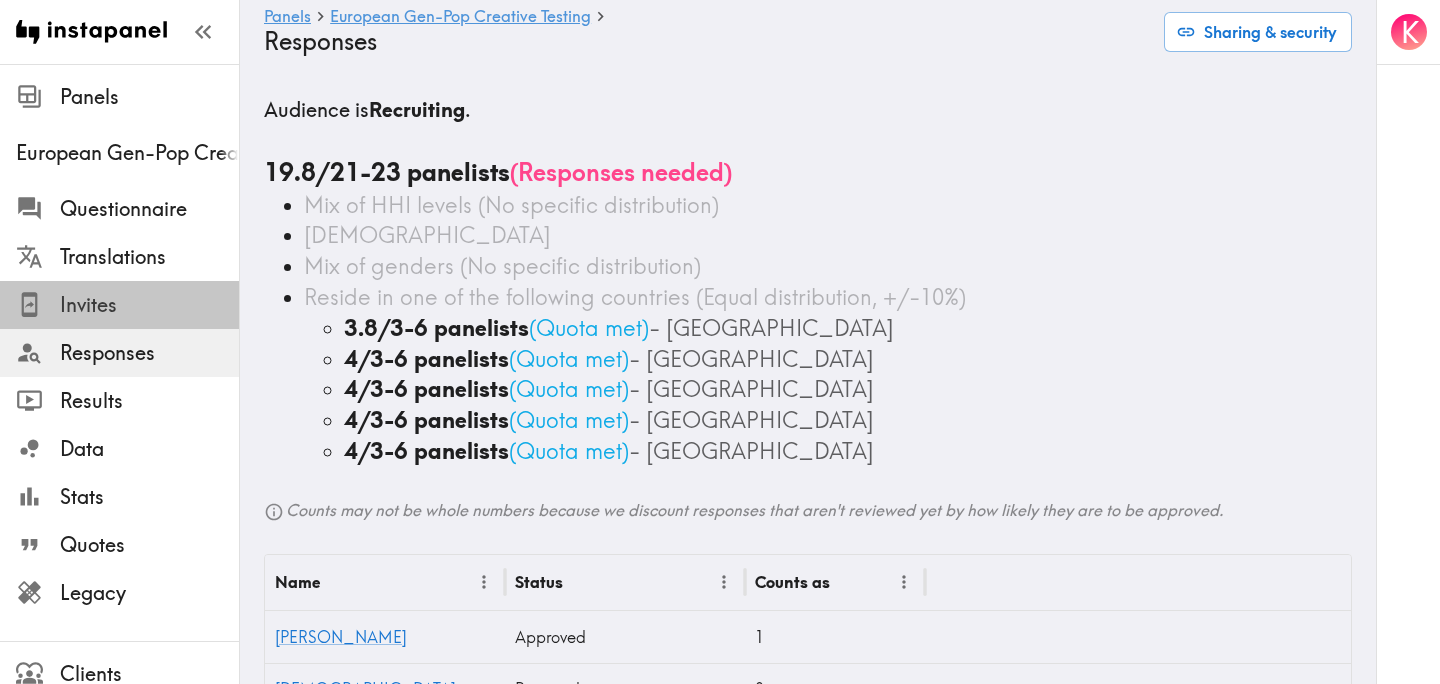 click on "Invites" at bounding box center [149, 305] 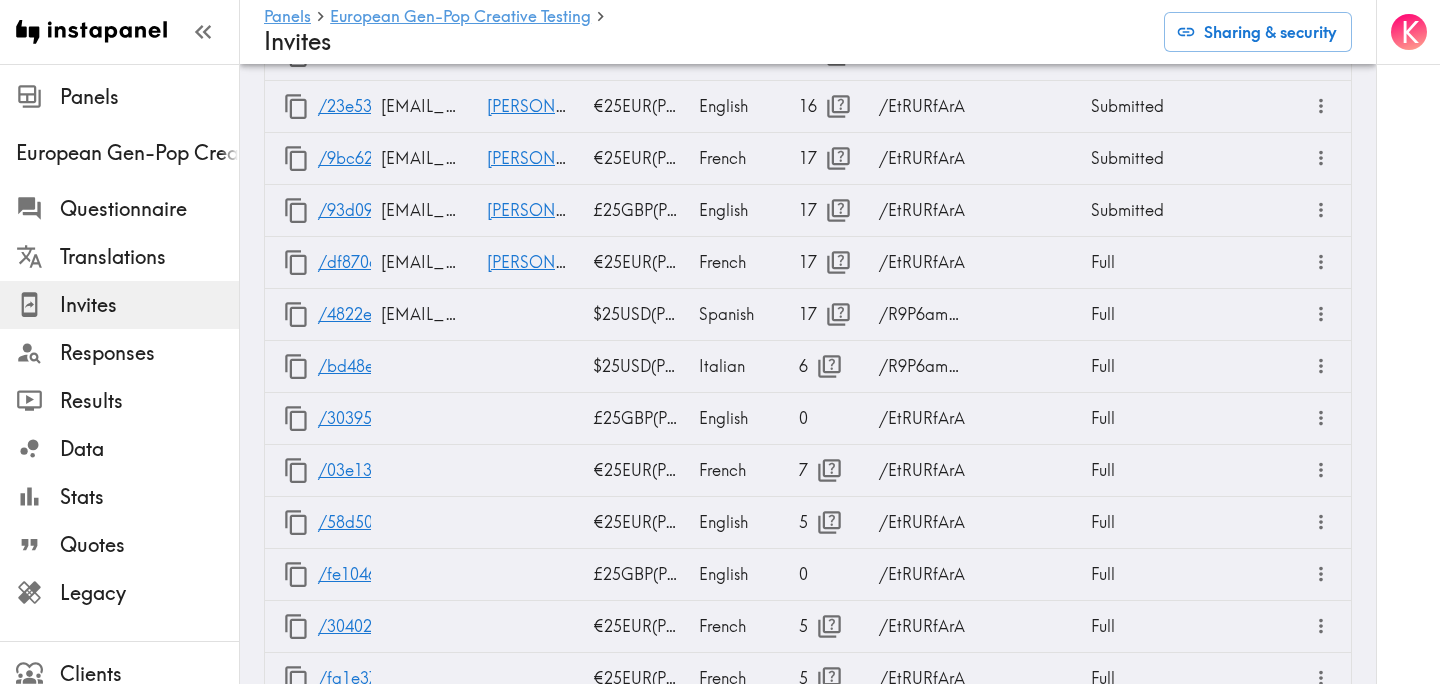 scroll, scrollTop: 2951, scrollLeft: 0, axis: vertical 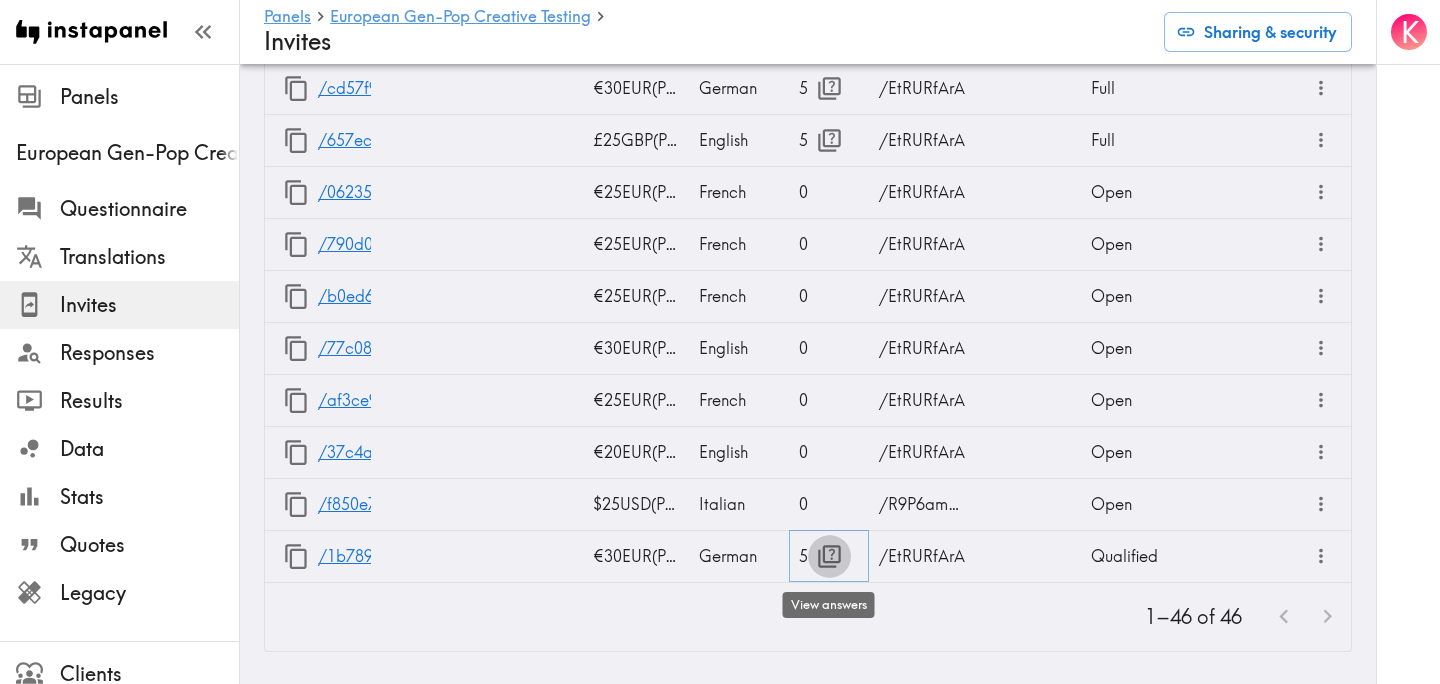 click 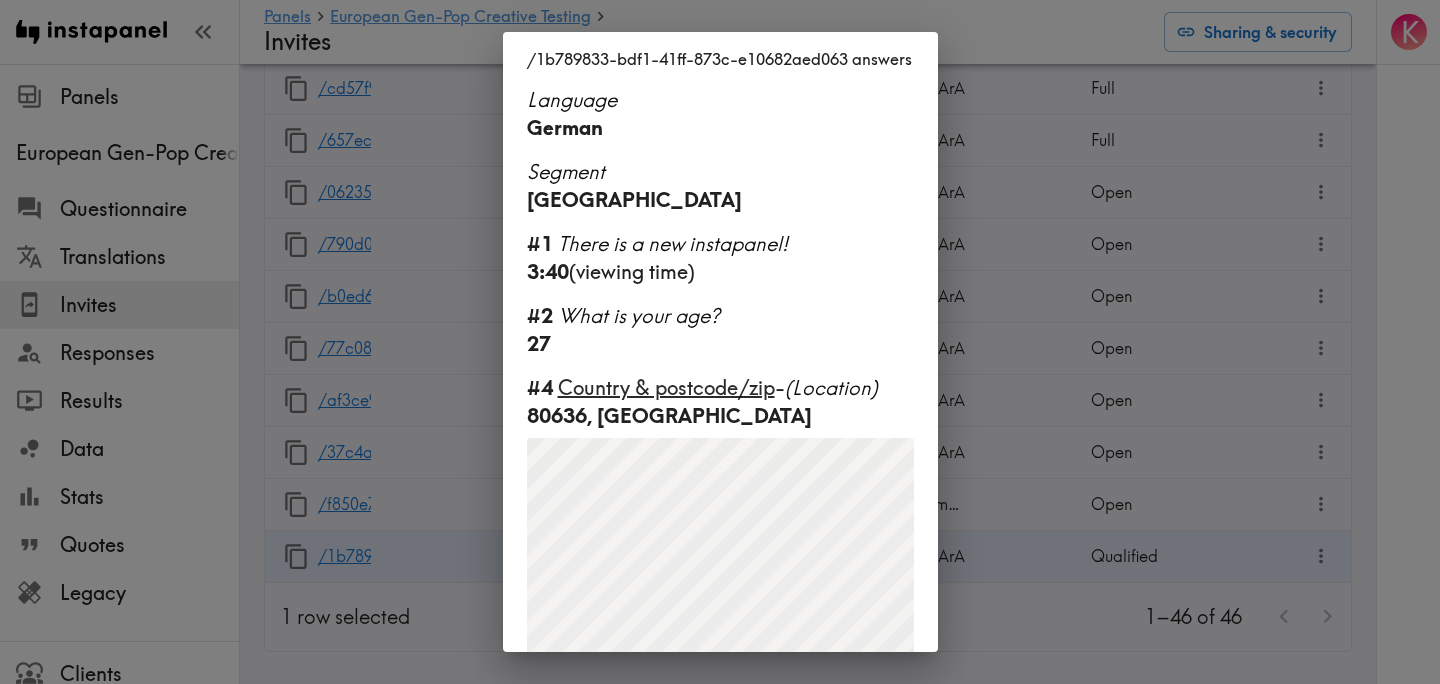 scroll, scrollTop: 250, scrollLeft: 0, axis: vertical 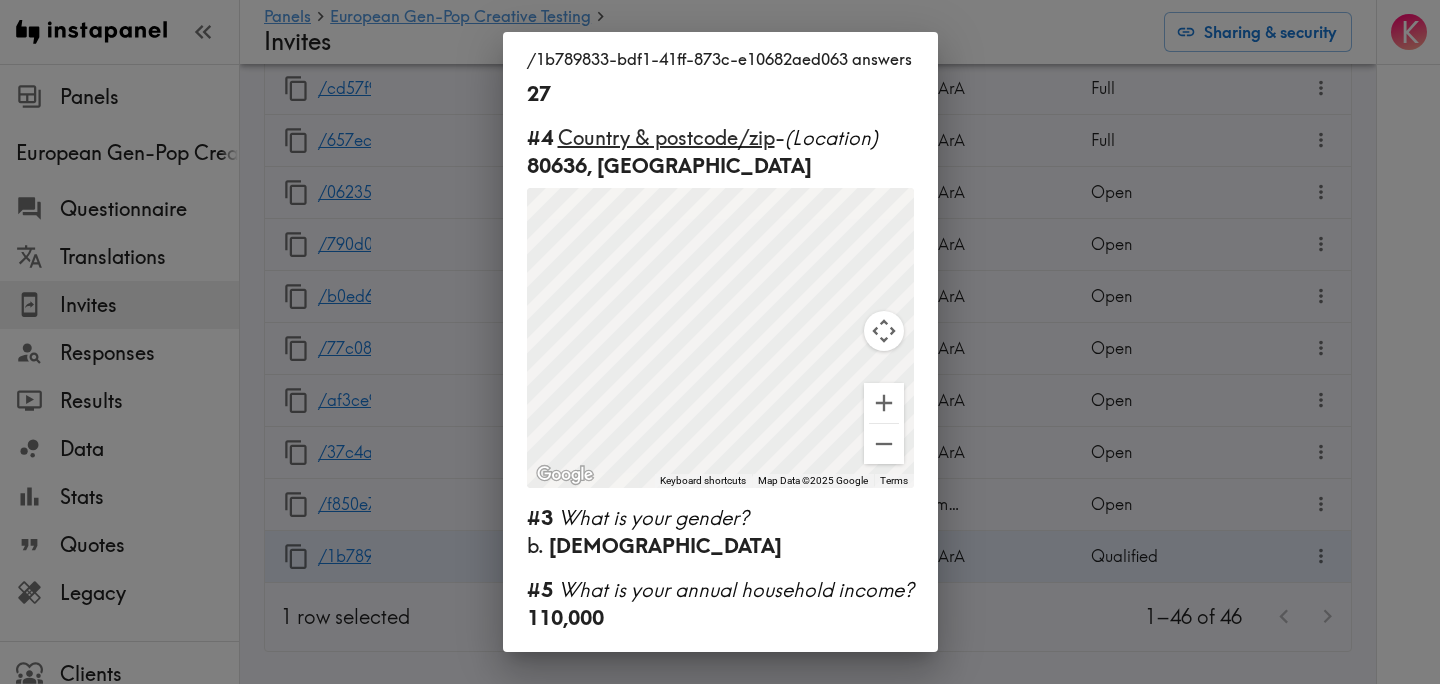 click on "/1b789833-bdf1-41ff-873c-e10682aed063 answers Language German Segment [GEOGRAPHIC_DATA] #1   There is a new instapanel! 3:40  (viewing time) #2   What is your age? [DEMOGRAPHIC_DATA] #4   Country & postcode/zip  -  (Location) 80636, [GEOGRAPHIC_DATA] ← Move left → Move right ↑ Move up ↓ Move down + Zoom in - Zoom out Home Jump left by 75% End Jump right by 75% Page Up Jump up by 75% Page Down Jump down by 75% To navigate, press the arrow keys. To activate drag with keyboard, press Alt + Enter. Once in keyboard drag state, use the arrow keys to move the marker. To complete the drag, press the Enter key. To cancel, press Escape. Keyboard shortcuts Map Data Map Data ©2025 Google Map data ©2025 Google 500 km  Click to toggle between metric and imperial units Terms Report a map error #3   What is your gender? b.   [DEMOGRAPHIC_DATA] #5   What is your annual household income? 110,000" at bounding box center [720, 342] 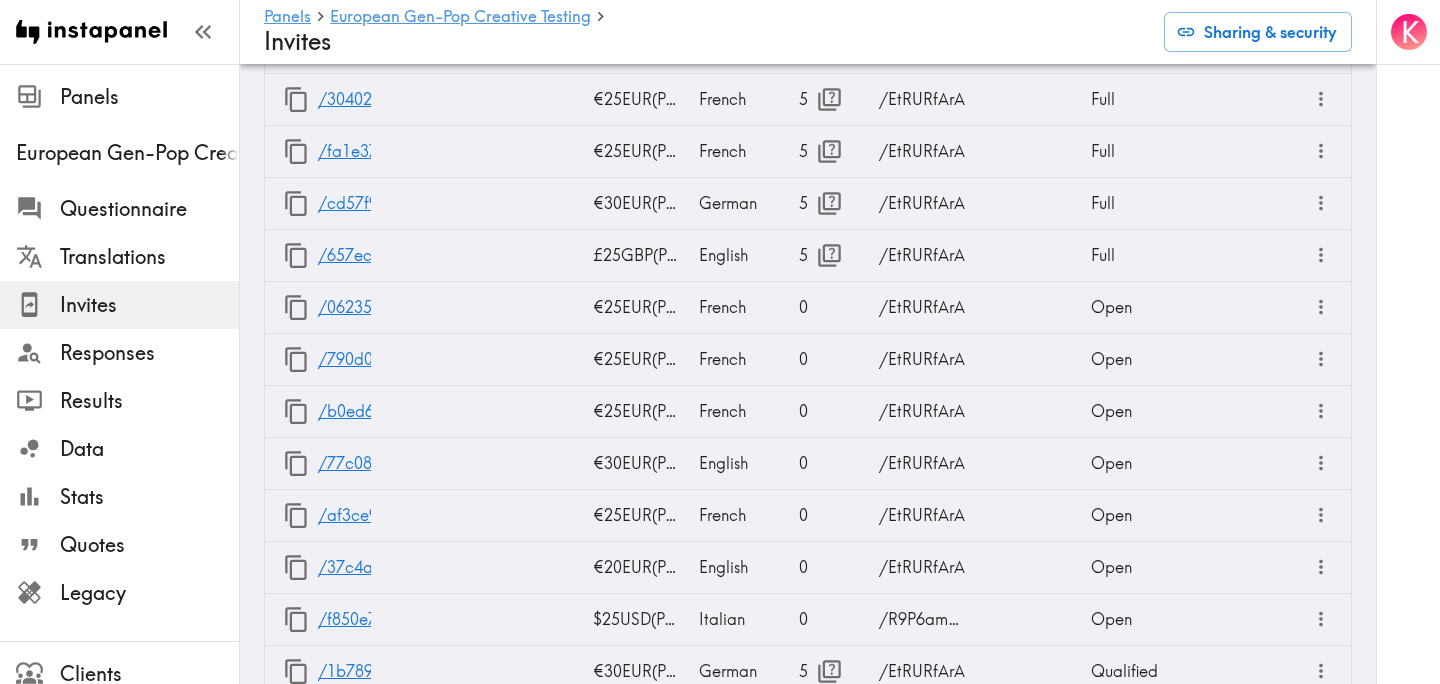 scroll, scrollTop: 2951, scrollLeft: 0, axis: vertical 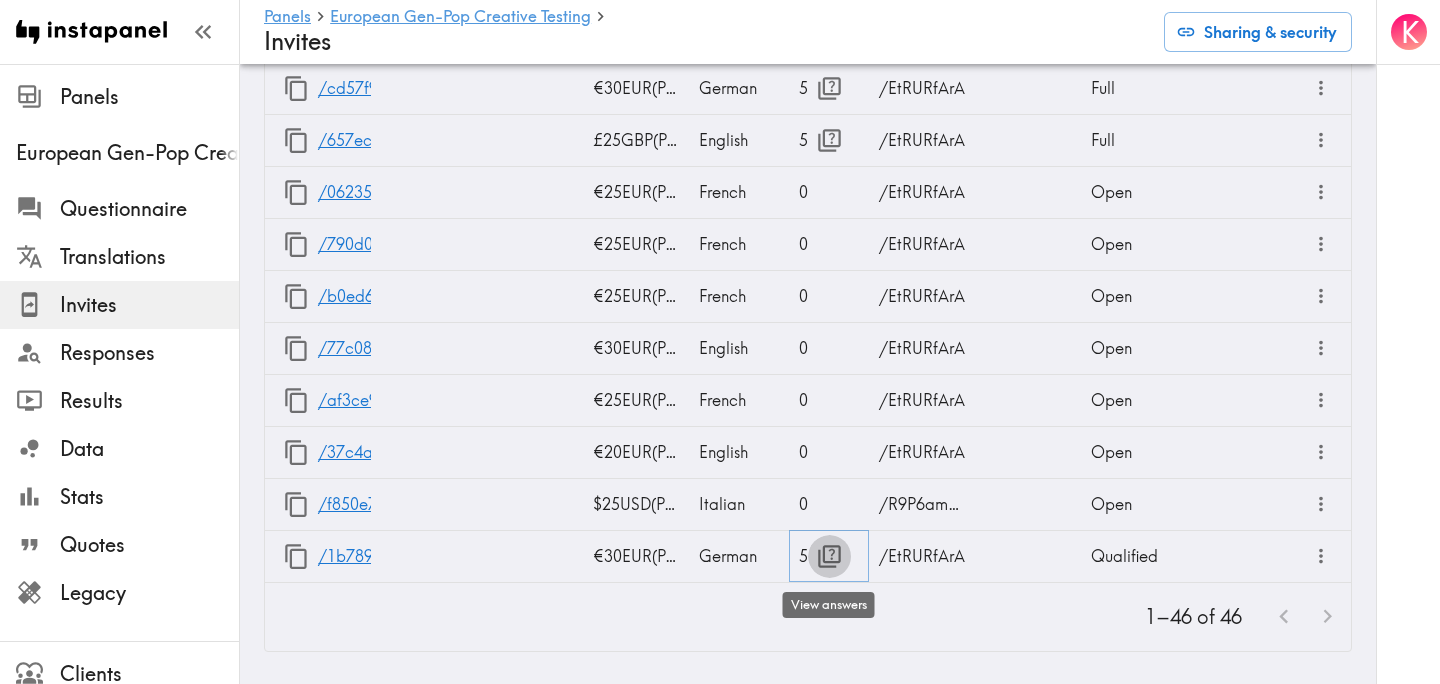 click 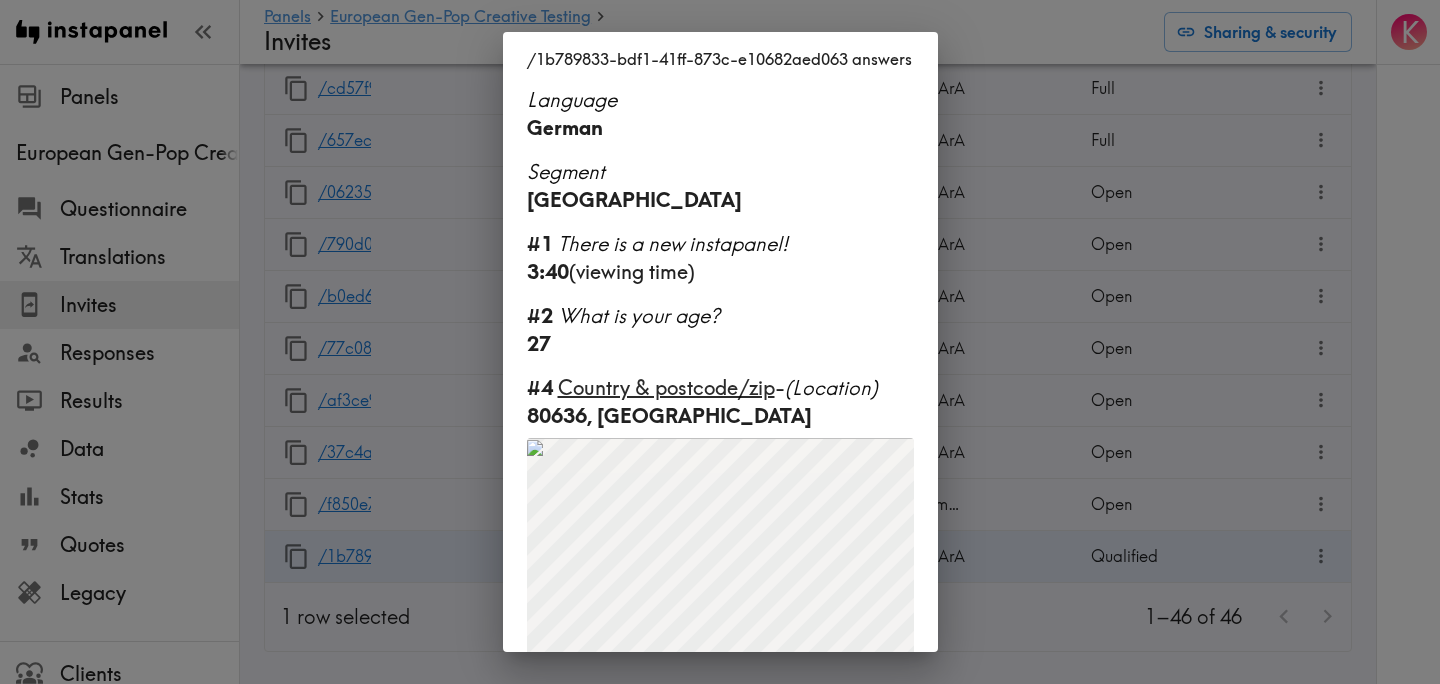 scroll, scrollTop: 250, scrollLeft: 0, axis: vertical 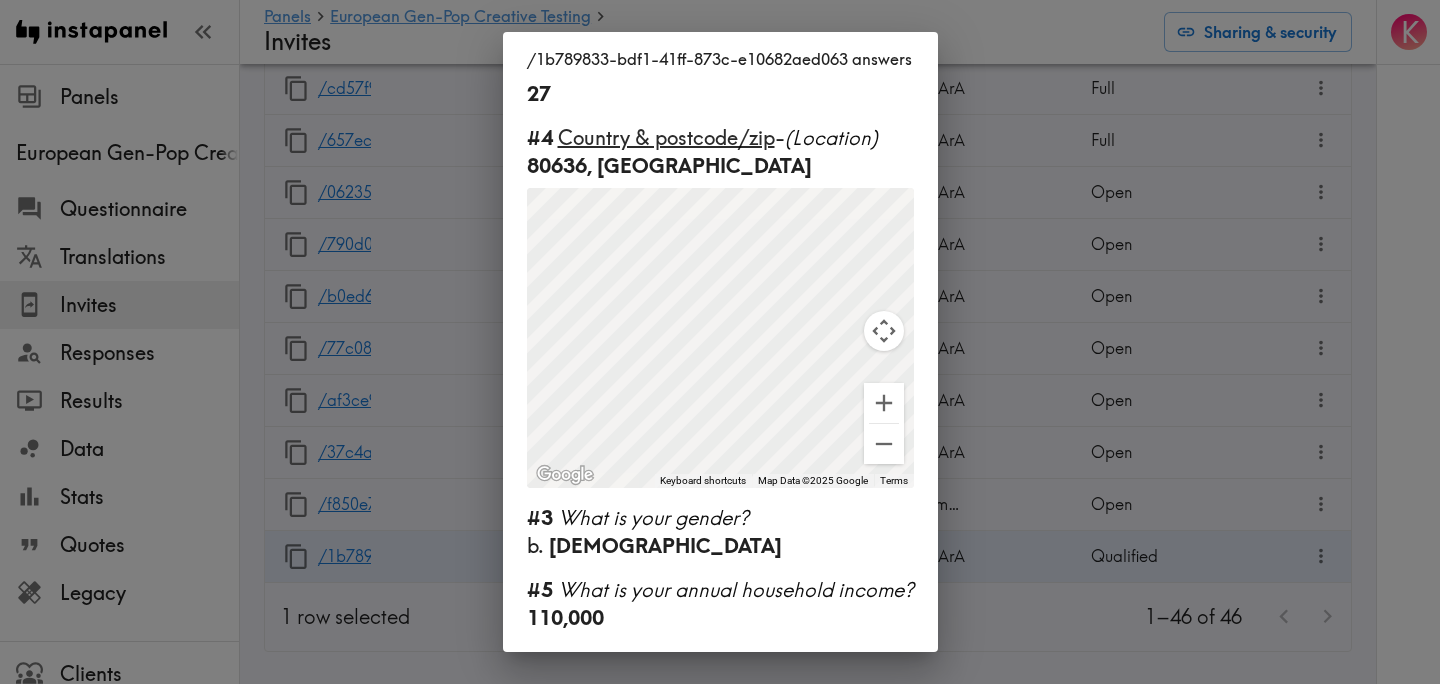 click on "/1b789833-bdf1-41ff-873c-e10682aed063 answers Language German Segment Germany #1   There is a new instapanel! 3:40  (viewing time) #2   What is your age? 27 #4   Country & postcode/zip  -  (Location) 80636, Germany ← Move left → Move right ↑ Move up ↓ Move down + Zoom in - Zoom out Home Jump left by 75% End Jump right by 75% Page Up Jump up by 75% Page Down Jump down by 75% To navigate, press the arrow keys. To activate drag with keyboard, press Alt + Enter. Once in keyboard drag state, use the arrow keys to move the marker. To complete the drag, press the Enter key. To cancel, press Escape. Keyboard shortcuts Map Data Map Data ©2025 Google Map data ©2025 Google 500 km  Click to toggle between metric and imperial units Terms Report a map error #3   What is your gender? b.   Female #5   What is your annual household income? 110,000" at bounding box center [720, 342] 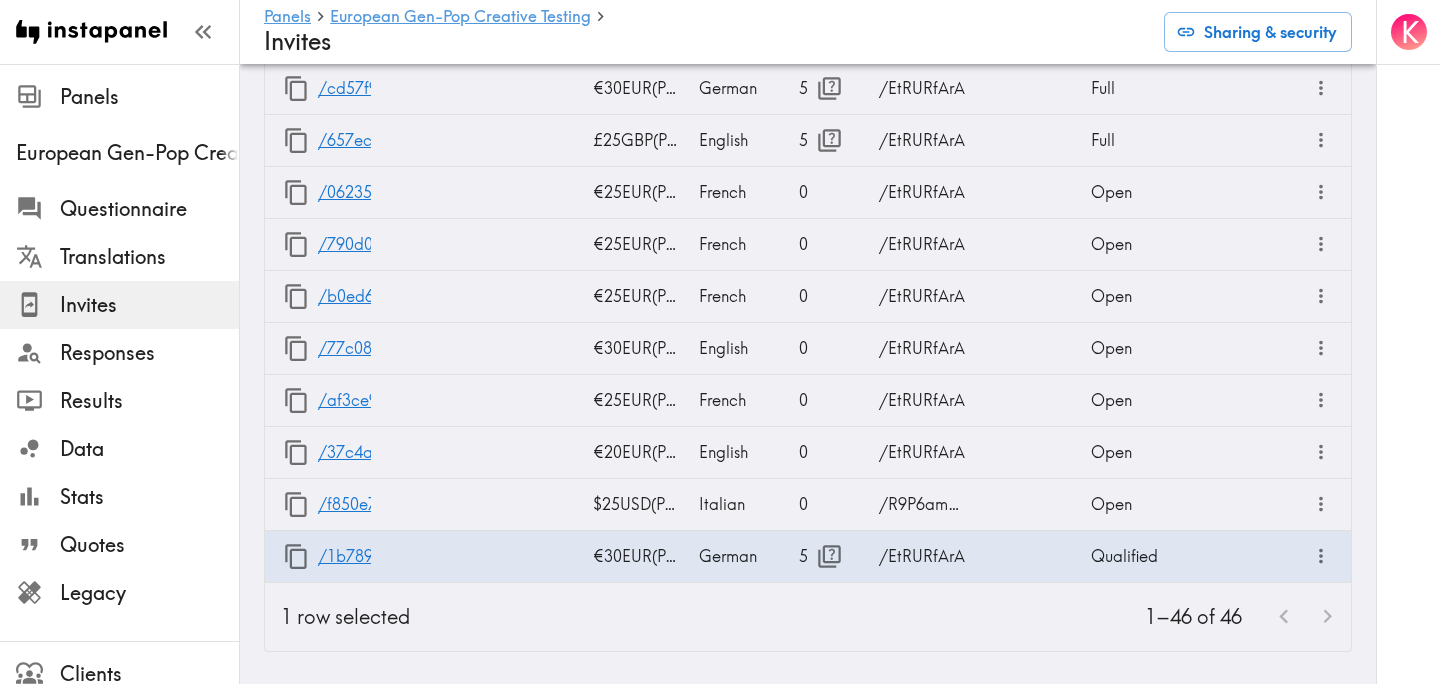 click on "1–46 of 46" at bounding box center [888, 617] 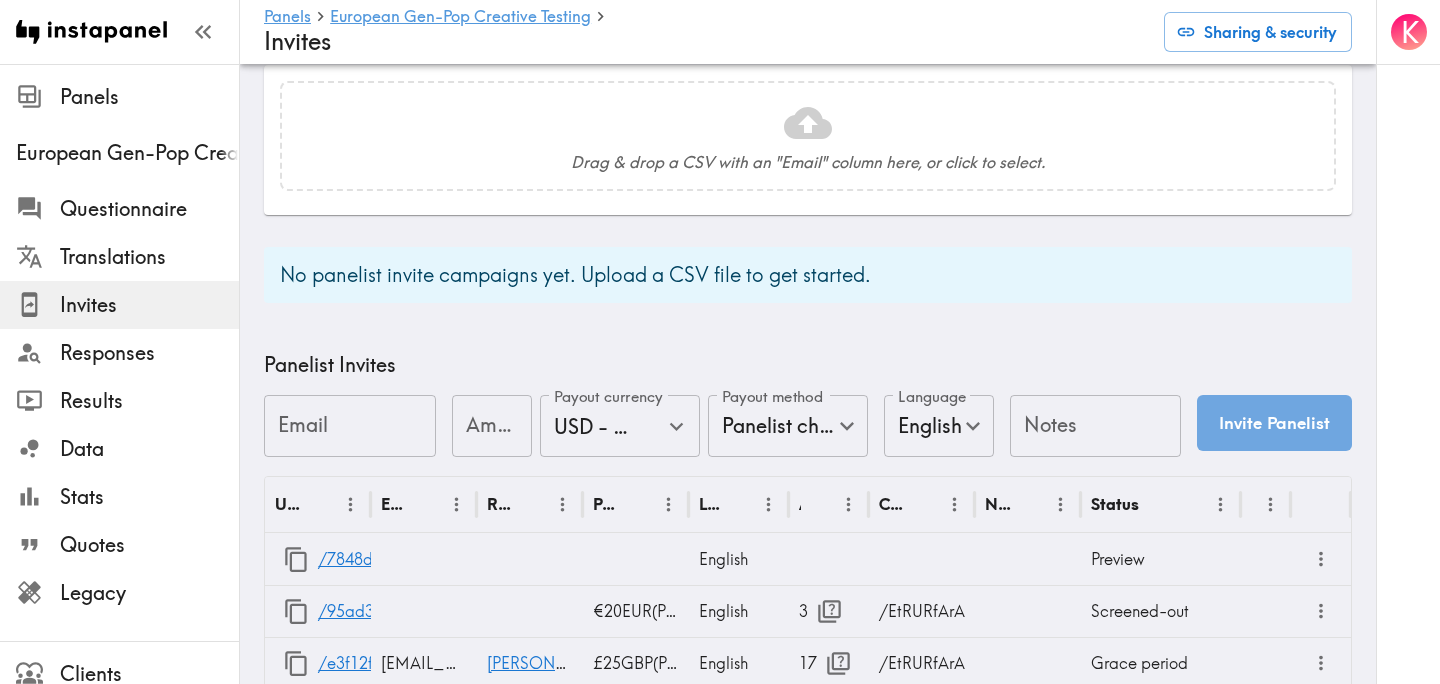 scroll, scrollTop: 0, scrollLeft: 0, axis: both 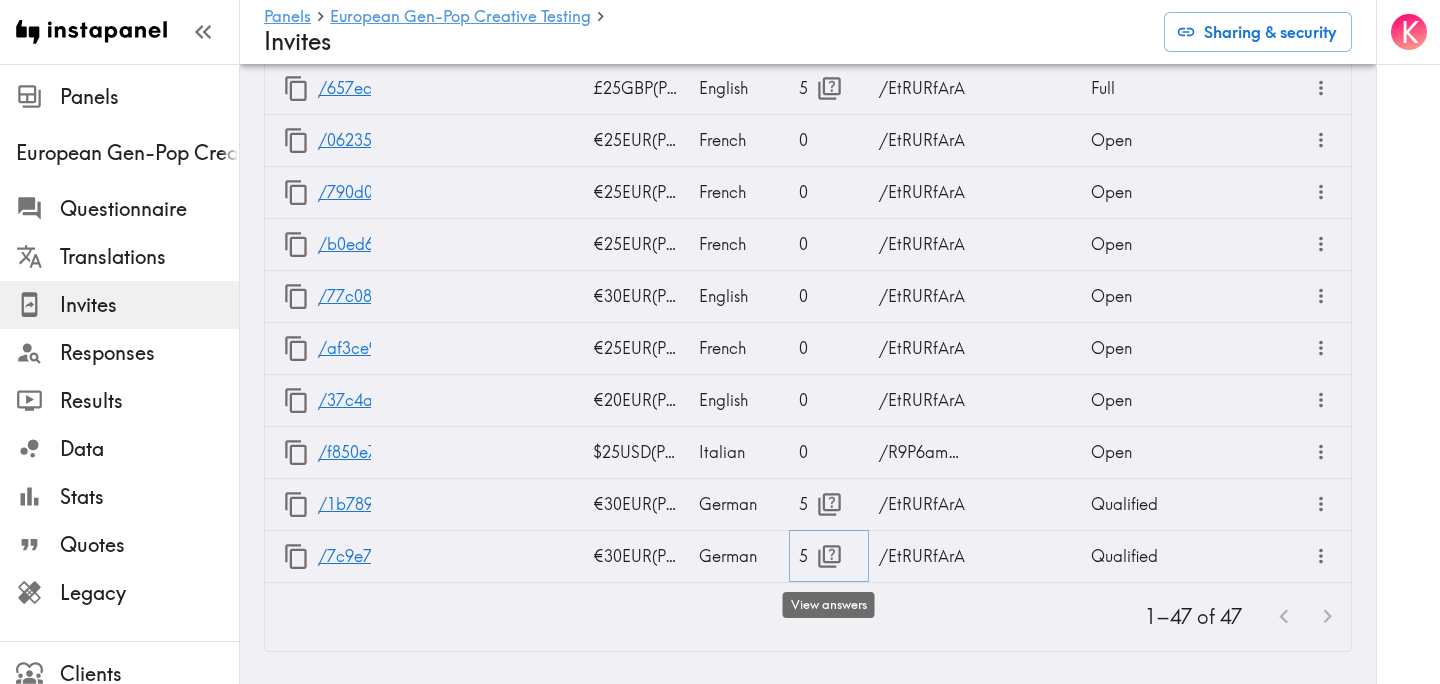 click 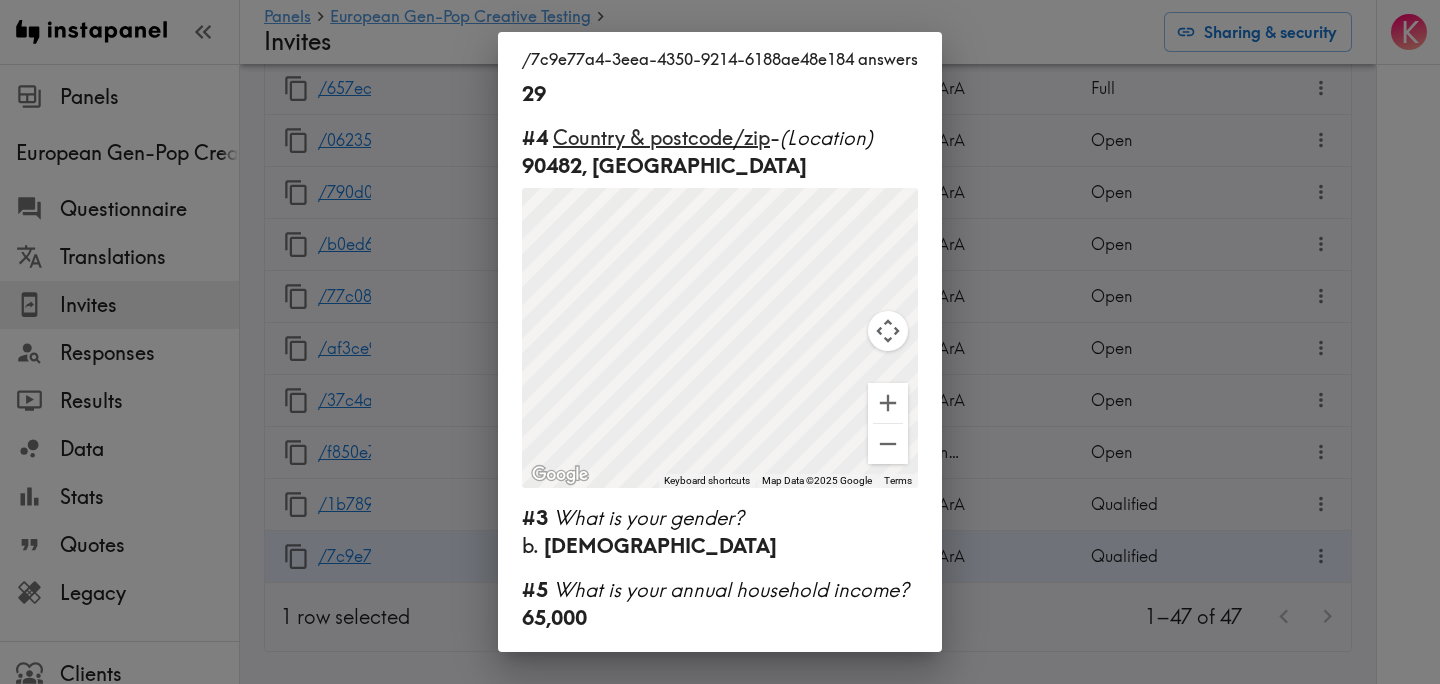 scroll, scrollTop: 0, scrollLeft: 0, axis: both 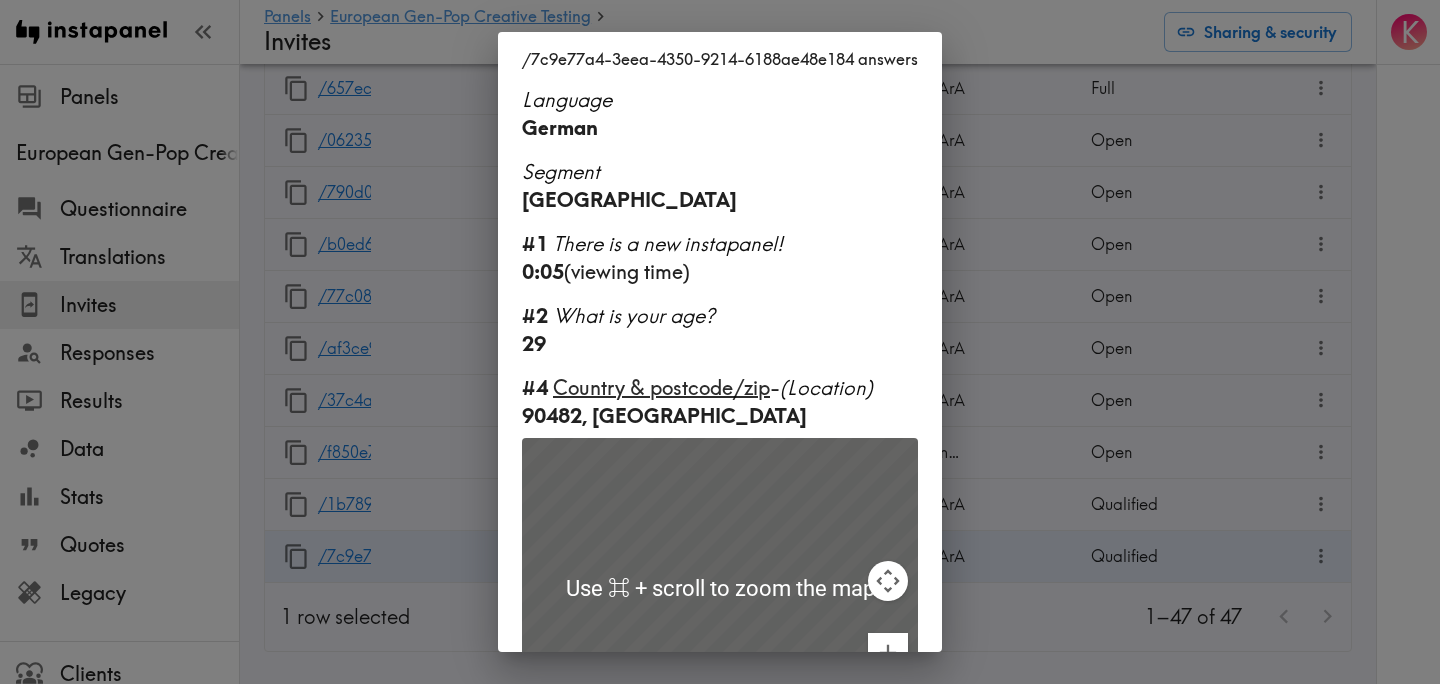 click on "/7c9e77a4-3eea-4350-9214-6188ae48e184 answers Language German Segment Germany #1   There is a new instapanel! 0:05  (viewing time) #2   What is your age? 29 #4   Country & postcode/zip  -  (Location) 90482, Germany ← Move left → Move right ↑ Move up ↓ Move down + Zoom in - Zoom out Home Jump left by 75% End Jump right by 75% Page Up Jump up by 75% Page Down Jump down by 75% To navigate, press the arrow keys. To activate drag with keyboard, press Alt + Enter. Once in keyboard drag state, use the arrow keys to move the marker. To complete the drag, press the Enter key. To cancel, press Escape. Use ⌘ + scroll to zoom the map Keyboard shortcuts Map Data Map Data ©2025 Google Map data ©2025 Google 500 km  Click to toggle between metric and imperial units Terms Report a map error #3   What is your gender? b.   Female #5   What is your annual household income? 65,000" at bounding box center [720, 342] 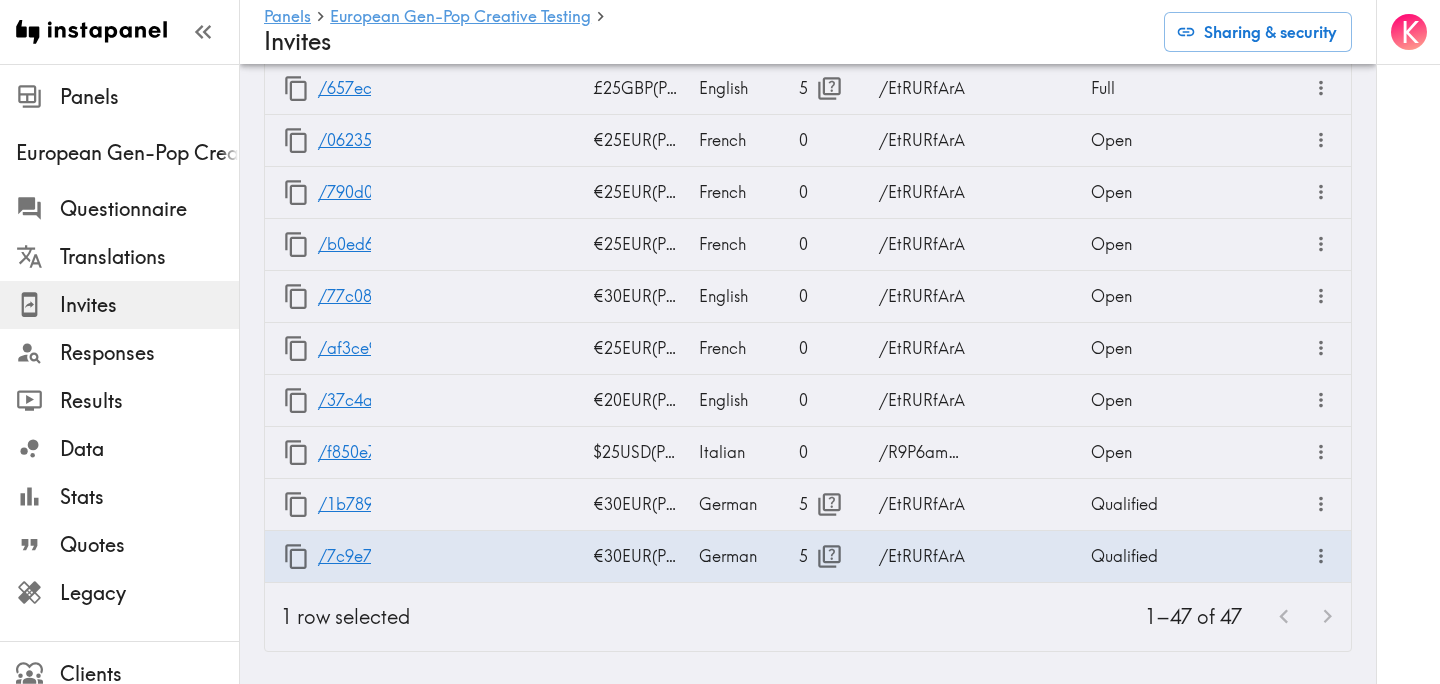 click on "K" at bounding box center (1408, 342) 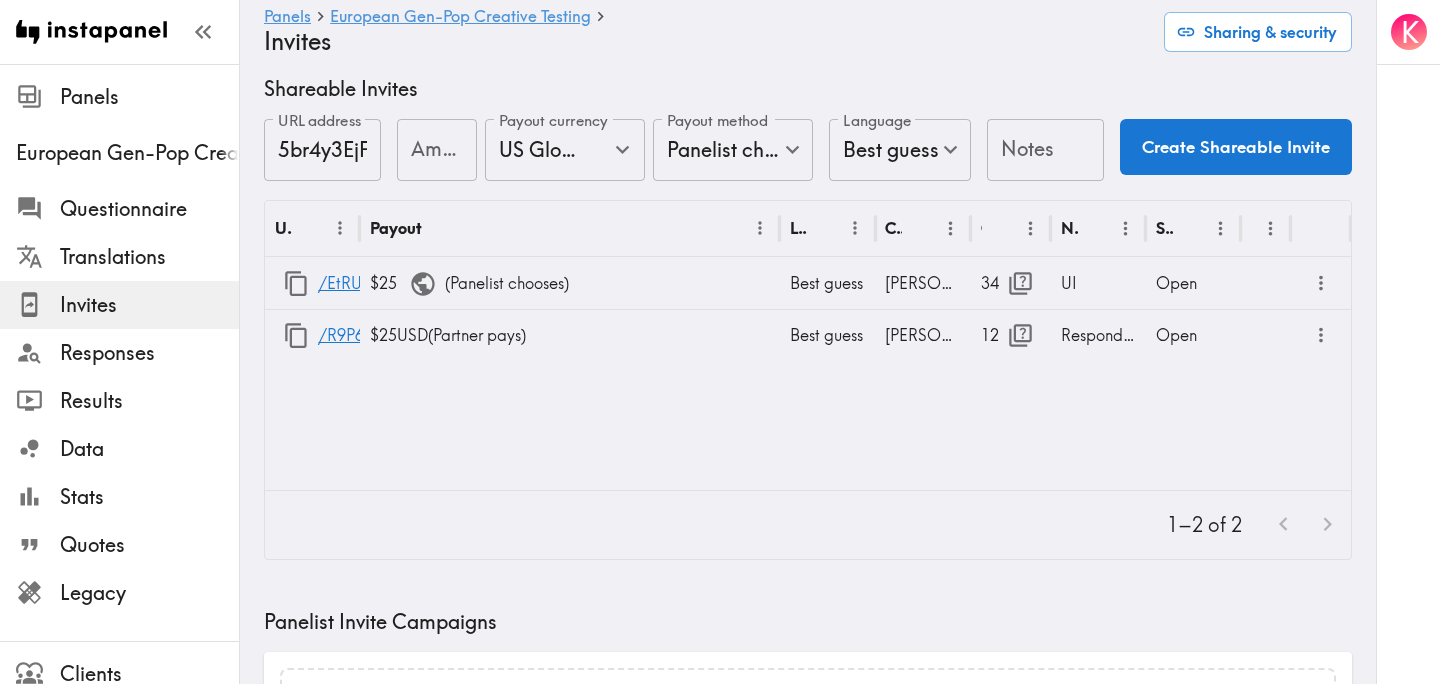 scroll, scrollTop: 0, scrollLeft: 0, axis: both 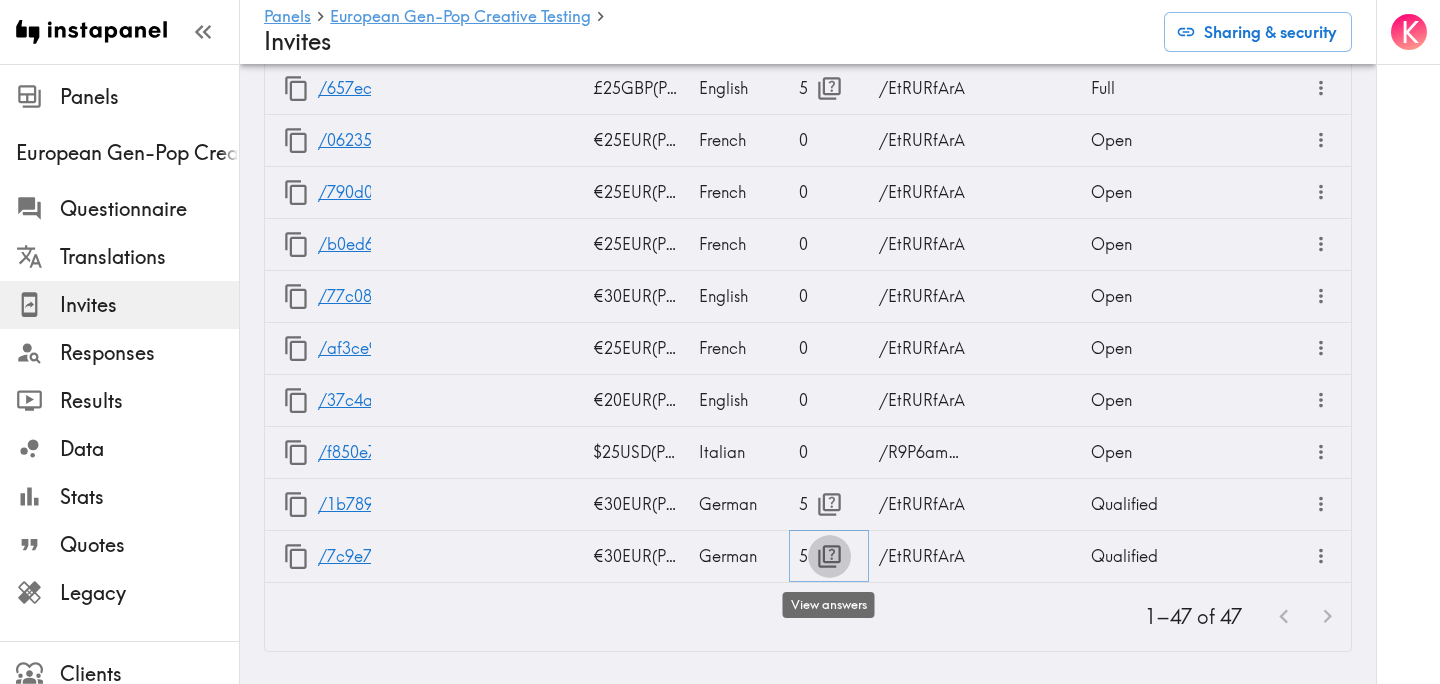 click 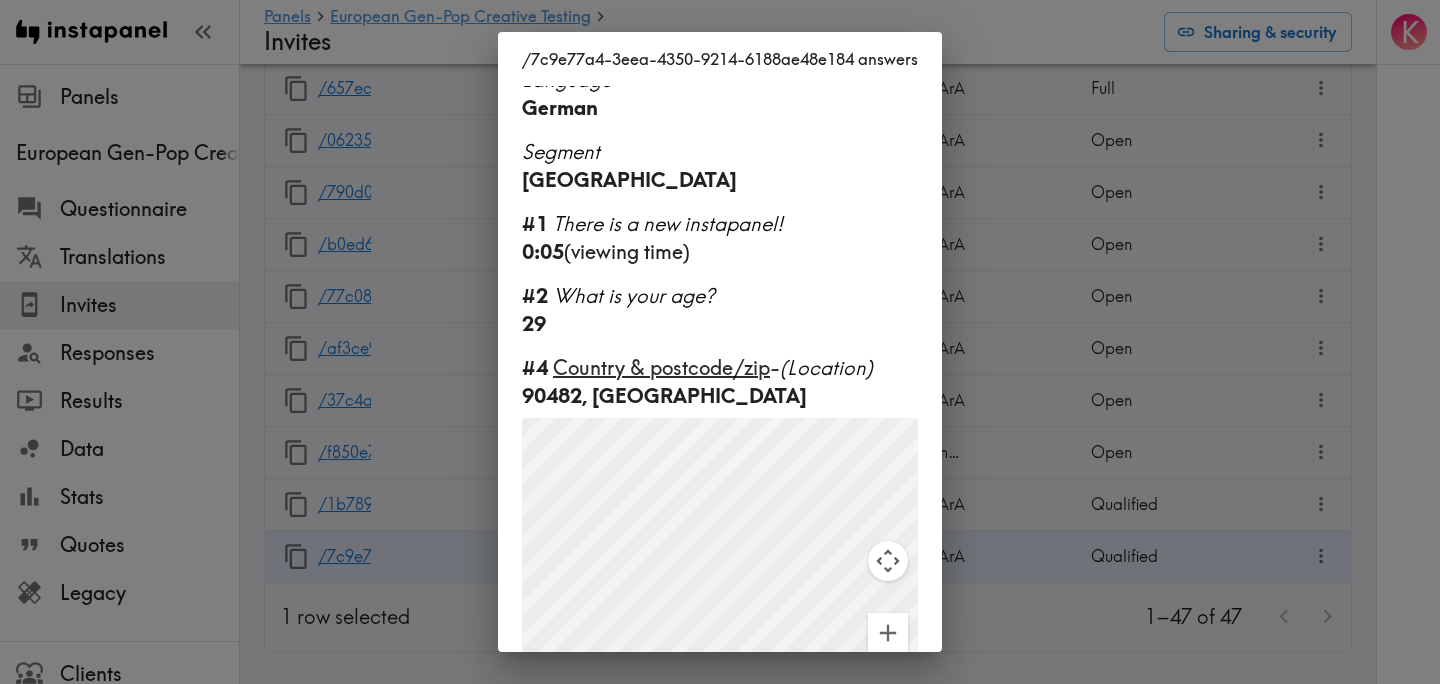 scroll, scrollTop: 250, scrollLeft: 0, axis: vertical 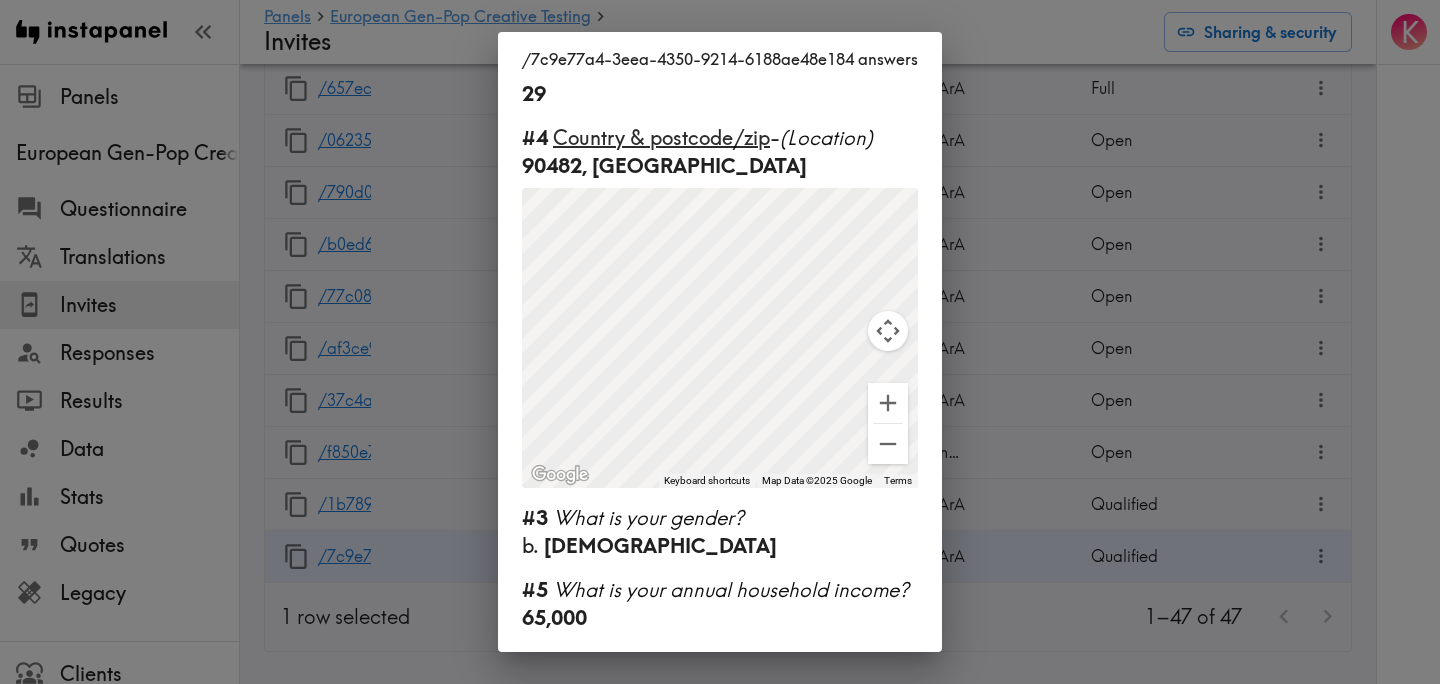 click on "/7c9e77a4-3eea-4350-9214-6188ae48e184 answers Language German Segment Germany #1   There is a new instapanel! 0:05  (viewing time) #2   What is your age? 29 #4   Country & postcode/zip  -  (Location) 90482, Germany ← Move left → Move right ↑ Move up ↓ Move down + Zoom in - Zoom out Home Jump left by 75% End Jump right by 75% Page Up Jump up by 75% Page Down Jump down by 75% To navigate, press the arrow keys. To activate drag with keyboard, press Alt + Enter. Once in keyboard drag state, use the arrow keys to move the marker. To complete the drag, press the Enter key. To cancel, press Escape. Keyboard shortcuts Map Data Map Data ©2025 Google Map data ©2025 Google 500 km  Click to toggle between metric and imperial units Terms Report a map error #3   What is your gender? b.   Female #5   What is your annual household income? 65,000" at bounding box center [720, 342] 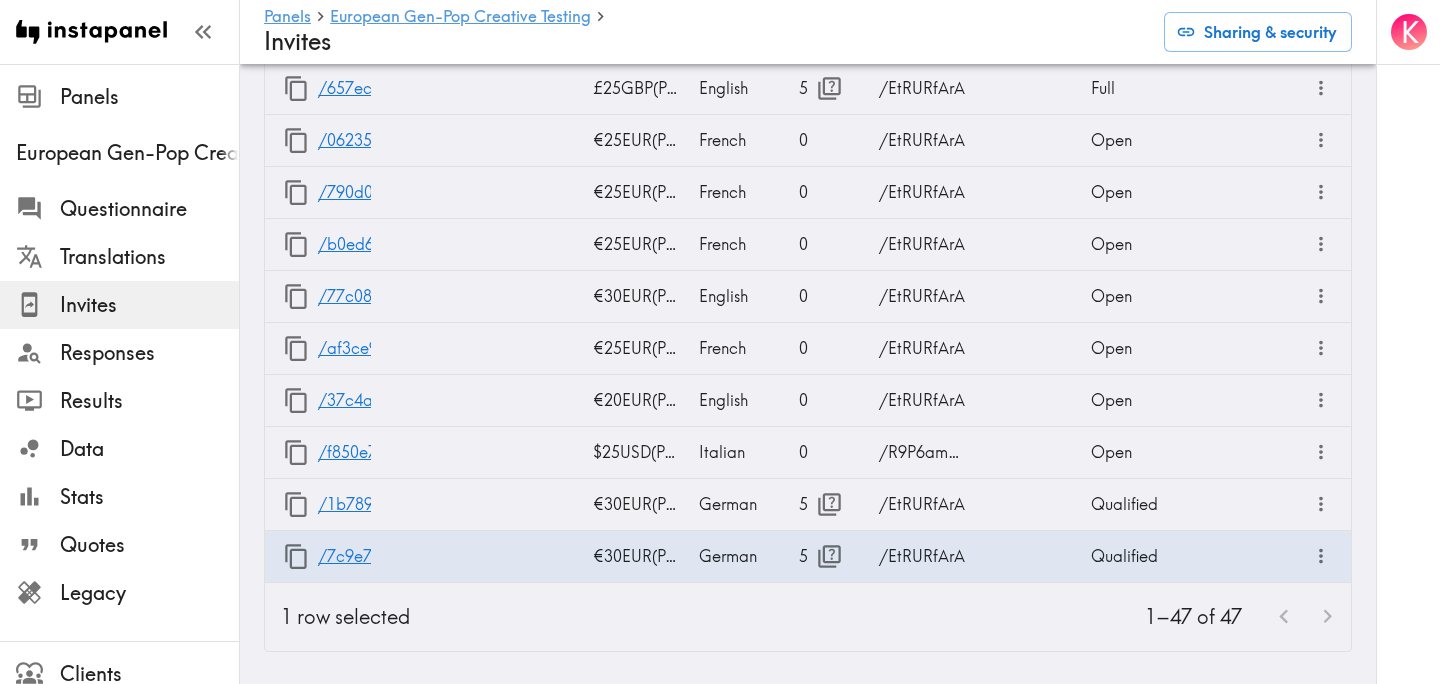 click on "K" at bounding box center (1408, 342) 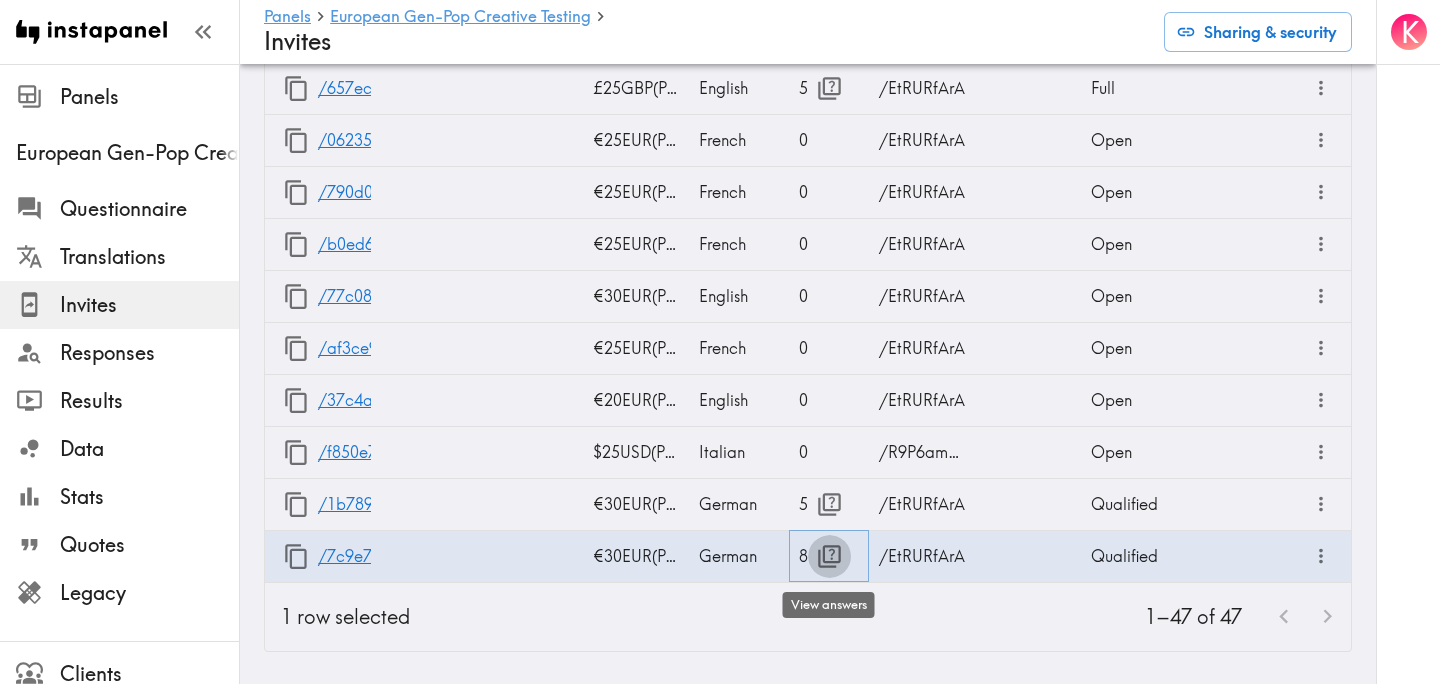 click 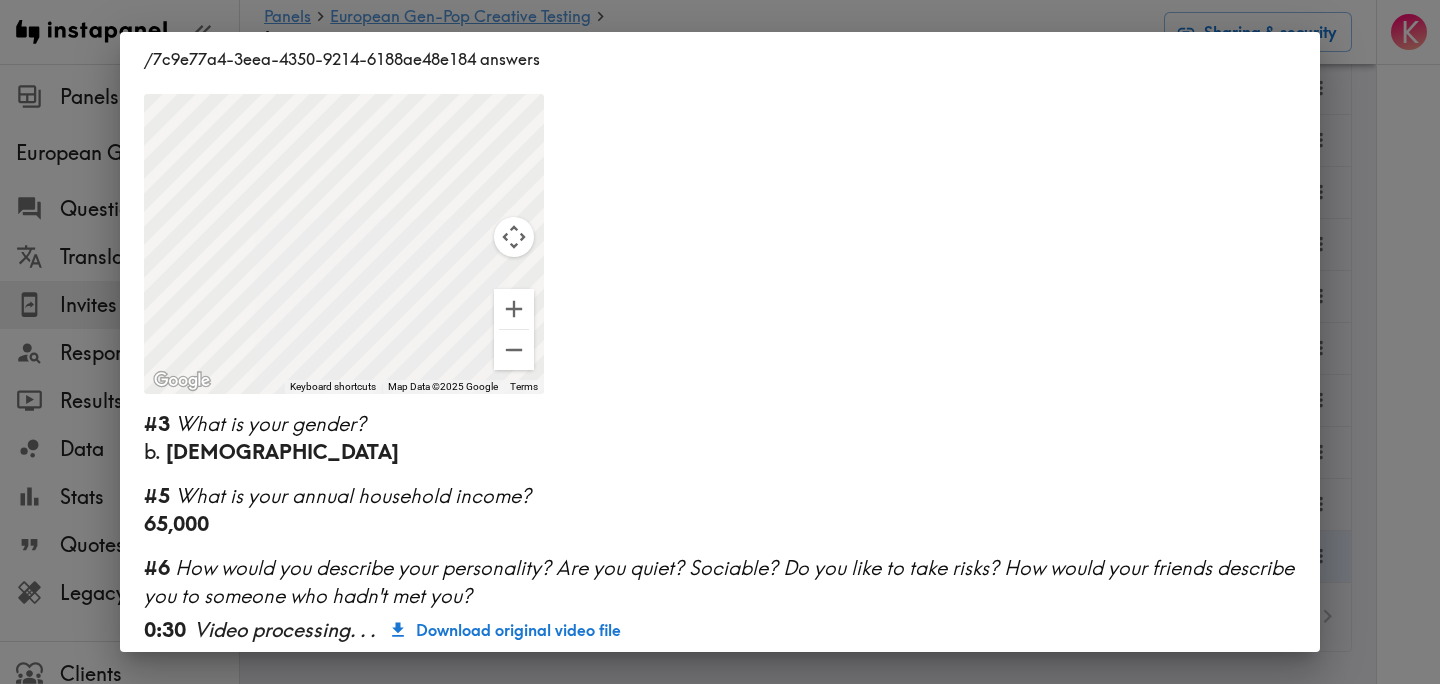 scroll, scrollTop: 530, scrollLeft: 0, axis: vertical 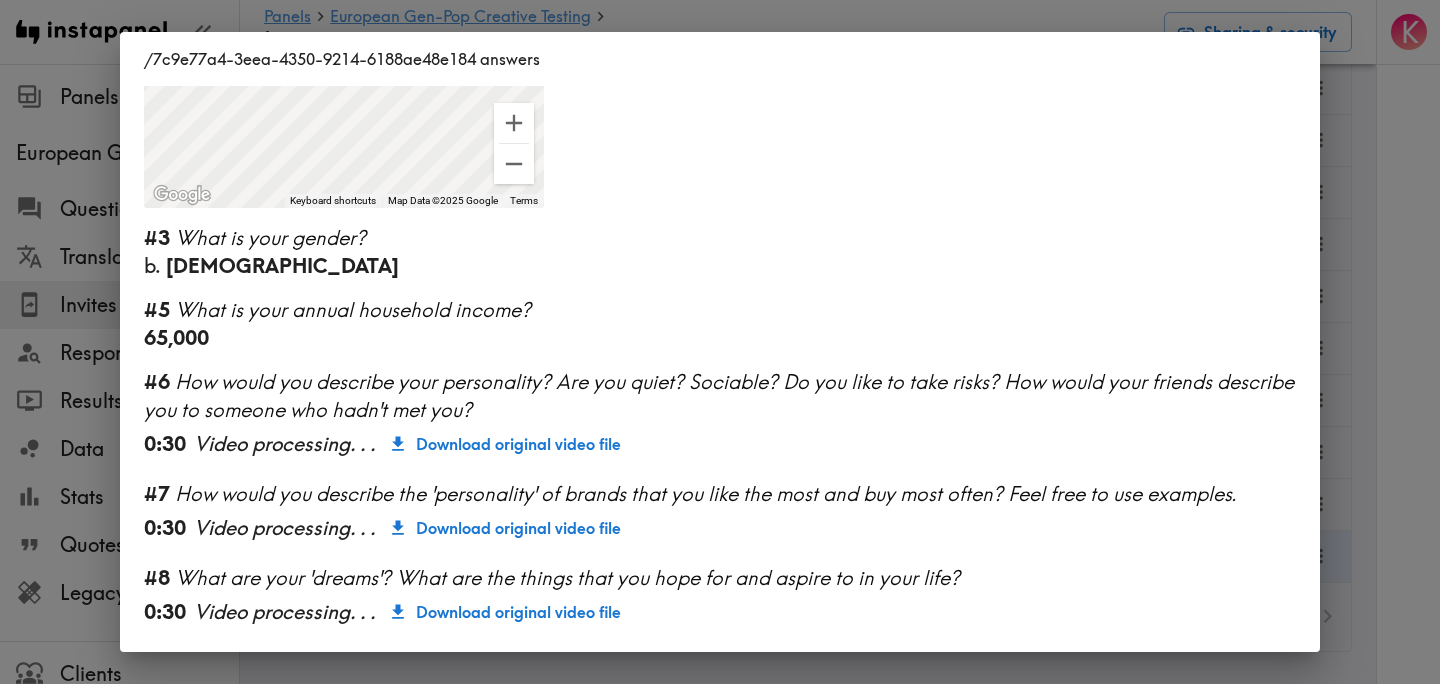 click on "/7c9e77a4-3eea-4350-9214-6188ae48e184 answers Language German Segment [GEOGRAPHIC_DATA] #1   There is a new instapanel! 0:05  (viewing time) #2   What is your age? [DEMOGRAPHIC_DATA] #4   Country & postcode/zip  -  (Location) 90482, [GEOGRAPHIC_DATA] ← Move left → Move right ↑ Move up ↓ Move down + Zoom in - Zoom out Home Jump left by 75% End Jump right by 75% Page Up Jump up by 75% Page Down Jump down by 75% To navigate, press the arrow keys. To activate drag with keyboard, press Alt + Enter. Once in keyboard drag state, use the arrow keys to move the marker. To complete the drag, press the Enter key. To cancel, press Escape. Keyboard shortcuts Map Data Map Data ©2025 Google Map data ©2025 Google 500 km  Click to toggle between metric and imperial units Terms Report a map error #3   What is your gender? b.   [DEMOGRAPHIC_DATA] #5   What is your annual household income? 65,000 #6   How would you describe your personality? Are you quiet? Sociable? Do you like to take risks? How would your friends describe you to someone who hadn't met you? 0:30 ." at bounding box center (720, 342) 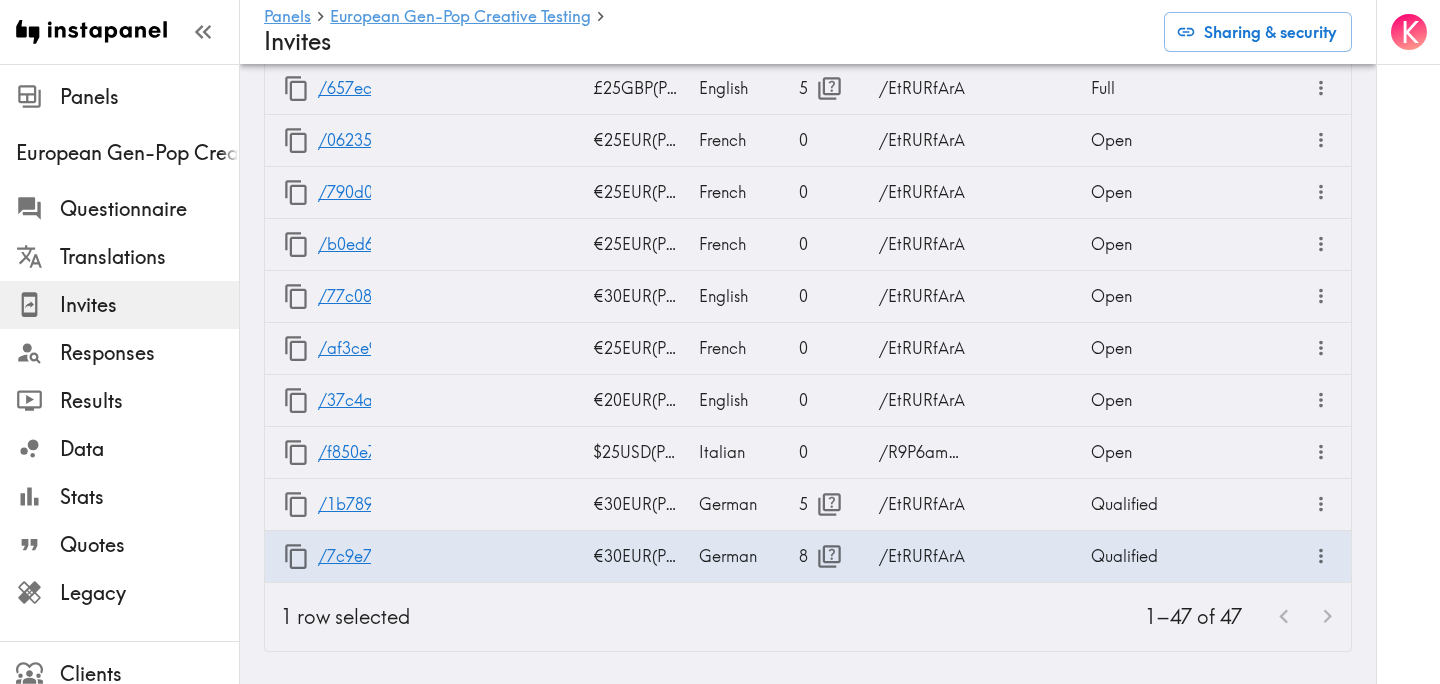 click on "K" at bounding box center [1408, 342] 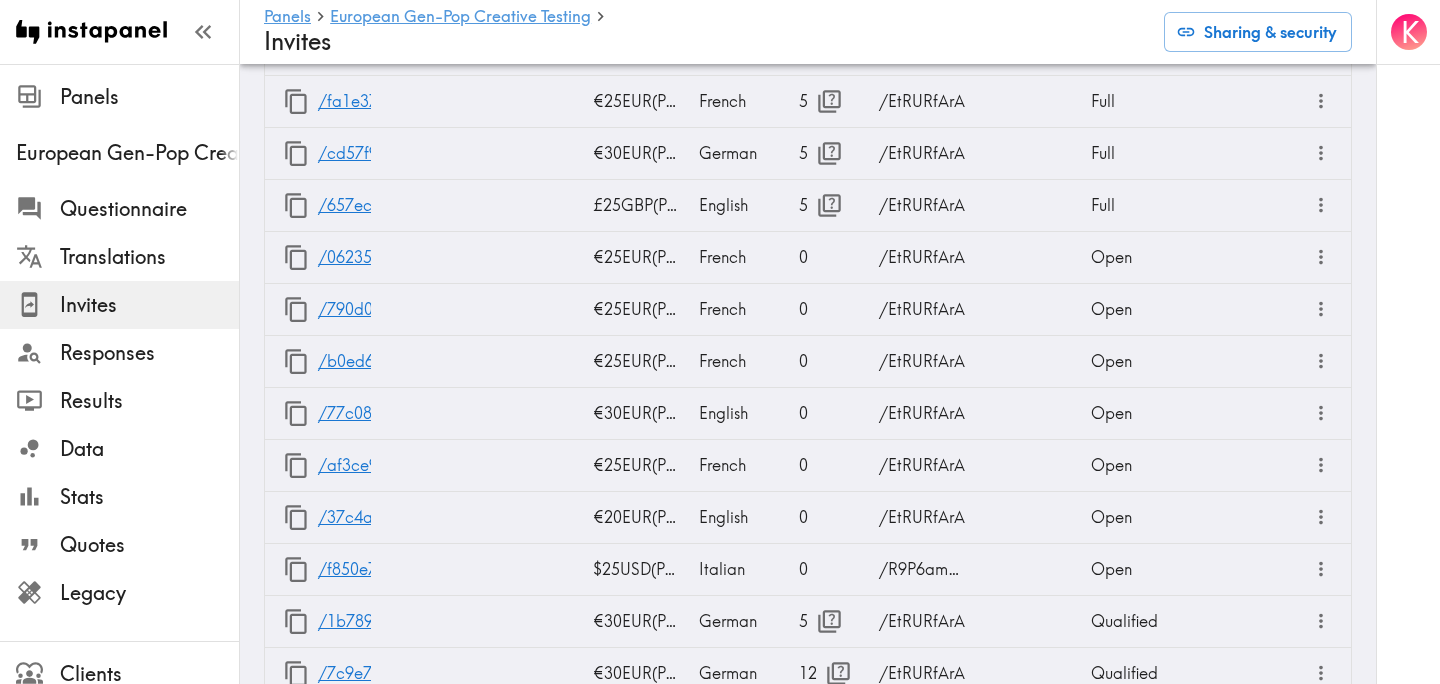 scroll, scrollTop: 3003, scrollLeft: 0, axis: vertical 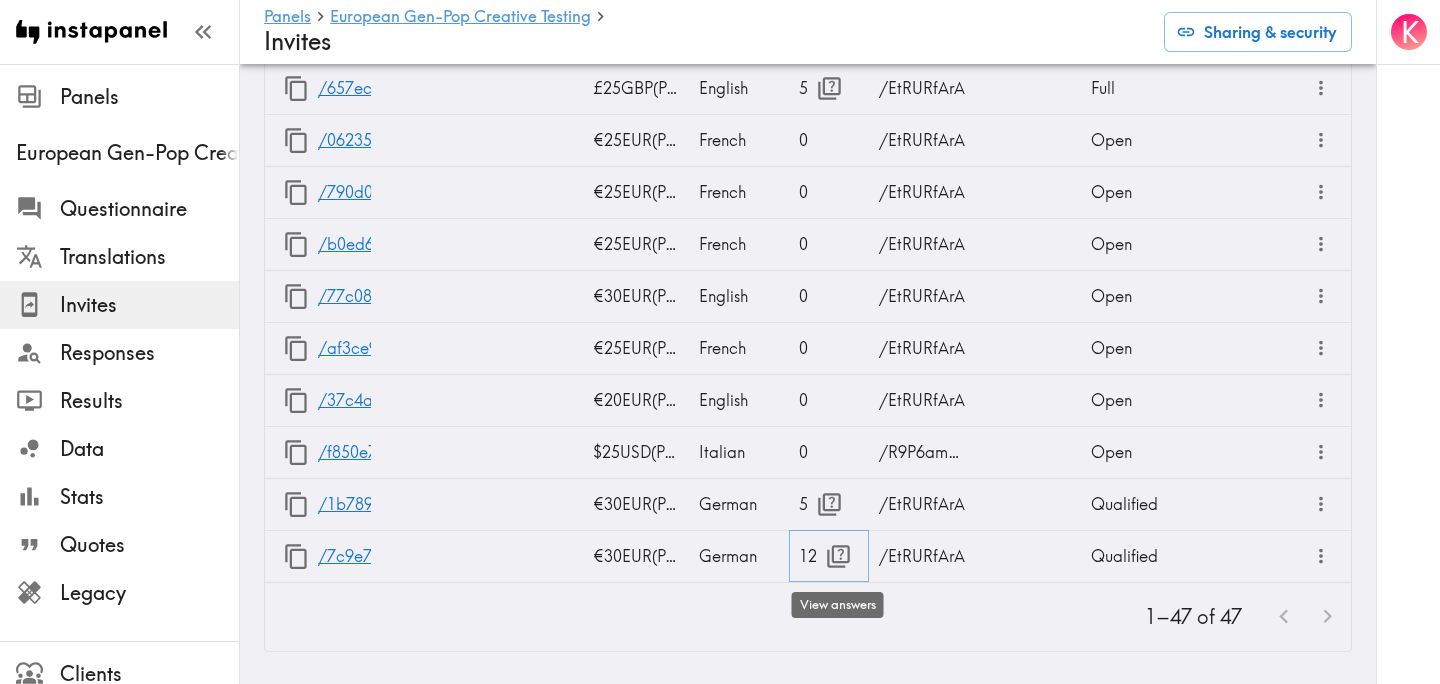 click 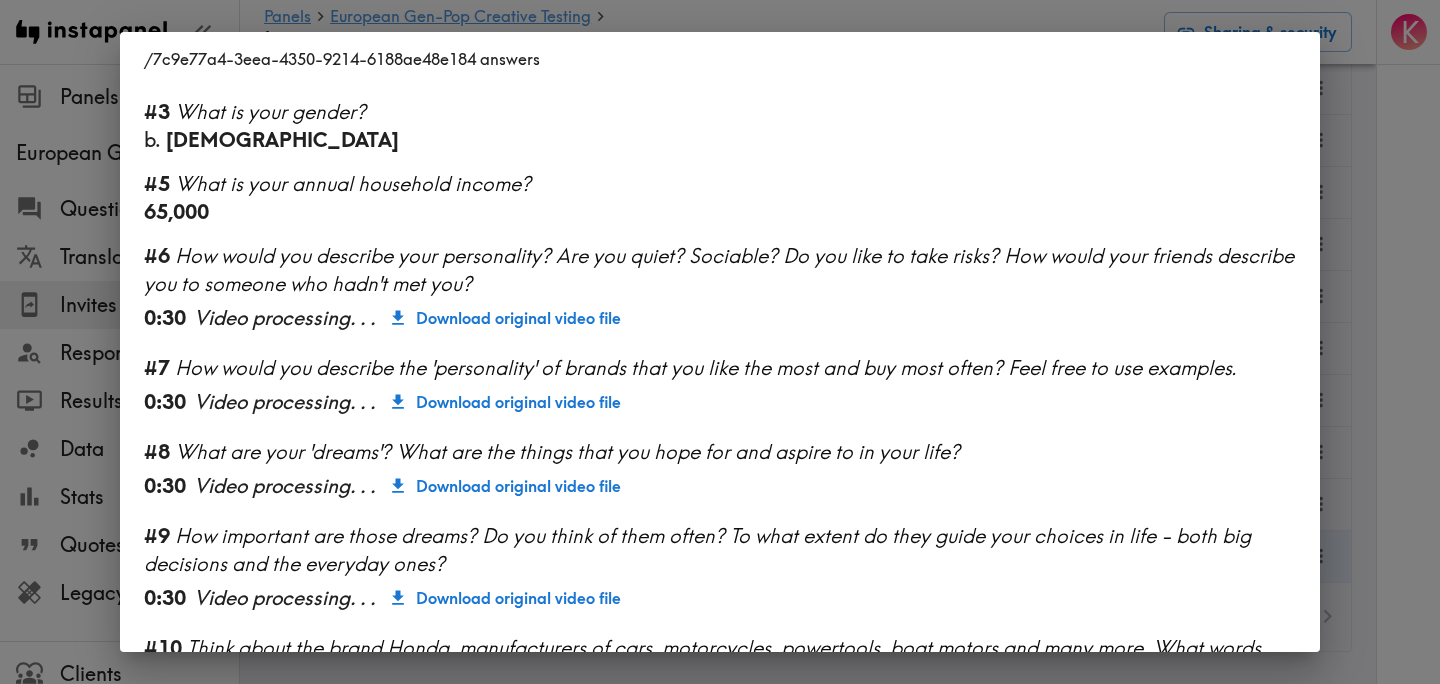 scroll, scrollTop: 994, scrollLeft: 0, axis: vertical 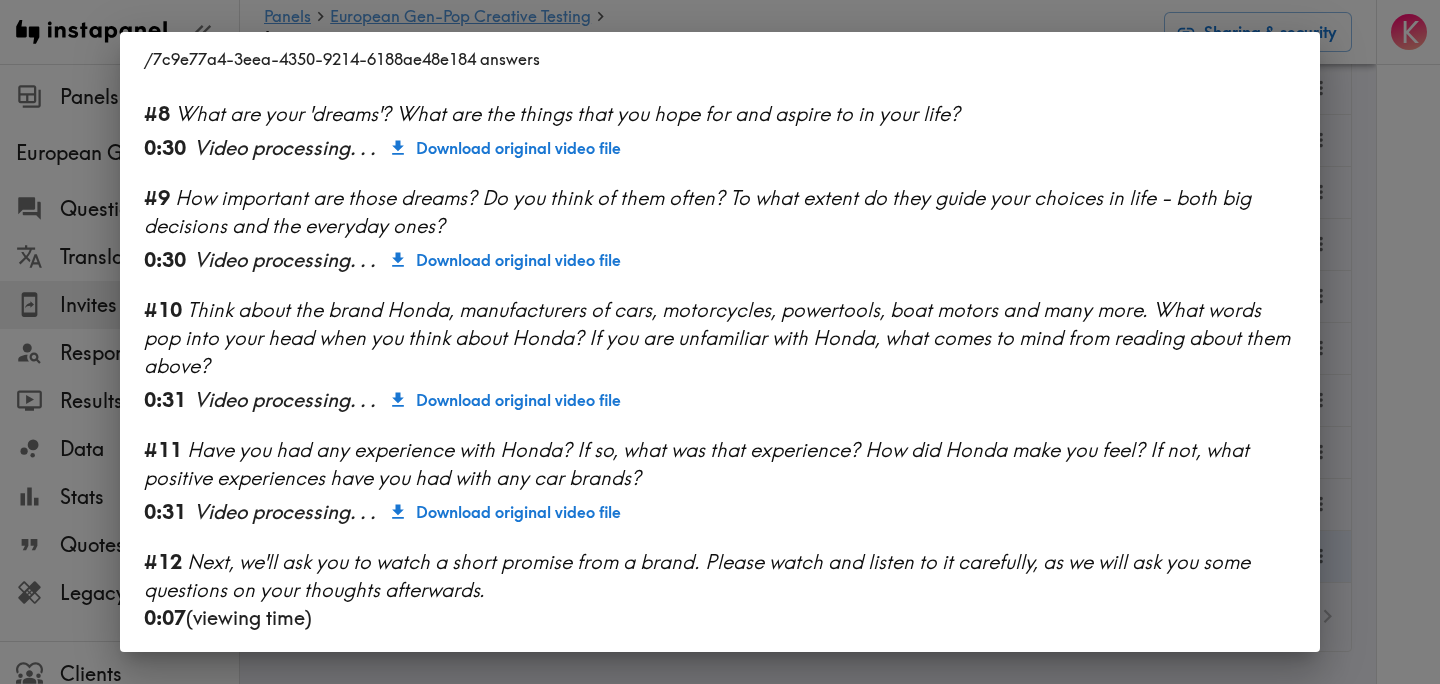 click on "/7c9e77a4-3eea-4350-9214-6188ae48e184 answers Language German Segment [GEOGRAPHIC_DATA] #1   There is a new instapanel! 0:05  (viewing time) #2   What is your age? [DEMOGRAPHIC_DATA] #4   Country & postcode/zip  -  (Location) 90482, [GEOGRAPHIC_DATA] ← Move left → Move right ↑ Move up ↓ Move down + Zoom in - Zoom out Home Jump left by 75% End Jump right by 75% Page Up Jump up by 75% Page Down Jump down by 75% To navigate, press the arrow keys. To activate drag with keyboard, press Alt + Enter. Once in keyboard drag state, use the arrow keys to move the marker. To complete the drag, press the Enter key. To cancel, press Escape. Keyboard shortcuts Map Data Map Data ©2025 Google Map data ©2025 Google 500 km  Click to toggle between metric and imperial units Terms Report a map error #3   What is your gender? b.   [DEMOGRAPHIC_DATA] #5   What is your annual household income? 65,000 #6   How would you describe your personality? Are you quiet? Sociable? Do you like to take risks? How would your friends describe you to someone who hadn't met you? 0:30 ." at bounding box center (720, 342) 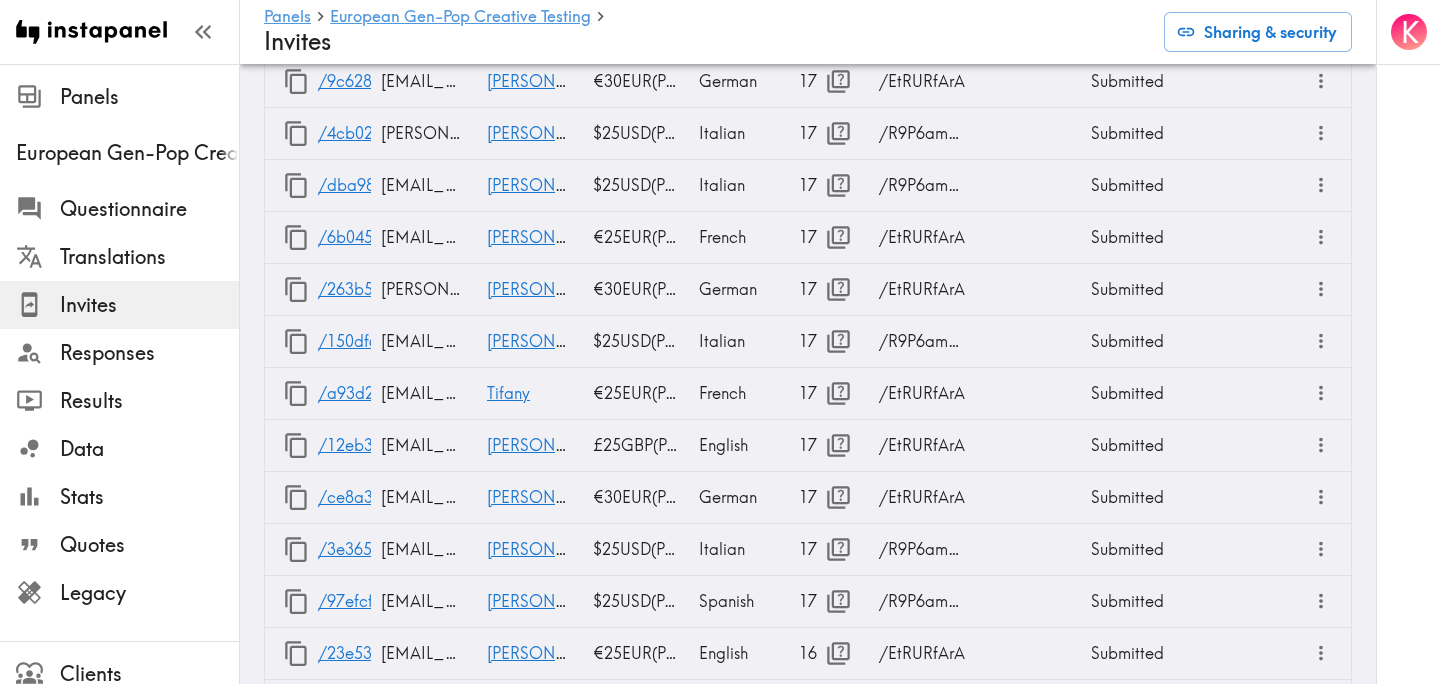 scroll, scrollTop: 1648, scrollLeft: 0, axis: vertical 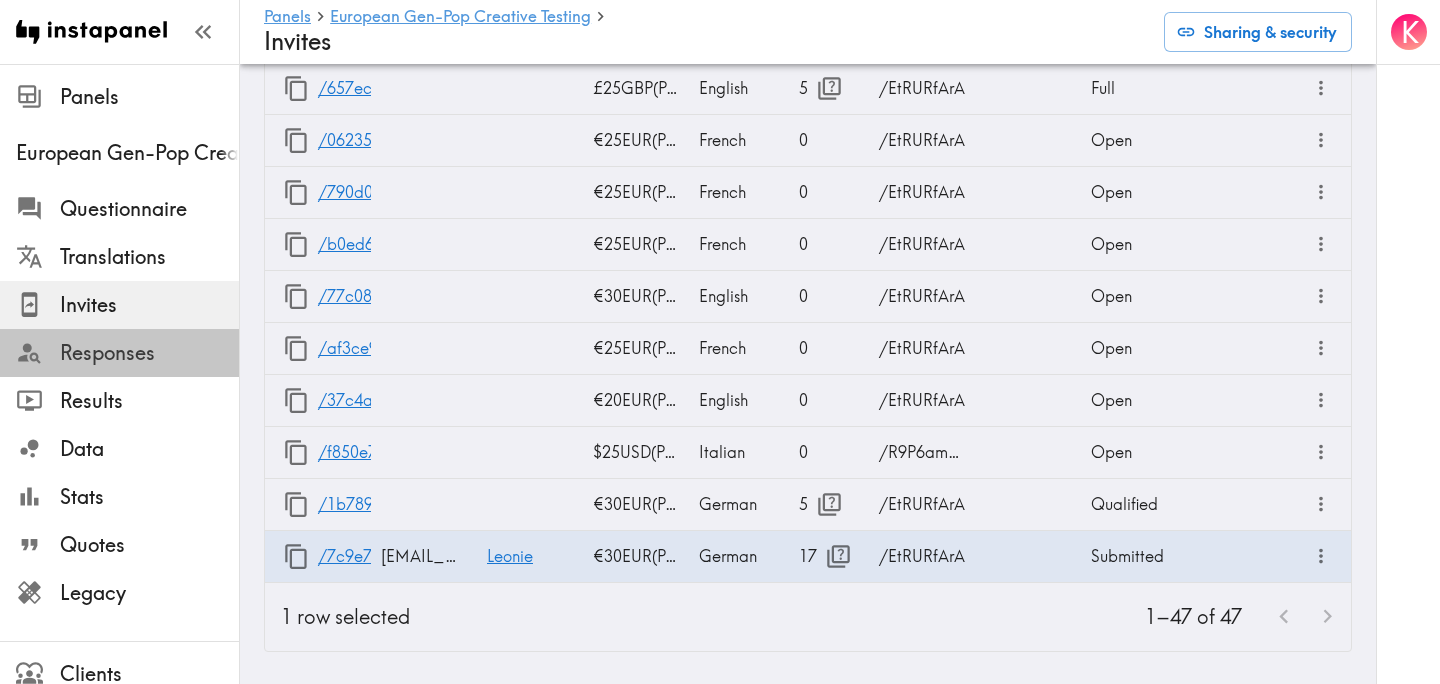 click on "Responses" at bounding box center (149, 353) 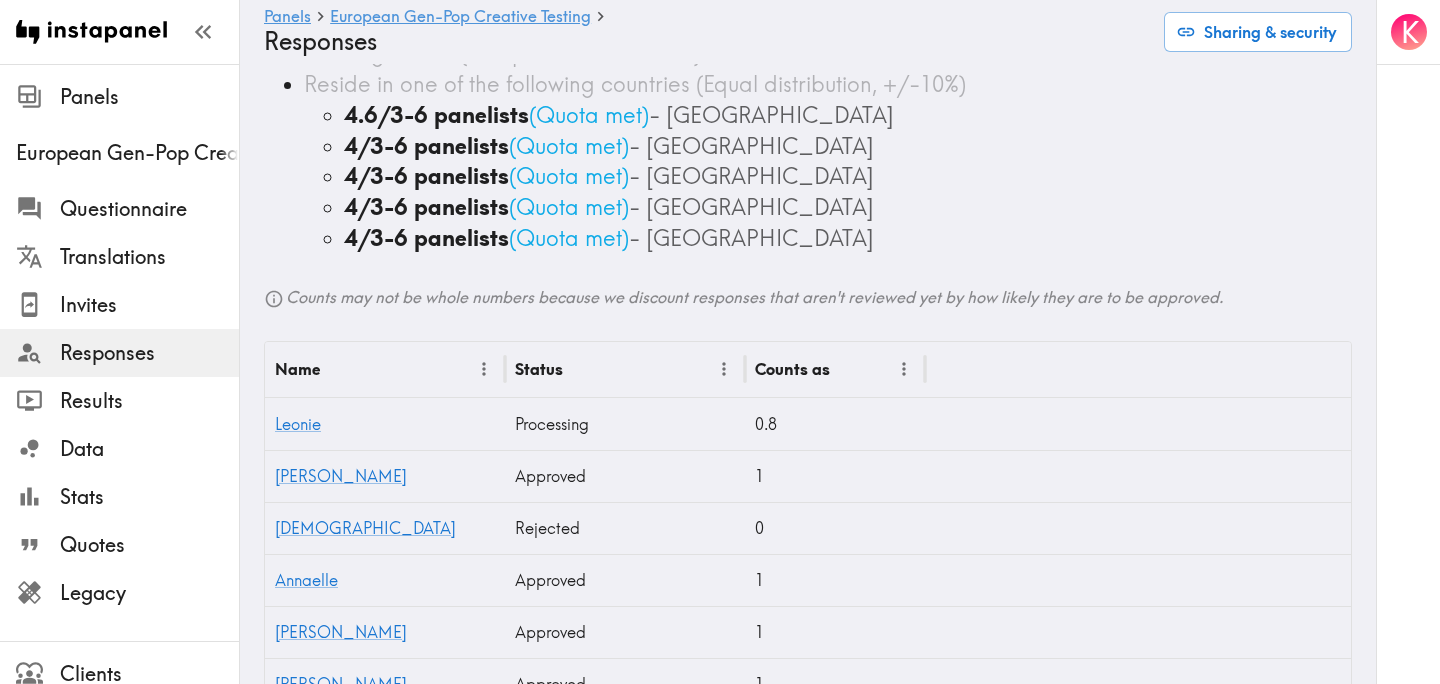 scroll, scrollTop: 0, scrollLeft: 0, axis: both 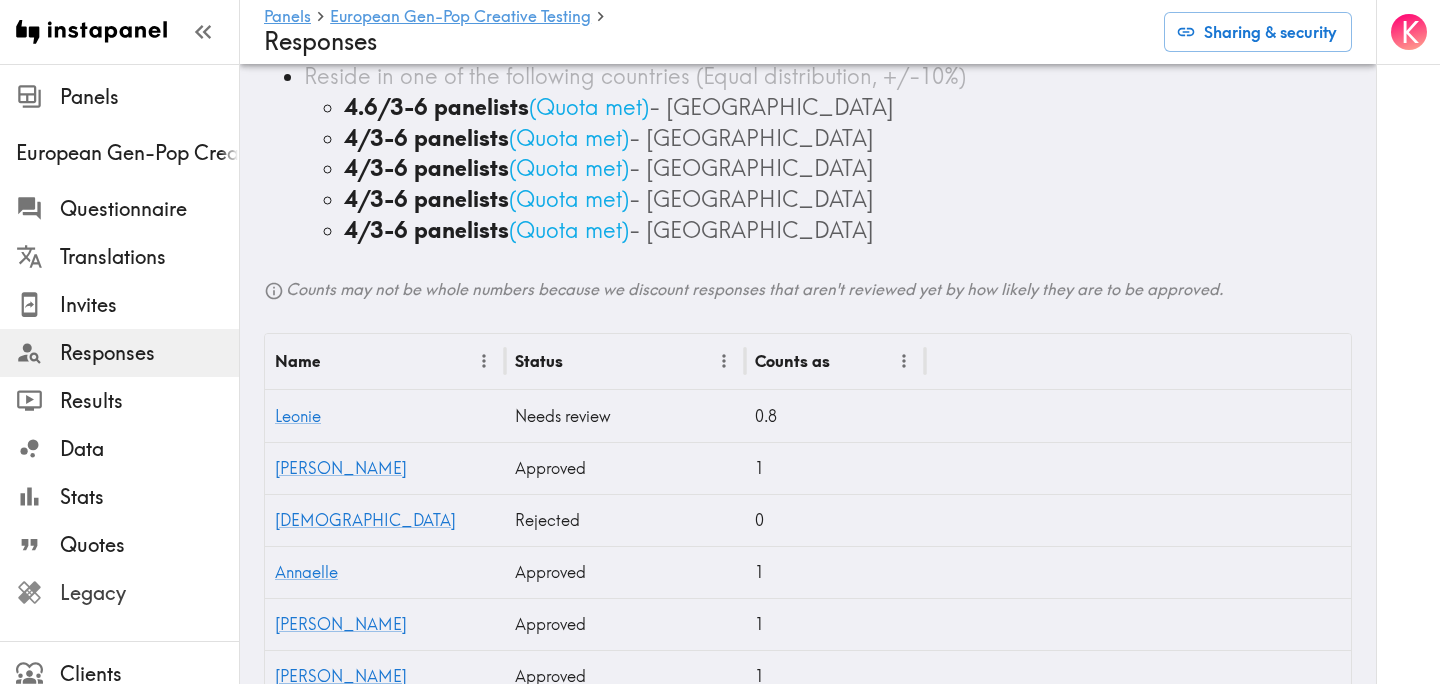 click on "Legacy" at bounding box center (149, 593) 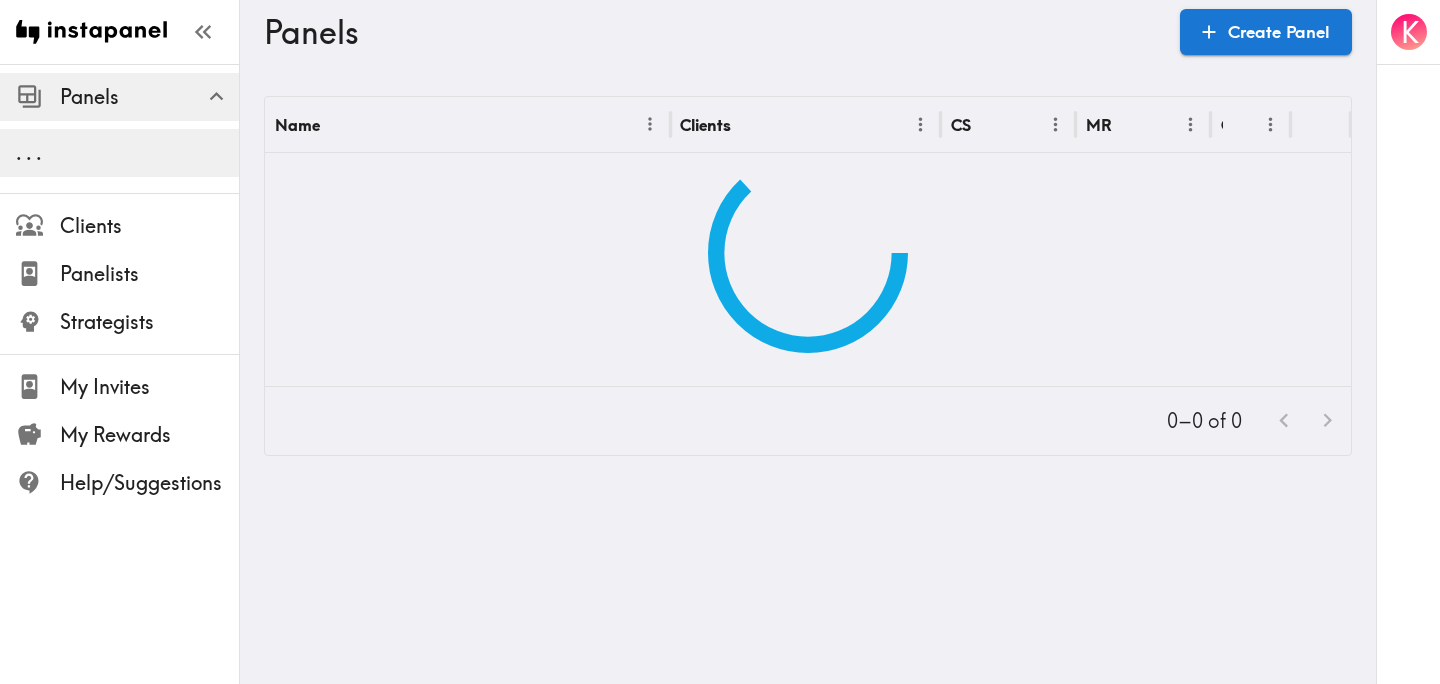 scroll, scrollTop: 0, scrollLeft: 0, axis: both 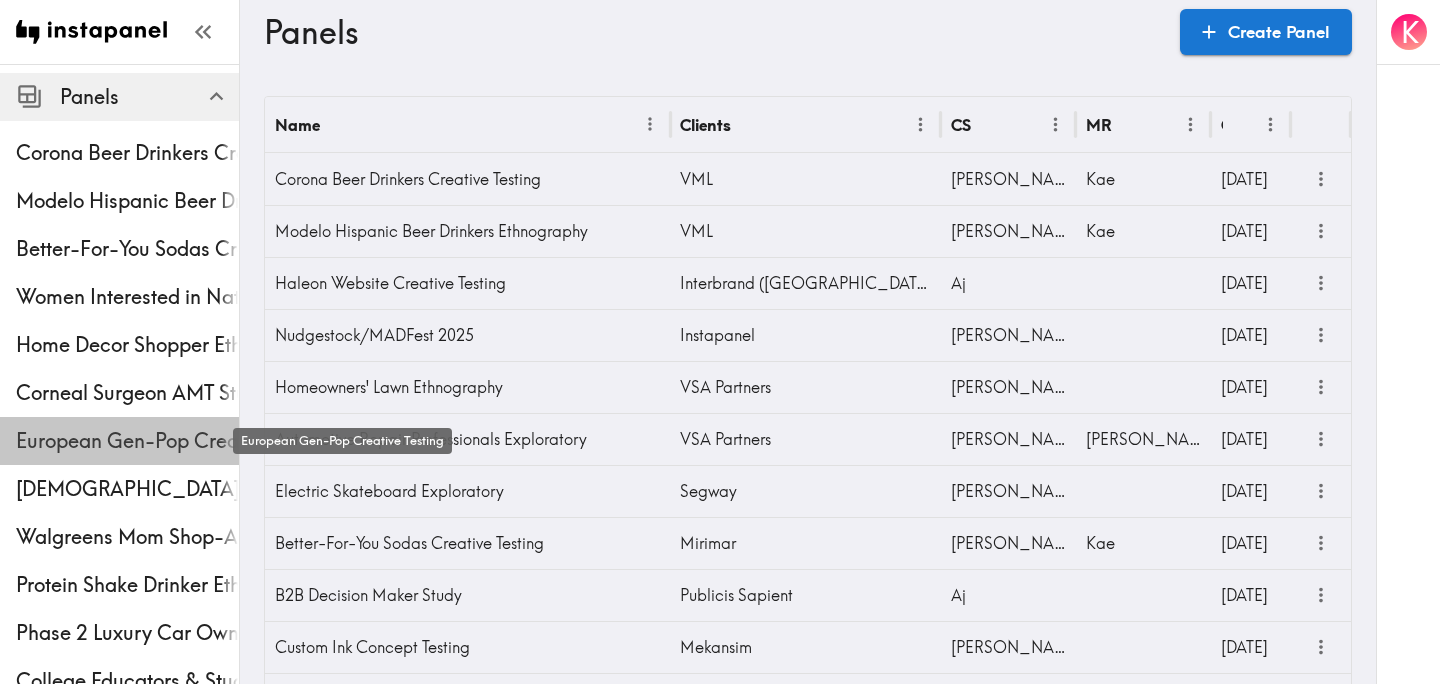 click on "European Gen-Pop Creative Testing" at bounding box center [127, 441] 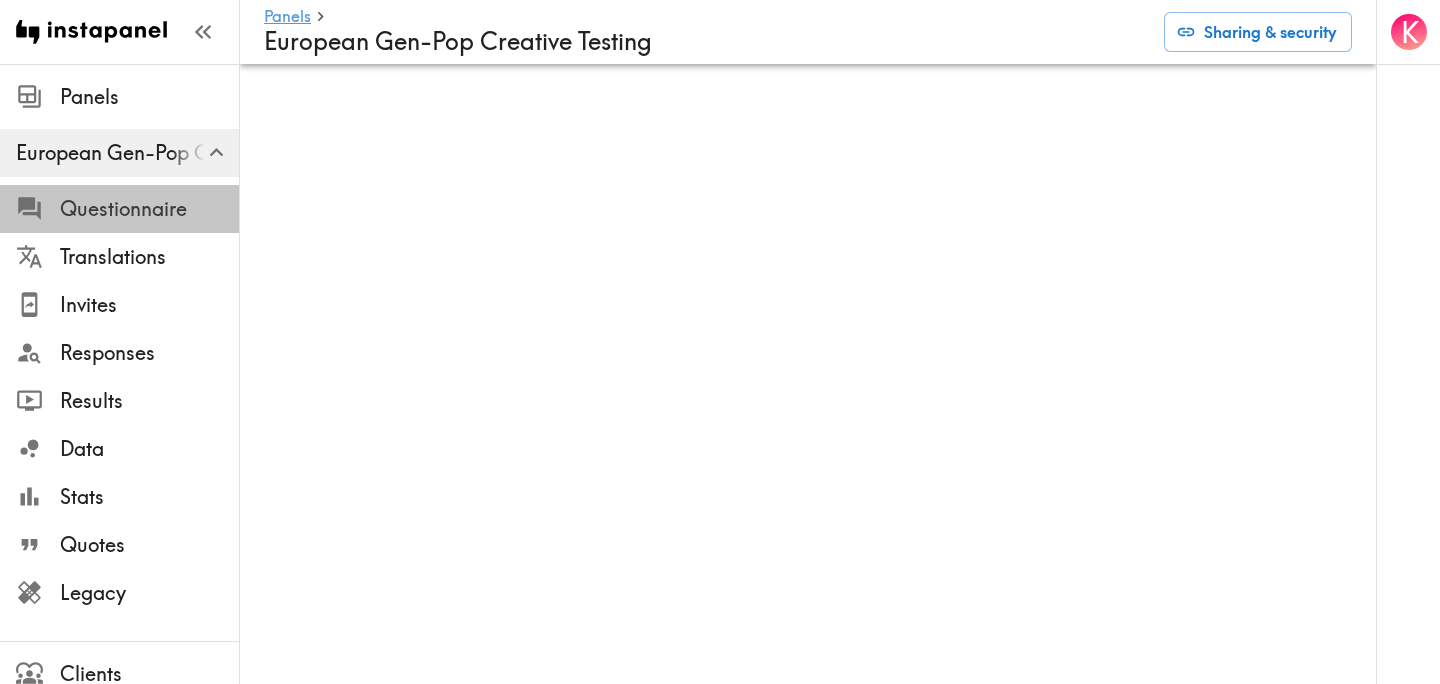 click on "Questionnaire" at bounding box center (149, 209) 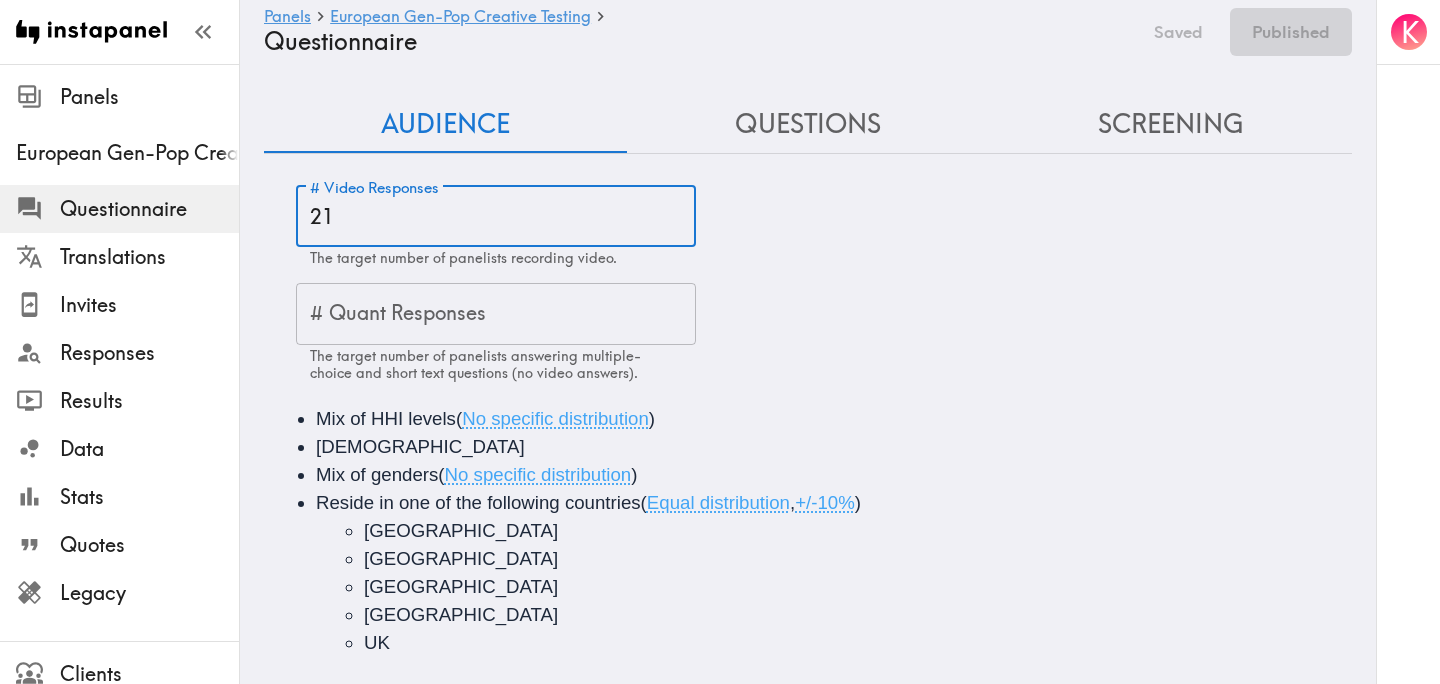click on "21" at bounding box center [496, 217] 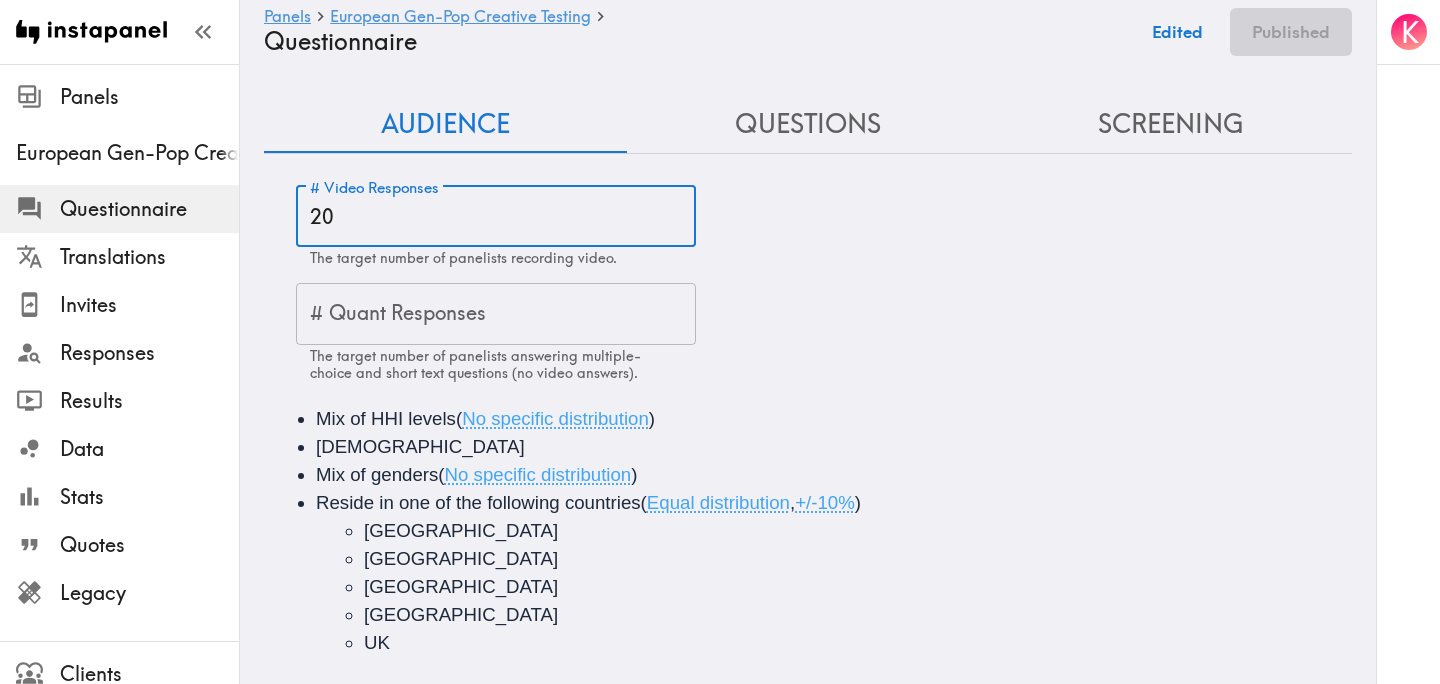 type on "20" 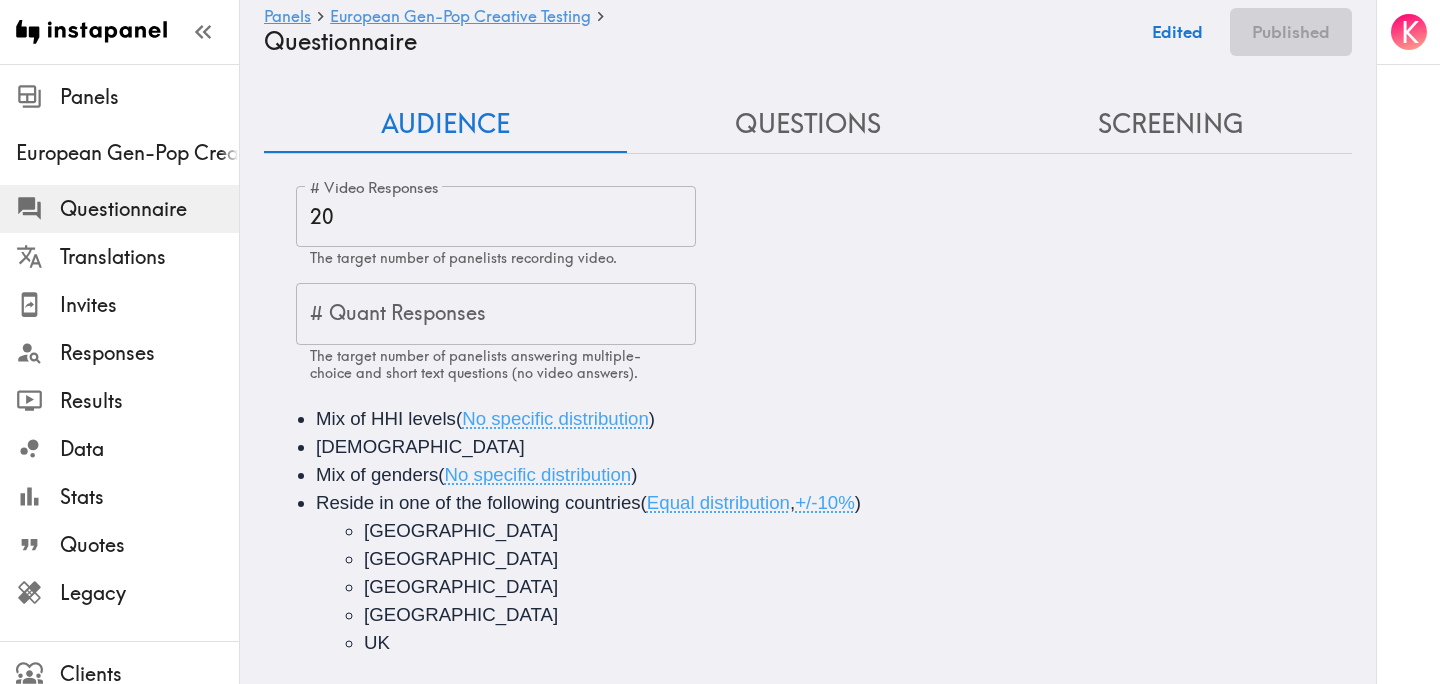 click on "# Video Responses 20 # Video Responses The target number of panelists recording video. # Quant Responses # Quant Responses The target number of panelists answering multiple-choice and short text questions (no video answers)." at bounding box center [824, 284] 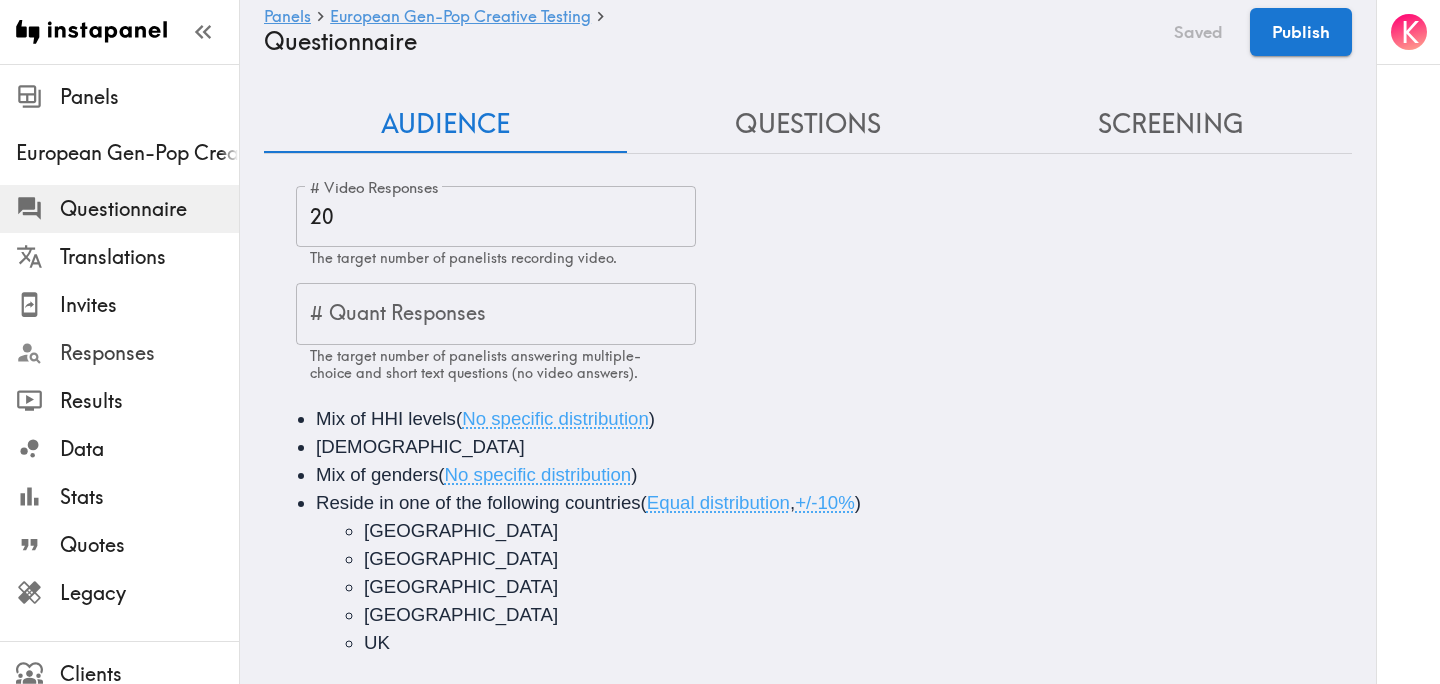 click on "Responses" at bounding box center [149, 353] 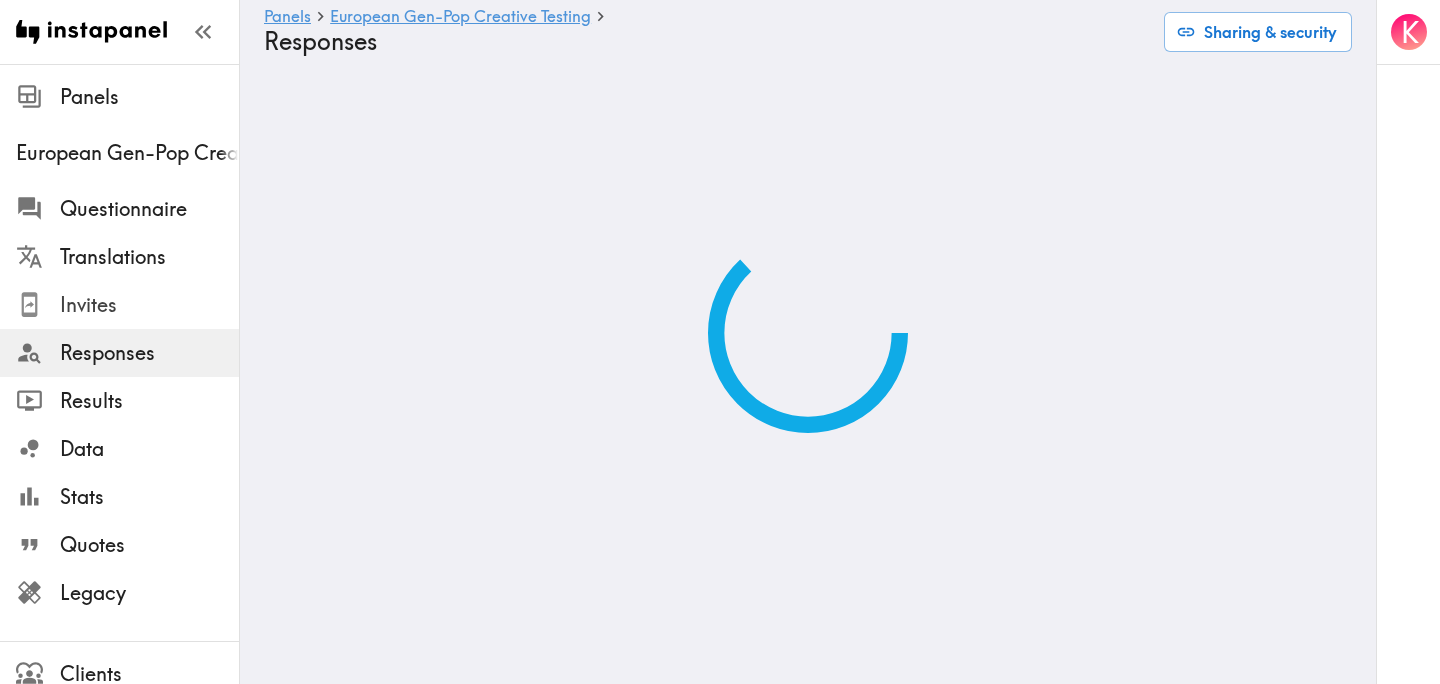 click on "Invites" at bounding box center [149, 305] 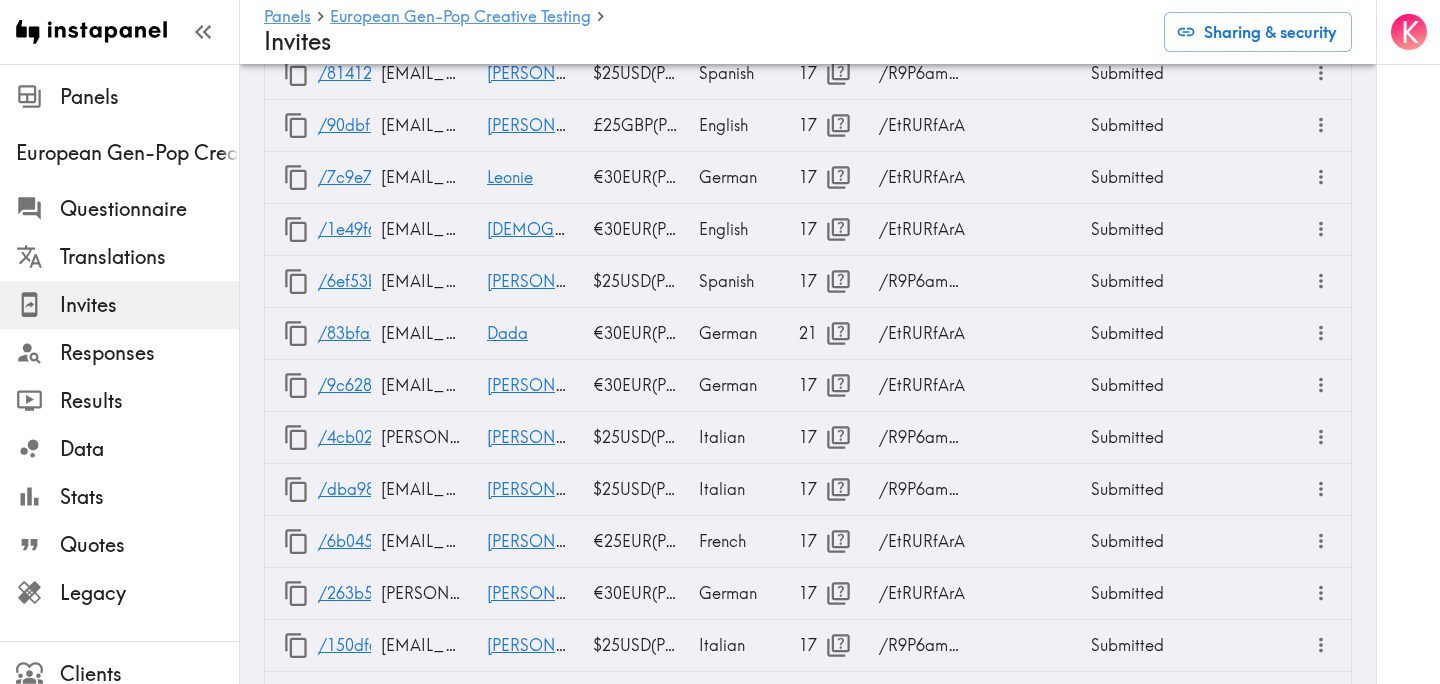 scroll, scrollTop: 0, scrollLeft: 0, axis: both 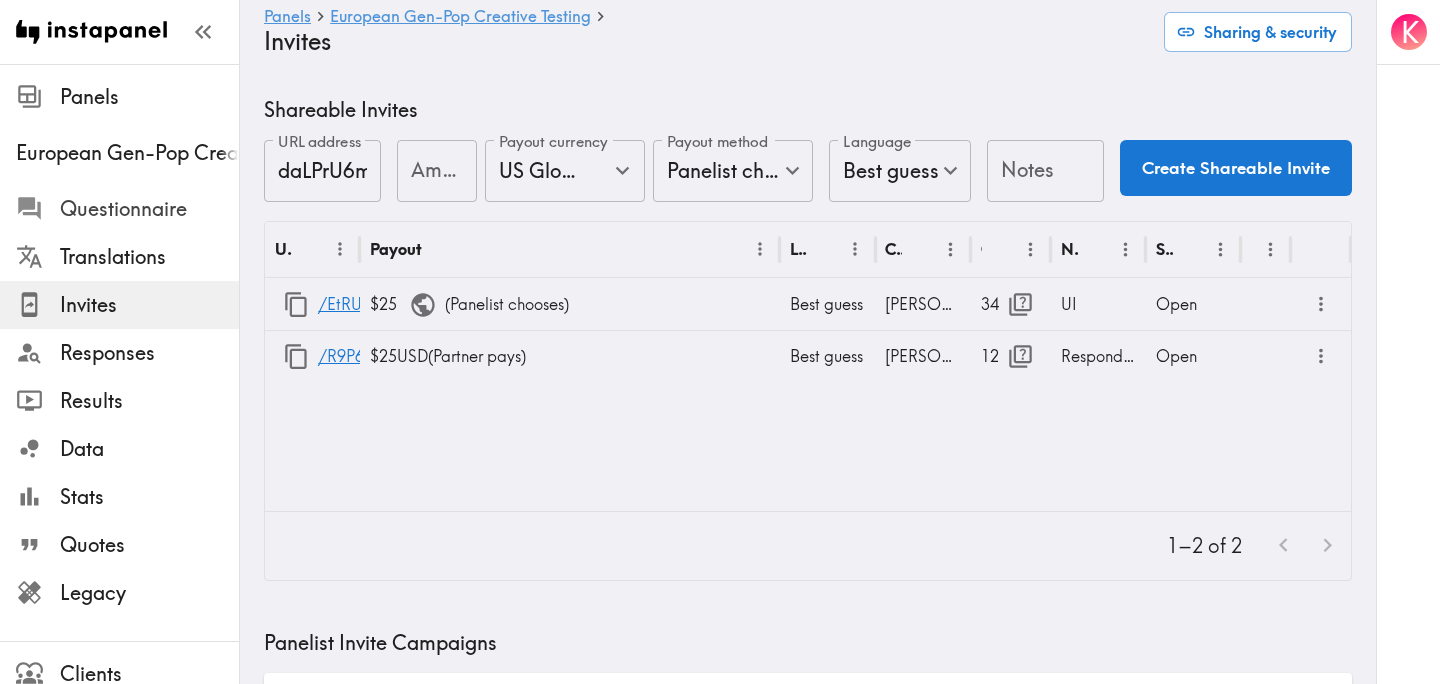 click on "Questionnaire" at bounding box center [149, 209] 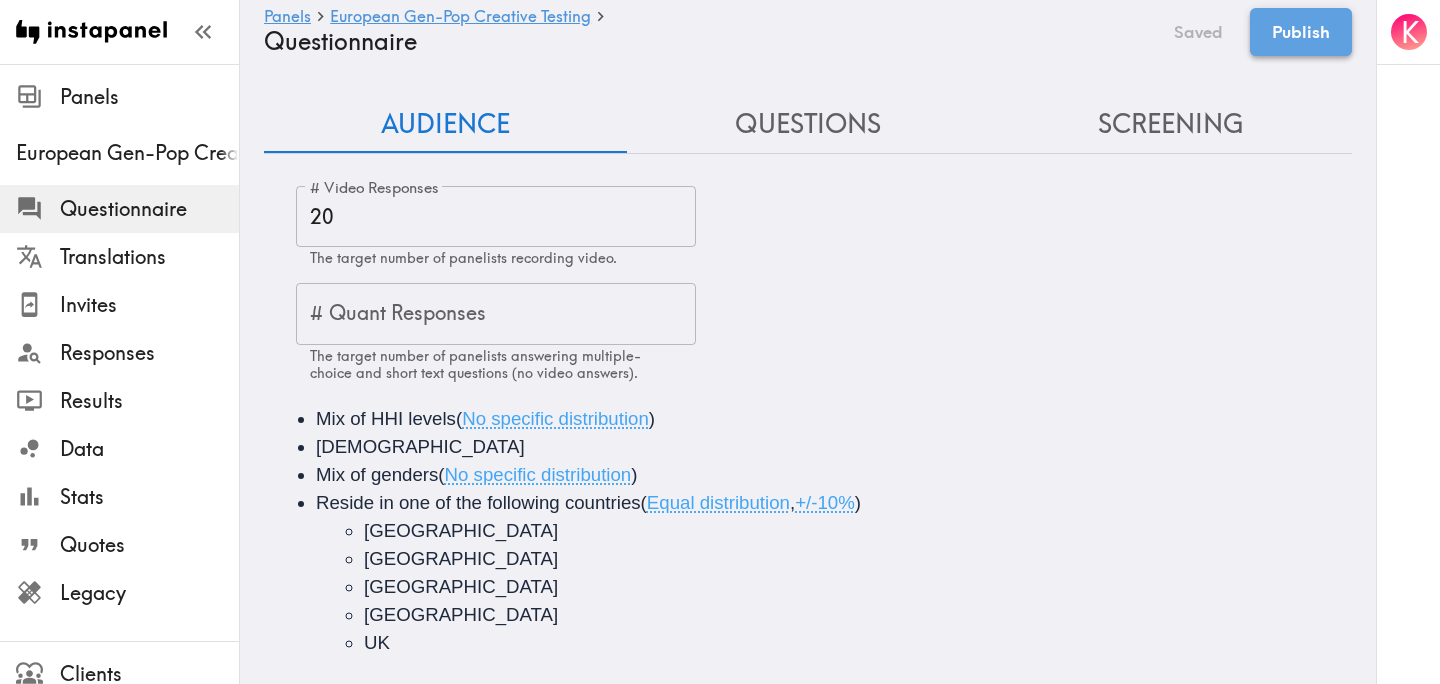 click on "Publish" at bounding box center (1301, 32) 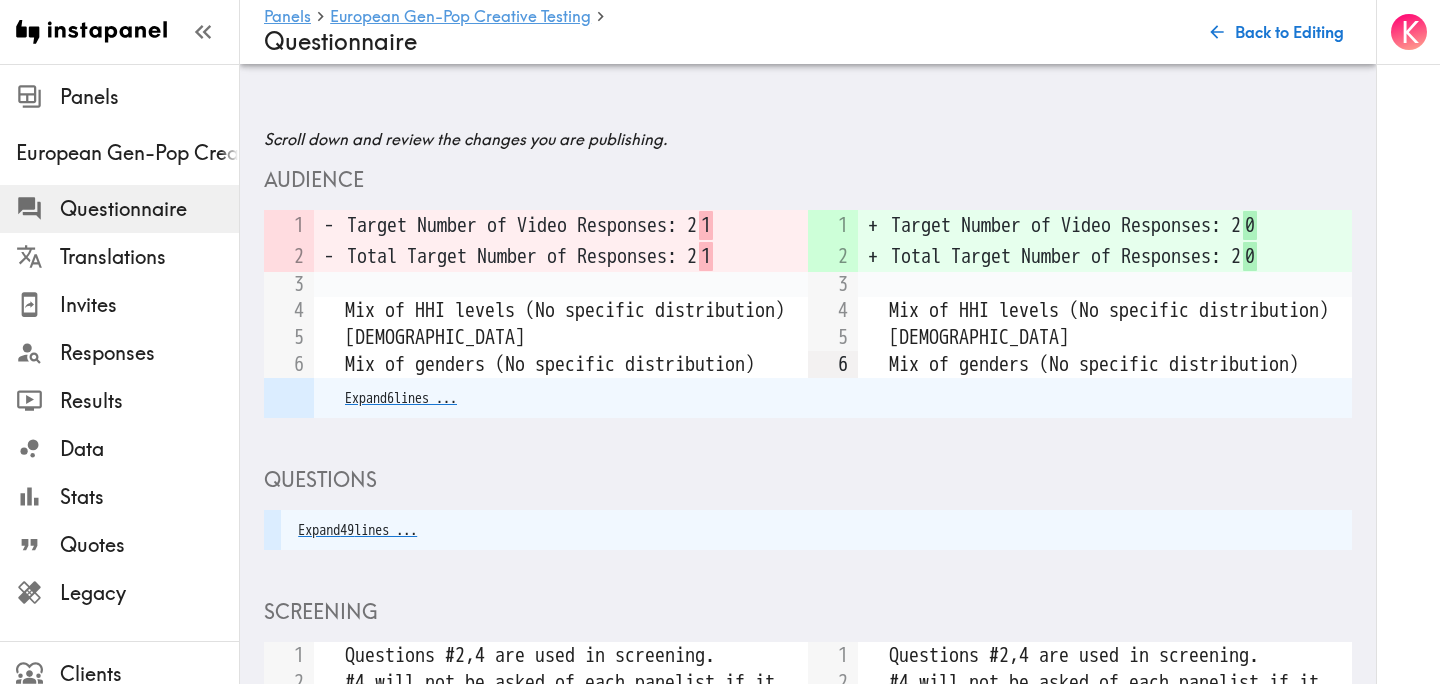 scroll, scrollTop: 1321, scrollLeft: 0, axis: vertical 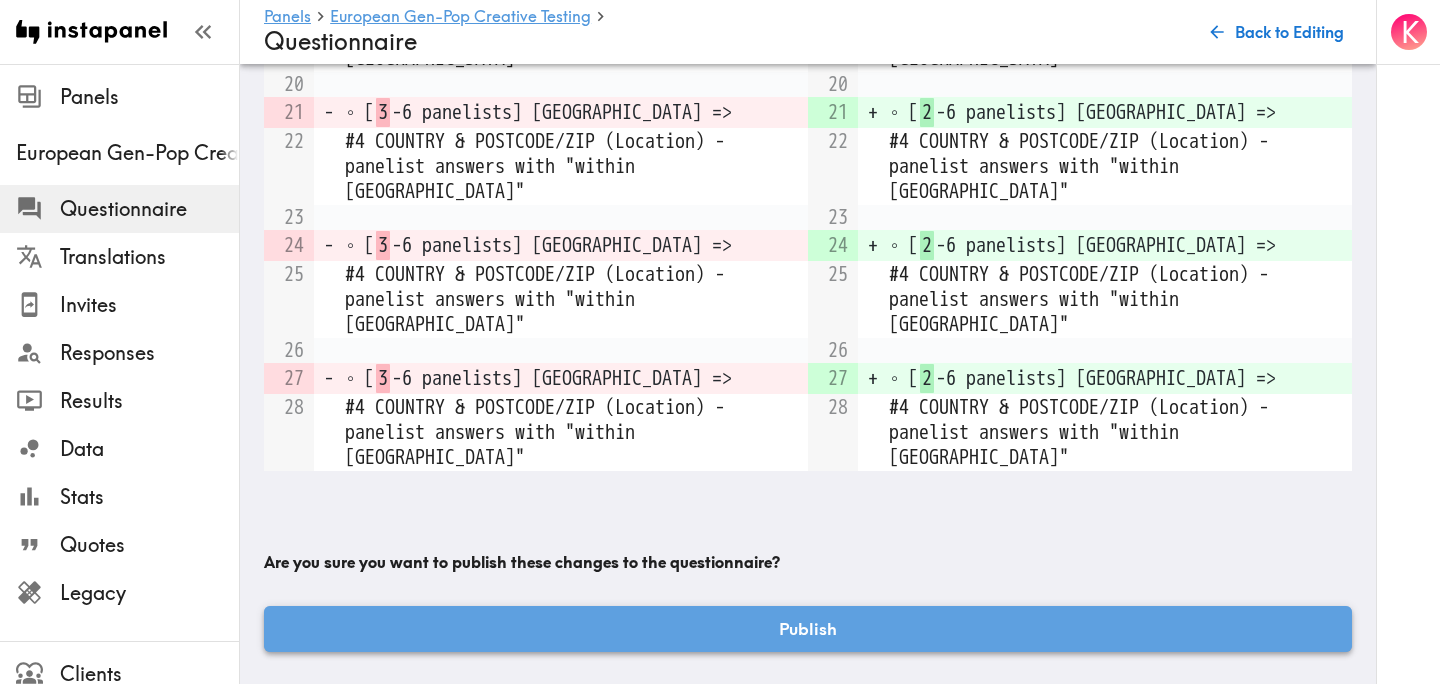 click on "Publish" at bounding box center [808, 629] 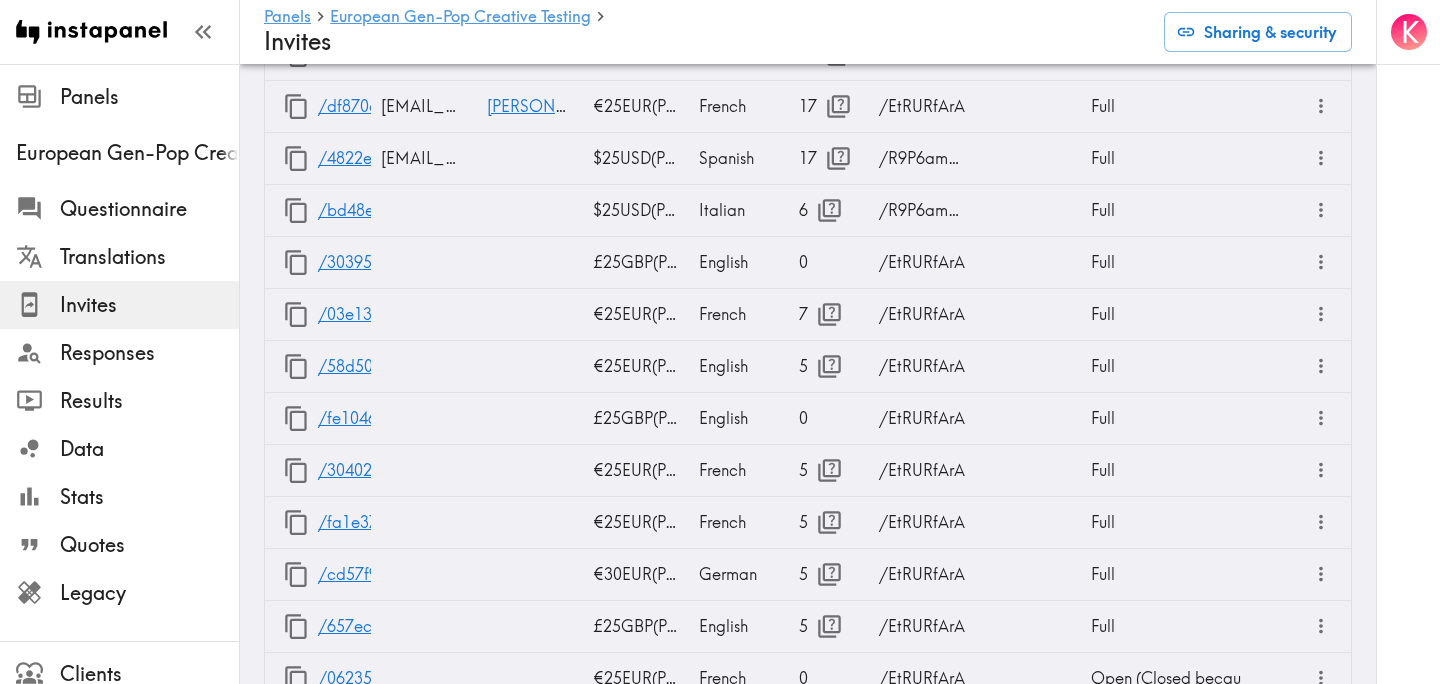 scroll, scrollTop: 3055, scrollLeft: 0, axis: vertical 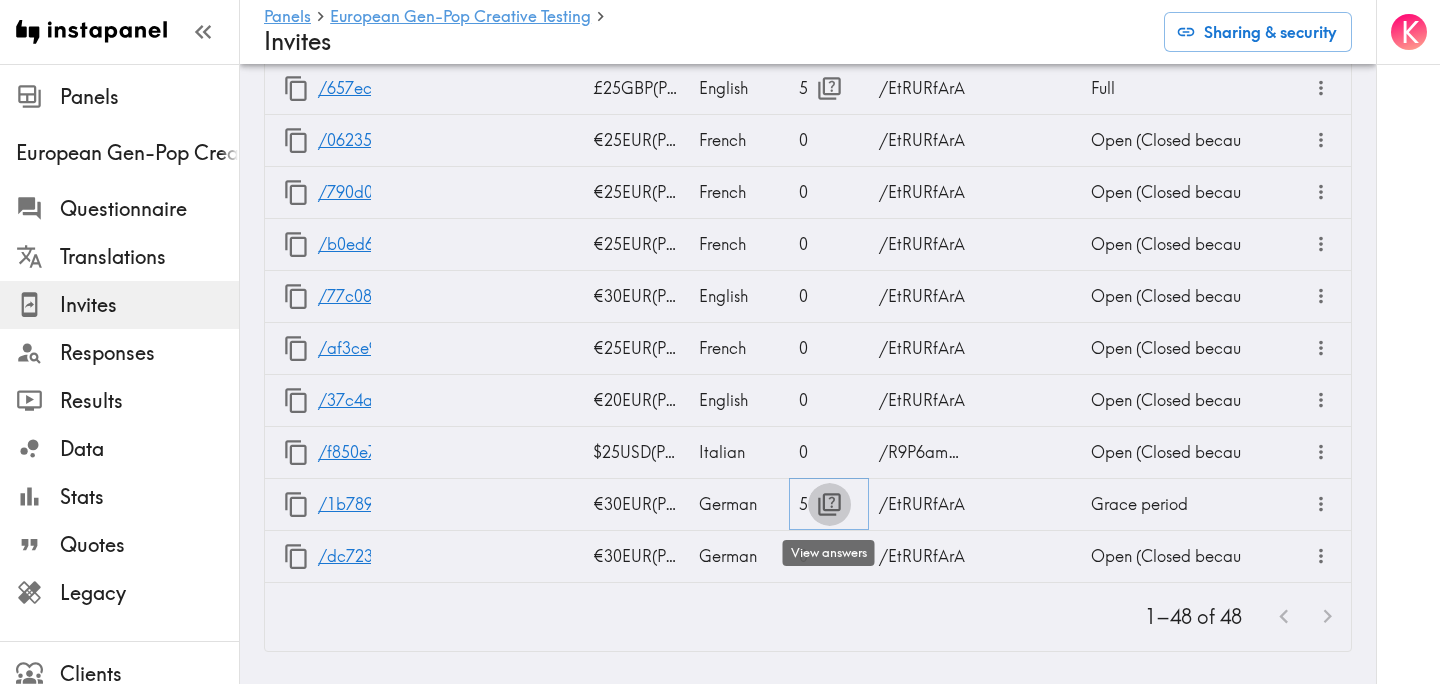 click 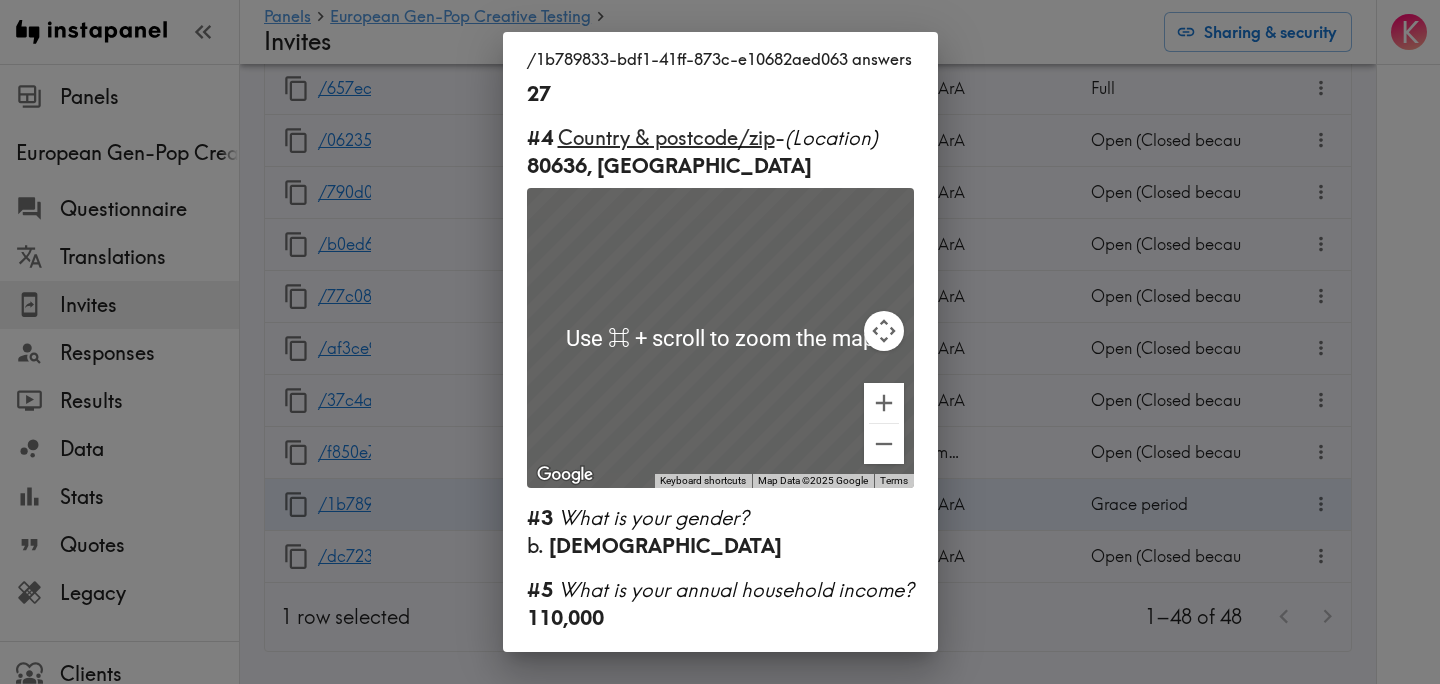 scroll, scrollTop: 0, scrollLeft: 0, axis: both 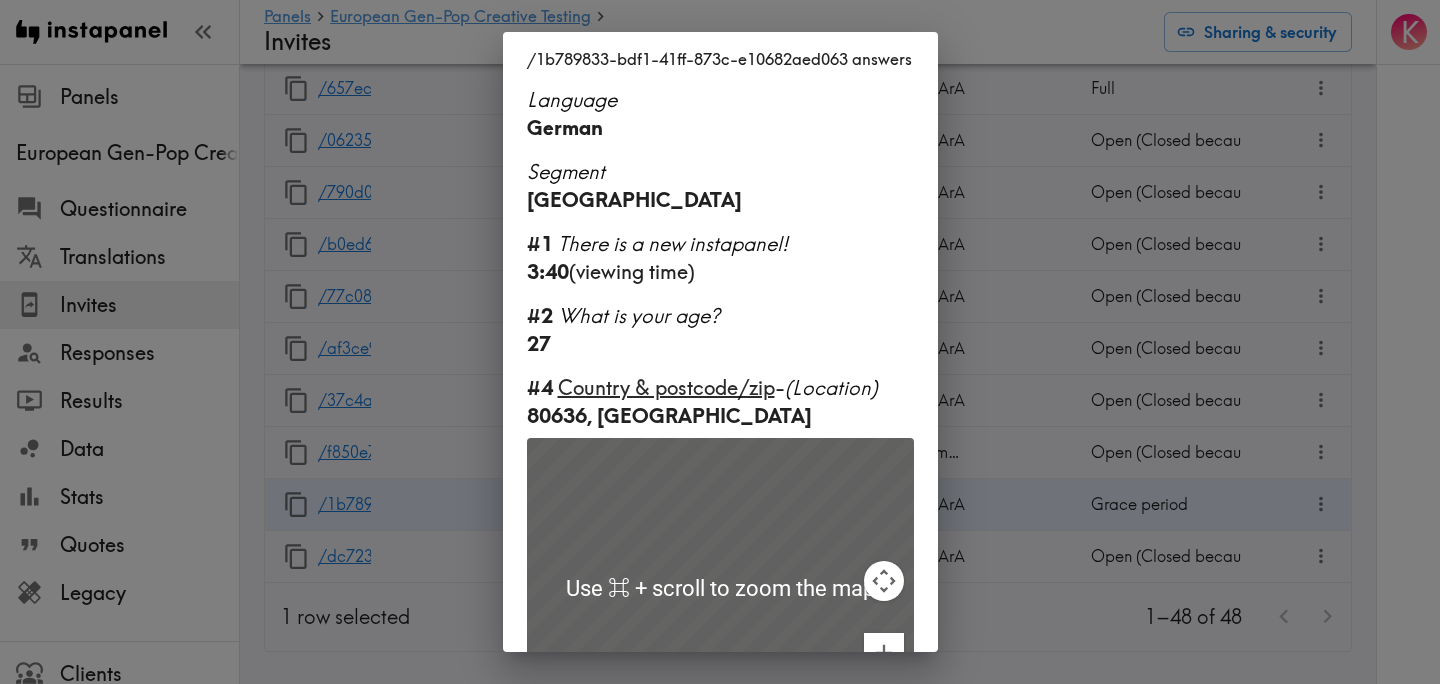 click on "/1b789833-bdf1-41ff-873c-e10682aed063 answers Language German Segment Germany #1   There is a new instapanel! 3:40  (viewing time) #2   What is your age? 27 #4   Country & postcode/zip  -  (Location) 80636, Germany ← Move left → Move right ↑ Move up ↓ Move down + Zoom in - Zoom out Home Jump left by 75% End Jump right by 75% Page Up Jump up by 75% Page Down Jump down by 75% To navigate, press the arrow keys. To activate drag with keyboard, press Alt + Enter. Once in keyboard drag state, use the arrow keys to move the marker. To complete the drag, press the Enter key. To cancel, press Escape. Use ⌘ + scroll to zoom the map Keyboard shortcuts Map Data Map Data ©2025 Google Map data ©2025 Google 500 km  Click to toggle between metric and imperial units Terms Report a map error #3   What is your gender? b.   Female #5   What is your annual household income? 110,000" at bounding box center (720, 342) 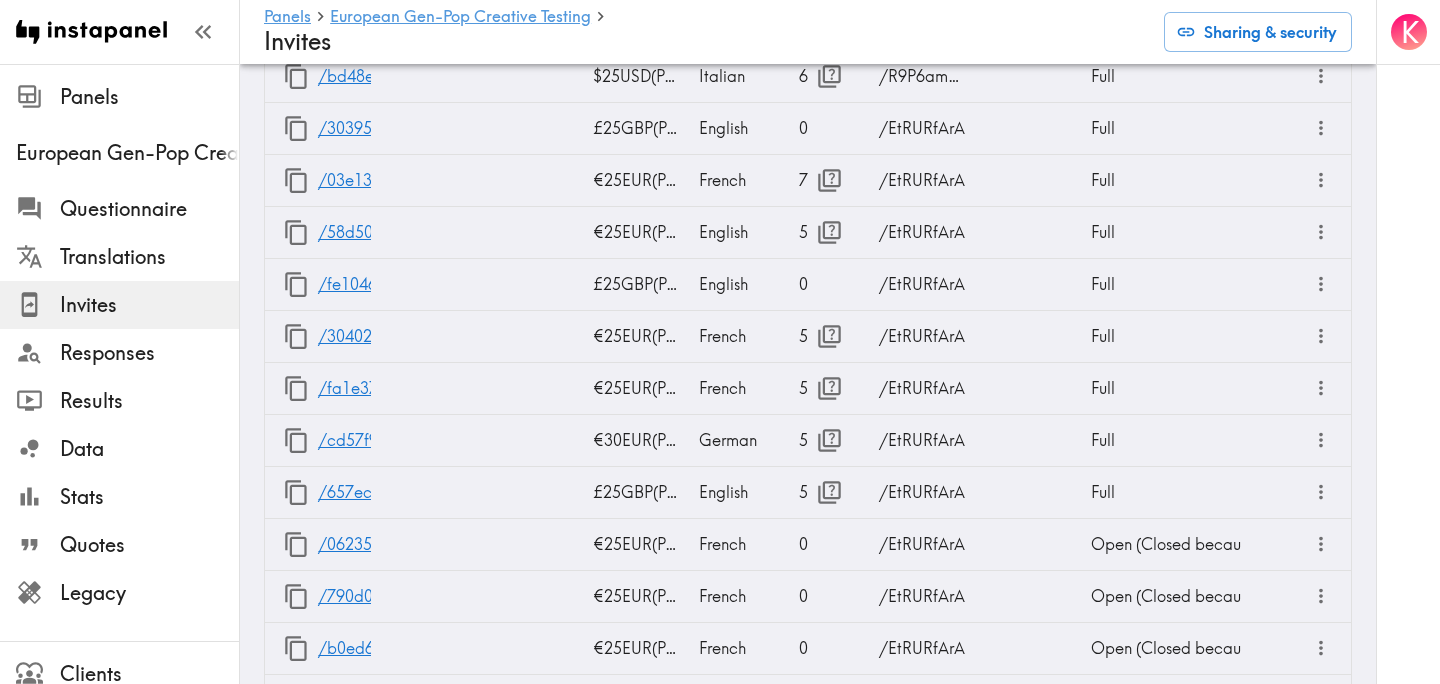 scroll, scrollTop: 3055, scrollLeft: 0, axis: vertical 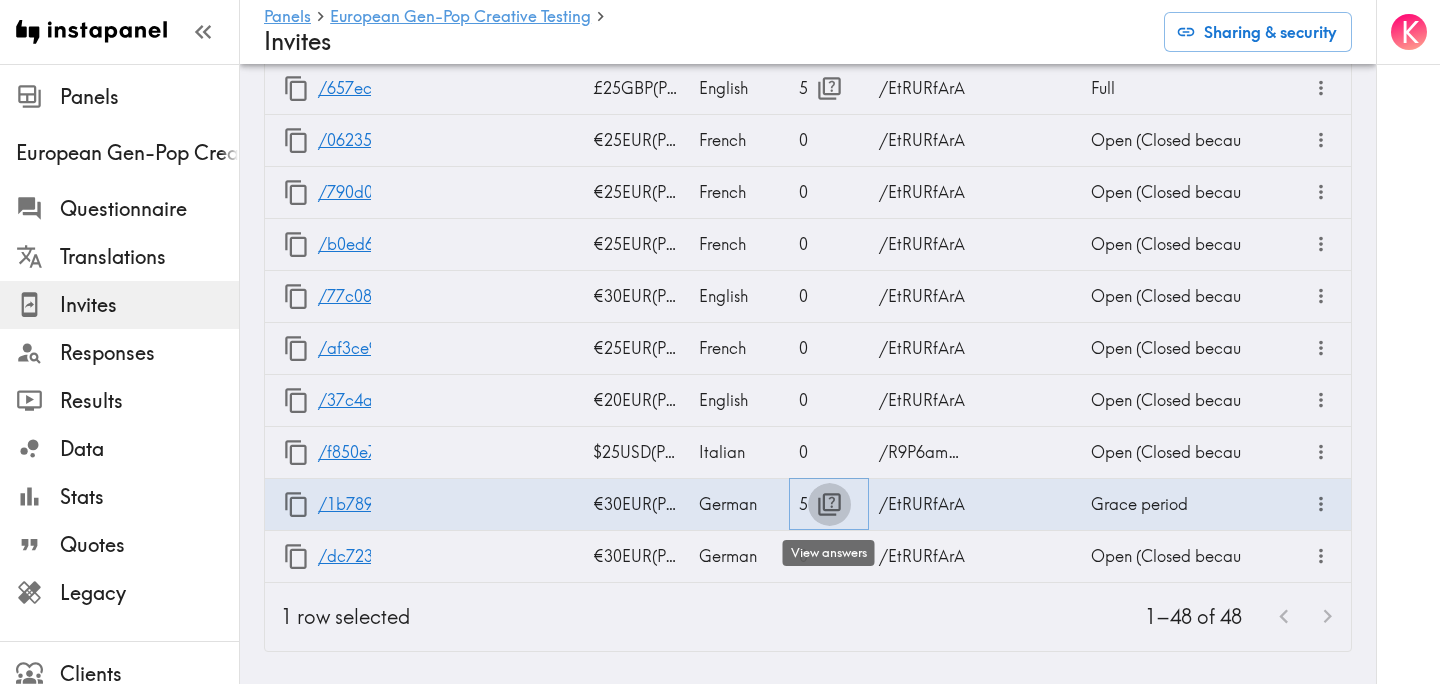 click 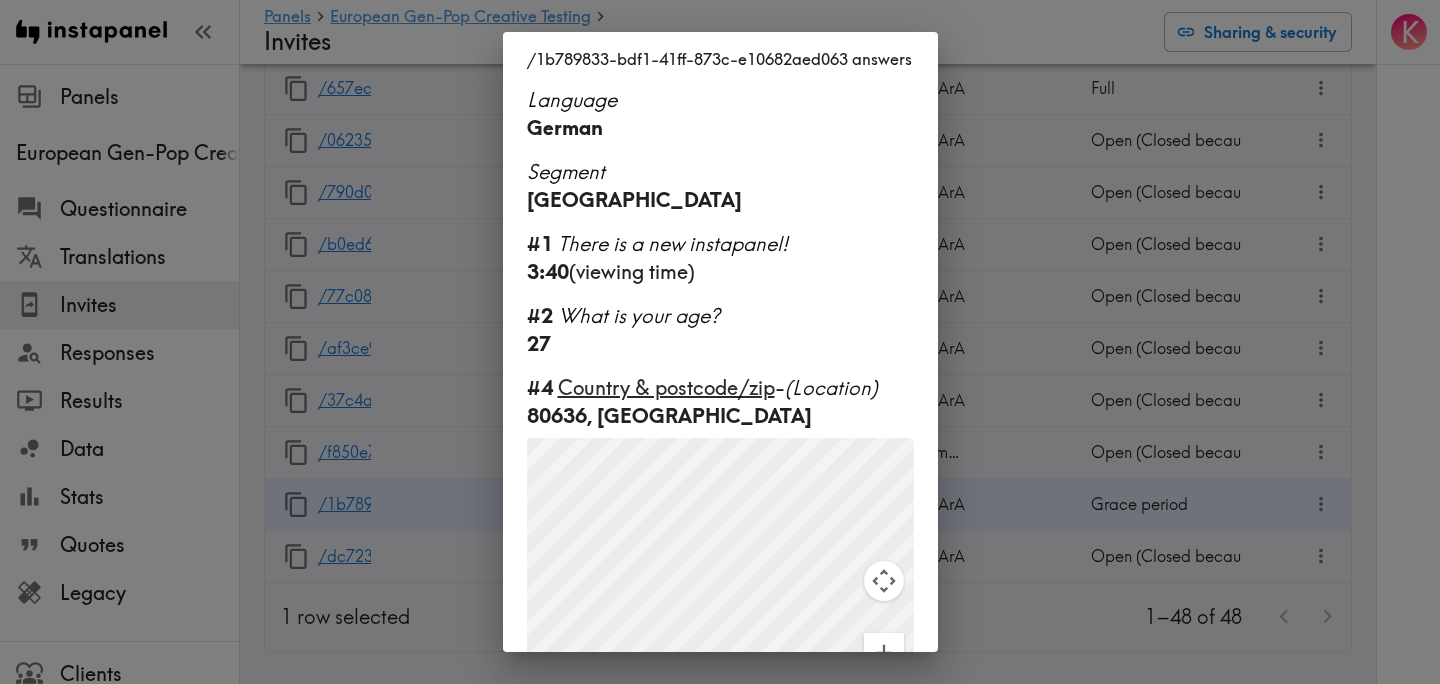 scroll, scrollTop: 250, scrollLeft: 0, axis: vertical 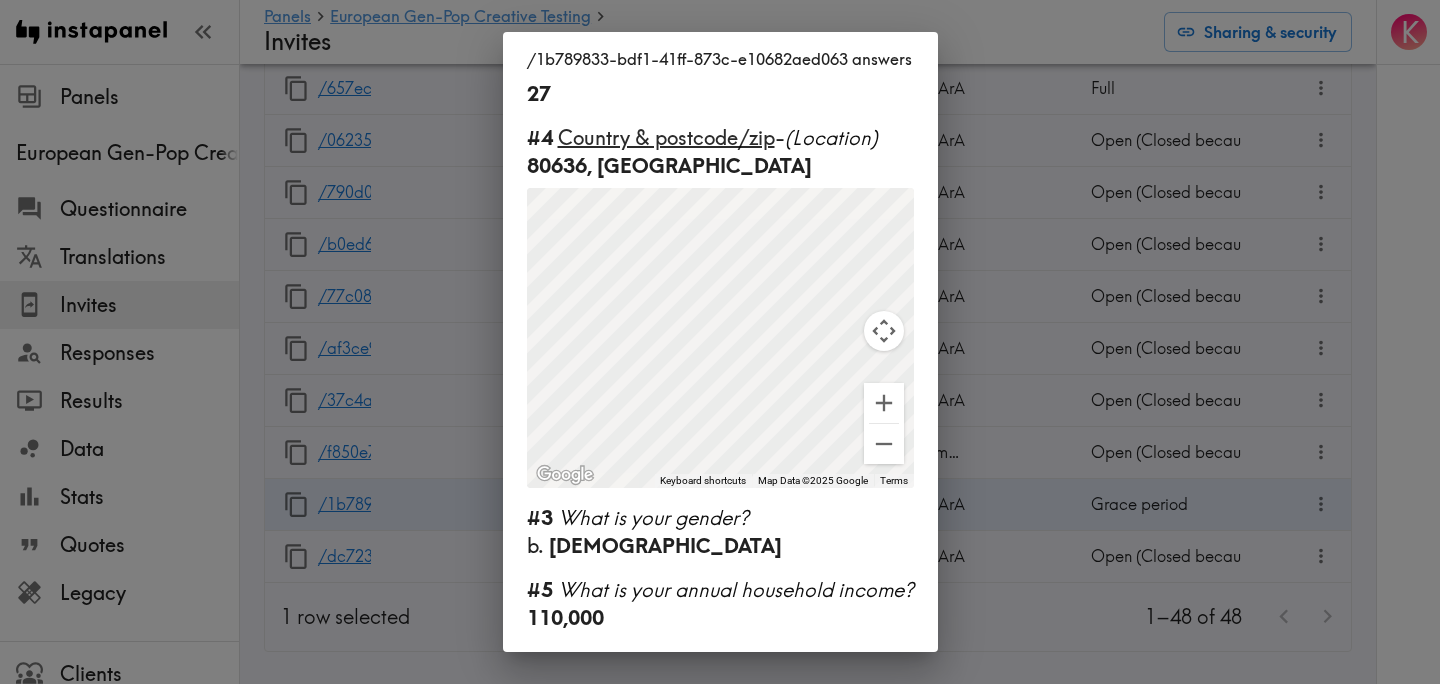 click on "/1b789833-bdf1-41ff-873c-e10682aed063 answers Language German Segment Germany #1   There is a new instapanel! 3:40  (viewing time) #2   What is your age? 27 #4   Country & postcode/zip  -  (Location) 80636, Germany ← Move left → Move right ↑ Move up ↓ Move down + Zoom in - Zoom out Home Jump left by 75% End Jump right by 75% Page Up Jump up by 75% Page Down Jump down by 75% To navigate, press the arrow keys. To activate drag with keyboard, press Alt + Enter. Once in keyboard drag state, use the arrow keys to move the marker. To complete the drag, press the Enter key. To cancel, press Escape. Use ⌘ + scroll to zoom the map Keyboard shortcuts Map Data Map Data ©2025 Google Map data ©2025 Google 500 km  Click to toggle between metric and imperial units Terms Report a map error #3   What is your gender? b.   Female #5   What is your annual household income? 110,000" at bounding box center (720, 342) 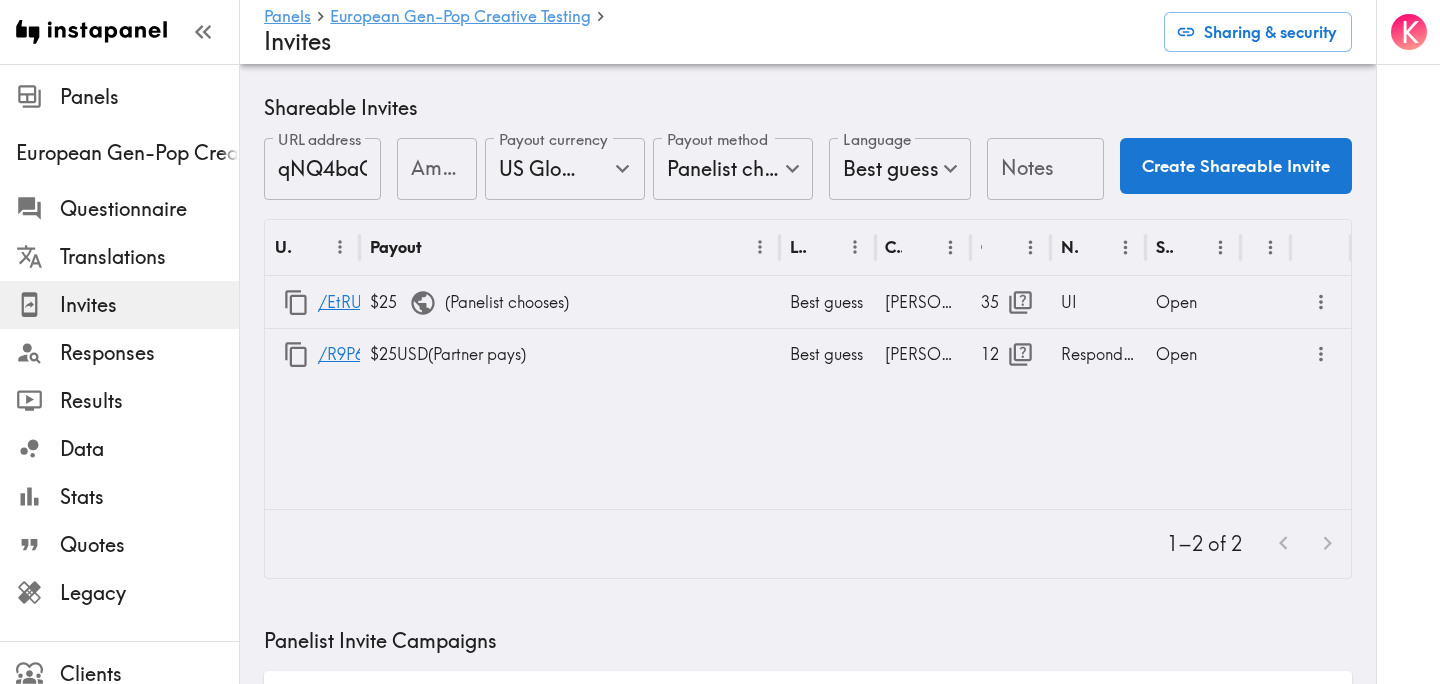 scroll, scrollTop: 0, scrollLeft: 0, axis: both 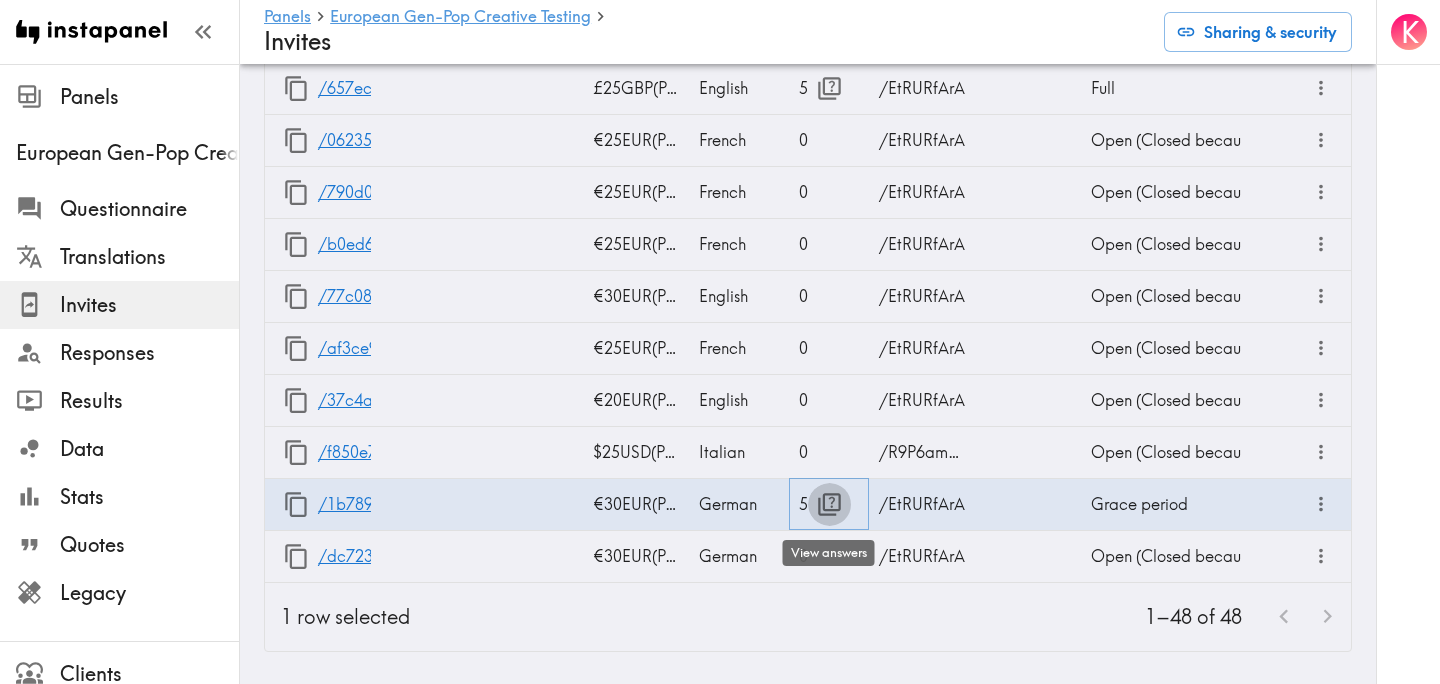 click 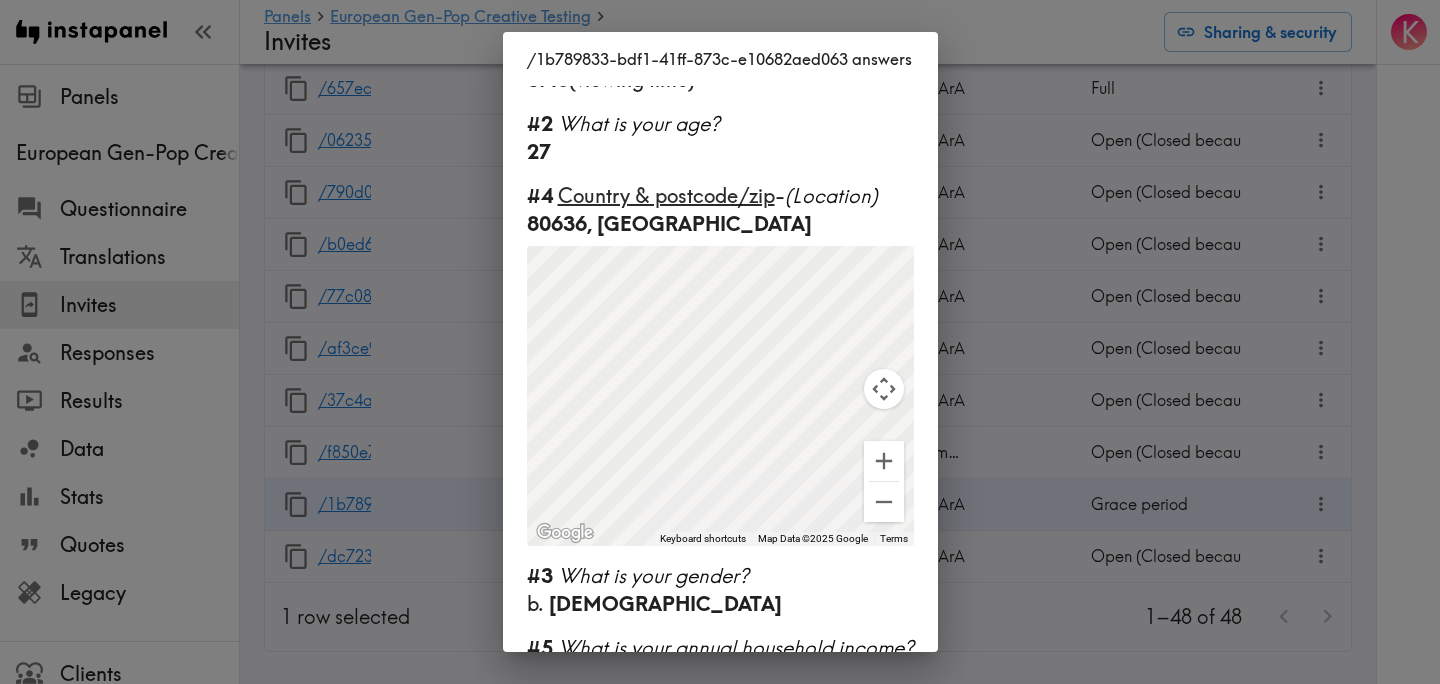 scroll, scrollTop: 0, scrollLeft: 0, axis: both 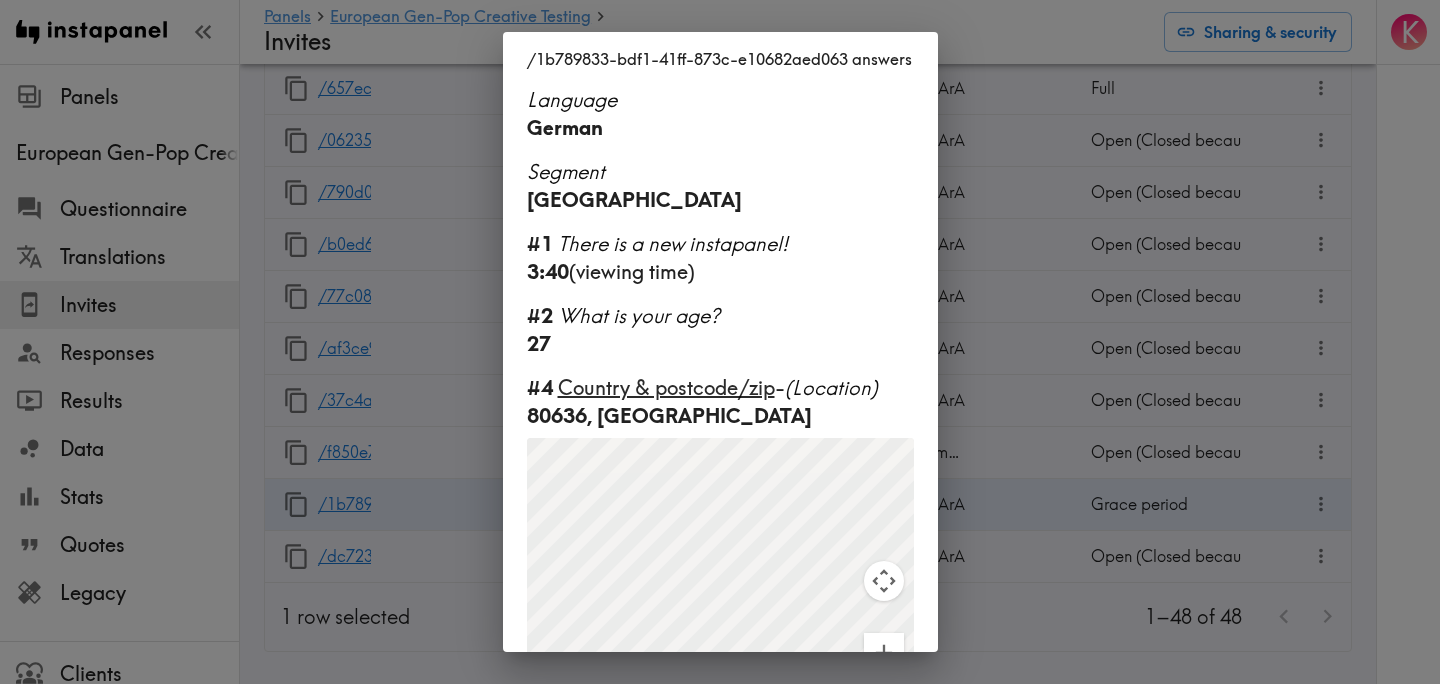 click on "/1b789833-bdf1-41ff-873c-e10682aed063 answers Language German Segment Germany #1   There is a new instapanel! 3:40  (viewing time) #2   What is your age? 27 #4   Country & postcode/zip  -  (Location) 80636, Germany ← Move left → Move right ↑ Move up ↓ Move down + Zoom in - Zoom out Home Jump left by 75% End Jump right by 75% Page Up Jump up by 75% Page Down Jump down by 75% To navigate, press the arrow keys. To activate drag with keyboard, press Alt + Enter. Once in keyboard drag state, use the arrow keys to move the marker. To complete the drag, press the Enter key. To cancel, press Escape. Use ⌘ + scroll to zoom the map Keyboard shortcuts Map Data Map Data ©2025 Google Map data ©2025 Google 500 km  Click to toggle between metric and imperial units Terms Report a map error #3   What is your gender? b.   Female #5   What is your annual household income? 110,000" at bounding box center [720, 342] 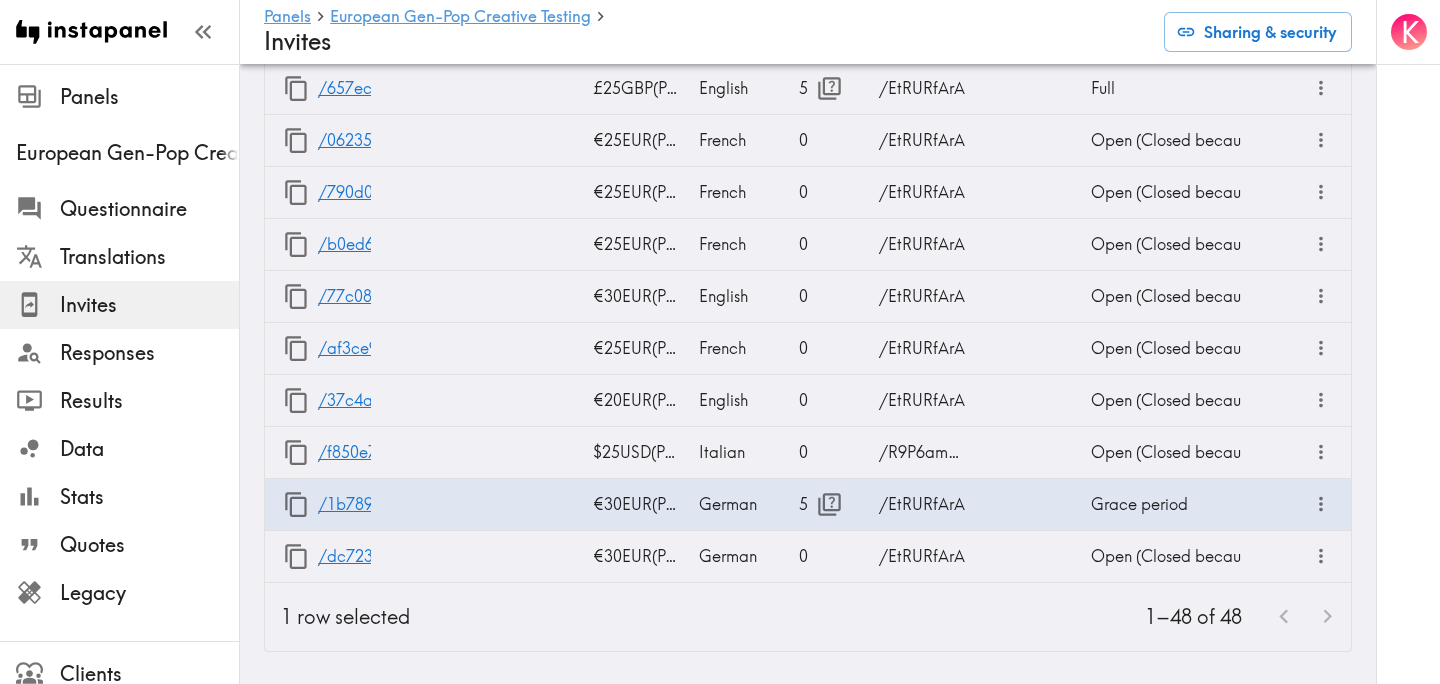 click on "K" at bounding box center (1408, 342) 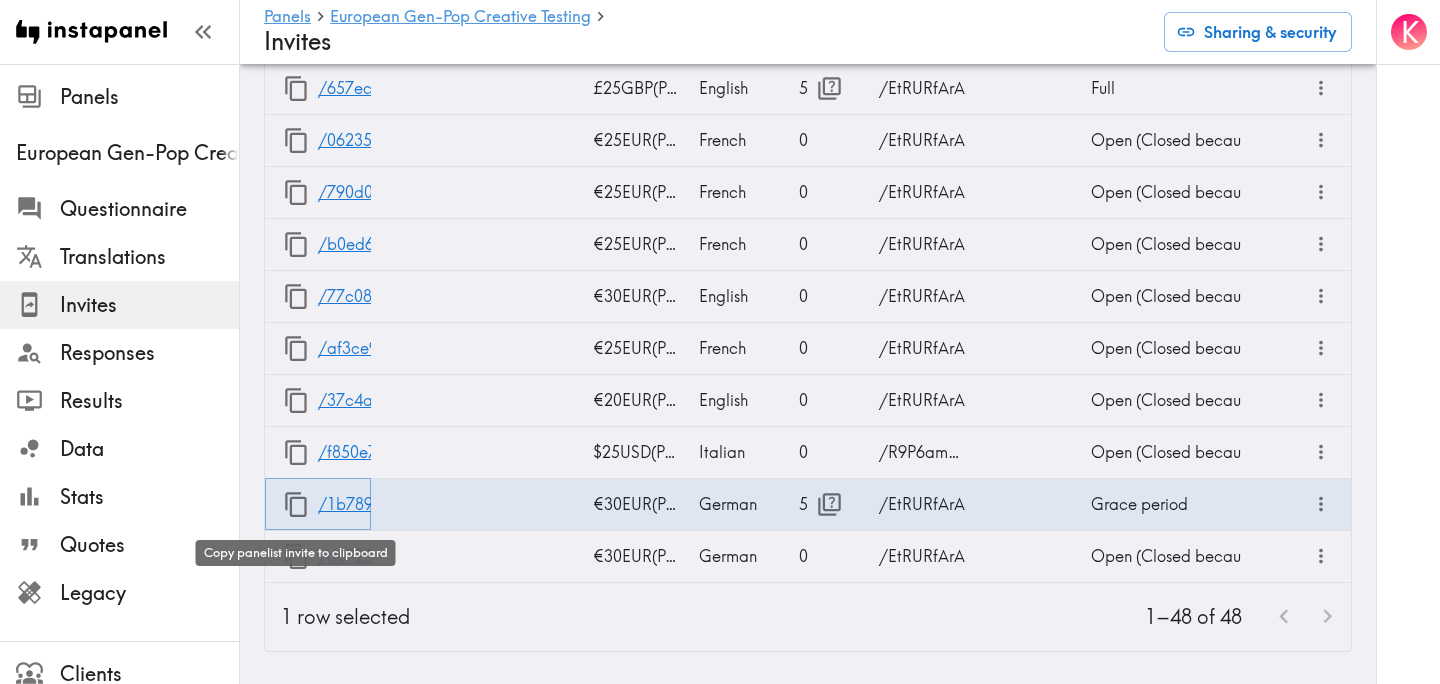 click 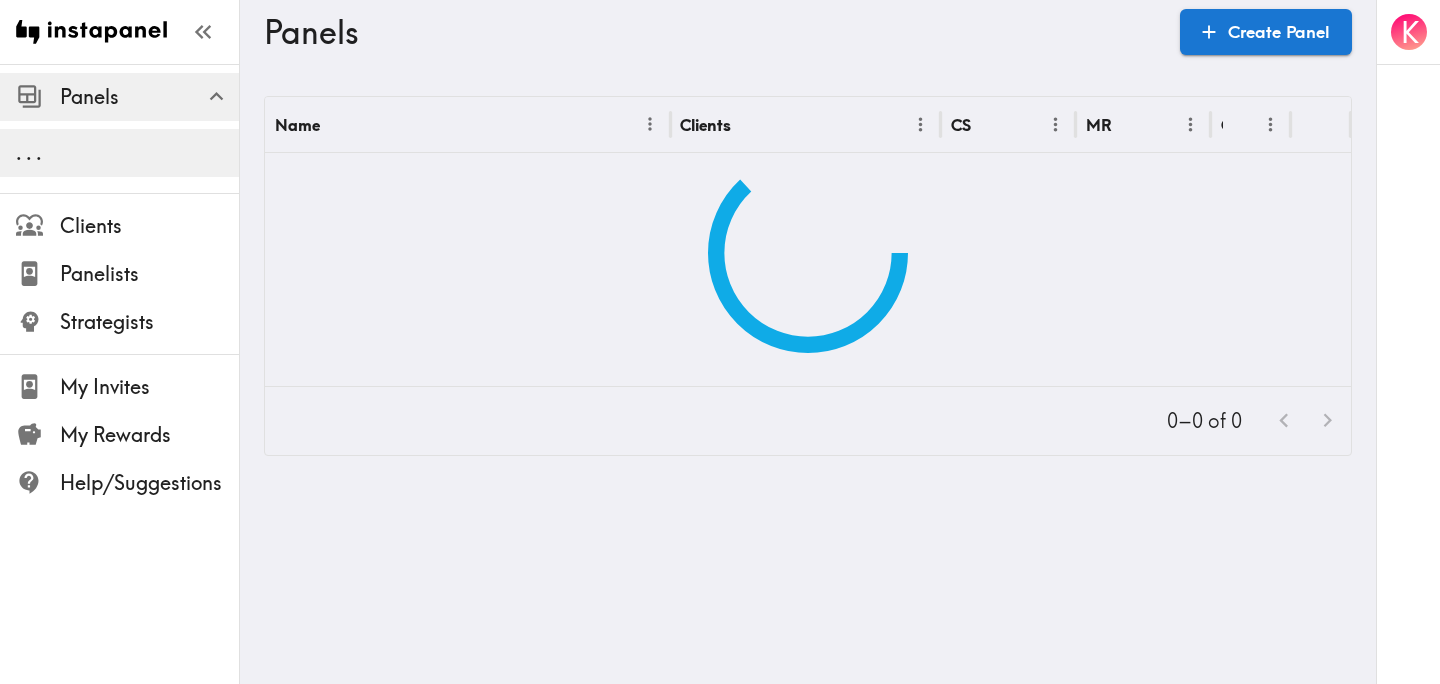 scroll, scrollTop: 0, scrollLeft: 0, axis: both 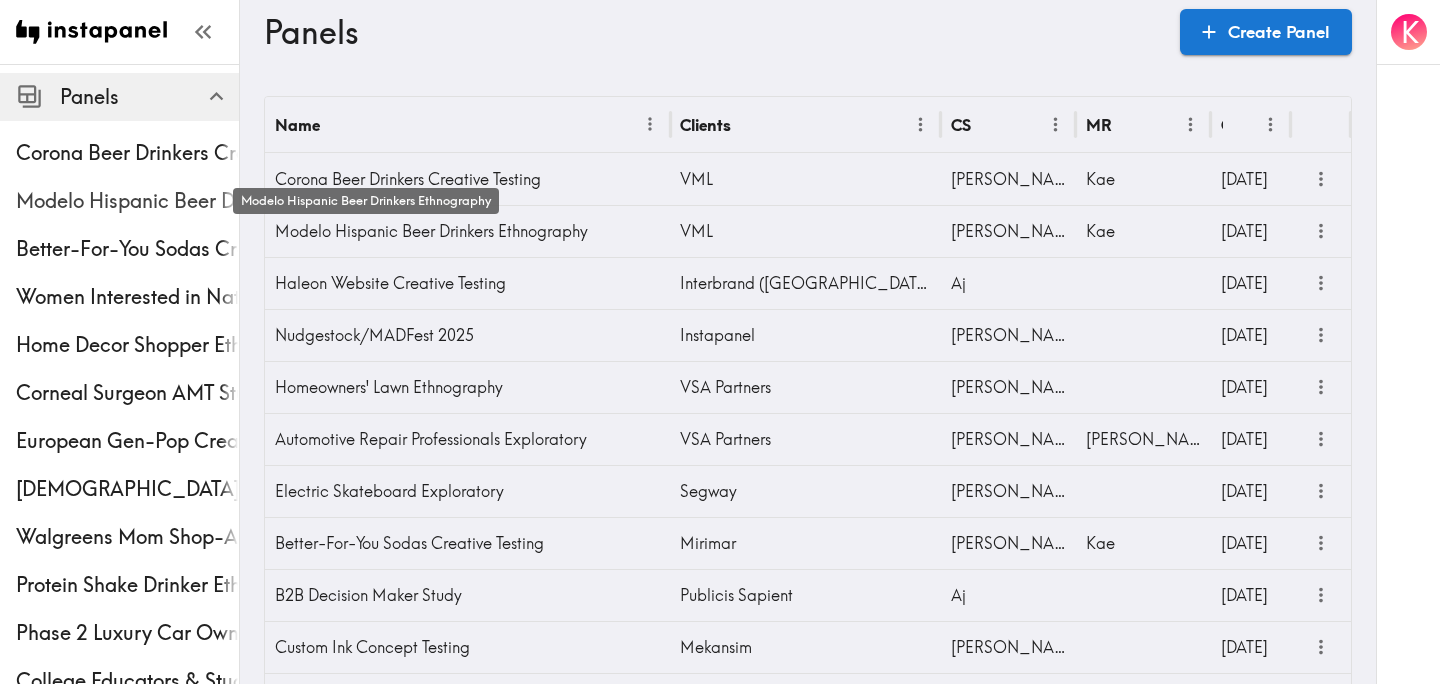 click on "Modelo Hispanic Beer Drinkers Ethnography" at bounding box center [127, 201] 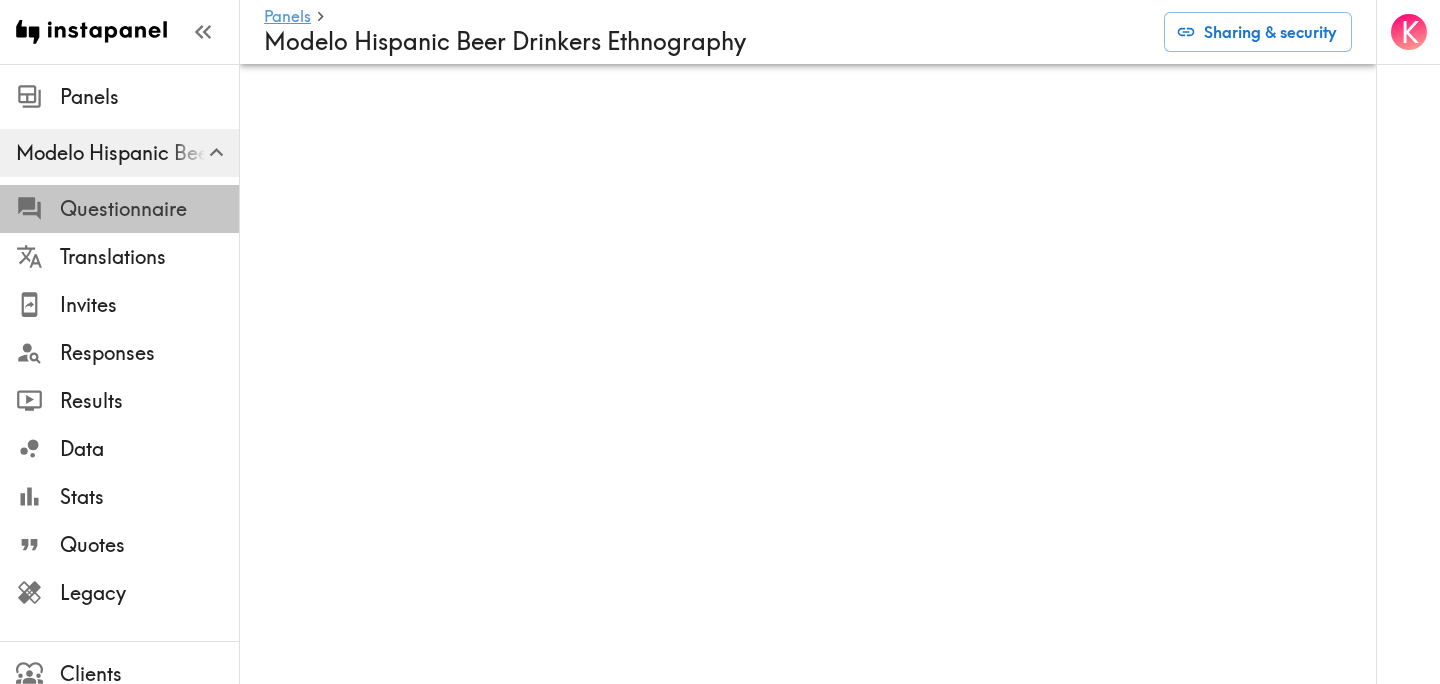 click on "Questionnaire" at bounding box center (149, 209) 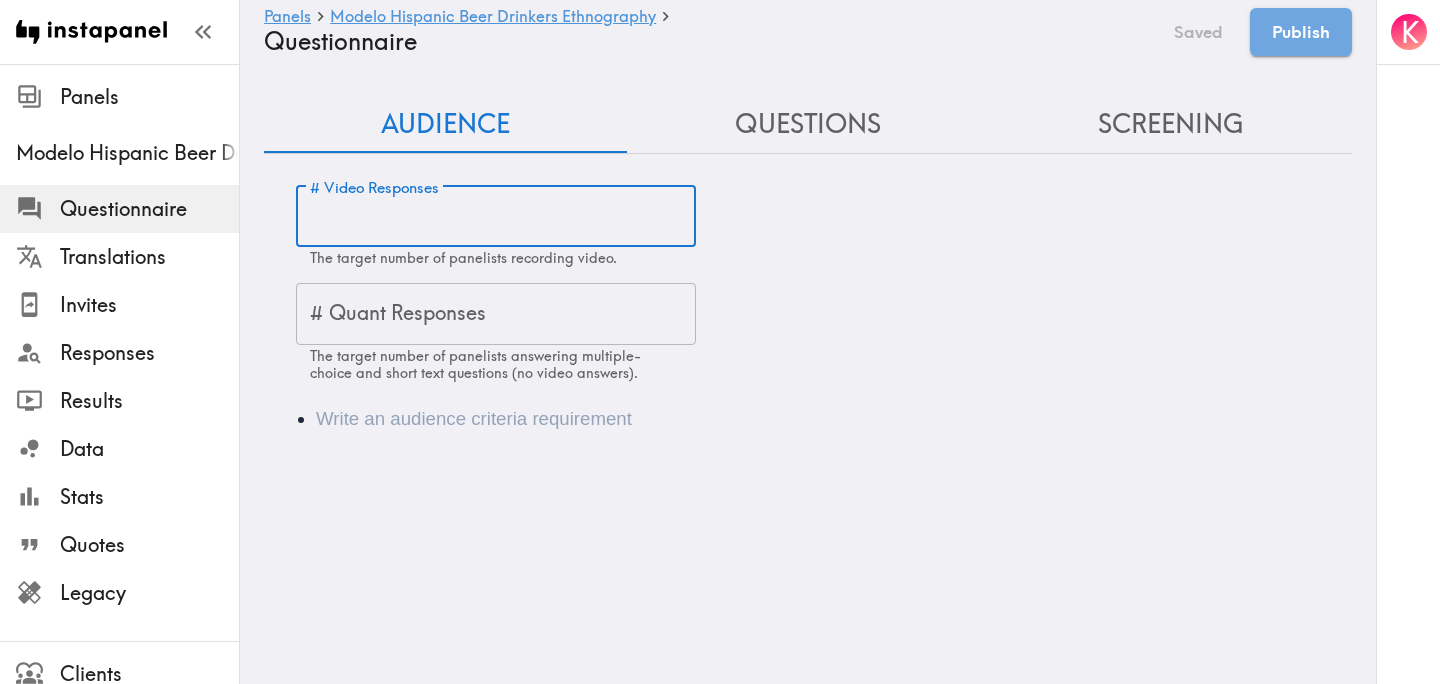 click on "# Video Responses" at bounding box center (496, 217) 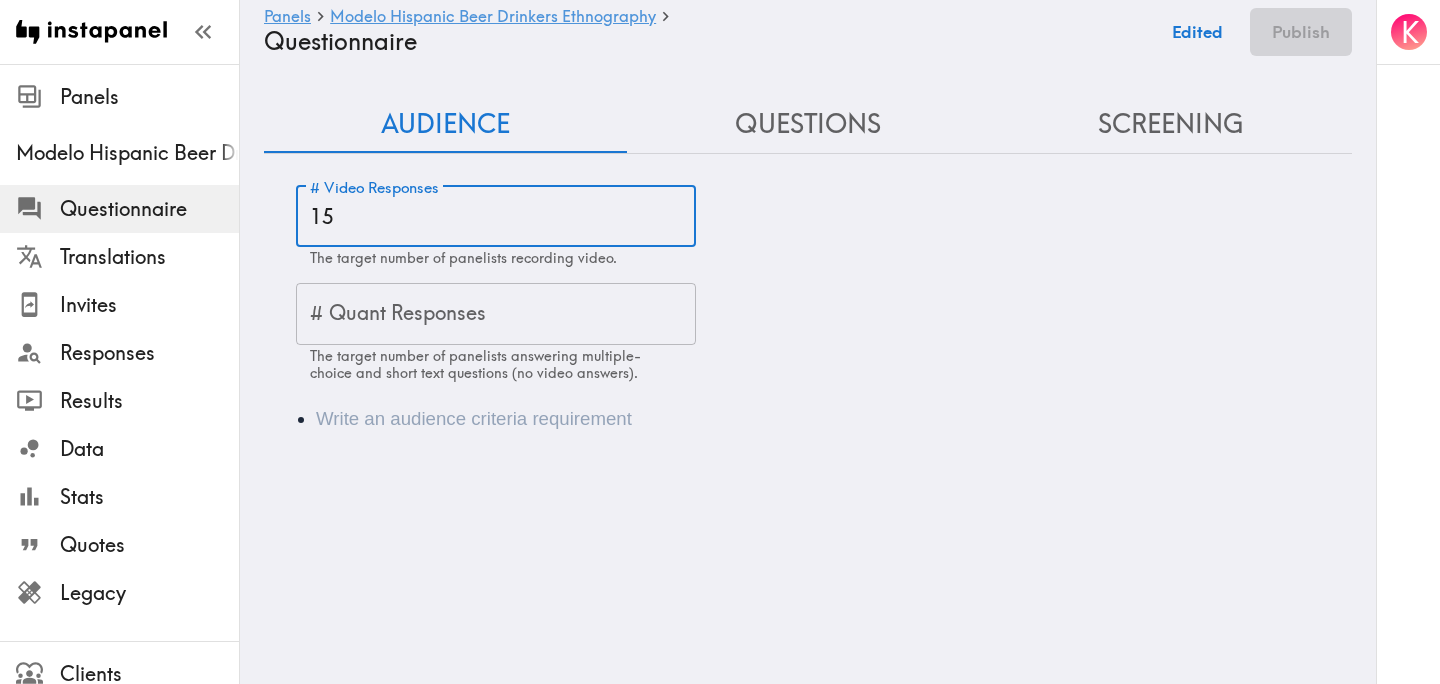 type on "15" 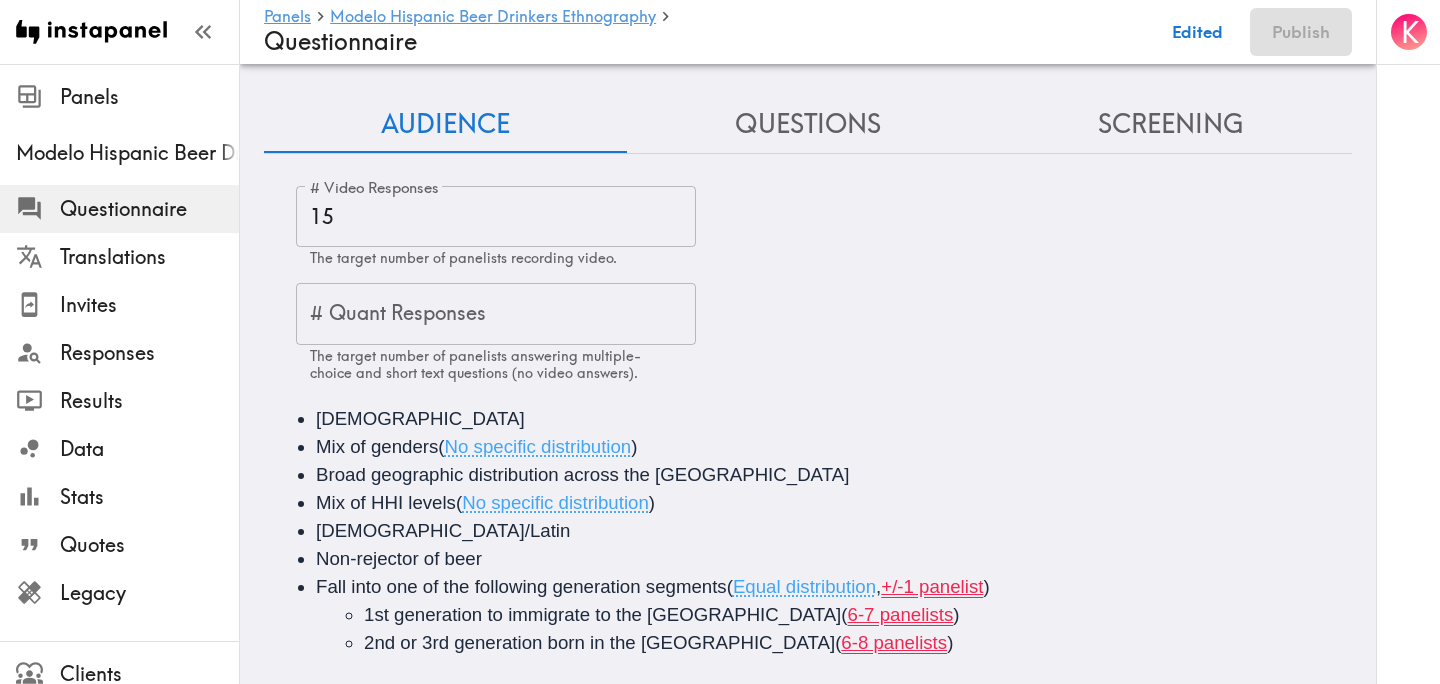 scroll, scrollTop: 29, scrollLeft: 0, axis: vertical 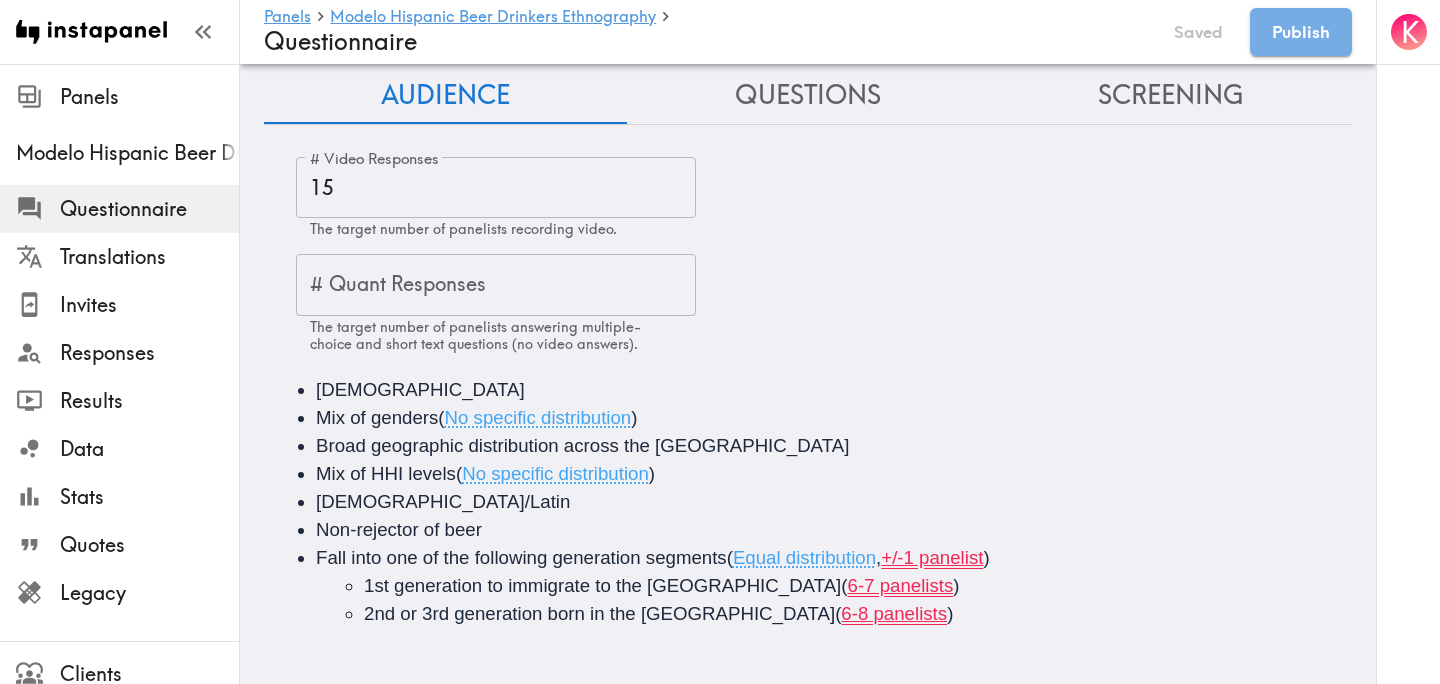 click on "+/-1 panelist" at bounding box center (932, 557) 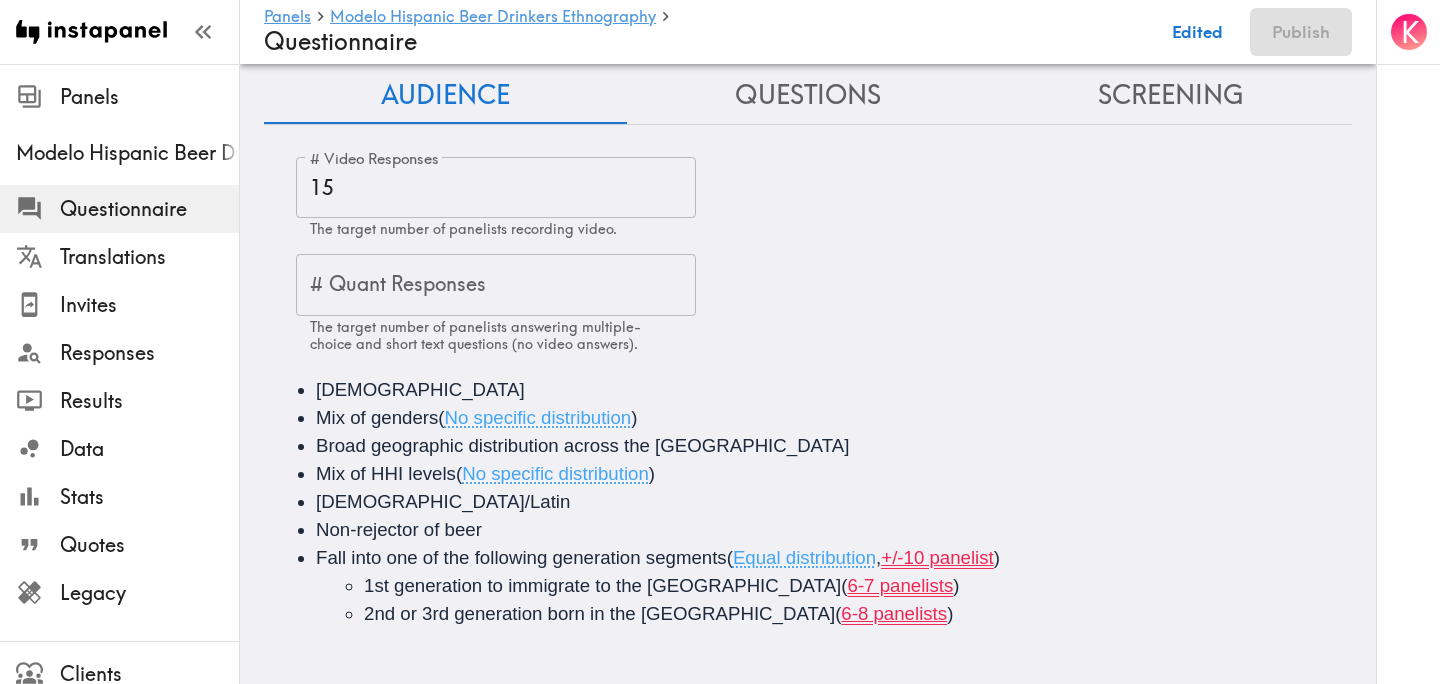 click on ")" at bounding box center [997, 557] 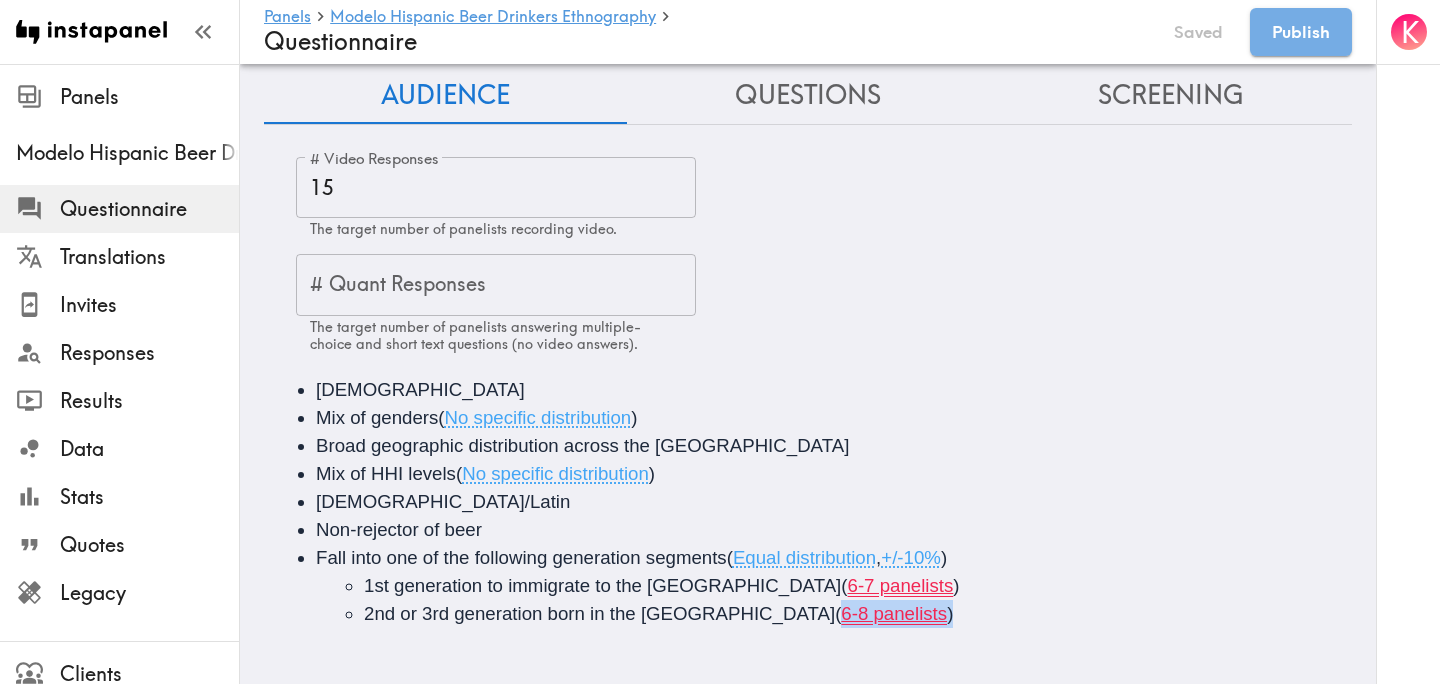 drag, startPoint x: 795, startPoint y: 620, endPoint x: 676, endPoint y: 623, distance: 119.03781 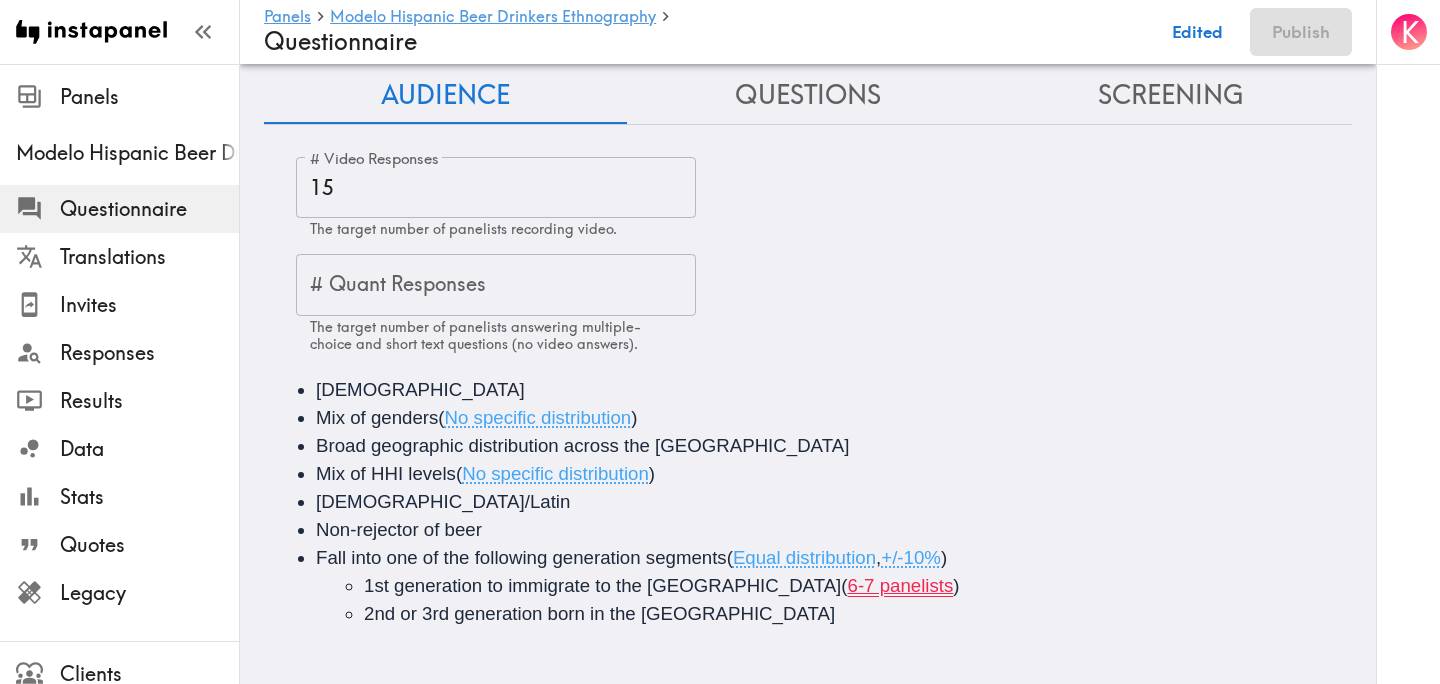 click on "1st generation to immigrate to the US  ( 6-7 panelists )" at bounding box center [874, 586] 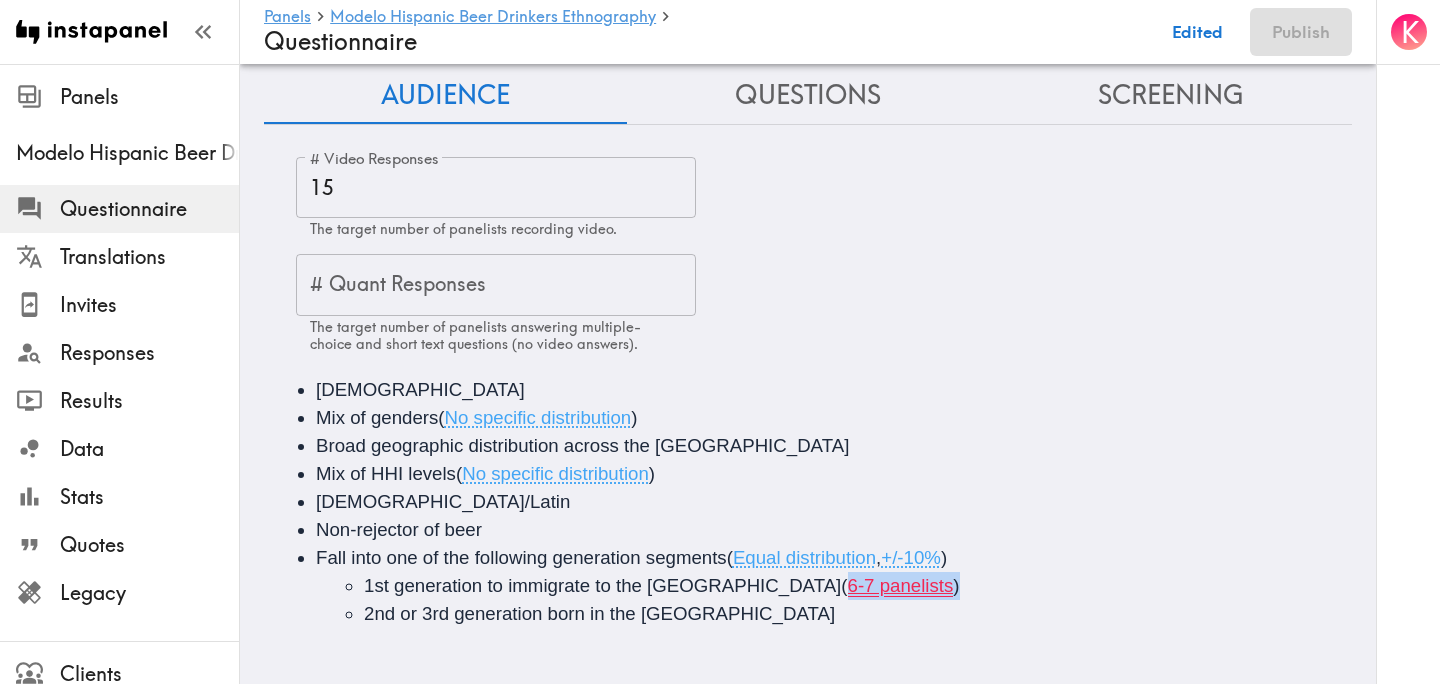 drag, startPoint x: 806, startPoint y: 588, endPoint x: 683, endPoint y: 588, distance: 123 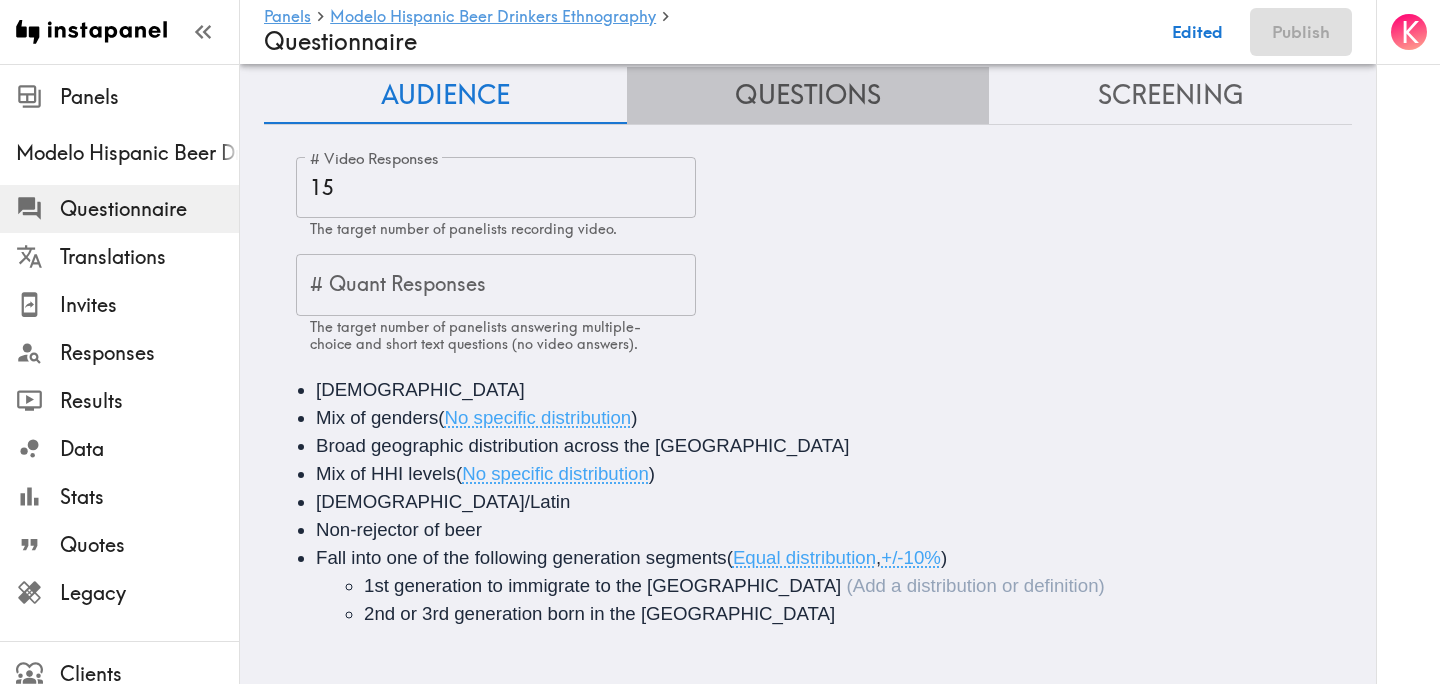 click on "Questions" at bounding box center [808, 95] 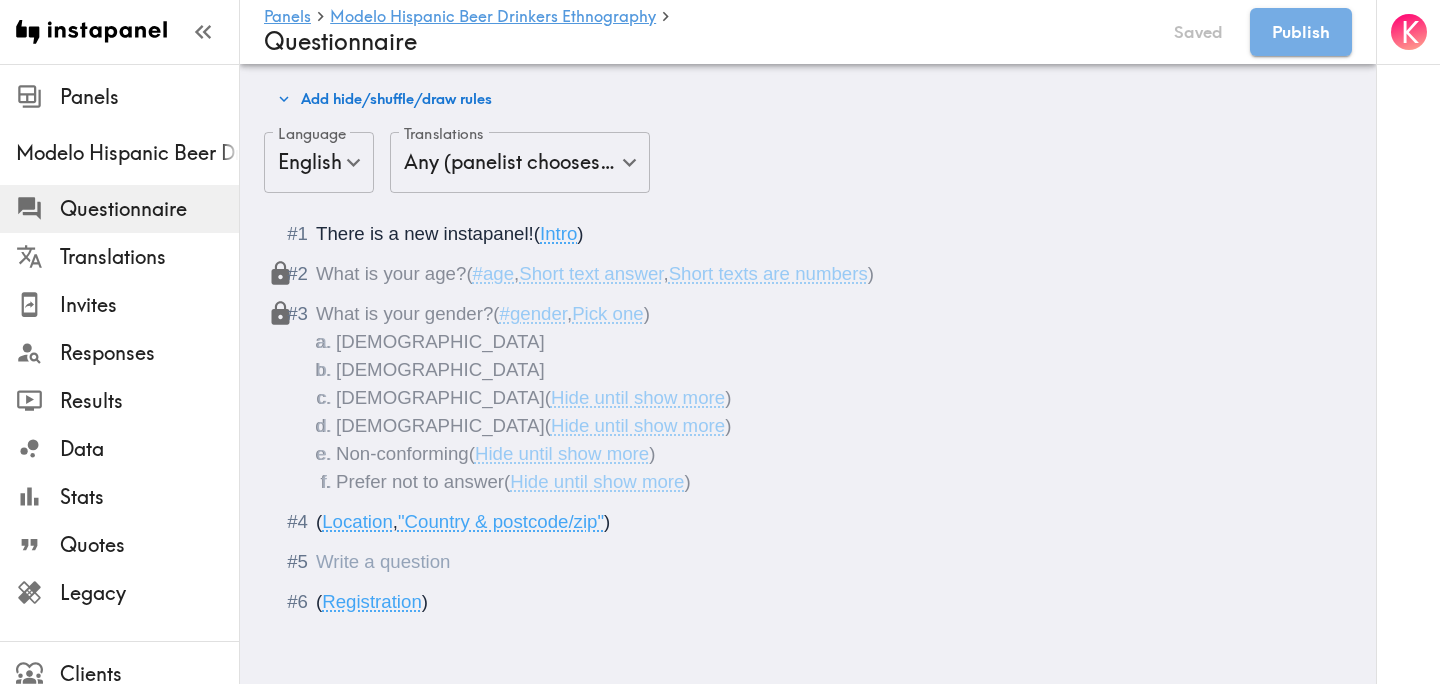scroll, scrollTop: 0, scrollLeft: 0, axis: both 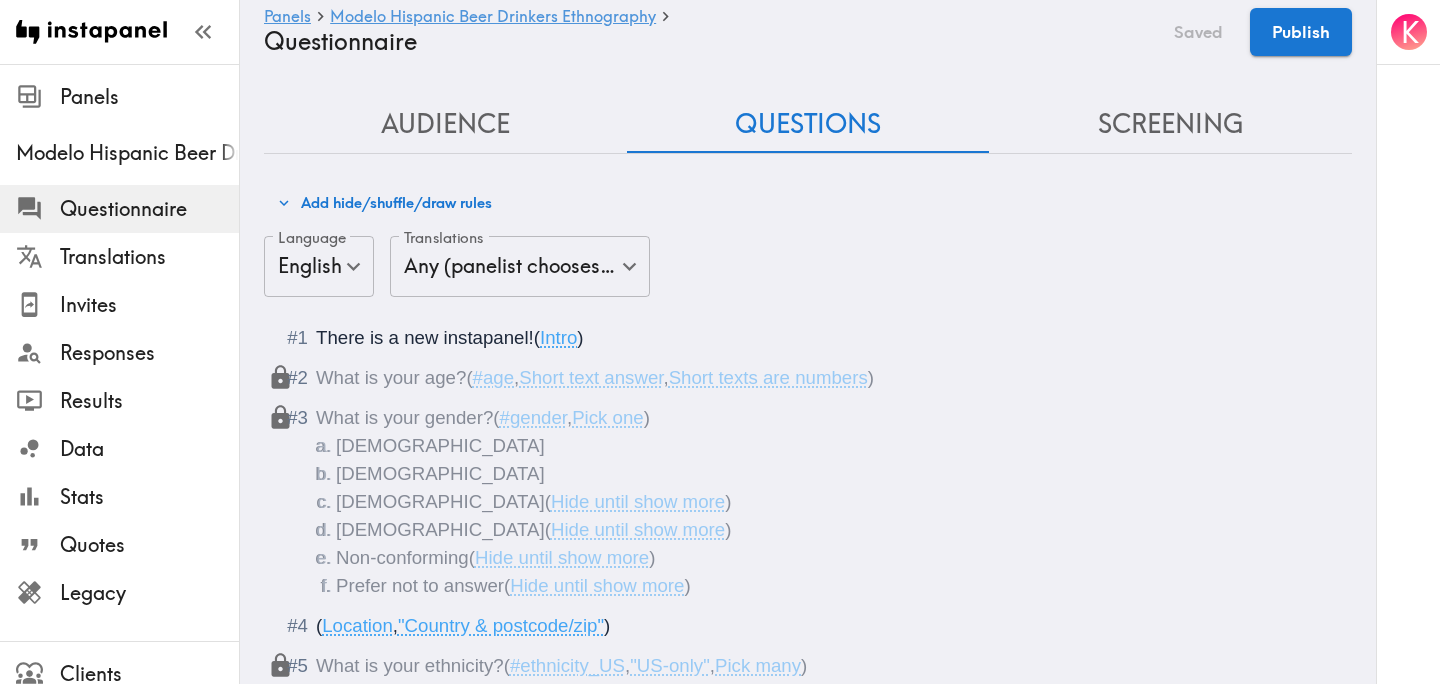 click on "Screening" at bounding box center (1170, 124) 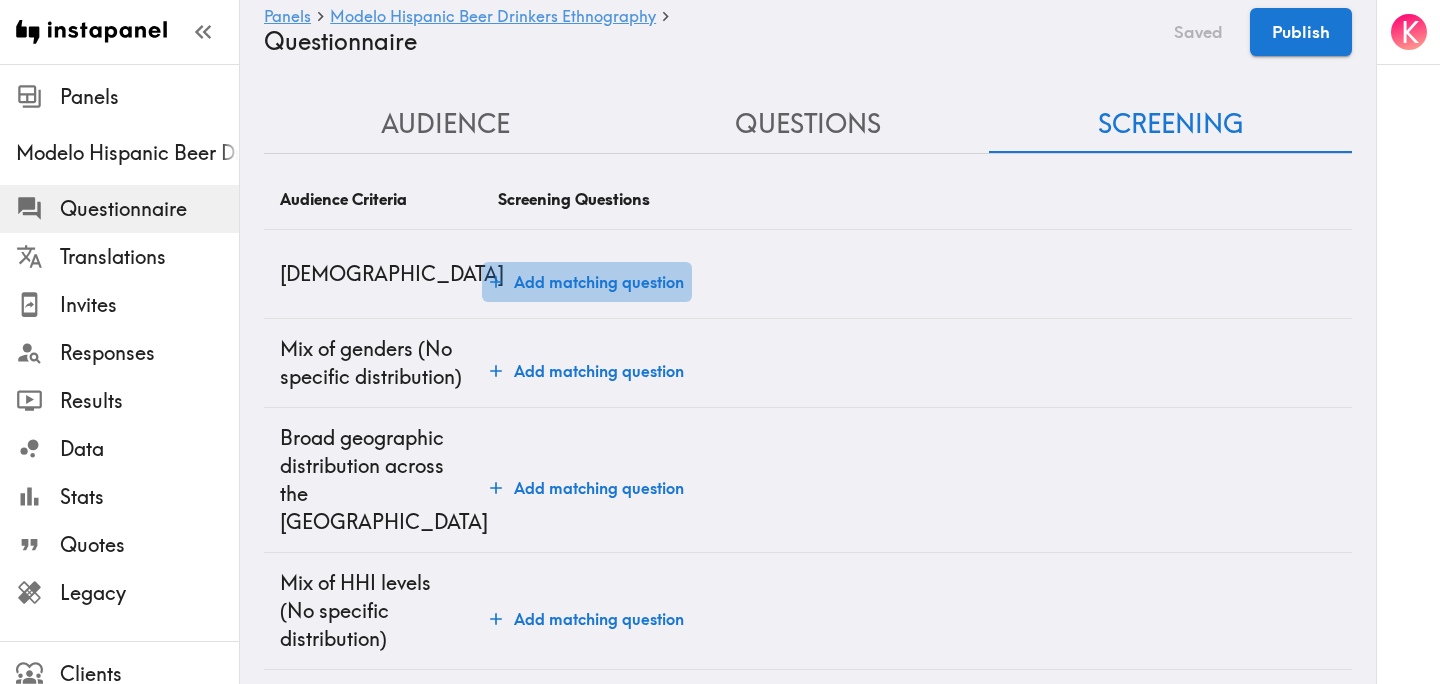 click on "Add matching question" at bounding box center [587, 282] 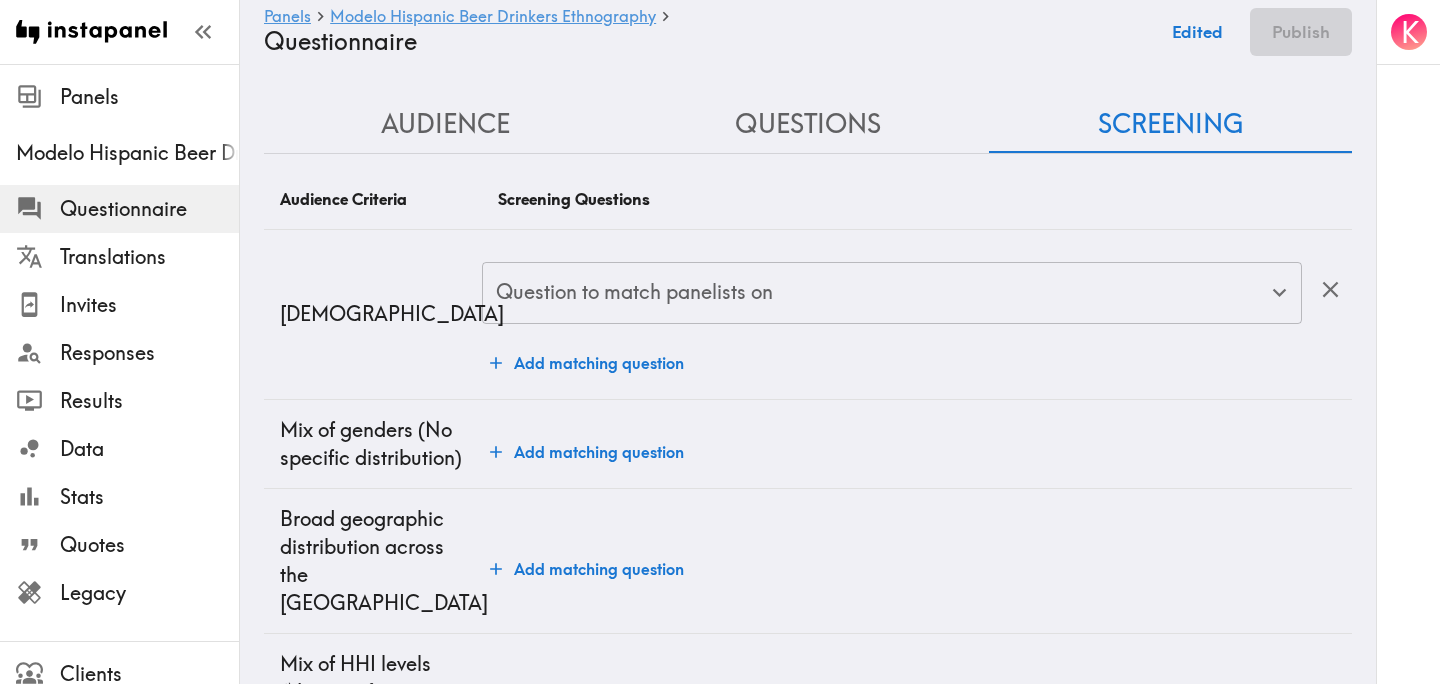 click on "Question to match panelists on" at bounding box center [877, 293] 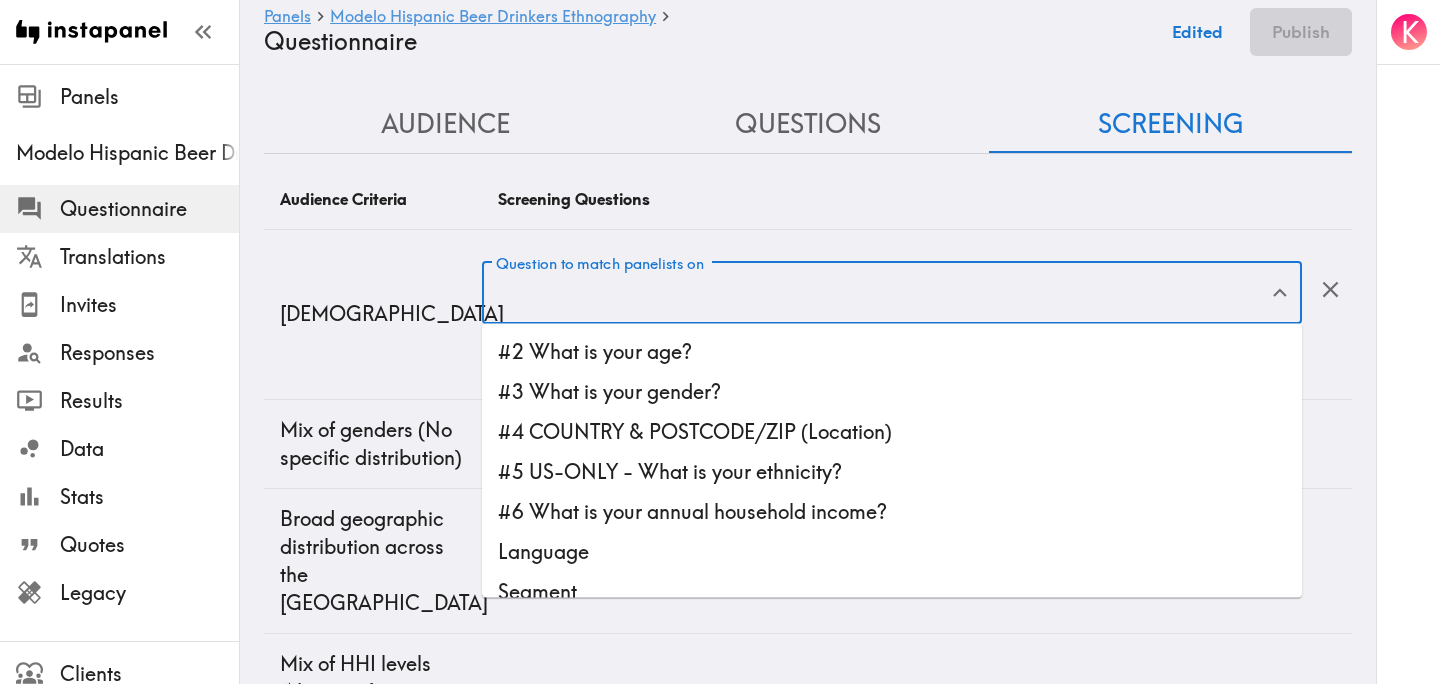 click on "#2 What is your age?" at bounding box center [892, 352] 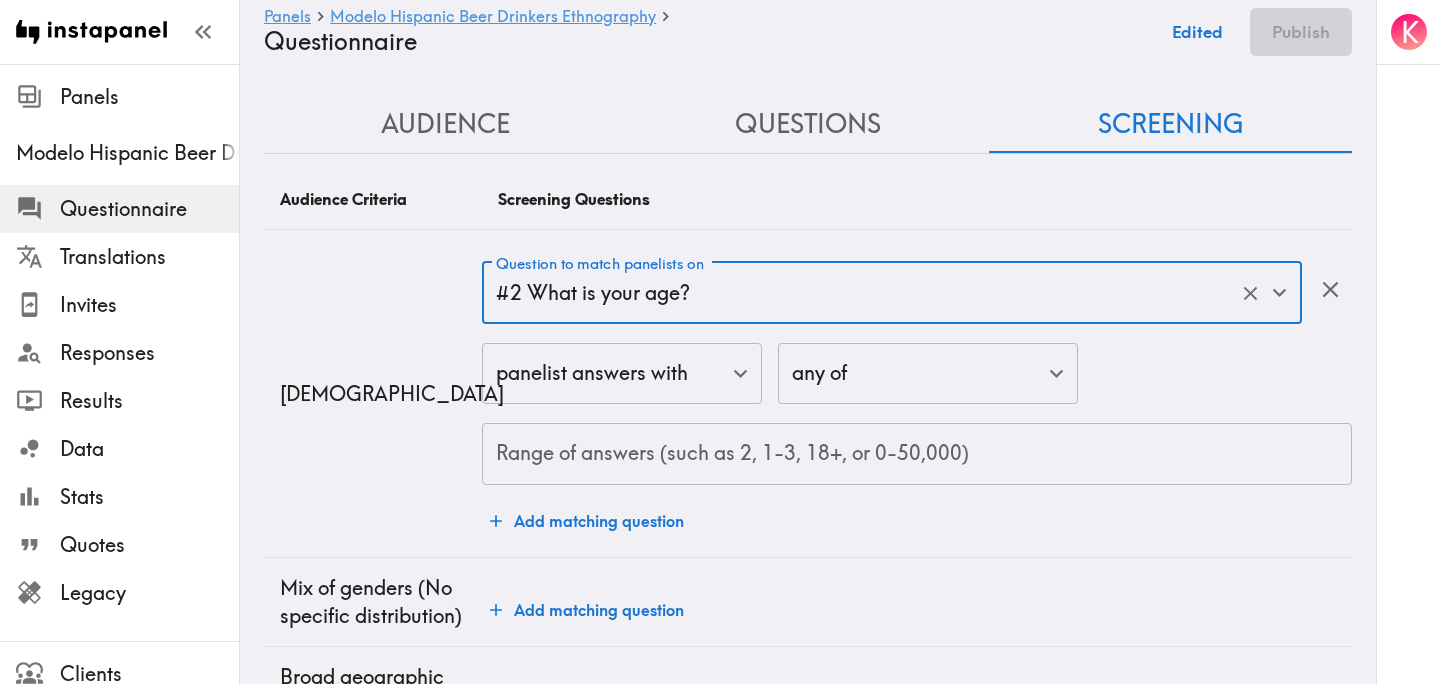 click on "Range of answers (such as 2, 1-3, 18+, or 0-50,000)" at bounding box center (917, 454) 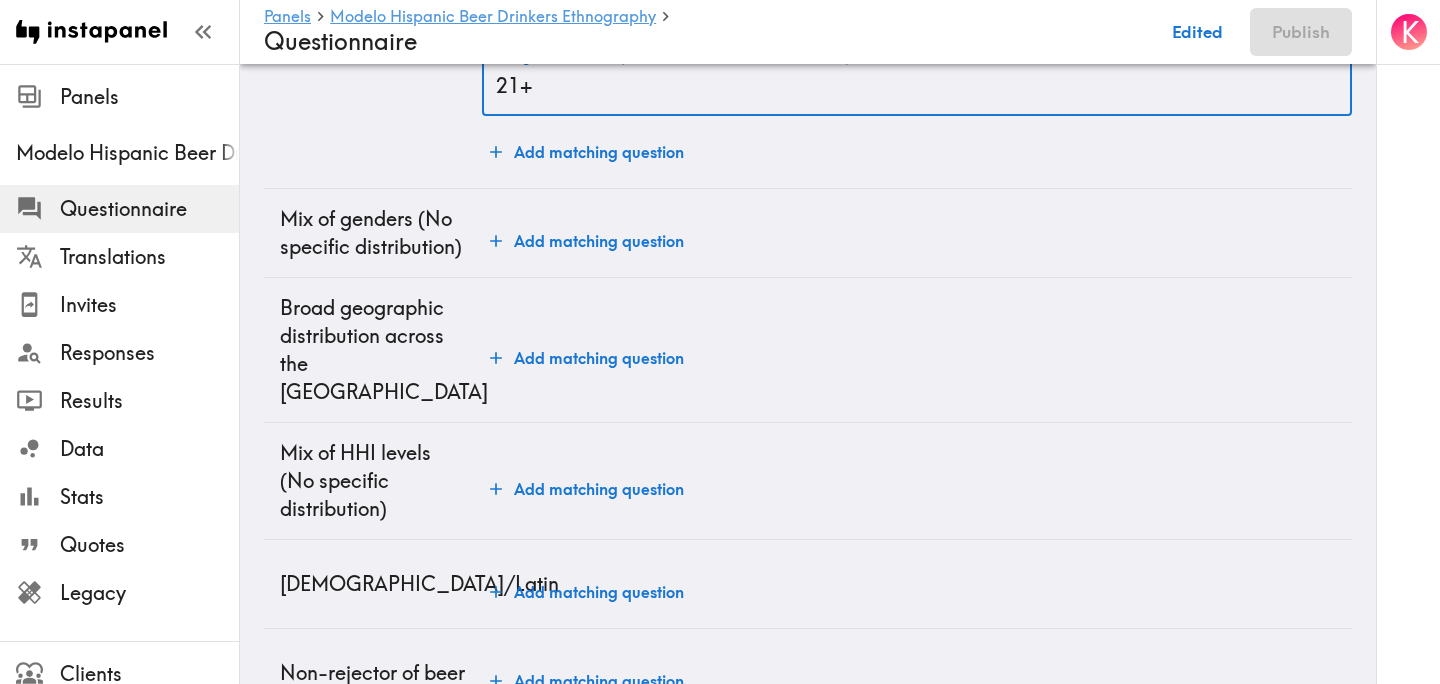 scroll, scrollTop: 383, scrollLeft: 0, axis: vertical 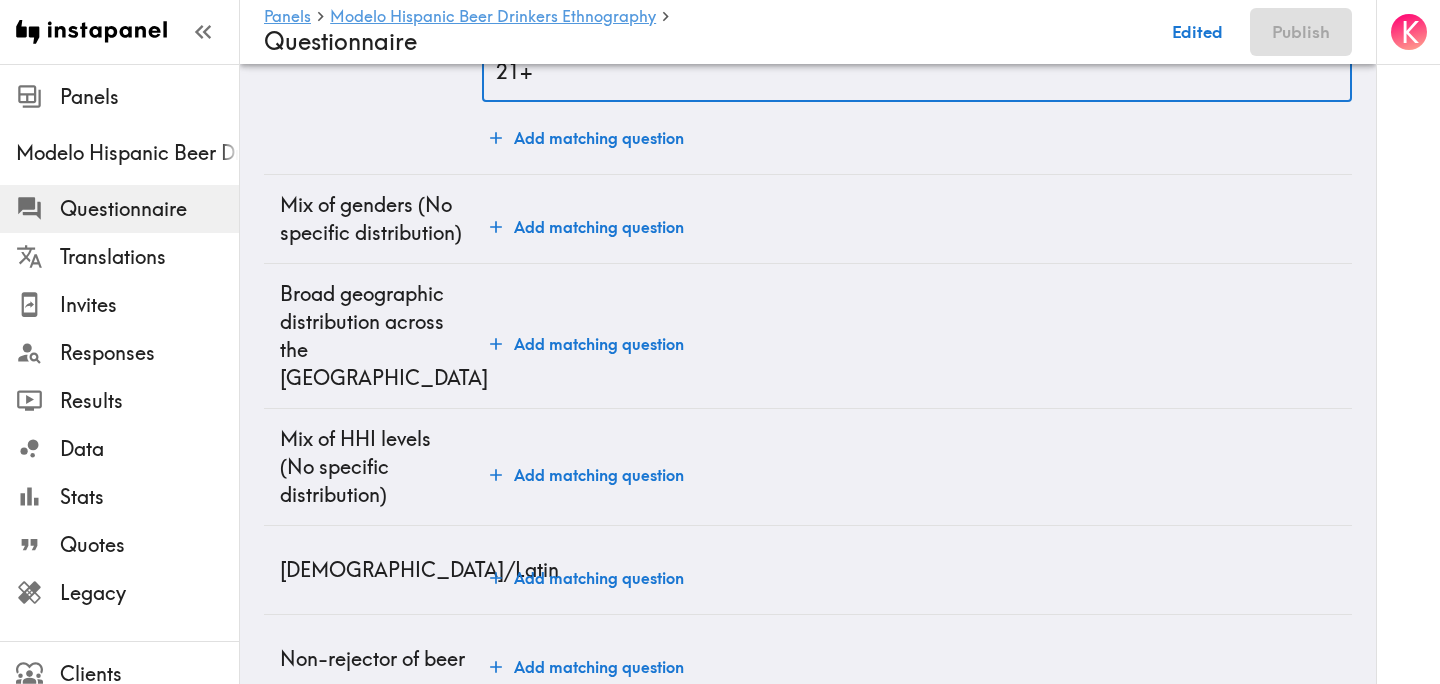type on "21+" 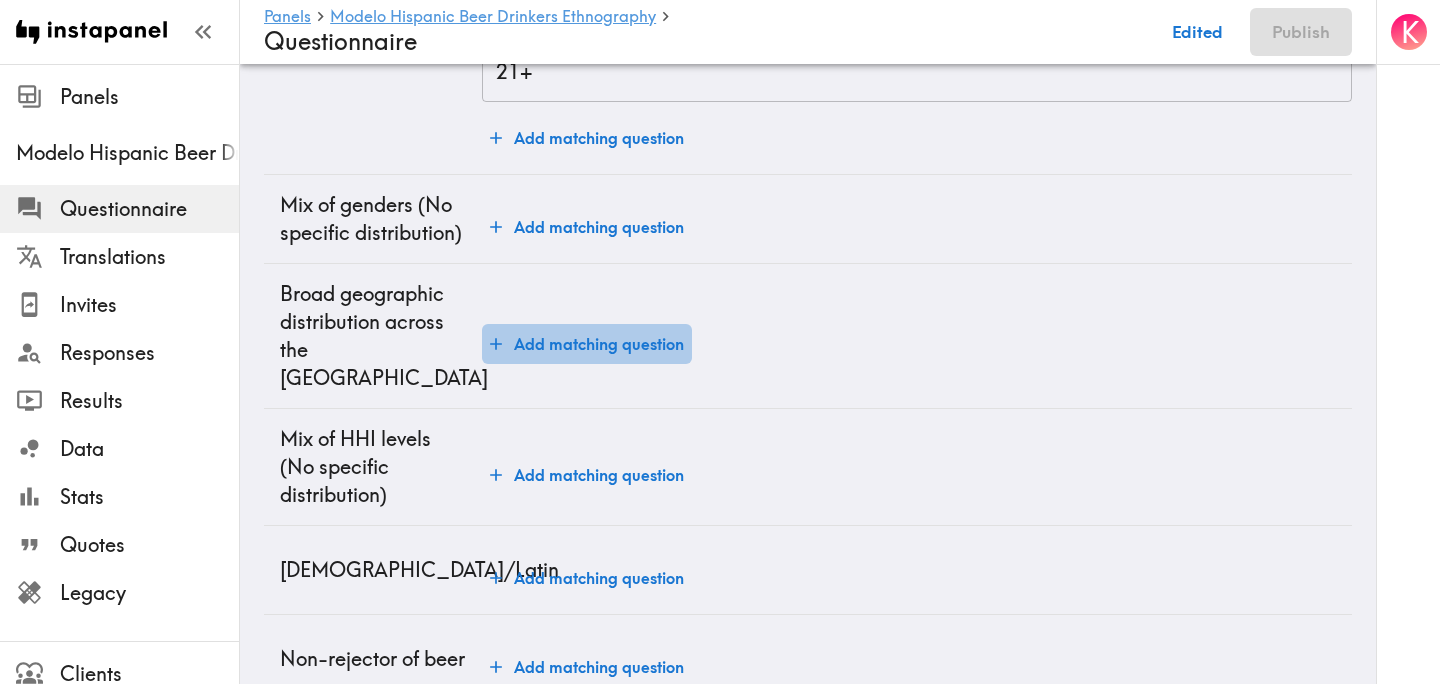 click on "Add matching question" at bounding box center (587, 344) 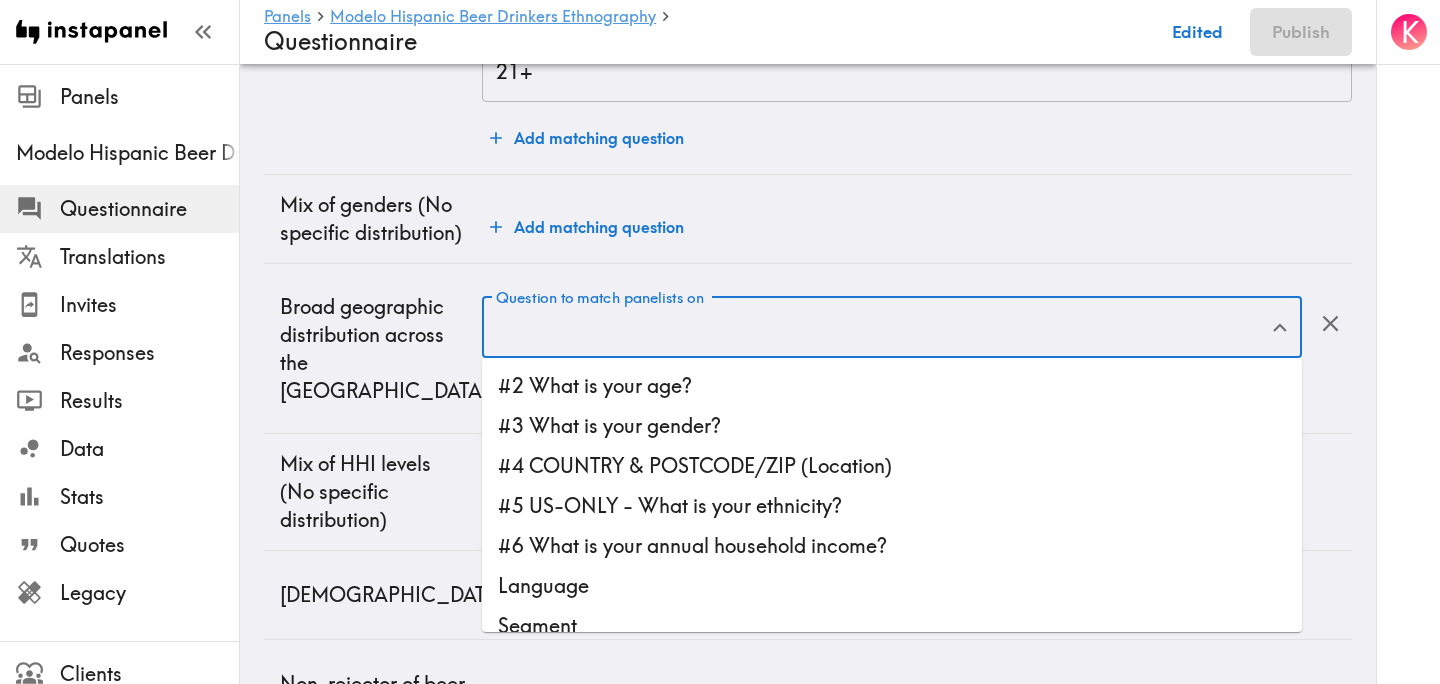 click on "Question to match panelists on Question to match panelists on" at bounding box center [892, 328] 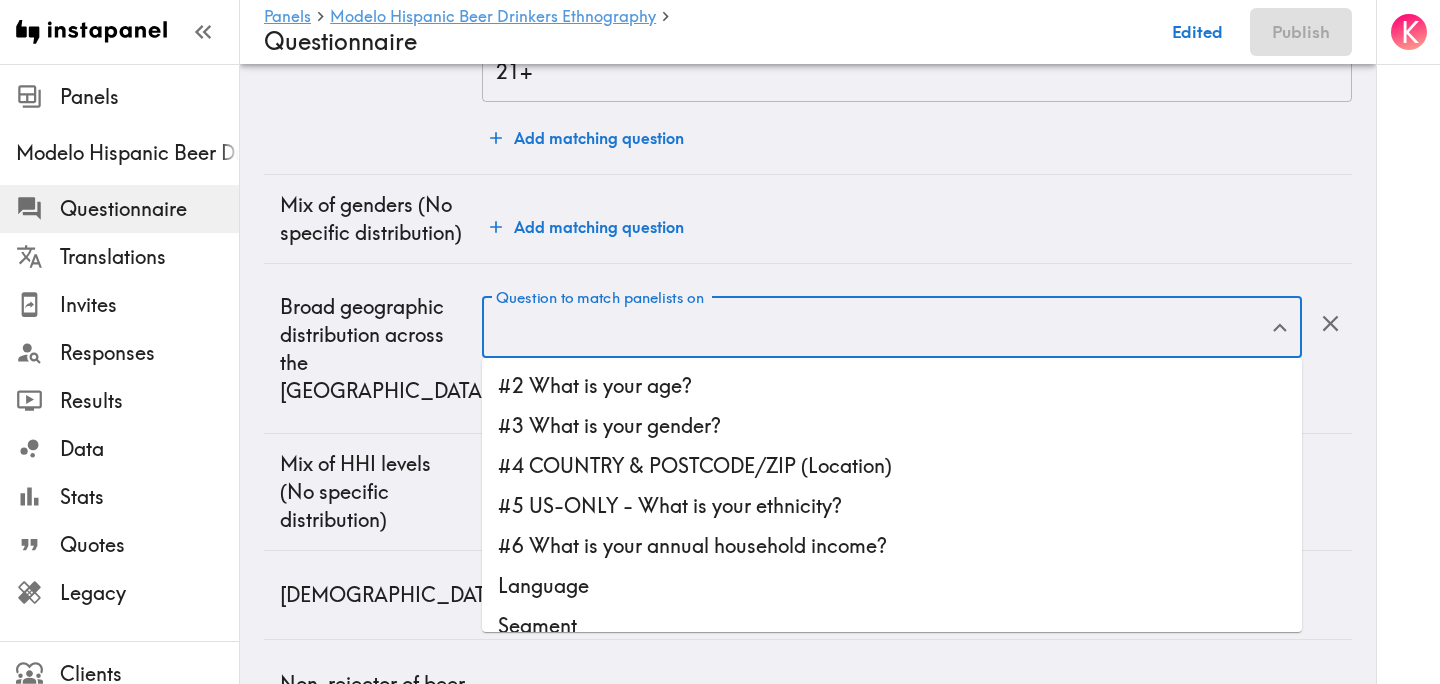 click on "#4 COUNTRY & POSTCODE/ZIP (Location)" at bounding box center [892, 466] 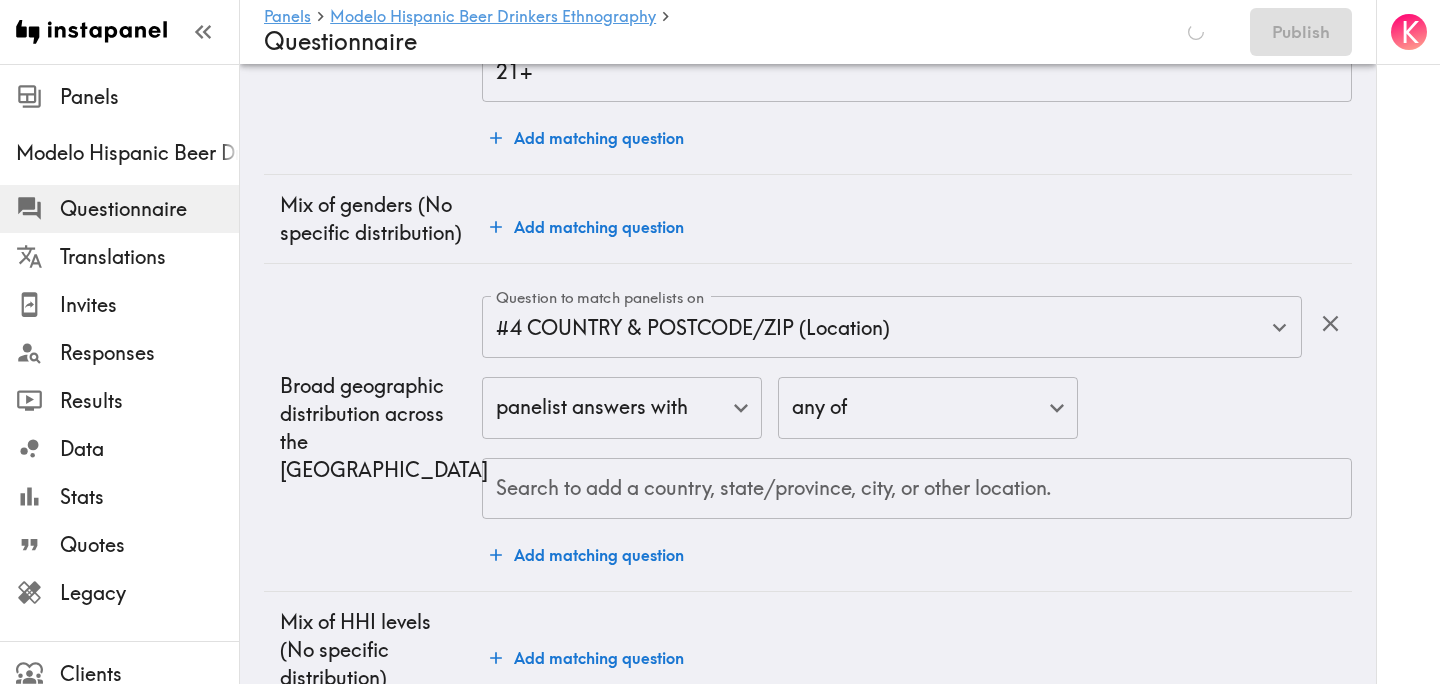 click on "panelist answers with false ​ any of any ​ Search to add a country, state/province, city, or other location. Search to add a country, state/province, city, or other location." at bounding box center (917, 448) 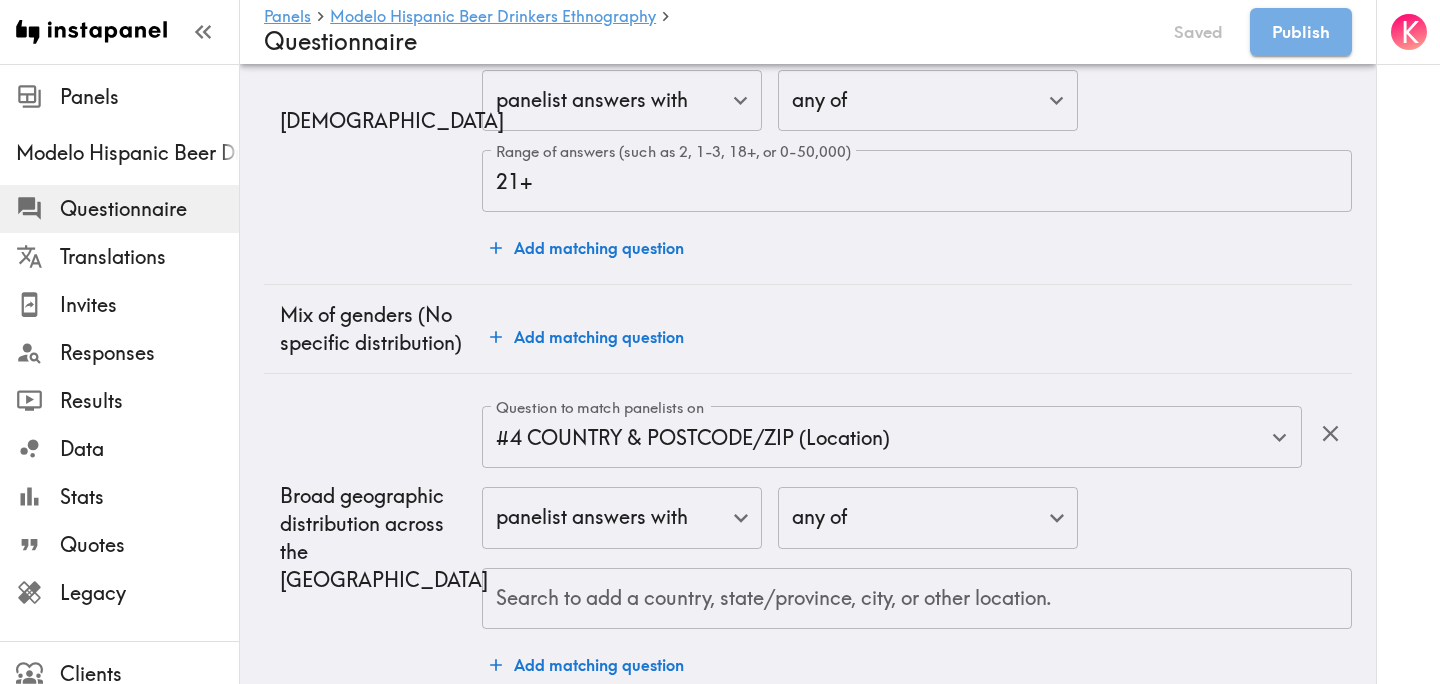 click on "Search to add a country, state/province, city, or other location." at bounding box center (917, 599) 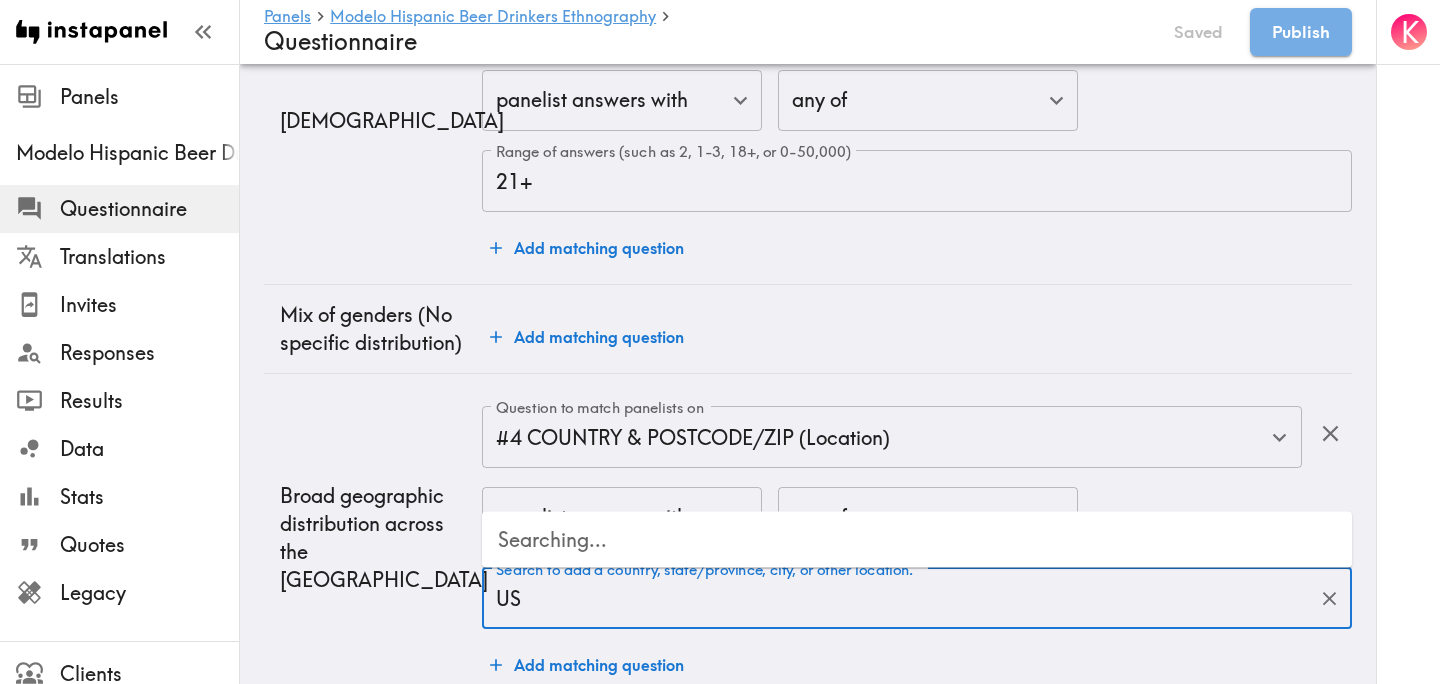 type on "USA" 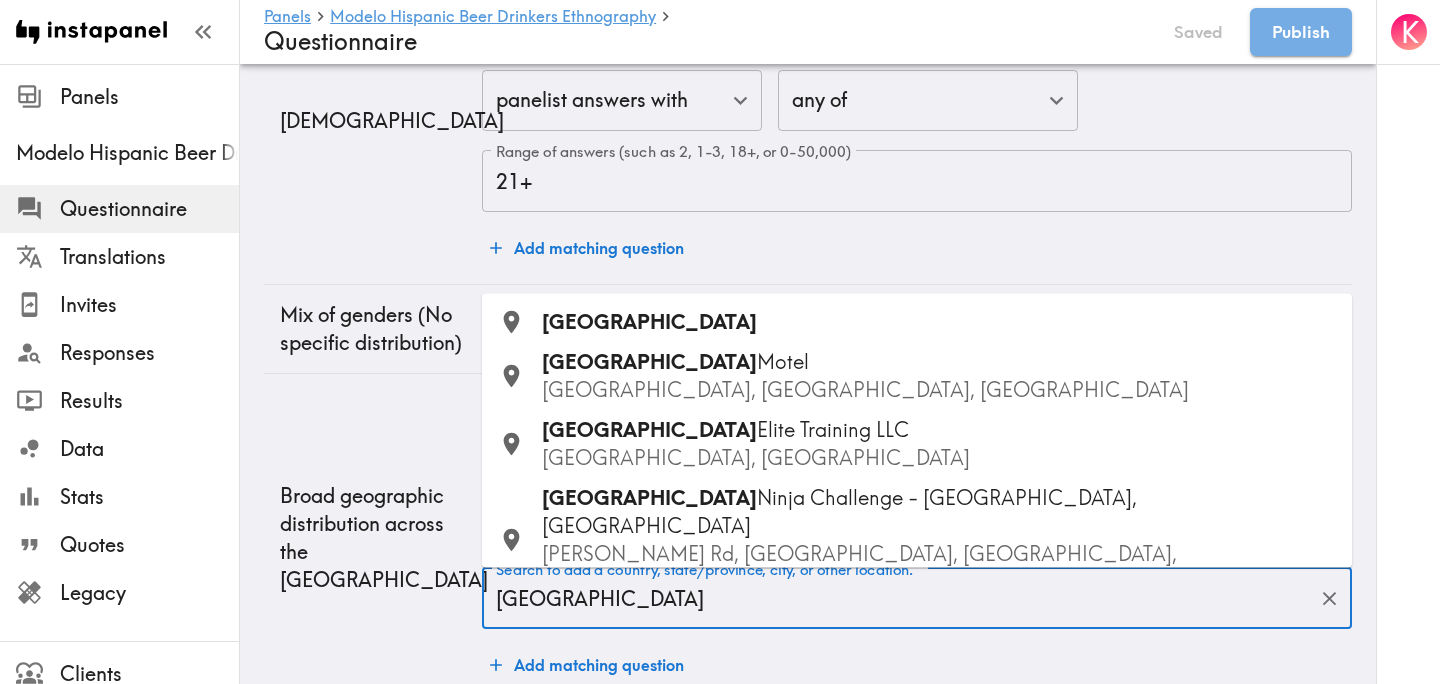 click on "USA" at bounding box center [939, 322] 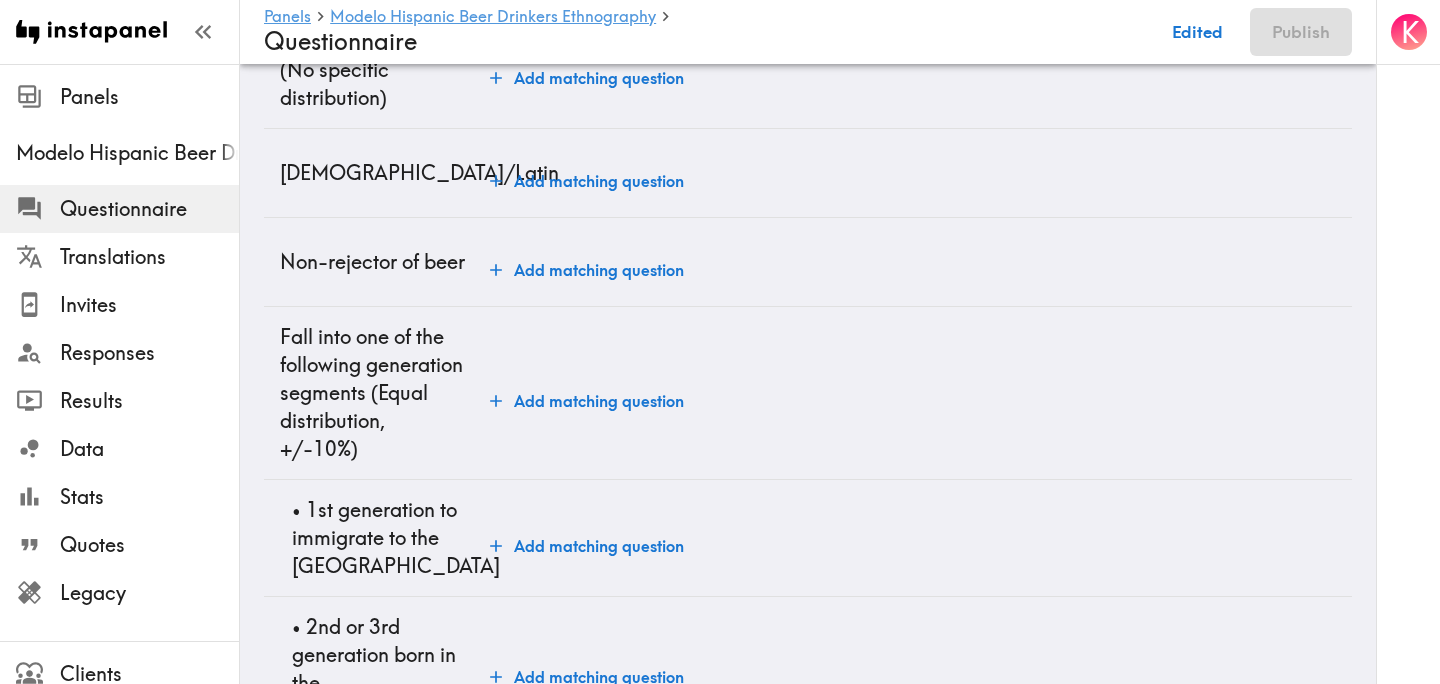 scroll, scrollTop: 1158, scrollLeft: 0, axis: vertical 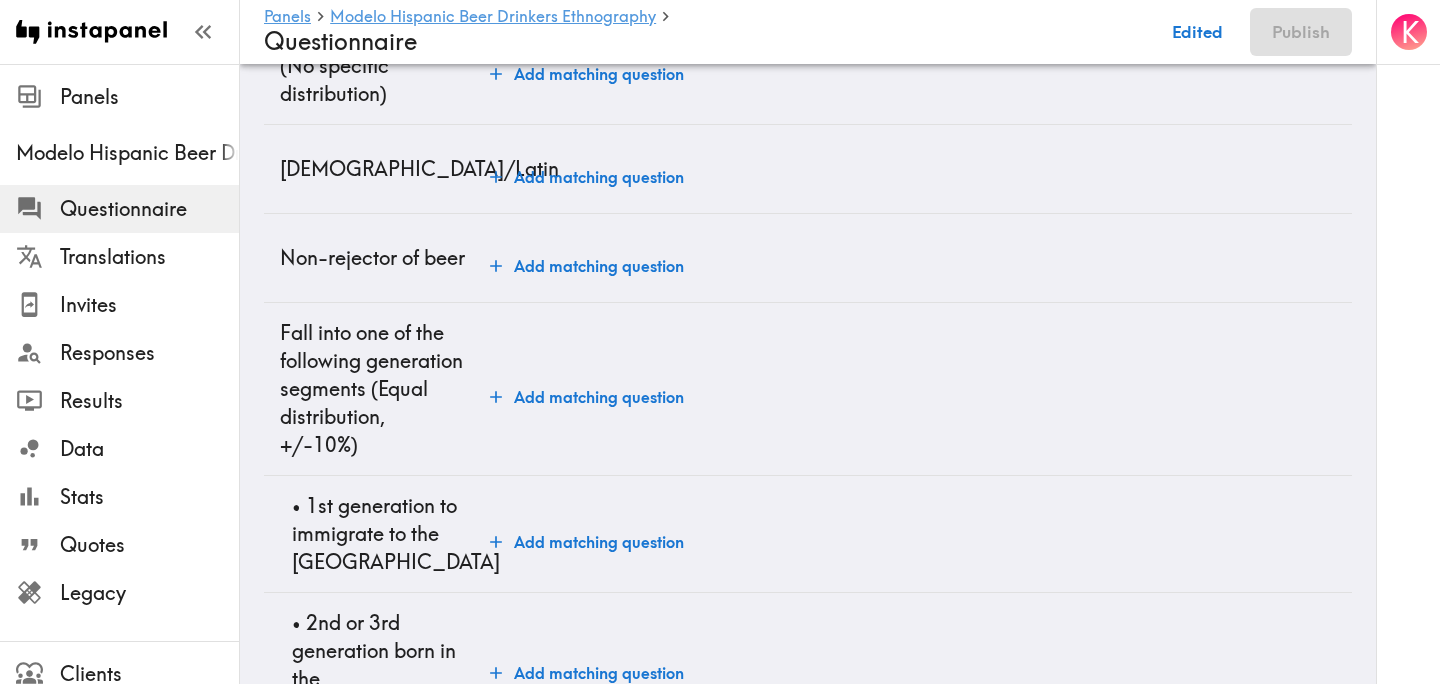 click on "Add matching question" at bounding box center [587, 177] 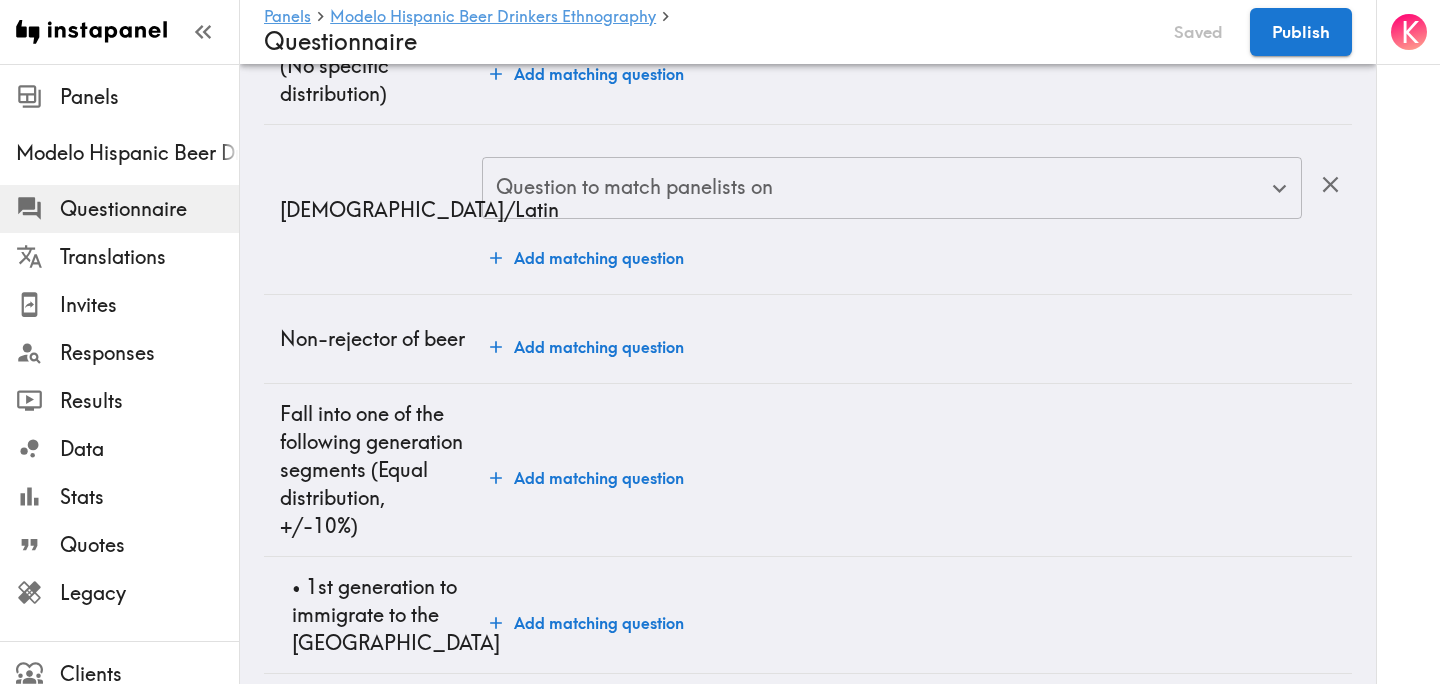 click on "Question to match panelists on" at bounding box center (877, 188) 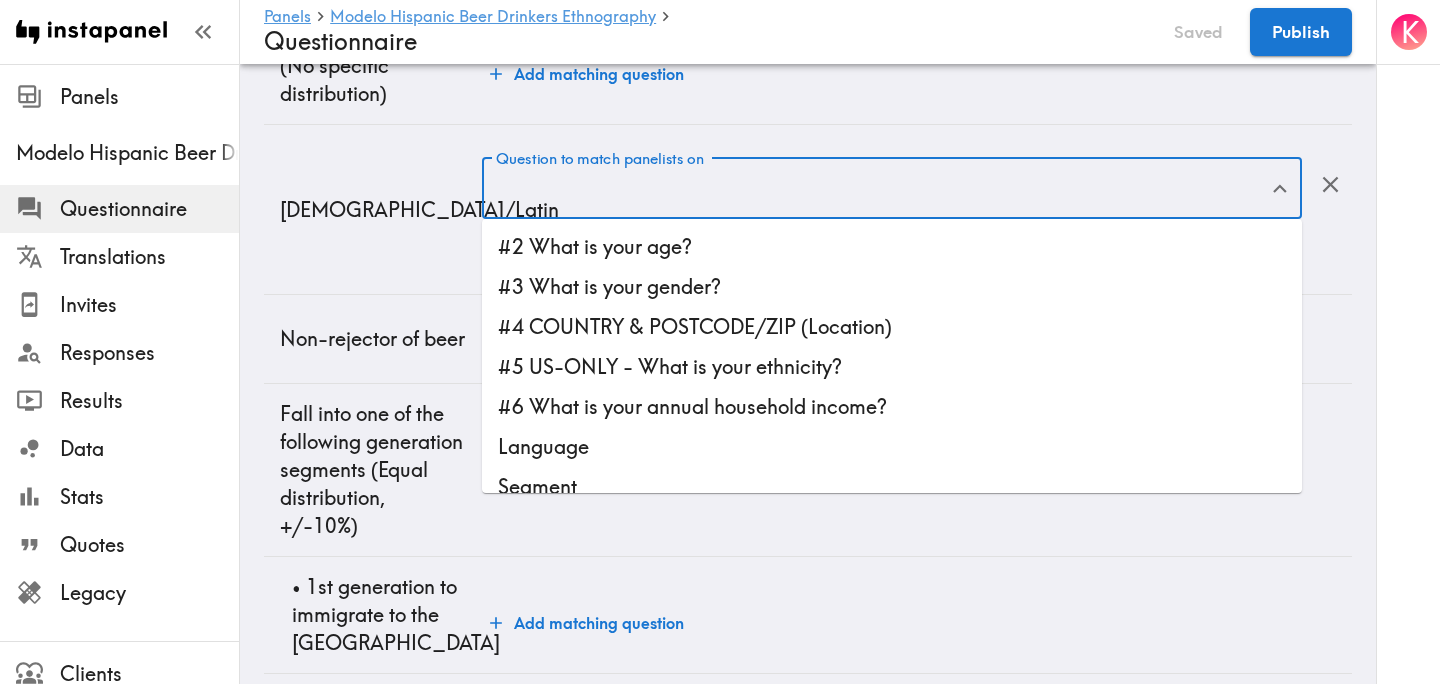 click on "#5 US-ONLY - What is your ethnicity?" at bounding box center (892, 367) 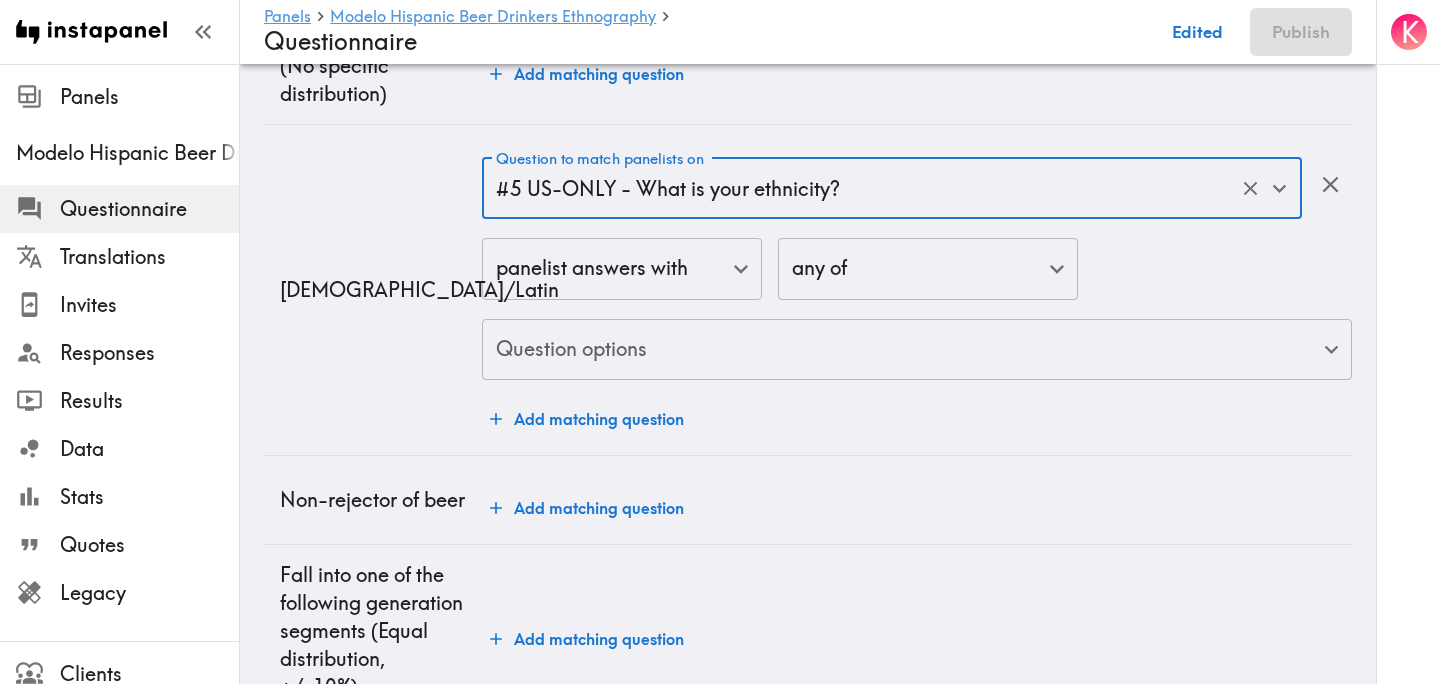 click on "Instapanel -  Panels  -  Modelo Hispanic Beer Drinkers Ethnography  -  Questionnaire Panels Modelo Hispanic Beer Drinkers Ethnography Questionnaire Translations Invites Responses Results Data Stats Quotes Legacy Clients Panelists Strategists My Invites My Rewards Help/Suggestions K Panels   Modelo Hispanic Beer Drinkers Ethnography   Questionnaire Edited Publish Audience Questions Screening # Video Responses 15 # Video Responses The target number of panelists recording video. # Quant Responses # Quant Responses The target number of panelists answering multiple-choice and short text questions (no video answers). 21+ years old Mix of genders  ( No specific distribution ) Broad geographic distribution across the US Mix of HHI levels  ( No specific distribution ) Hispanic/Latin Non-rejector of beer Fall into one of the following generation segments  ( Equal distribution ,  +/-10% ) 1st generation to immigrate to the US  2nd or 3rd generation born in the US  Add hide/shuffle/draw rules Language English en Language" at bounding box center [720, -41] 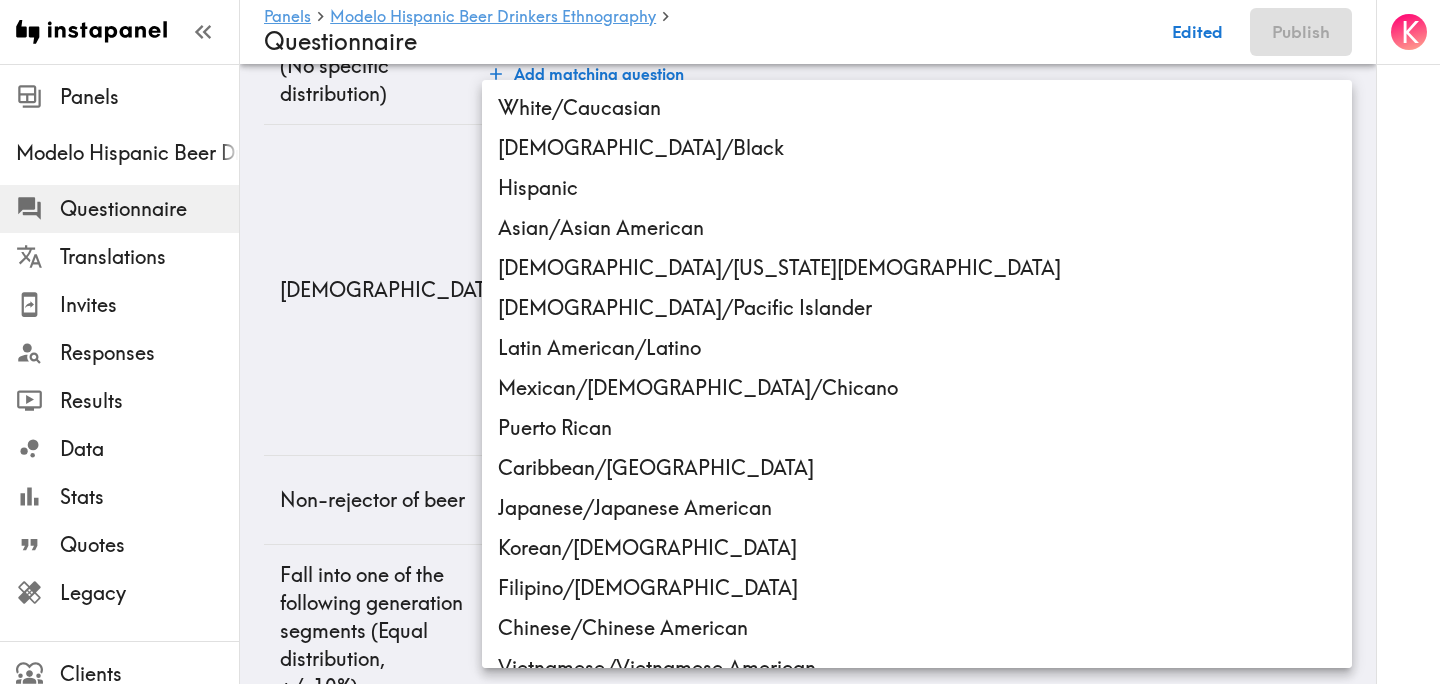 click on "Hispanic" at bounding box center (917, 188) 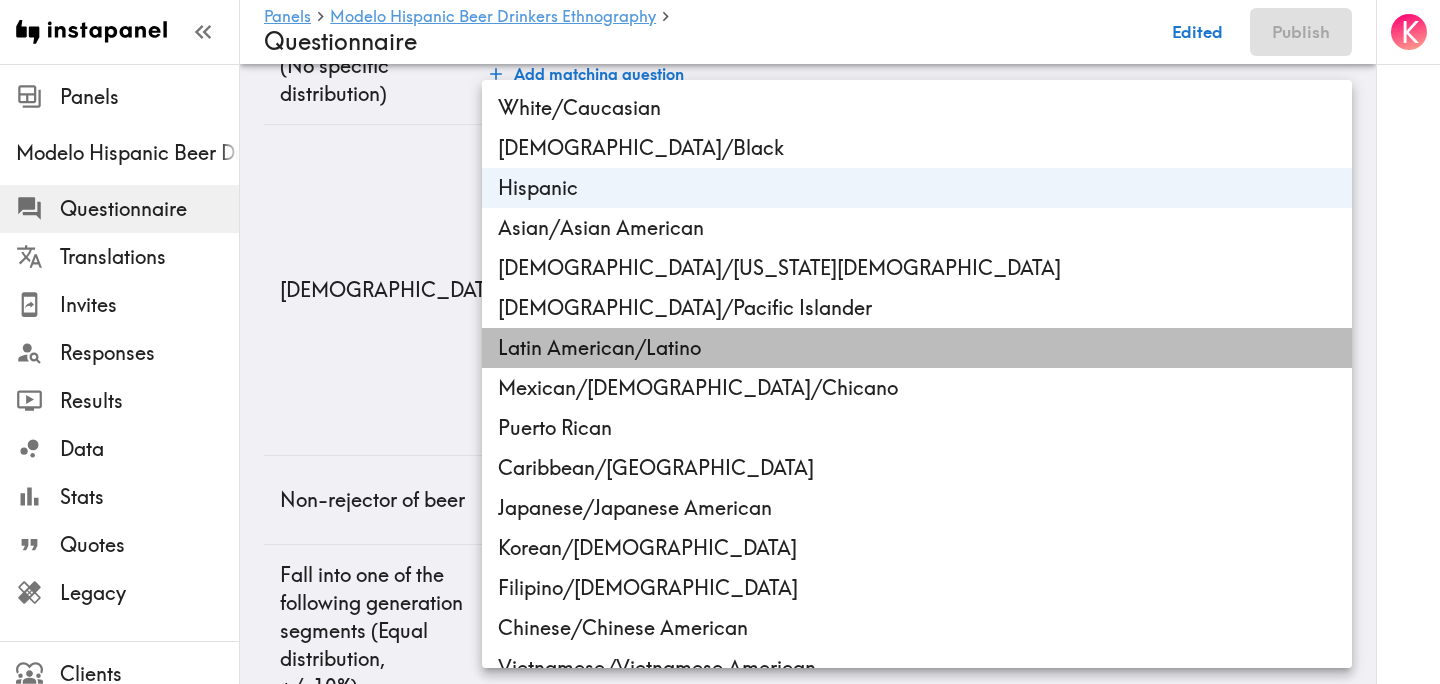 click on "Latin American/Latino" at bounding box center (917, 348) 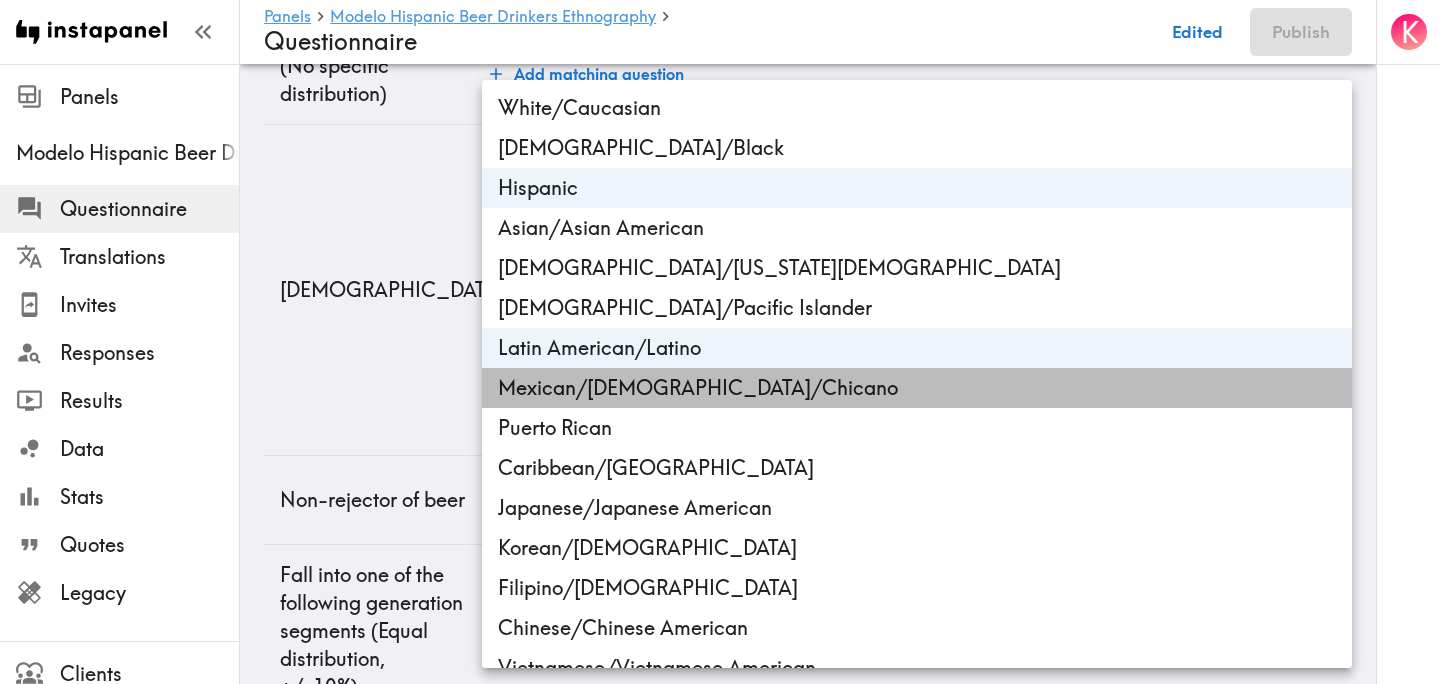 click on "Mexican/[DEMOGRAPHIC_DATA]/Chicano" at bounding box center (917, 388) 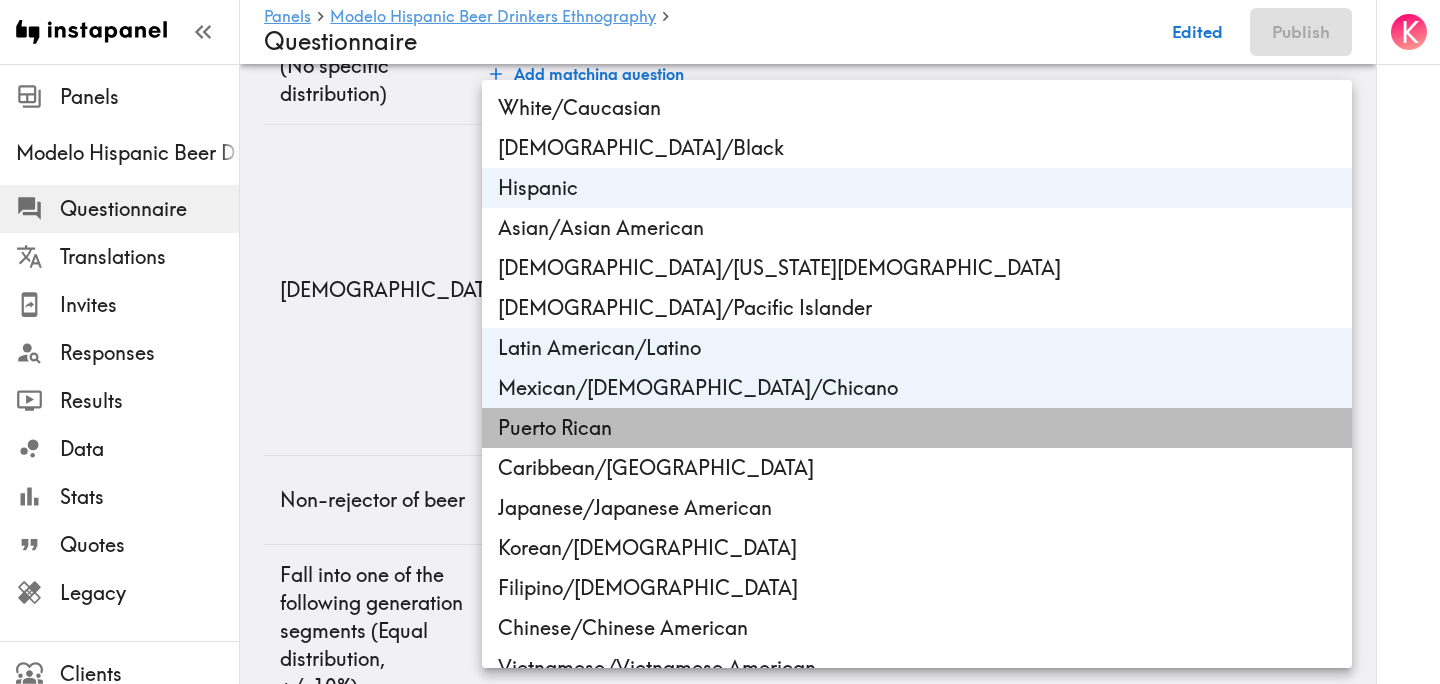 click on "Puerto Rican" at bounding box center (917, 428) 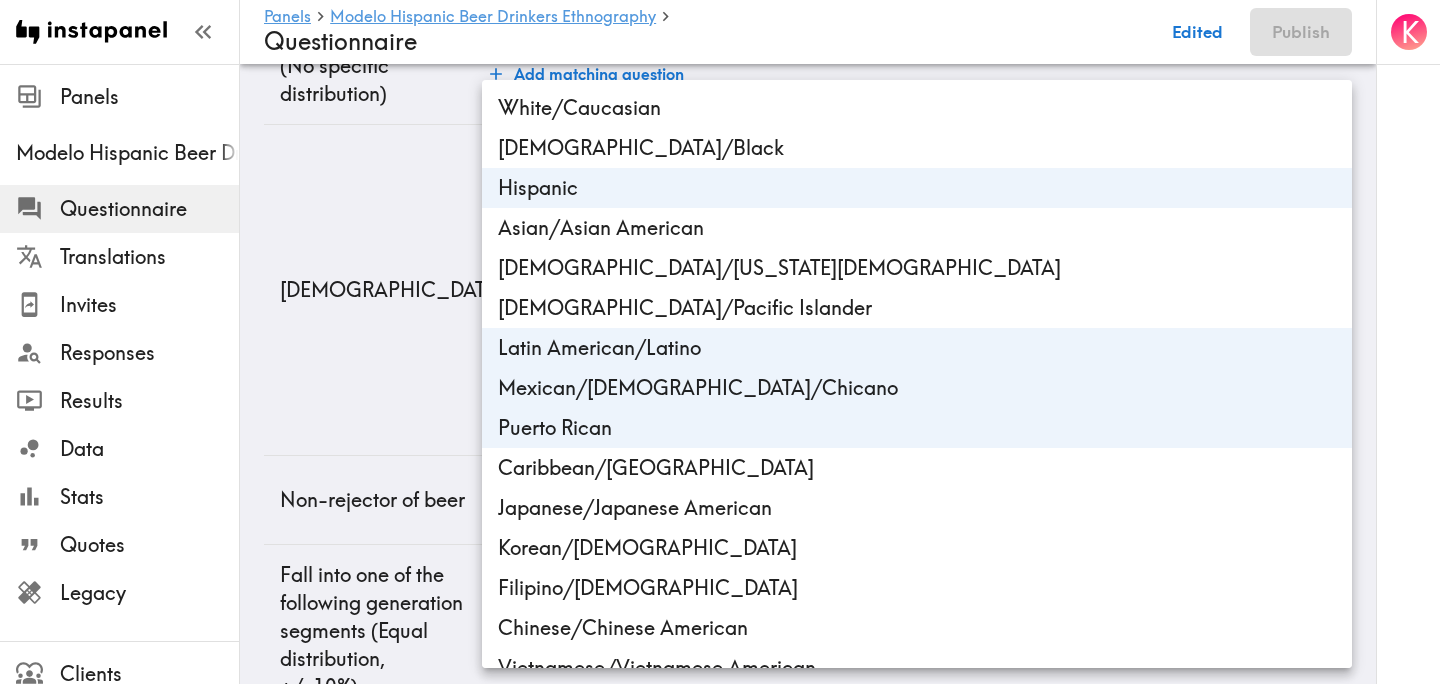 click at bounding box center (720, 342) 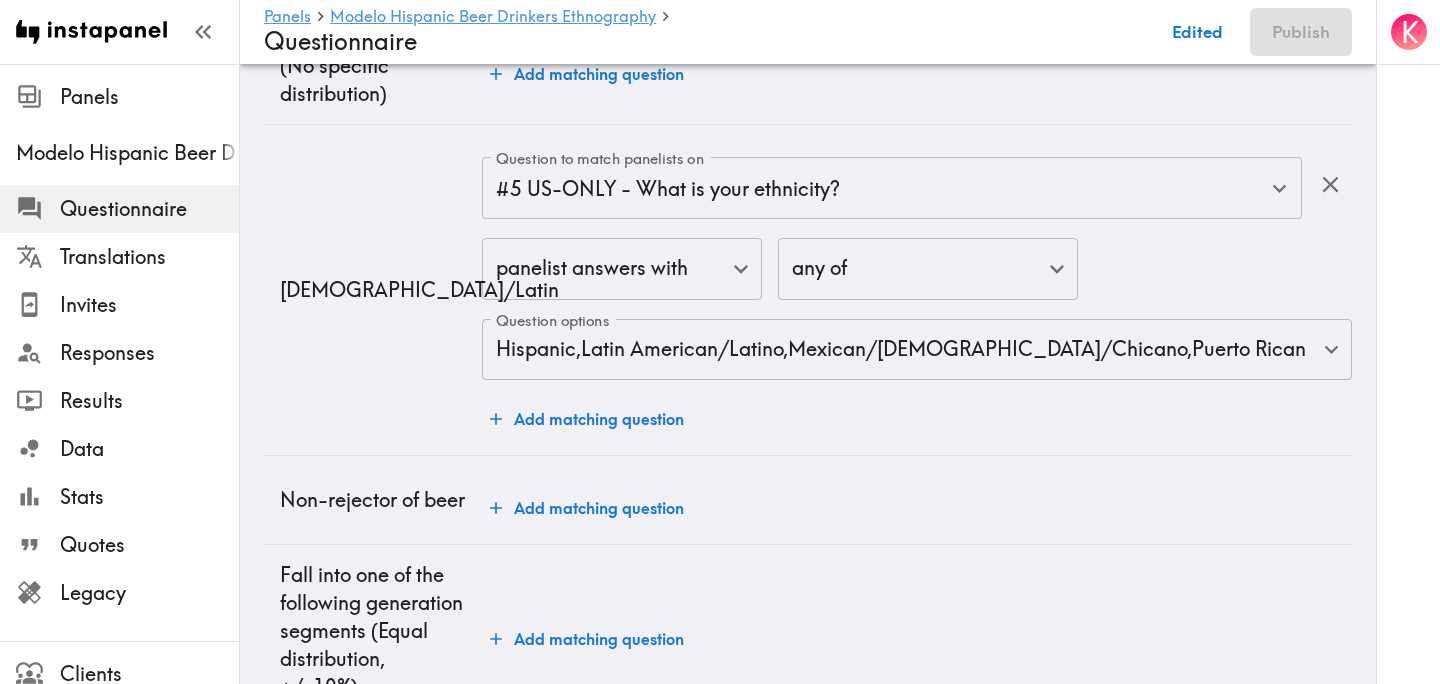 click on "Hispanic/Latin" at bounding box center [373, 290] 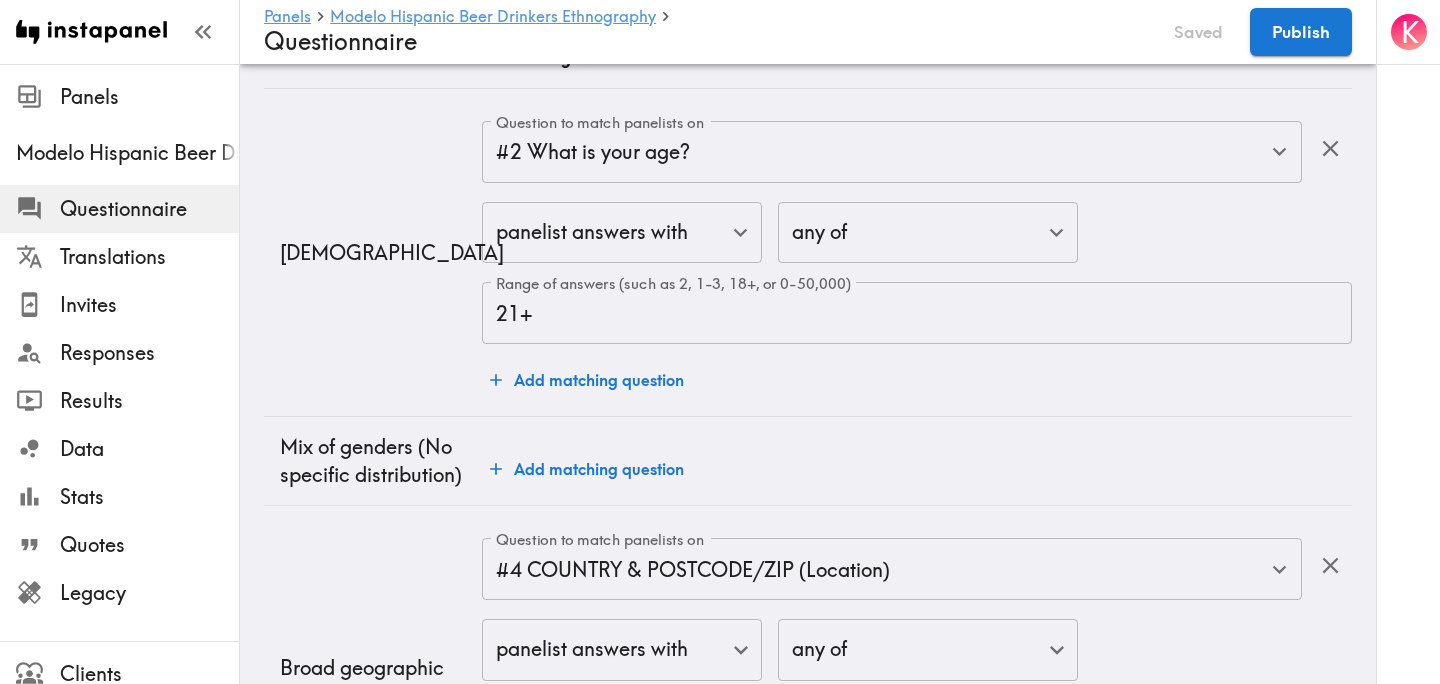scroll, scrollTop: 0, scrollLeft: 0, axis: both 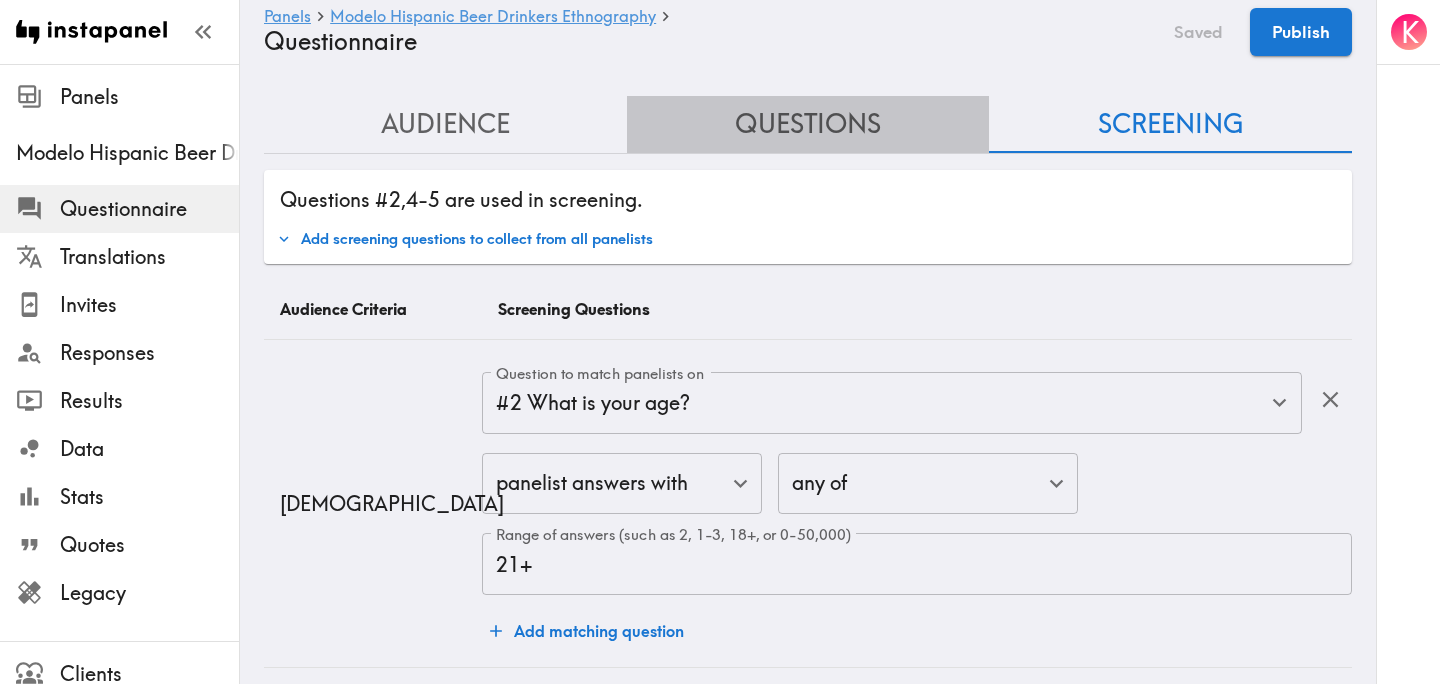 click on "Questions" at bounding box center (808, 124) 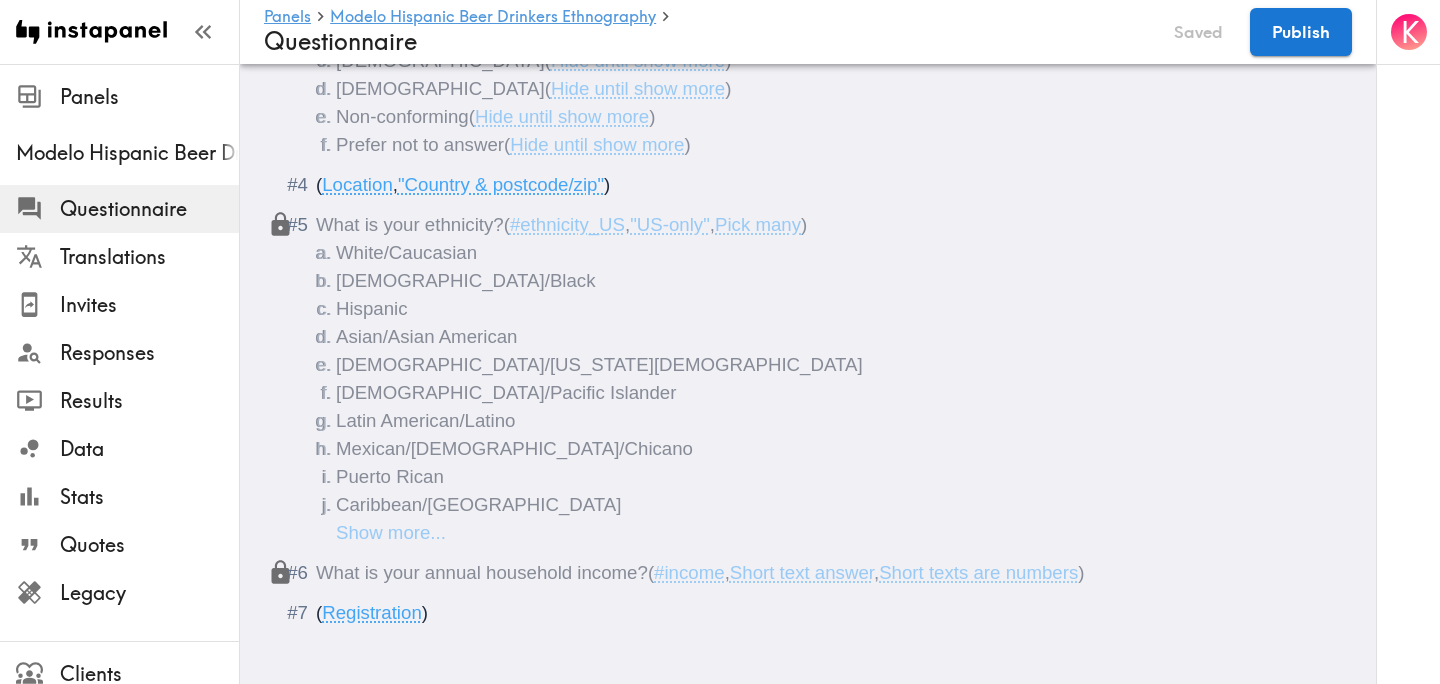 scroll, scrollTop: 452, scrollLeft: 0, axis: vertical 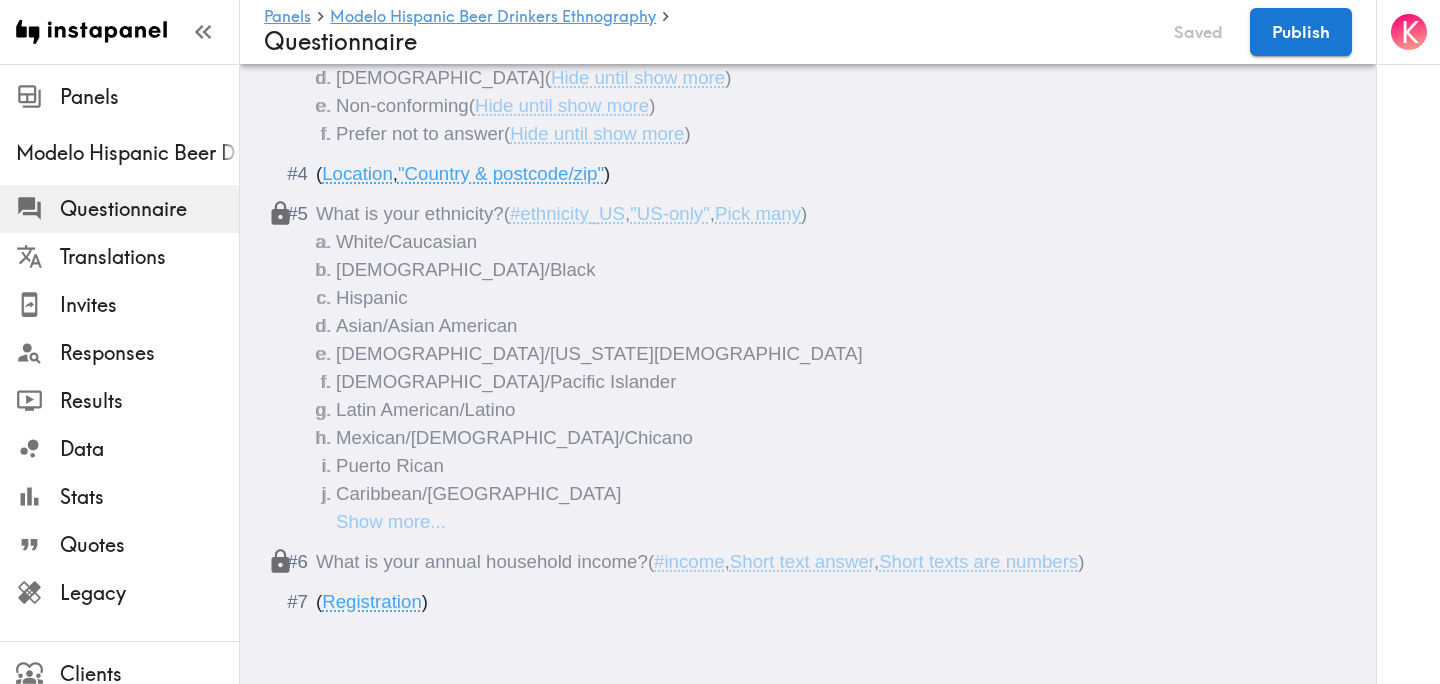 click on "What is your annual household income?  ( #income ,  Short text answer ,  Short texts are numbers )" at bounding box center [822, 562] 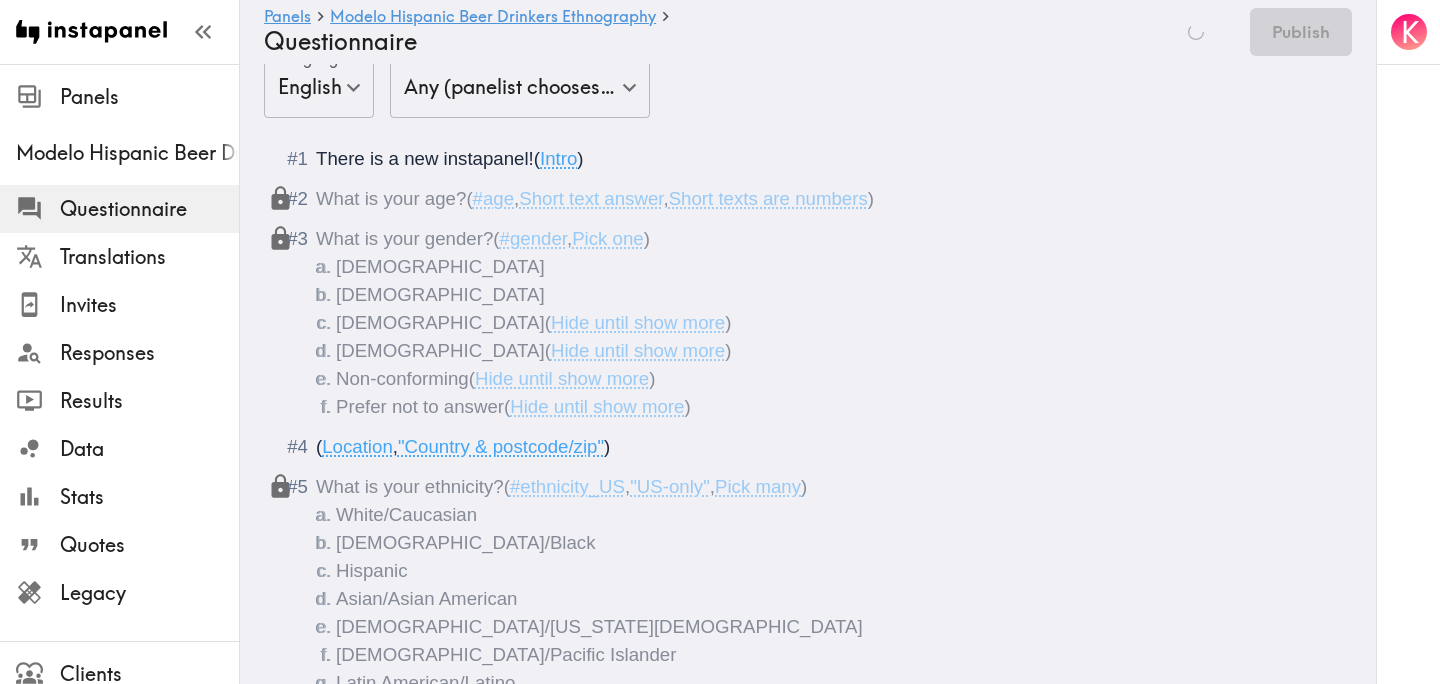 scroll, scrollTop: 0, scrollLeft: 0, axis: both 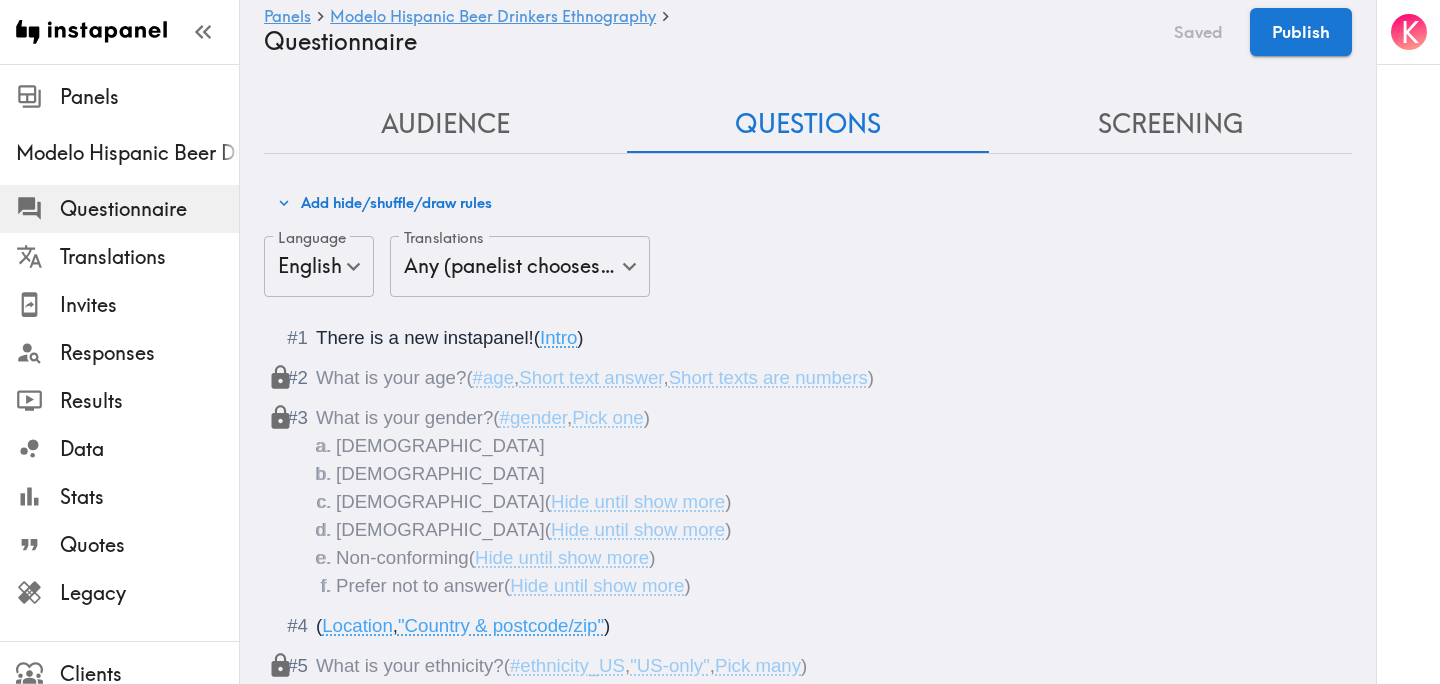 click on "Screening" at bounding box center (1170, 124) 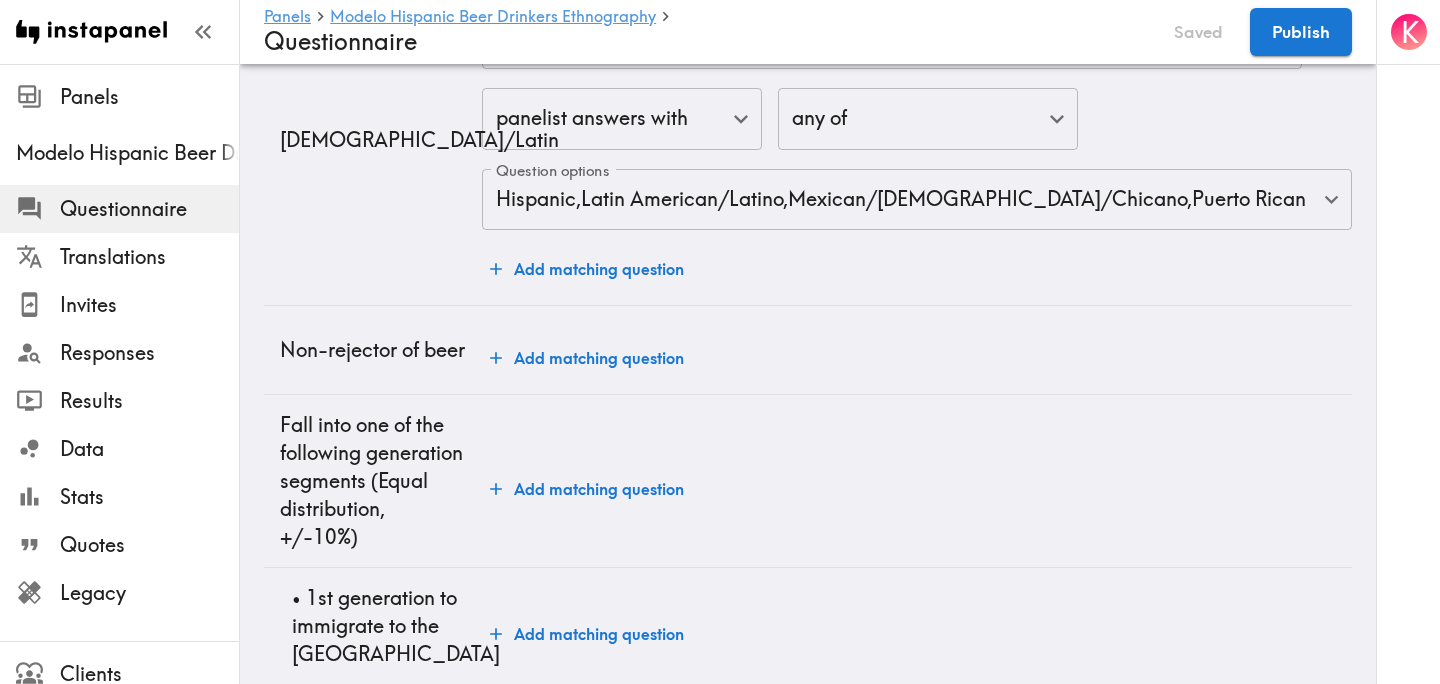 scroll, scrollTop: 1307, scrollLeft: 0, axis: vertical 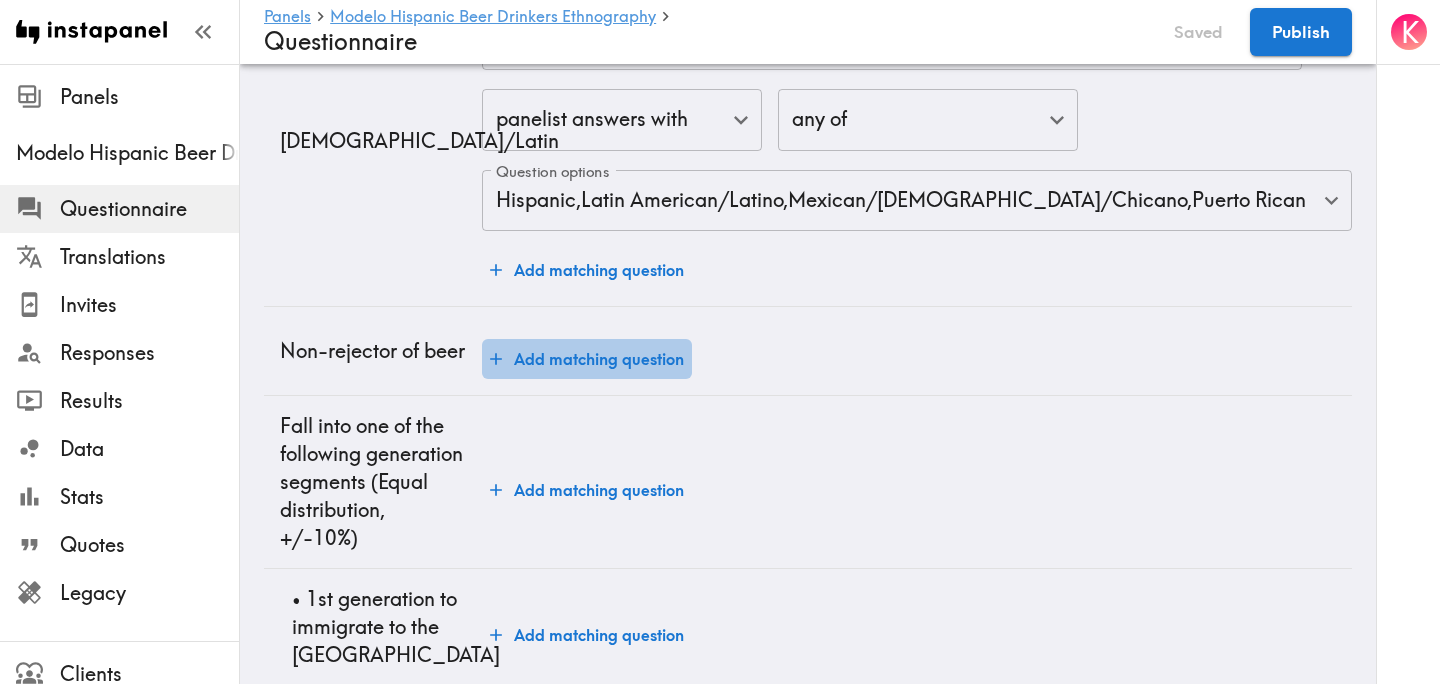 click on "Add matching question" at bounding box center (587, 359) 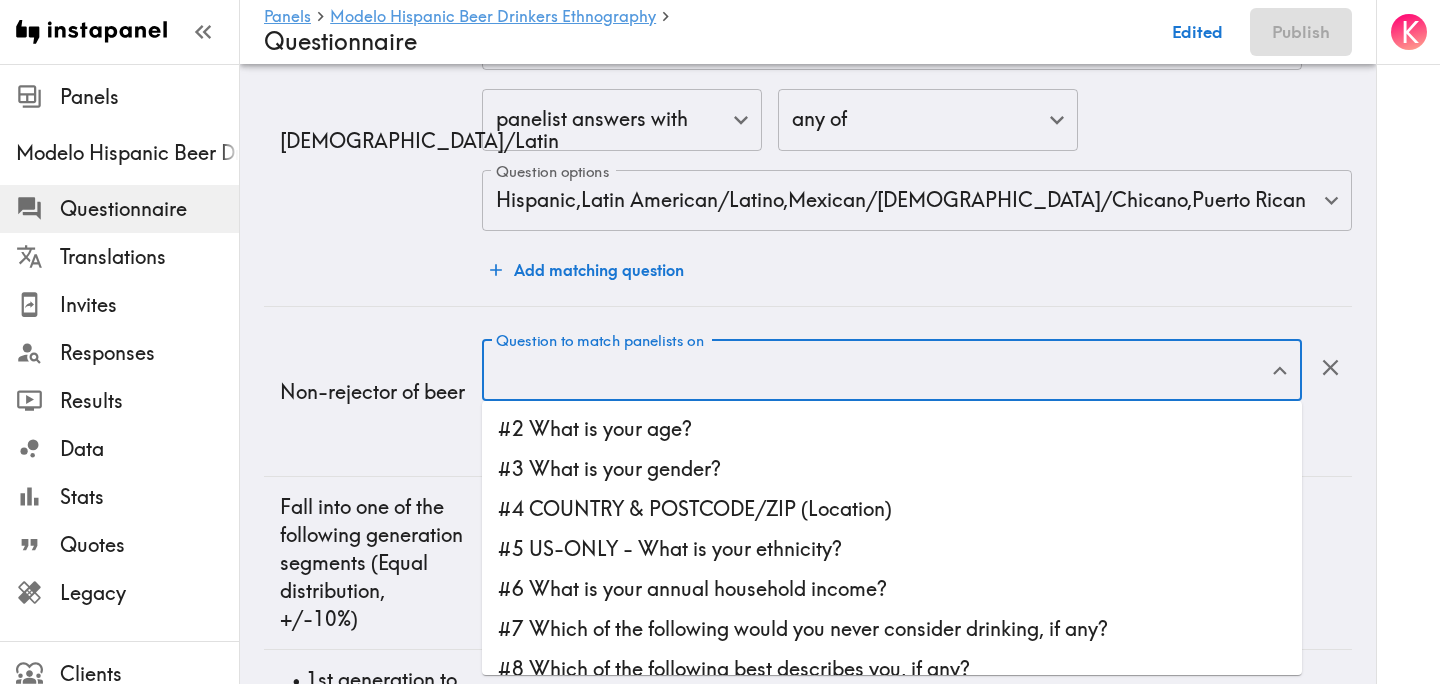 click on "Question to match panelists on" at bounding box center [877, 370] 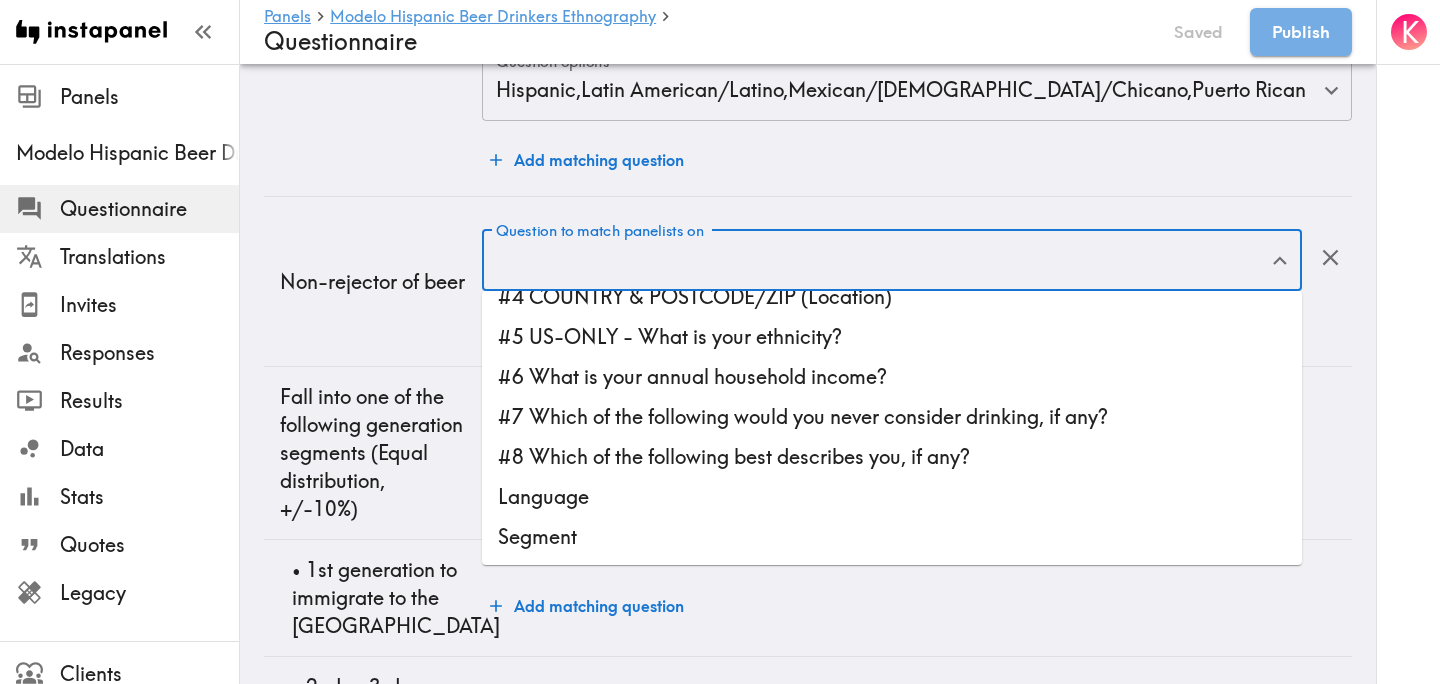 click on "Segment" at bounding box center (892, 537) 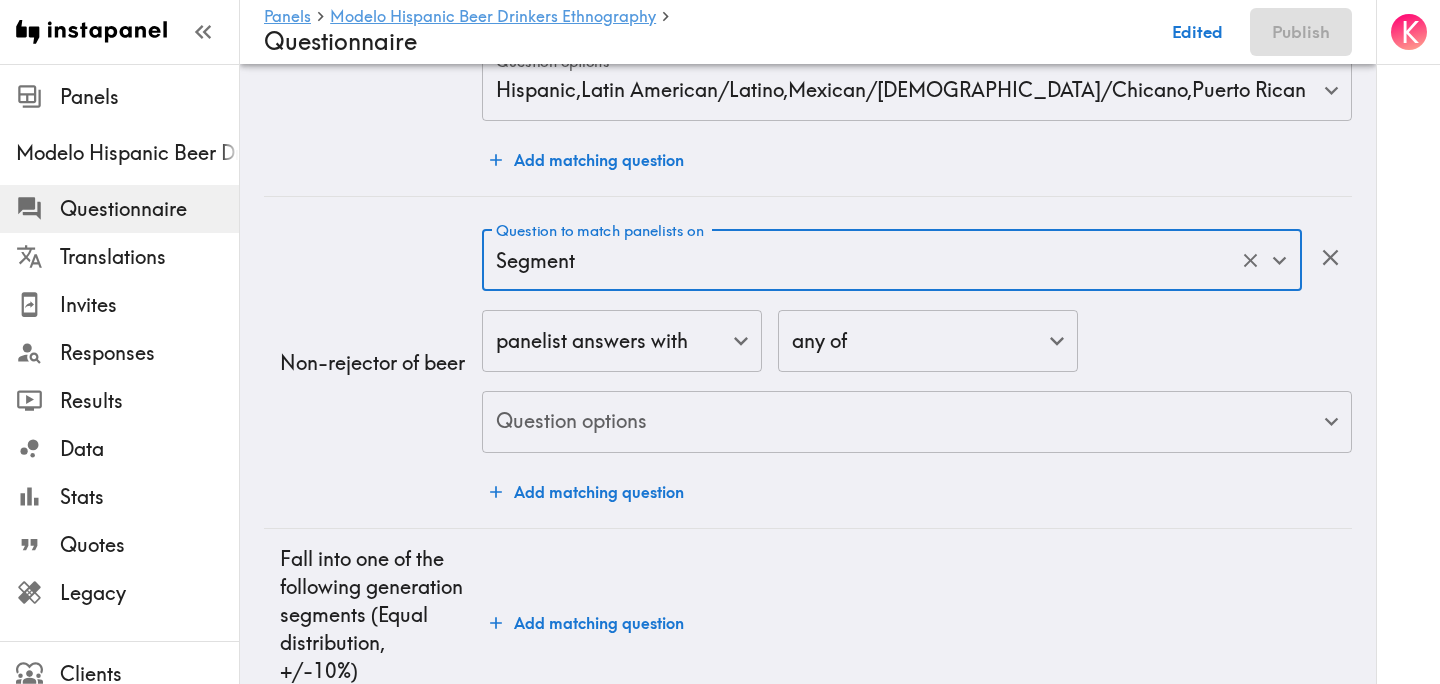 click on "Segment" at bounding box center (864, 260) 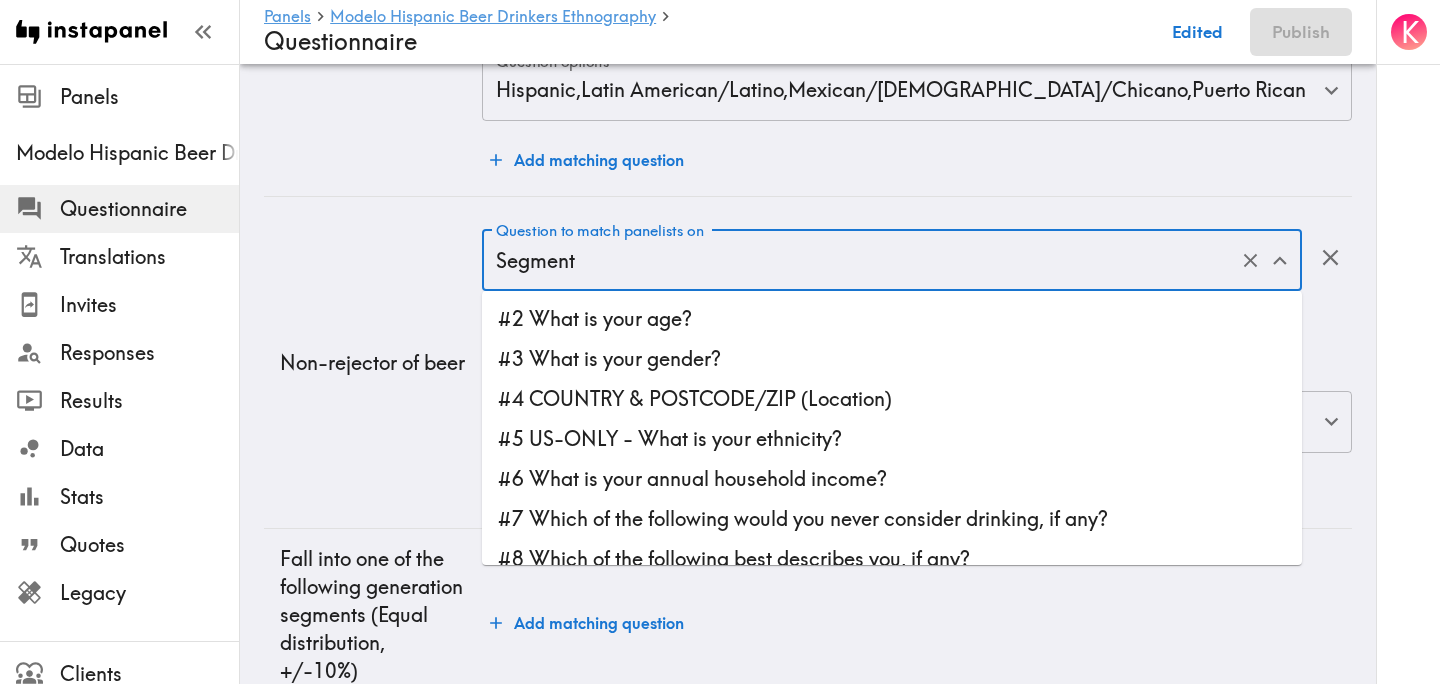 scroll, scrollTop: 94, scrollLeft: 0, axis: vertical 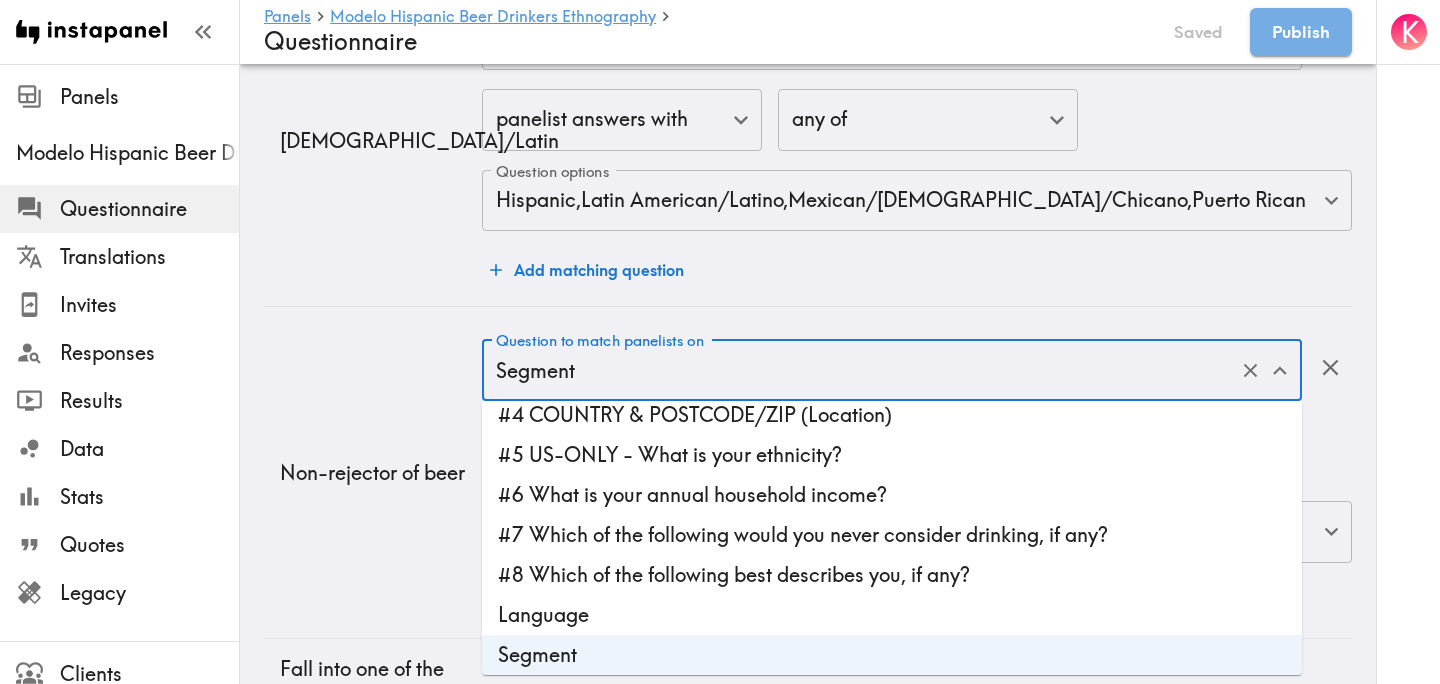 click on "#4 COUNTRY & POSTCODE/ZIP (Location)" at bounding box center [892, 415] 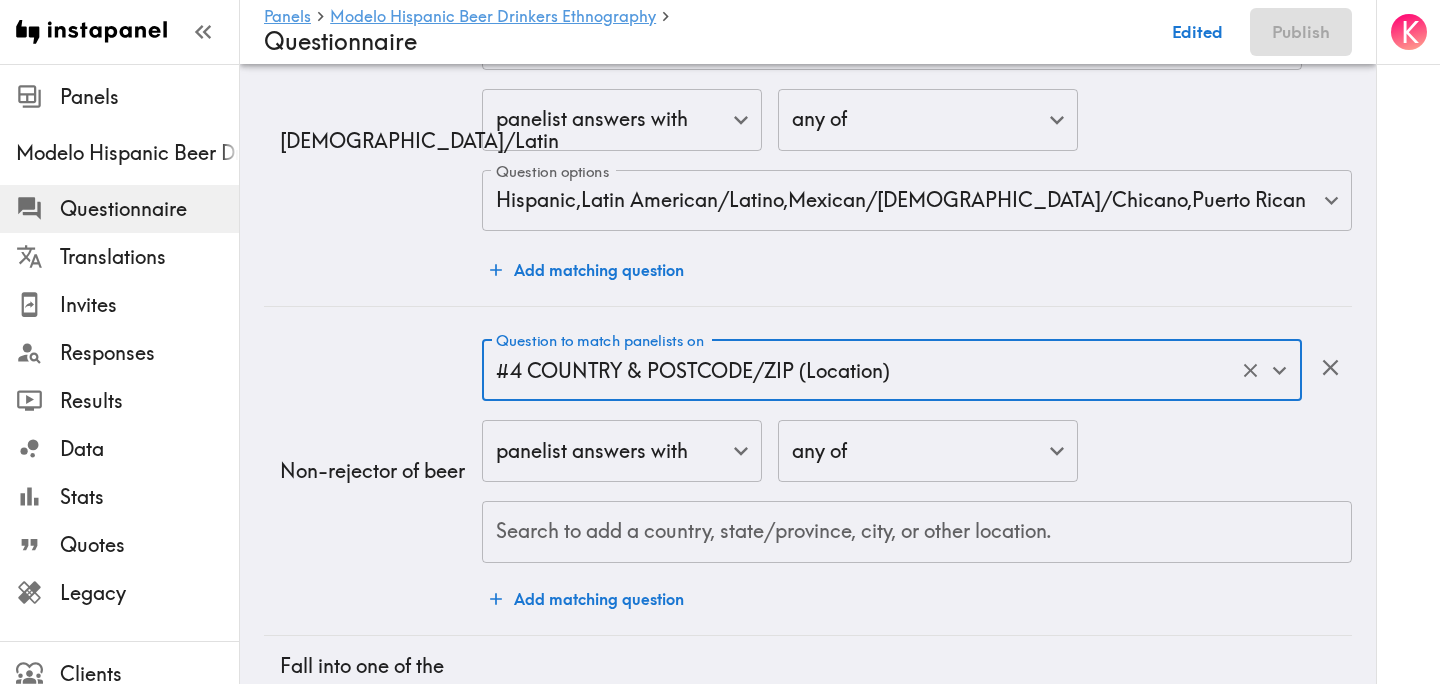 click on "#4 COUNTRY & POSTCODE/ZIP (Location)" at bounding box center [864, 370] 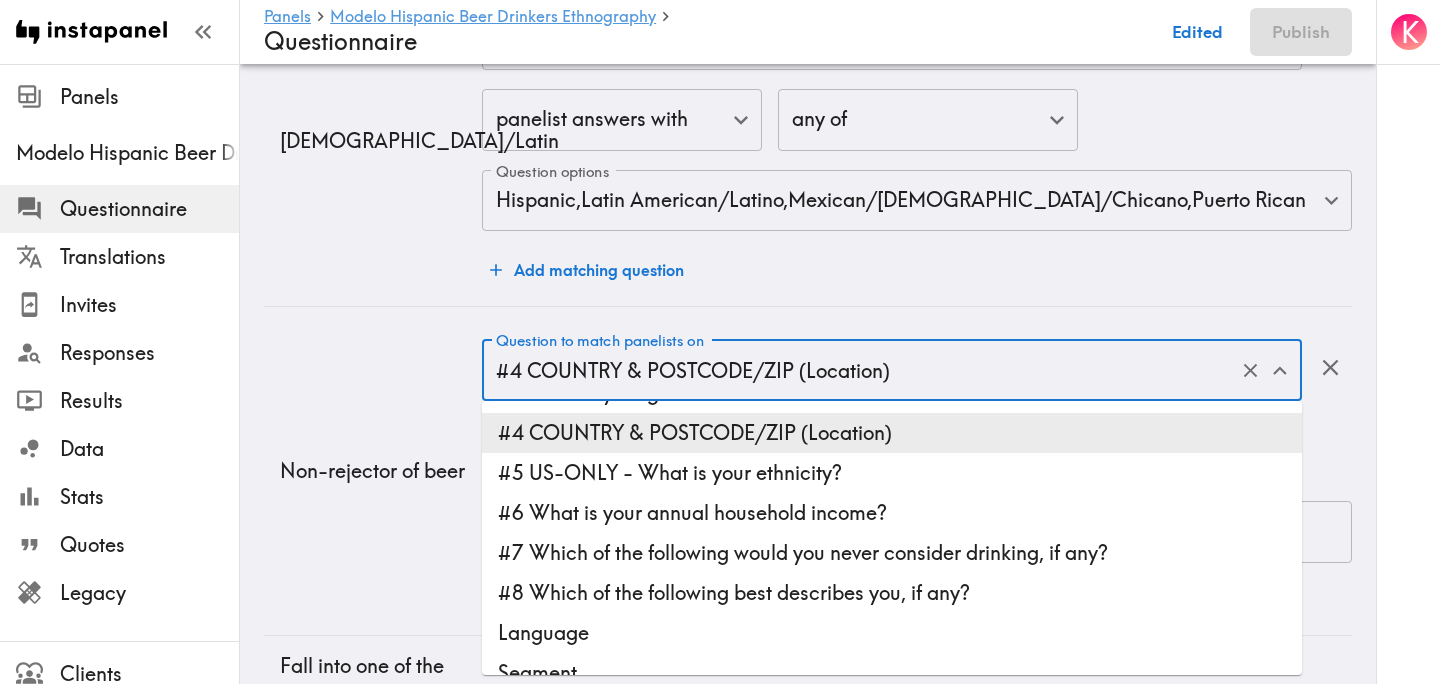 scroll, scrollTop: 78, scrollLeft: 0, axis: vertical 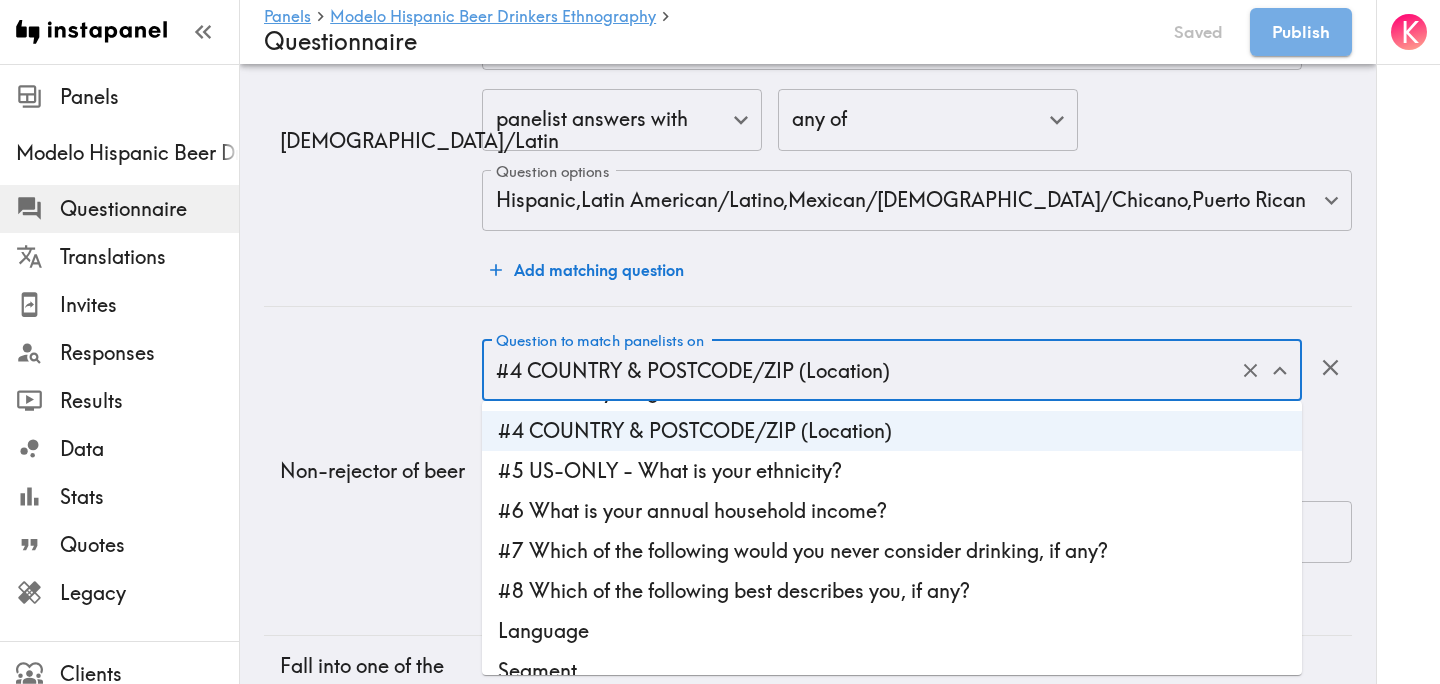 click on "#7 Which of the following would you never consider drinking, if any?" at bounding box center [892, 551] 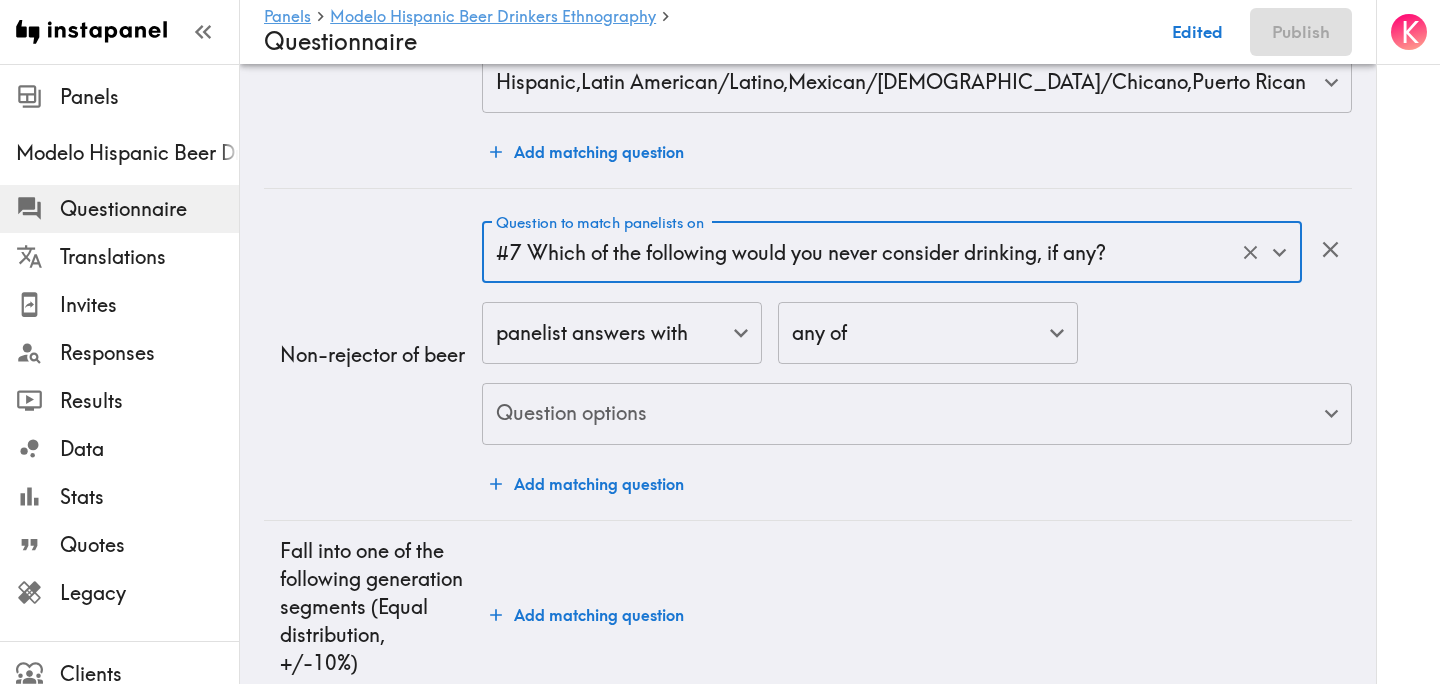 scroll, scrollTop: 1458, scrollLeft: 0, axis: vertical 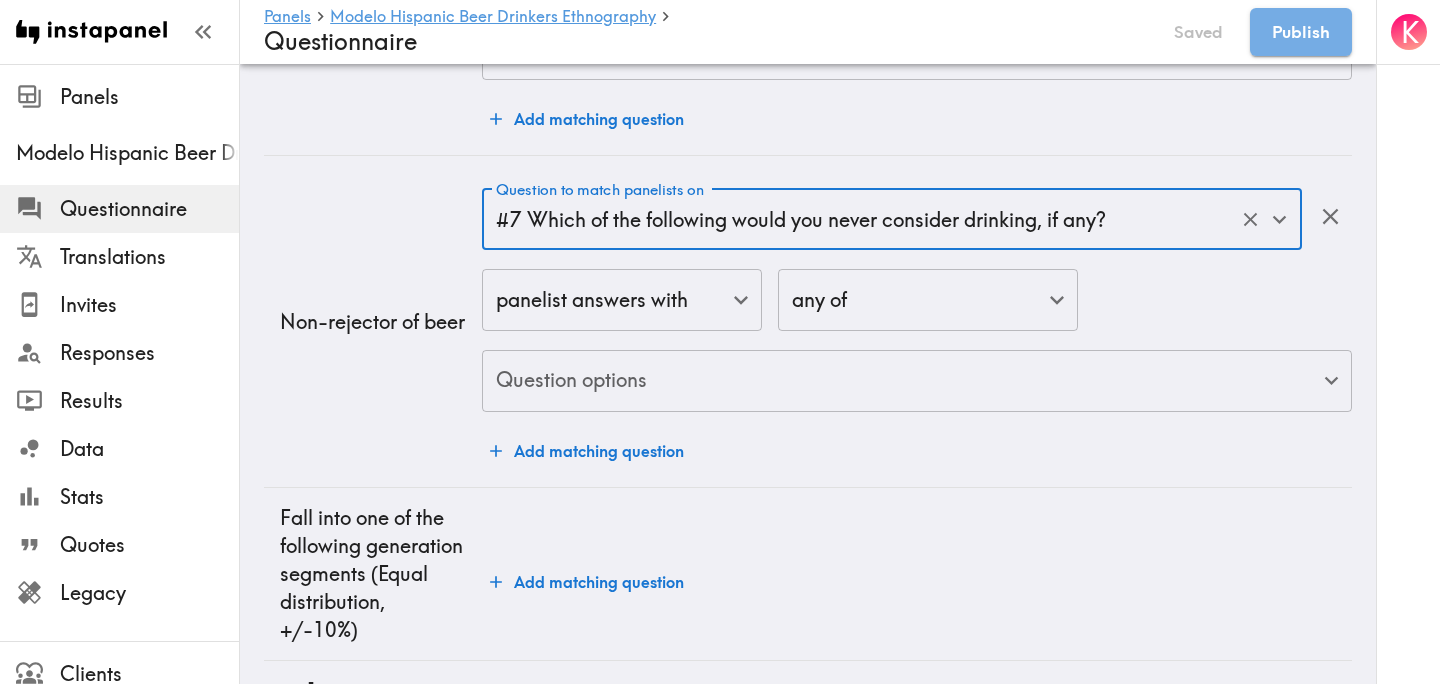 click on "Instapanel -  Panels  -  Modelo Hispanic Beer Drinkers Ethnography  -  Questionnaire Panels Modelo Hispanic Beer Drinkers Ethnography Questionnaire Translations Invites Responses Results Data Stats Quotes Legacy Clients Panelists Strategists My Invites My Rewards Help/Suggestions K Panels   Modelo Hispanic Beer Drinkers Ethnography   Questionnaire Saved Publish Audience Questions Screening # Video Responses 15 # Video Responses The target number of panelists recording video. # Quant Responses # Quant Responses The target number of panelists answering multiple-choice and short text questions (no video answers). 21+ years old Mix of genders  ( No specific distribution ) Broad geographic distribution across the US Mix of HHI levels  ( No specific distribution ) Hispanic/Latin Non-rejector of beer Fall into one of the following generation segments  ( Equal distribution ,  +/-10% ) 1st generation to immigrate to the US  2nd or 3rd generation born in the US  Add hide/shuffle/draw rules Language English en Language" at bounding box center (720, -220) 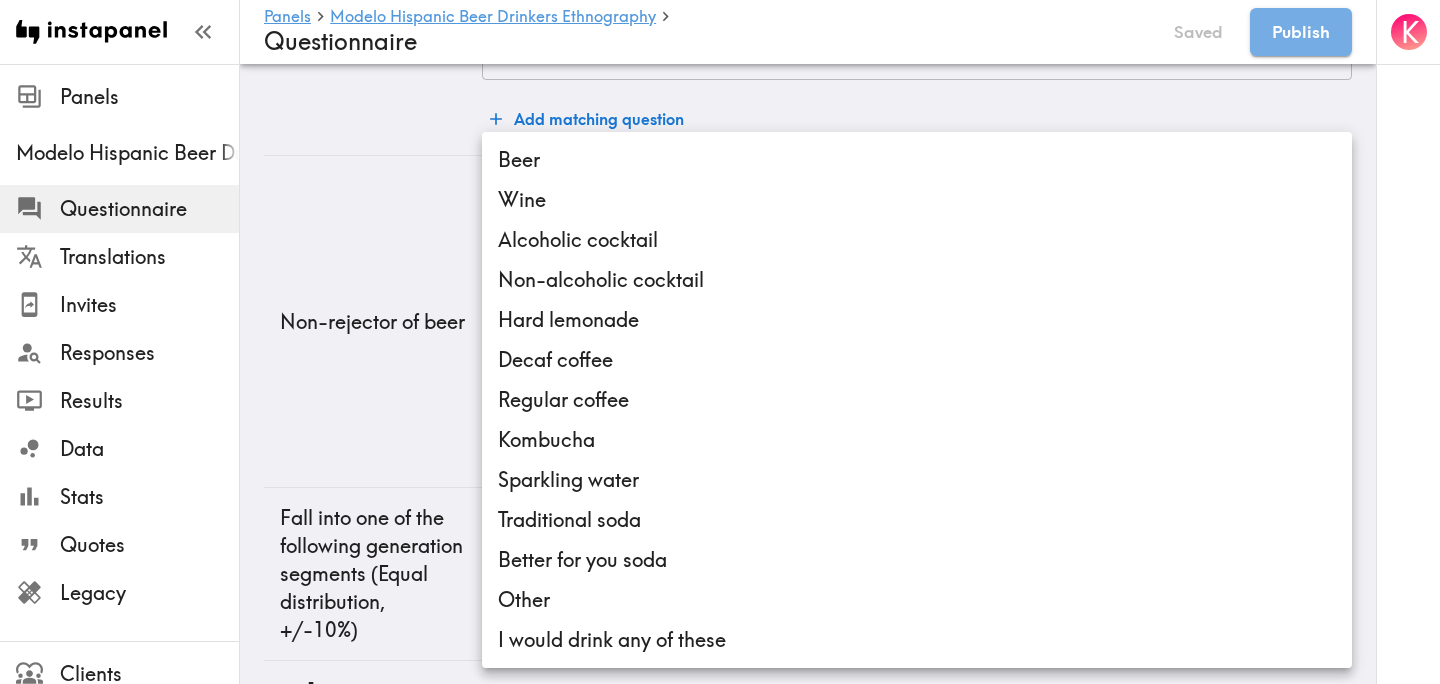 click at bounding box center [720, 342] 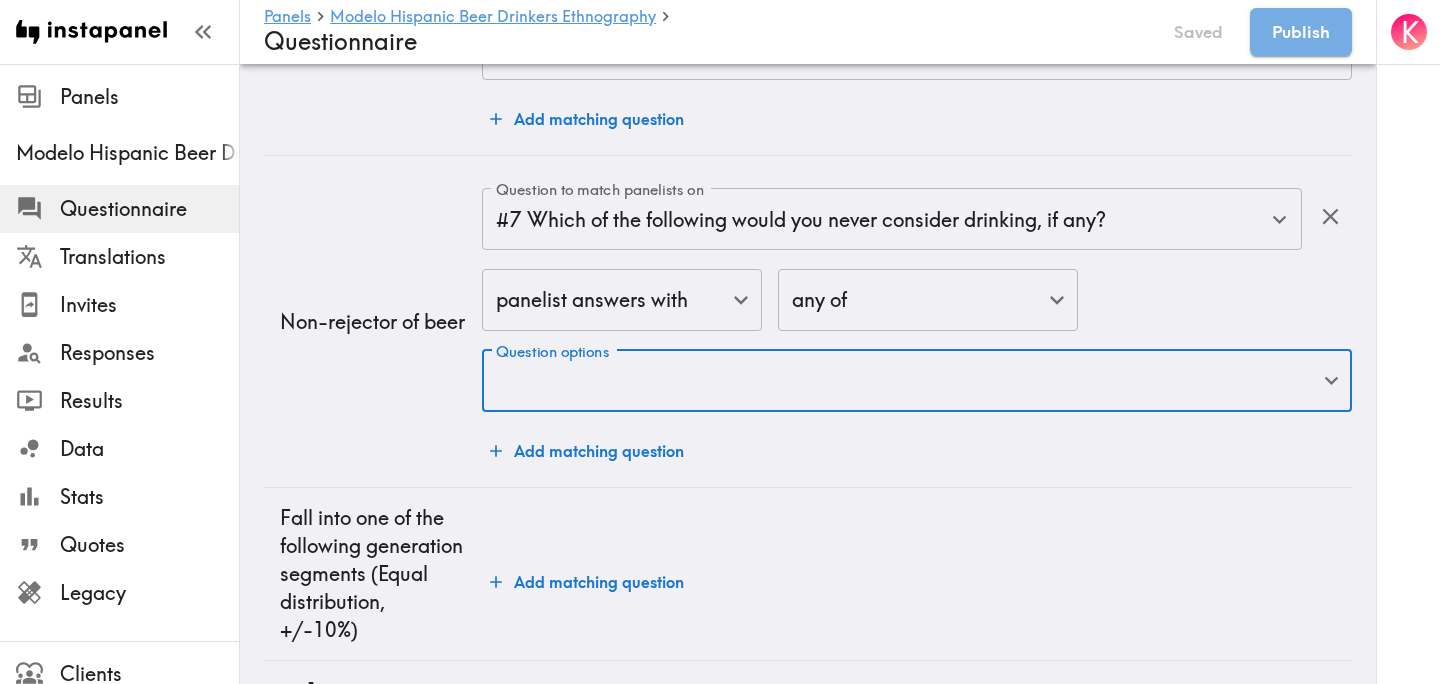 click on "Instapanel -  Panels  -  Modelo Hispanic Beer Drinkers Ethnography  -  Questionnaire Panels Modelo Hispanic Beer Drinkers Ethnography Questionnaire Translations Invites Responses Results Data Stats Quotes Legacy Clients Panelists Strategists My Invites My Rewards Help/Suggestions K Panels   Modelo Hispanic Beer Drinkers Ethnography   Questionnaire Saved Publish Audience Questions Screening # Video Responses 15 # Video Responses The target number of panelists recording video. # Quant Responses # Quant Responses The target number of panelists answering multiple-choice and short text questions (no video answers). 21+ years old Mix of genders  ( No specific distribution ) Broad geographic distribution across the US Mix of HHI levels  ( No specific distribution ) Hispanic/Latin Non-rejector of beer Fall into one of the following generation segments  ( Equal distribution ,  +/-10% ) 1st generation to immigrate to the US  2nd or 3rd generation born in the US  Add hide/shuffle/draw rules Language English en Language" at bounding box center [720, -220] 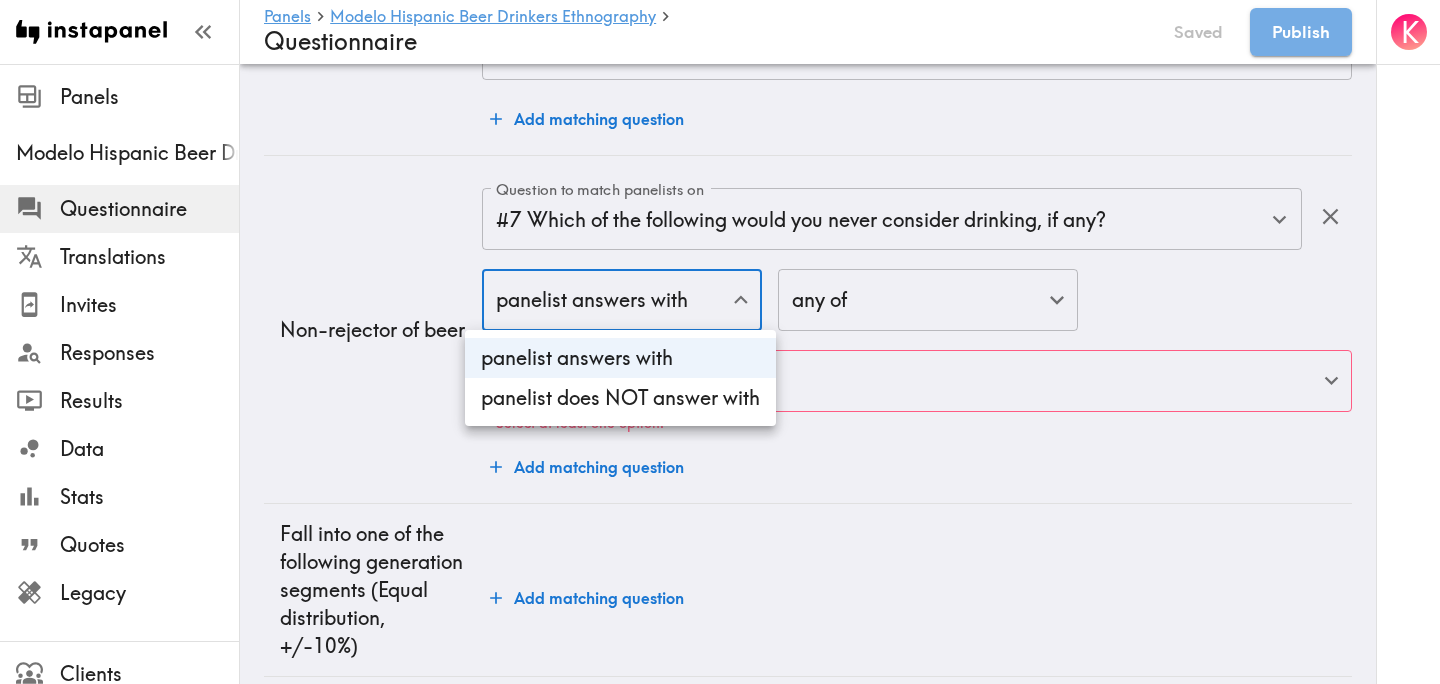 click on "panelist does NOT answer with" at bounding box center [620, 398] 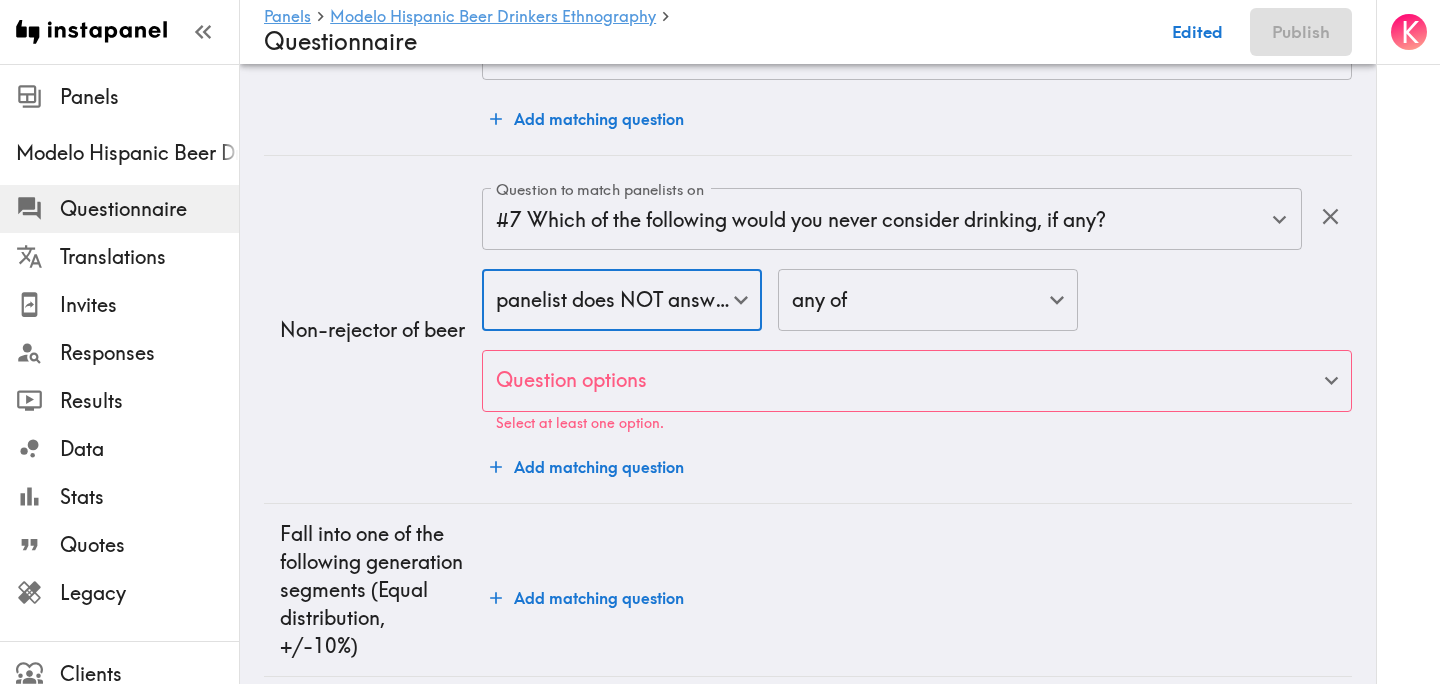 click on "Instapanel -  Panels  -  Modelo Hispanic Beer Drinkers Ethnography  -  Questionnaire Panels Modelo Hispanic Beer Drinkers Ethnography Questionnaire Translations Invites Responses Results Data Stats Quotes Legacy Clients Panelists Strategists My Invites My Rewards Help/Suggestions K Panels   Modelo Hispanic Beer Drinkers Ethnography   Questionnaire Edited Publish Audience Questions Screening # Video Responses 15 # Video Responses The target number of panelists recording video. # Quant Responses # Quant Responses The target number of panelists answering multiple-choice and short text questions (no video answers). 21+ years old Mix of genders  ( No specific distribution ) Broad geographic distribution across the US Mix of HHI levels  ( No specific distribution ) Hispanic/Latin Non-rejector of beer Fall into one of the following generation segments  ( Equal distribution ,  +/-10% ) 1st generation to immigrate to the US  2nd or 3rd generation born in the US  Add hide/shuffle/draw rules Language English en Language" at bounding box center [720, -212] 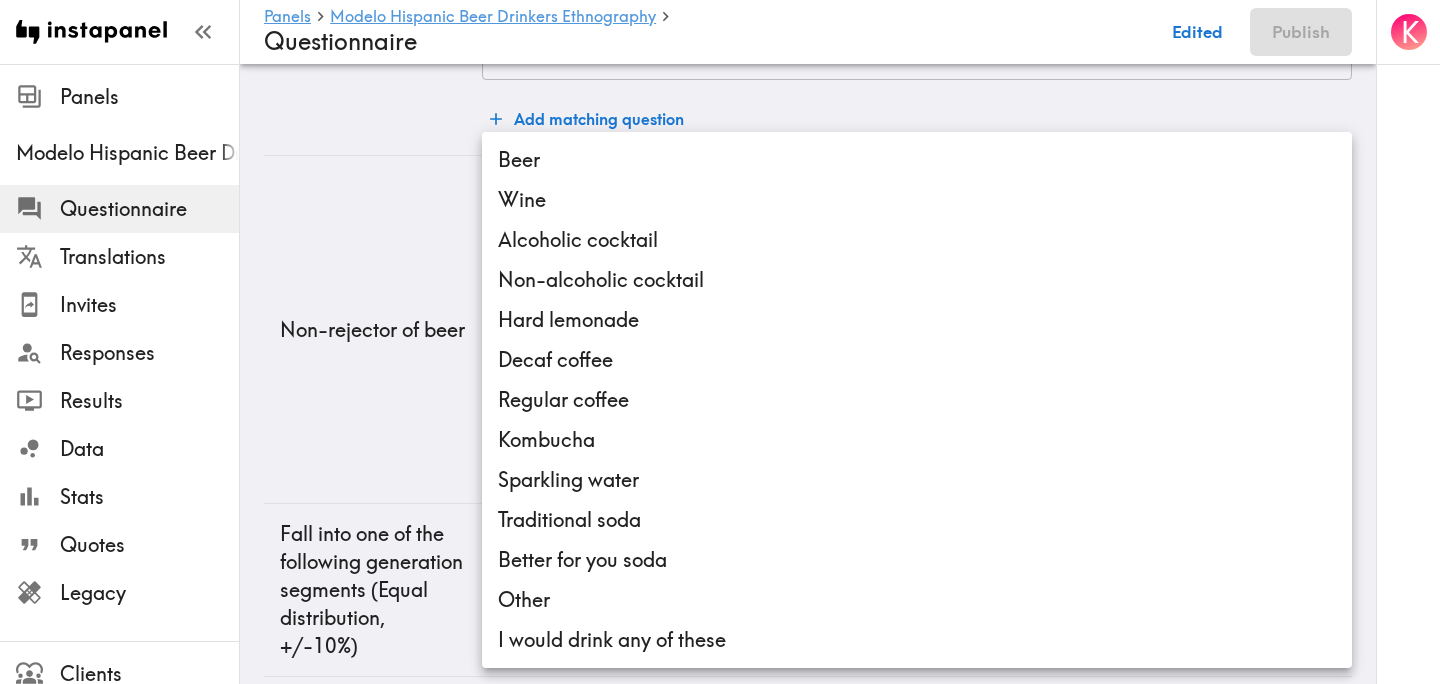 click on "Beer" at bounding box center [917, 160] 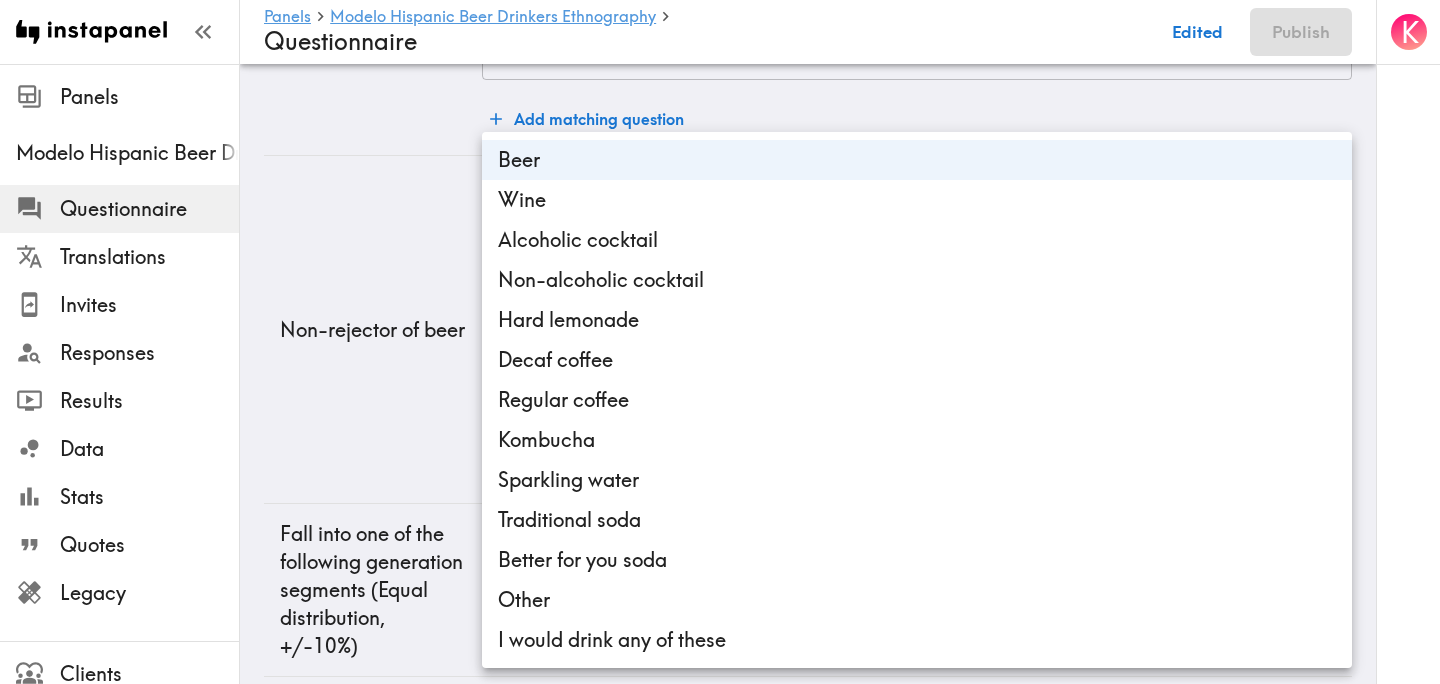 click at bounding box center (720, 342) 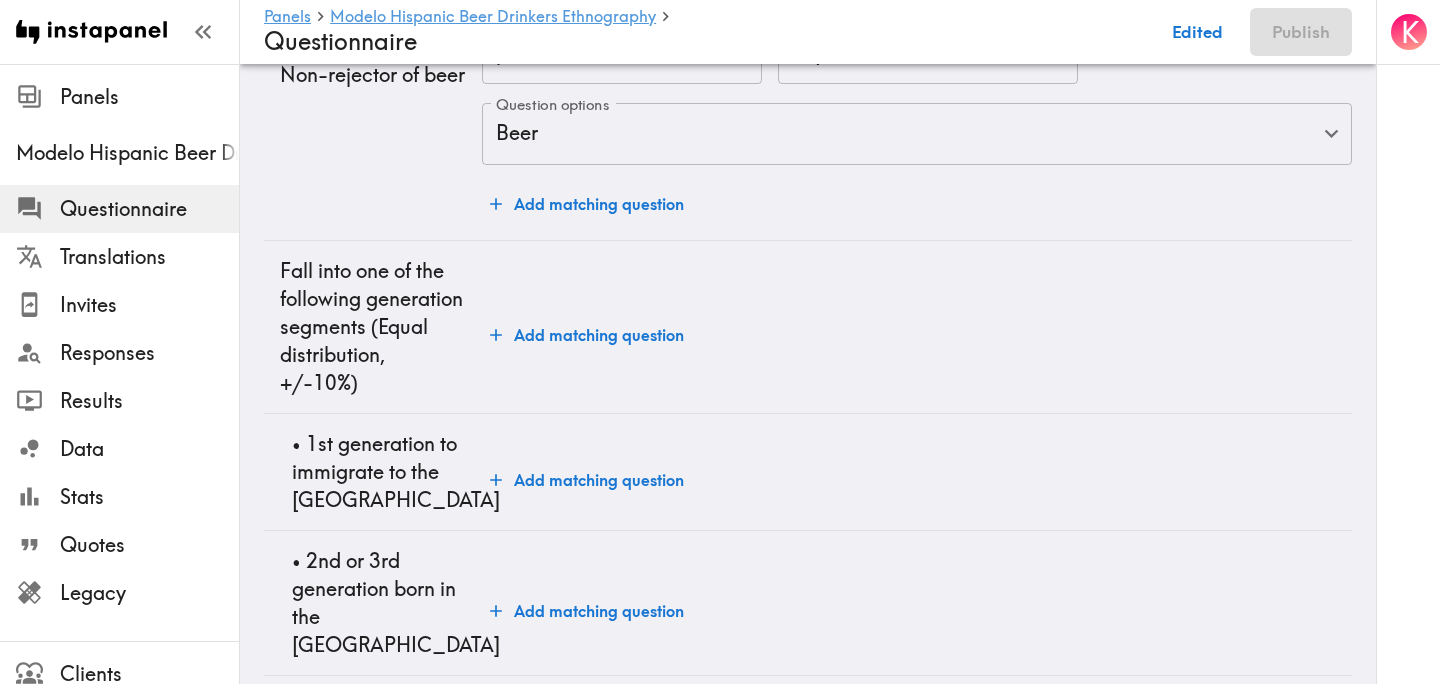 scroll, scrollTop: 1728, scrollLeft: 0, axis: vertical 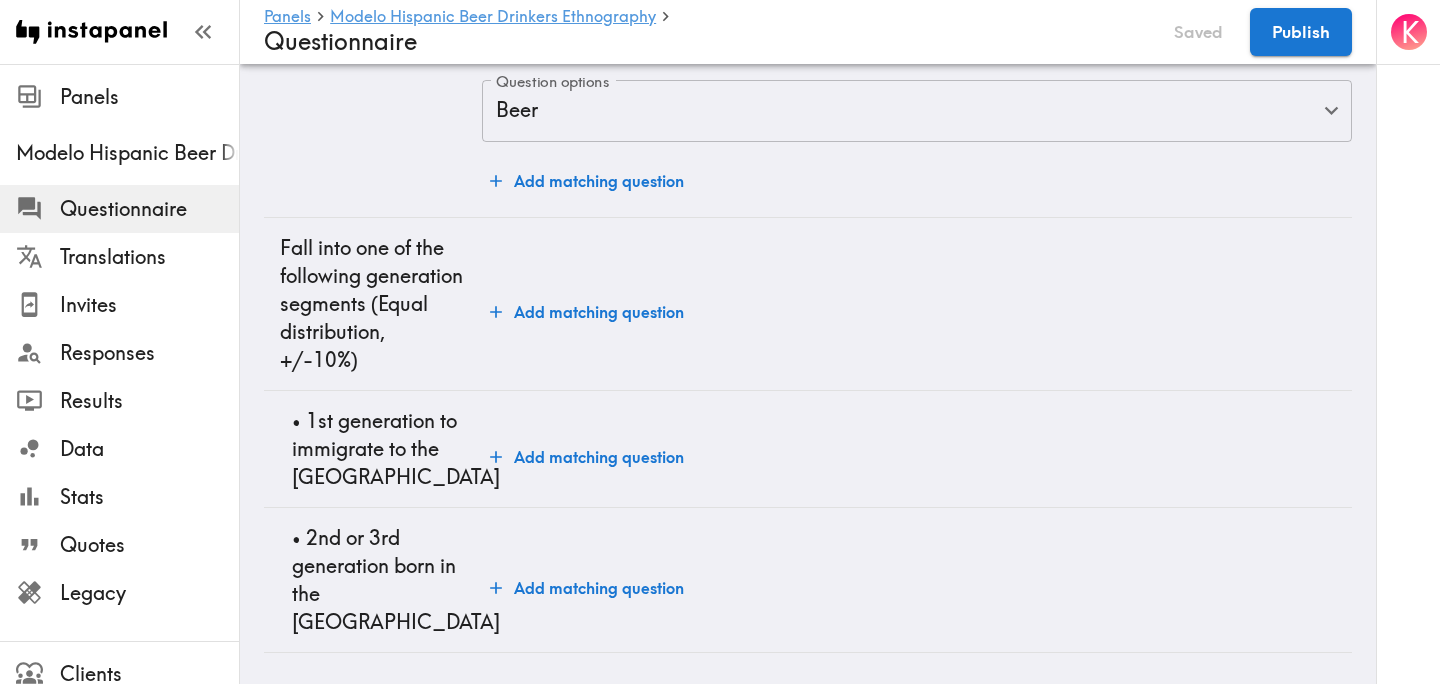 click on "Add matching question" at bounding box center (587, 457) 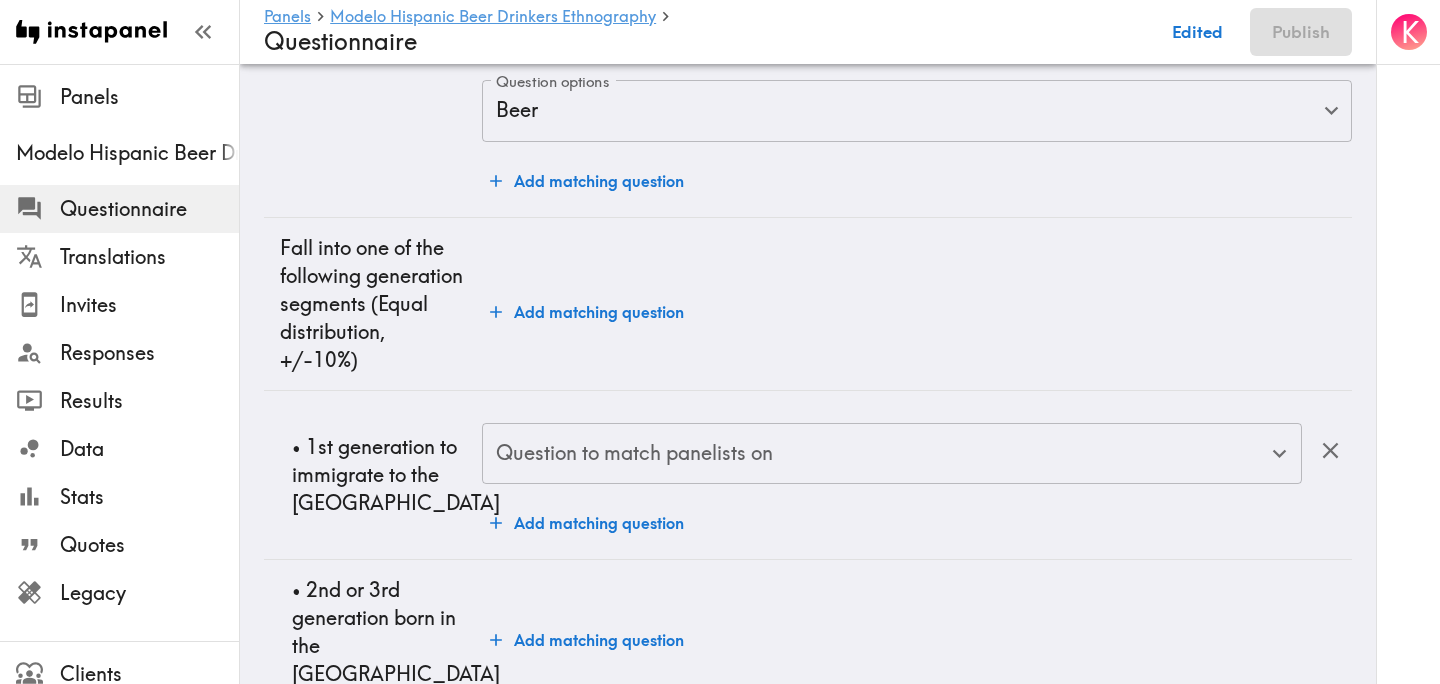 click on "Question to match panelists on Question to match panelists on" at bounding box center (892, 455) 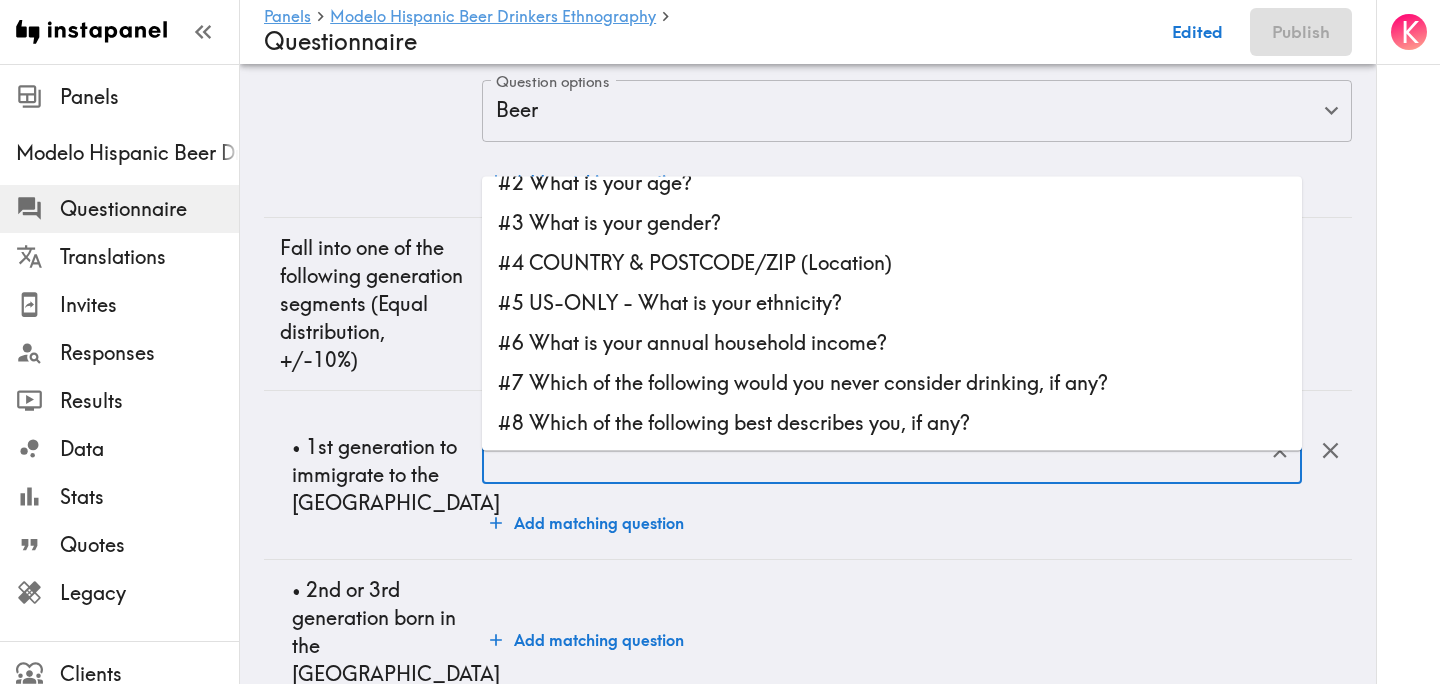 scroll, scrollTop: 37, scrollLeft: 0, axis: vertical 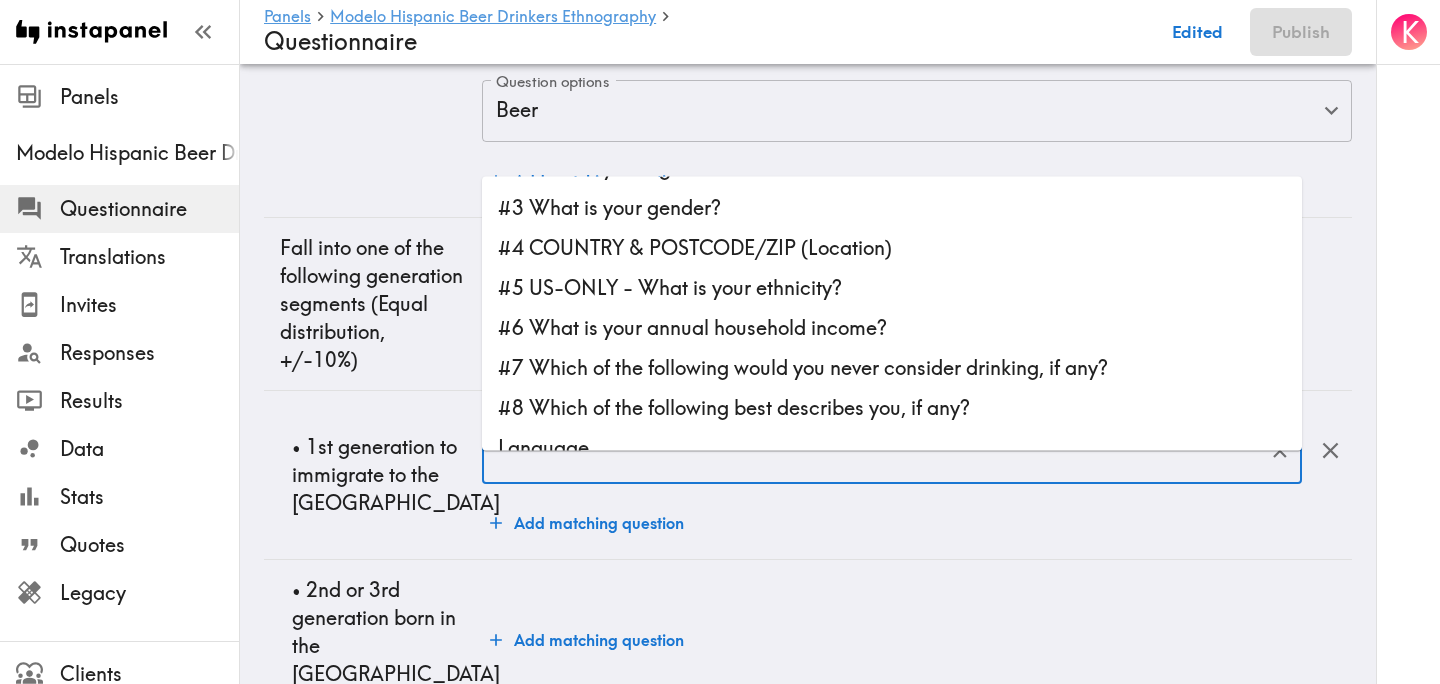 click on "#8 Which of the following best describes you, if any?" at bounding box center (892, 408) 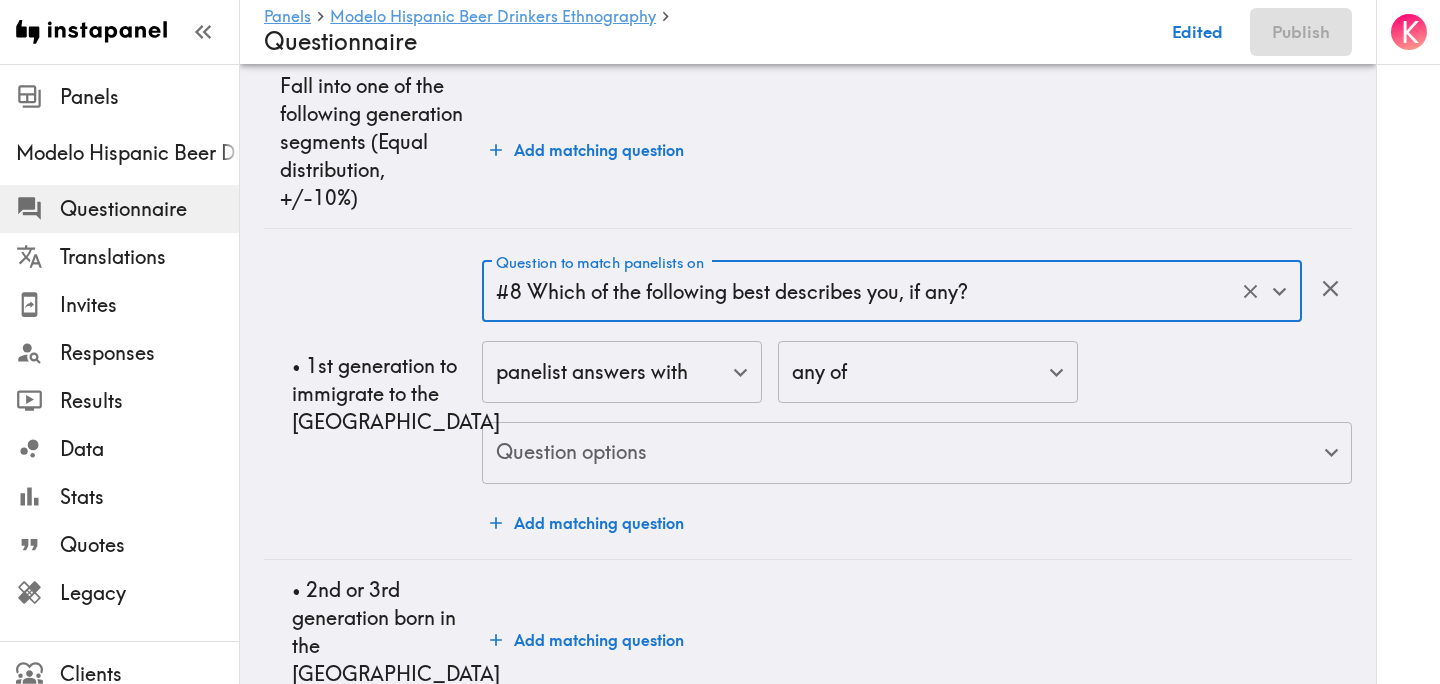 scroll, scrollTop: 1943, scrollLeft: 0, axis: vertical 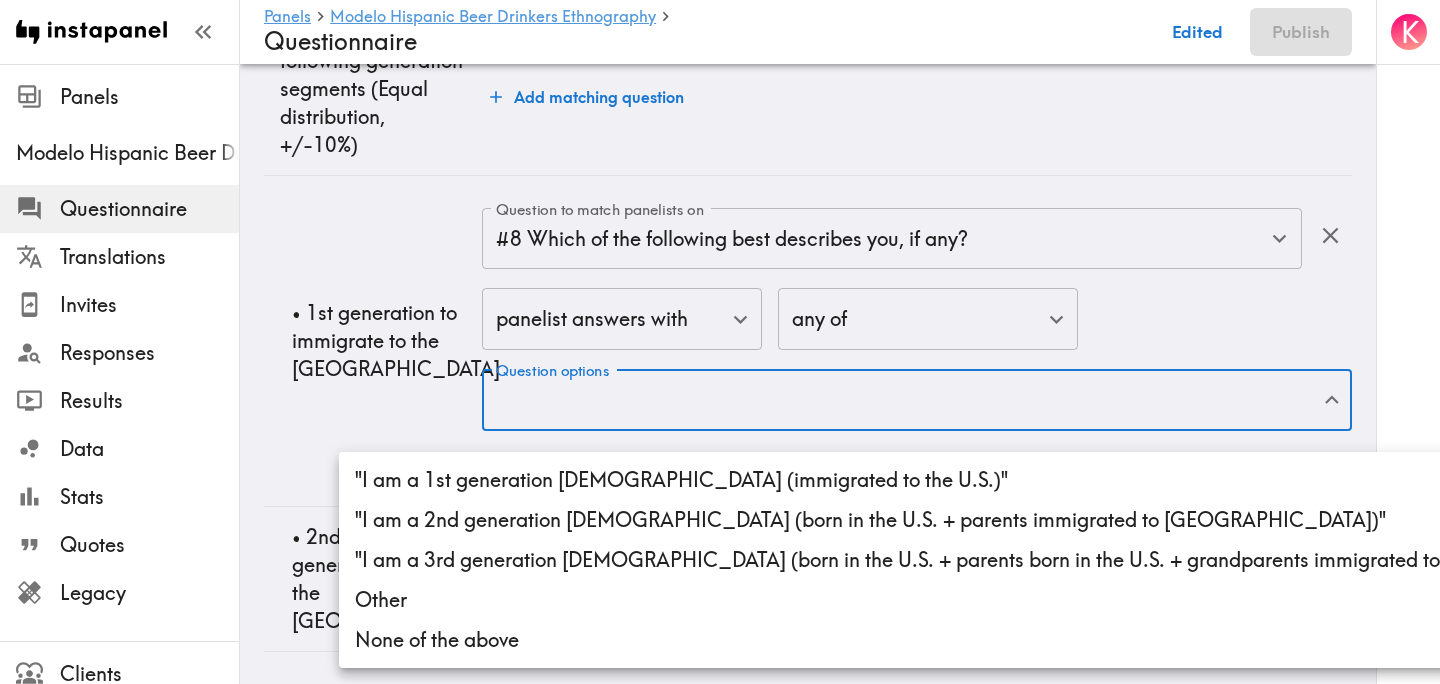 click on "Instapanel -  Panels  -  Modelo Hispanic Beer Drinkers Ethnography  -  Questionnaire Panels Modelo Hispanic Beer Drinkers Ethnography Questionnaire Translations Invites Responses Results Data Stats Quotes Legacy Clients Panelists Strategists My Invites My Rewards Help/Suggestions K Panels   Modelo Hispanic Beer Drinkers Ethnography   Questionnaire Edited Publish Audience Questions Screening # Video Responses 15 # Video Responses The target number of panelists recording video. # Quant Responses # Quant Responses The target number of panelists answering multiple-choice and short text questions (no video answers). 21+ years old Mix of genders  ( No specific distribution ) Broad geographic distribution across the US Mix of HHI levels  ( No specific distribution ) Hispanic/Latin Non-rejector of beer Fall into one of the following generation segments  ( Equal distribution ,  +/-10% ) 1st generation to immigrate to the US  2nd or 3rd generation born in the US  Add hide/shuffle/draw rules Language English en Language" at bounding box center [720, -598] 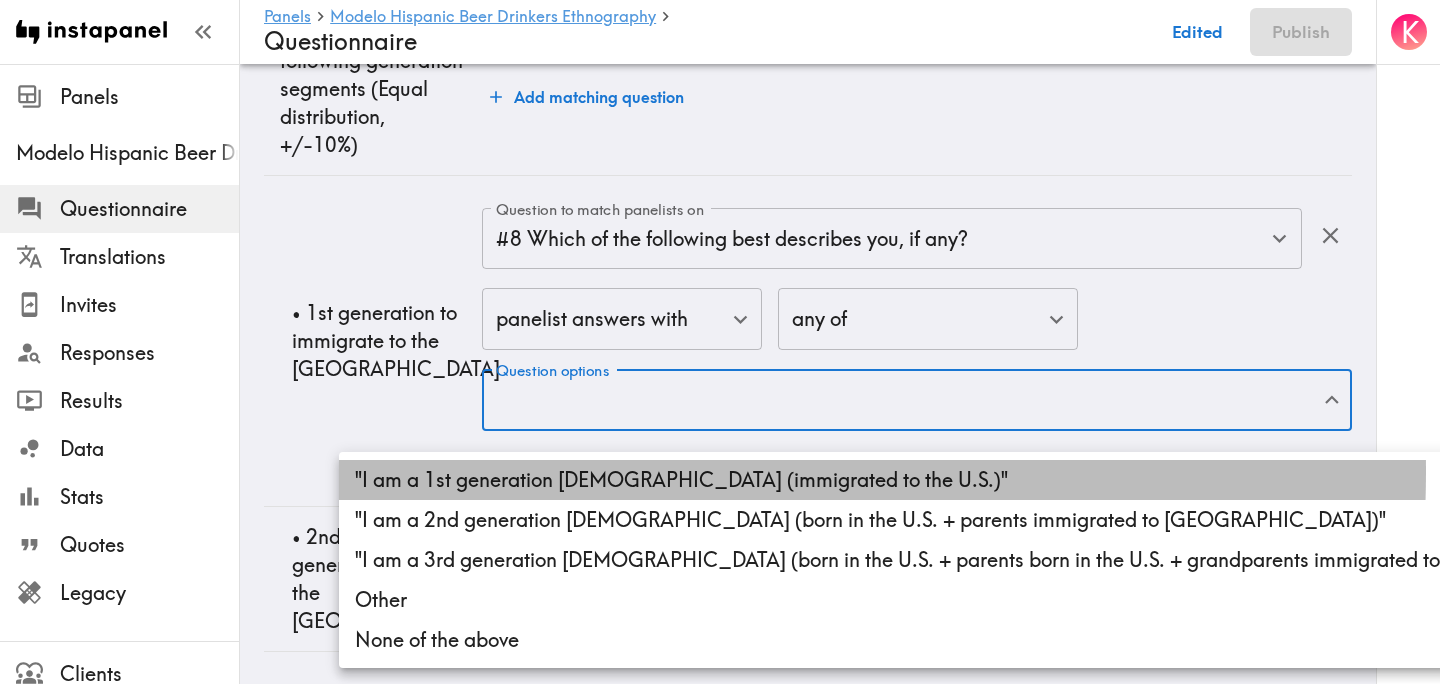 click on ""I am a 1st generation [DEMOGRAPHIC_DATA] (immigrated to the U.S.)"" at bounding box center [1011, 480] 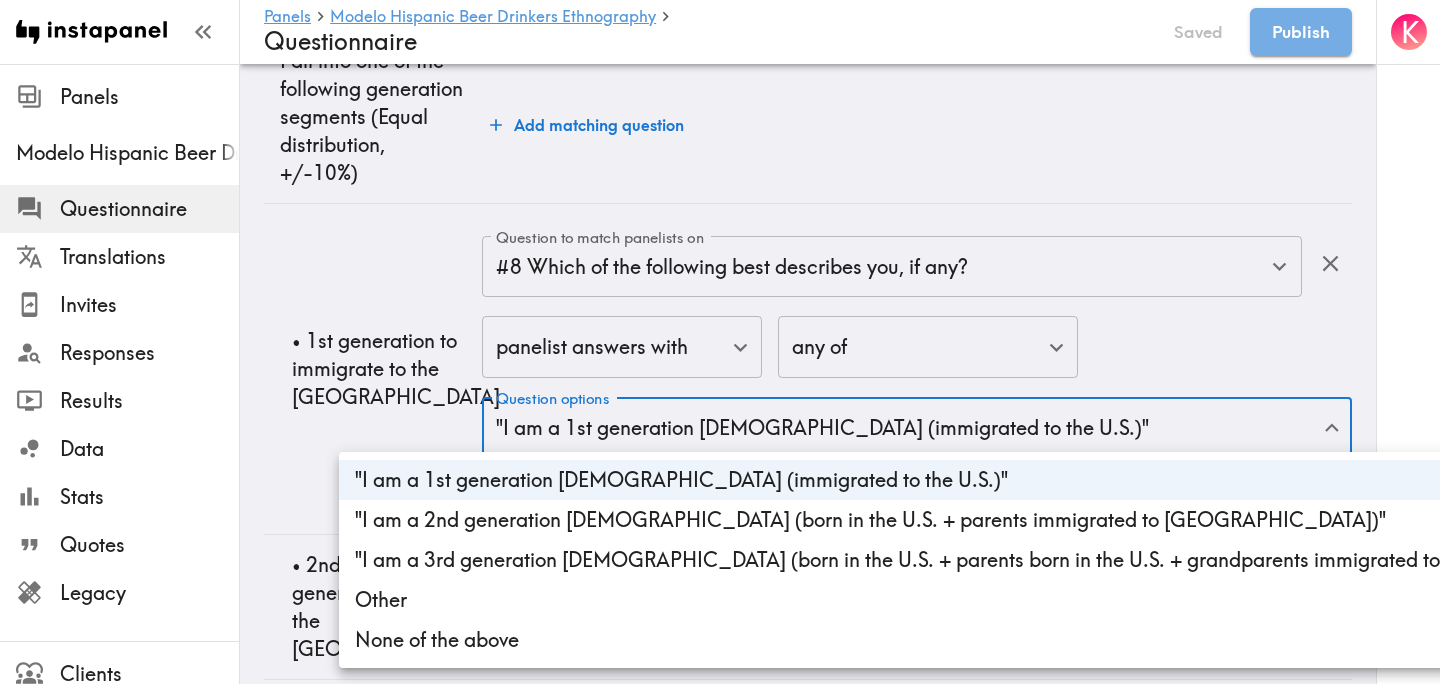 scroll, scrollTop: 1971, scrollLeft: 0, axis: vertical 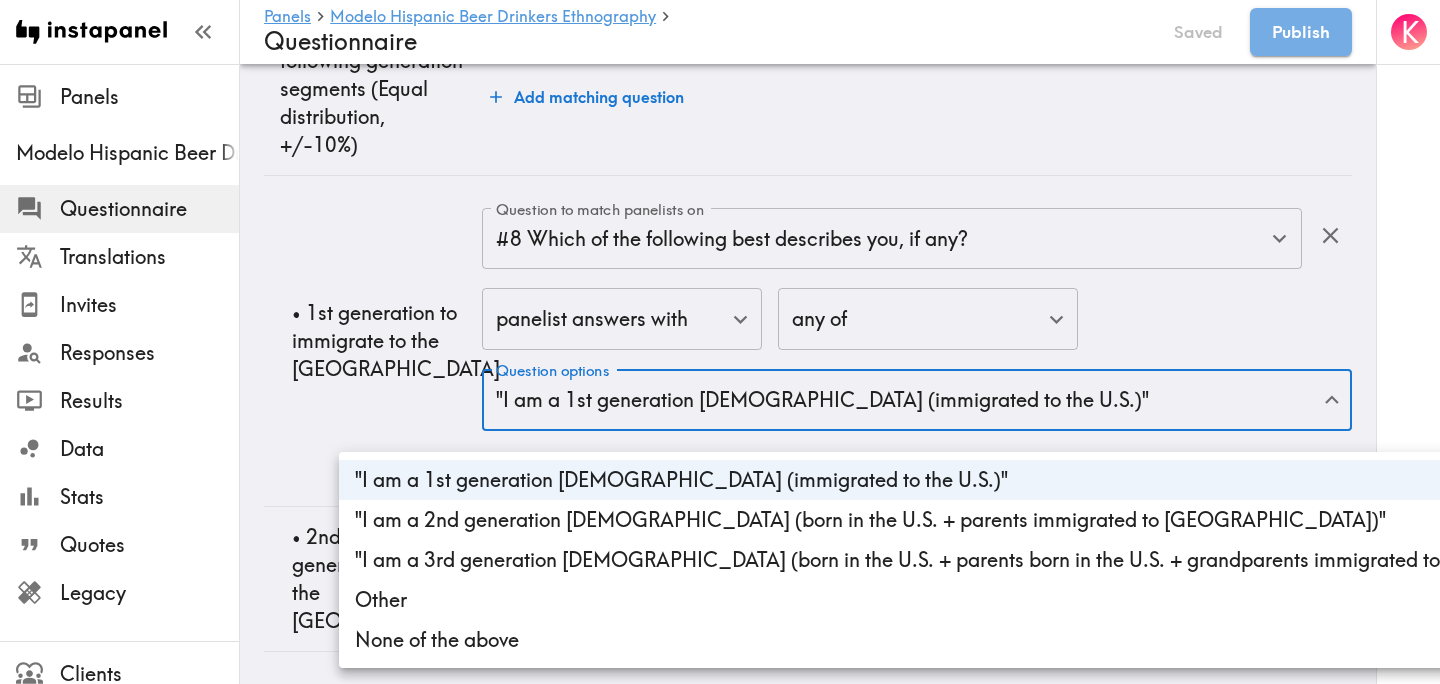 click at bounding box center (720, 342) 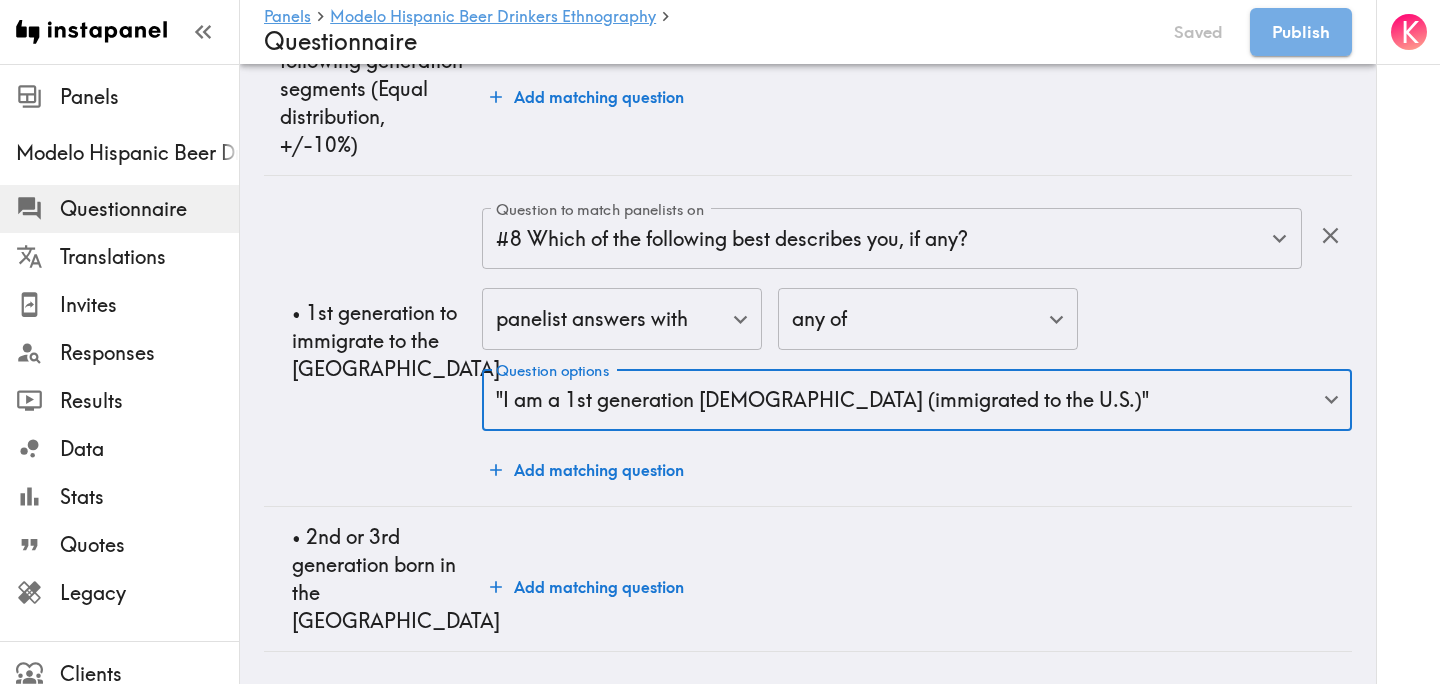 click on "•    1st generation to immigrate to the US" at bounding box center (373, 340) 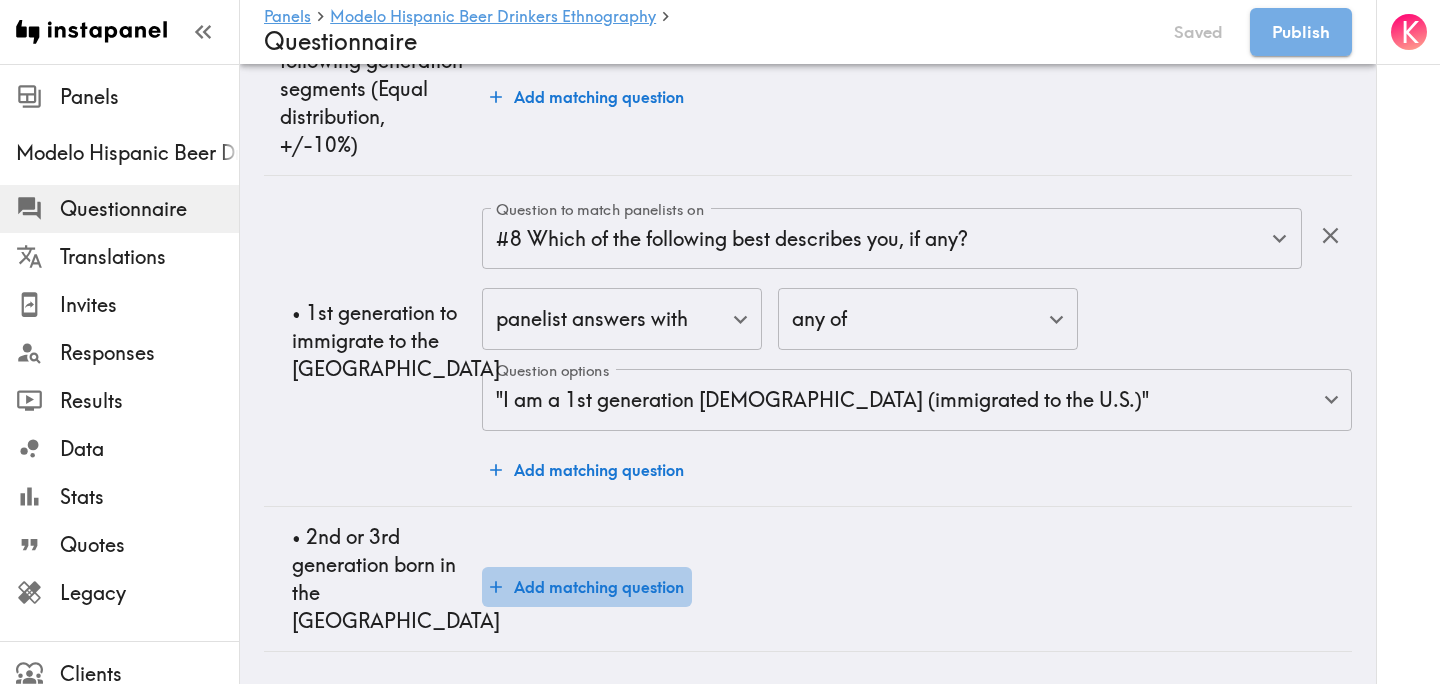 click on "Add matching question" at bounding box center (587, 587) 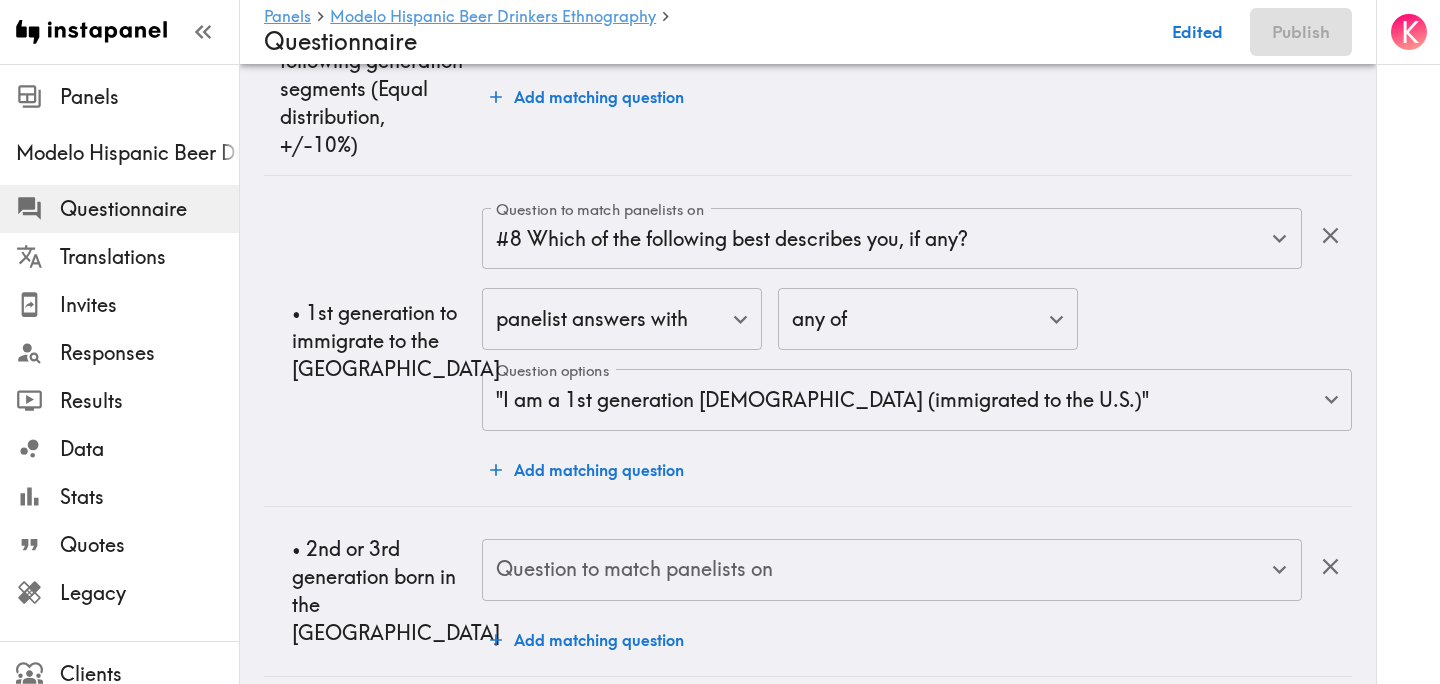 scroll, scrollTop: 2023, scrollLeft: 0, axis: vertical 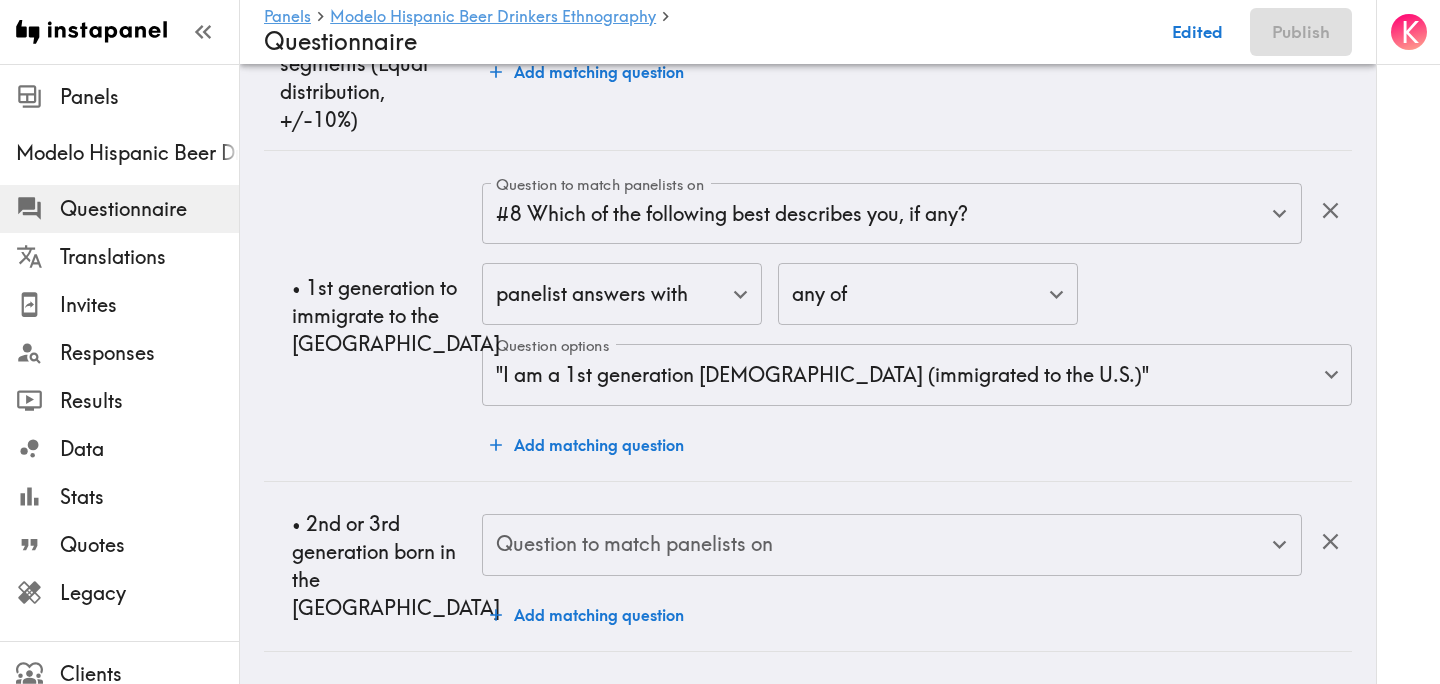 click on "Question to match panelists on" at bounding box center (877, 545) 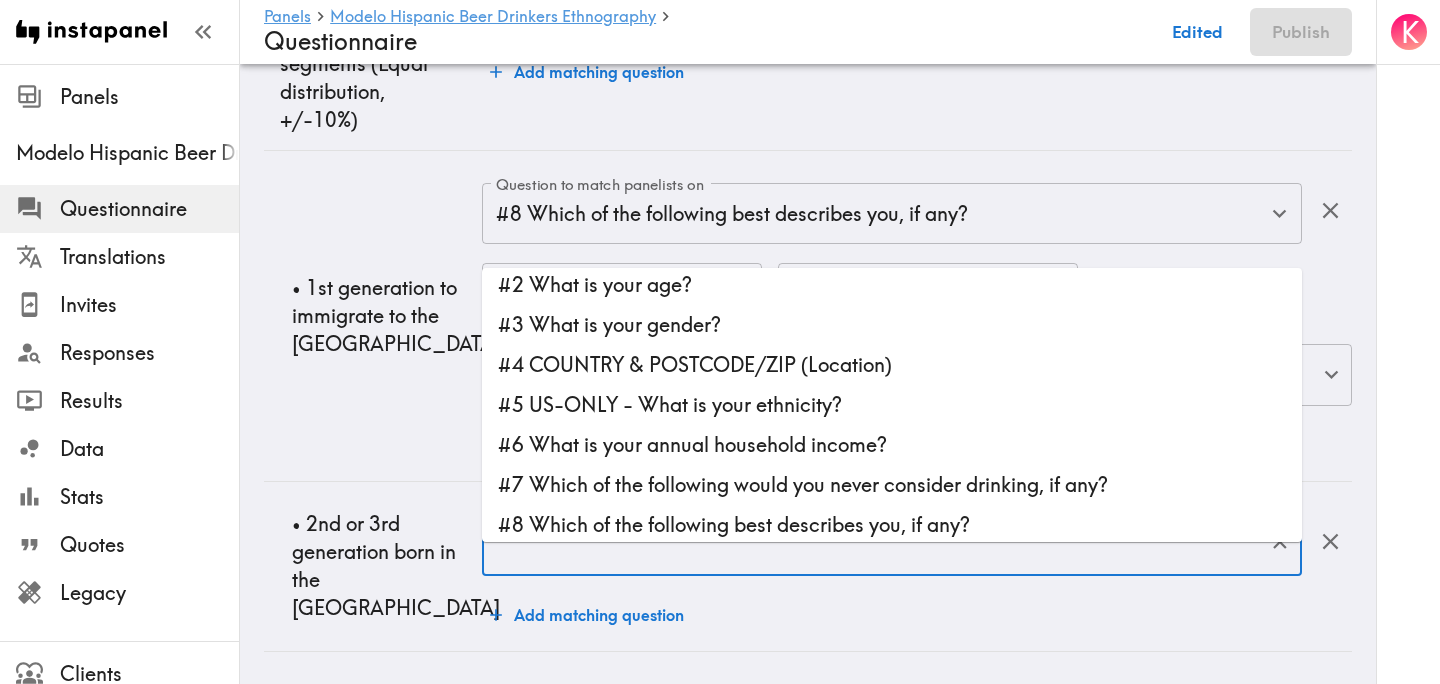 scroll, scrollTop: 102, scrollLeft: 0, axis: vertical 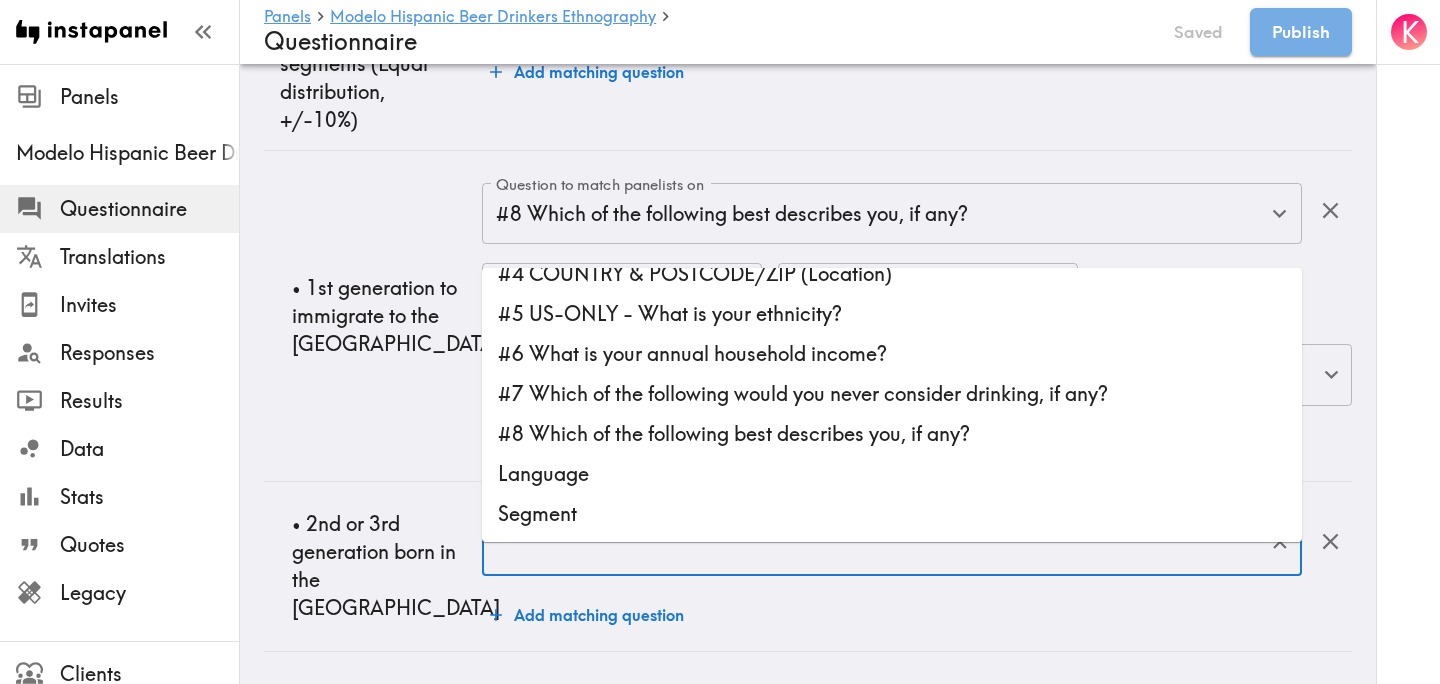 click on "#8 Which of the following best describes you, if any?" at bounding box center [892, 434] 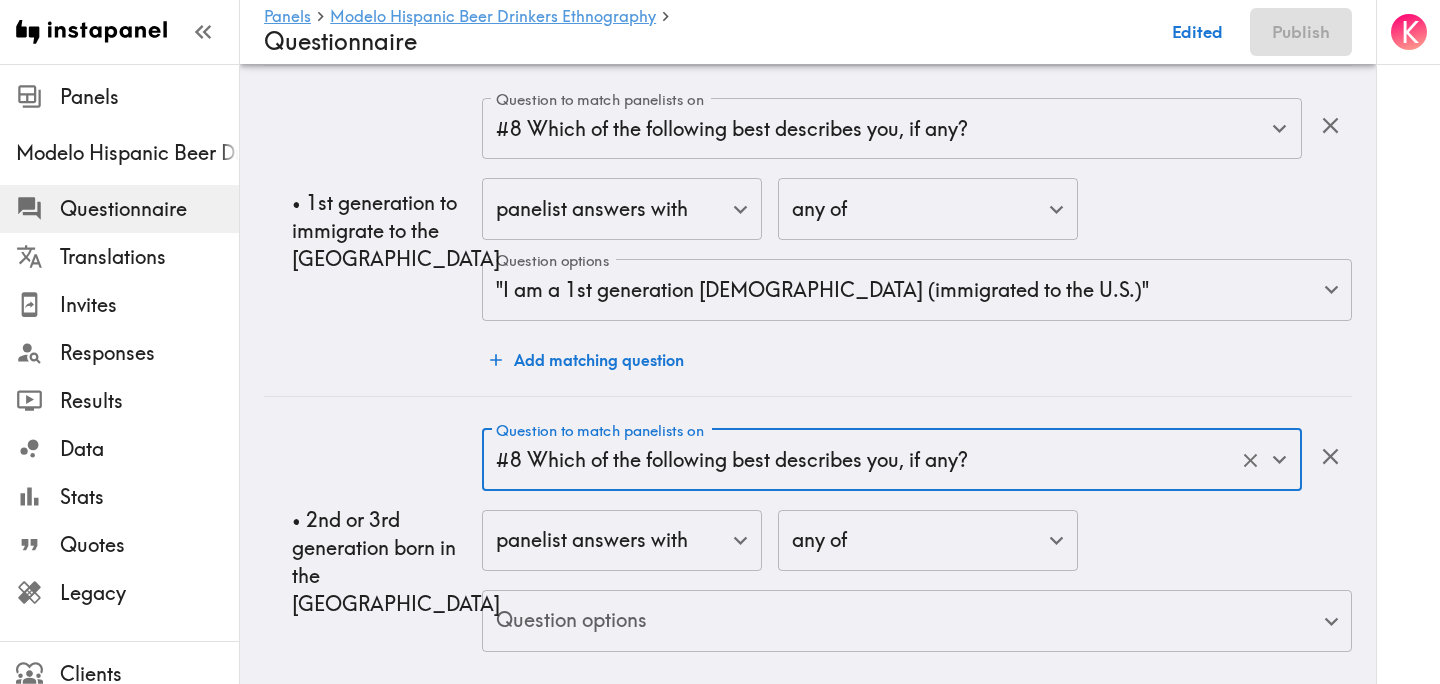 scroll, scrollTop: 2047, scrollLeft: 0, axis: vertical 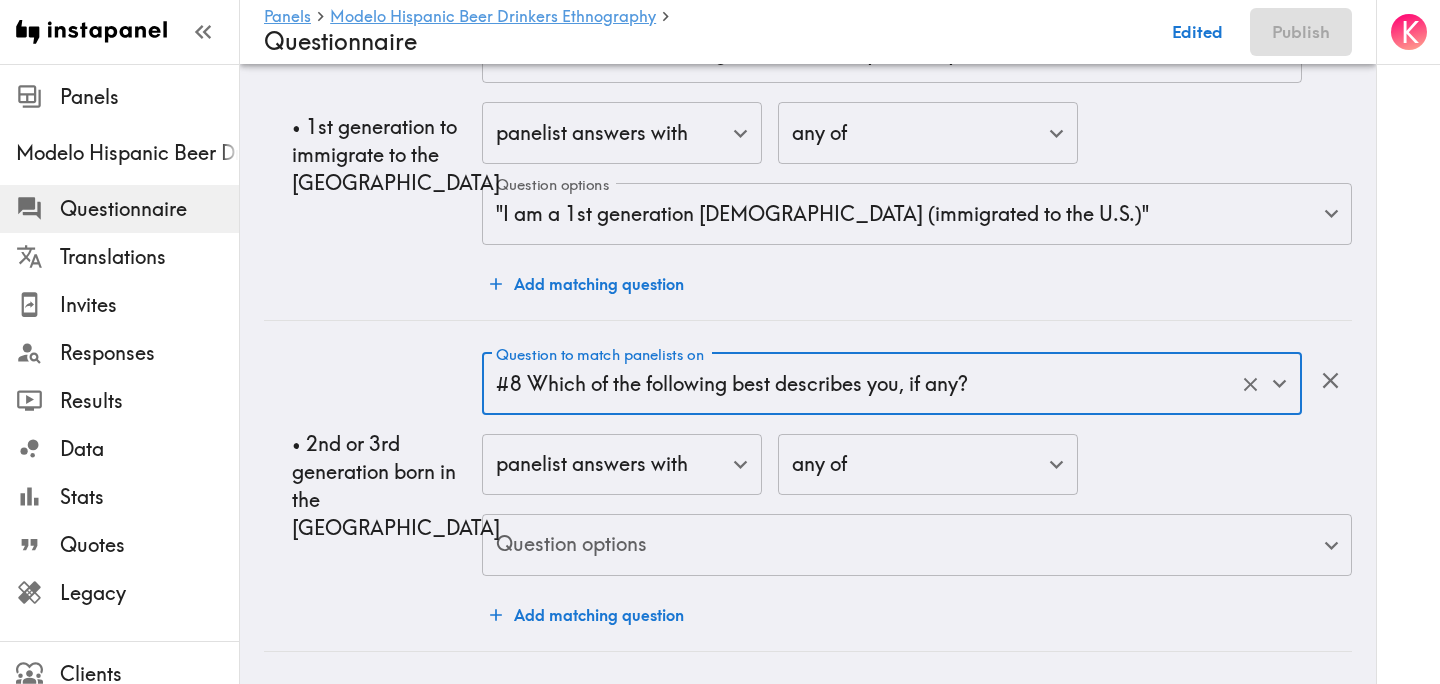 click on "Instapanel -  Panels  -  Modelo Hispanic Beer Drinkers Ethnography  -  Questionnaire Panels Modelo Hispanic Beer Drinkers Ethnography Questionnaire Translations Invites Responses Results Data Stats Quotes Legacy Clients Panelists Strategists My Invites My Rewards Help/Suggestions K Panels   Modelo Hispanic Beer Drinkers Ethnography   Questionnaire Edited Publish Audience Questions Screening # Video Responses 15 # Video Responses The target number of panelists recording video. # Quant Responses # Quant Responses The target number of panelists answering multiple-choice and short text questions (no video answers). 21+ years old Mix of genders  ( No specific distribution ) Broad geographic distribution across the US Mix of HHI levels  ( No specific distribution ) Hispanic/Latin Non-rejector of beer Fall into one of the following generation segments  ( Equal distribution ,  +/-10% ) 1st generation to immigrate to the US  2nd or 3rd generation born in the US  Add hide/shuffle/draw rules Language English en Language" at bounding box center [720, -636] 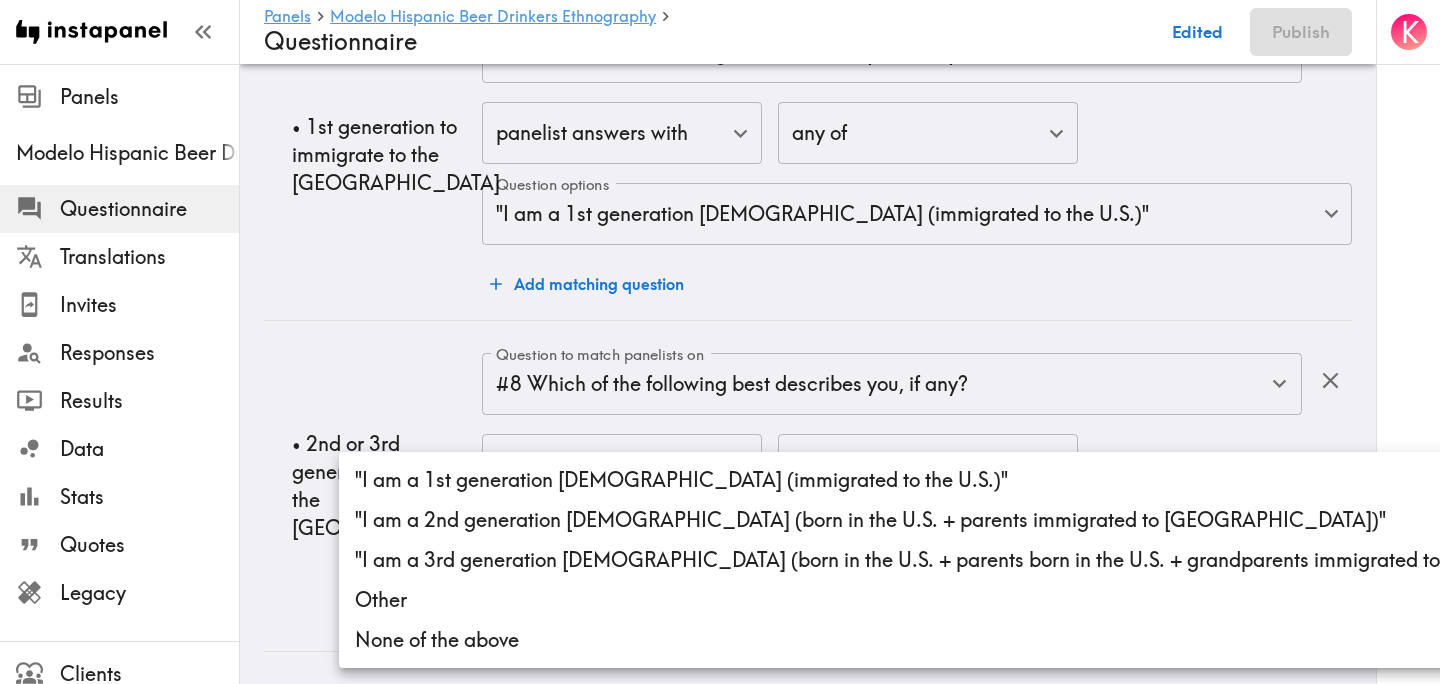 click on ""I am a 2nd generation [DEMOGRAPHIC_DATA] (born in the U.S. + parents immigrated to [GEOGRAPHIC_DATA])"" at bounding box center [1011, 520] 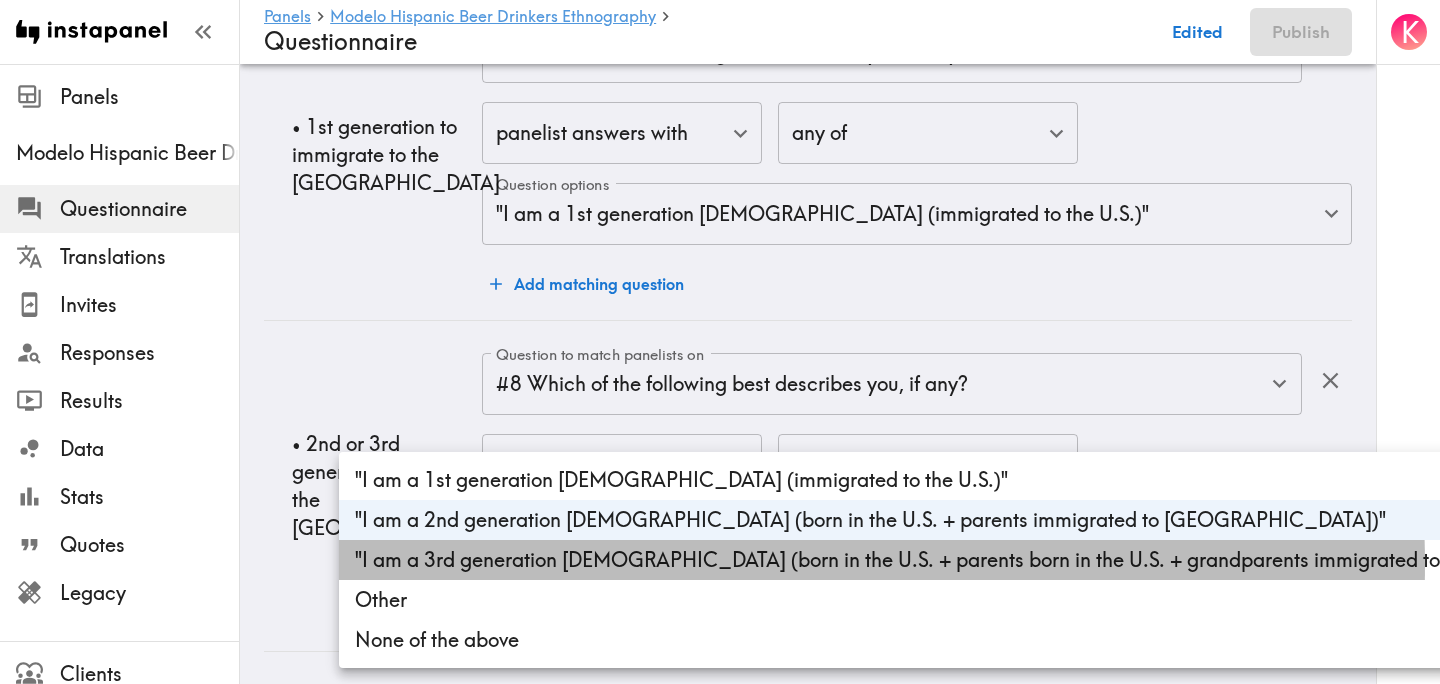 click on ""I am a 3rd generation [DEMOGRAPHIC_DATA] (born in the U.S. + parents born in the U.S. + grandparents immigrated to [GEOGRAPHIC_DATA])"" at bounding box center [1011, 560] 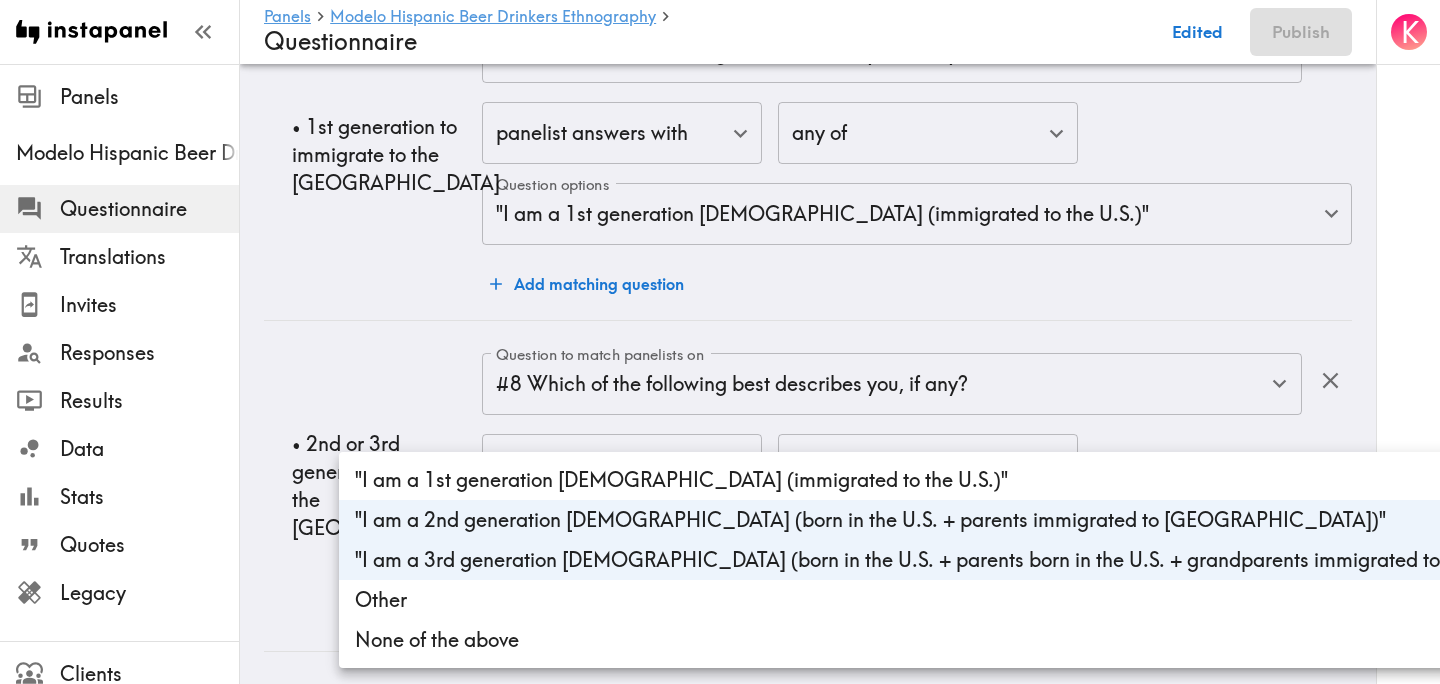 click at bounding box center [720, 342] 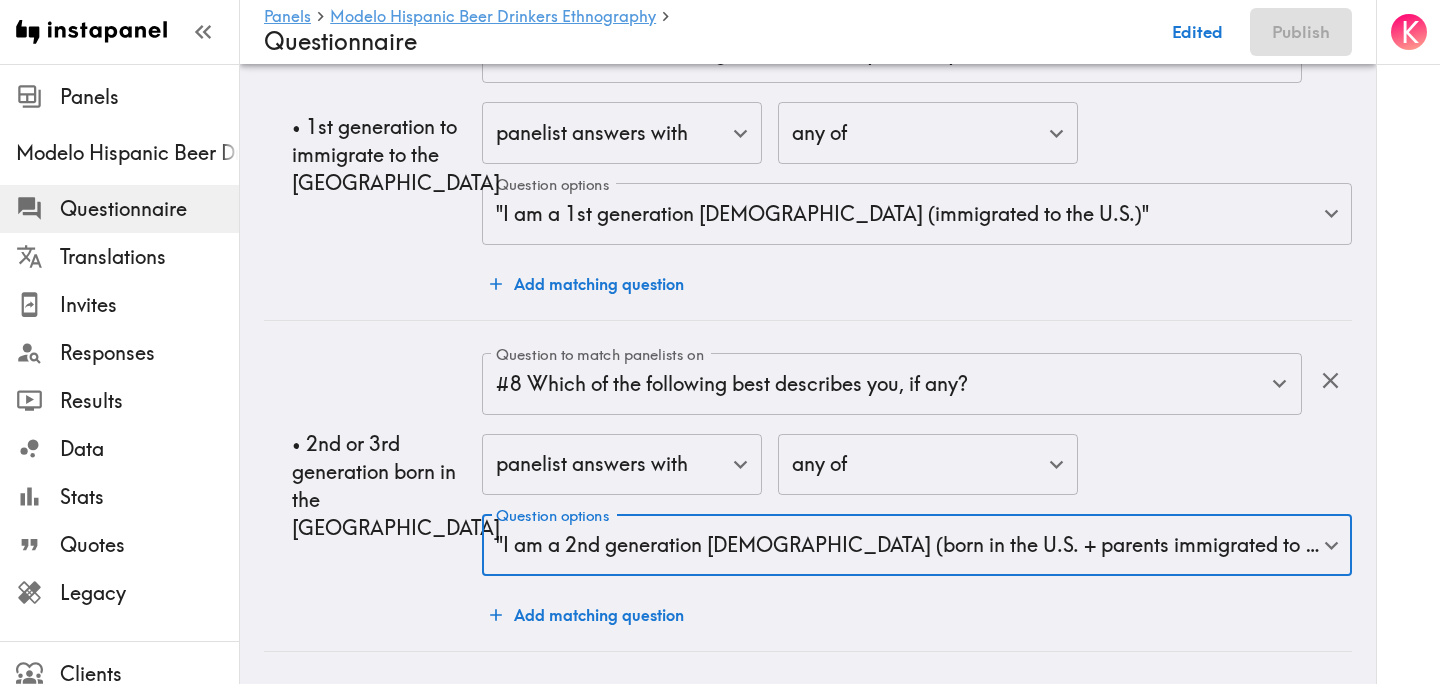 click on "•    2nd or 3rd generation born in the US" at bounding box center (373, 485) 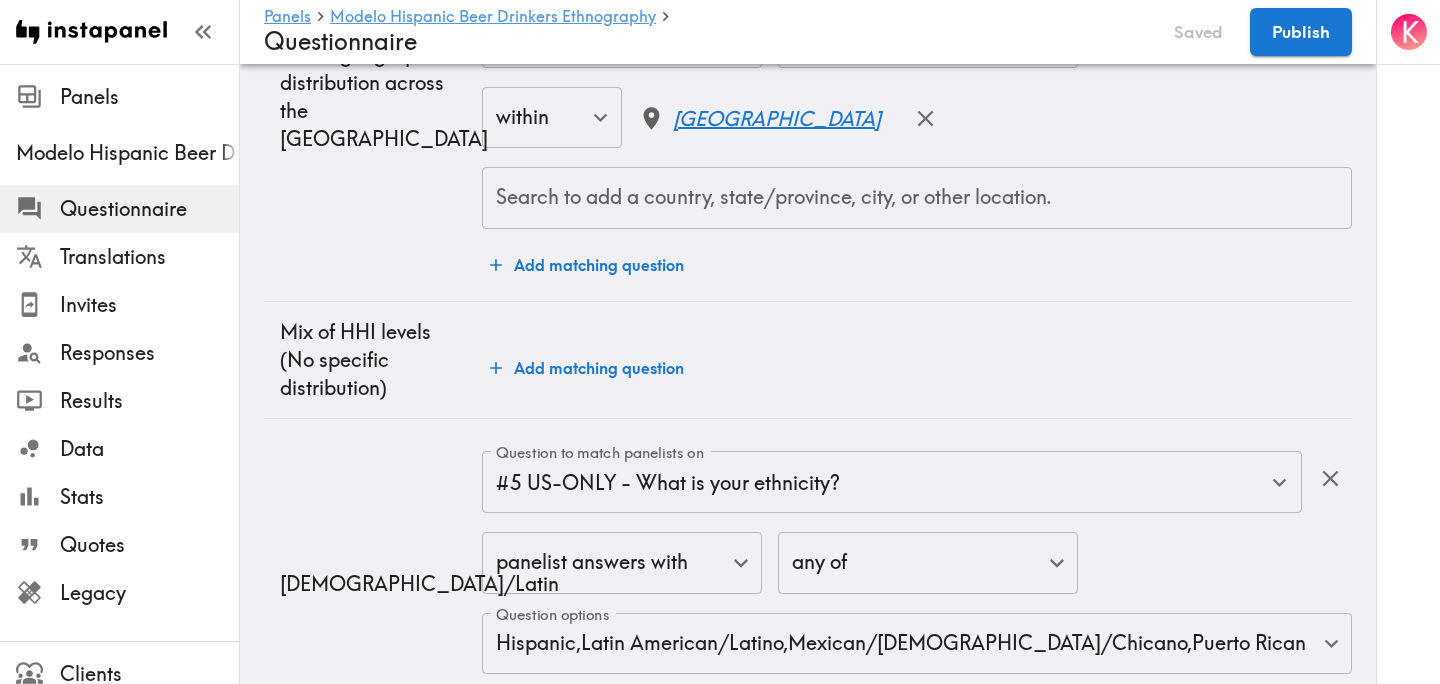 scroll, scrollTop: 0, scrollLeft: 0, axis: both 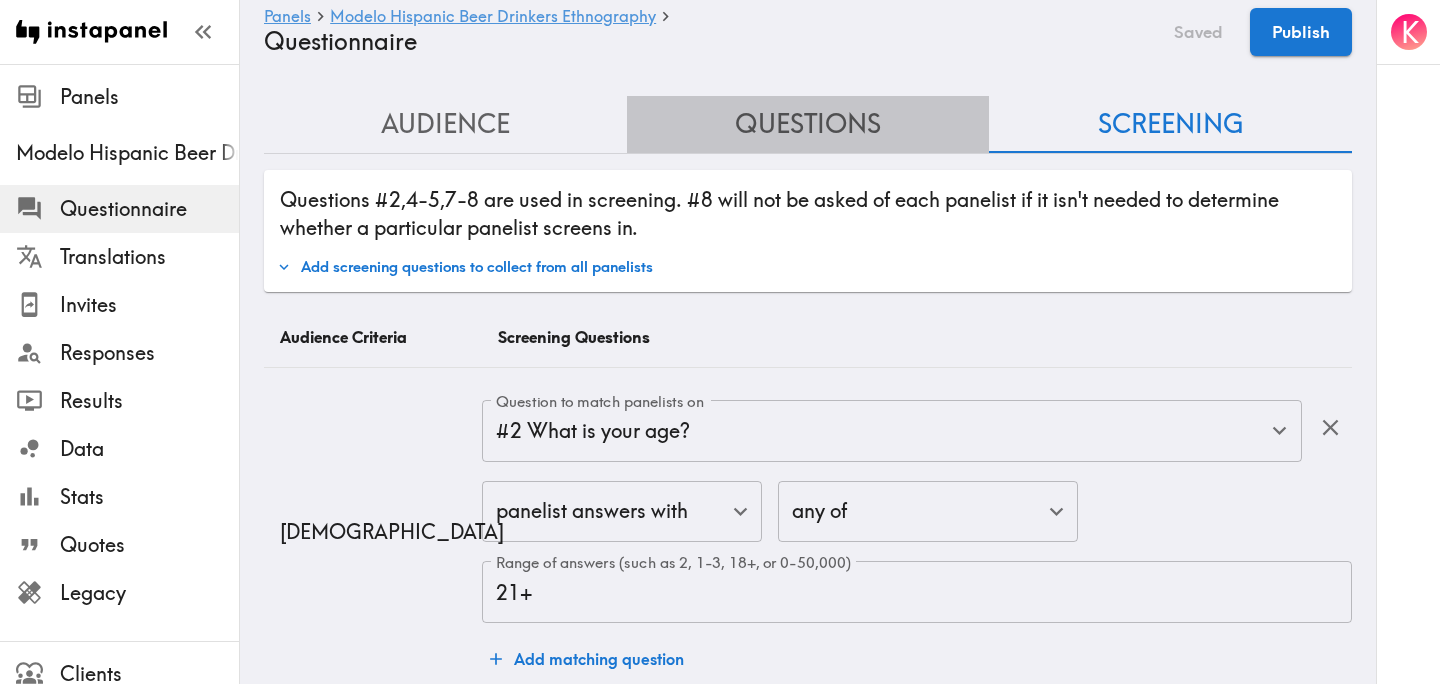 click on "Questions" at bounding box center (808, 124) 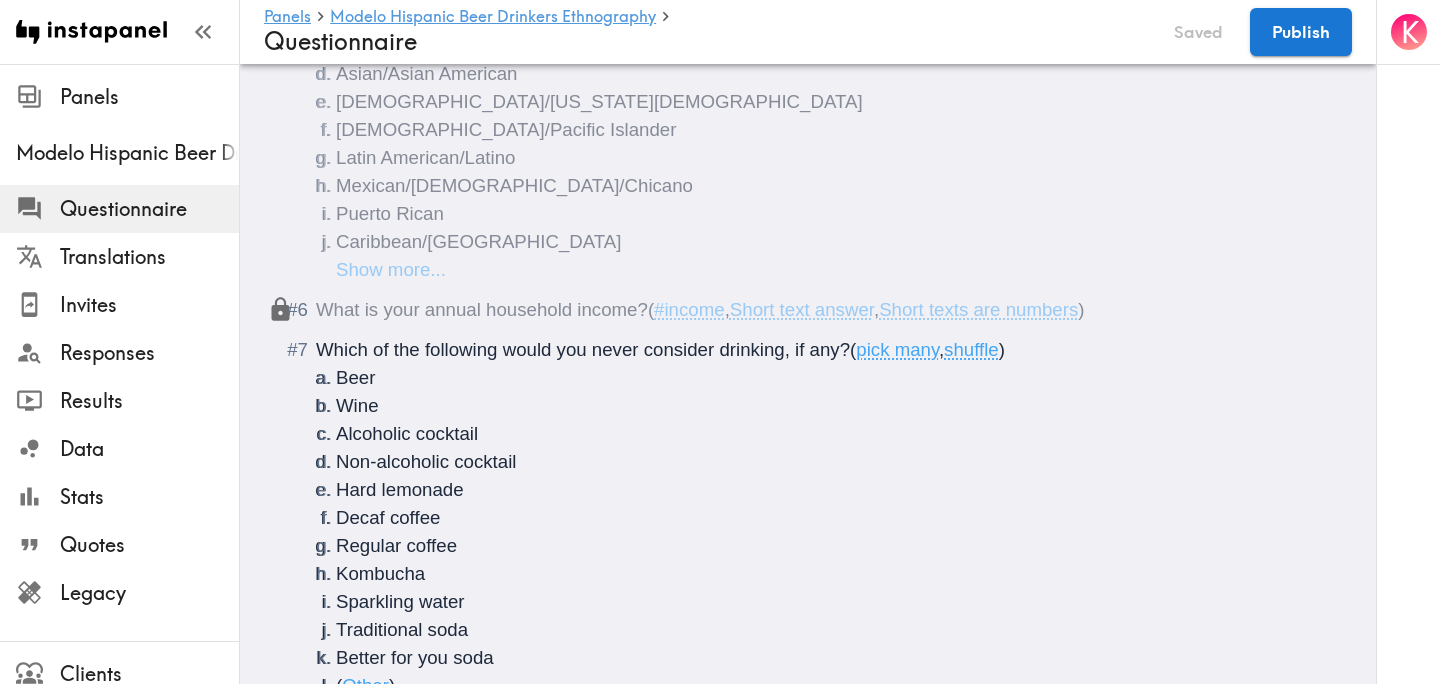 scroll, scrollTop: 698, scrollLeft: 0, axis: vertical 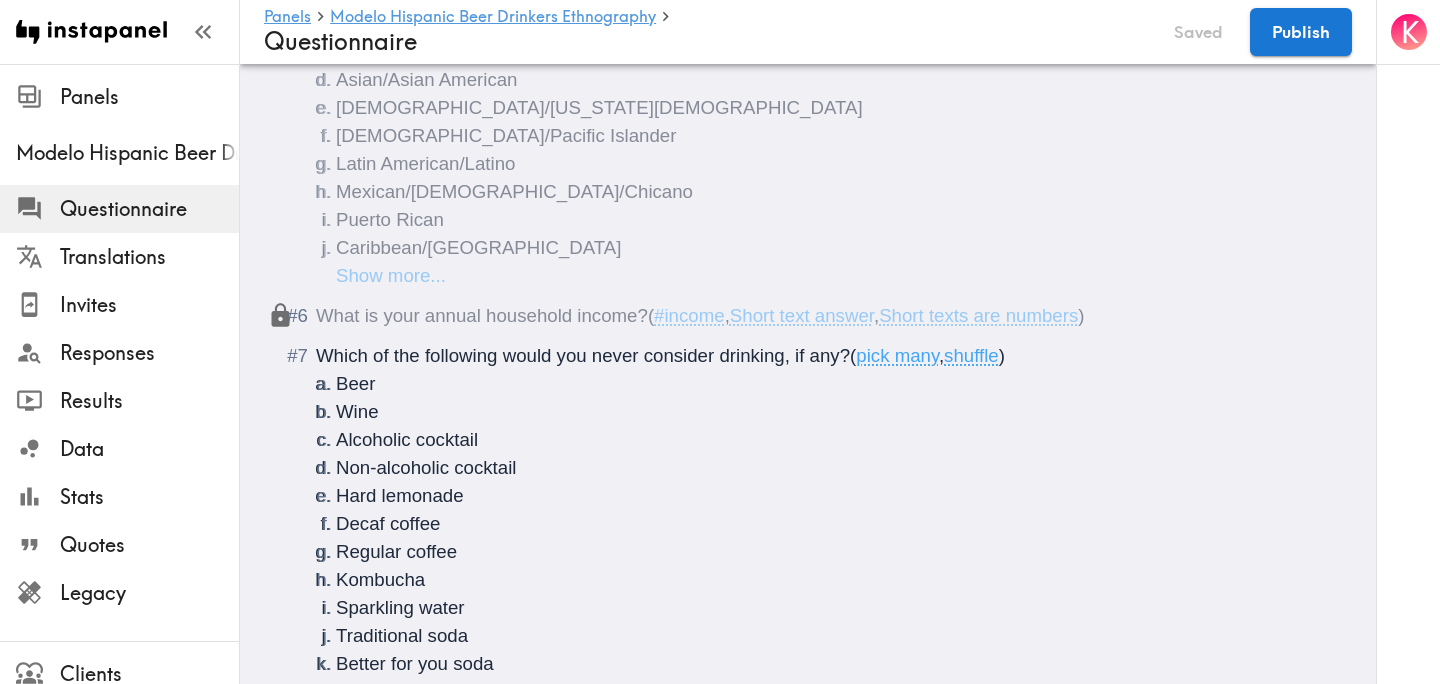 click on "Which of the following would you never consider drinking, if any?" at bounding box center (583, 355) 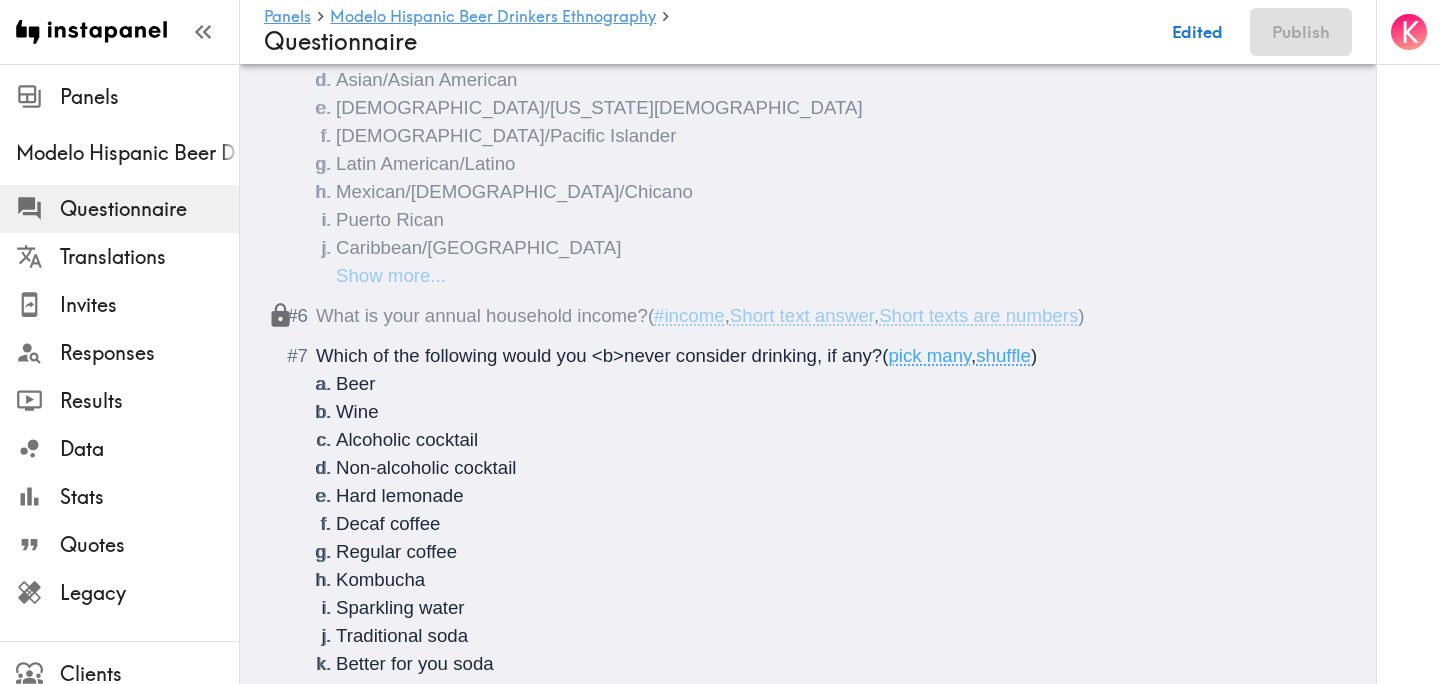 click on "Which of the following would you <b>never consider drinking, if any?" at bounding box center (599, 355) 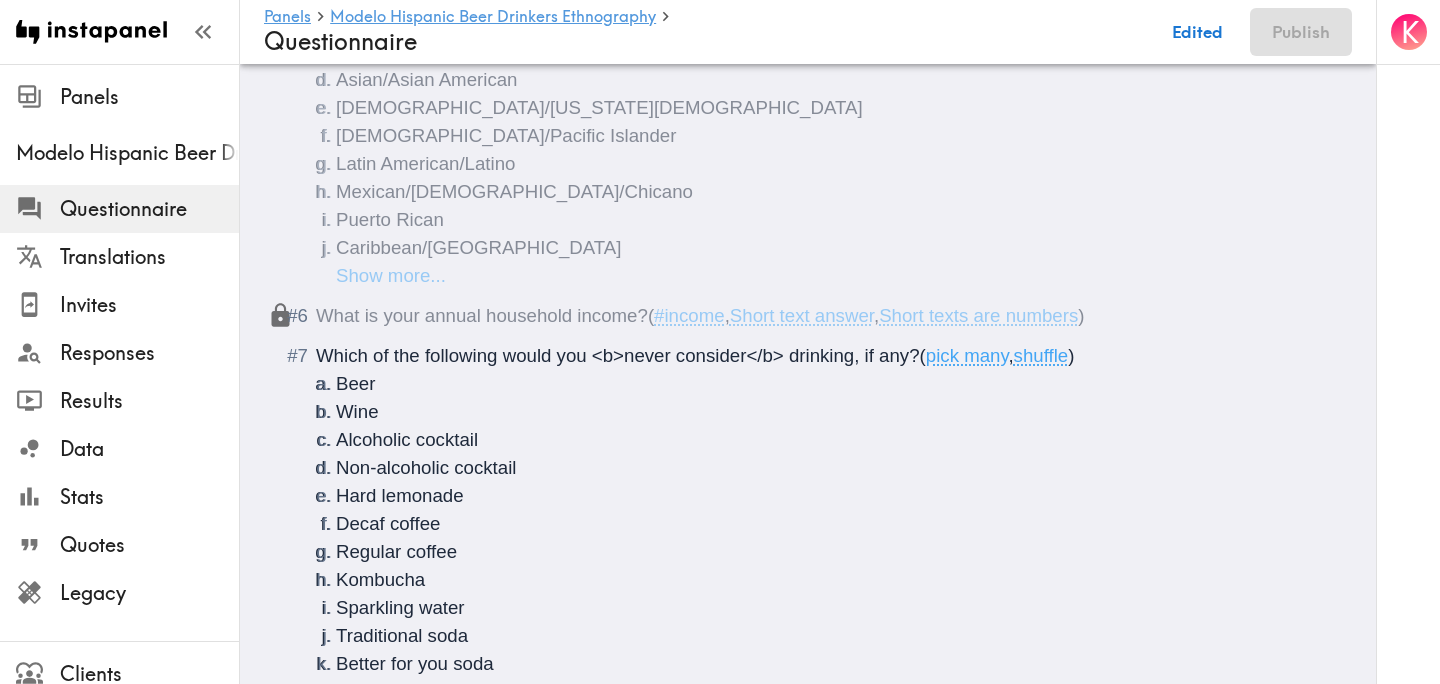 scroll, scrollTop: 1036, scrollLeft: 0, axis: vertical 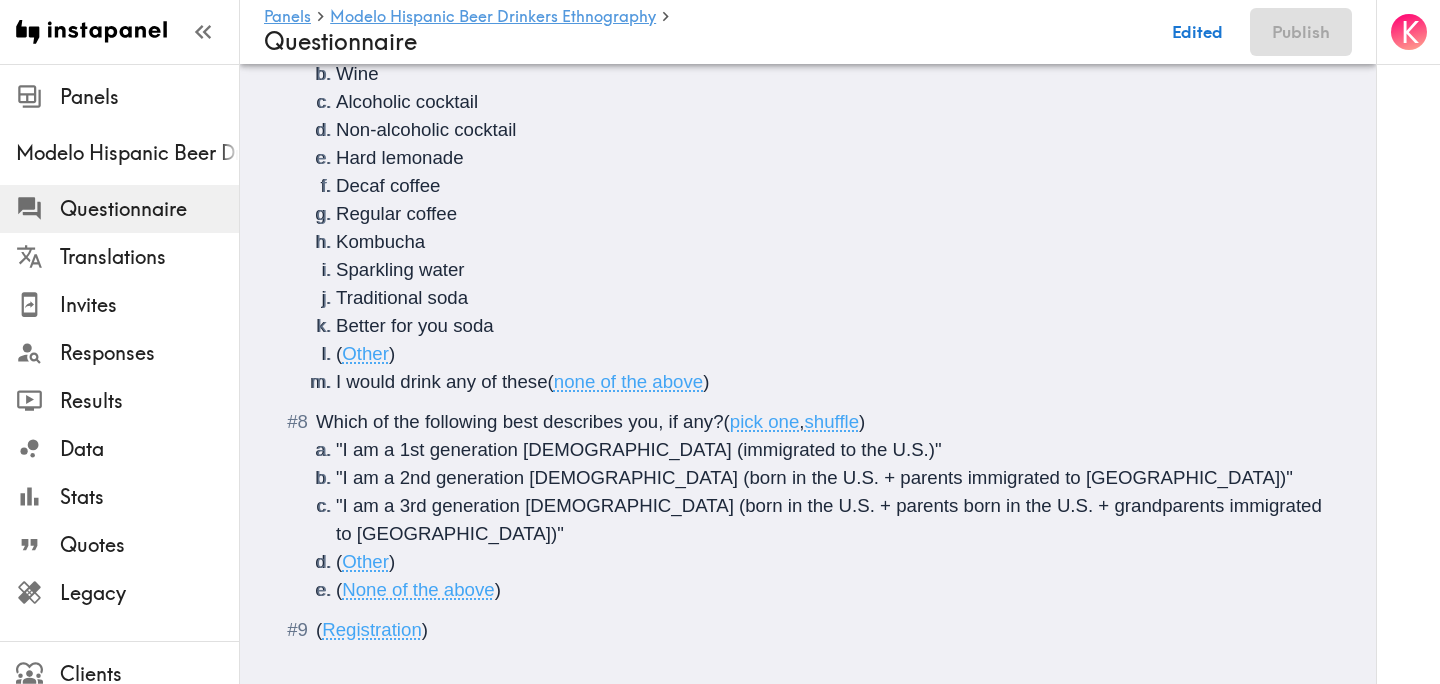 click on "Which of the following best describes you, if any?" at bounding box center (520, 421) 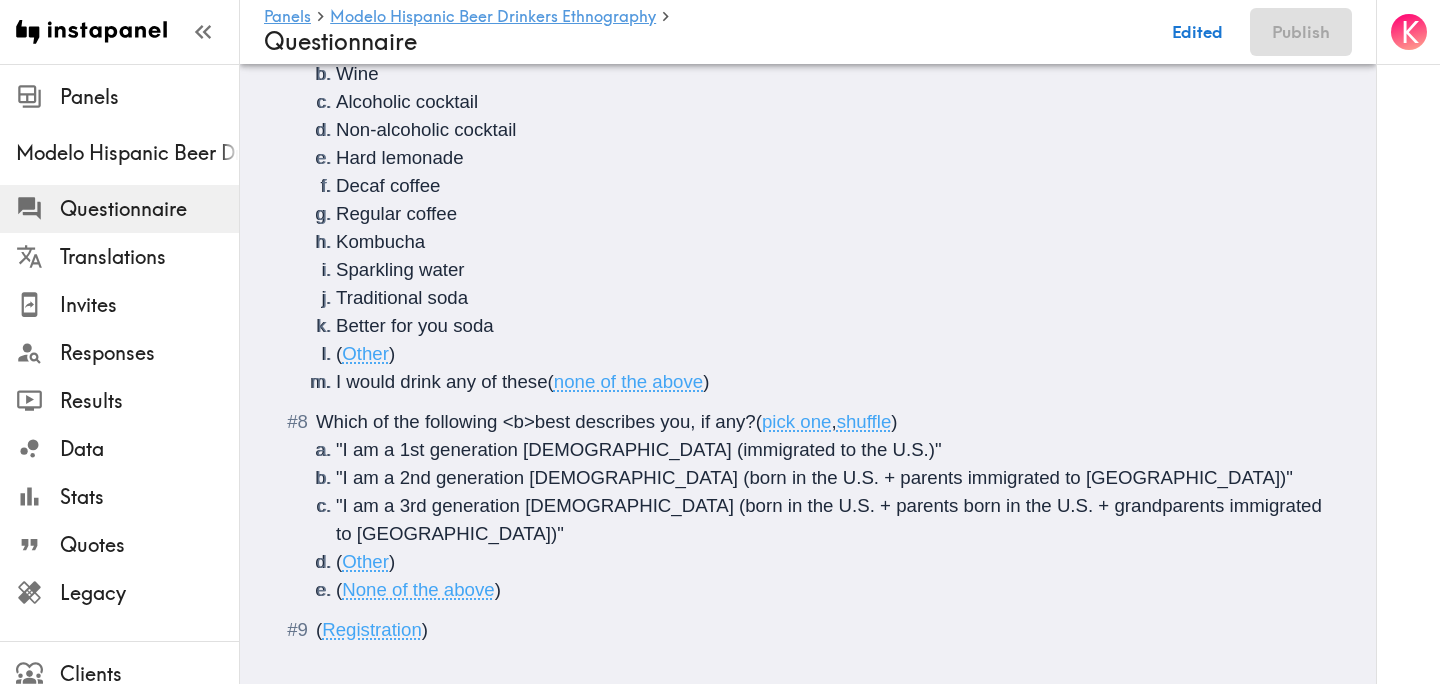 click on "Which of the following <b>best describes you, if any?" at bounding box center (536, 421) 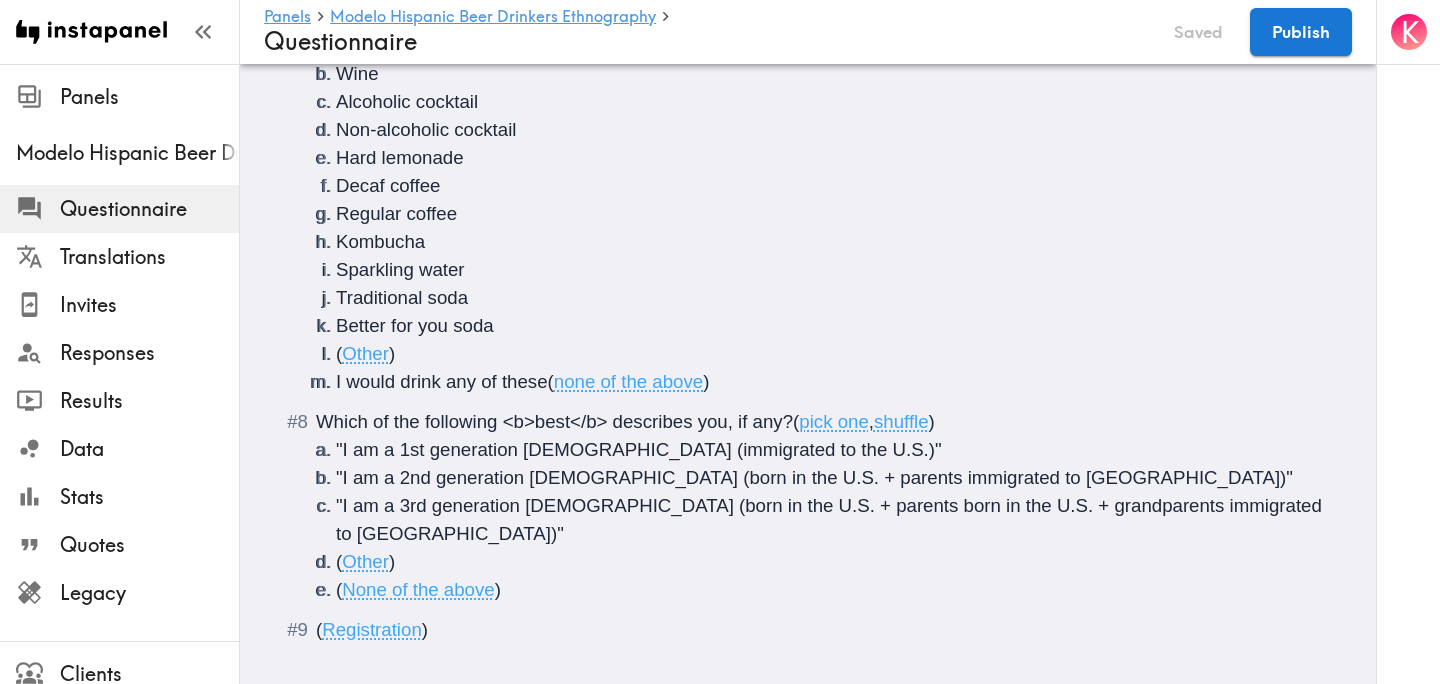 click on "( None of the above )" at bounding box center (832, 590) 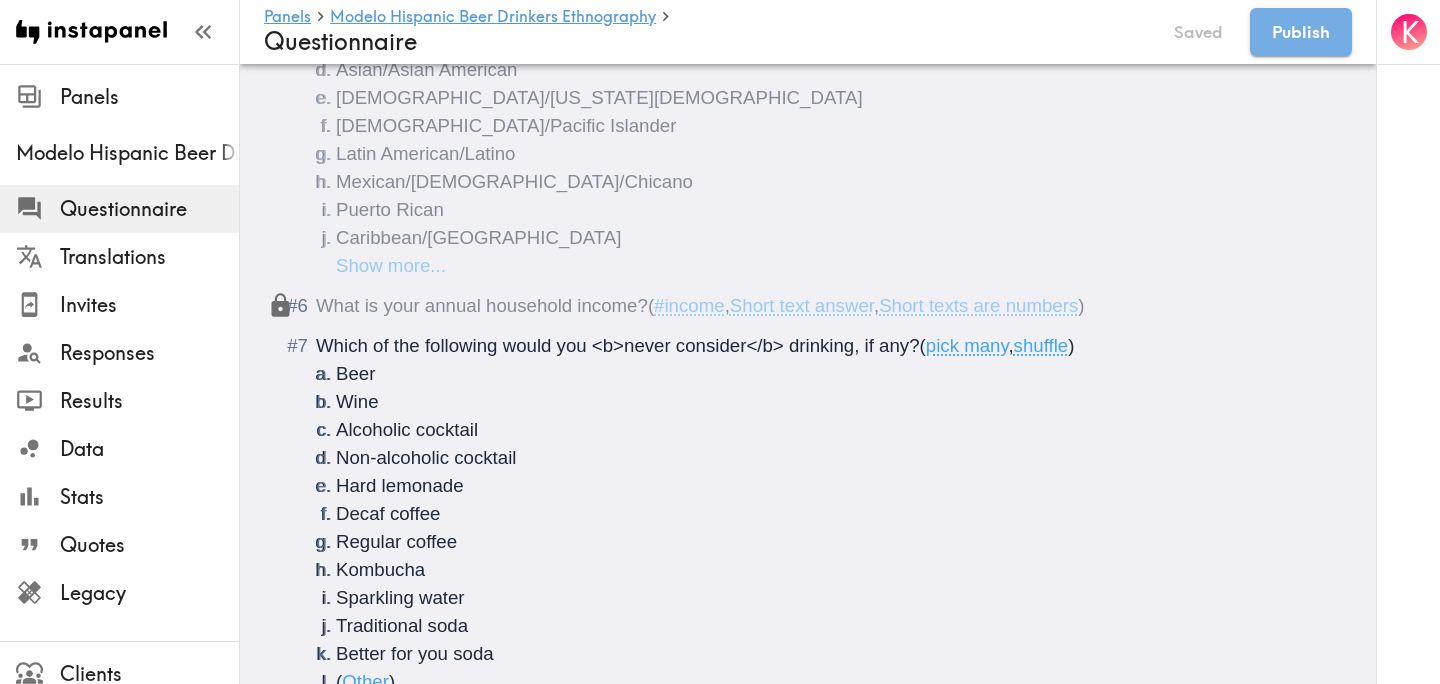scroll, scrollTop: 1076, scrollLeft: 0, axis: vertical 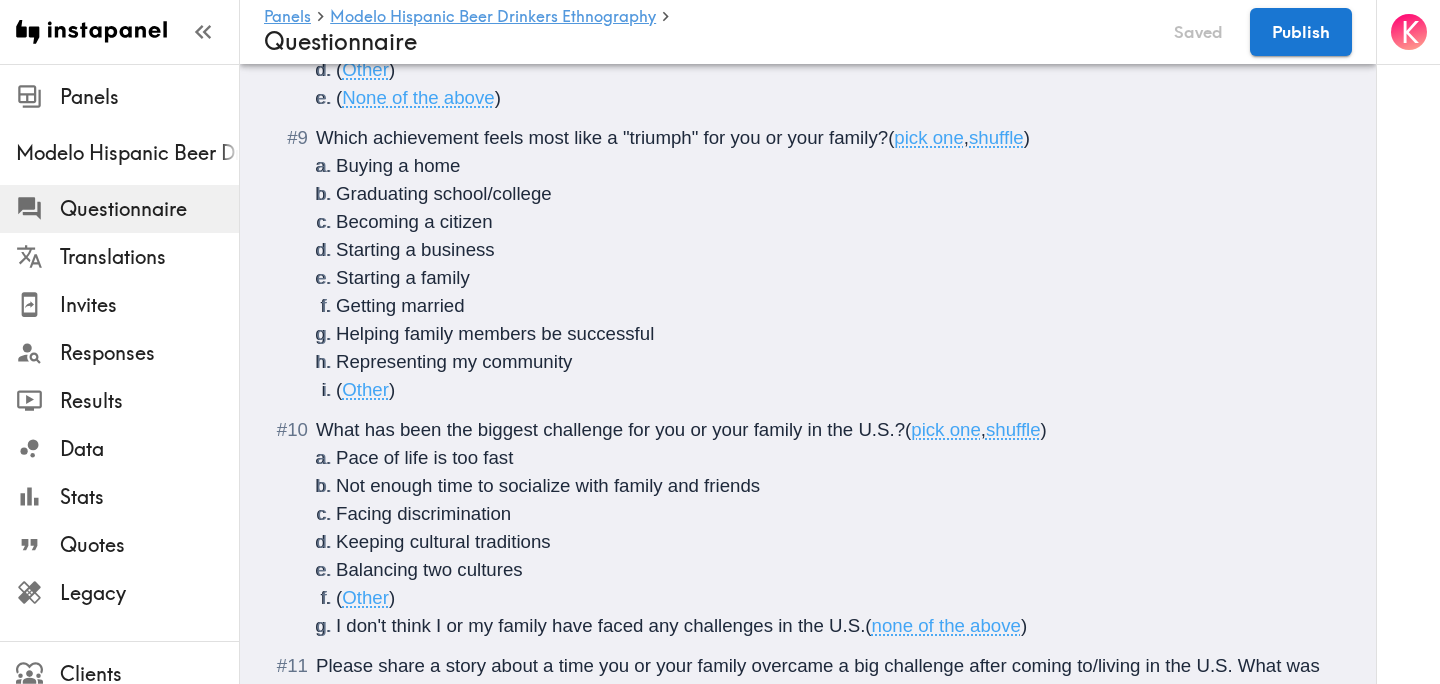 click on "What has been the biggest challenge for you or your family in the U.S.?" at bounding box center [610, 429] 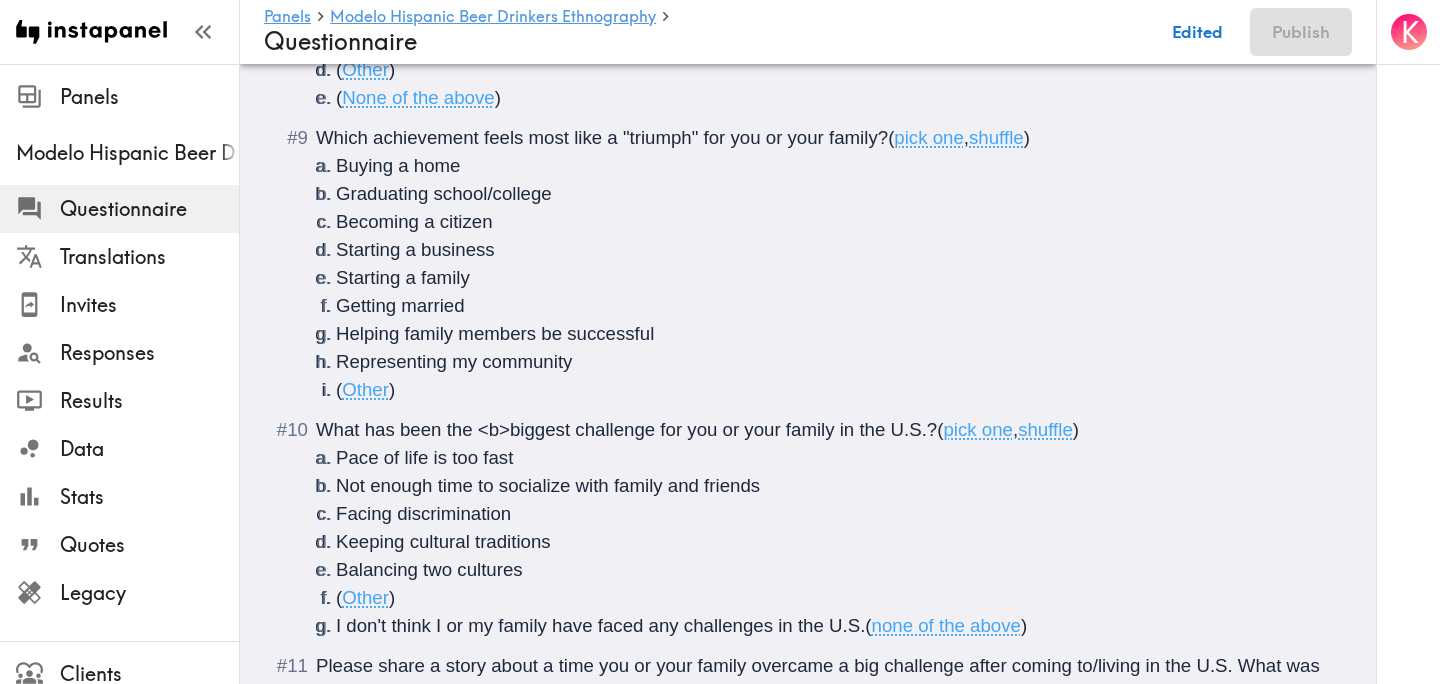 click on "What has been the <b>biggest challenge for you or your family in the U.S.?" at bounding box center [626, 429] 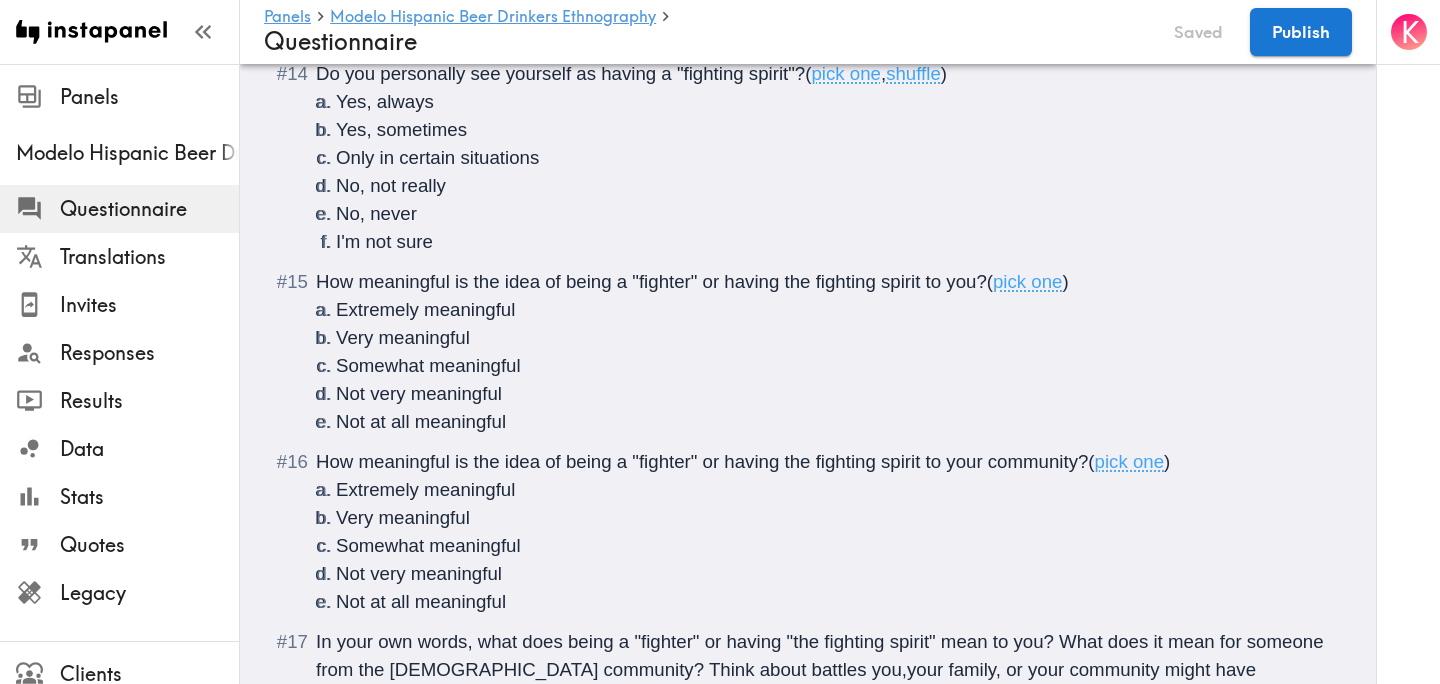 scroll, scrollTop: 2493, scrollLeft: 0, axis: vertical 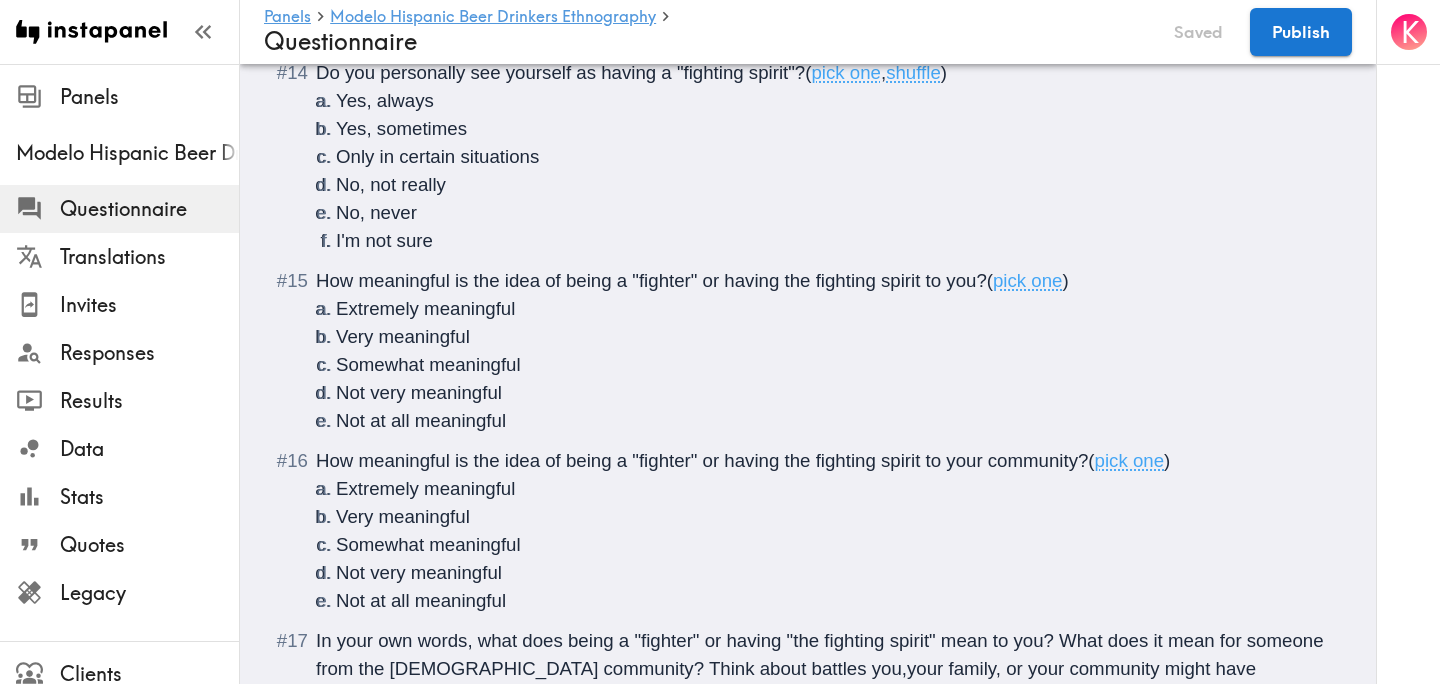 click on "How meaningful is the idea of being a "fighter" or having the fighting spirit to you?" at bounding box center (651, 280) 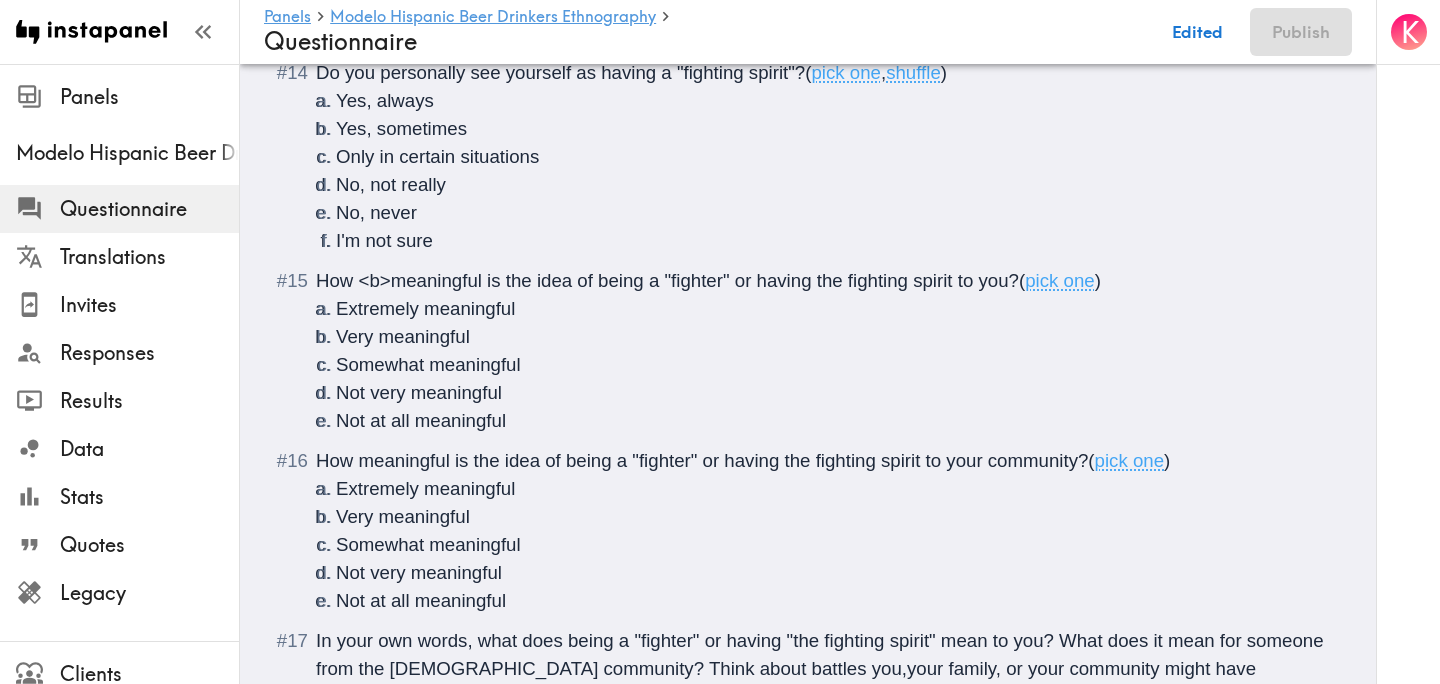 click on "How <b>meaningful is the idea of being a "fighter" or having the fighting spirit to you?" at bounding box center [667, 280] 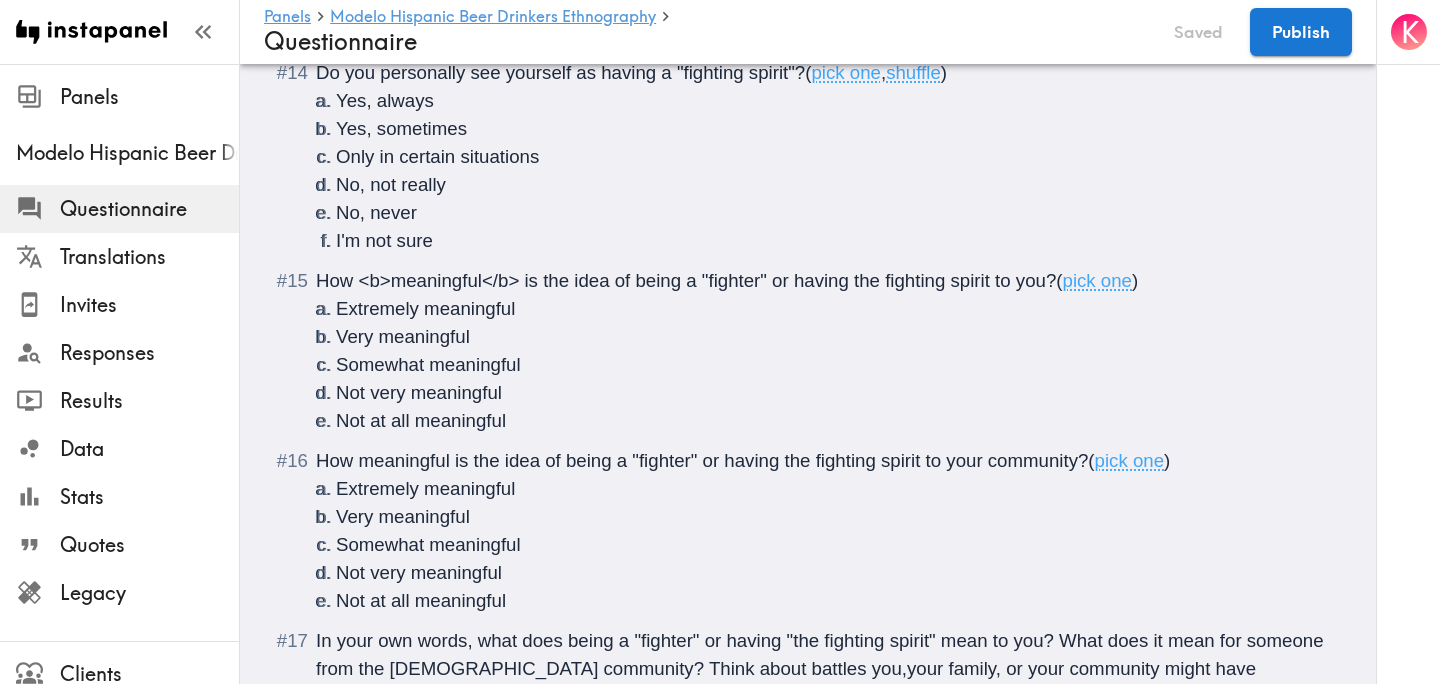 click on "How <b>meaningful</b> is the idea of being a "fighter" or having the fighting spirit to you?" at bounding box center [686, 280] 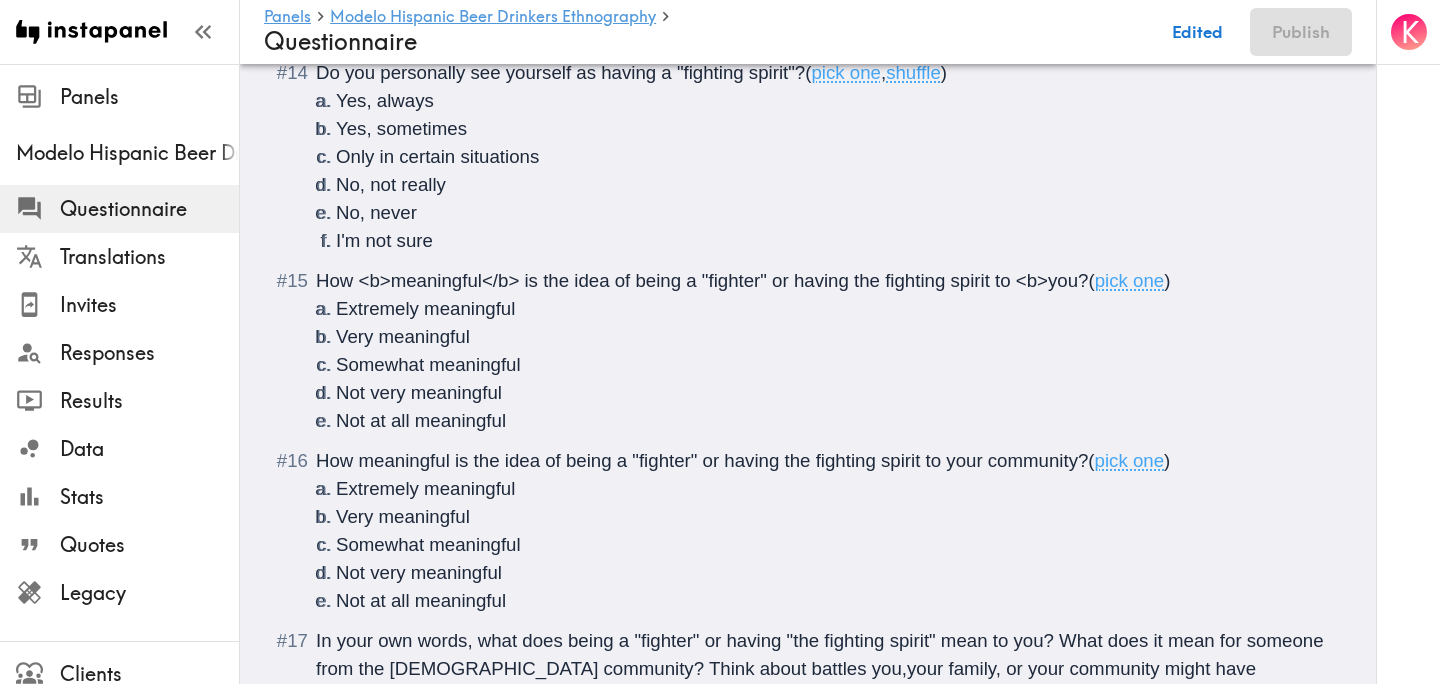 click on "How <b>meaningful</b> is the idea of being a "fighter" or having the fighting spirit to <b>you?" at bounding box center (702, 280) 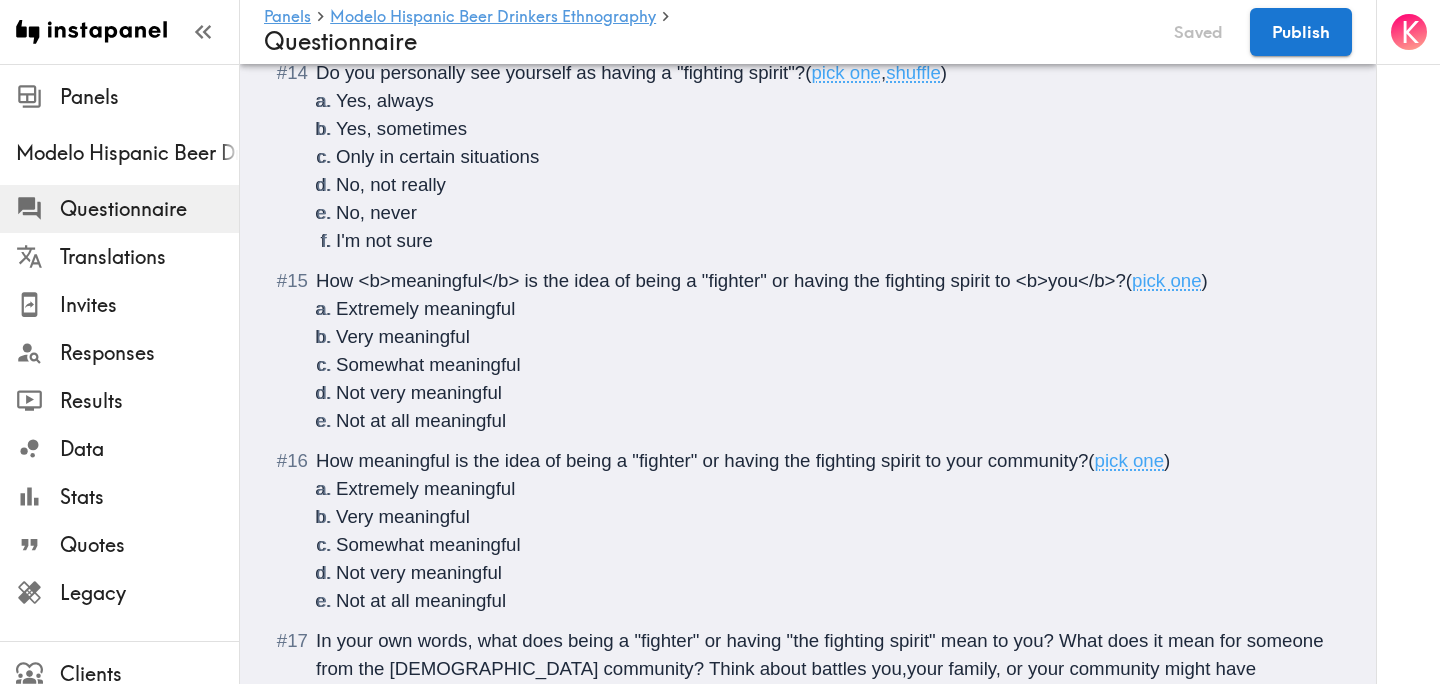 click on "How <b>meaningful</b> is the idea of being a "fighter" or having the fighting spirit to <b>you</b>?" at bounding box center [721, 280] 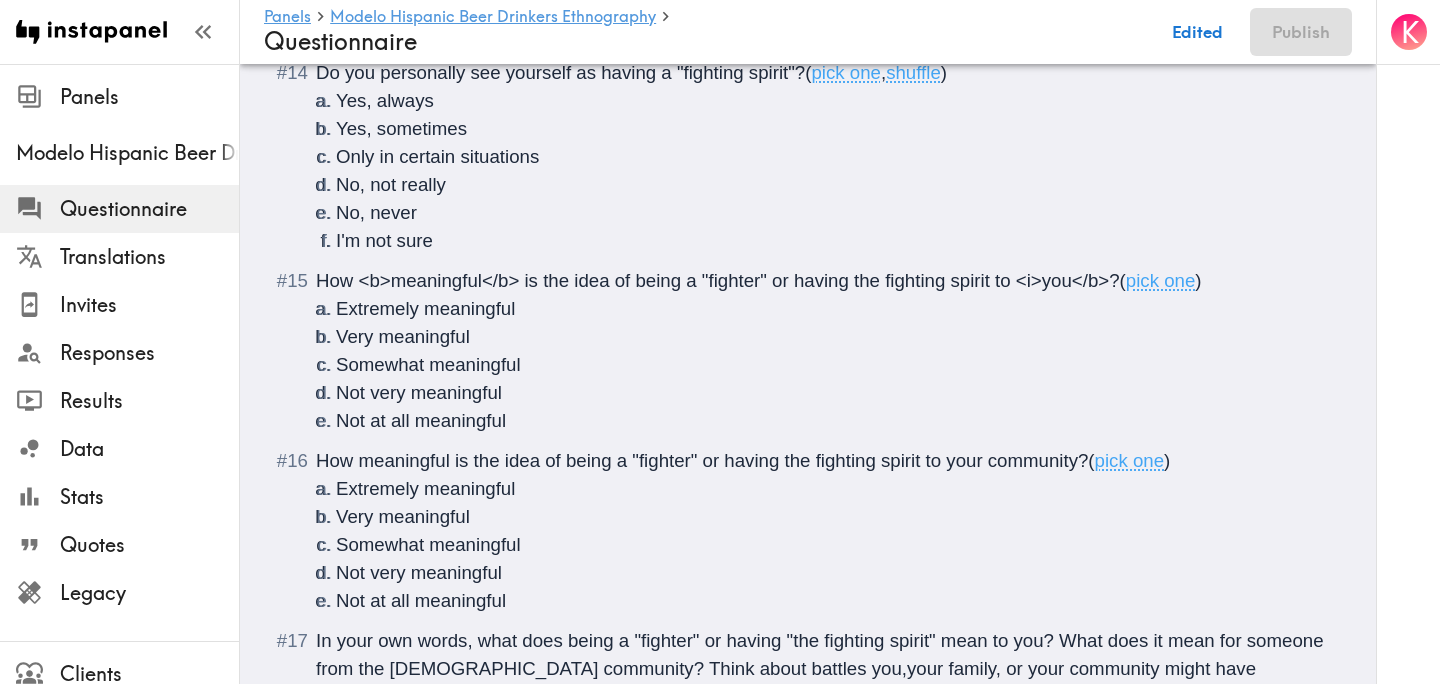 click on "How <b>meaningful</b> is the idea of being a "fighter" or having the fighting spirit to <i>you</b>?" at bounding box center (718, 280) 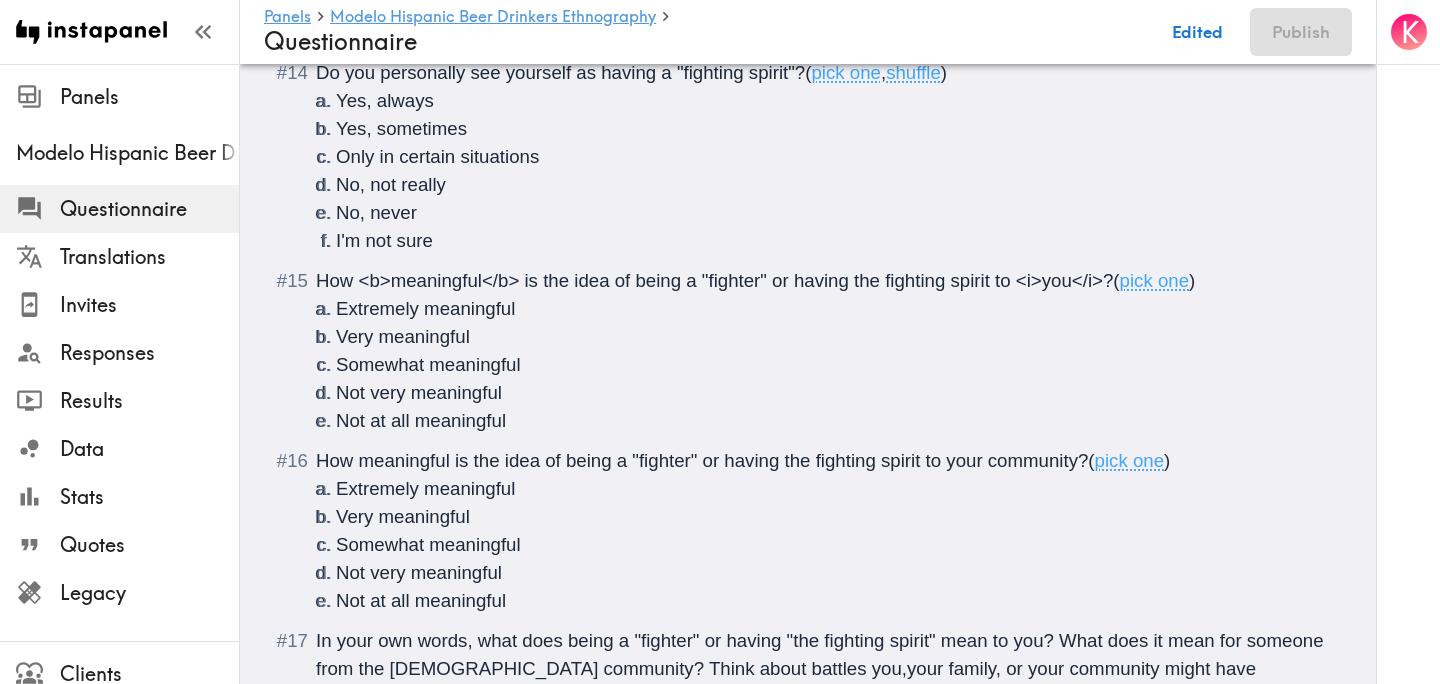 click on "How meaningful is the idea of being a "fighter" or having the fighting spirit to your community?" at bounding box center [702, 460] 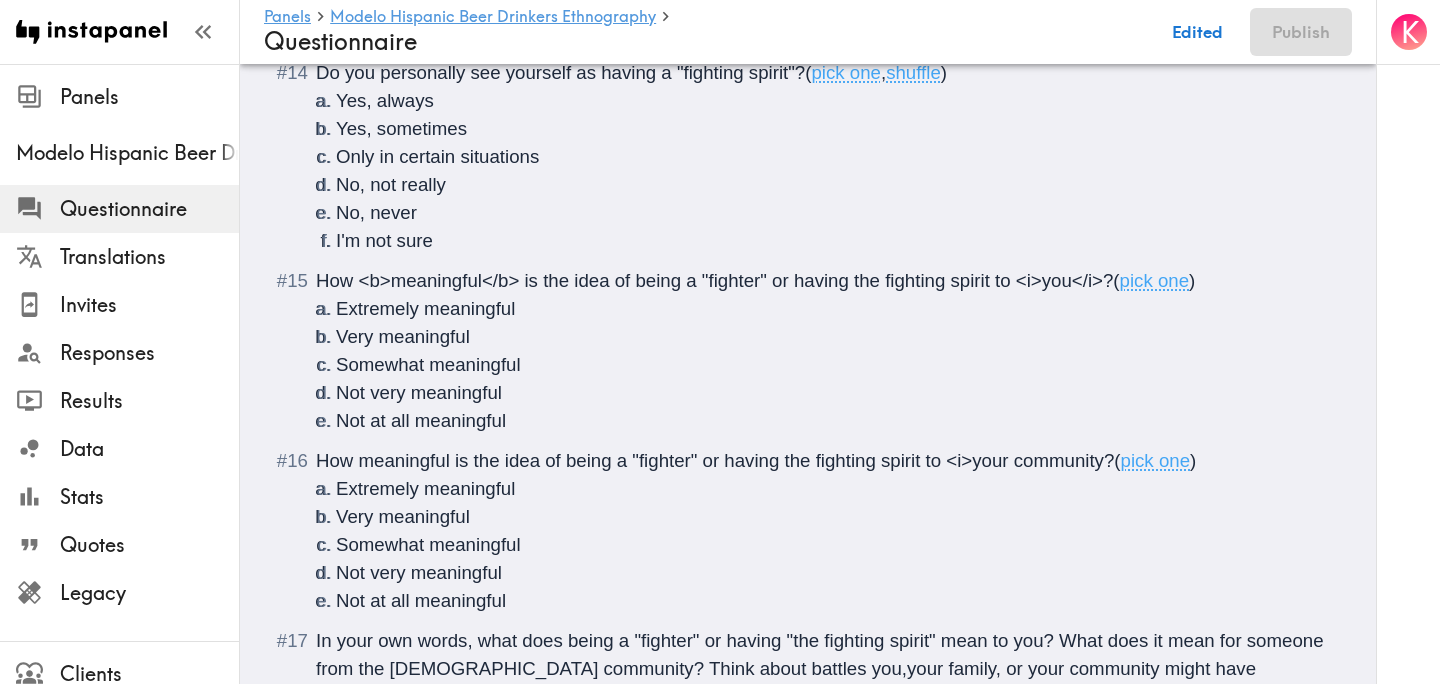 click on "How meaningful is the idea of being a "fighter" or having the fighting spirit to <i>your community?" at bounding box center (715, 460) 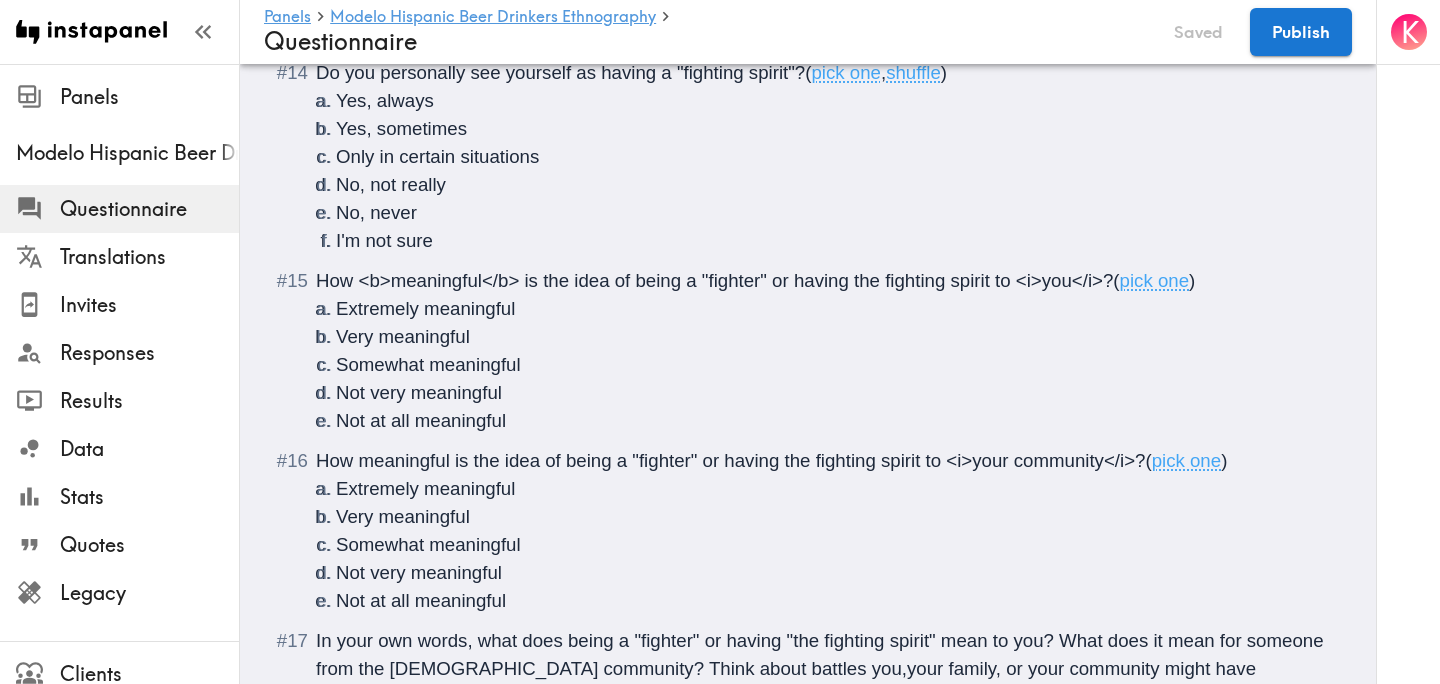 click on "How meaningful is the idea of being a "fighter" or having the fighting spirit to <i>your community</i>?" at bounding box center (730, 460) 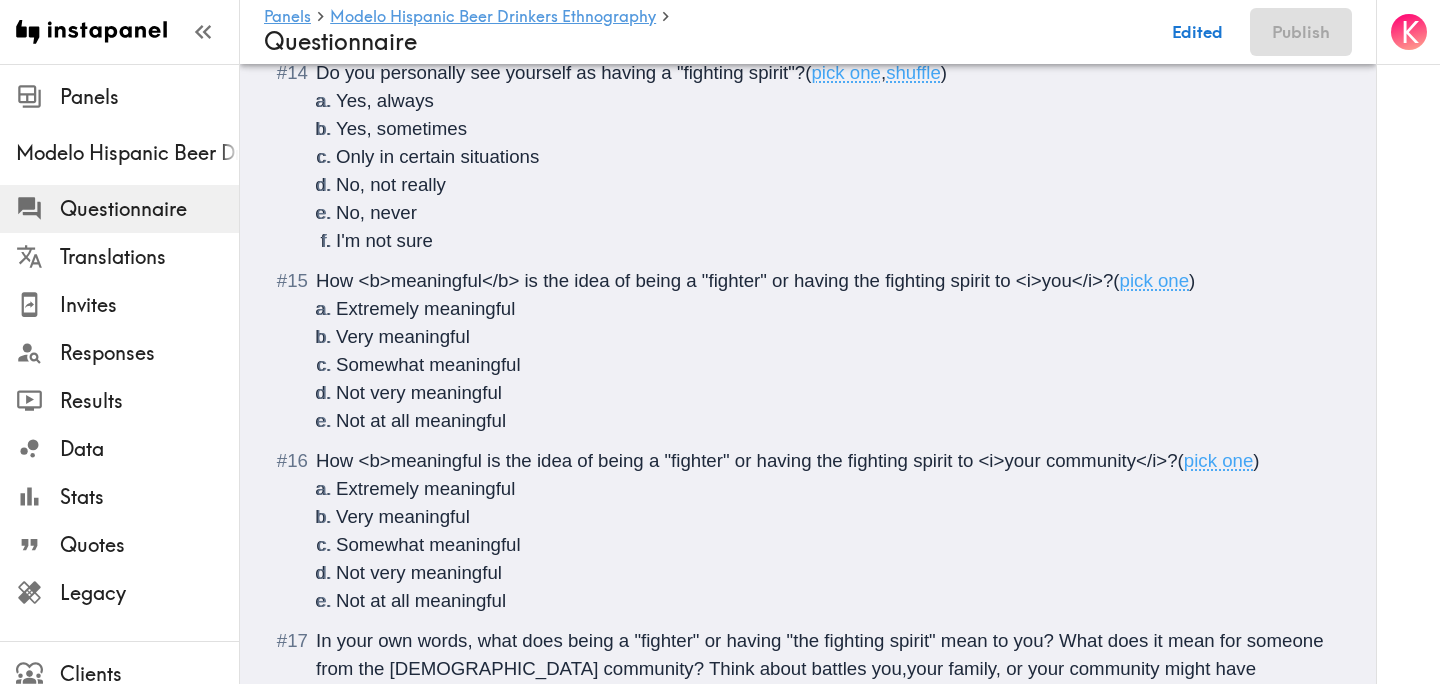 click on "How <b>meaningful is the idea of being a "fighter" or having the fighting spirit to <i>your community</i>?" at bounding box center (747, 460) 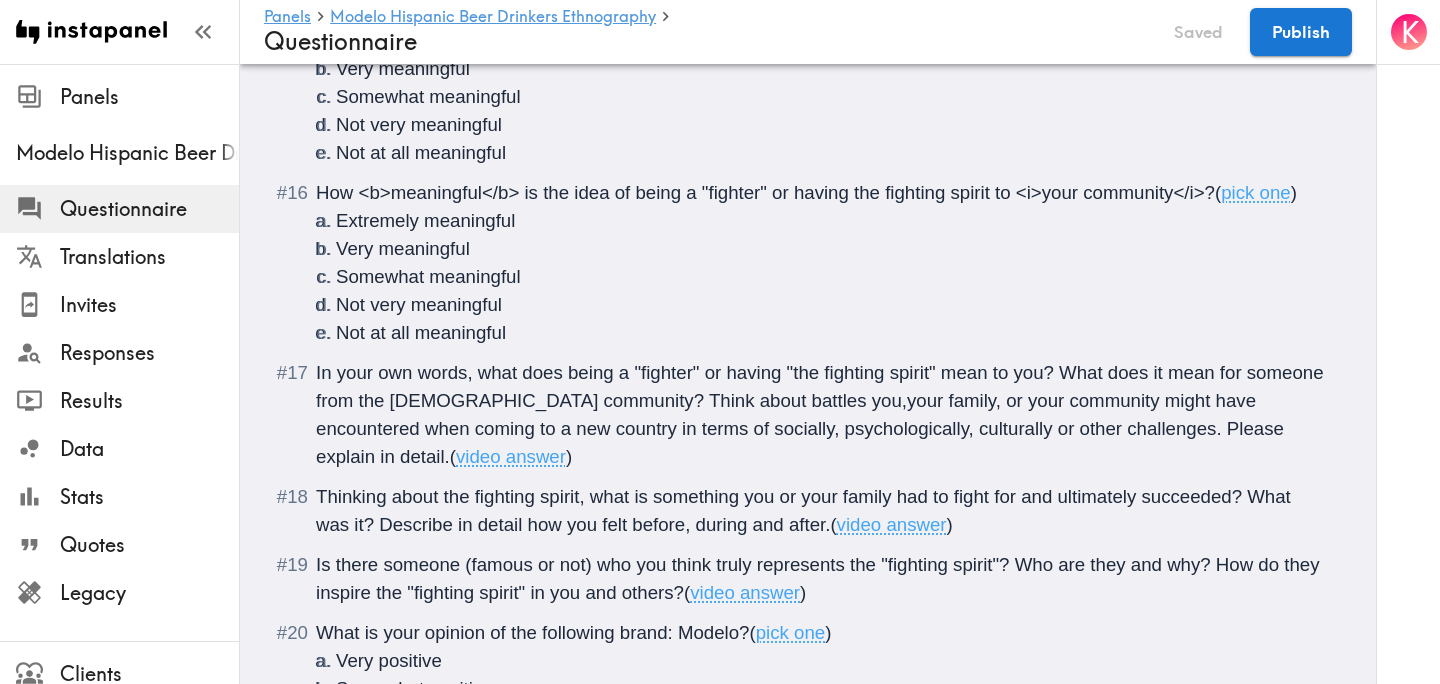 scroll, scrollTop: 2771, scrollLeft: 0, axis: vertical 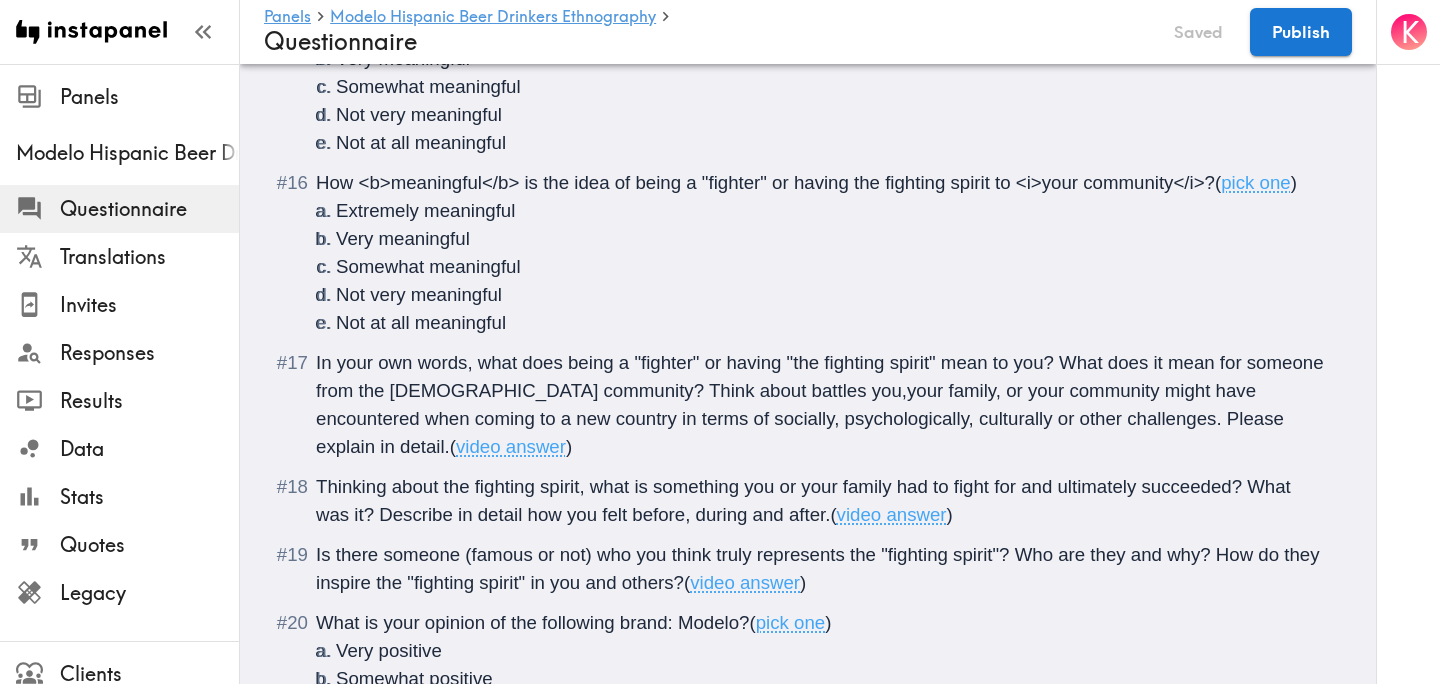 click on "In your own words, what does being a "fighter" or having "the fighting spirit" mean to you? What does it mean for someone from the Hispanic community? Think about battles you,your family, or your community might have encountered when coming to a new country in terms of socially, psychologically, culturally or other challenges. Please explain in detail." at bounding box center (822, 404) 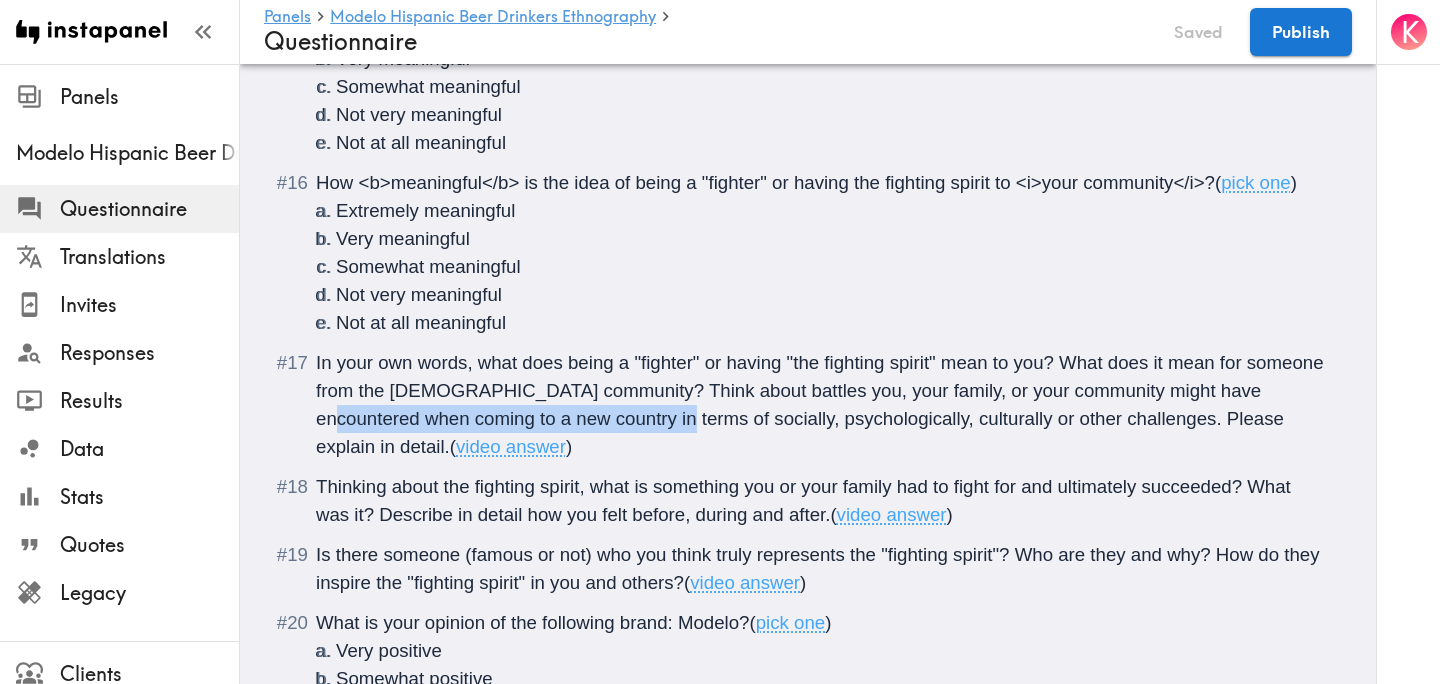 drag, startPoint x: 1238, startPoint y: 364, endPoint x: 616, endPoint y: 384, distance: 622.3215 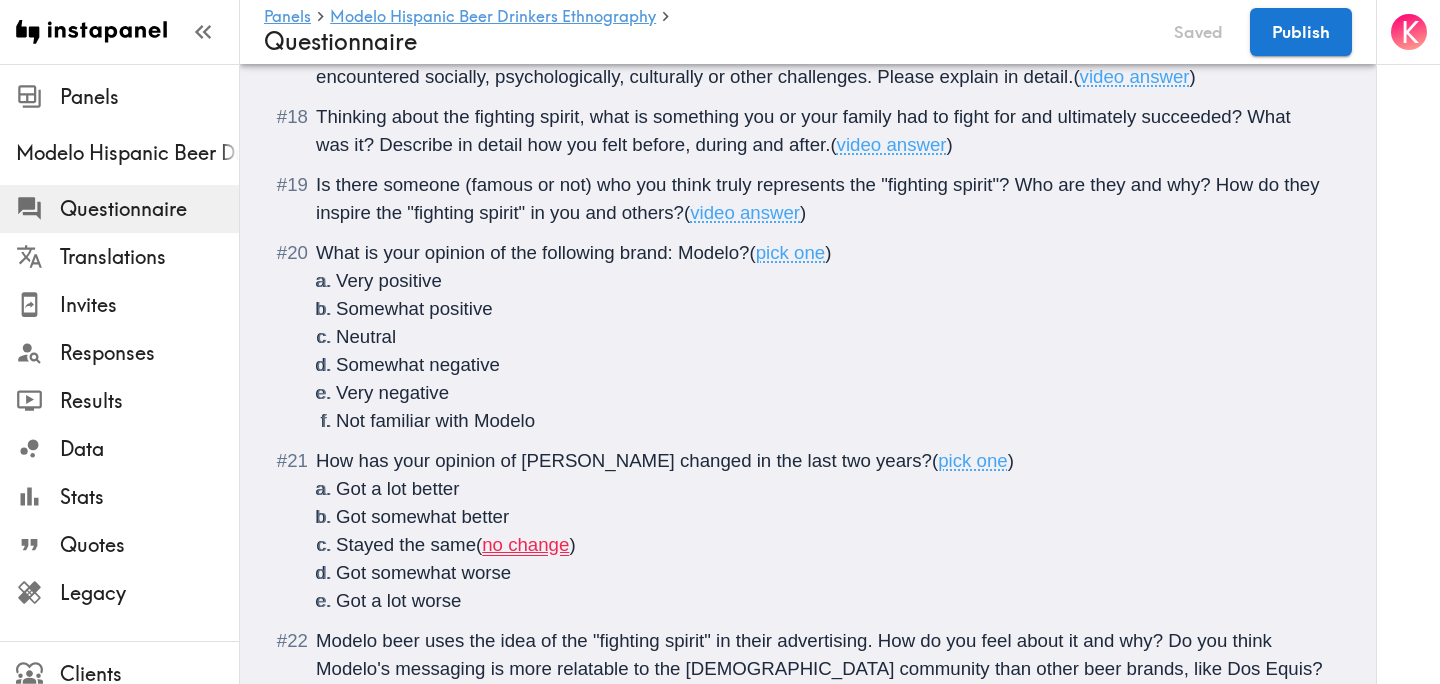 scroll, scrollTop: 3121, scrollLeft: 0, axis: vertical 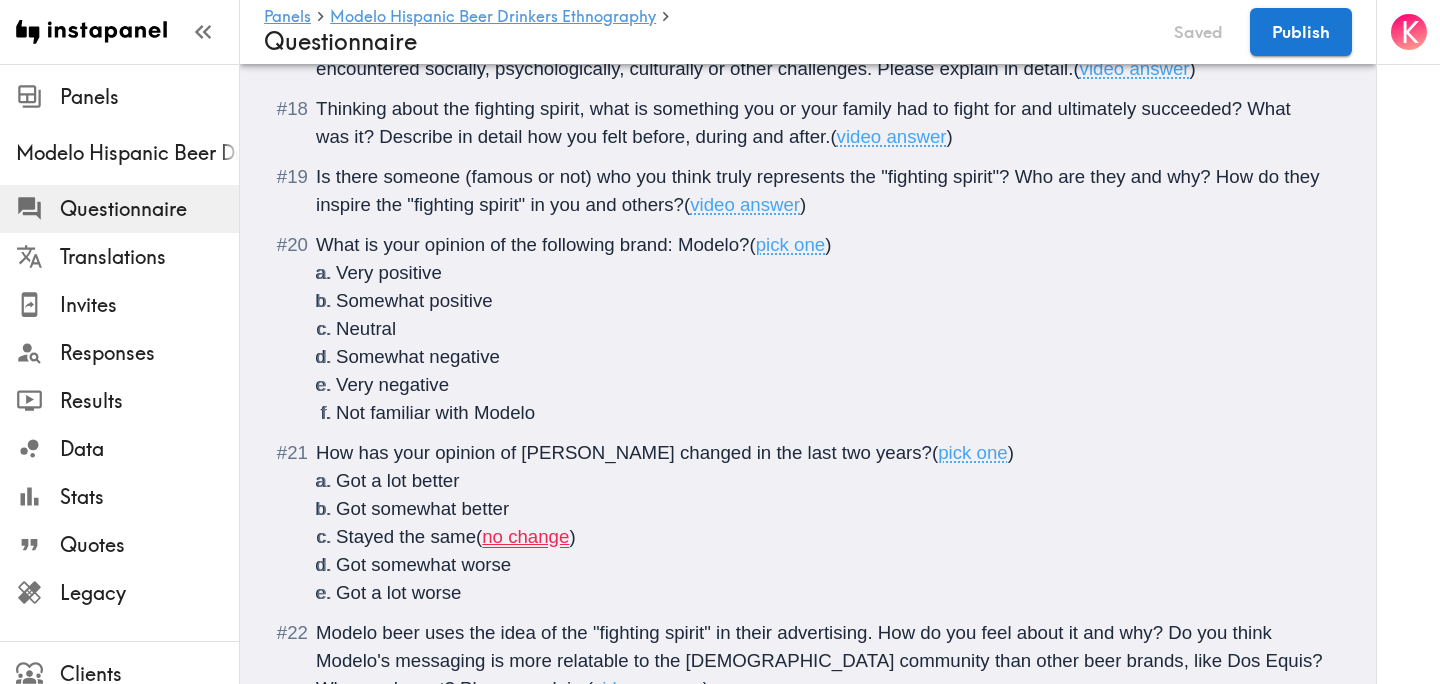 click on "How has your opinion of Modelo changed in the last two years?" at bounding box center (624, 452) 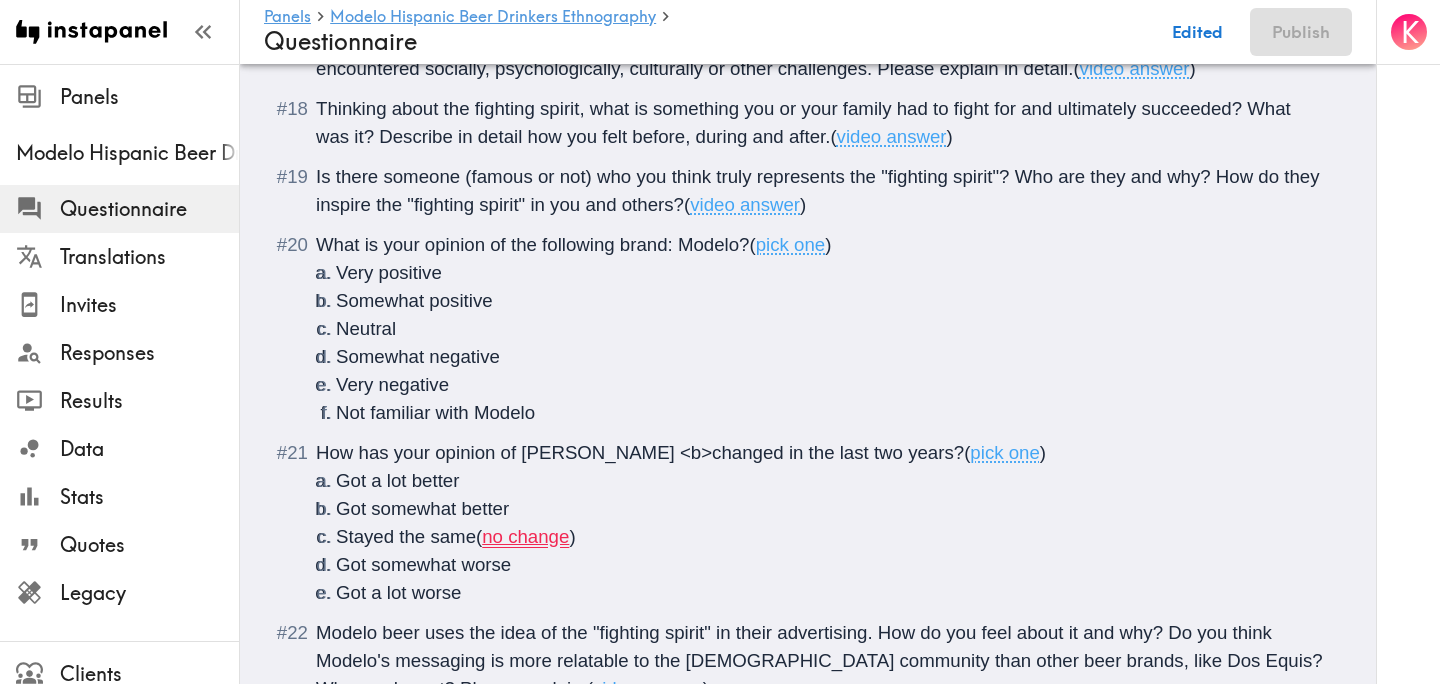 click on "How has your opinion of Modelo <b>changed in the last two years?" at bounding box center (640, 452) 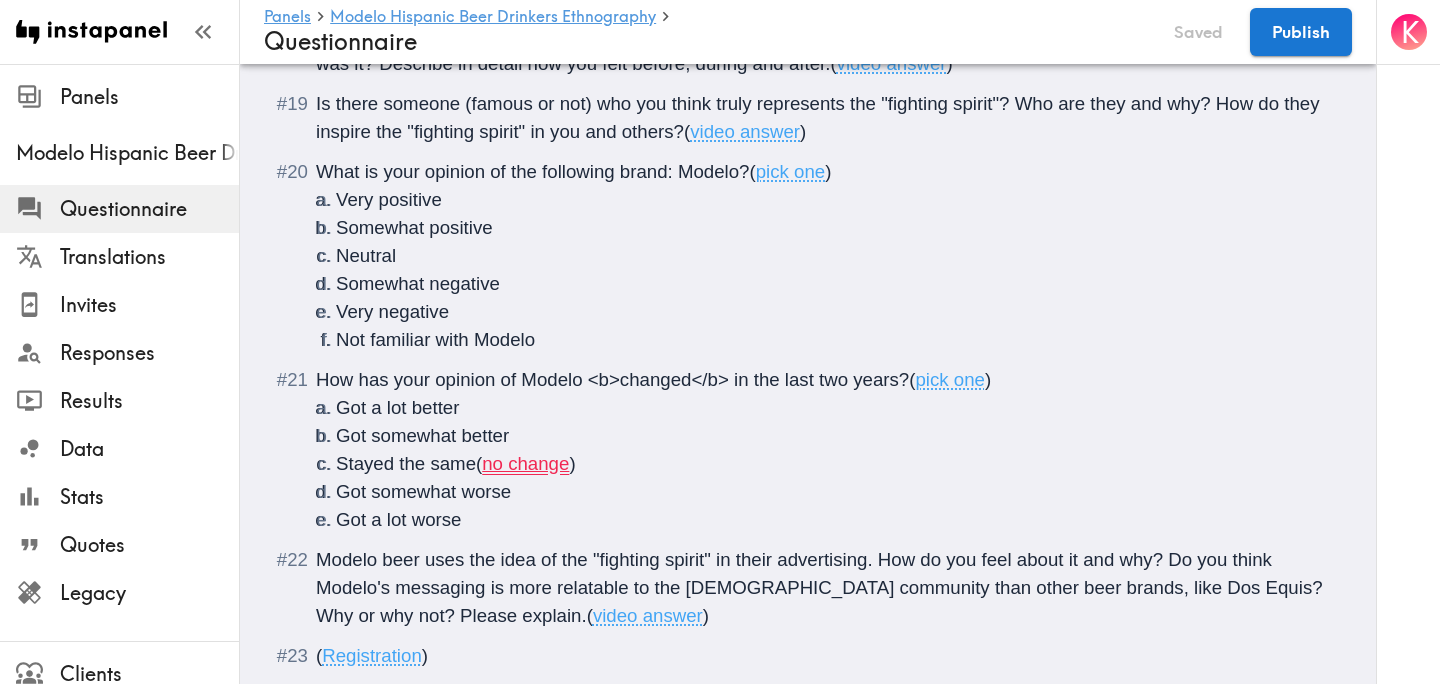 scroll, scrollTop: 3200, scrollLeft: 0, axis: vertical 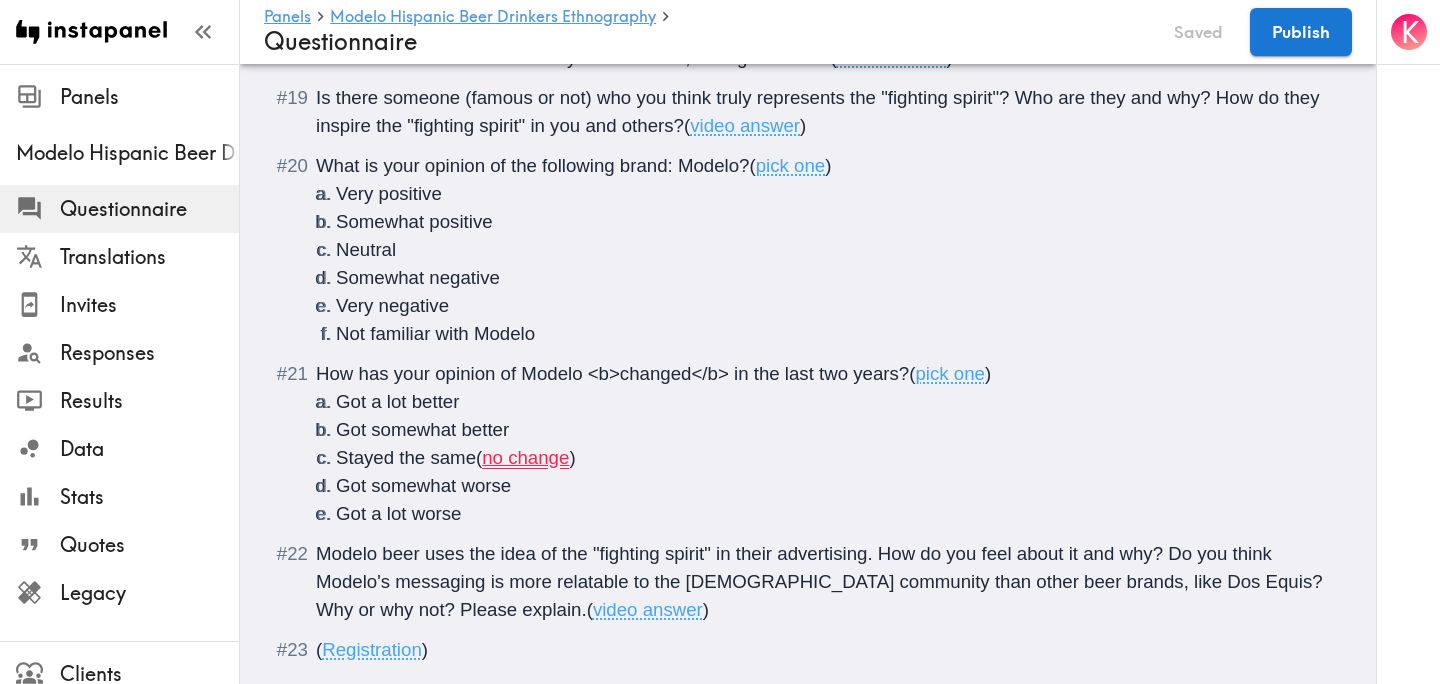 click on "Stayed the same  ( no change )" at bounding box center [832, 458] 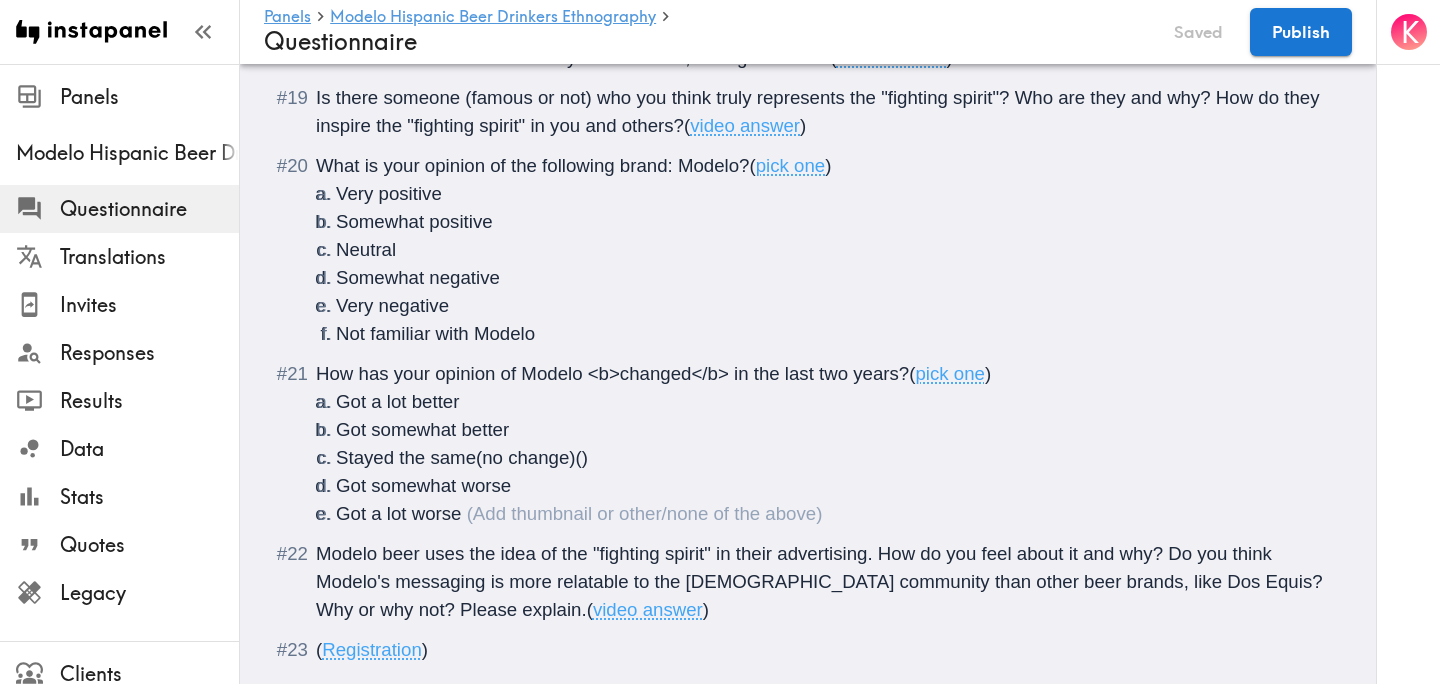 click on "Got a lot worse" at bounding box center [832, 514] 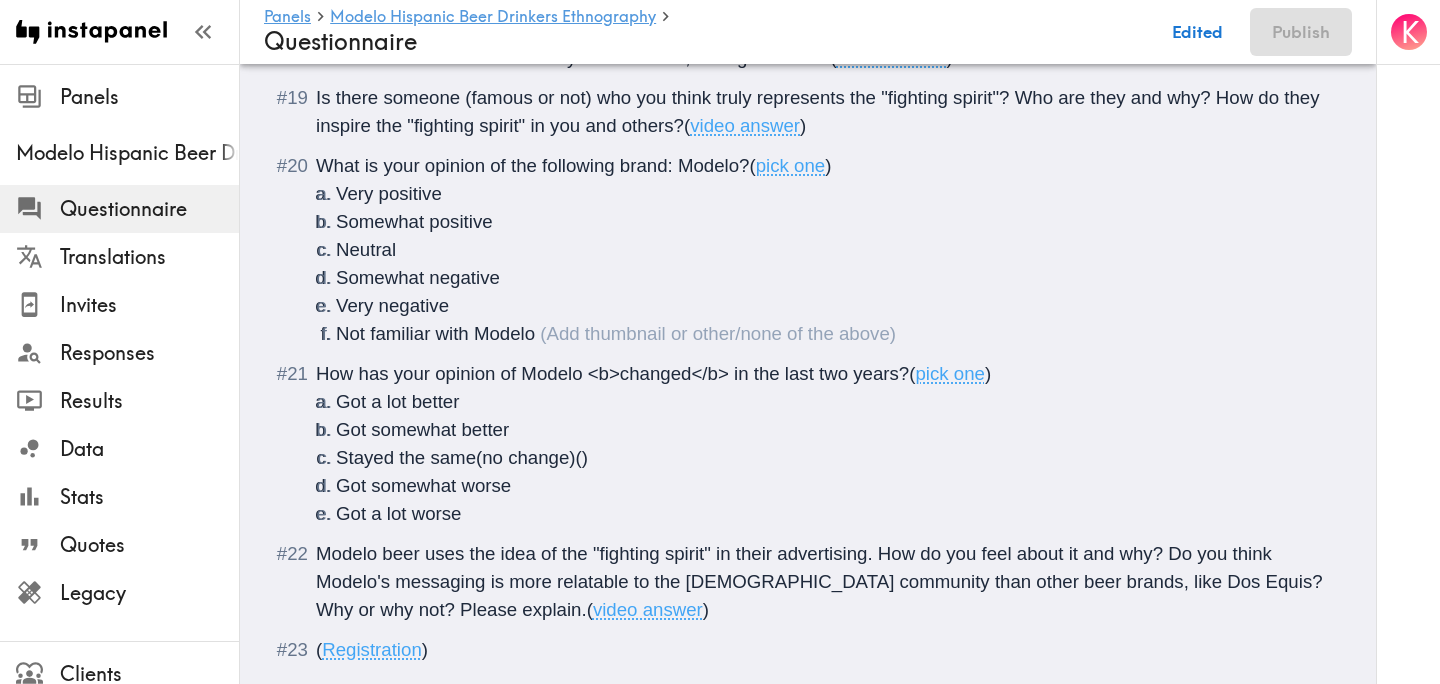 click on "Not familiar with Modelo" at bounding box center [832, 334] 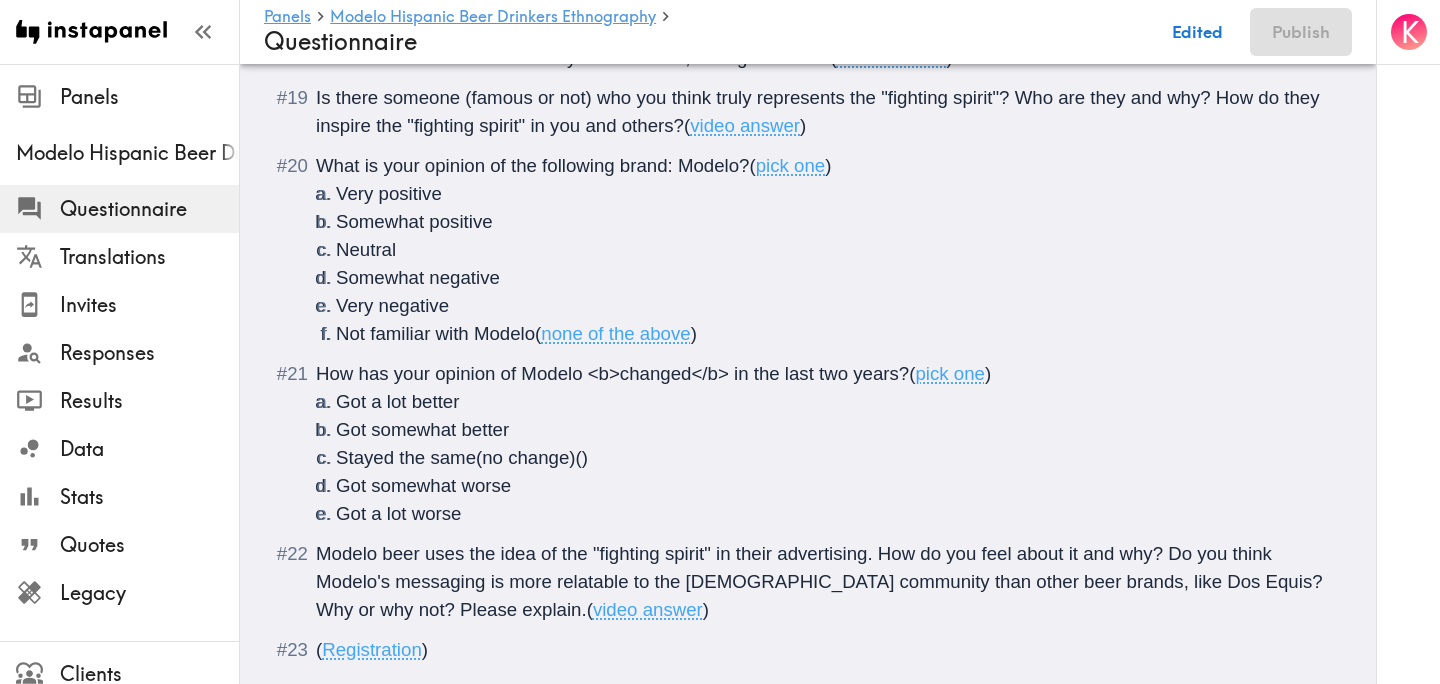 click on "Got a lot worse" at bounding box center [832, 514] 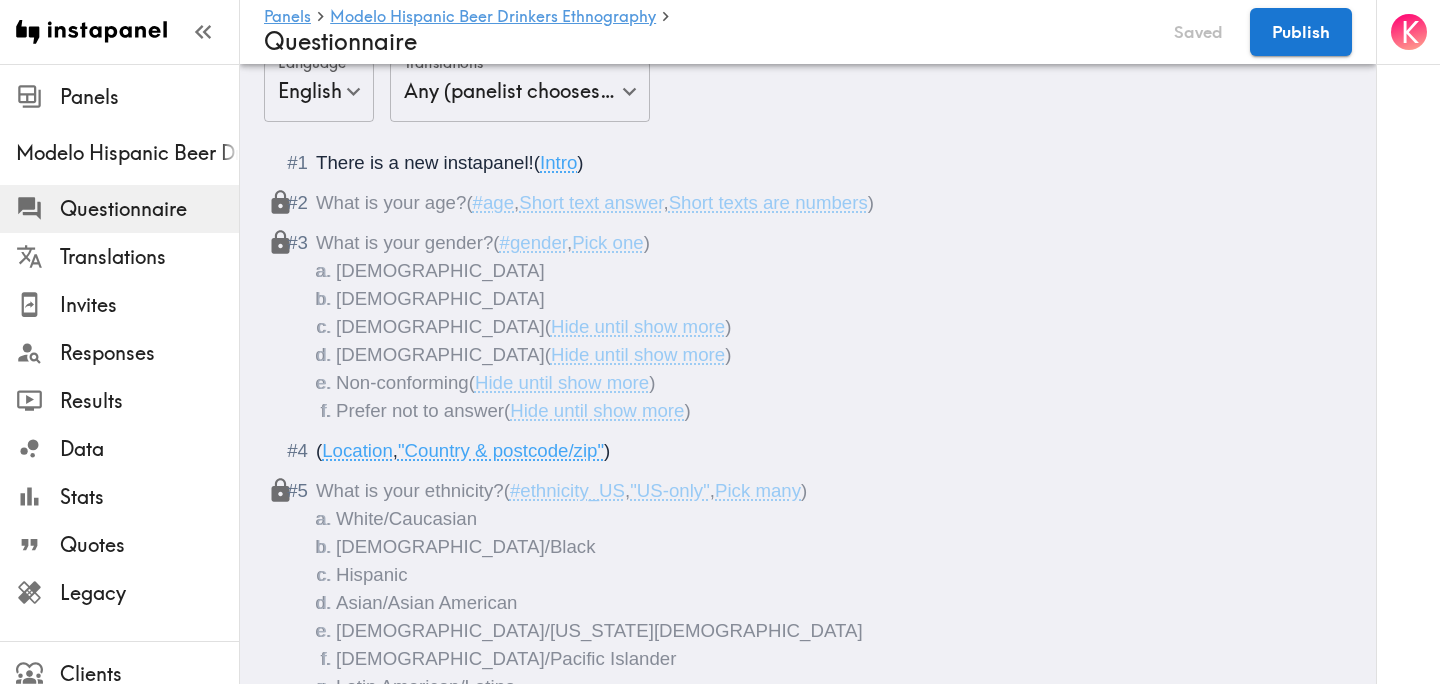 scroll, scrollTop: 0, scrollLeft: 0, axis: both 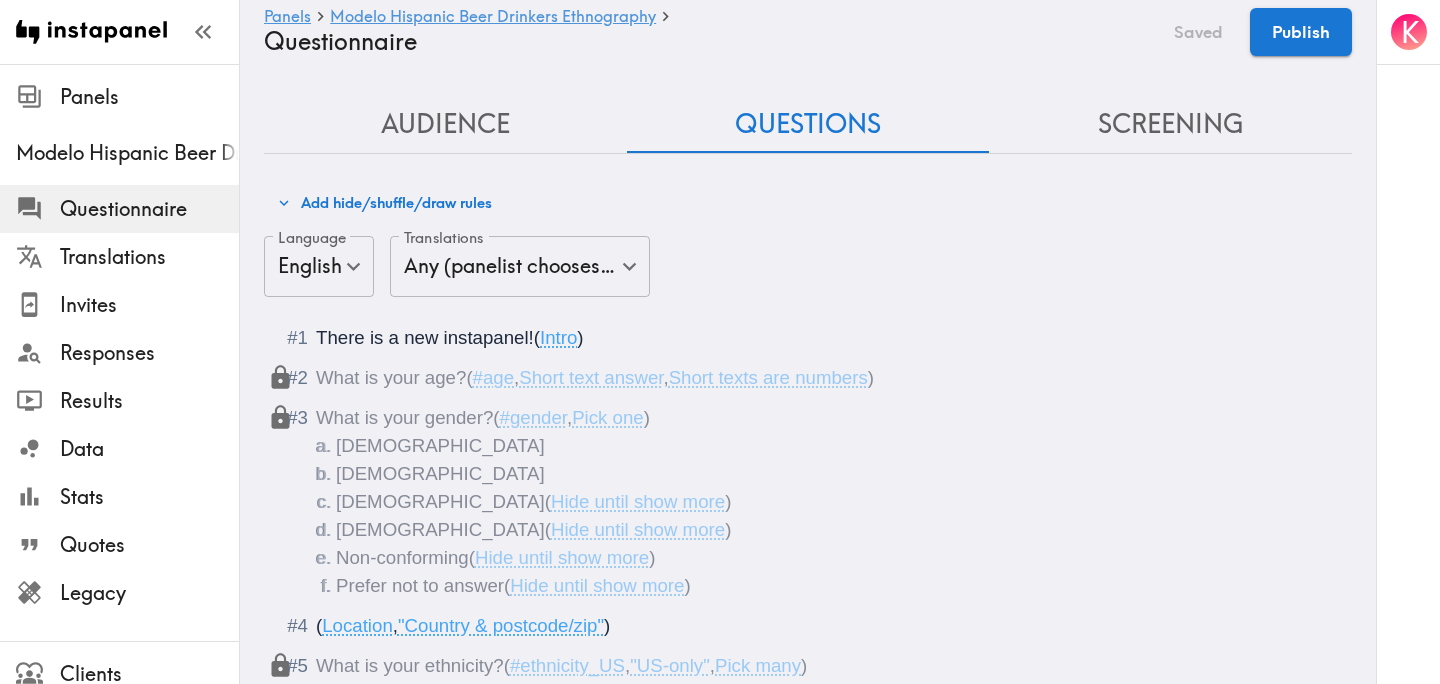 click on "Screening" at bounding box center (1170, 124) 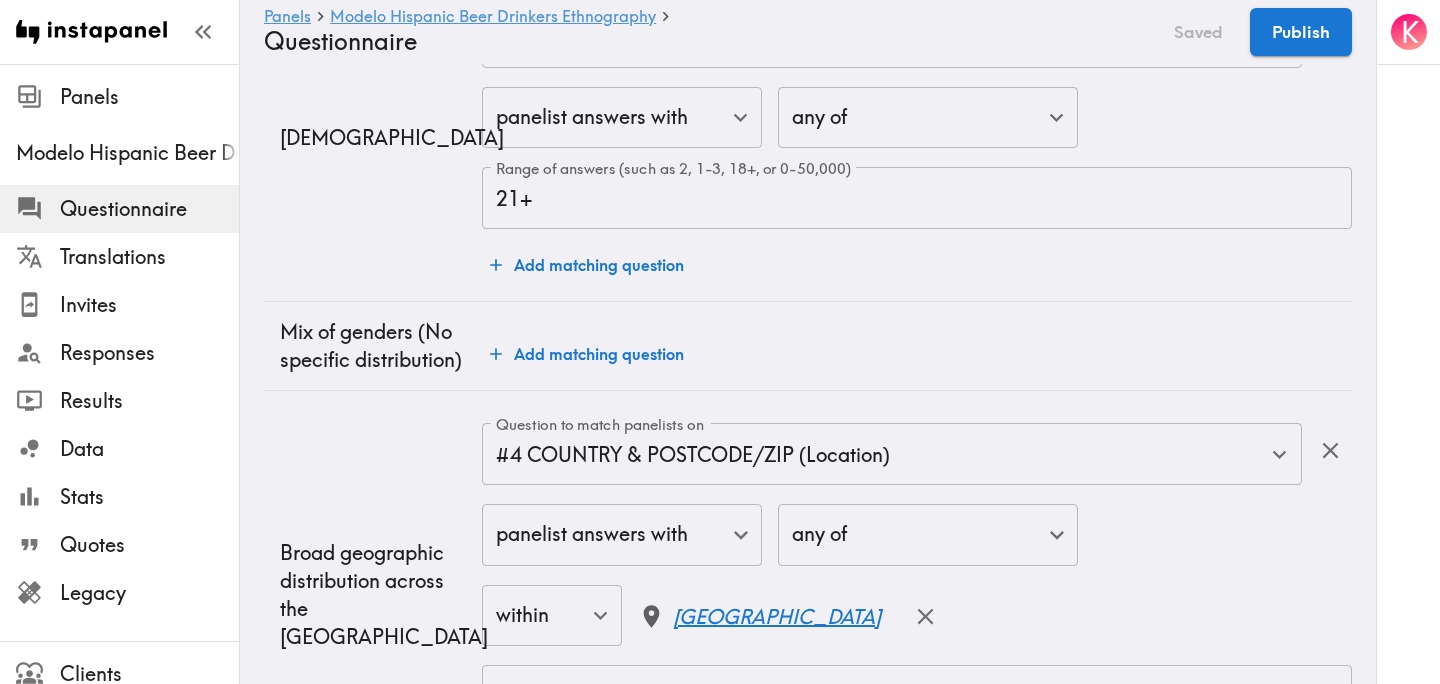 scroll, scrollTop: 0, scrollLeft: 0, axis: both 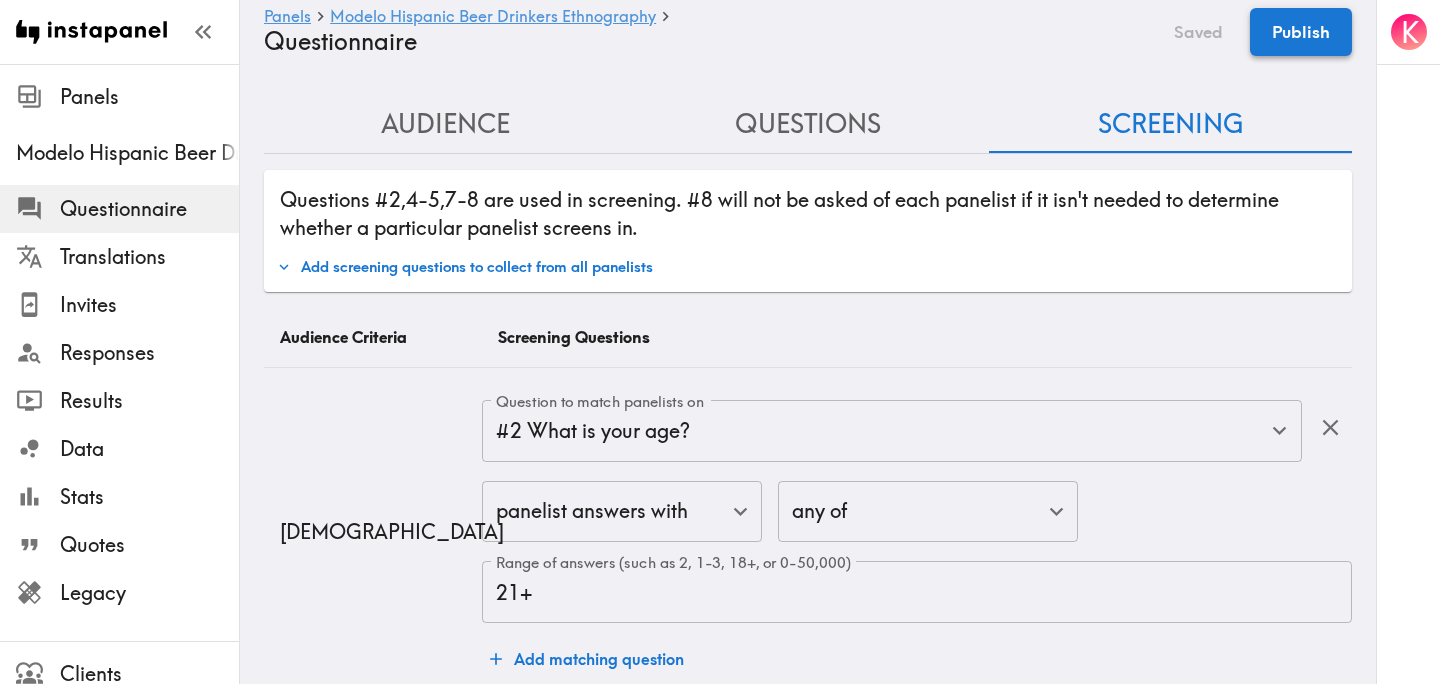click on "Publish" at bounding box center [1301, 32] 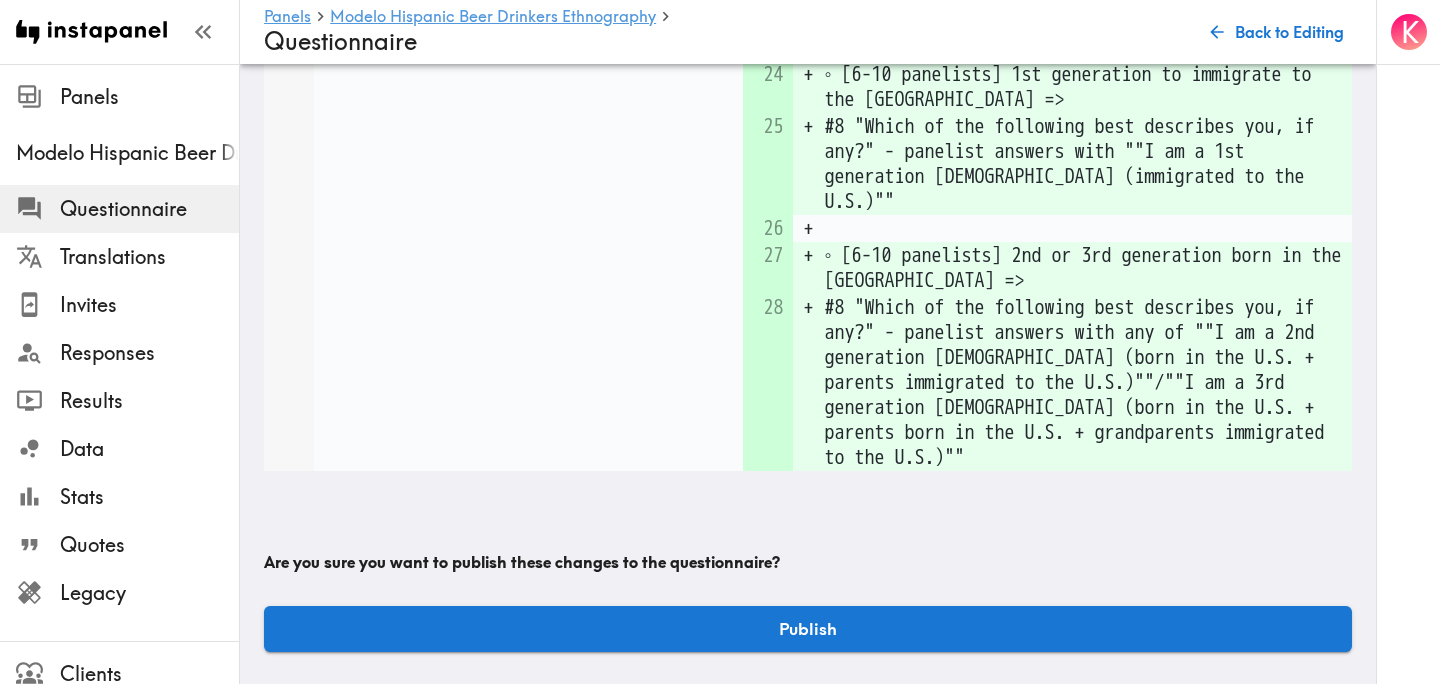 scroll, scrollTop: 7016, scrollLeft: 0, axis: vertical 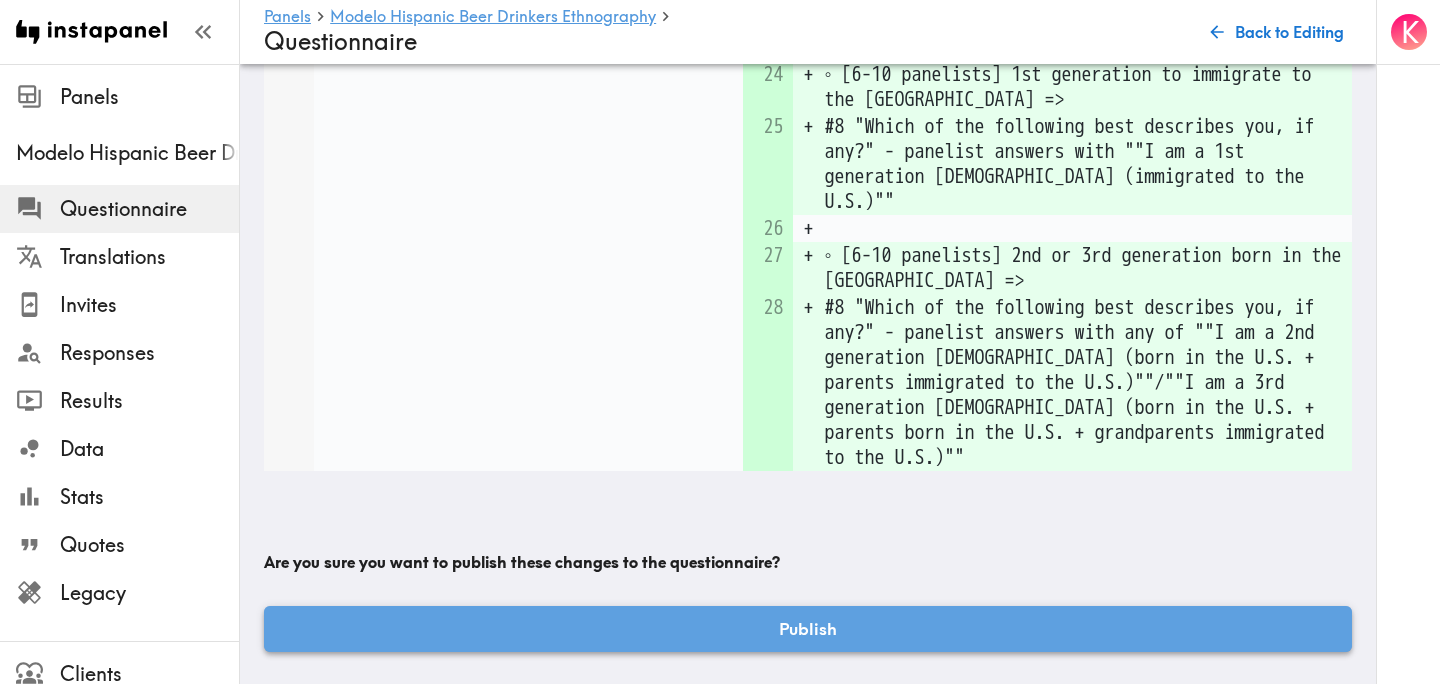 click on "Publish" at bounding box center (808, 629) 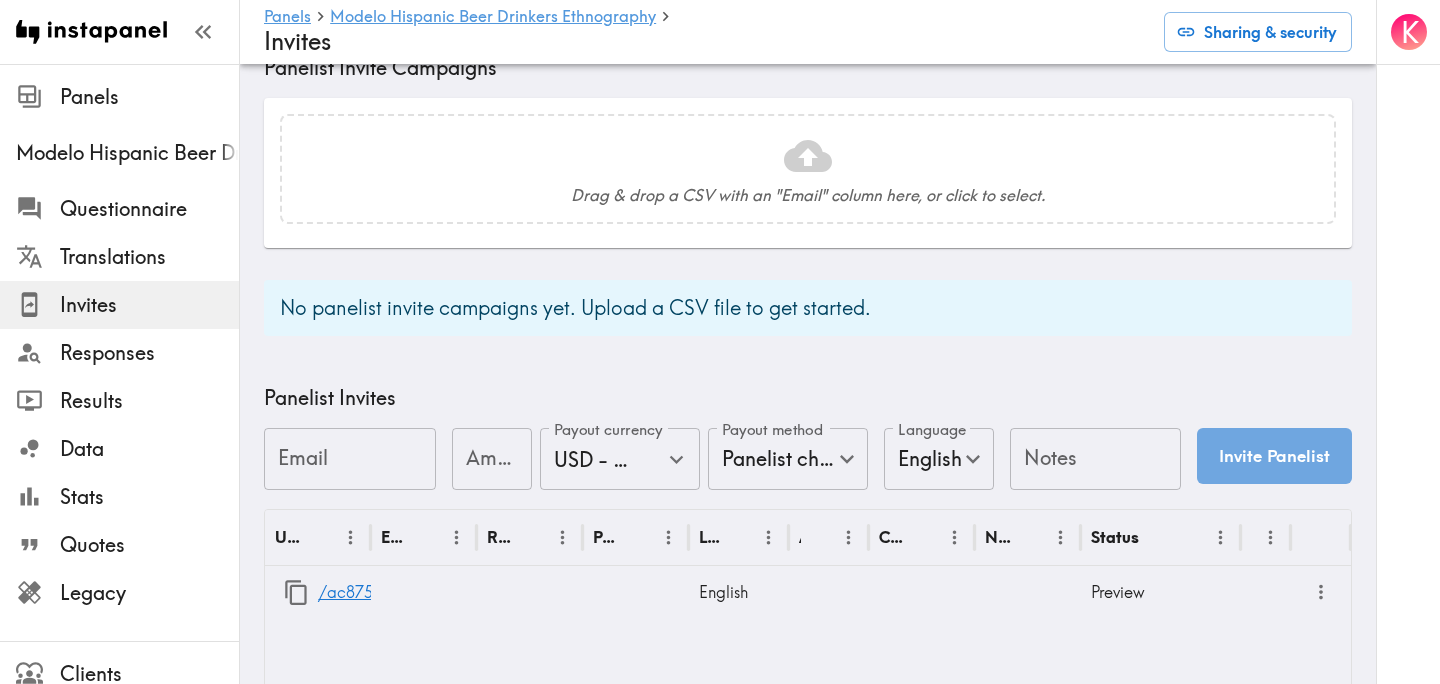 scroll, scrollTop: 792, scrollLeft: 0, axis: vertical 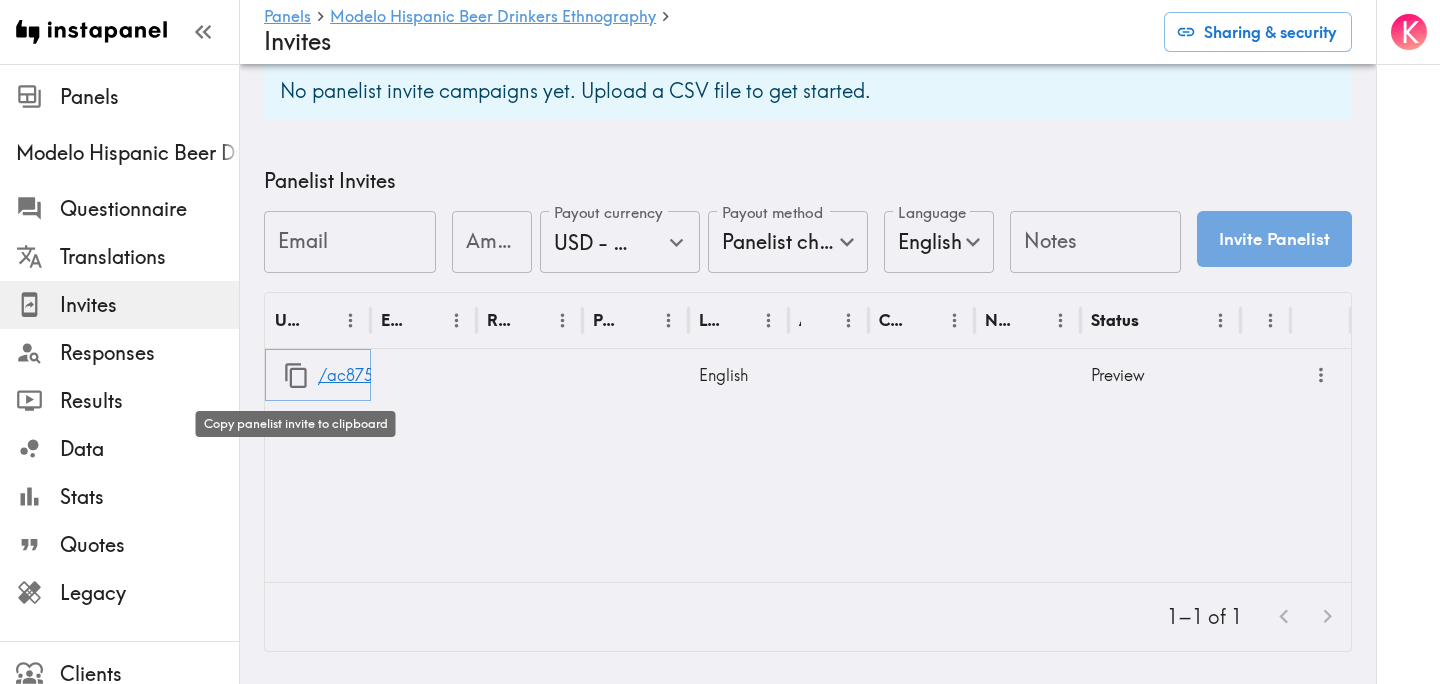 click 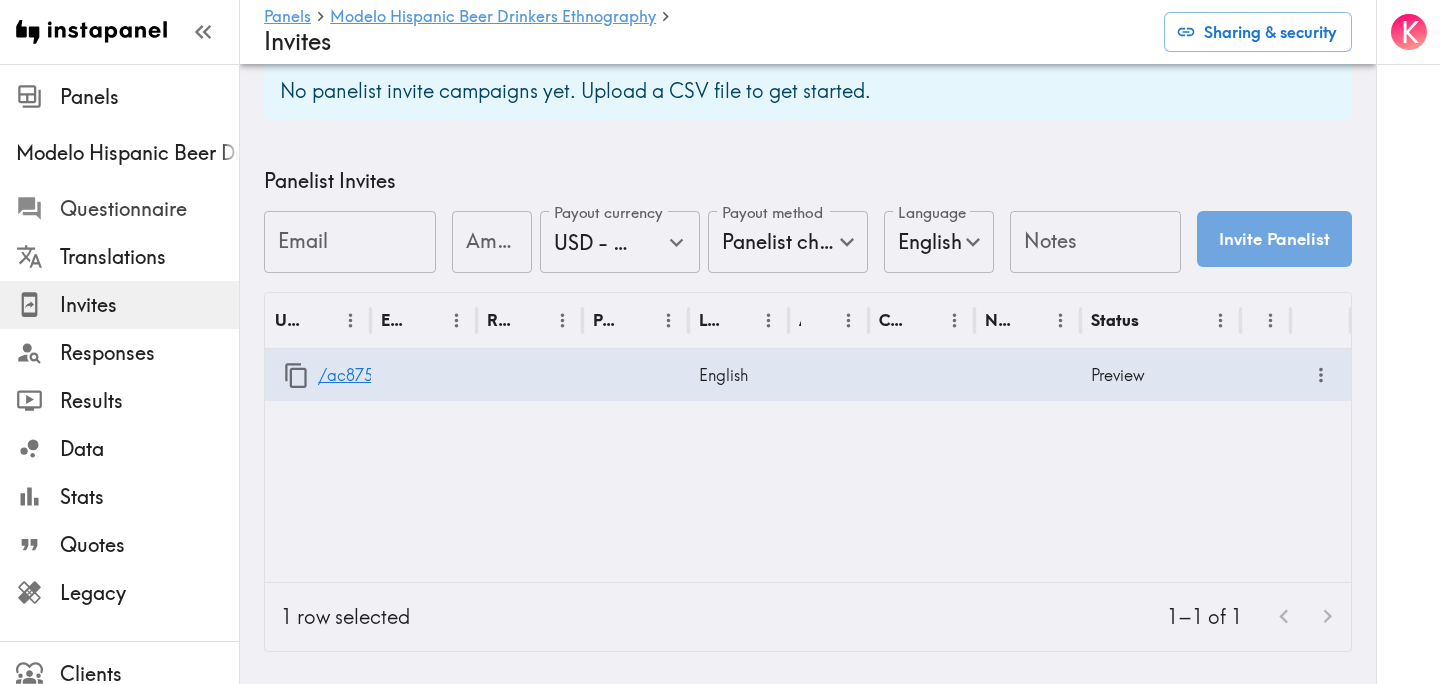 click on "Questionnaire" at bounding box center [149, 209] 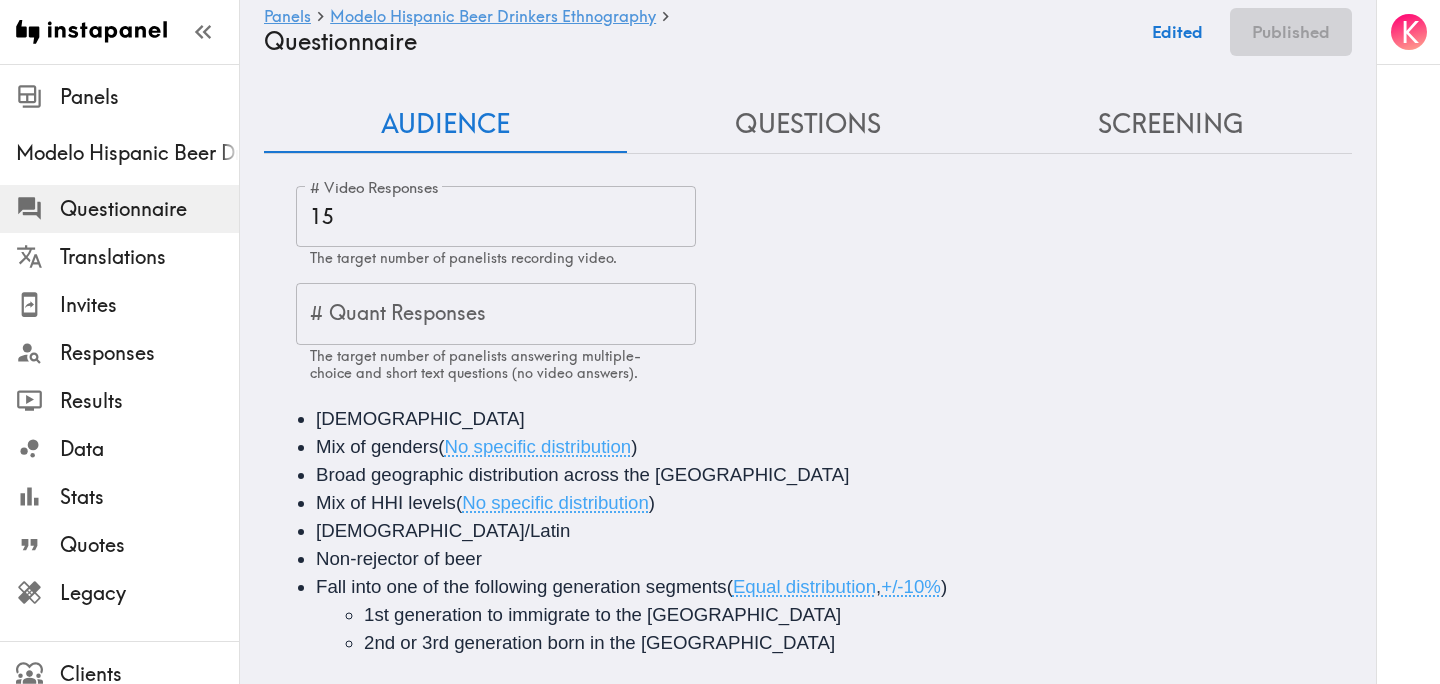click on "Questions" at bounding box center [808, 124] 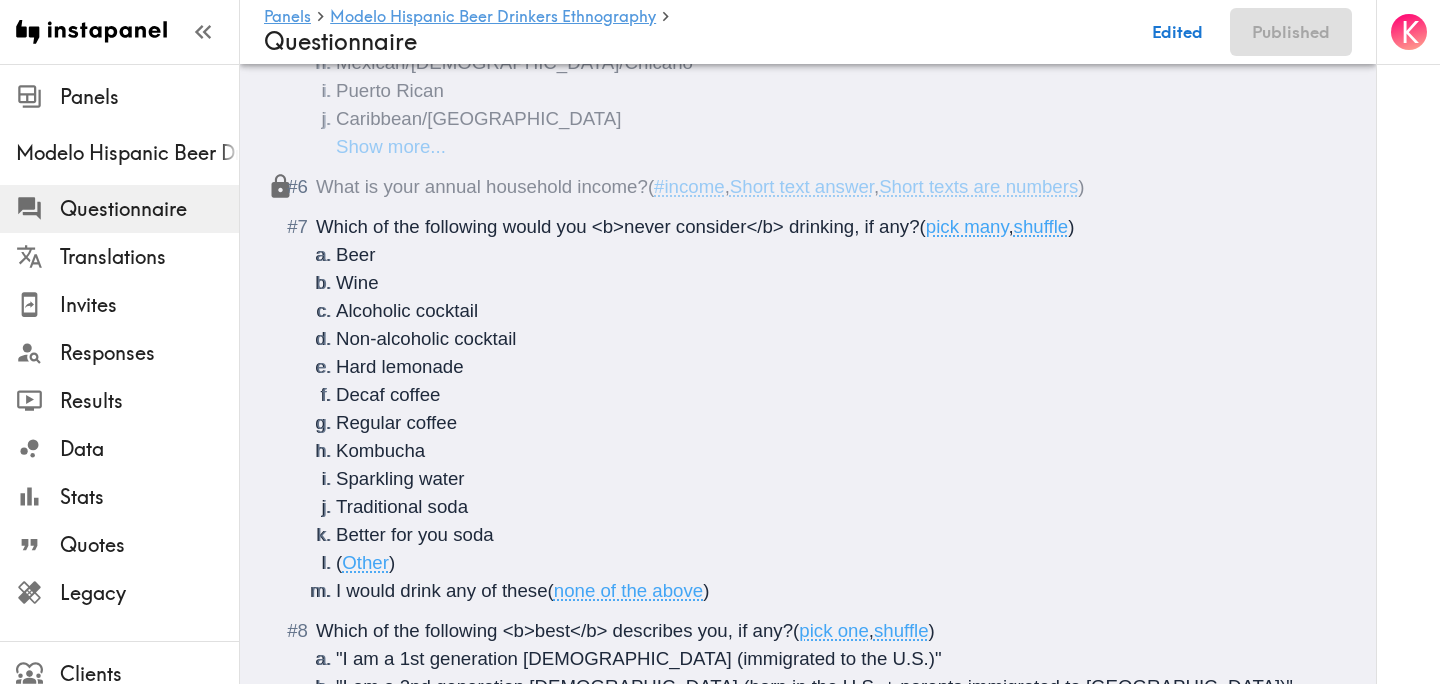 scroll, scrollTop: 1181, scrollLeft: 0, axis: vertical 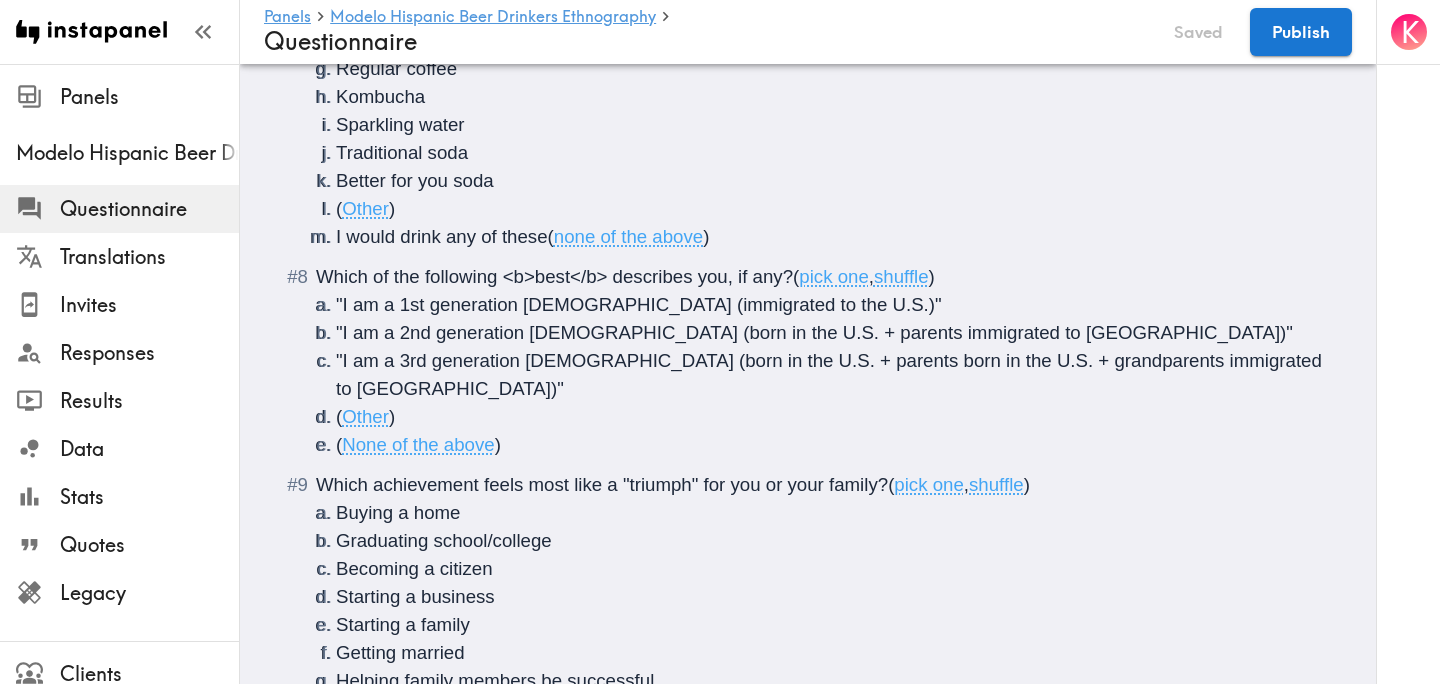 click on "shuffle" at bounding box center (901, 276) 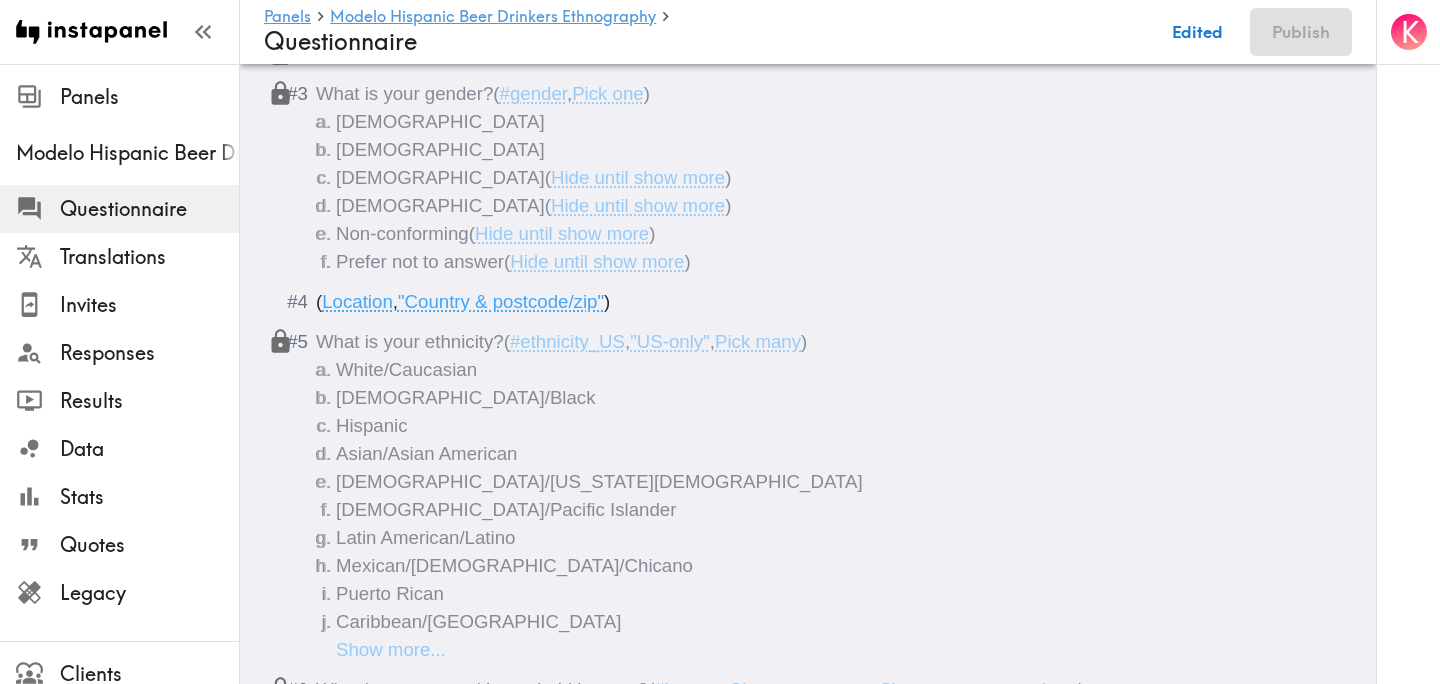 scroll, scrollTop: 0, scrollLeft: 0, axis: both 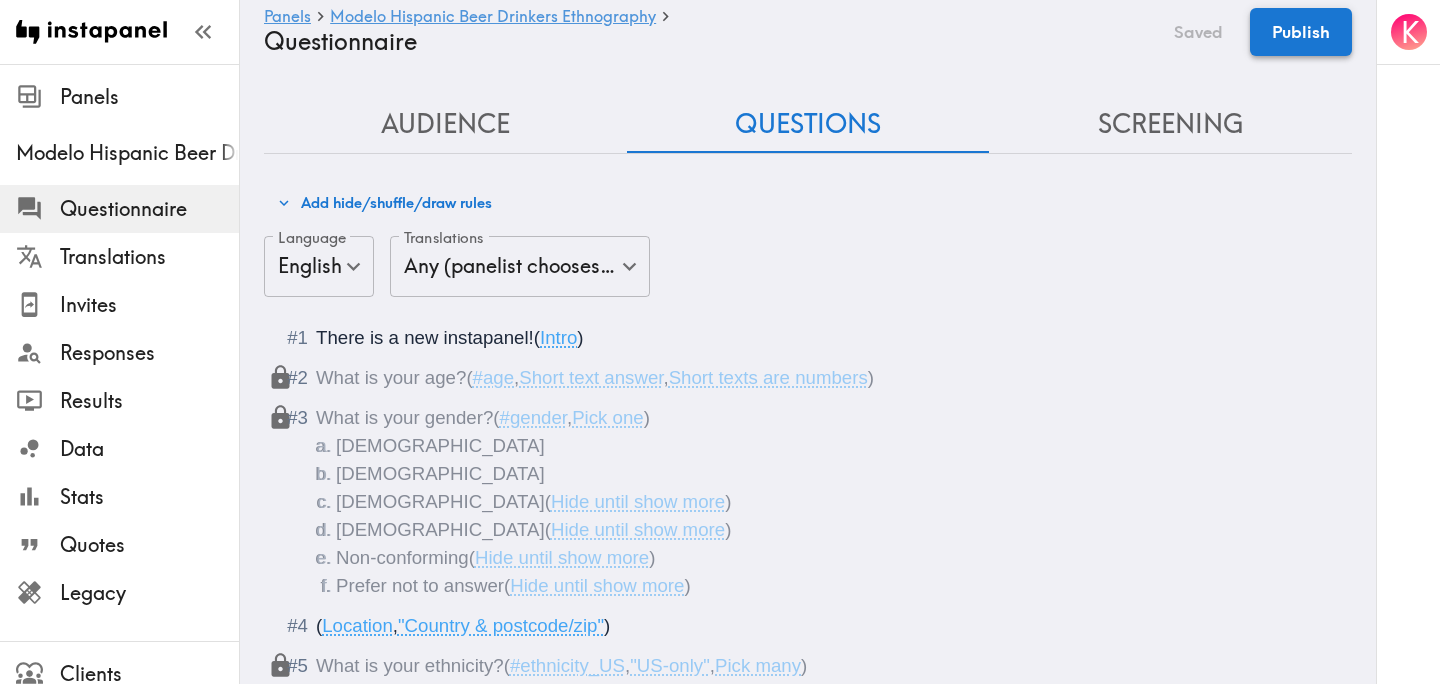 click on "Publish" at bounding box center [1301, 32] 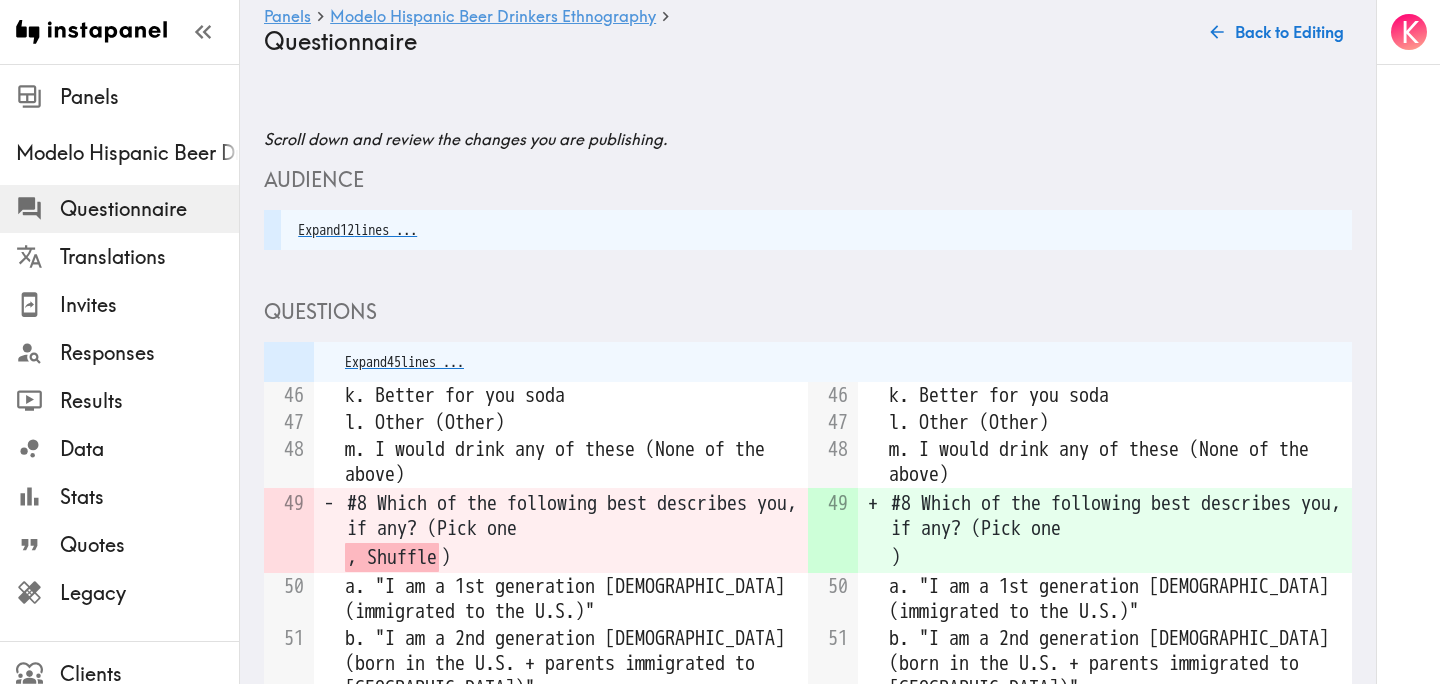 scroll, scrollTop: 505, scrollLeft: 0, axis: vertical 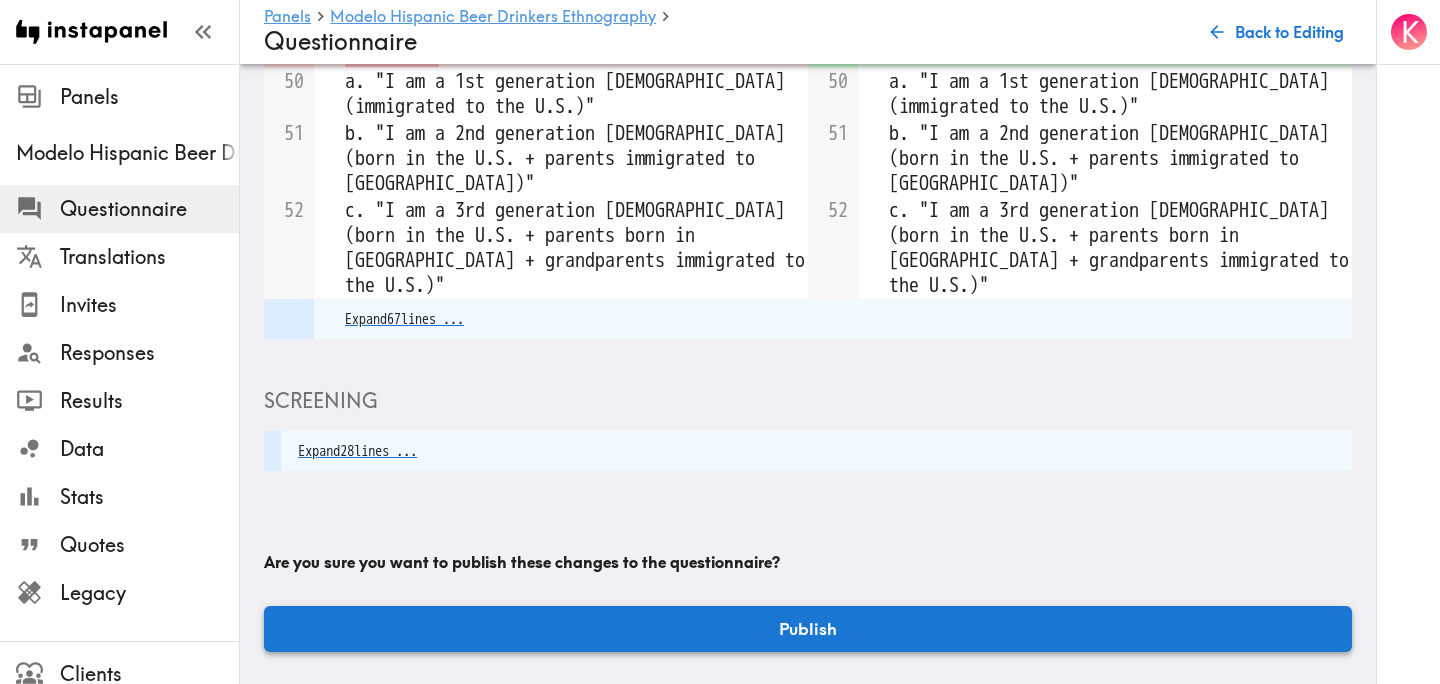 click on "Publish" at bounding box center [808, 629] 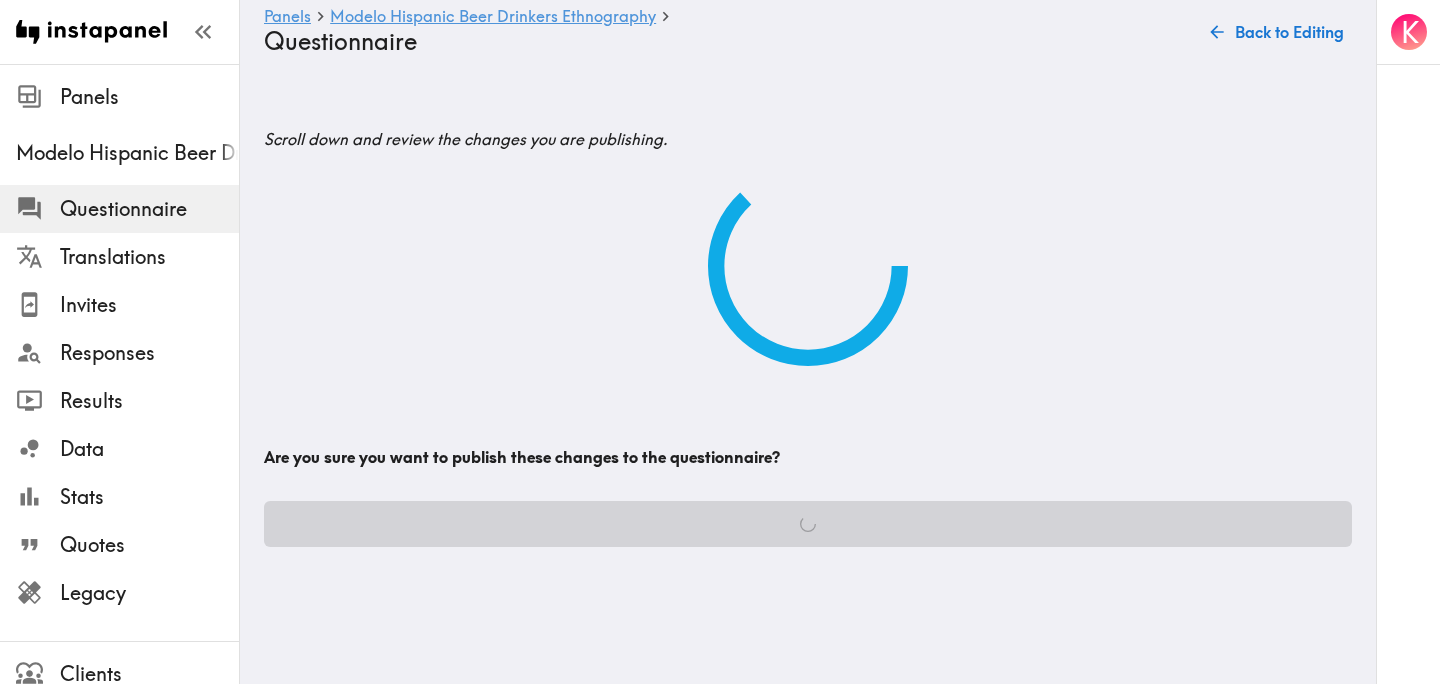 scroll, scrollTop: 0, scrollLeft: 0, axis: both 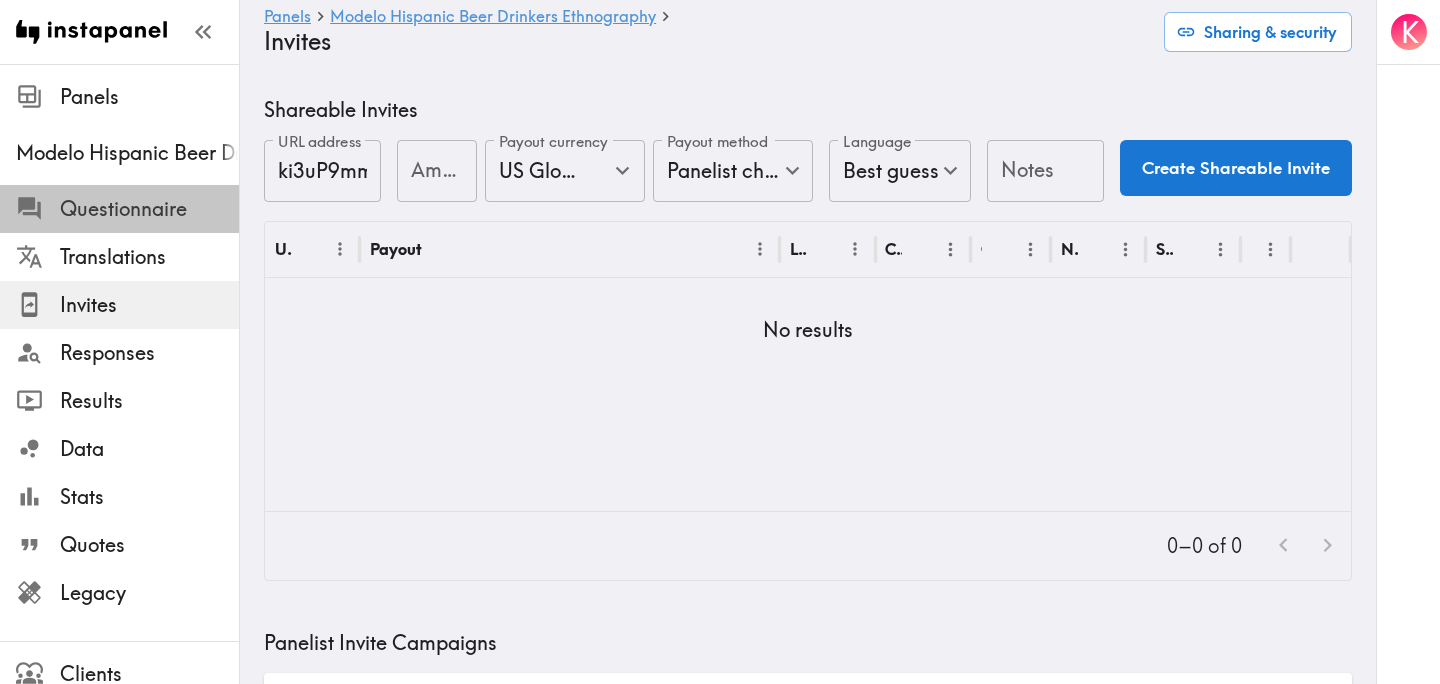 click on "Questionnaire" at bounding box center [149, 209] 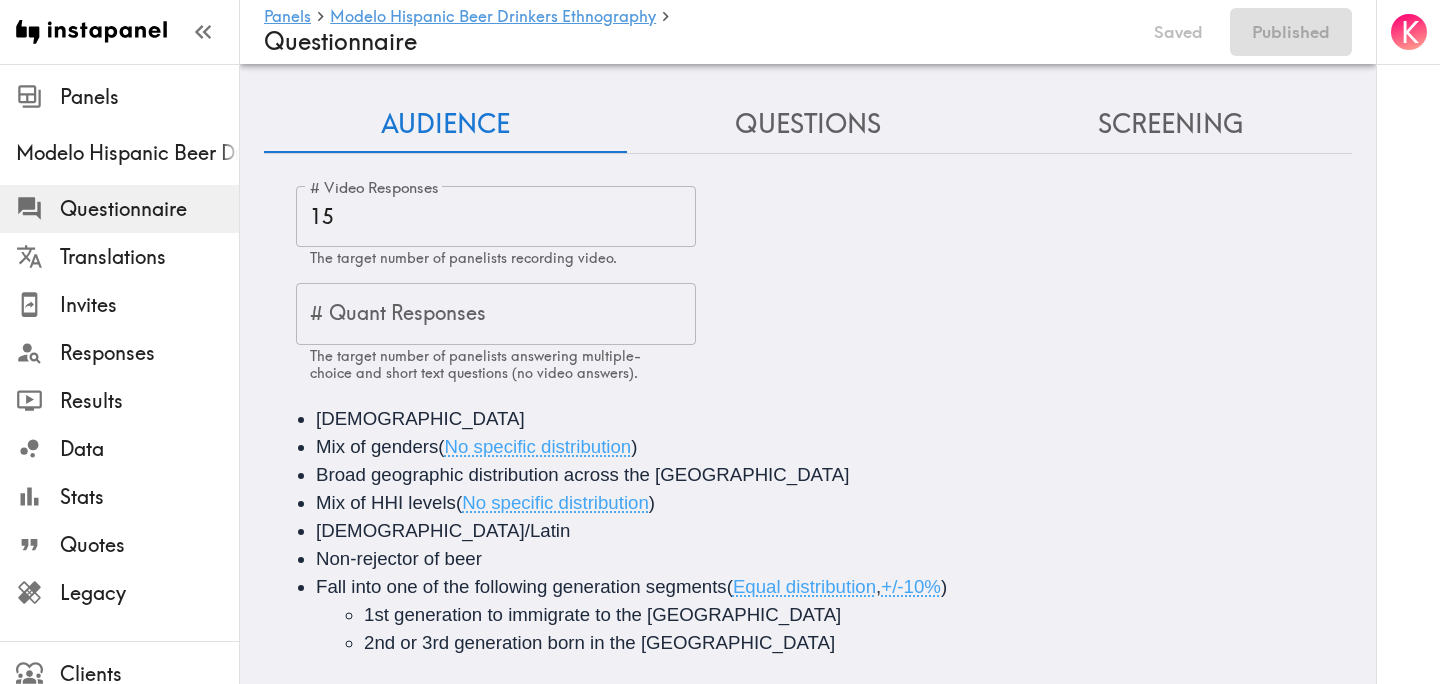 scroll, scrollTop: 29, scrollLeft: 0, axis: vertical 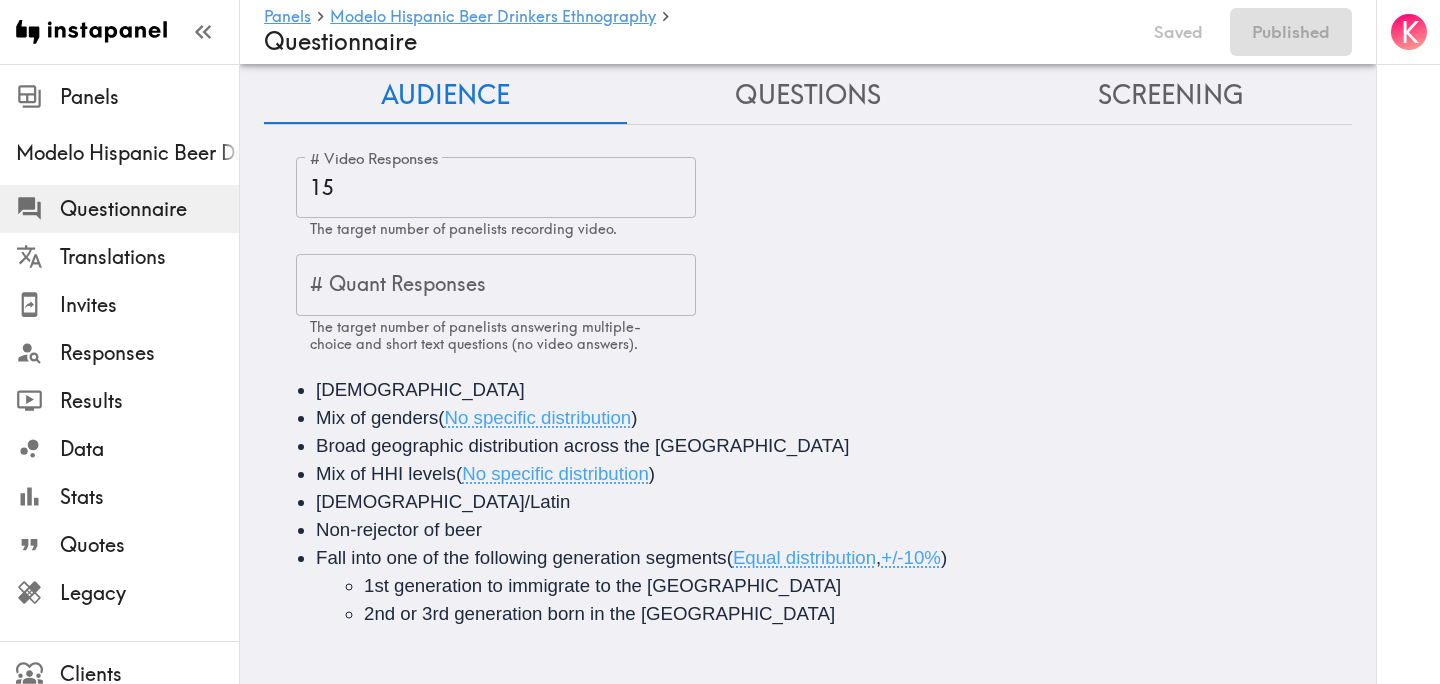 click on "Questions" at bounding box center [808, 95] 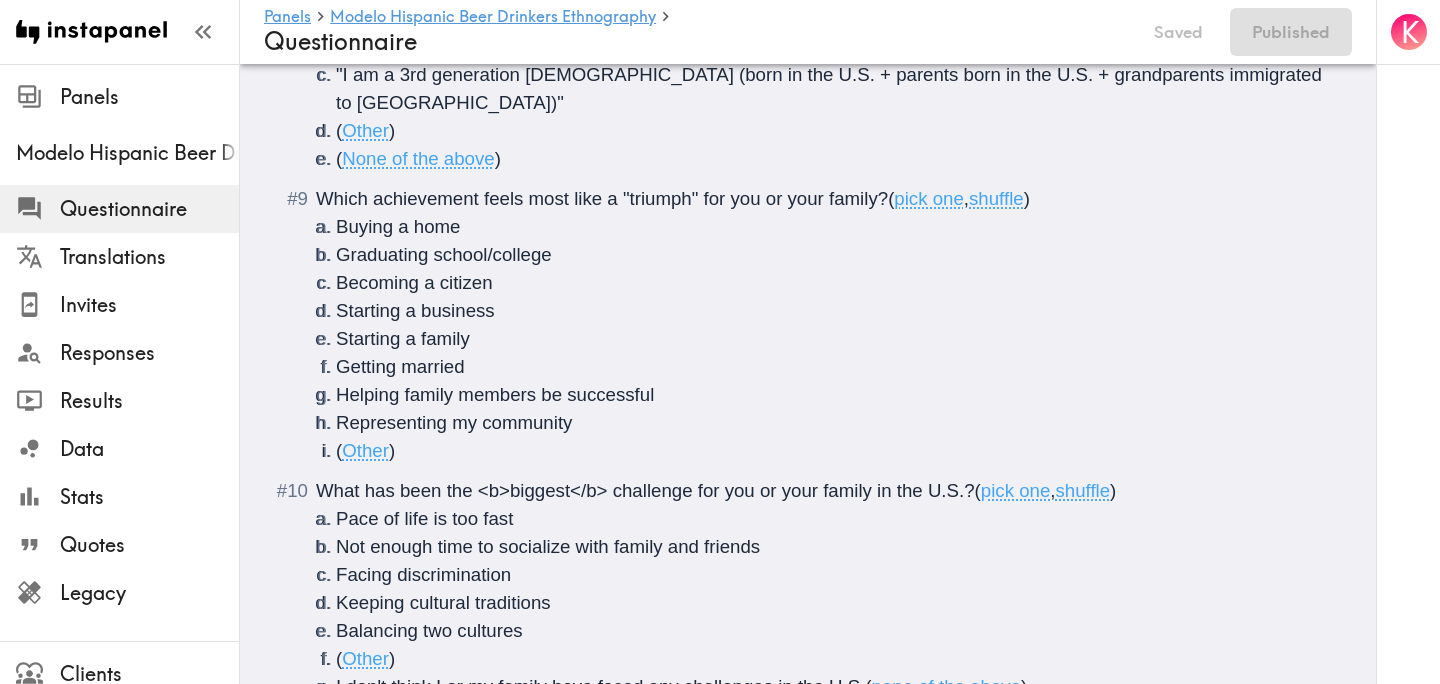 scroll, scrollTop: 1454, scrollLeft: 0, axis: vertical 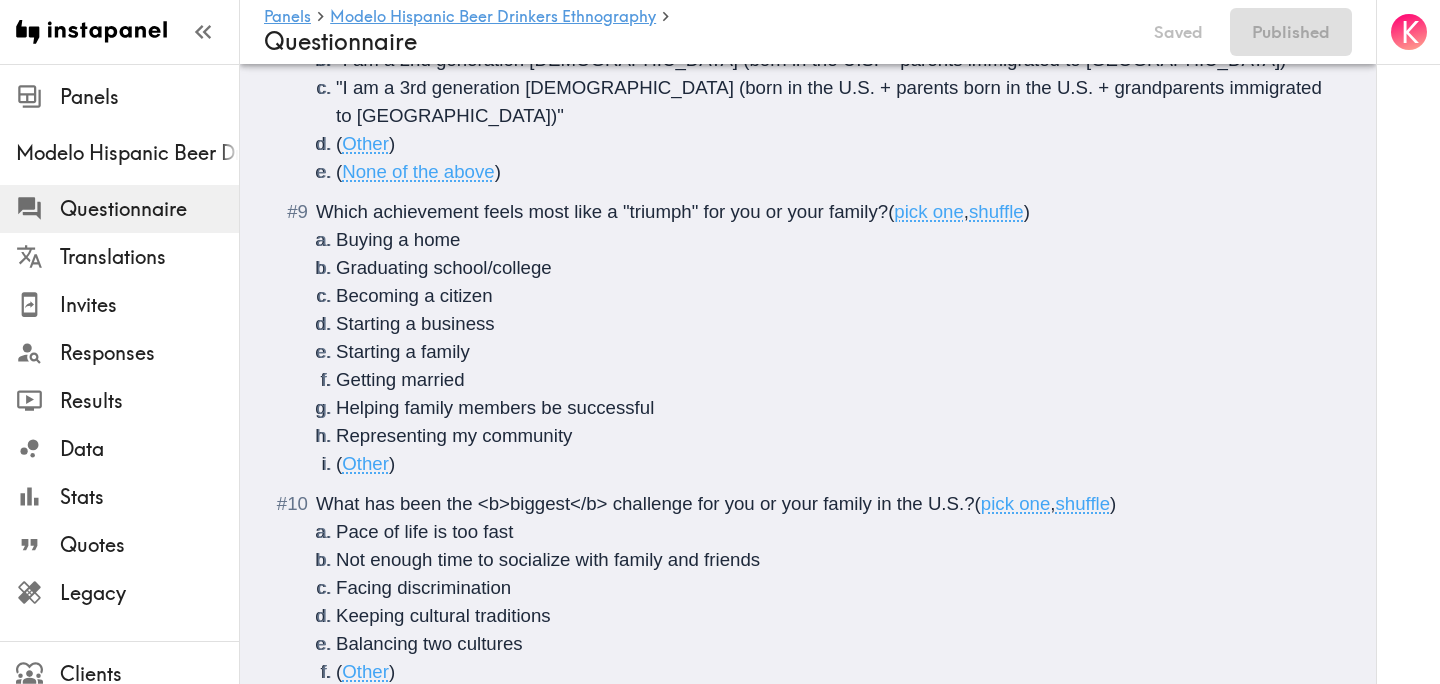 click on "Which achievement feels most like a "triumph" for you or your family?" at bounding box center (602, 211) 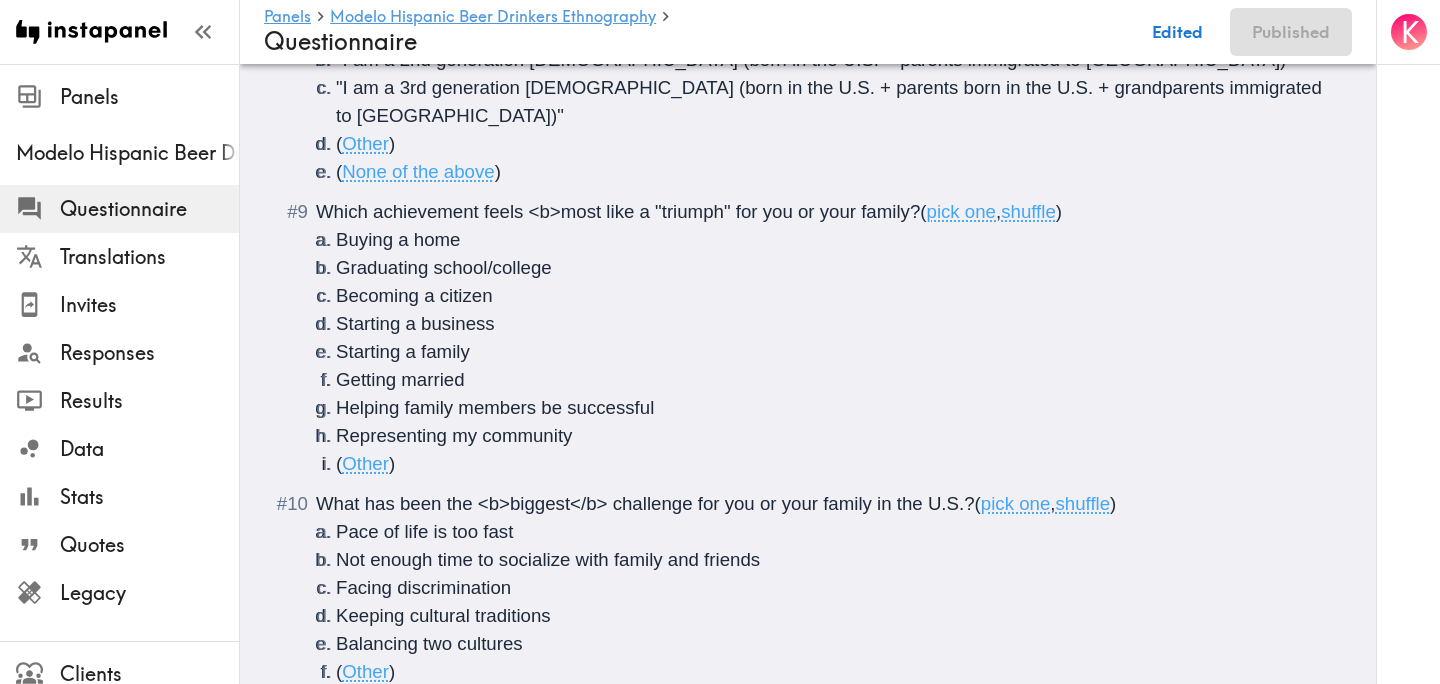 click on "Which achievement feels <b>most like a "triumph" for you or your family?" at bounding box center [618, 211] 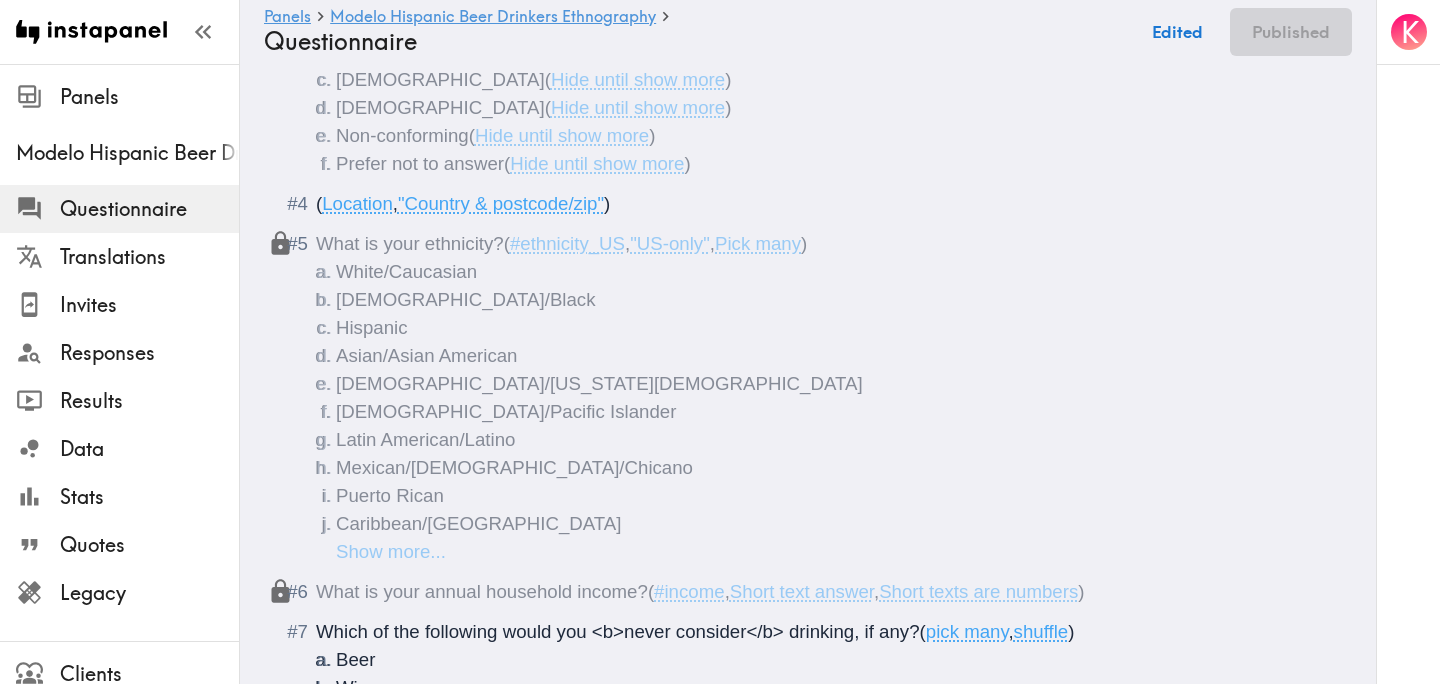 scroll, scrollTop: 0, scrollLeft: 0, axis: both 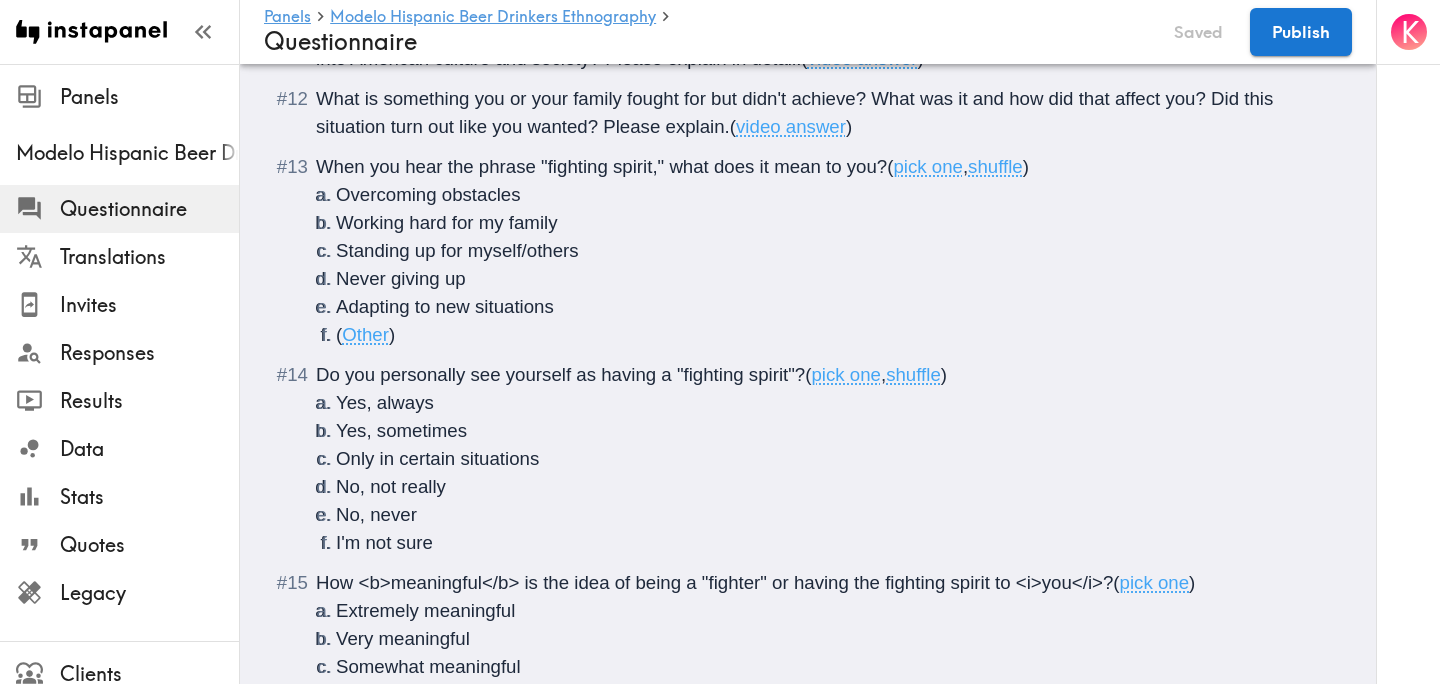 click on "shuffle" at bounding box center (913, 374) 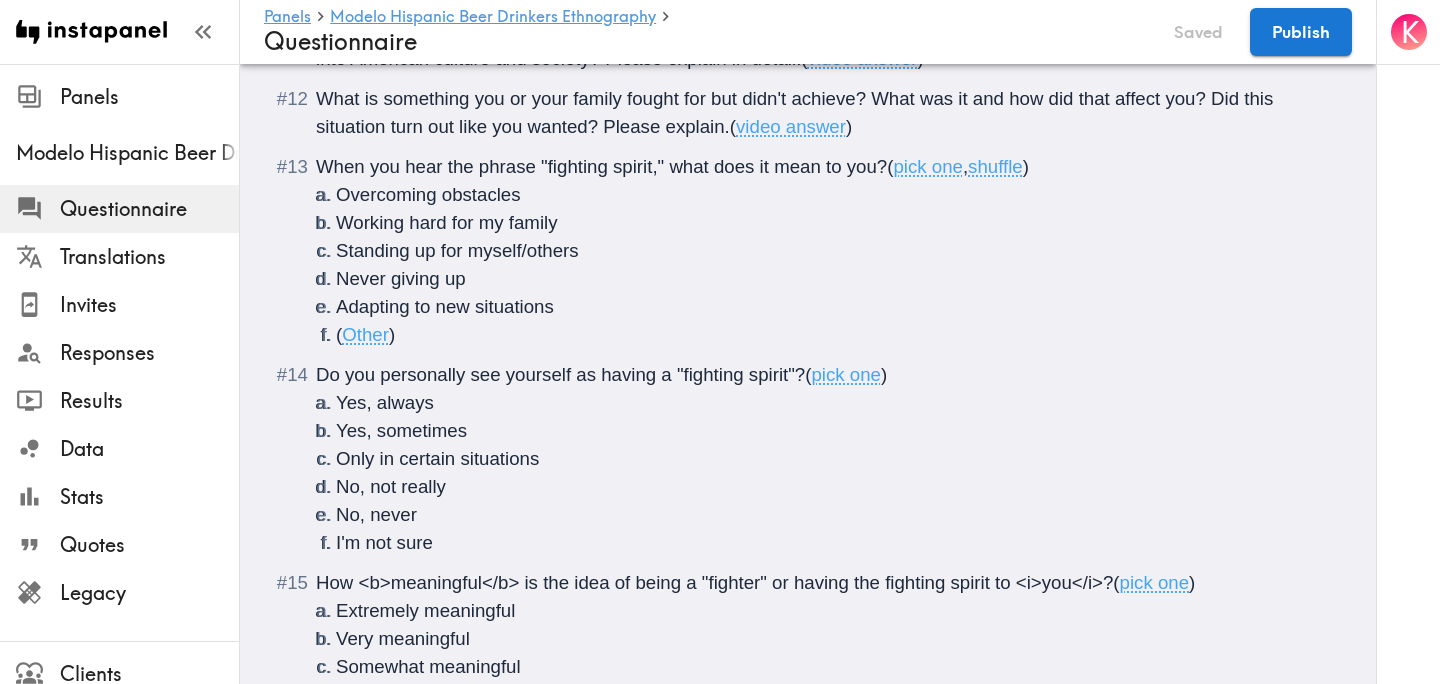 scroll, scrollTop: 2206, scrollLeft: 0, axis: vertical 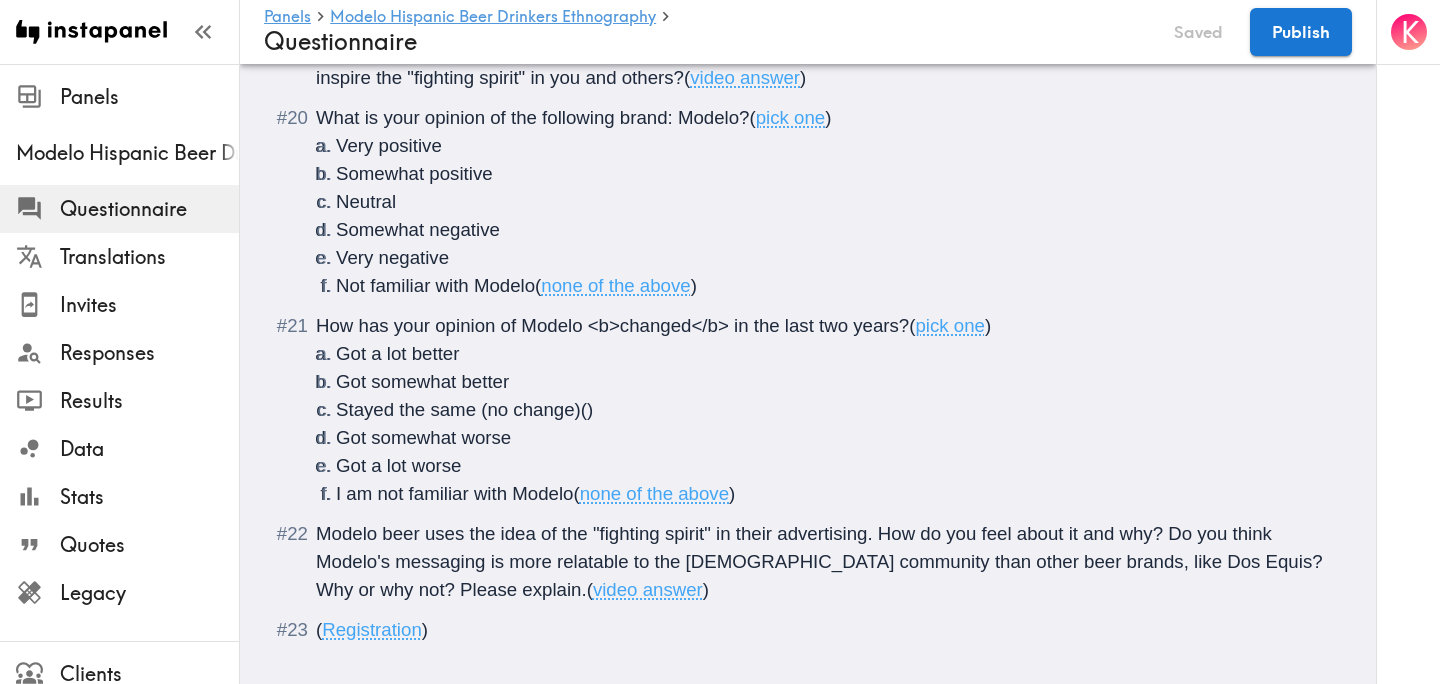 click on "Modelo beer uses the idea of the "fighting spirit" in their advertising. How do you feel about it and why? Do you think Modelo's messaging is more relatable to the Hispanic community than other beer brands, like Dos Equis?Why or why not? Please explain." at bounding box center [819, 561] 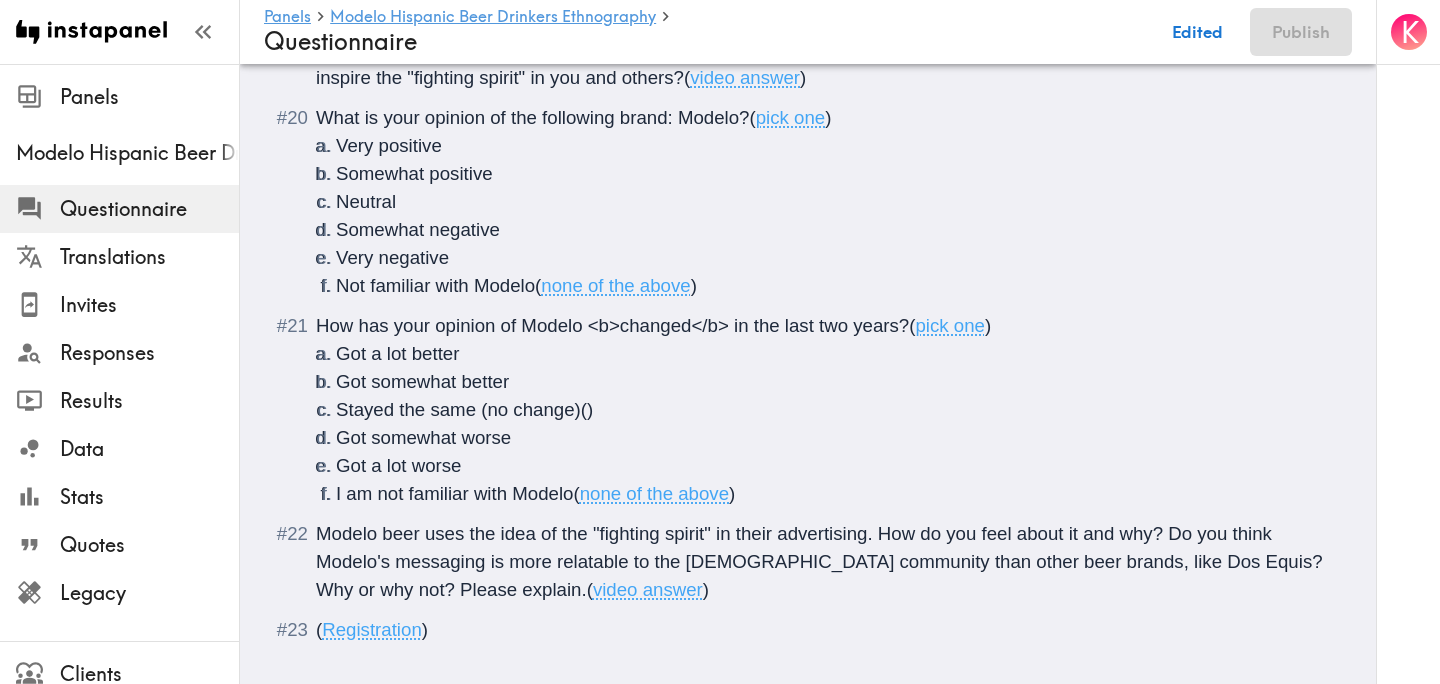 click on "Modelo beer uses the idea of the "fighting spirit" in their advertising. How do you feel about it and why? Do you think Modelo's messaging is more relatable to the Hispanic community than other beer brands, like Dos Equis? Why or why not? Please explain." at bounding box center (822, 561) 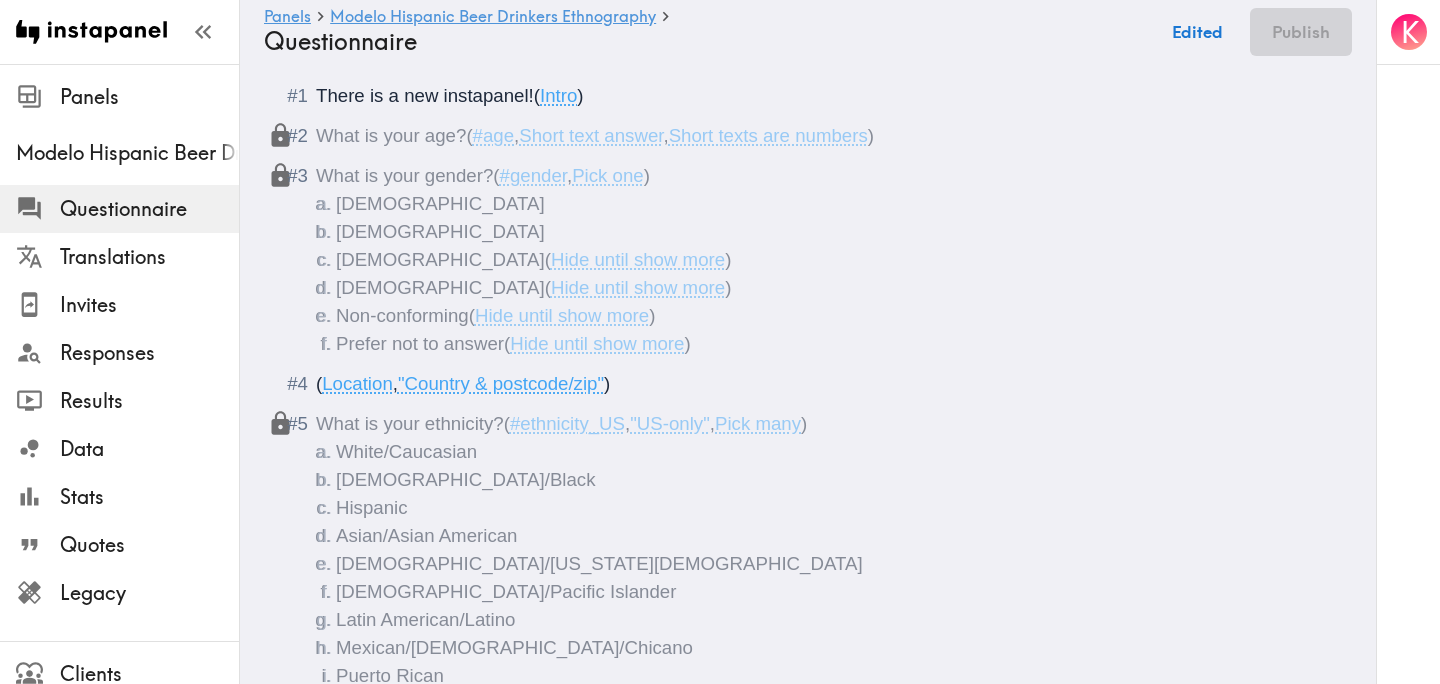 scroll, scrollTop: 0, scrollLeft: 0, axis: both 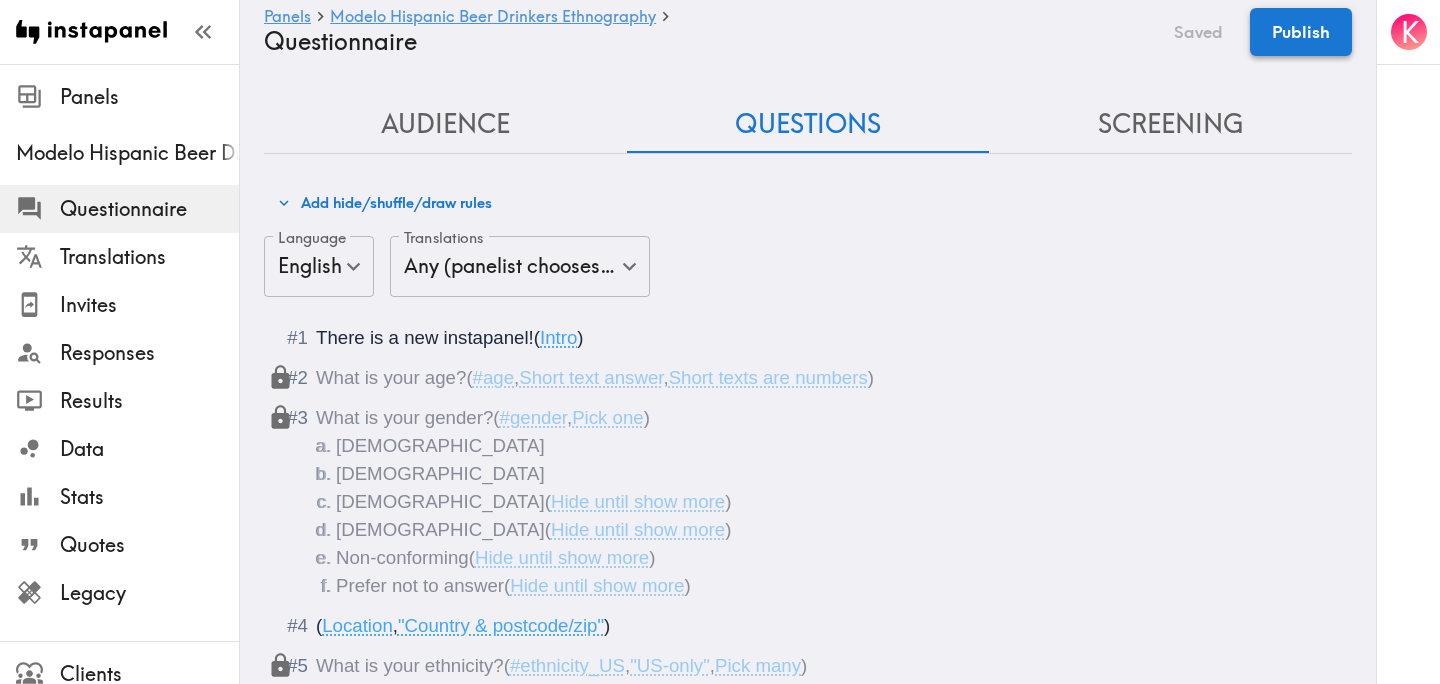 click on "Publish" at bounding box center [1301, 32] 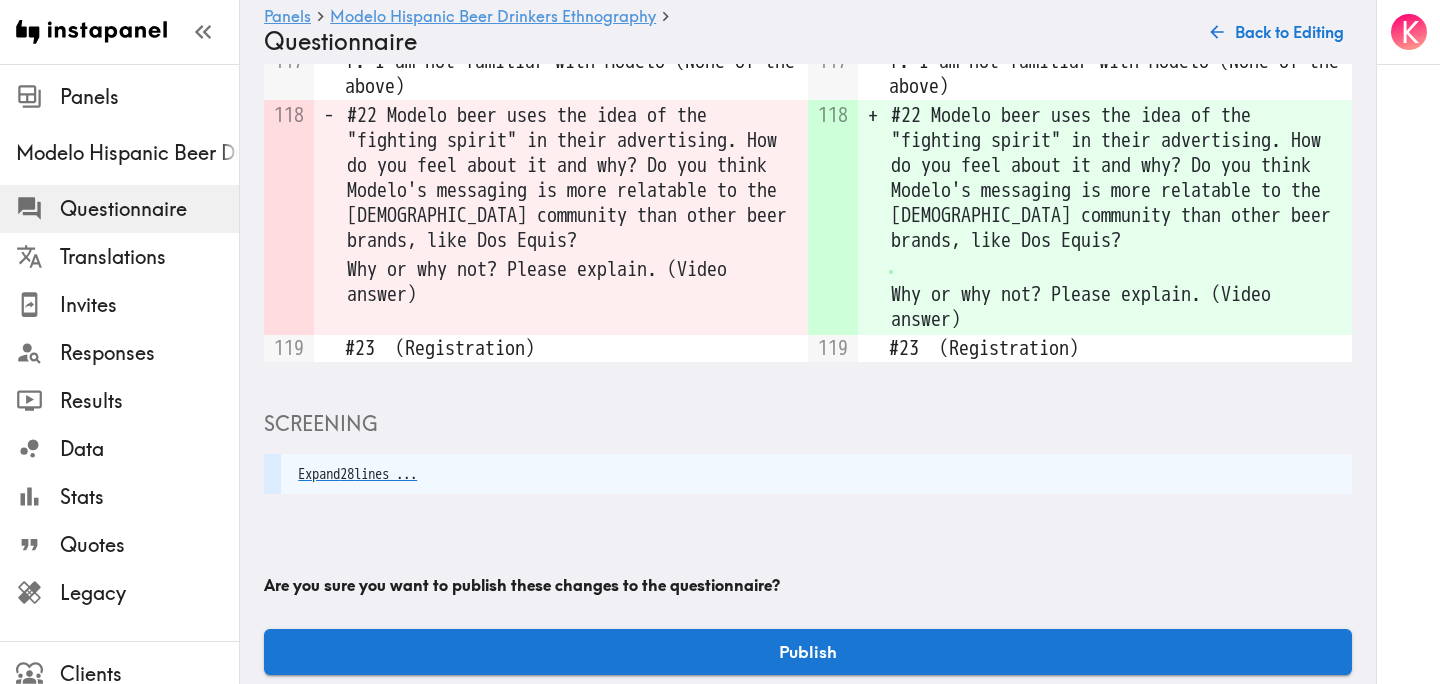 scroll, scrollTop: 696, scrollLeft: 0, axis: vertical 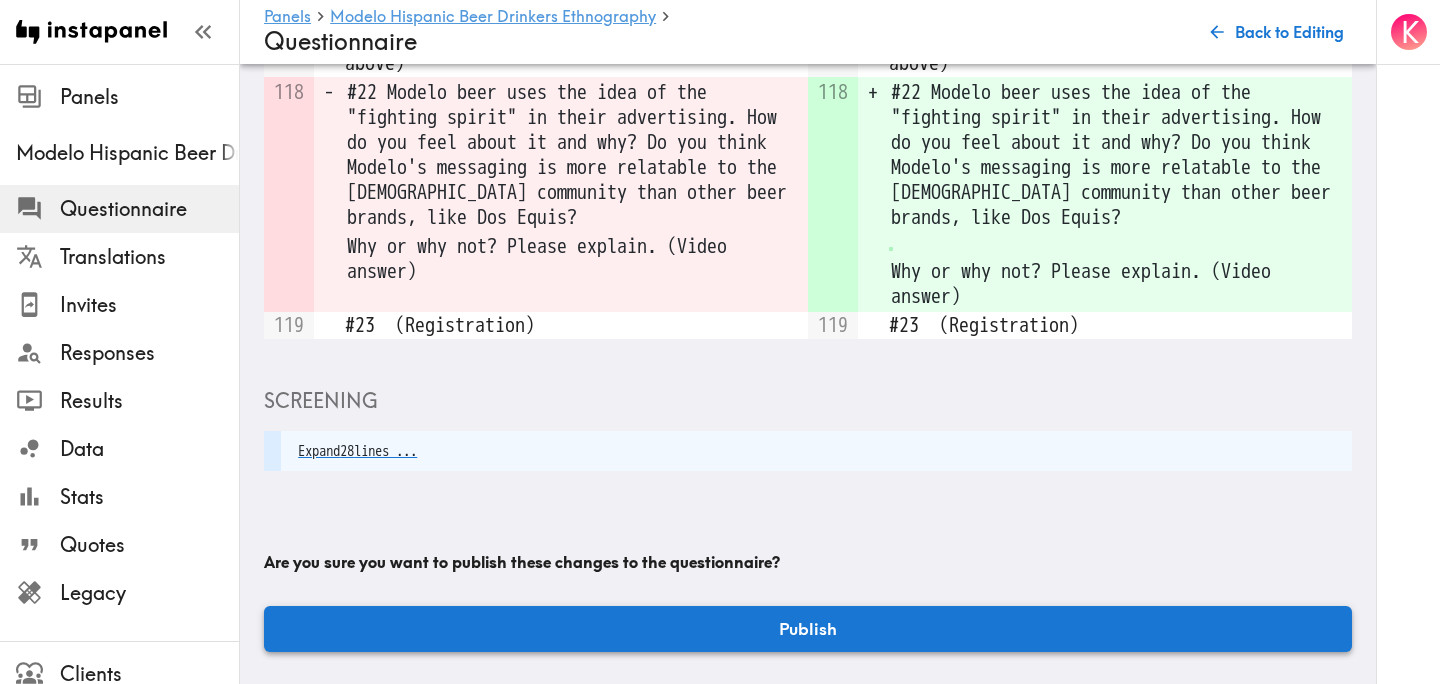 click on "Publish" at bounding box center (808, 629) 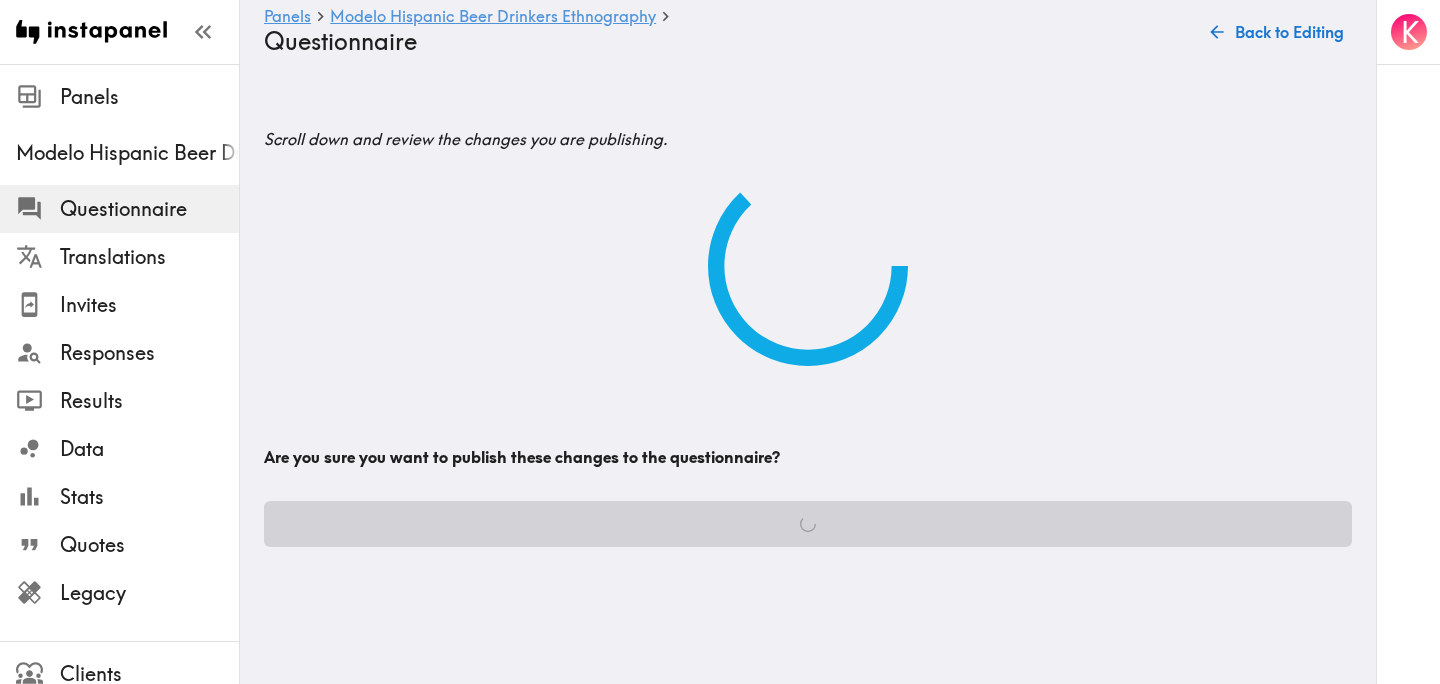 scroll, scrollTop: 0, scrollLeft: 0, axis: both 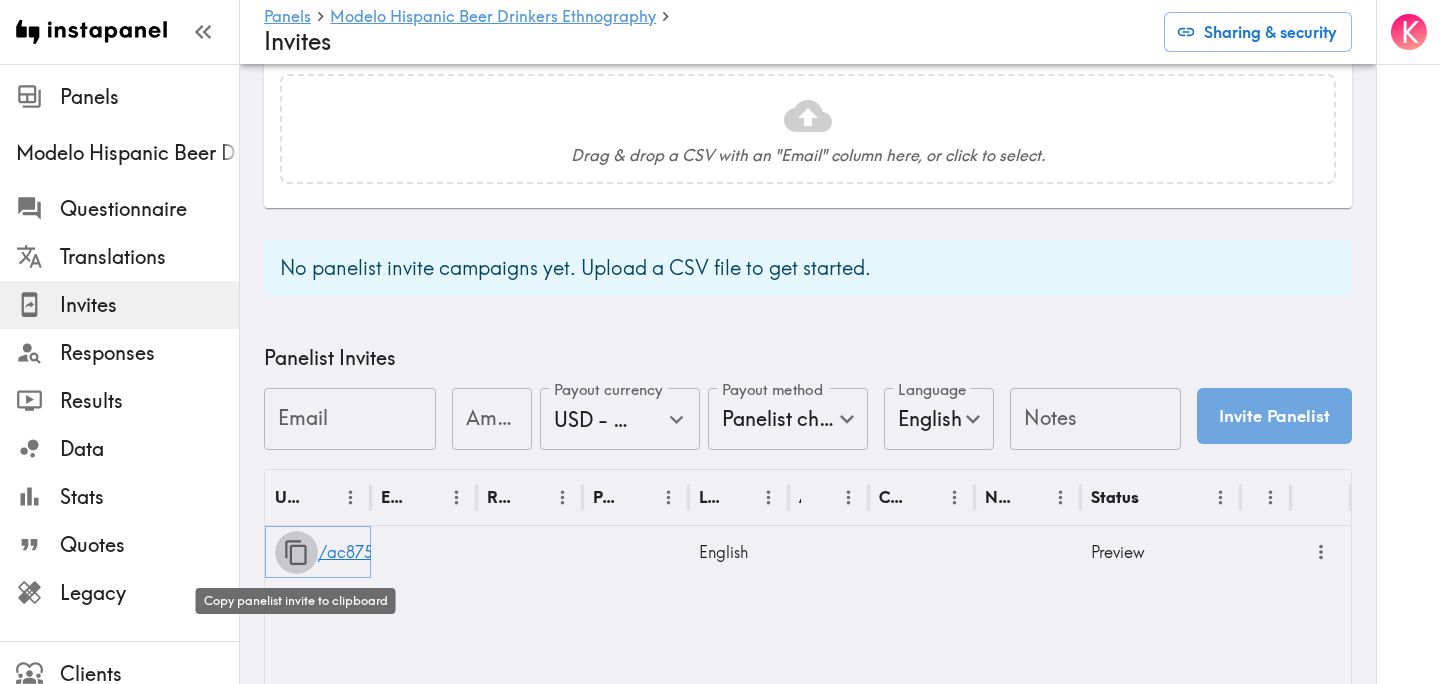 click 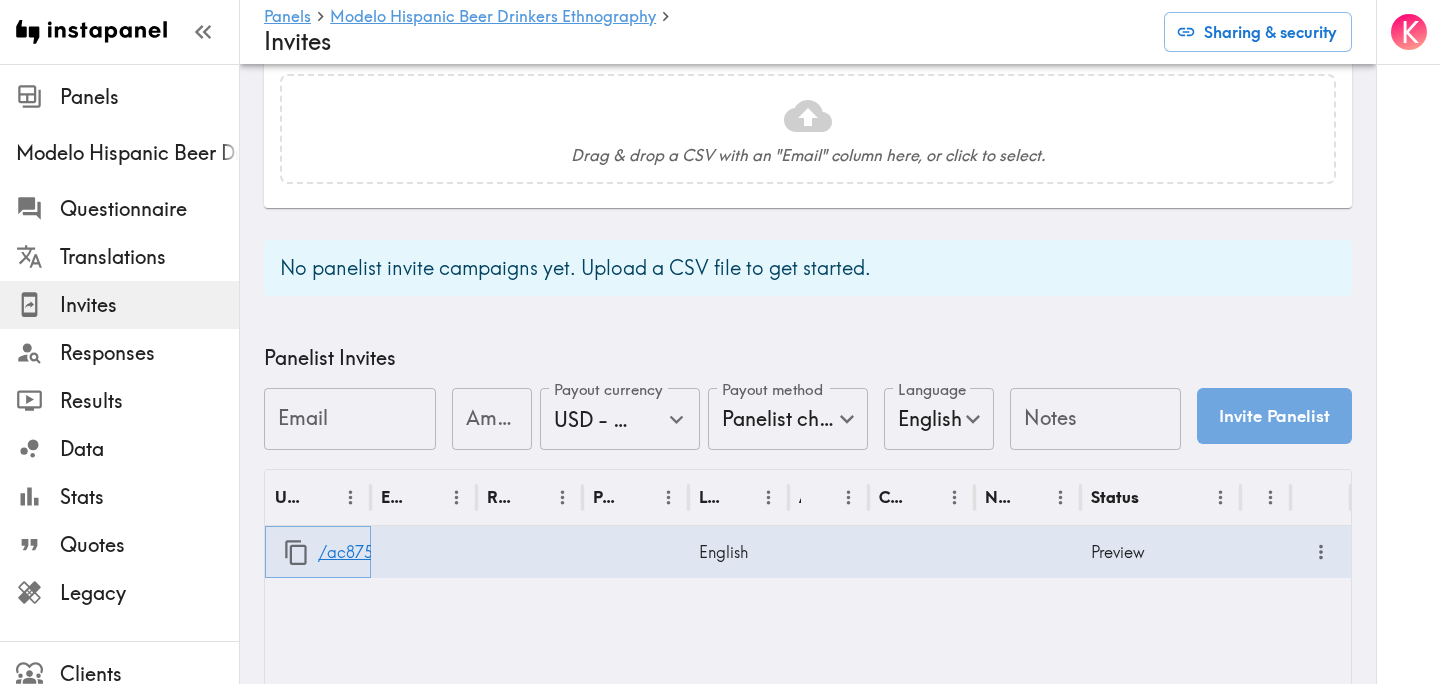 scroll, scrollTop: 0, scrollLeft: 0, axis: both 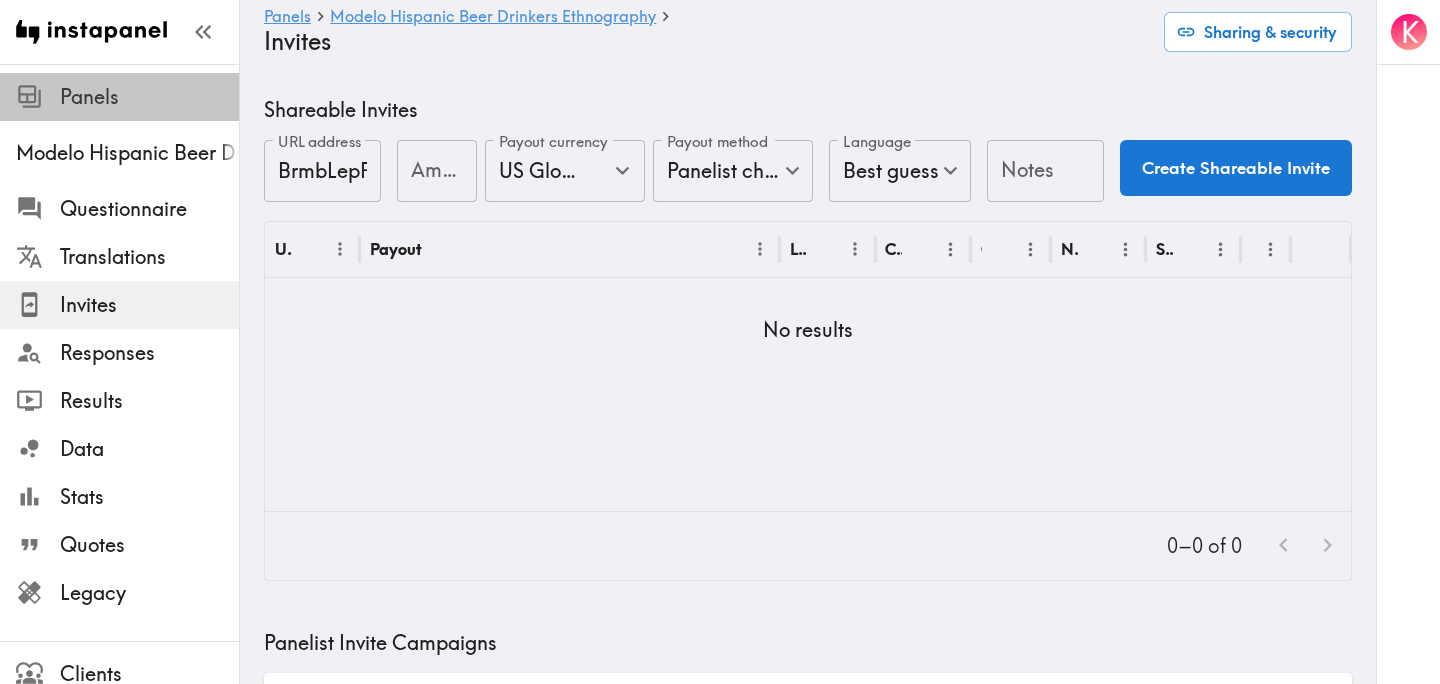 click on "Panels" at bounding box center [149, 97] 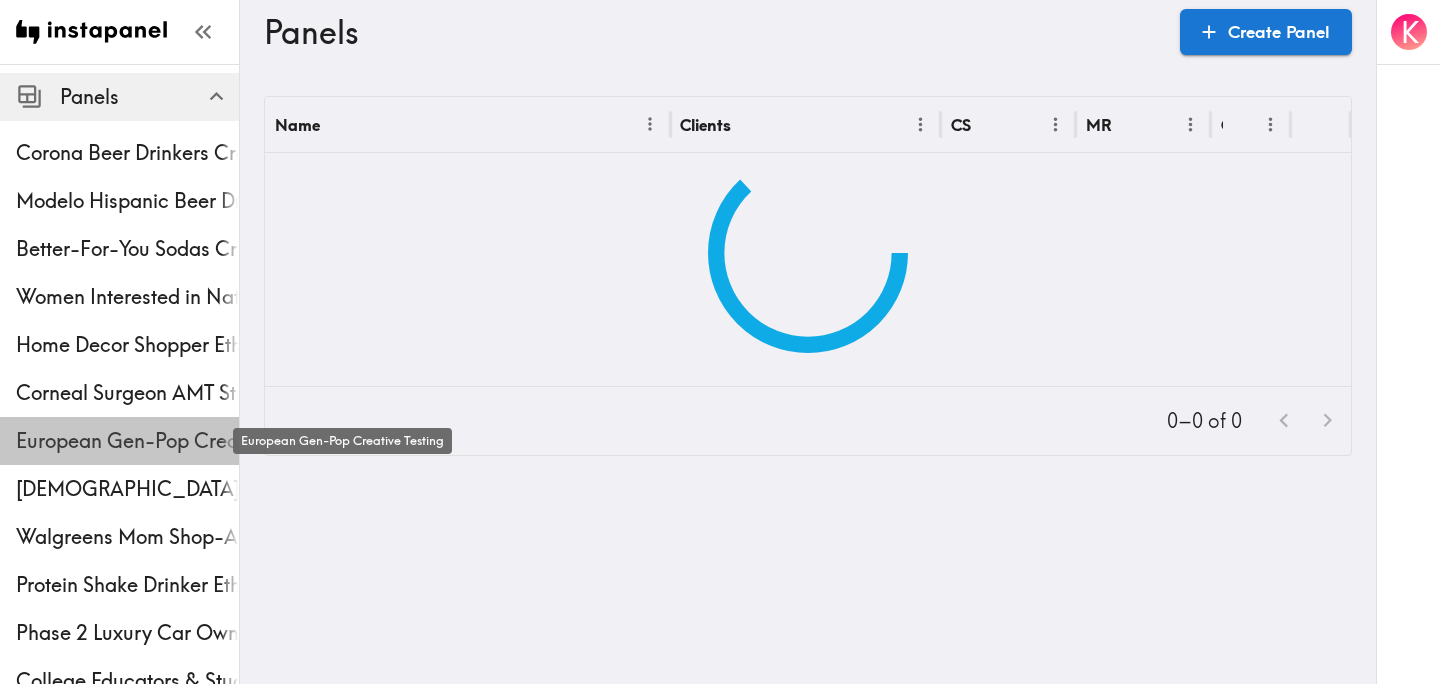 click on "European Gen-Pop Creative Testing" at bounding box center (127, 441) 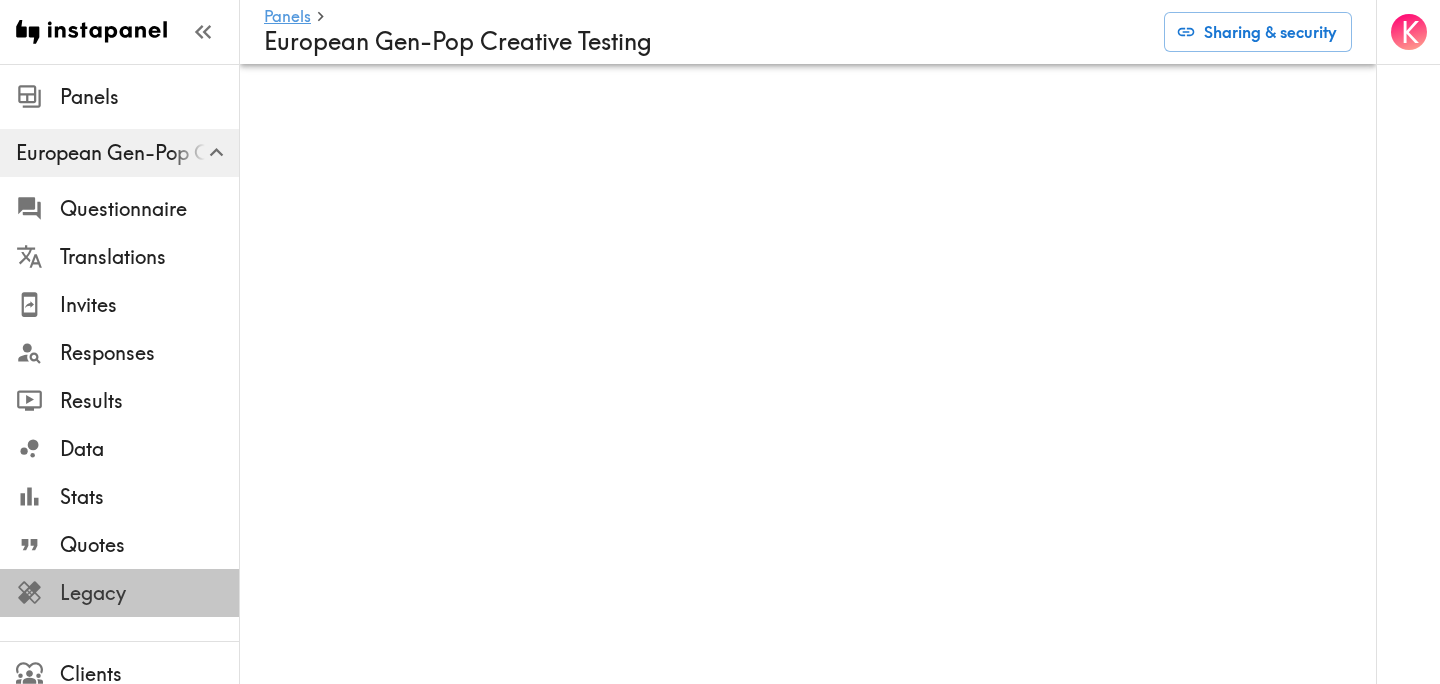 click on "Legacy" at bounding box center [149, 593] 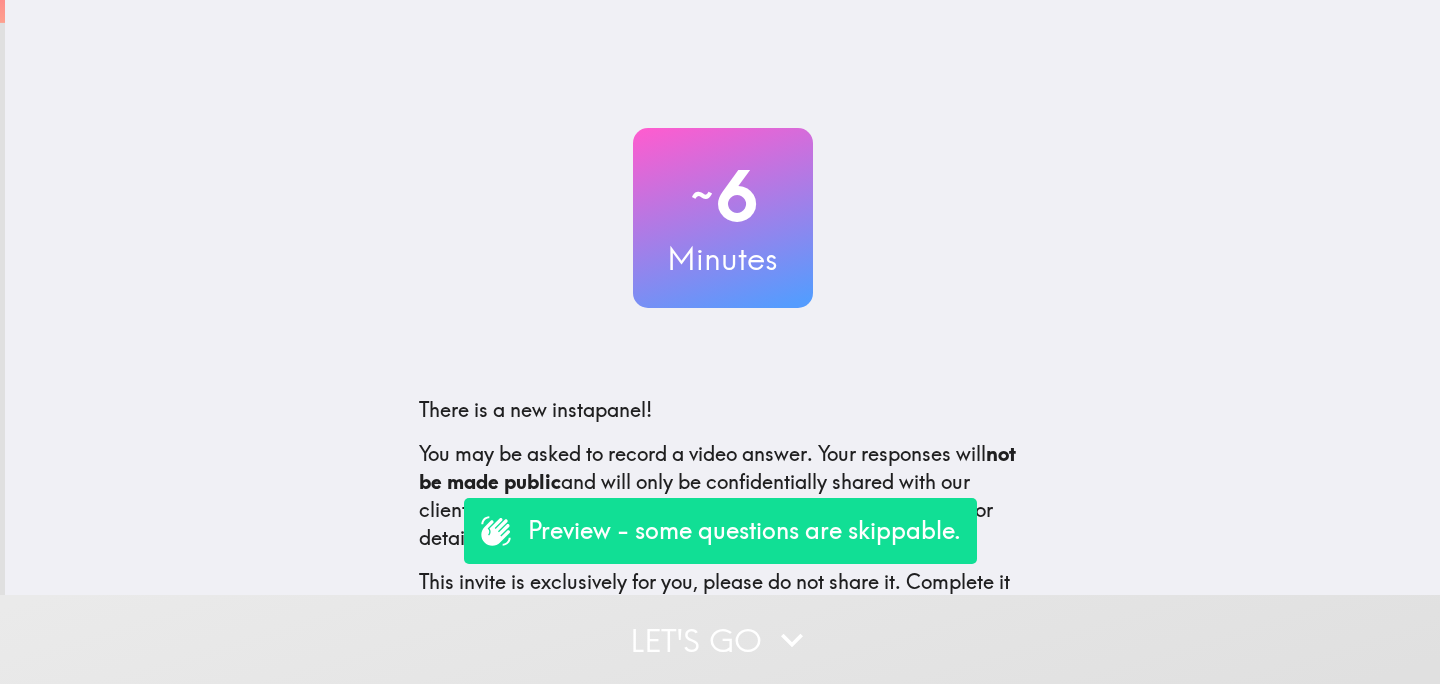 scroll, scrollTop: 0, scrollLeft: 0, axis: both 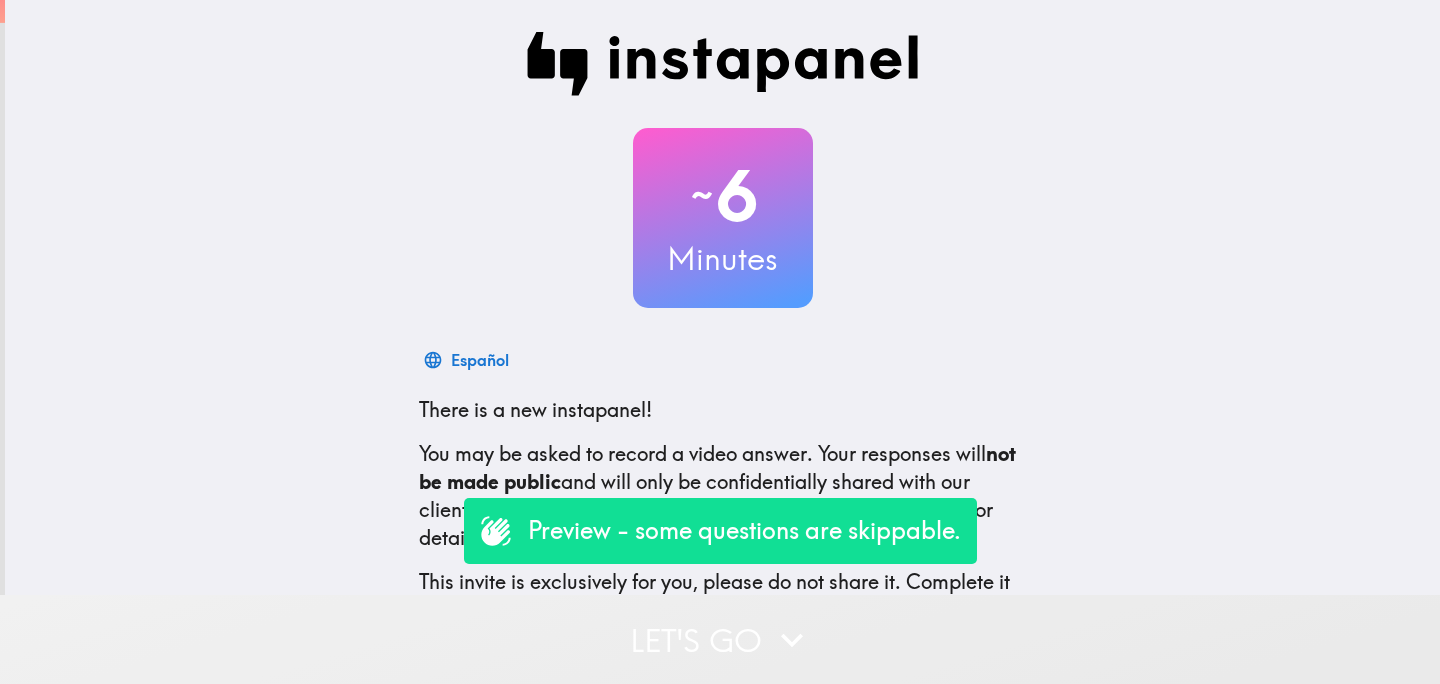 click on "Let's go" at bounding box center (720, 639) 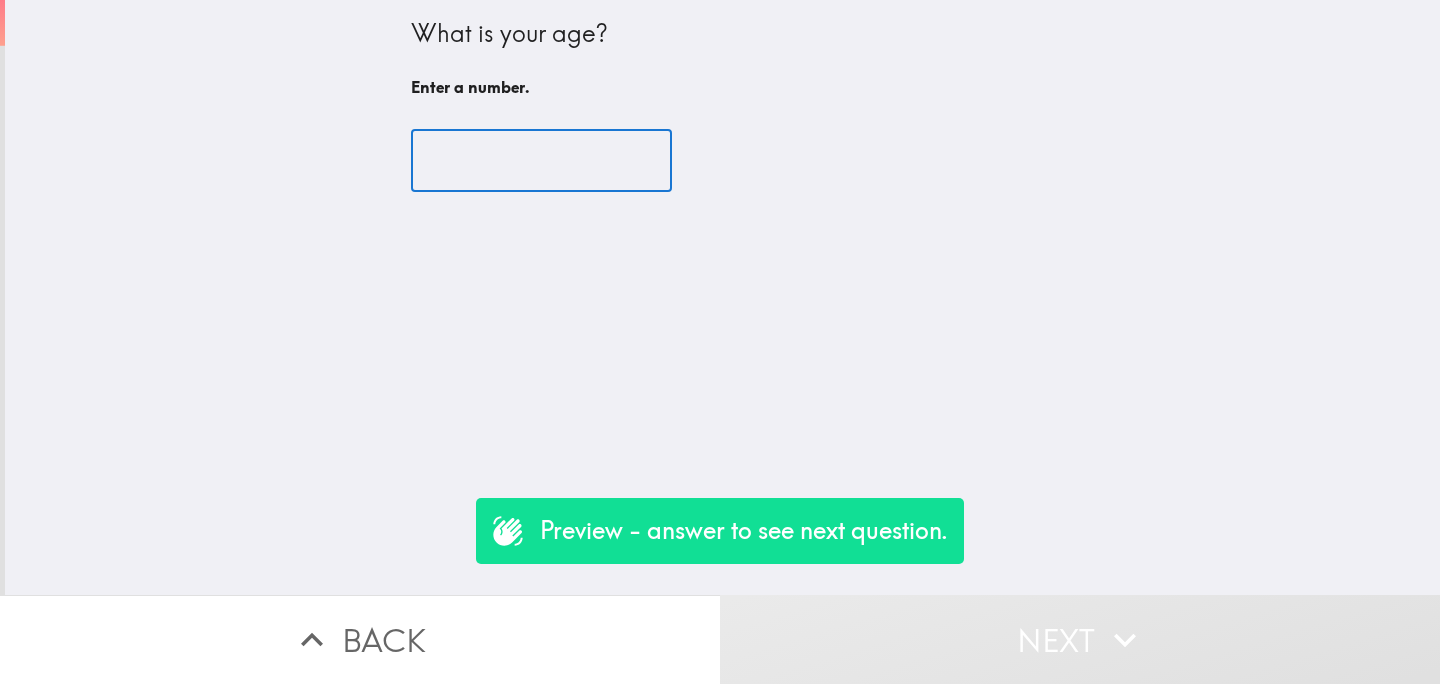 click at bounding box center [541, 161] 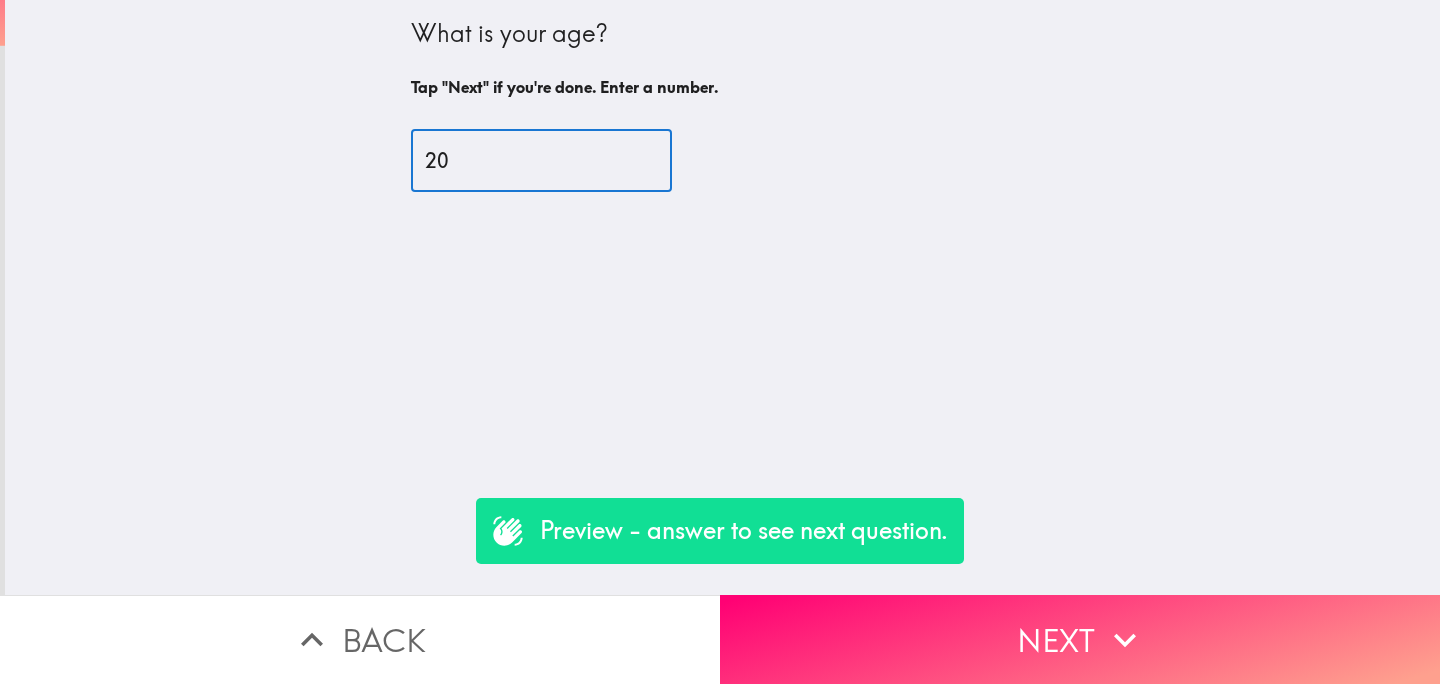 type on "20" 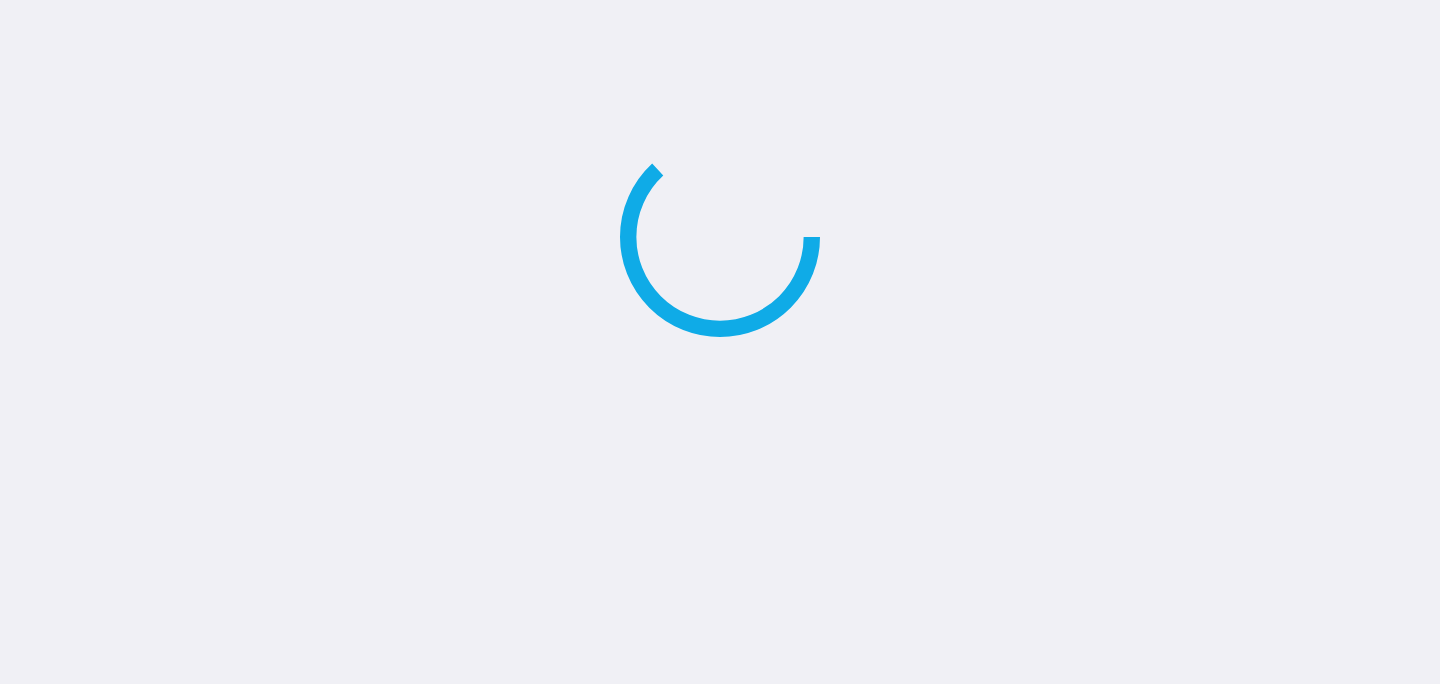 scroll, scrollTop: 0, scrollLeft: 0, axis: both 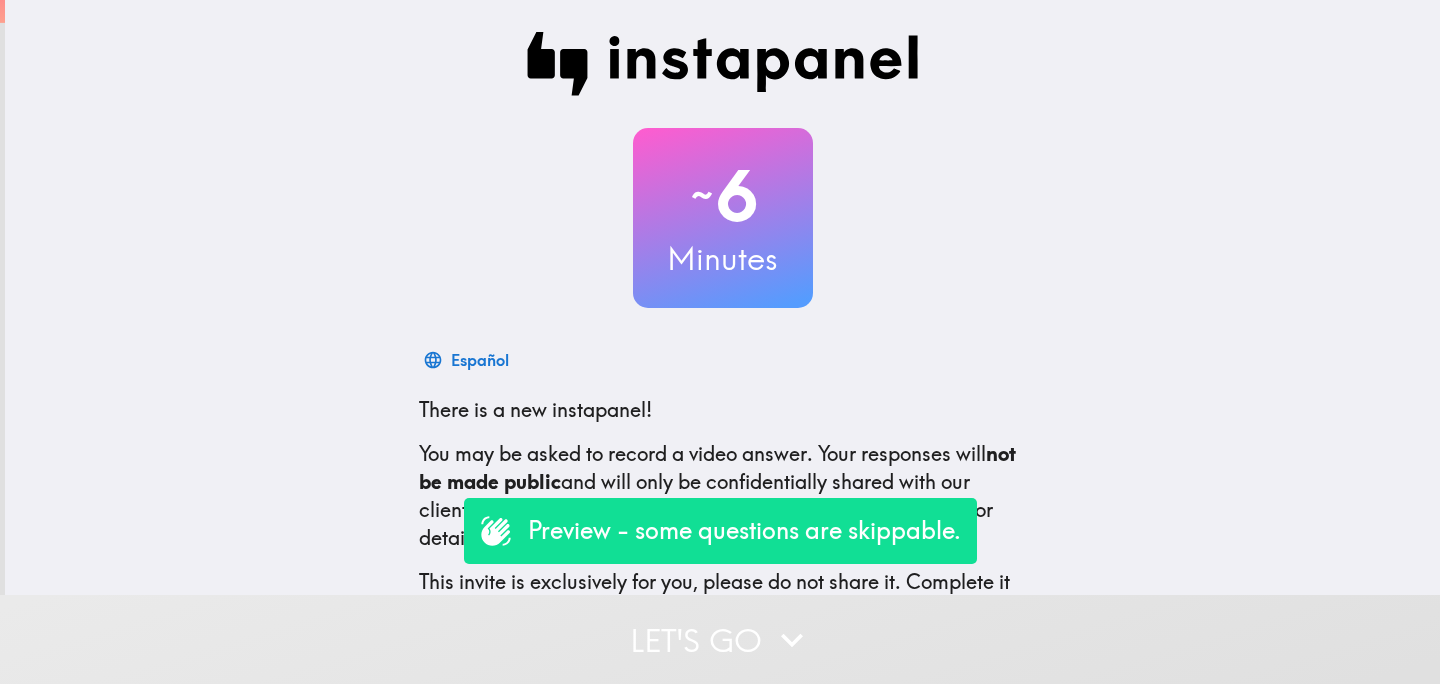 click on "Let's go" at bounding box center (720, 639) 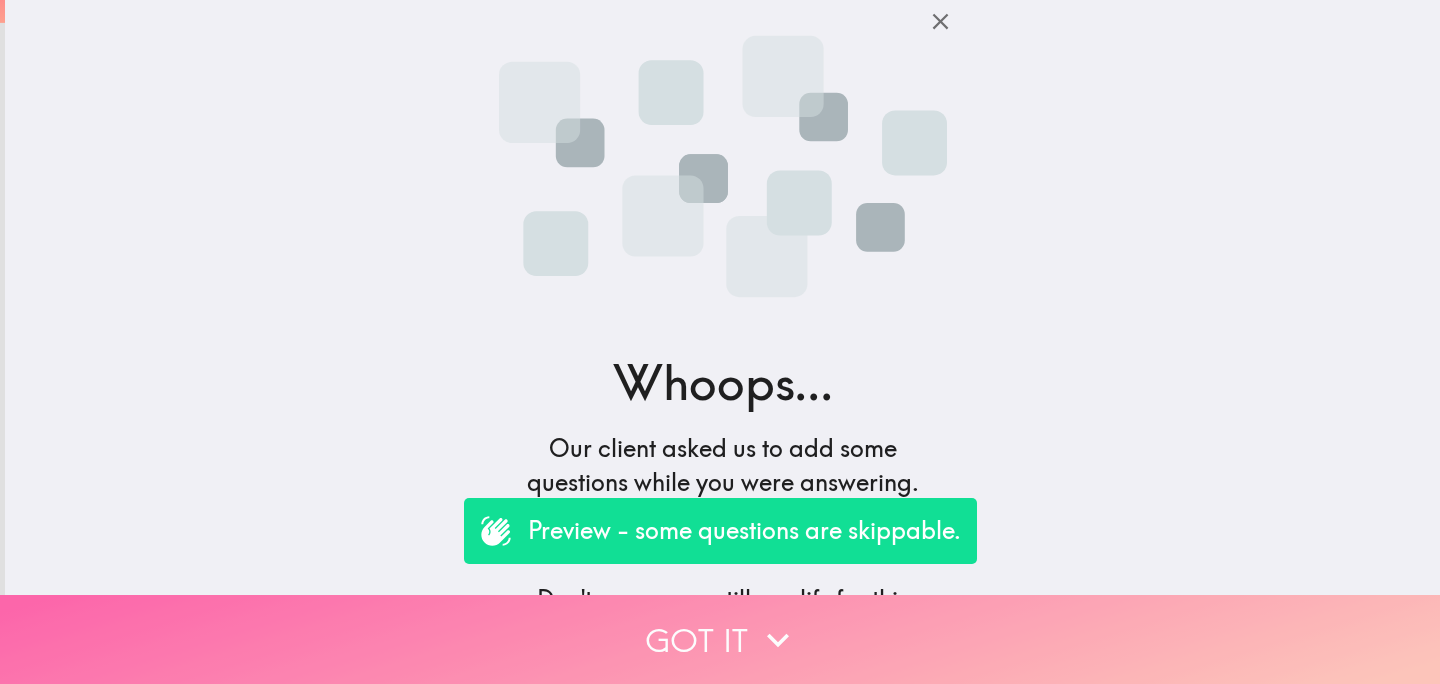 click on "Got it" at bounding box center (720, 639) 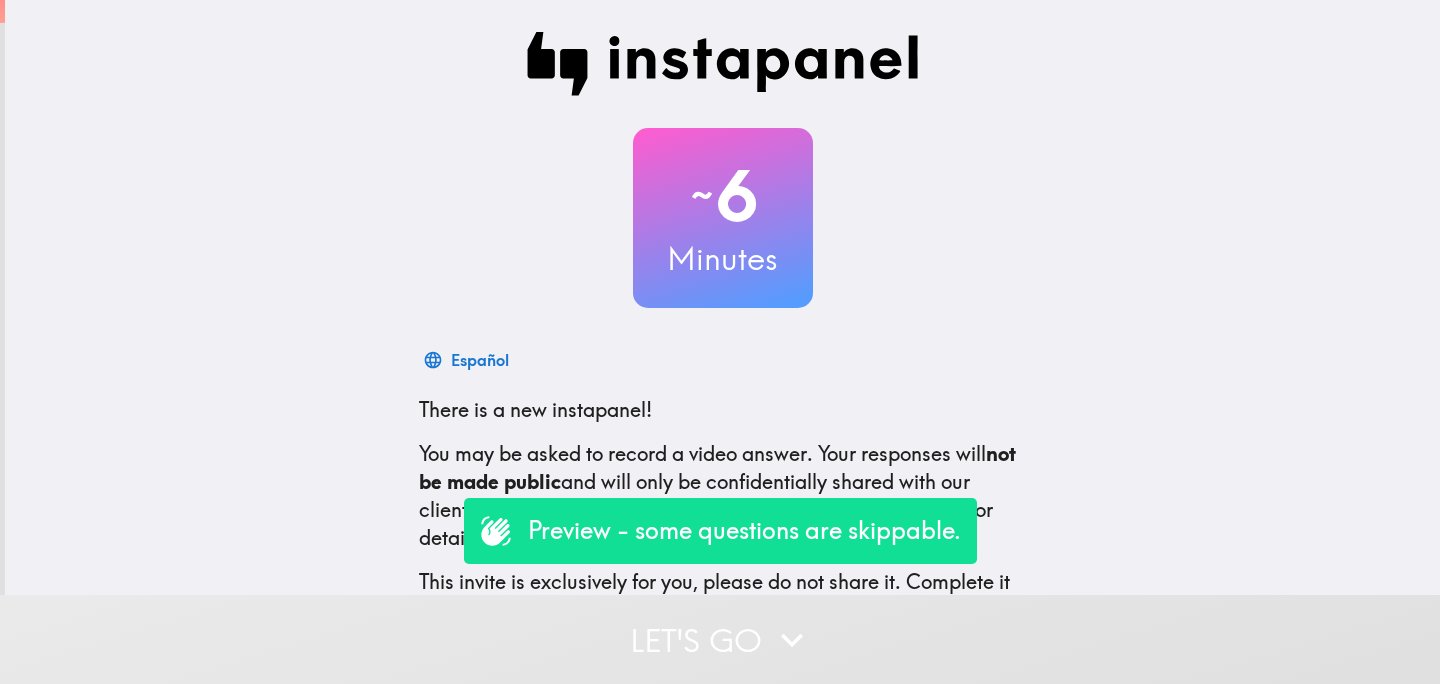 click on "Let's go" at bounding box center [720, 639] 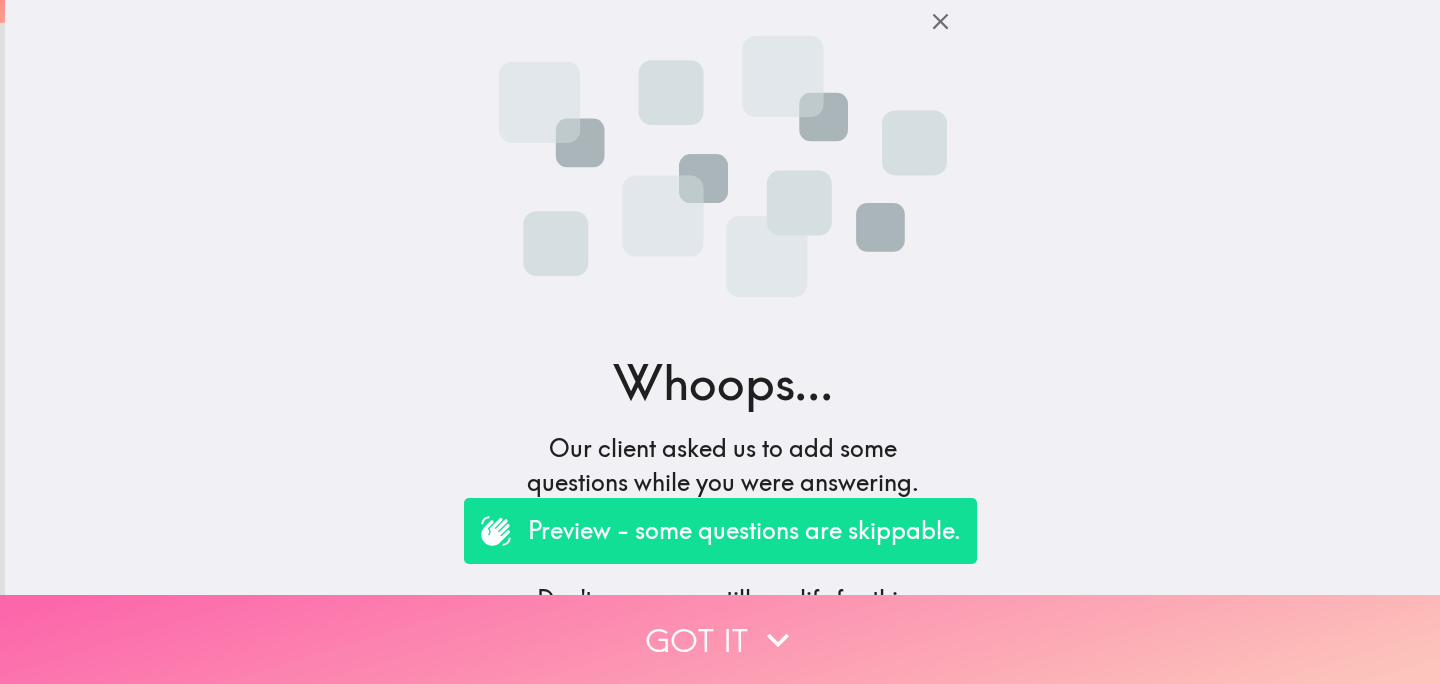 click on "Got it" at bounding box center (720, 639) 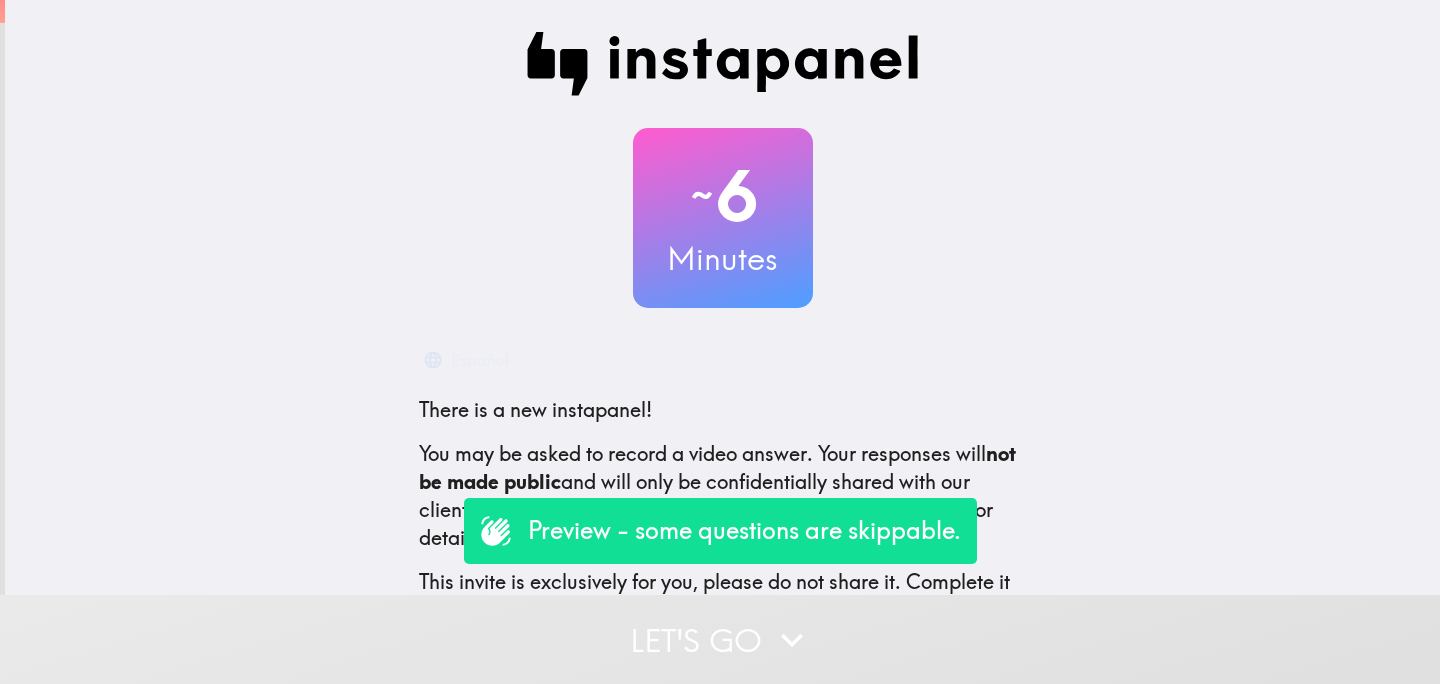 click on "Let's go" at bounding box center (720, 639) 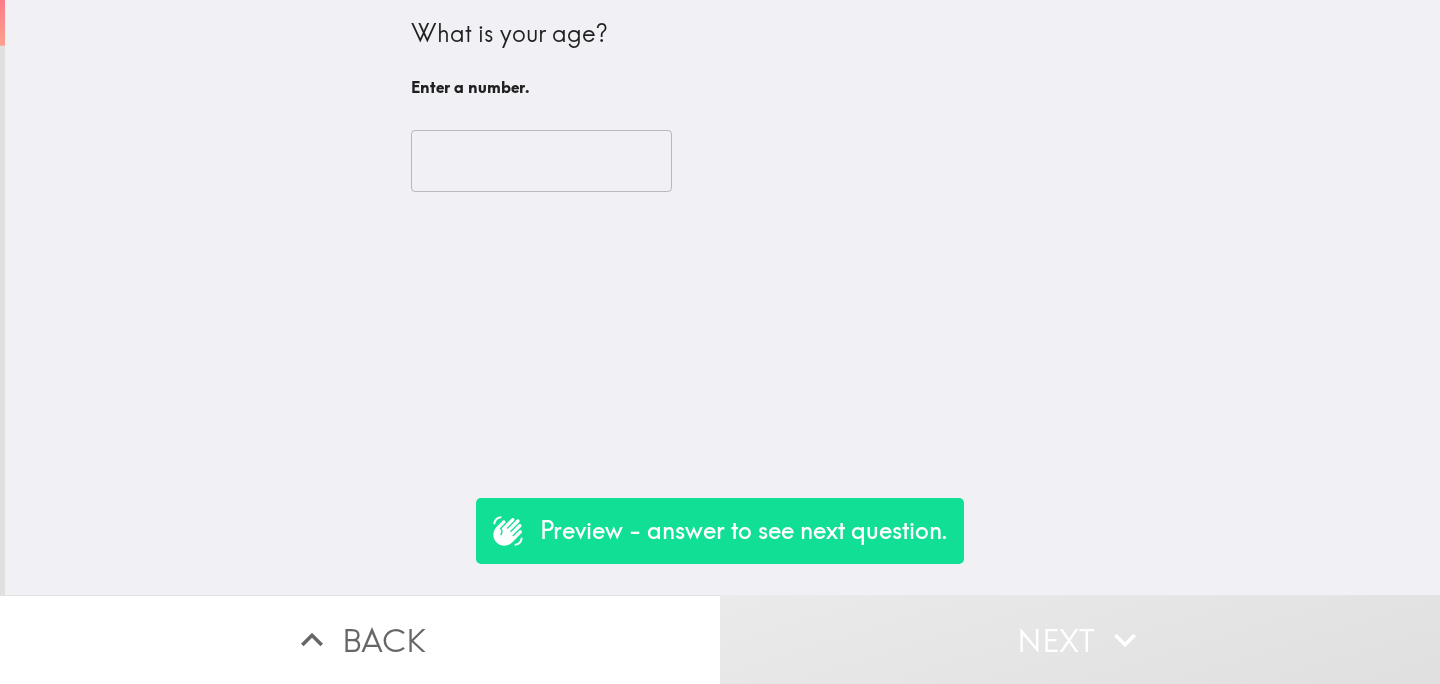 click at bounding box center [541, 161] 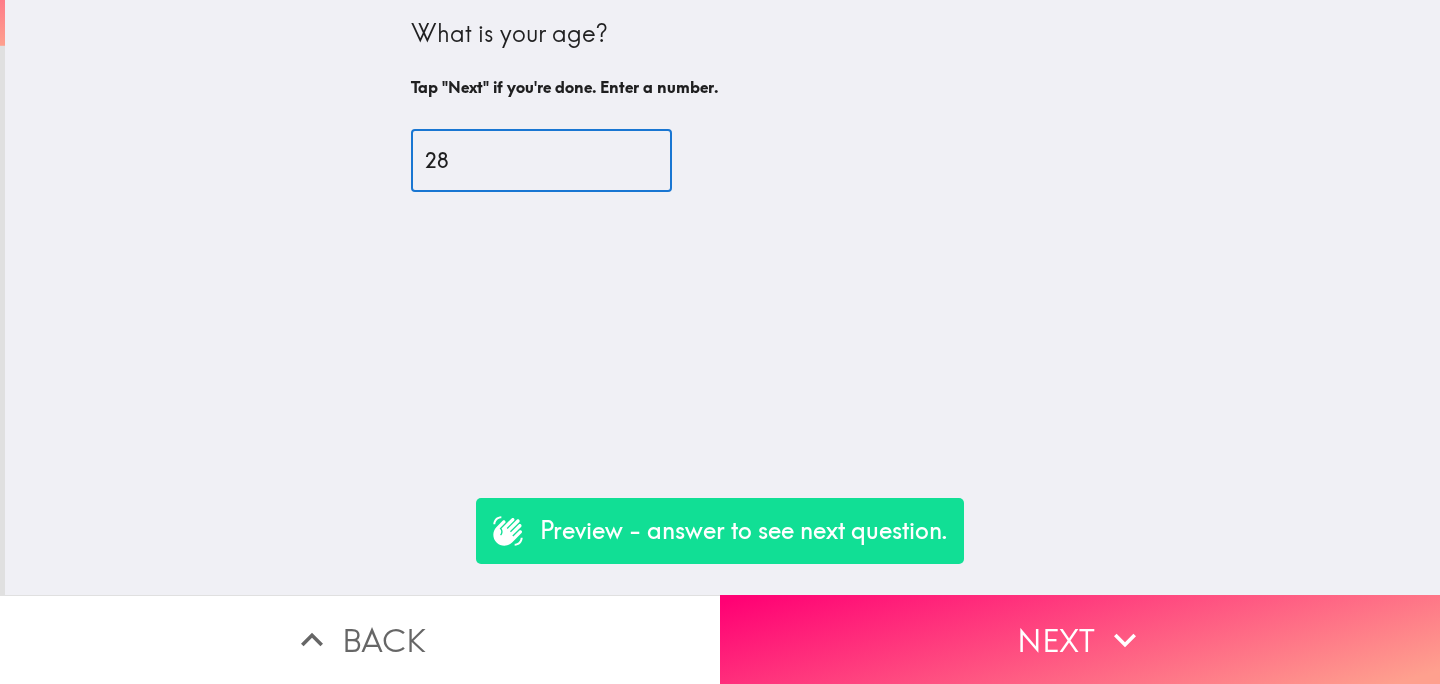 type on "28" 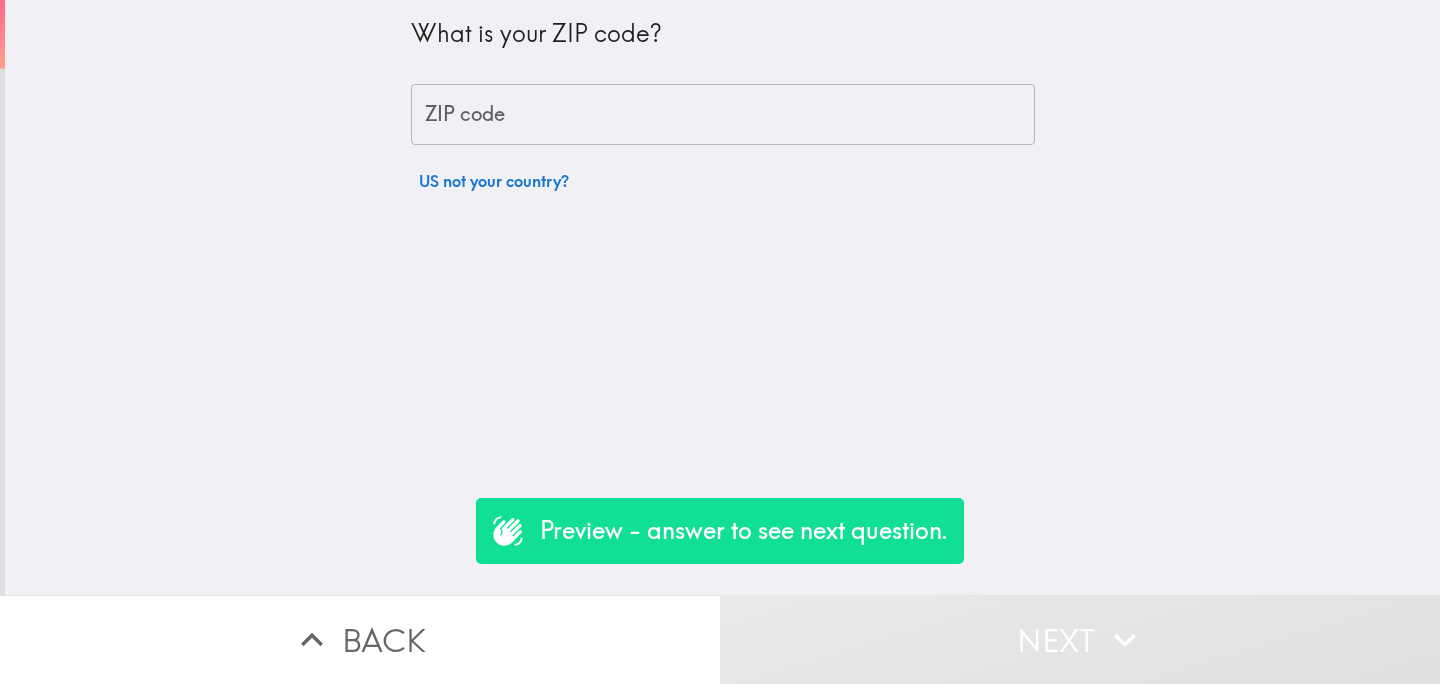 click on "ZIP code" at bounding box center (723, 115) 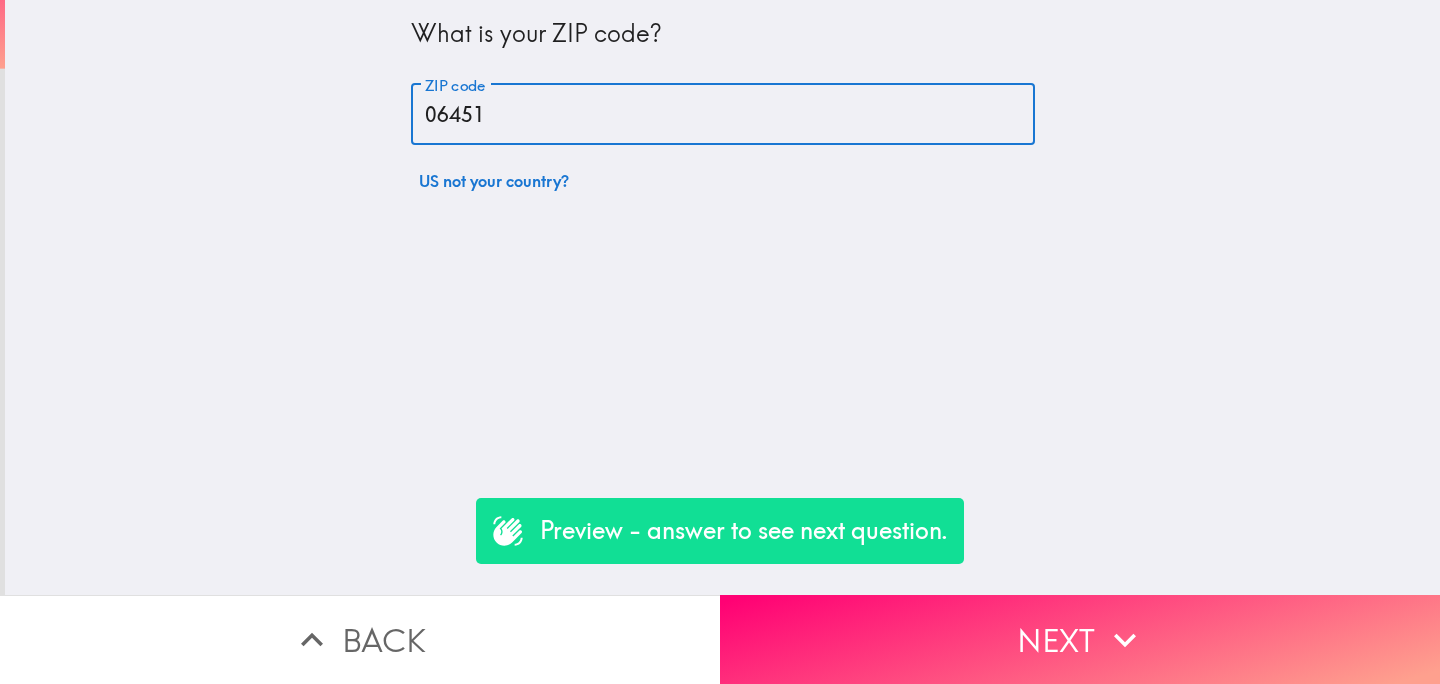 type on "06451" 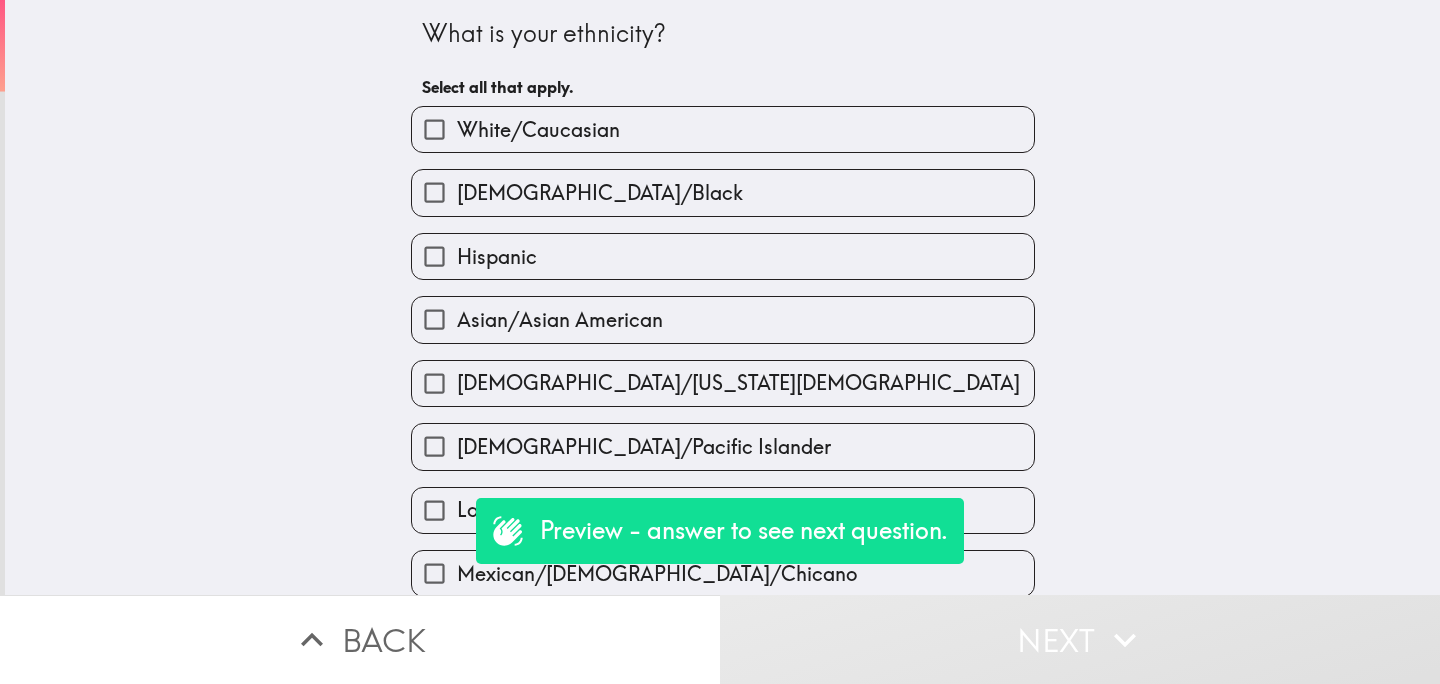 click on "Hispanic" at bounding box center (497, 257) 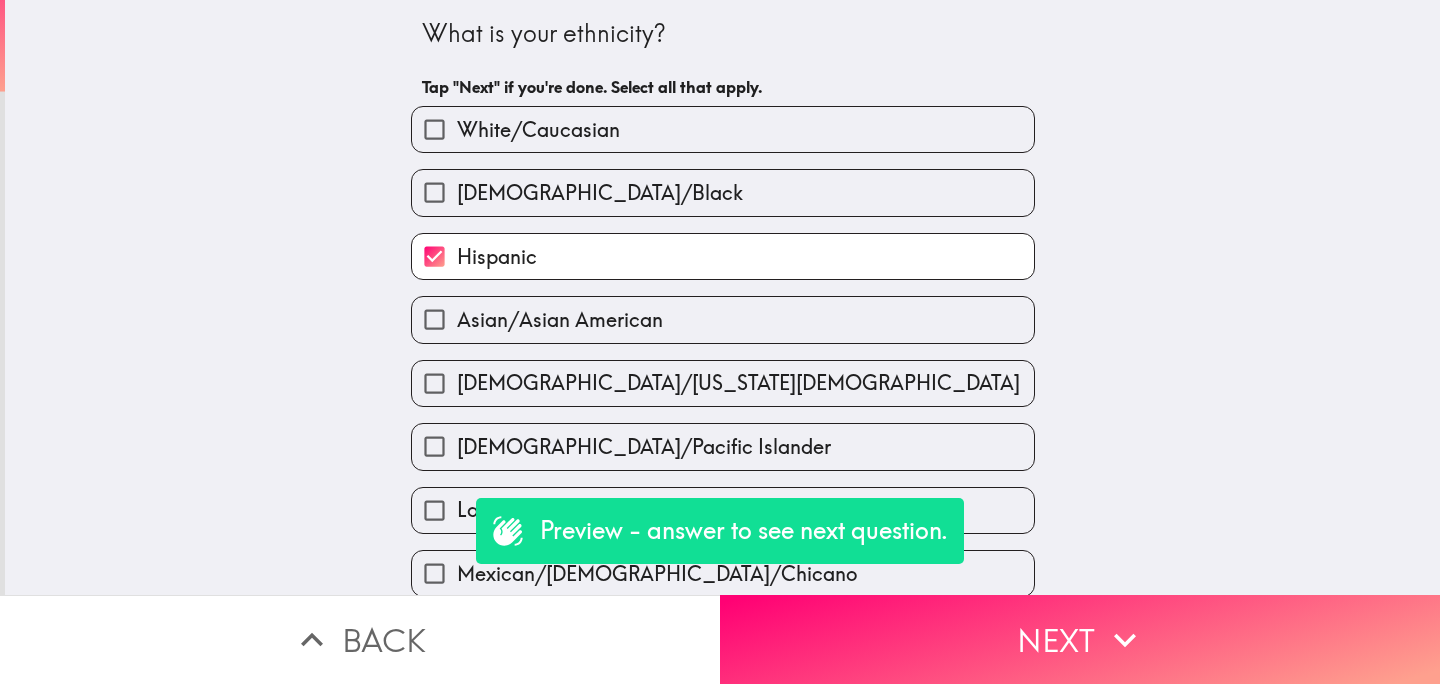 click on "[DEMOGRAPHIC_DATA]/Black" at bounding box center (600, 193) 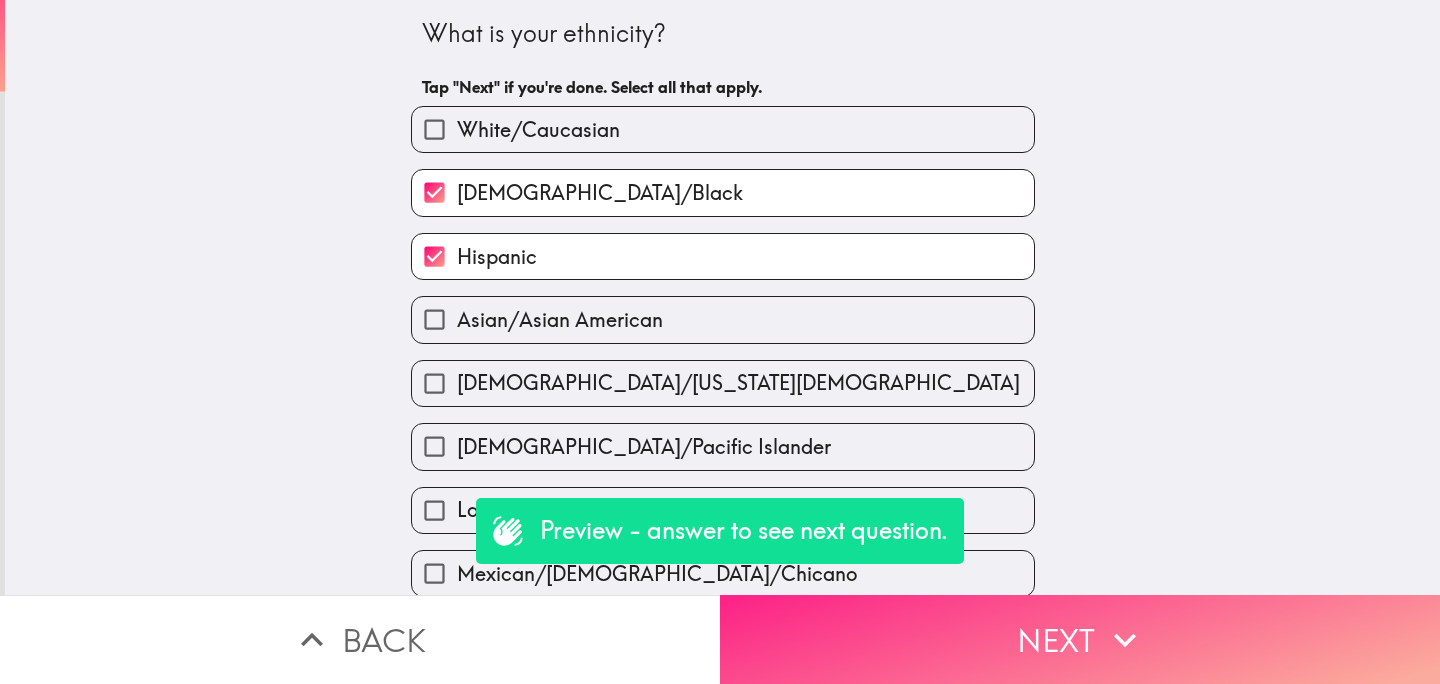 click on "Next" at bounding box center [1080, 639] 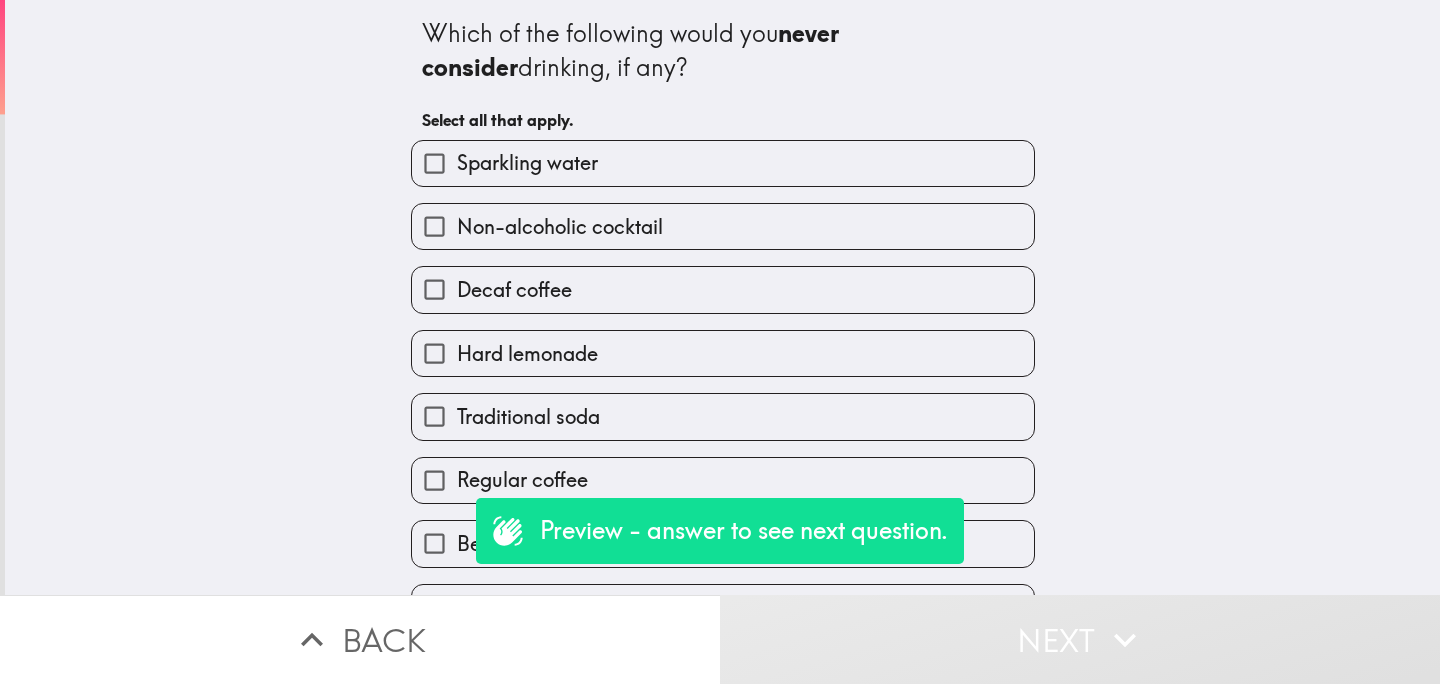click on "Non-alcoholic cocktail" at bounding box center [723, 226] 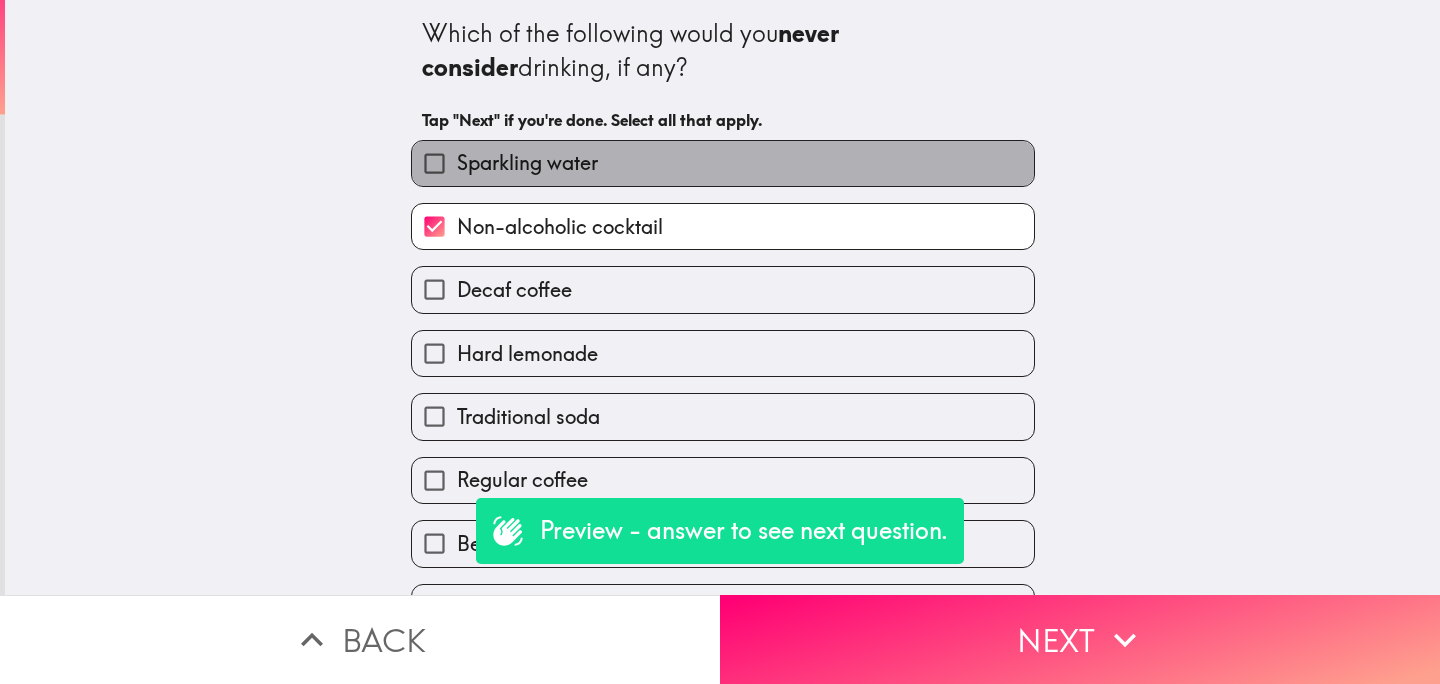 click on "Sparkling water" at bounding box center (723, 163) 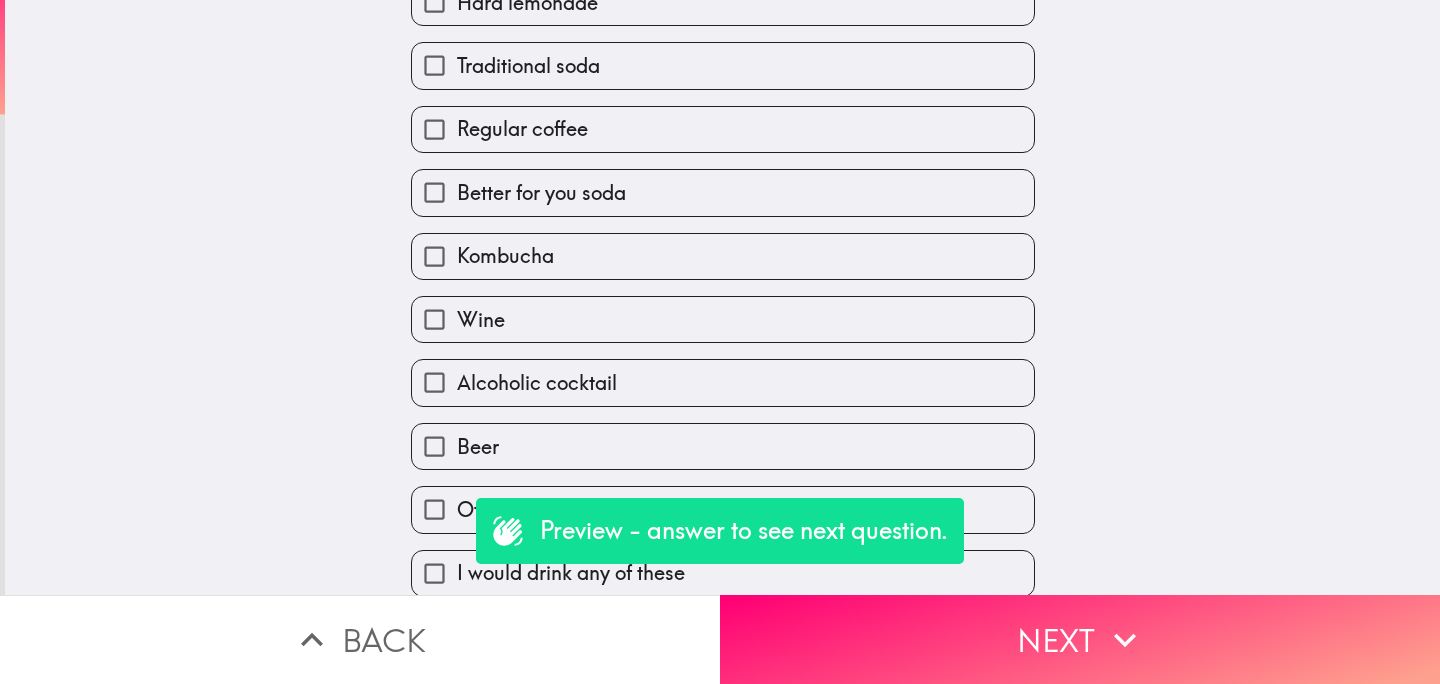 scroll, scrollTop: 366, scrollLeft: 0, axis: vertical 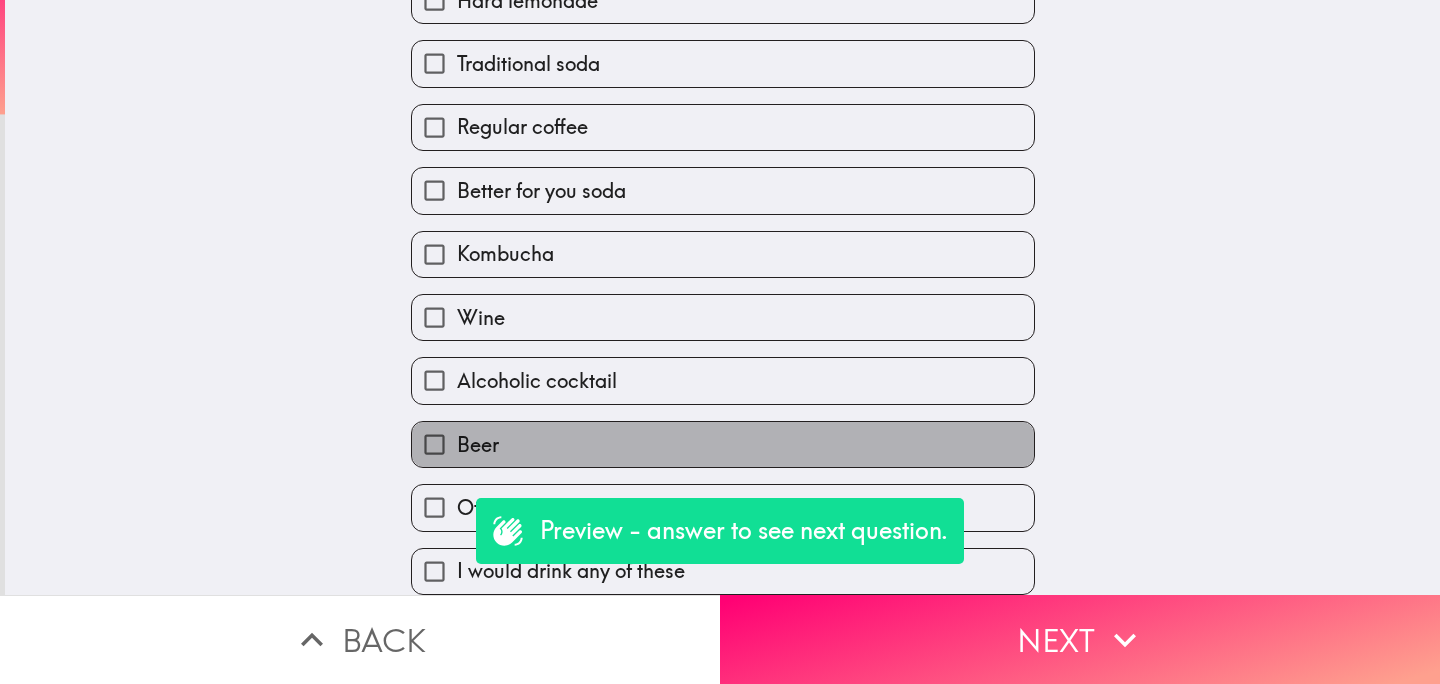 click on "Beer" at bounding box center (723, 444) 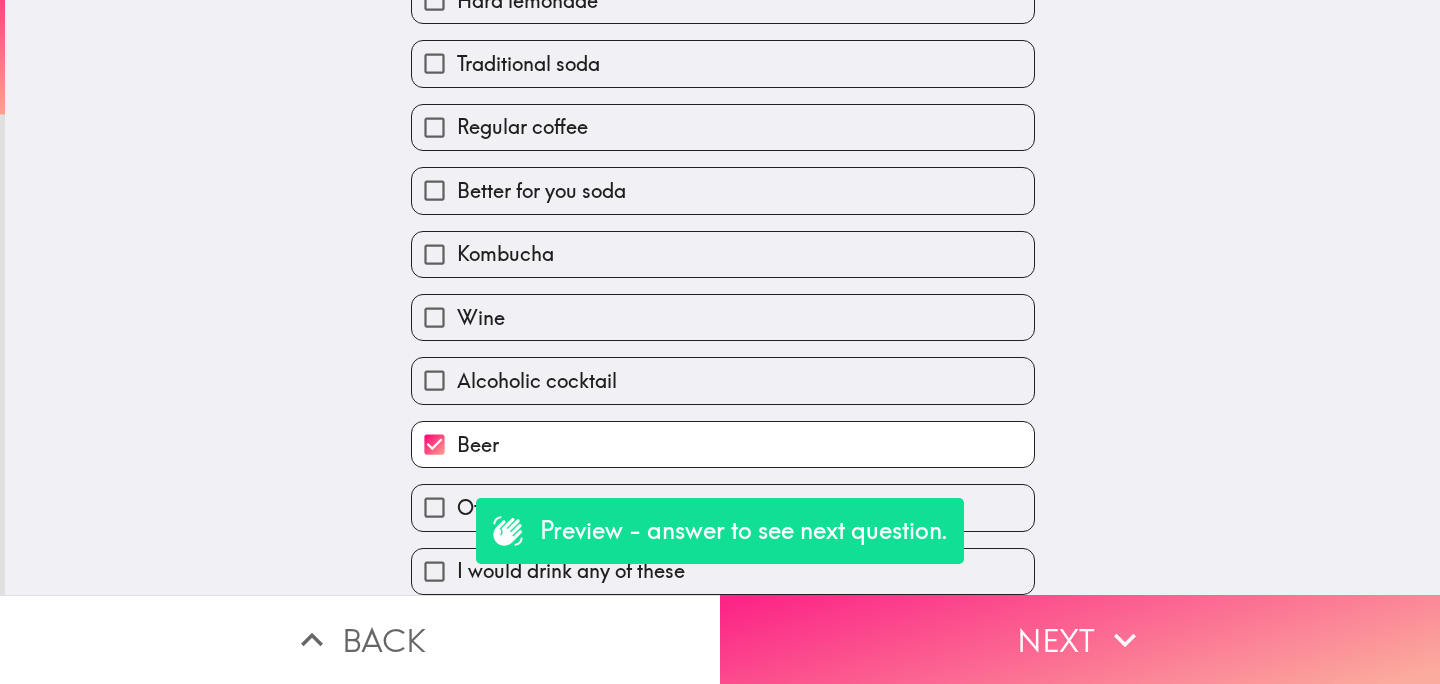click on "Next" at bounding box center [1080, 639] 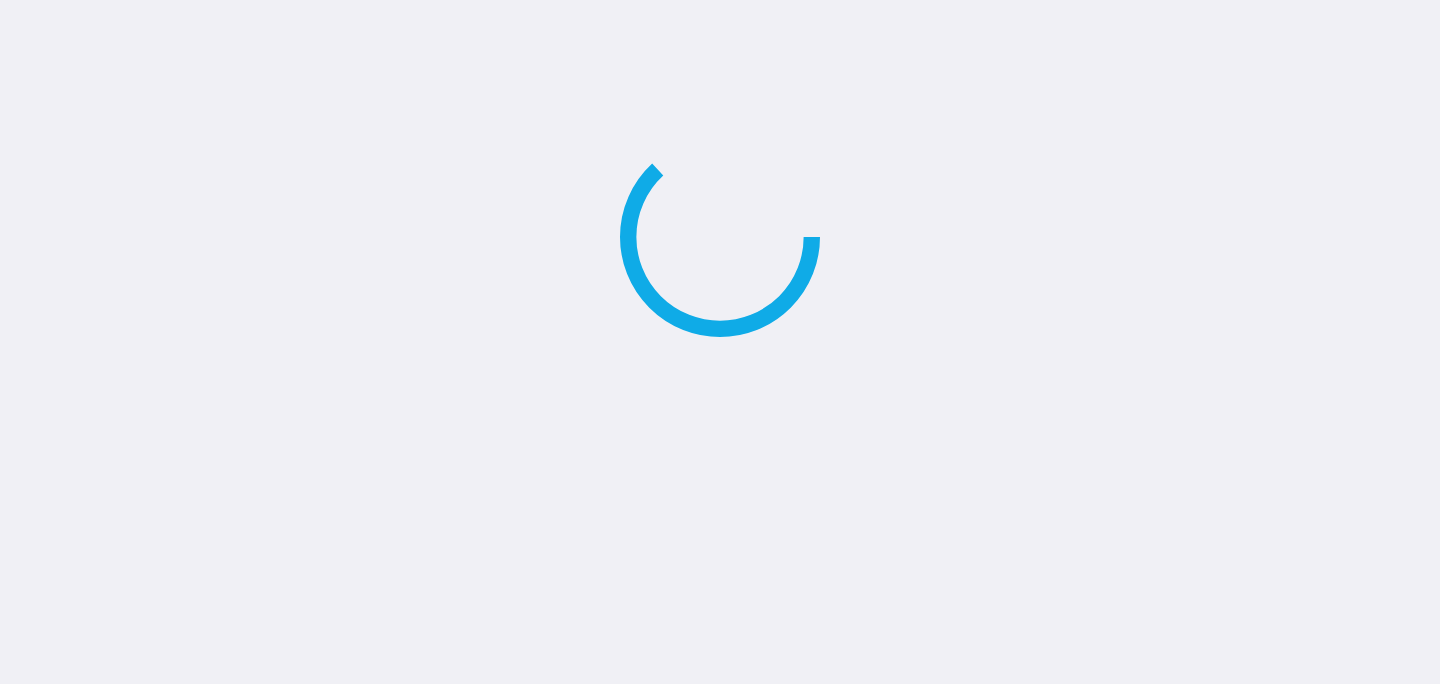 scroll, scrollTop: 0, scrollLeft: 0, axis: both 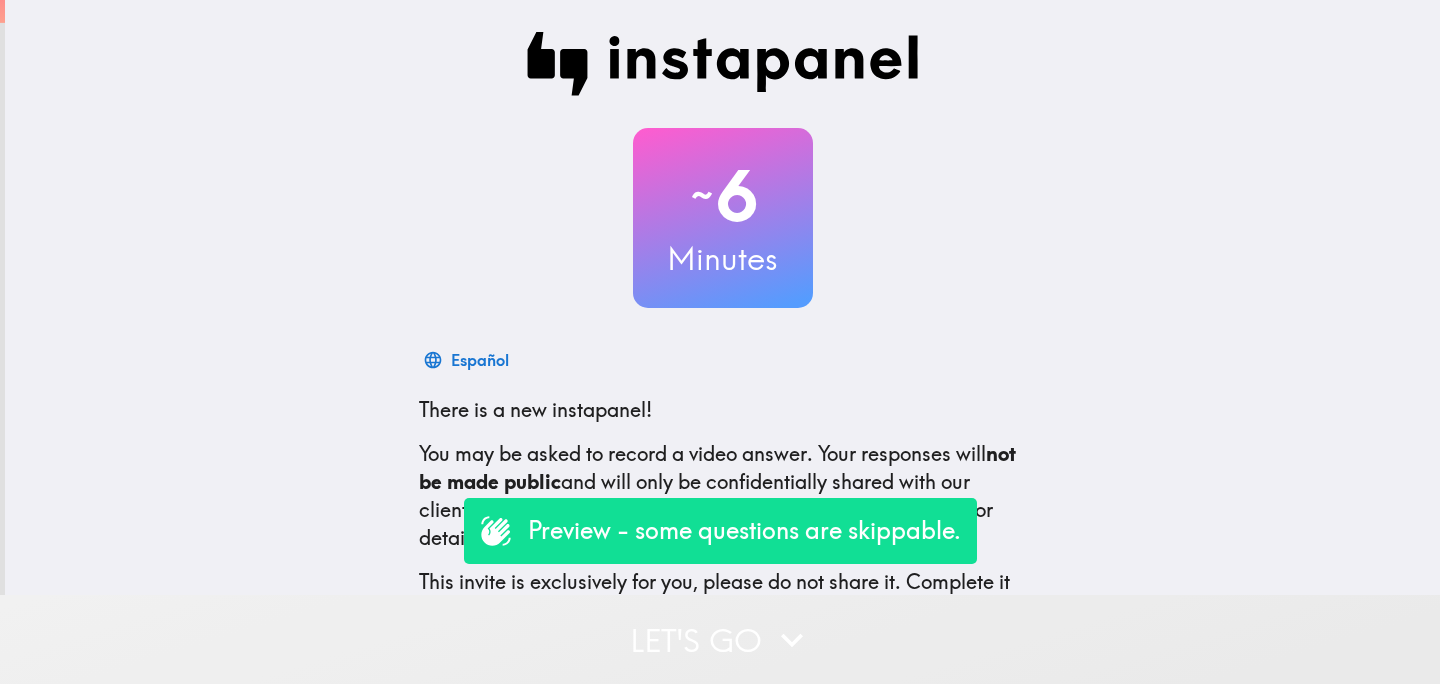 click on "Let's go" at bounding box center (720, 639) 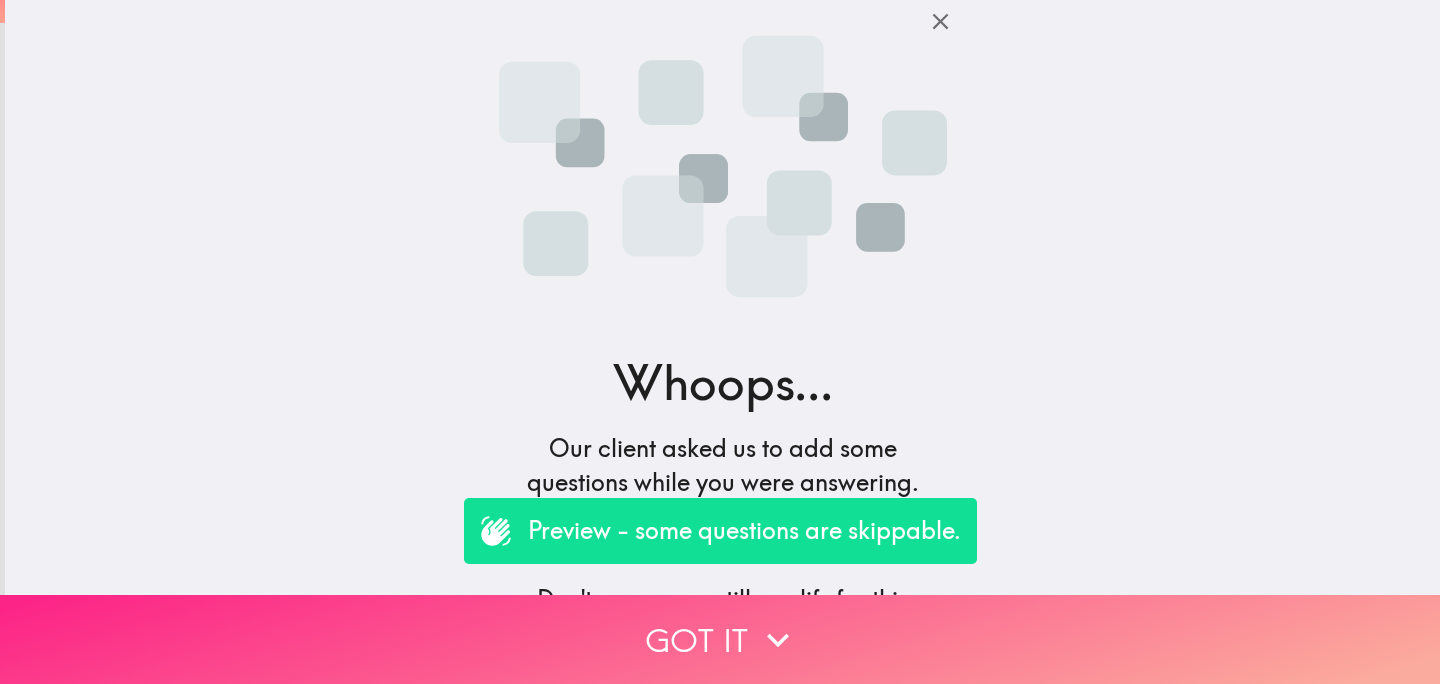 click on "Got it" at bounding box center (720, 639) 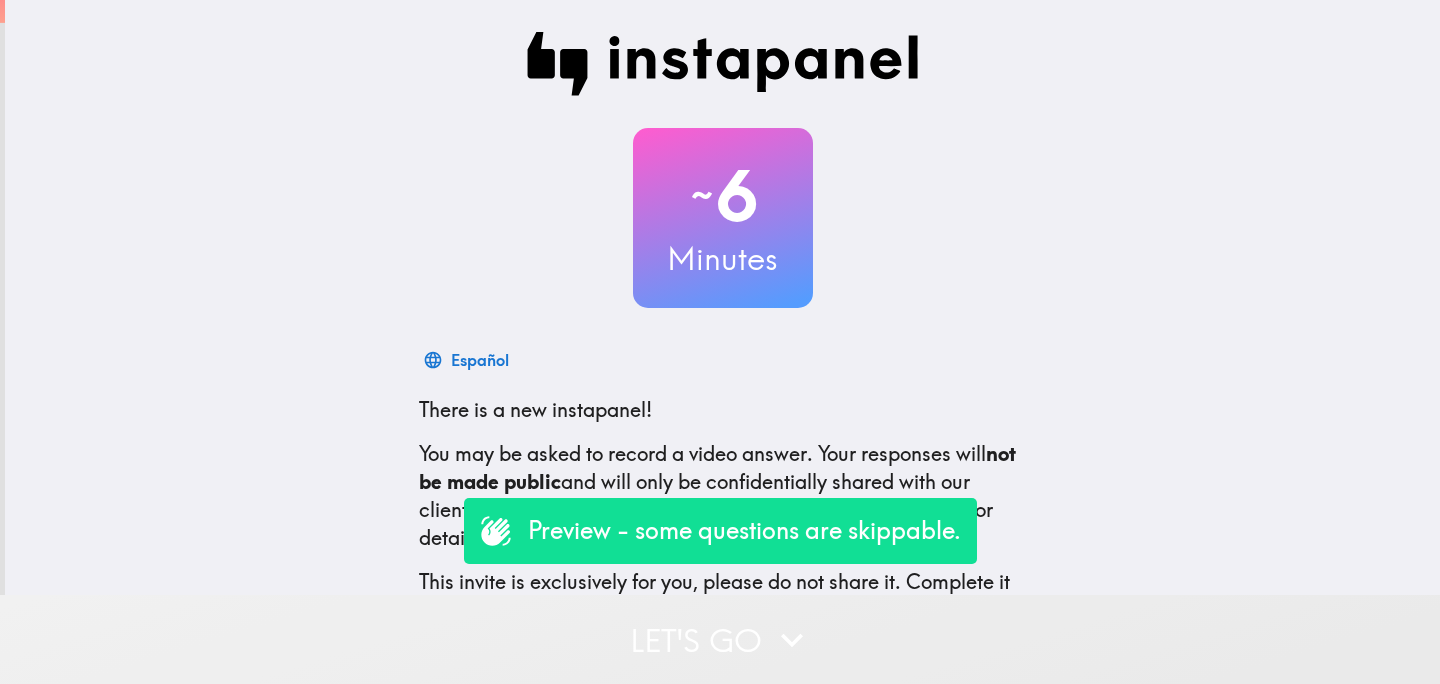 click on "Let's go" at bounding box center (720, 639) 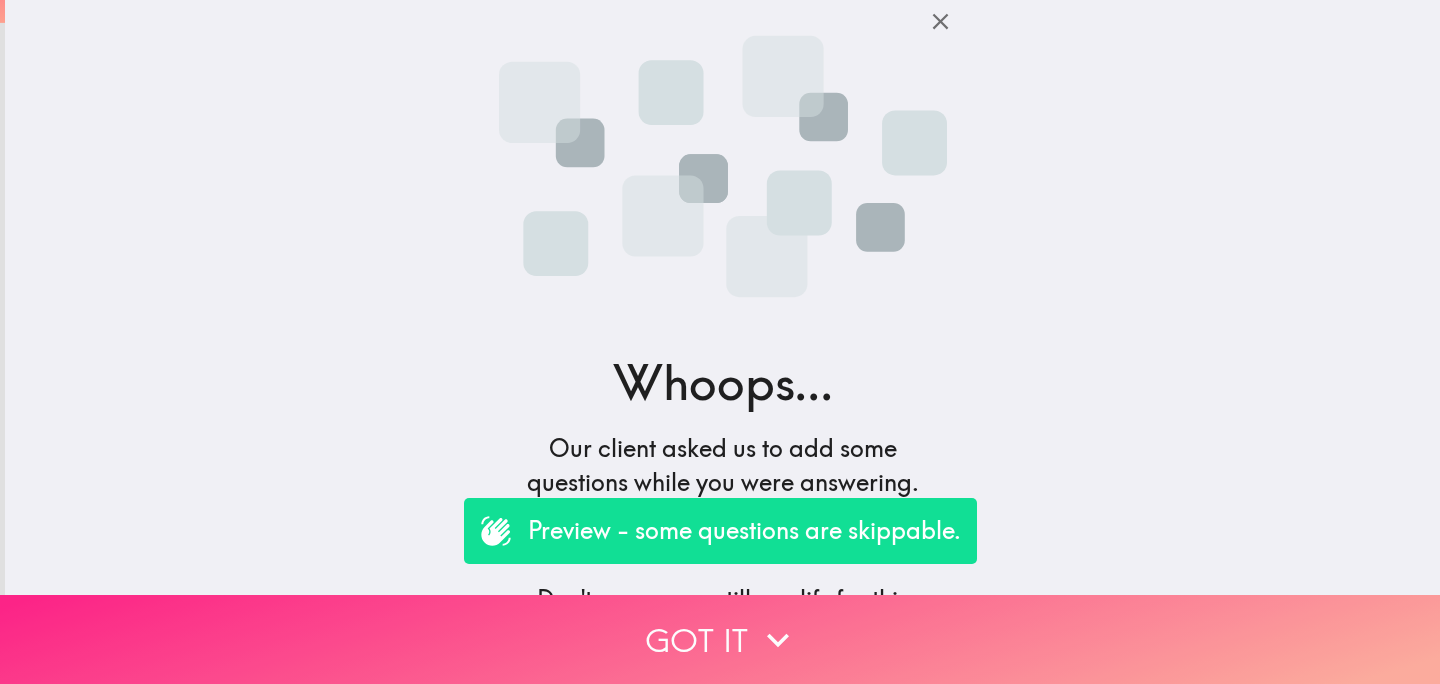 click on "Got it" at bounding box center [720, 639] 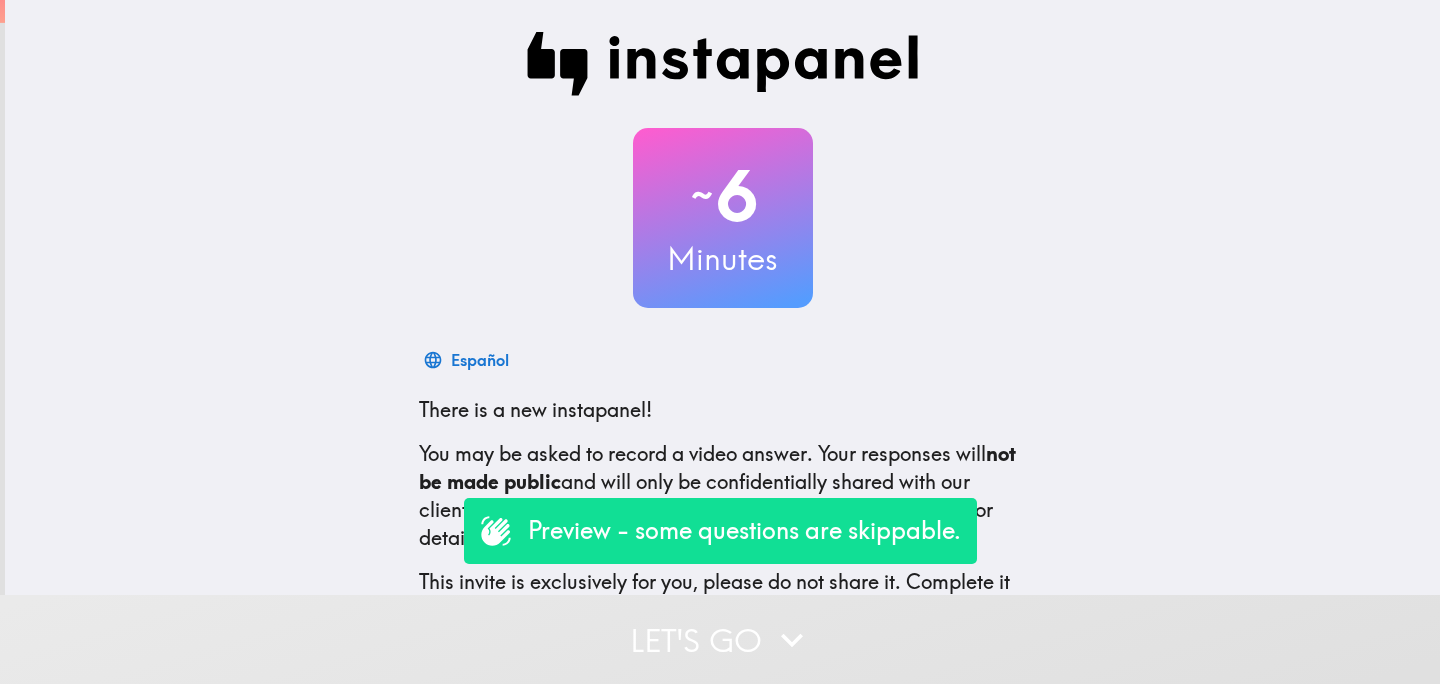 click on "Let's go" at bounding box center [720, 639] 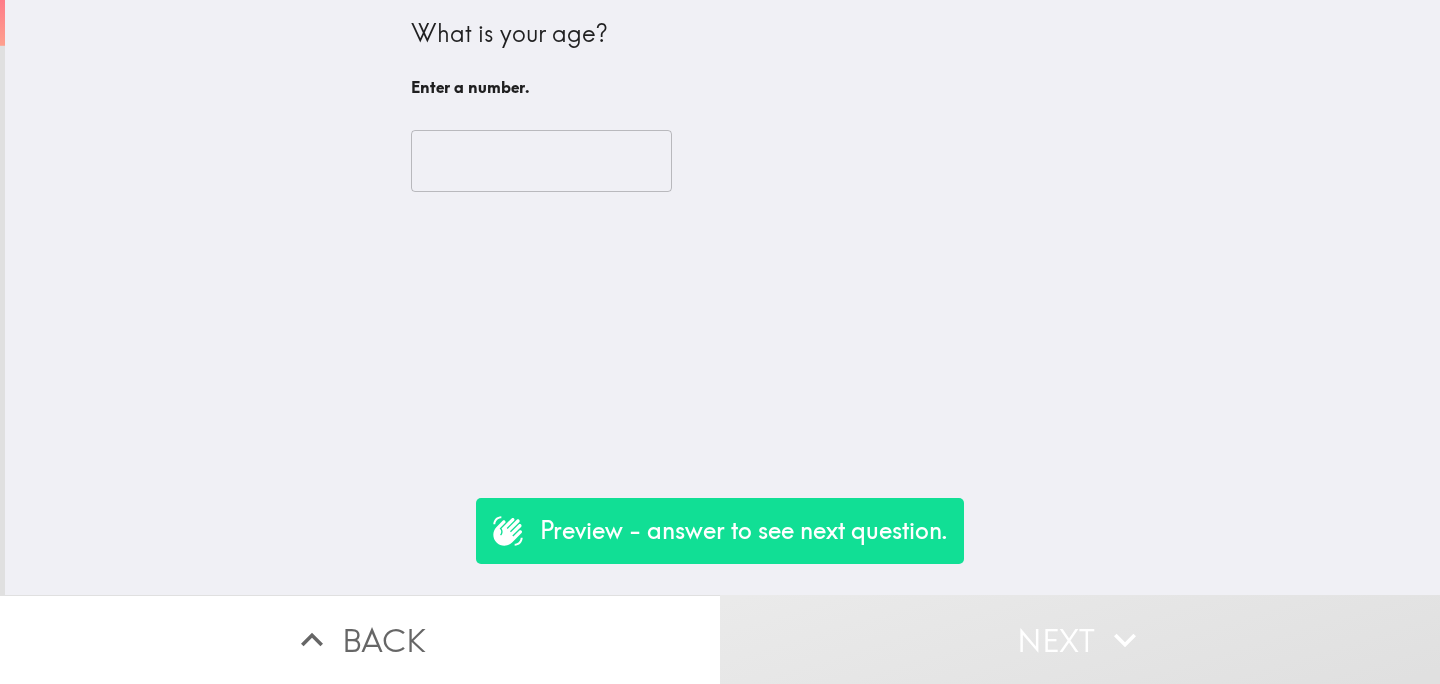 click at bounding box center (541, 161) 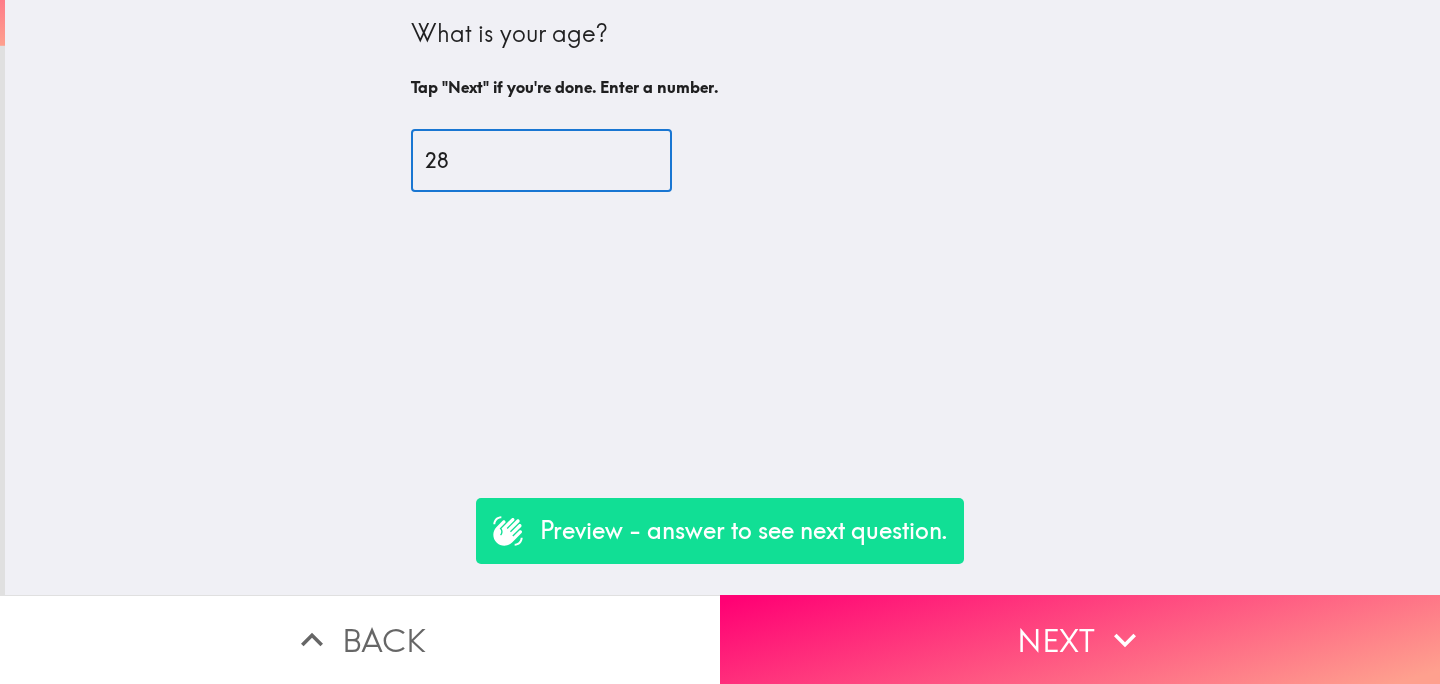 type on "28" 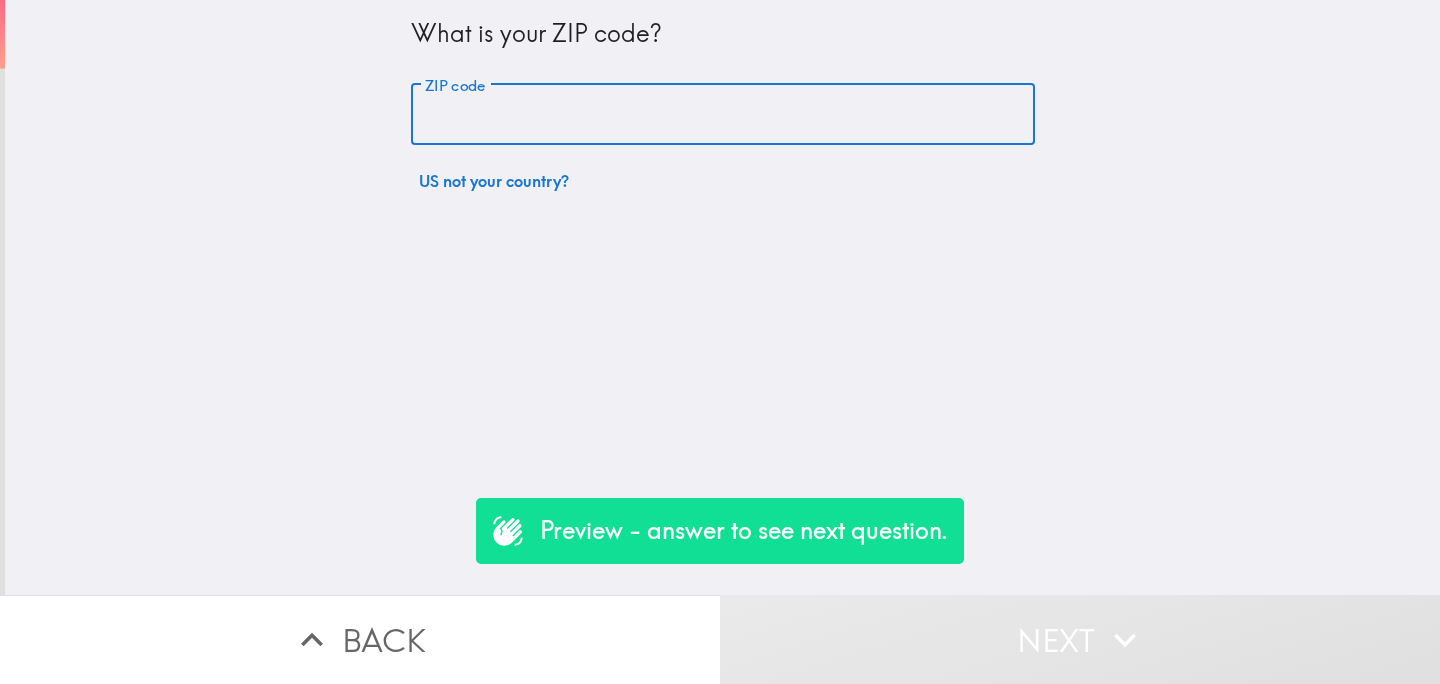 click on "ZIP code" at bounding box center (723, 115) 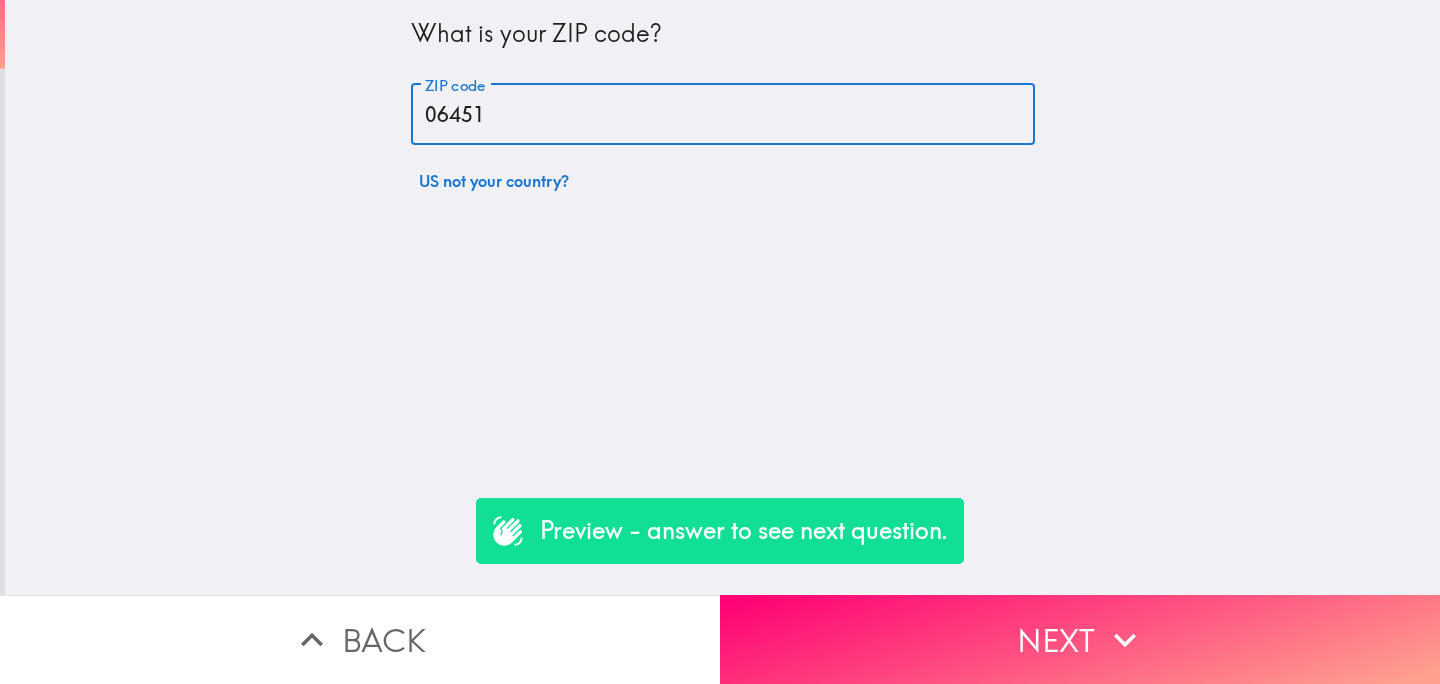 type on "06451" 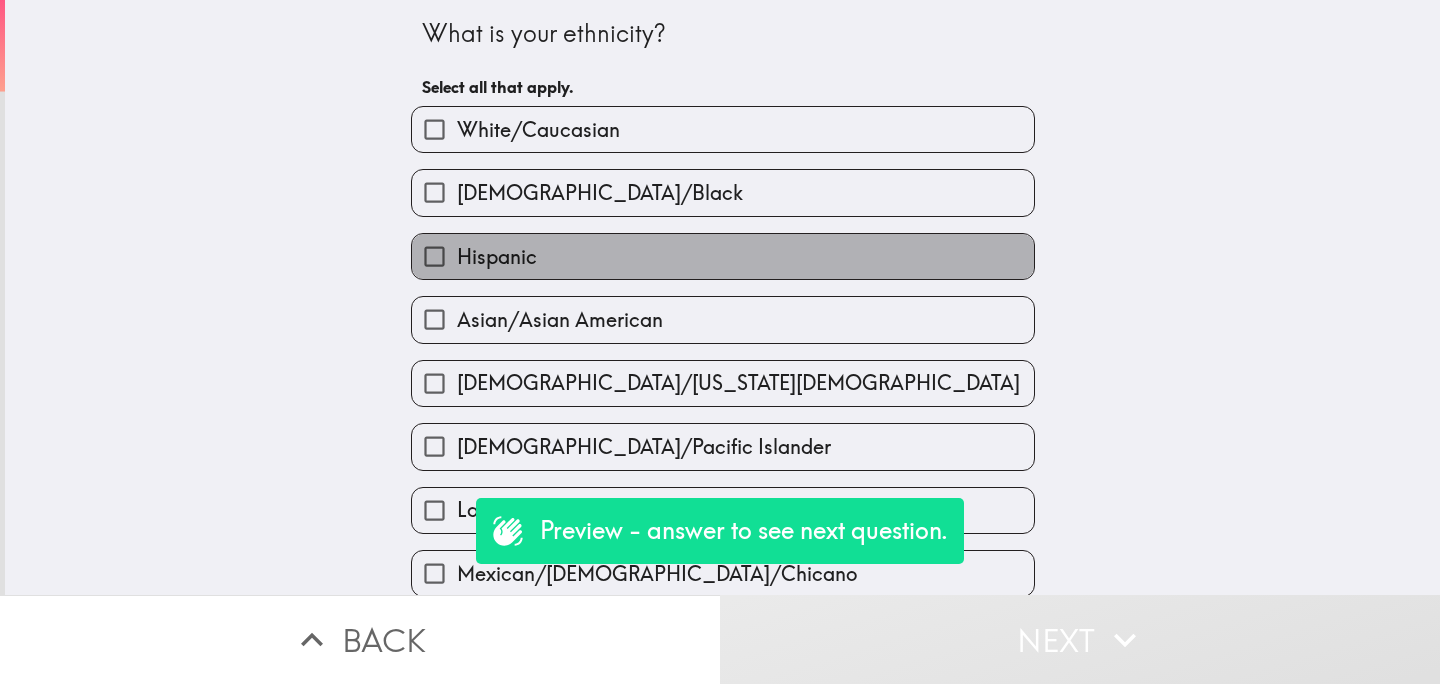 click on "Hispanic" at bounding box center [497, 257] 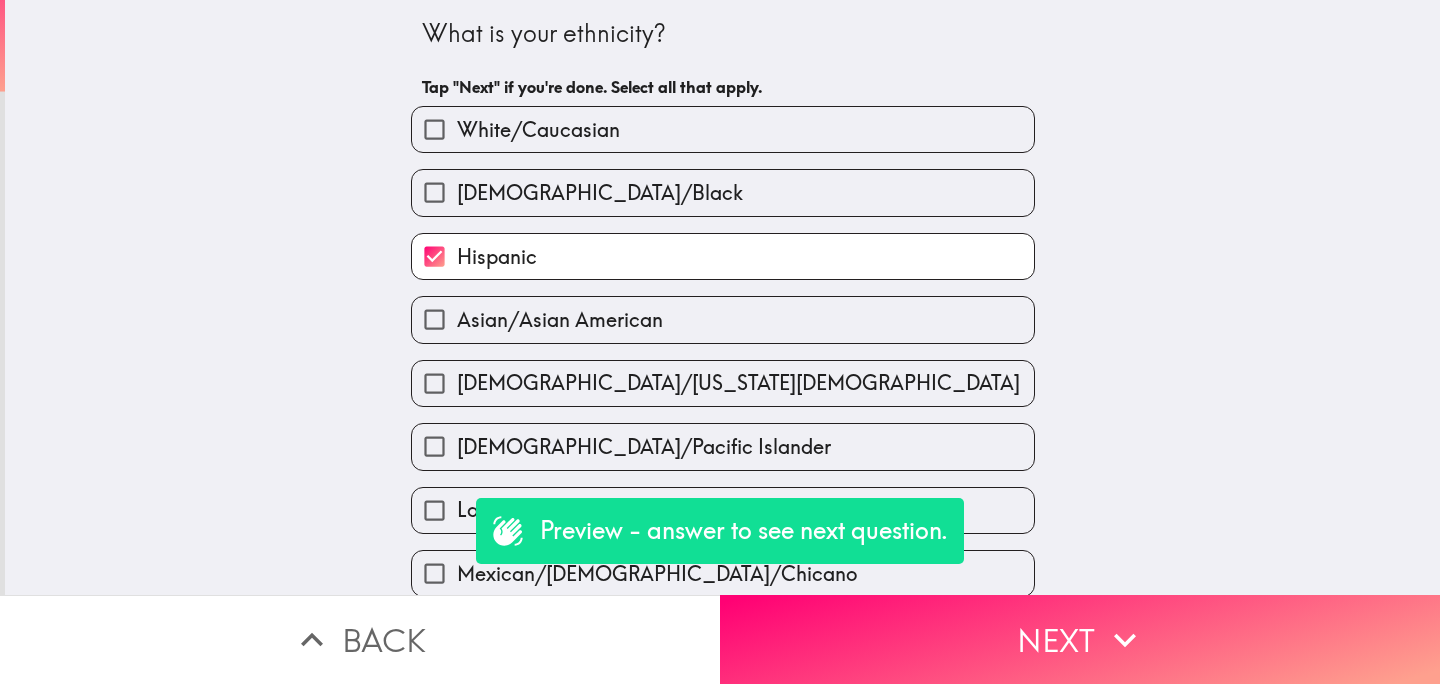 click on "[DEMOGRAPHIC_DATA]/Black" at bounding box center (600, 193) 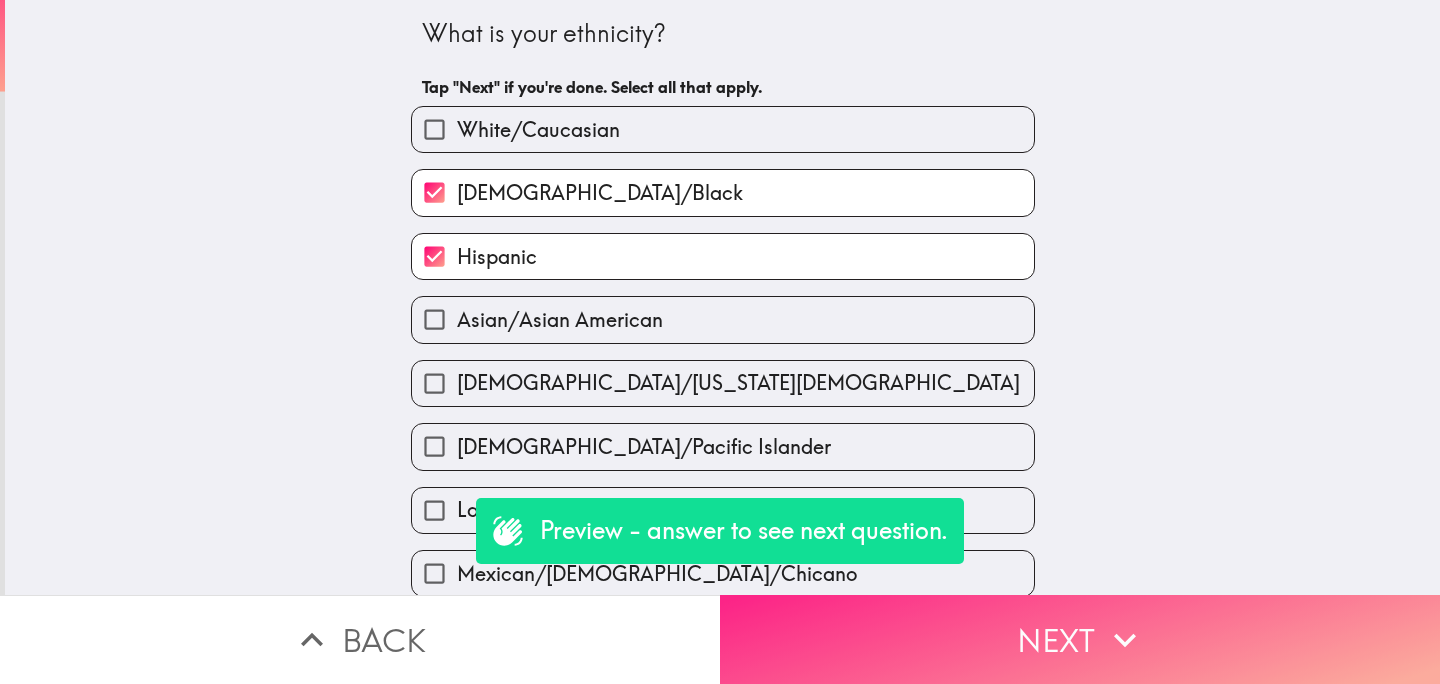 click on "Next" at bounding box center (1080, 639) 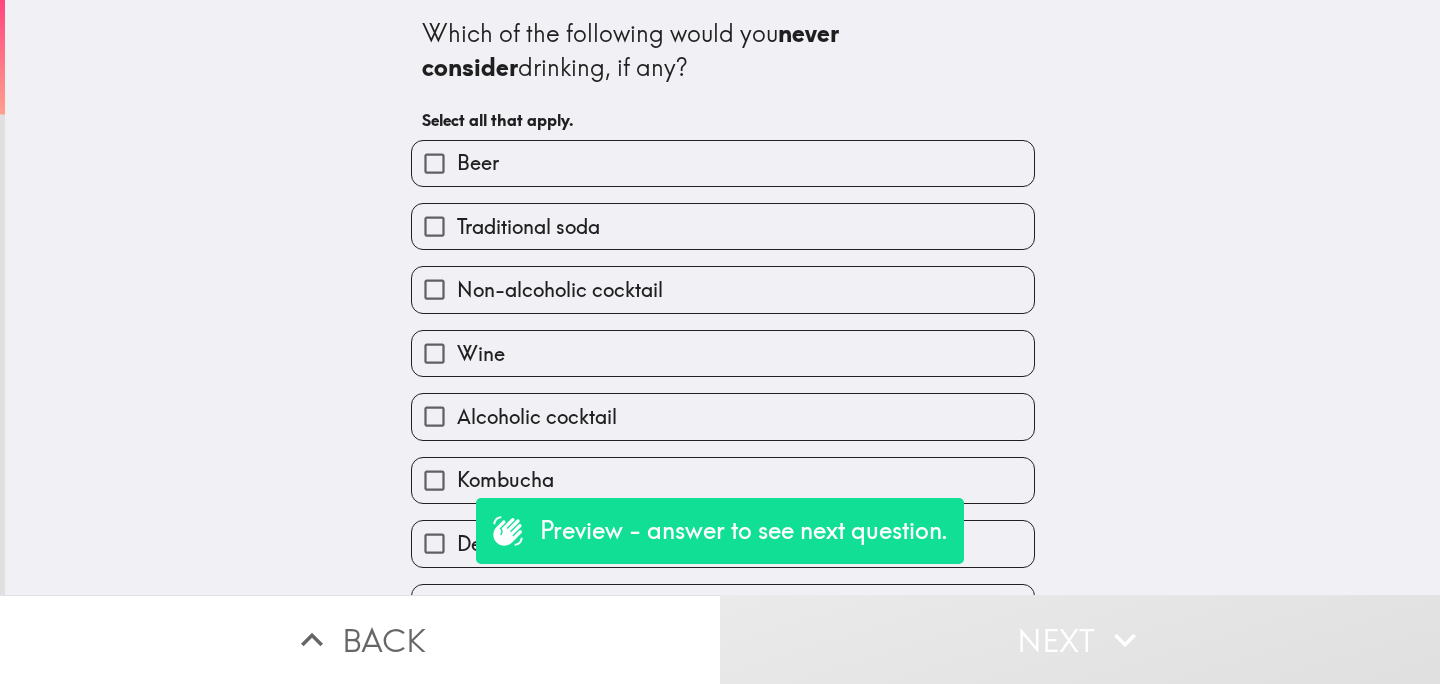 click on "Back" at bounding box center [360, 639] 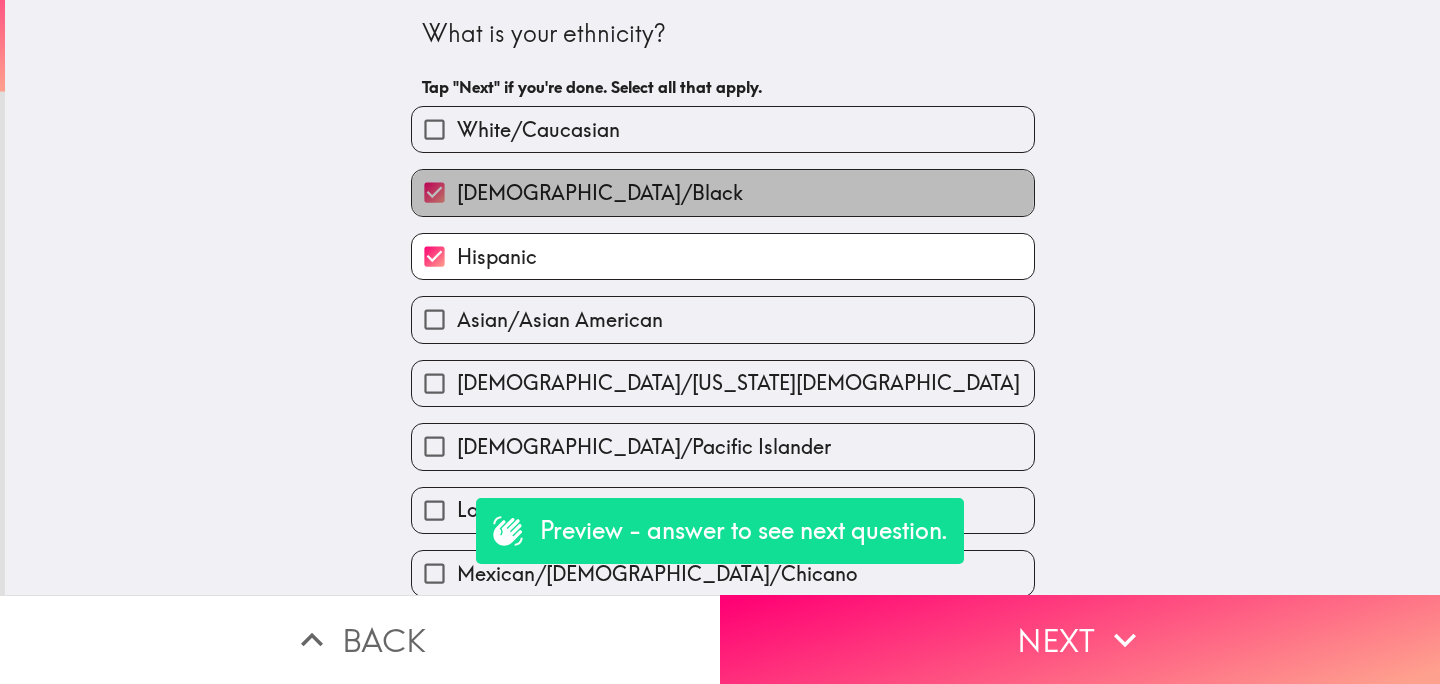 click on "[DEMOGRAPHIC_DATA]/Black" at bounding box center (600, 193) 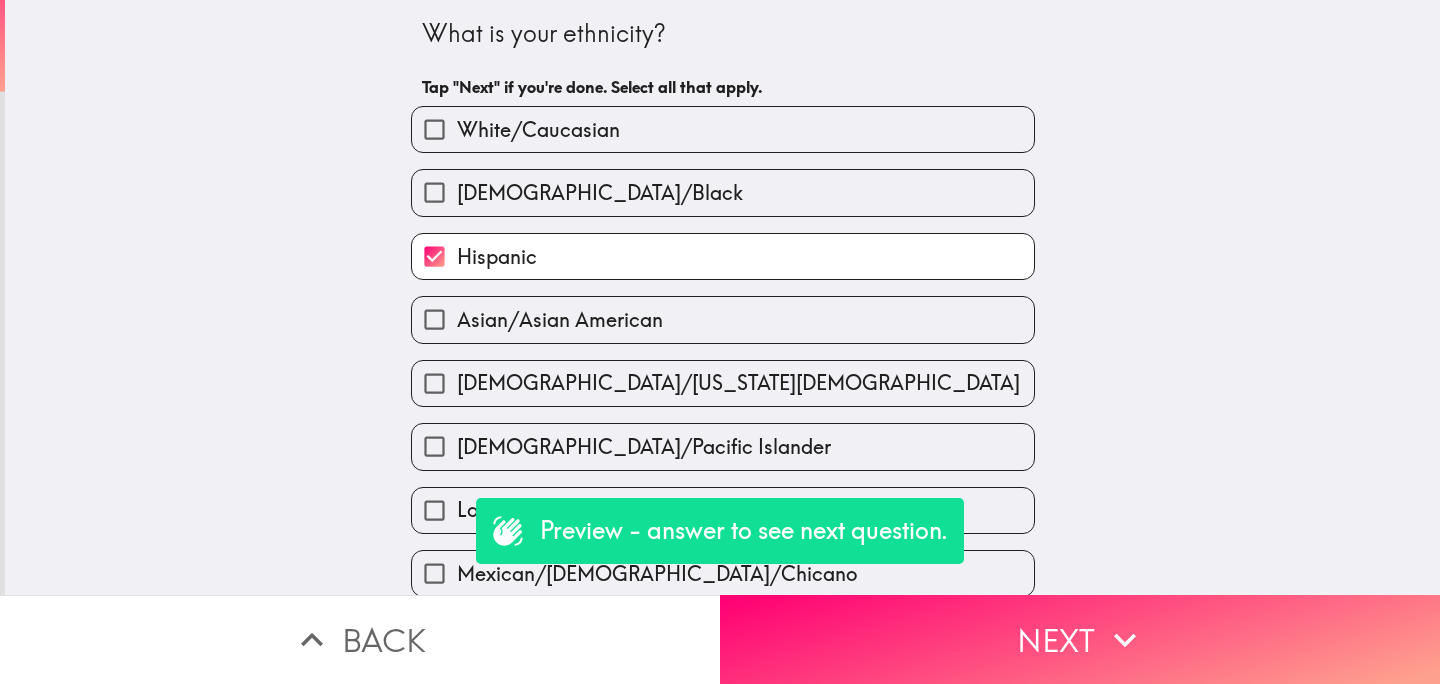 click on "Hispanic" 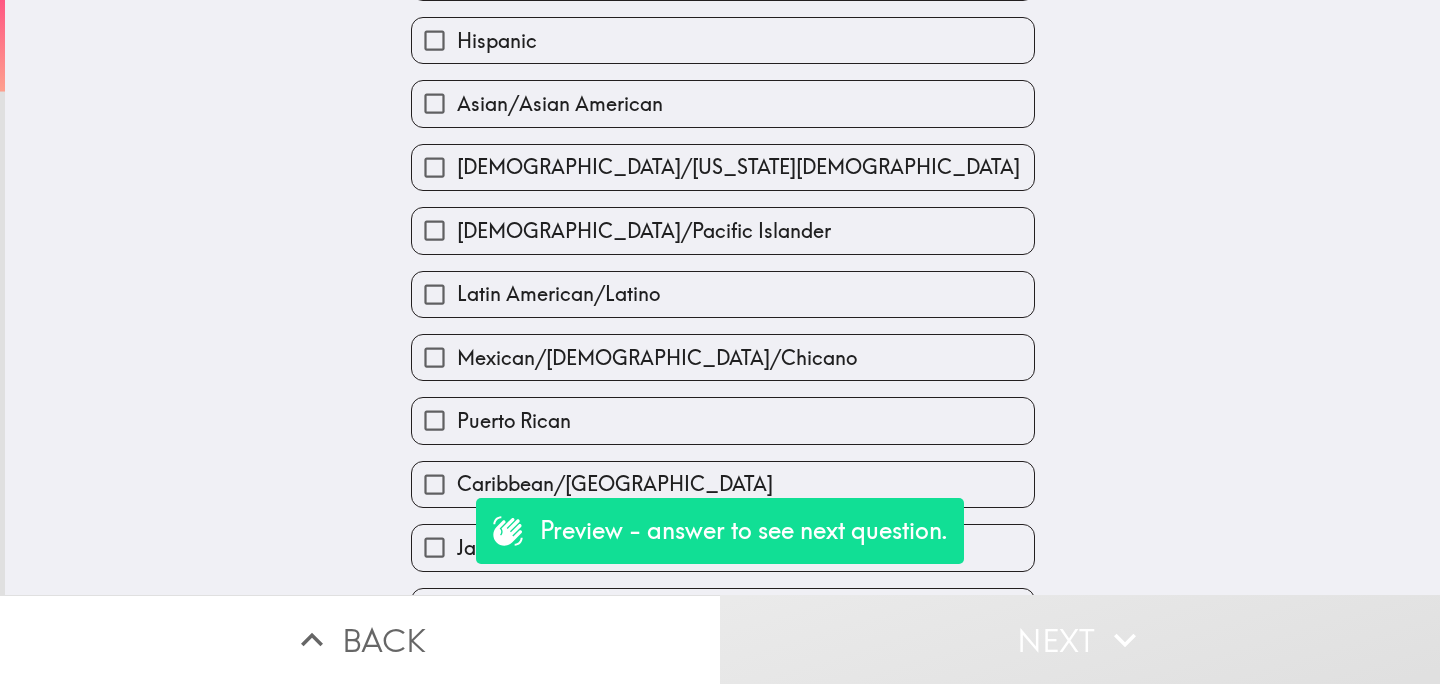 scroll, scrollTop: 226, scrollLeft: 0, axis: vertical 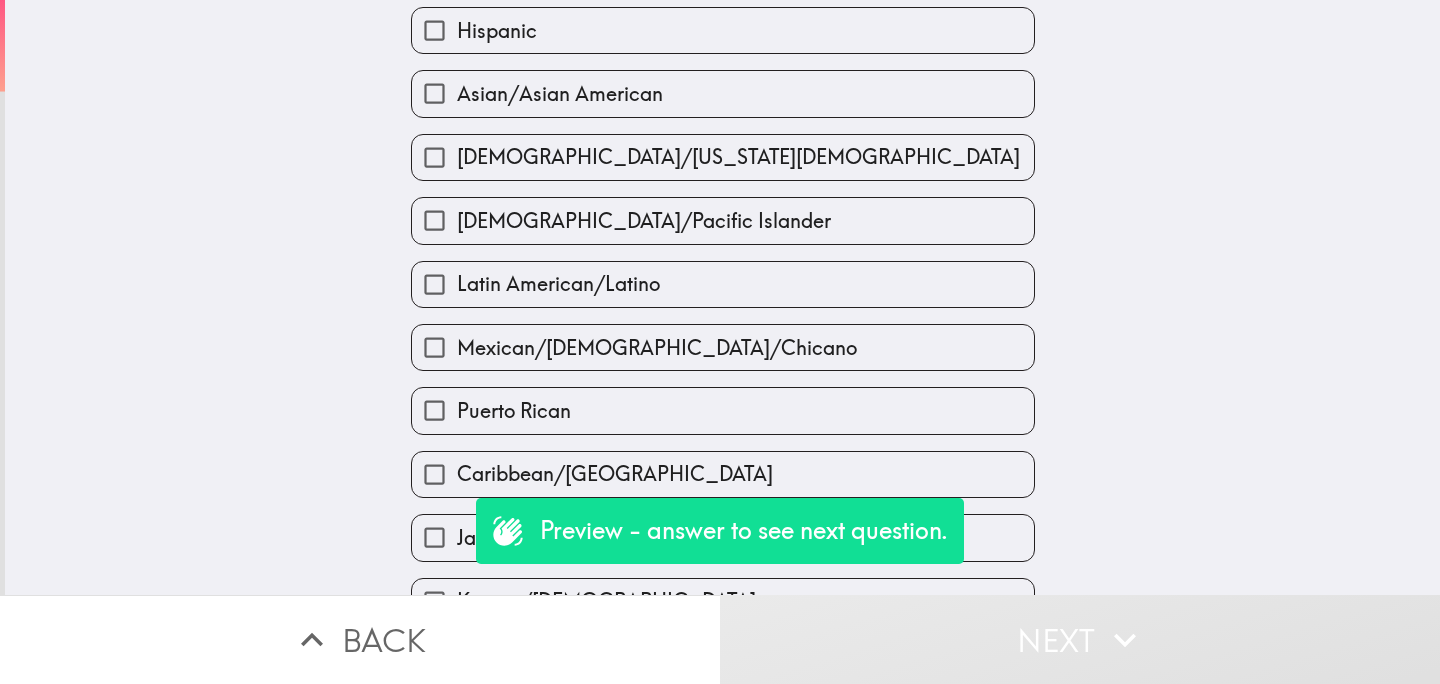 click on "Latin American/Latino" 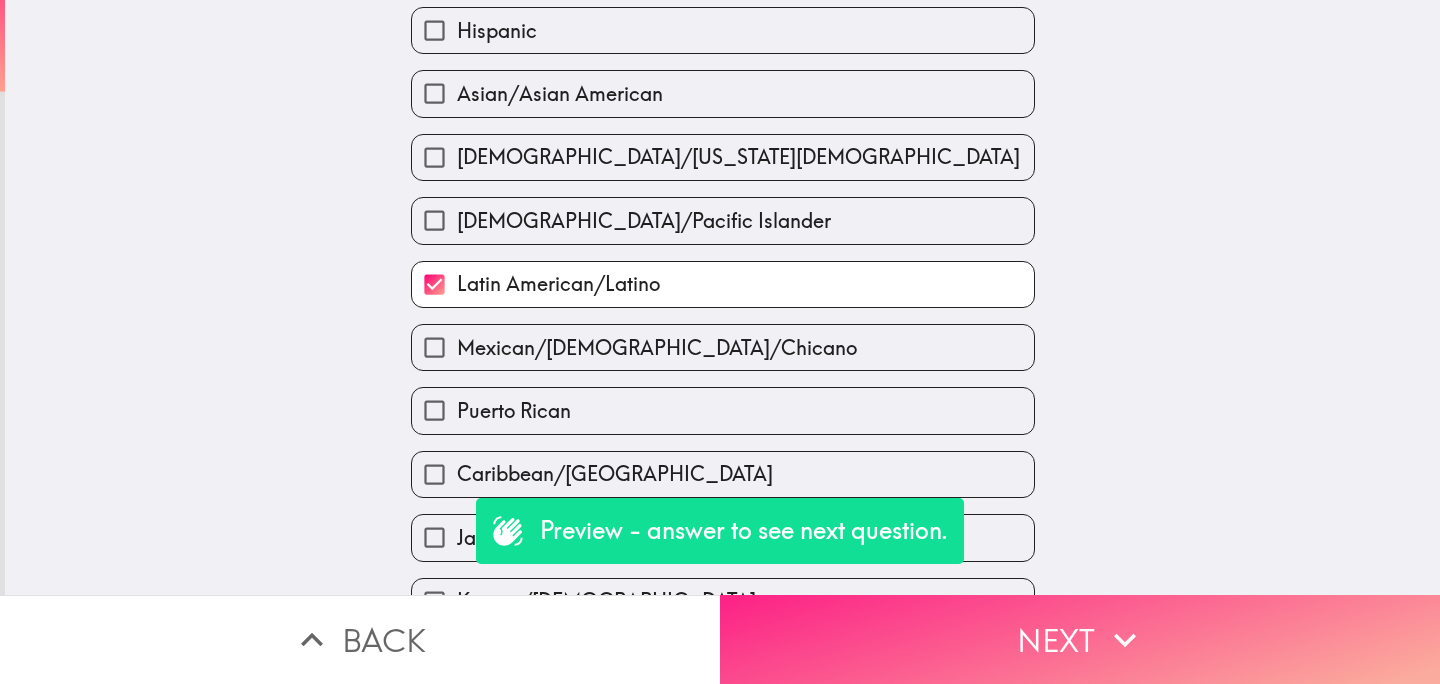 click on "Next" 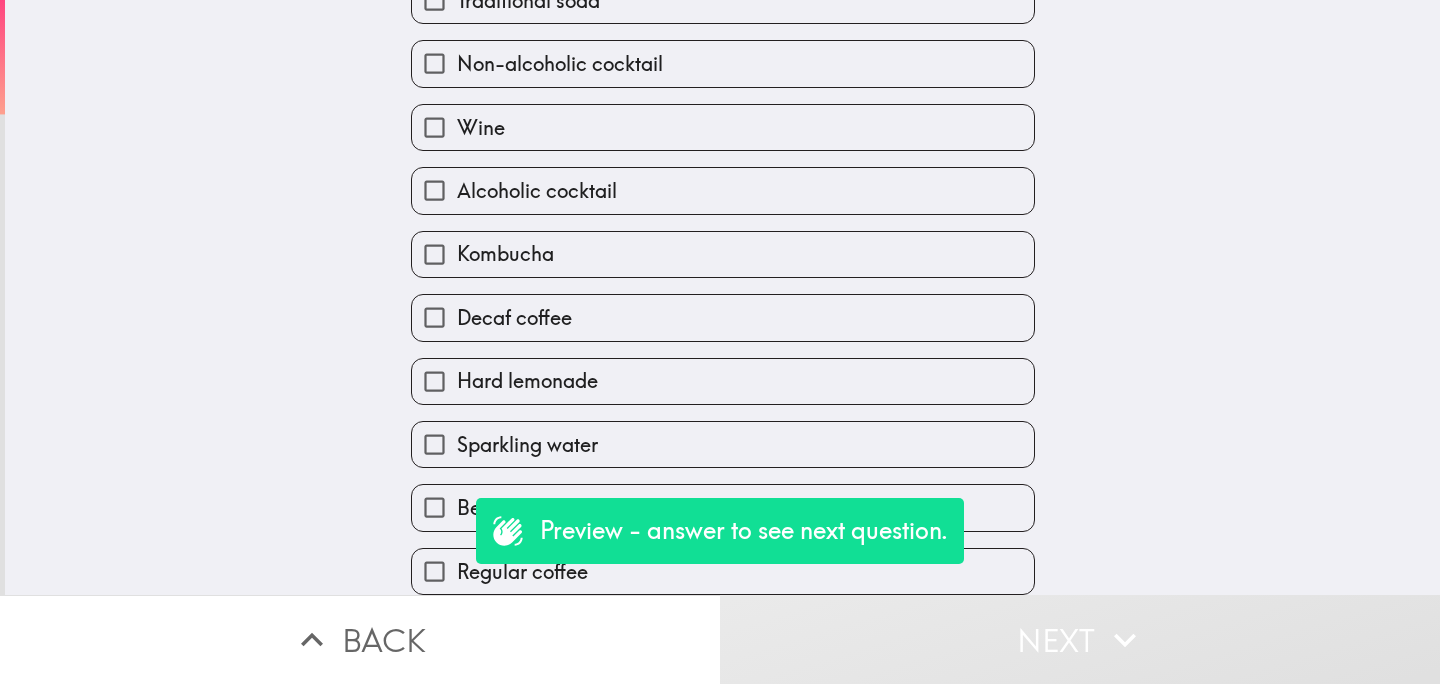 scroll, scrollTop: 0, scrollLeft: 0, axis: both 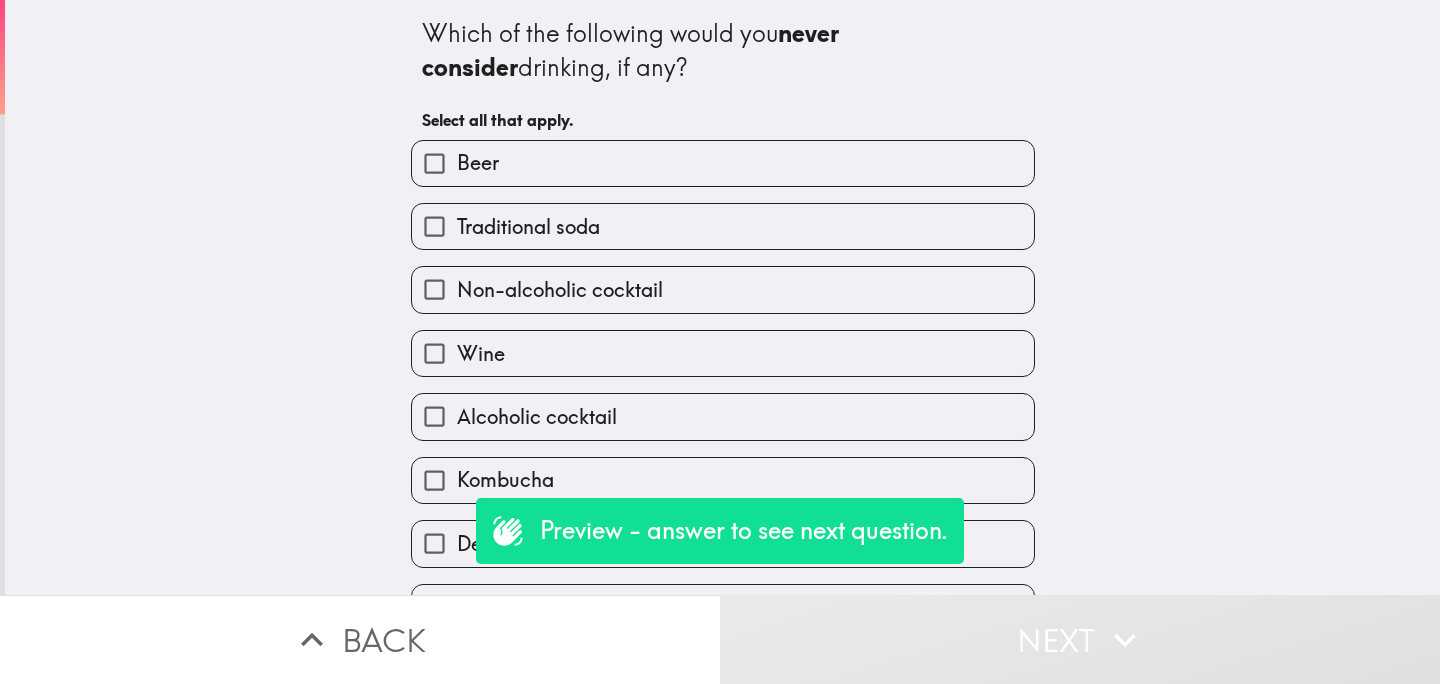 click on "Beer" 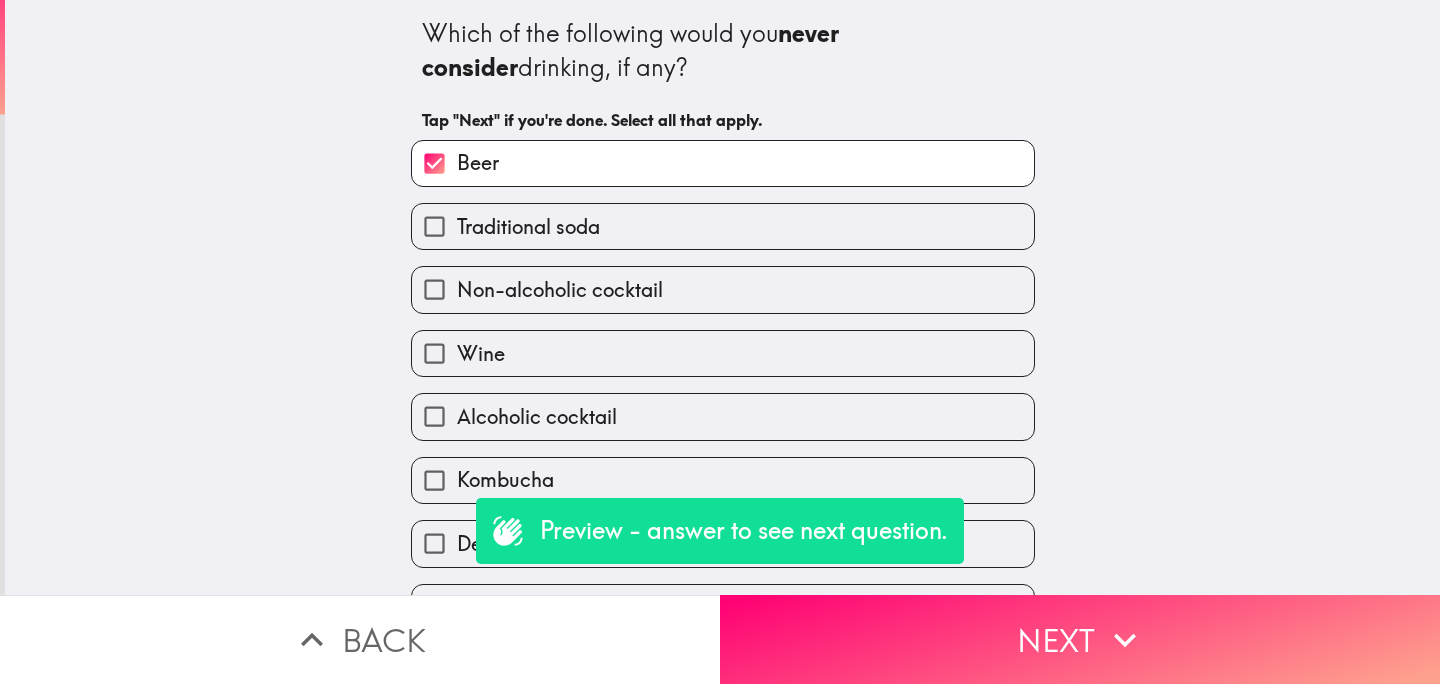 click on "Beer" 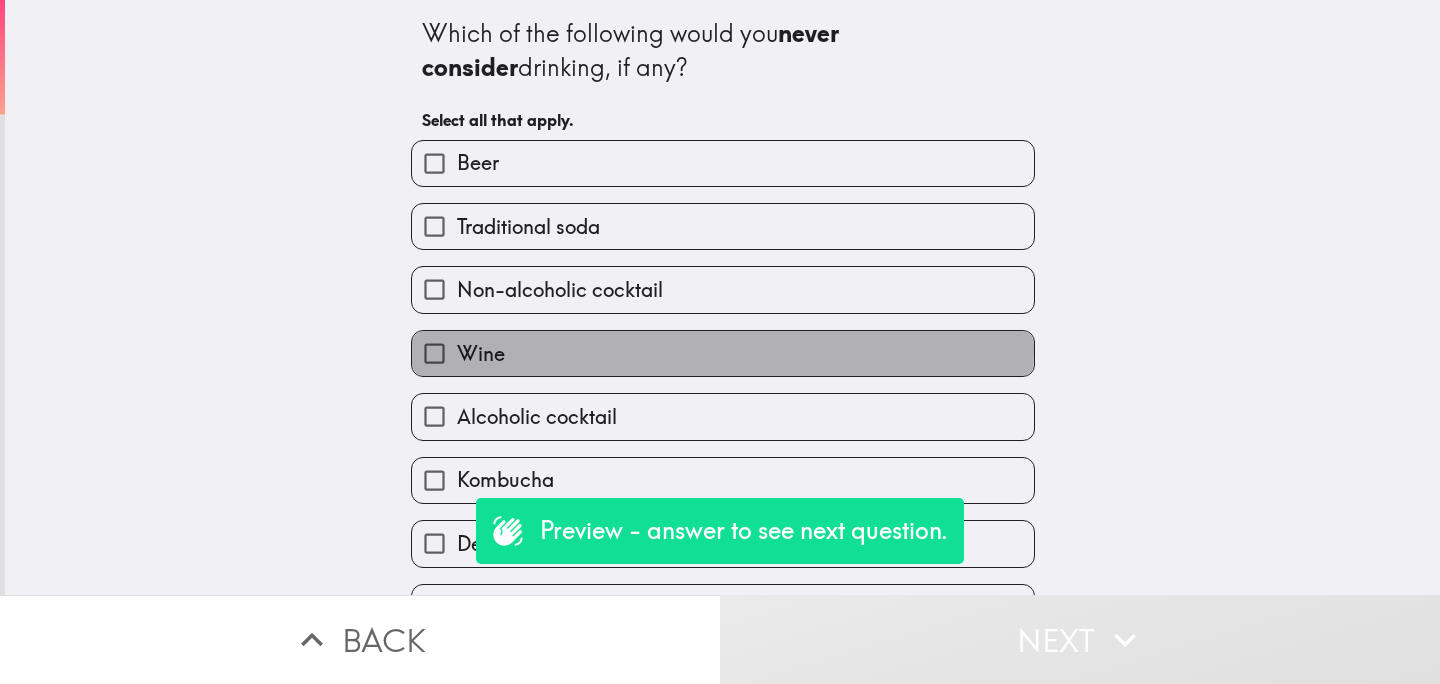 click on "Wine" 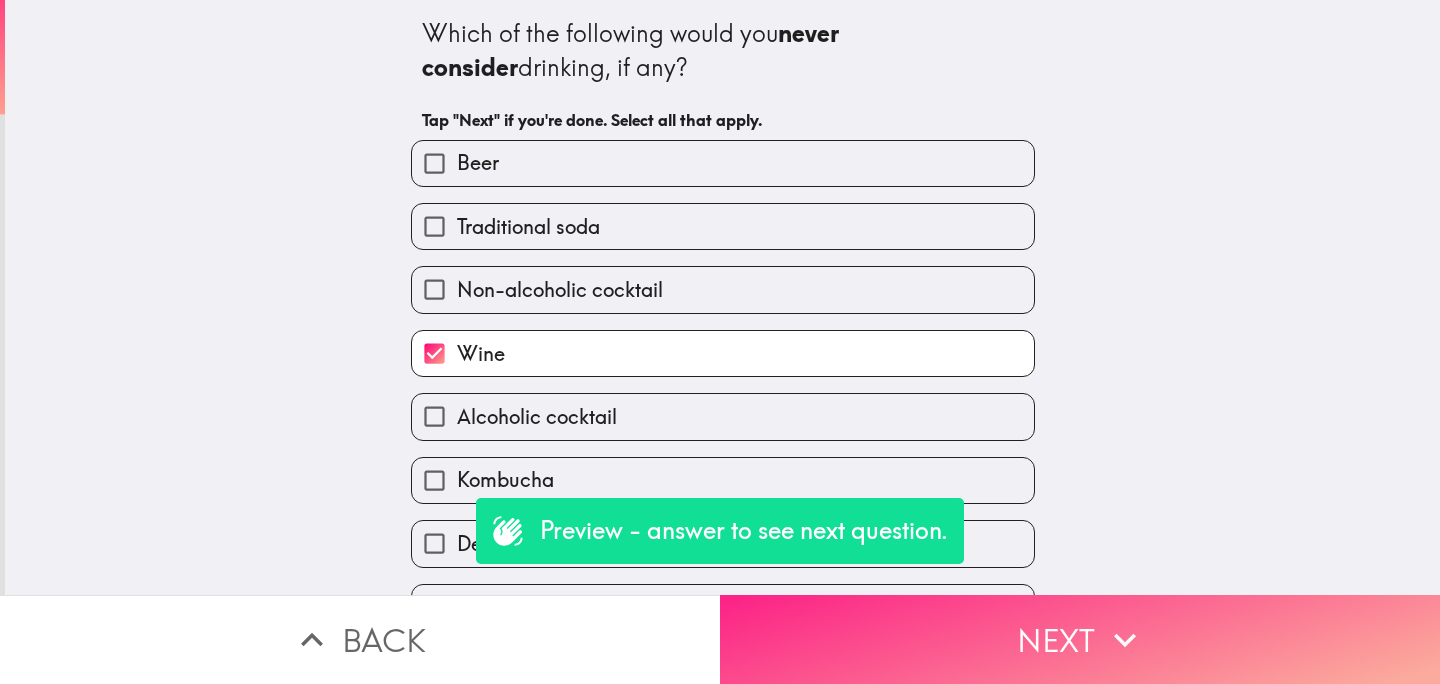 click on "Next" 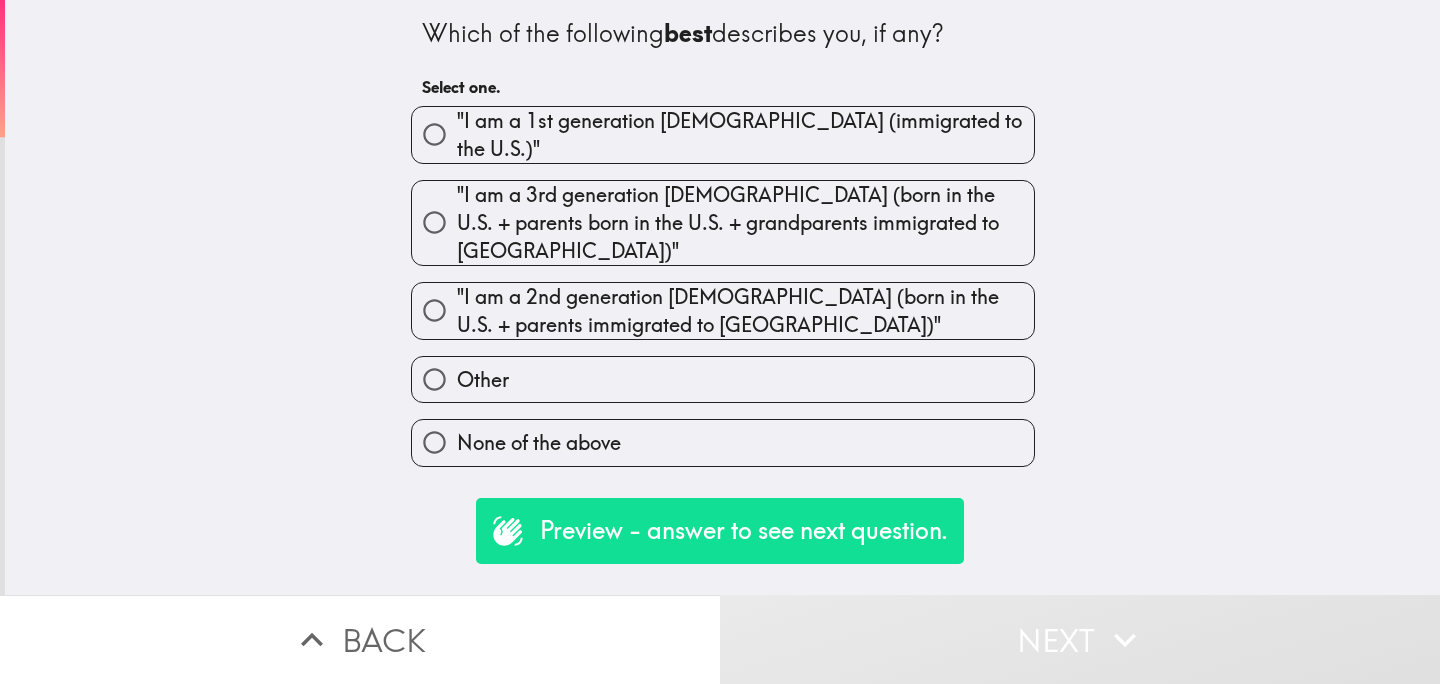 click on ""I am a 1st generation American (immigrated to the U.S.)"" 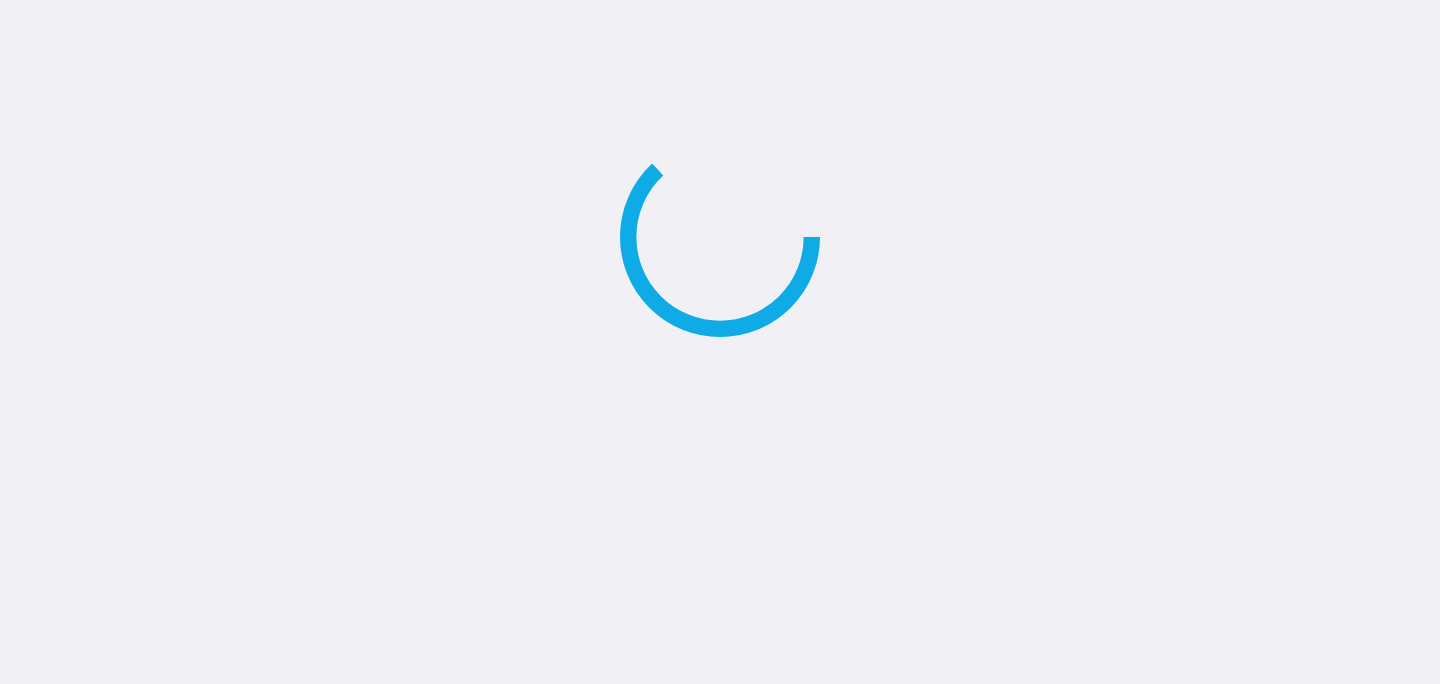 scroll, scrollTop: 0, scrollLeft: 0, axis: both 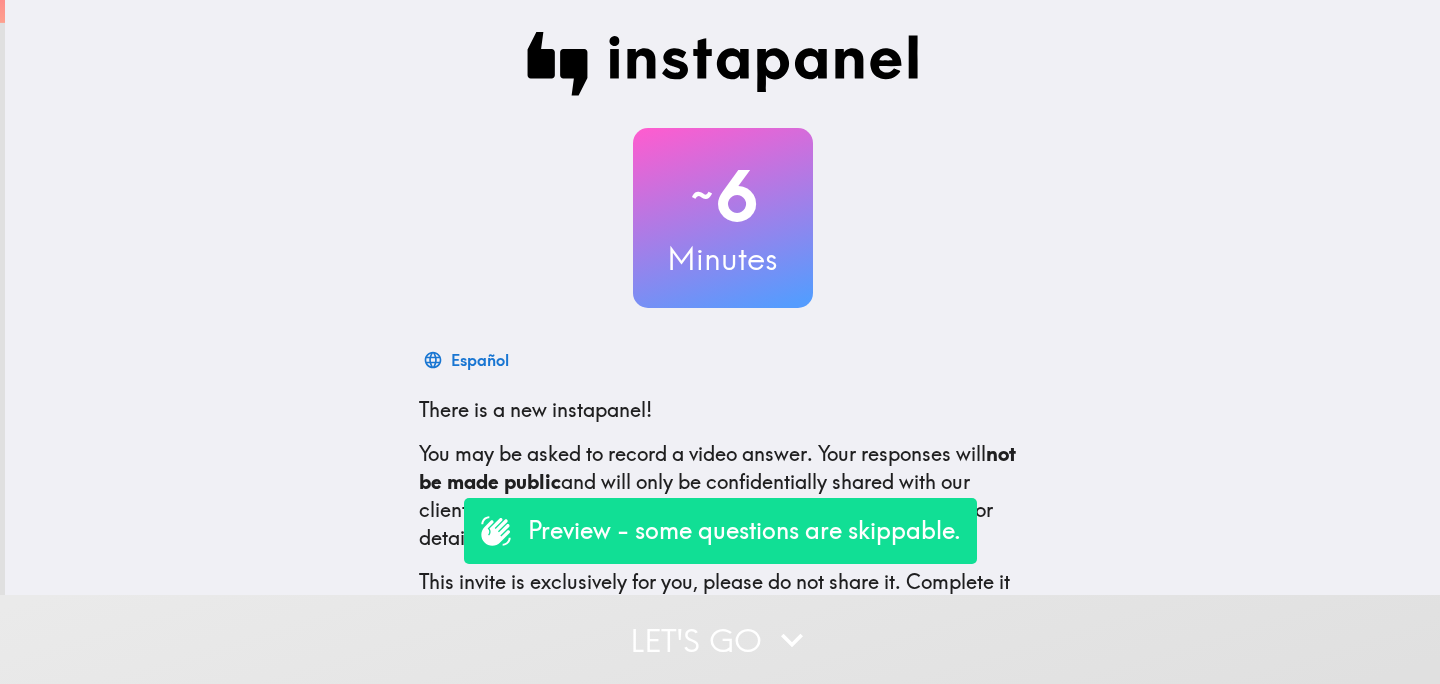 click on "Let's go" at bounding box center (720, 639) 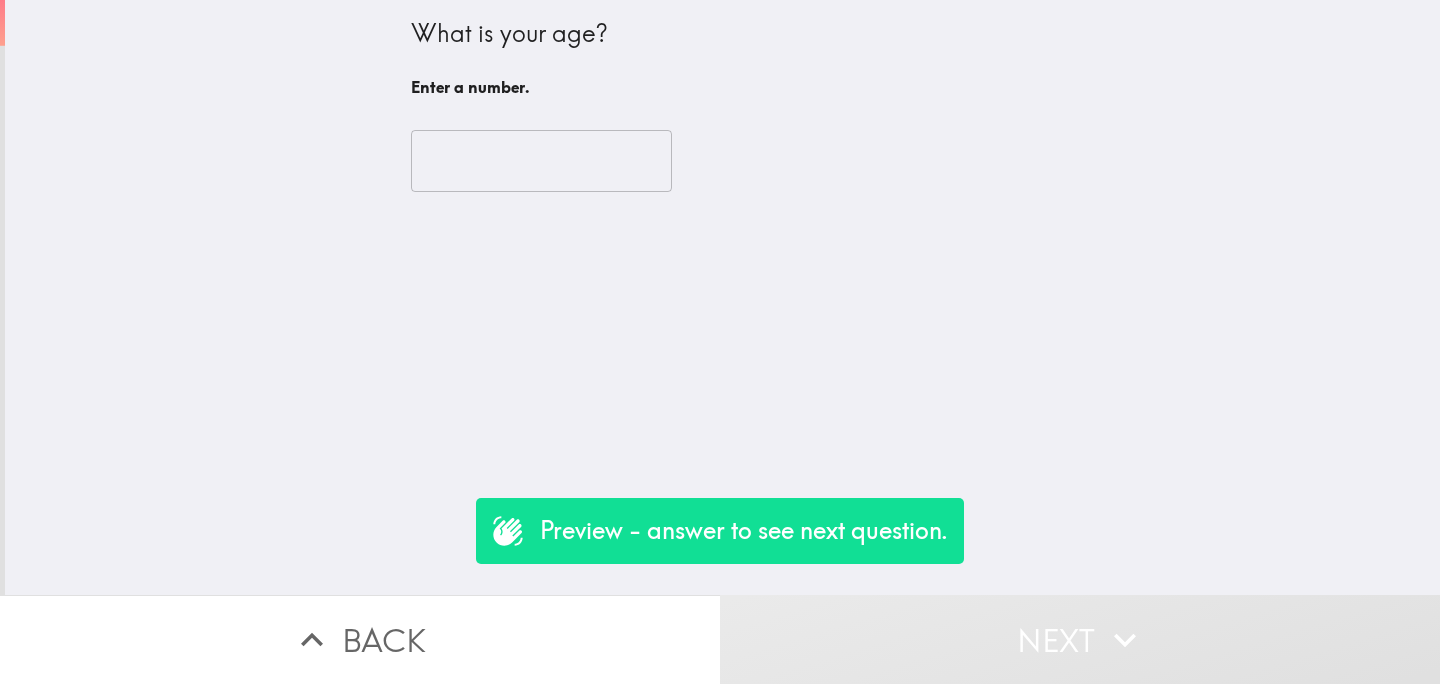 click at bounding box center (541, 161) 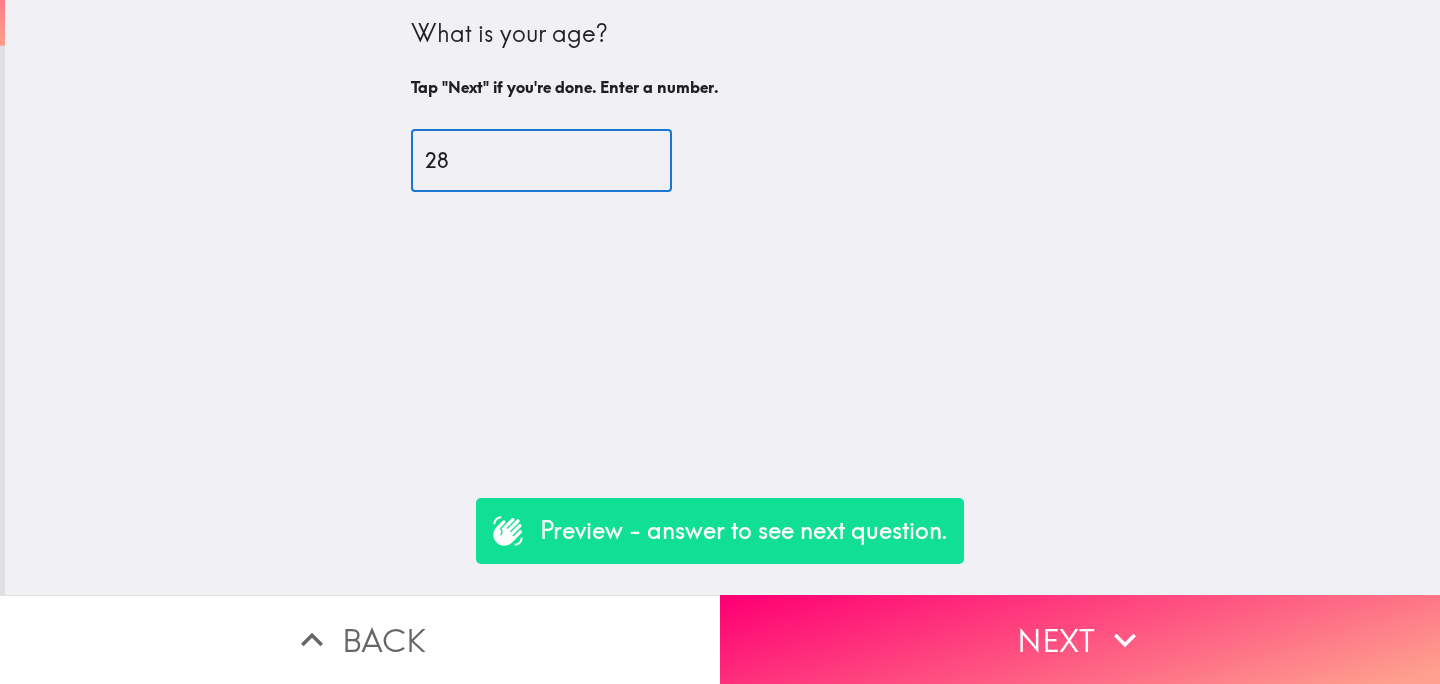 type on "28" 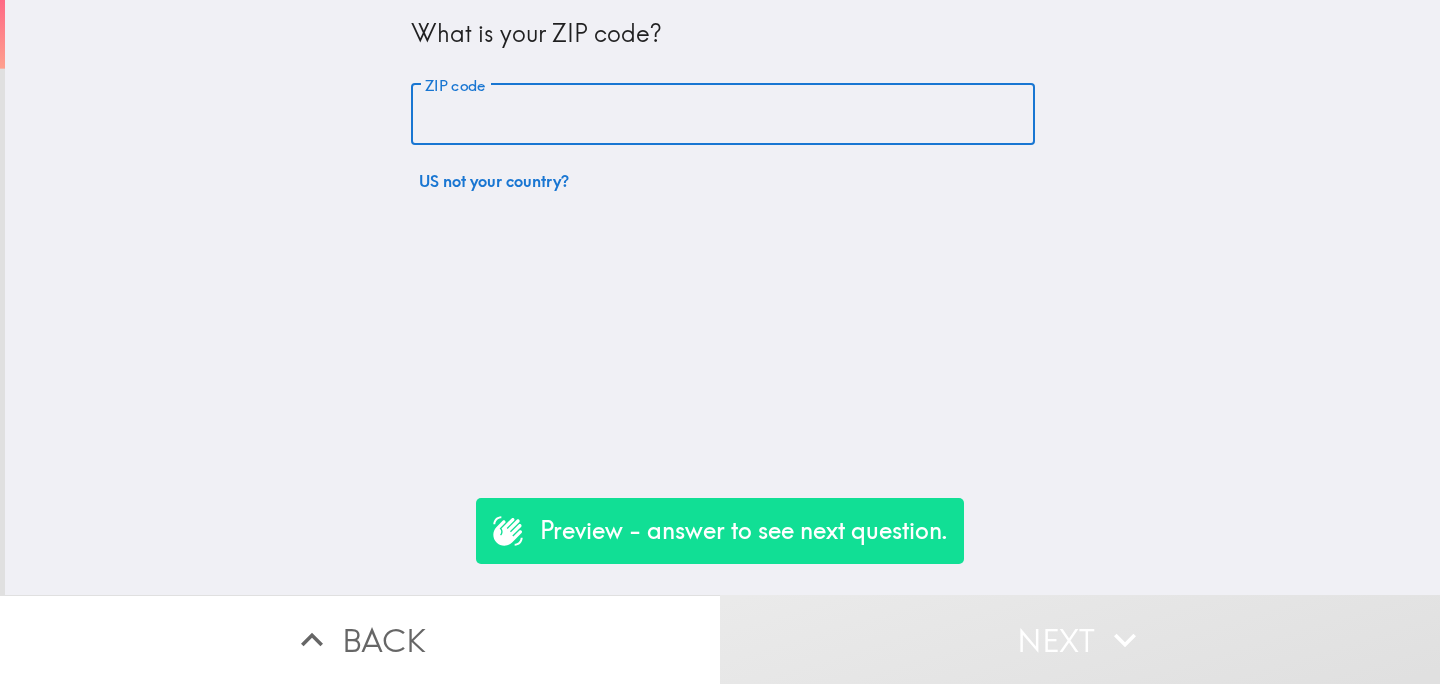 click on "ZIP code" at bounding box center [723, 115] 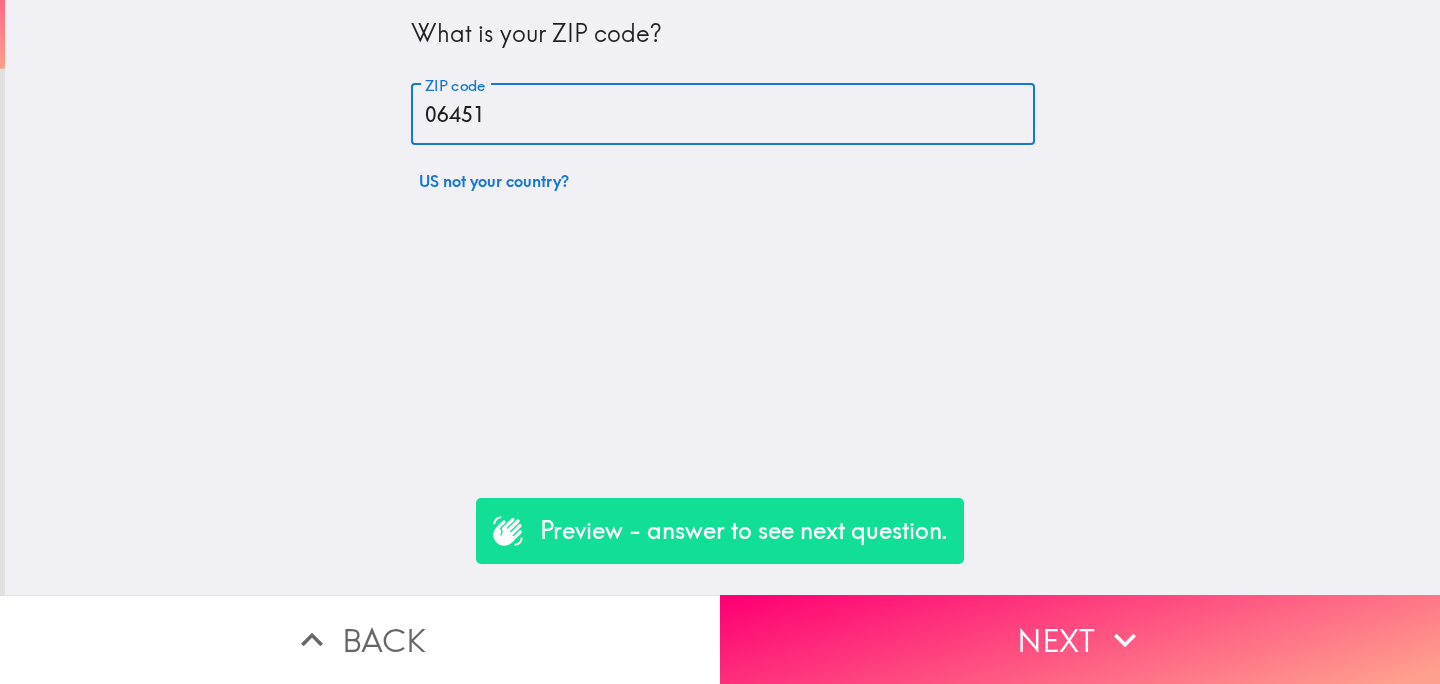 type on "06451" 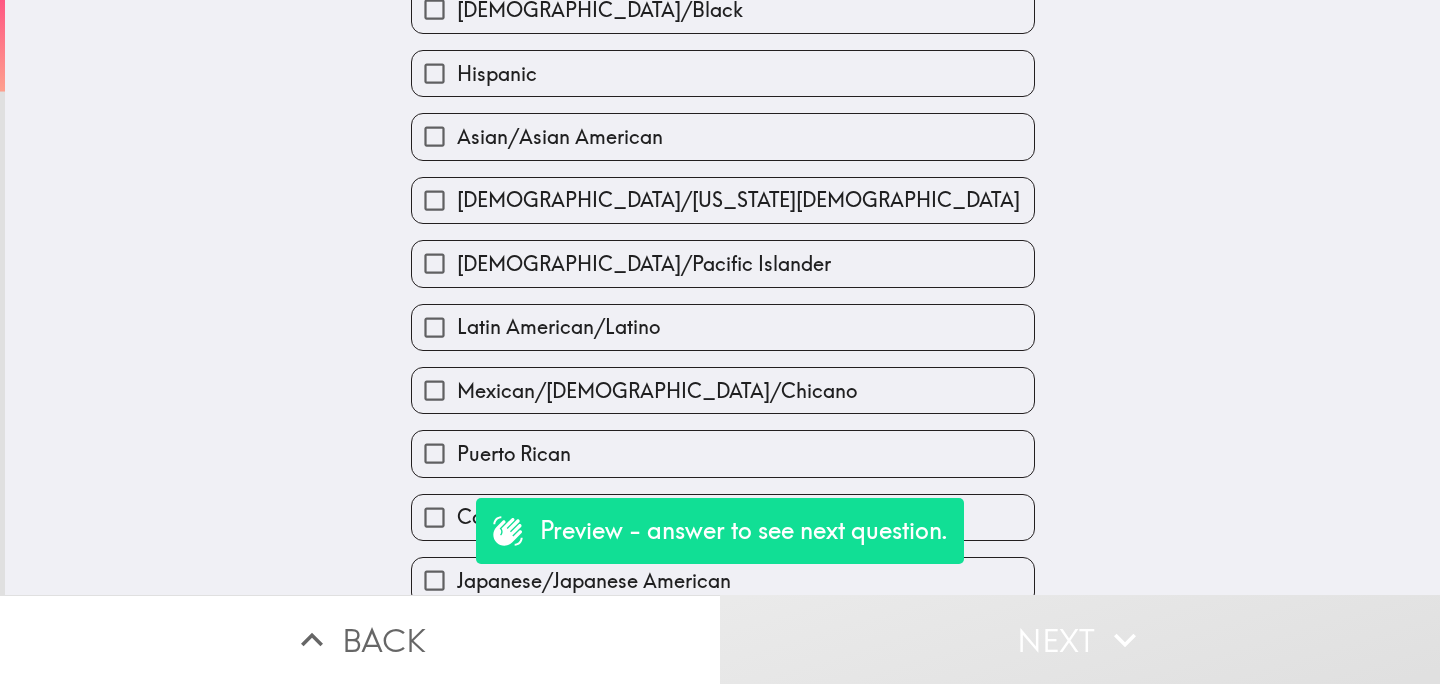 scroll, scrollTop: 185, scrollLeft: 0, axis: vertical 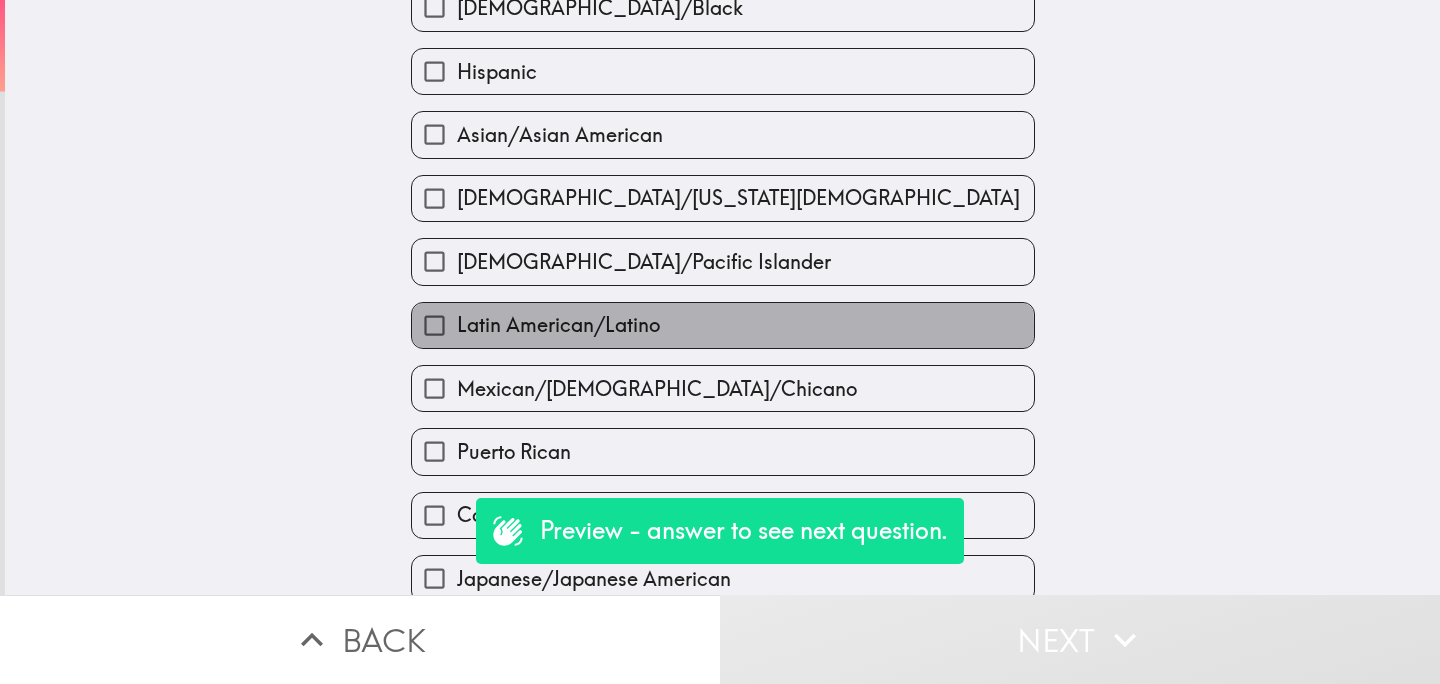click on "Latin American/Latino" at bounding box center (558, 325) 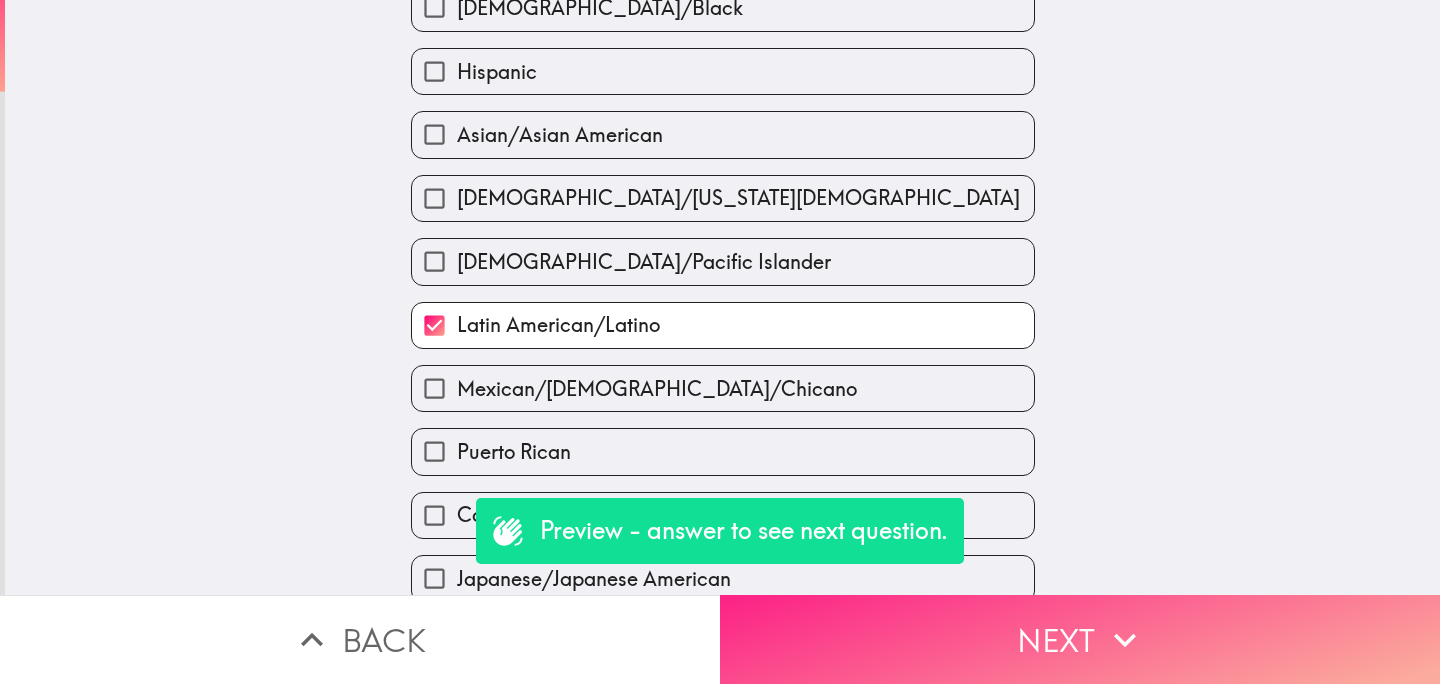click on "Next" at bounding box center [1080, 639] 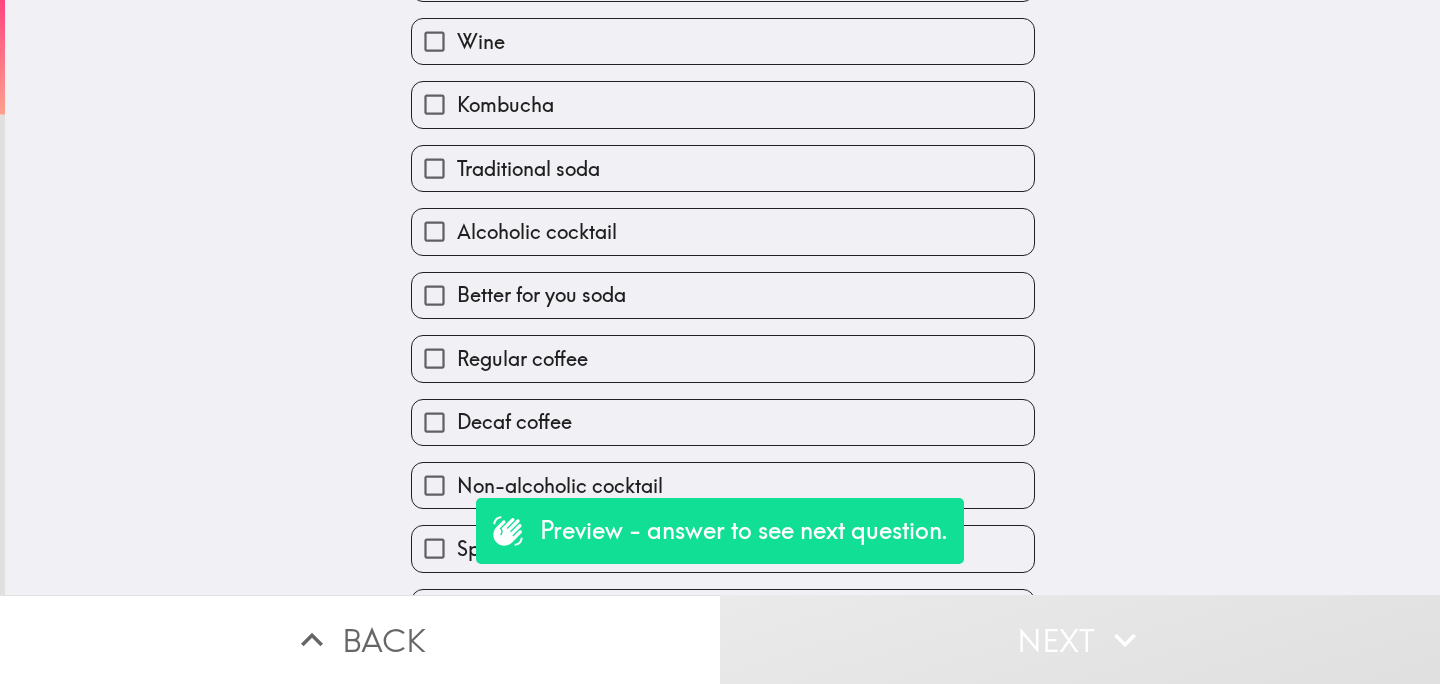 scroll, scrollTop: 0, scrollLeft: 0, axis: both 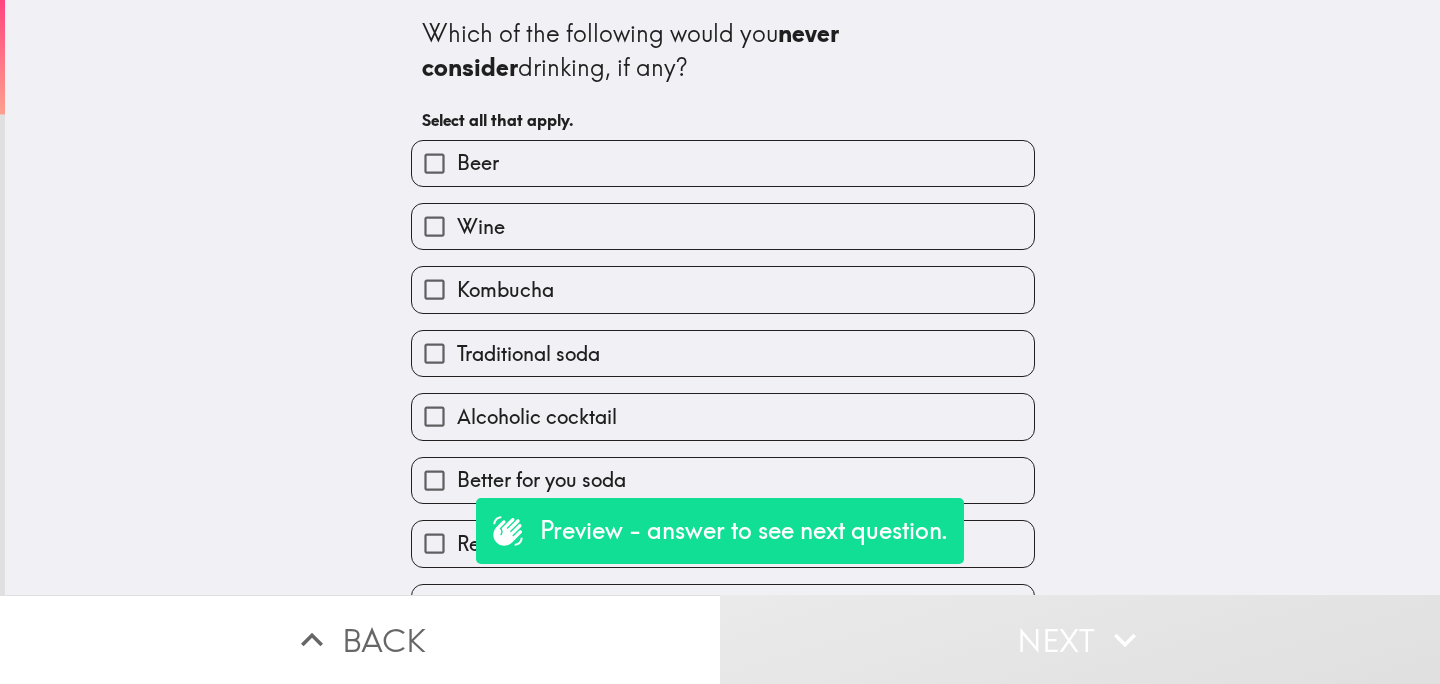 click on "Wine" at bounding box center [723, 226] 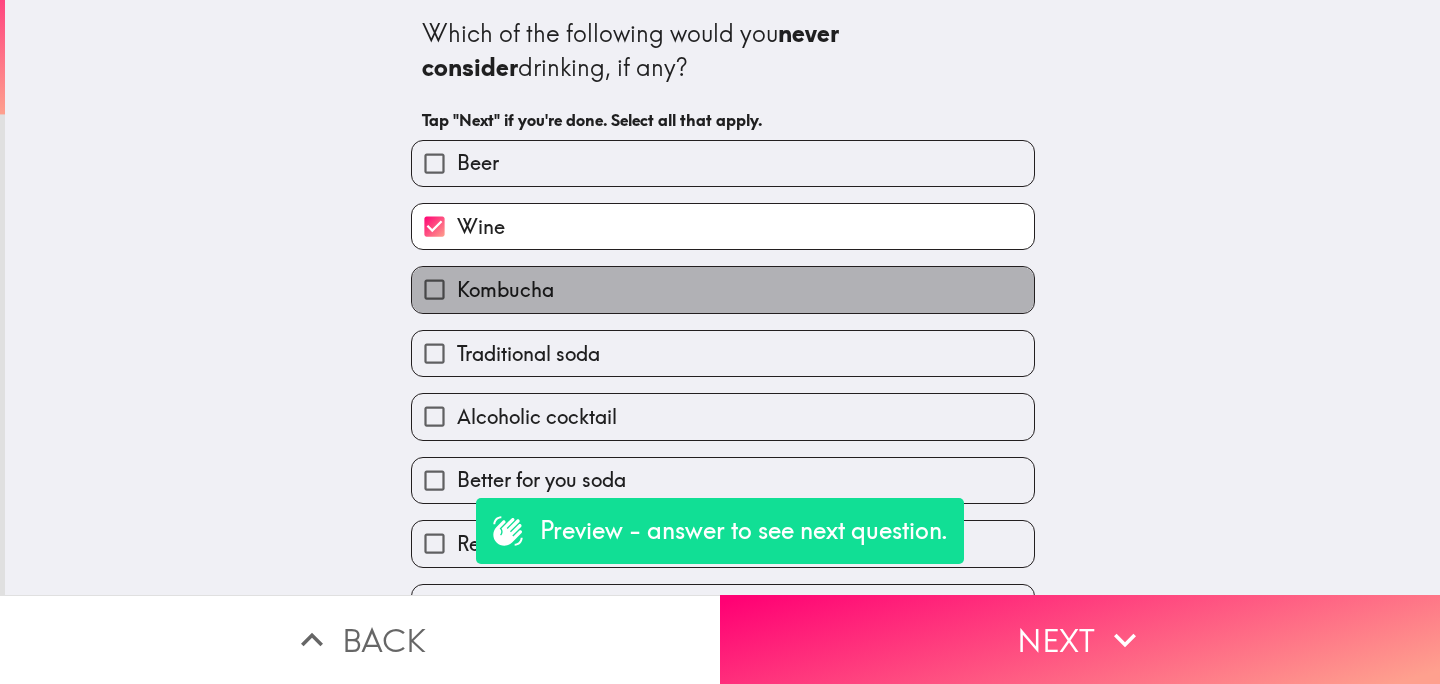 click on "Kombucha" at bounding box center [723, 289] 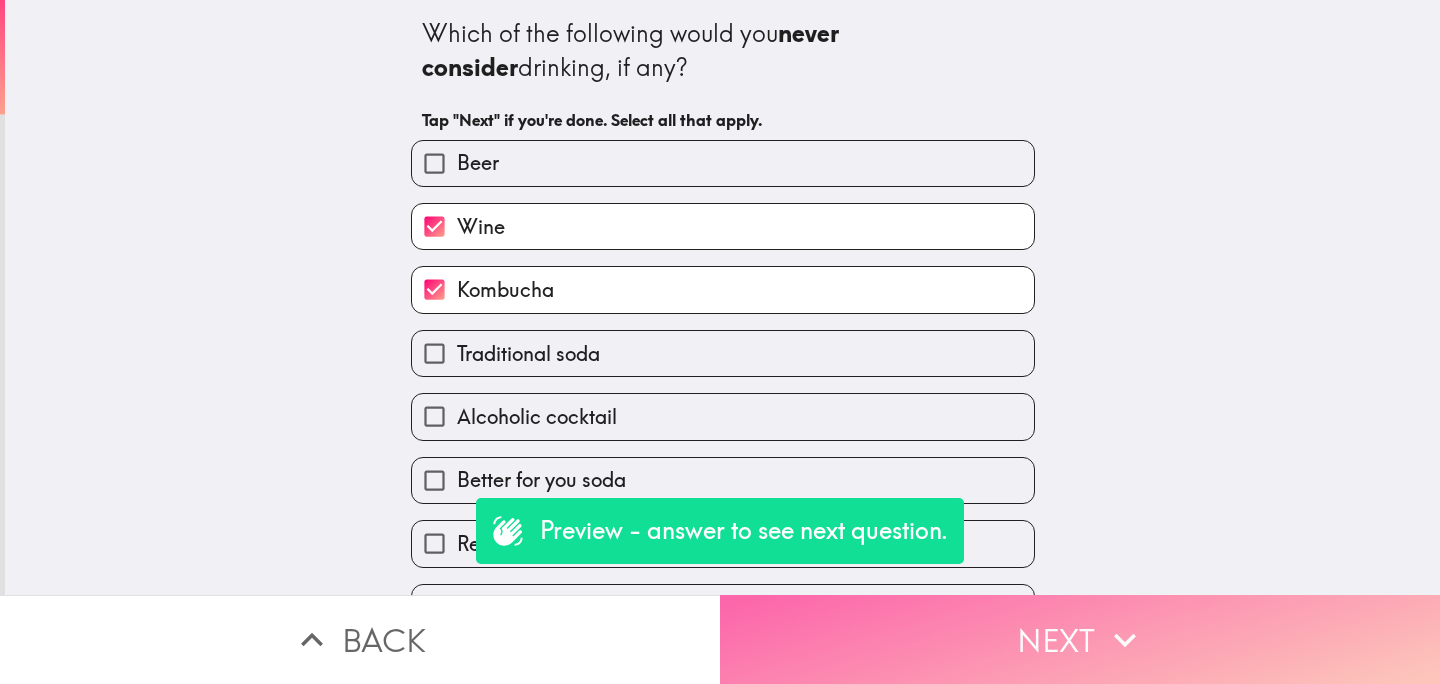 click on "Next" at bounding box center (1080, 639) 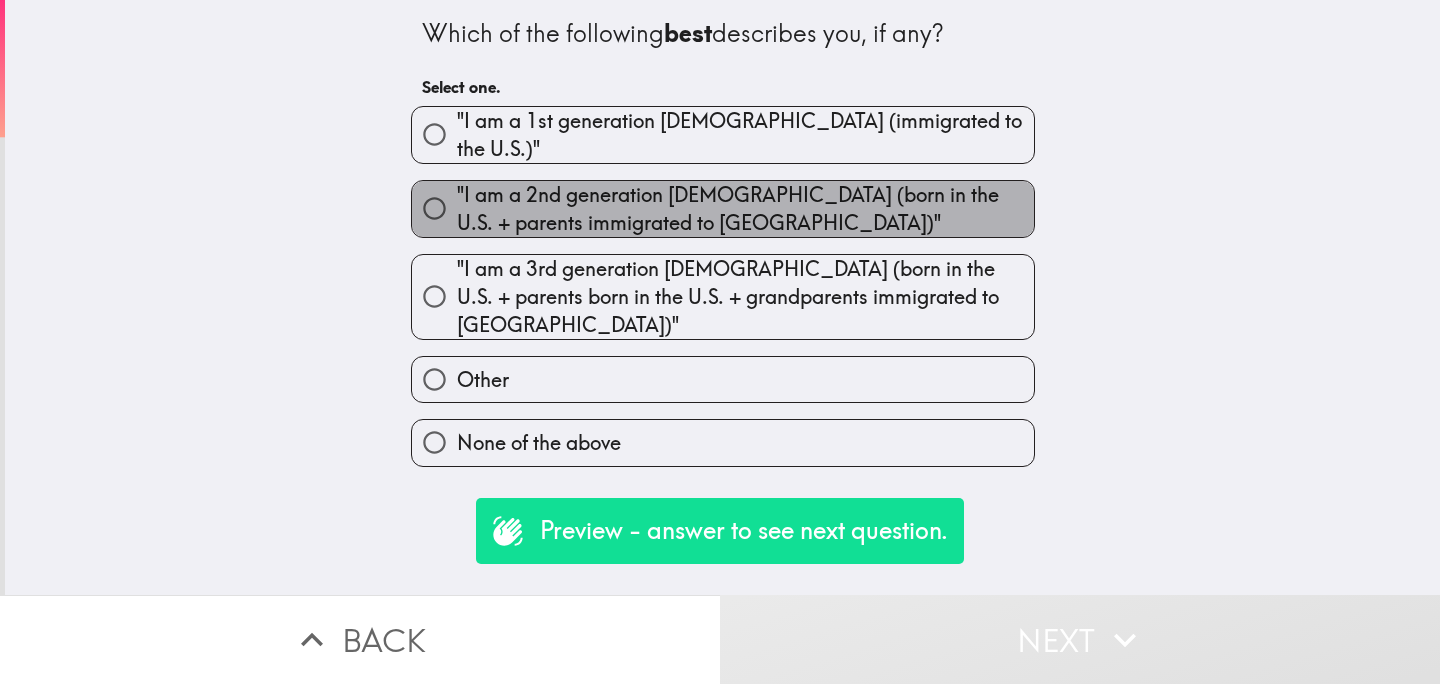 click on ""I am a 2nd generation [DEMOGRAPHIC_DATA] (born in the U.S. + parents immigrated to [GEOGRAPHIC_DATA])"" at bounding box center [745, 209] 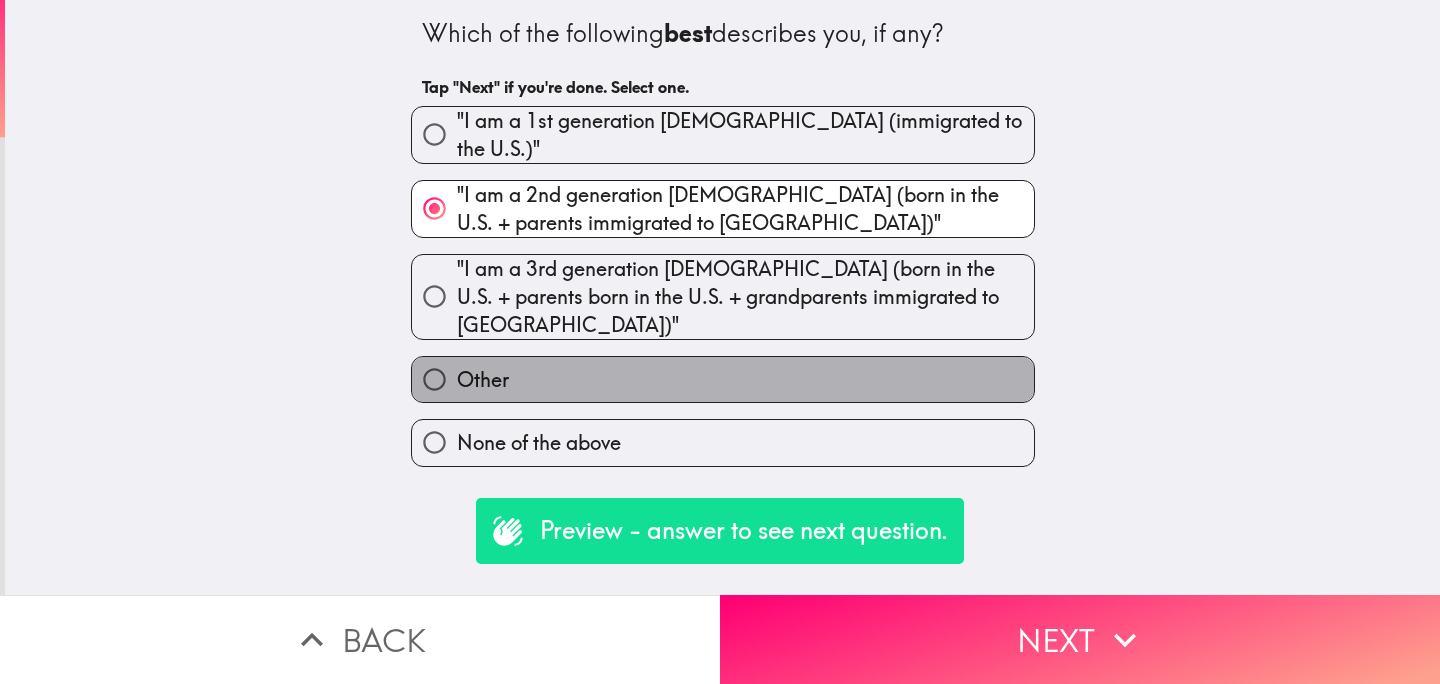 click on "Other" at bounding box center (723, 379) 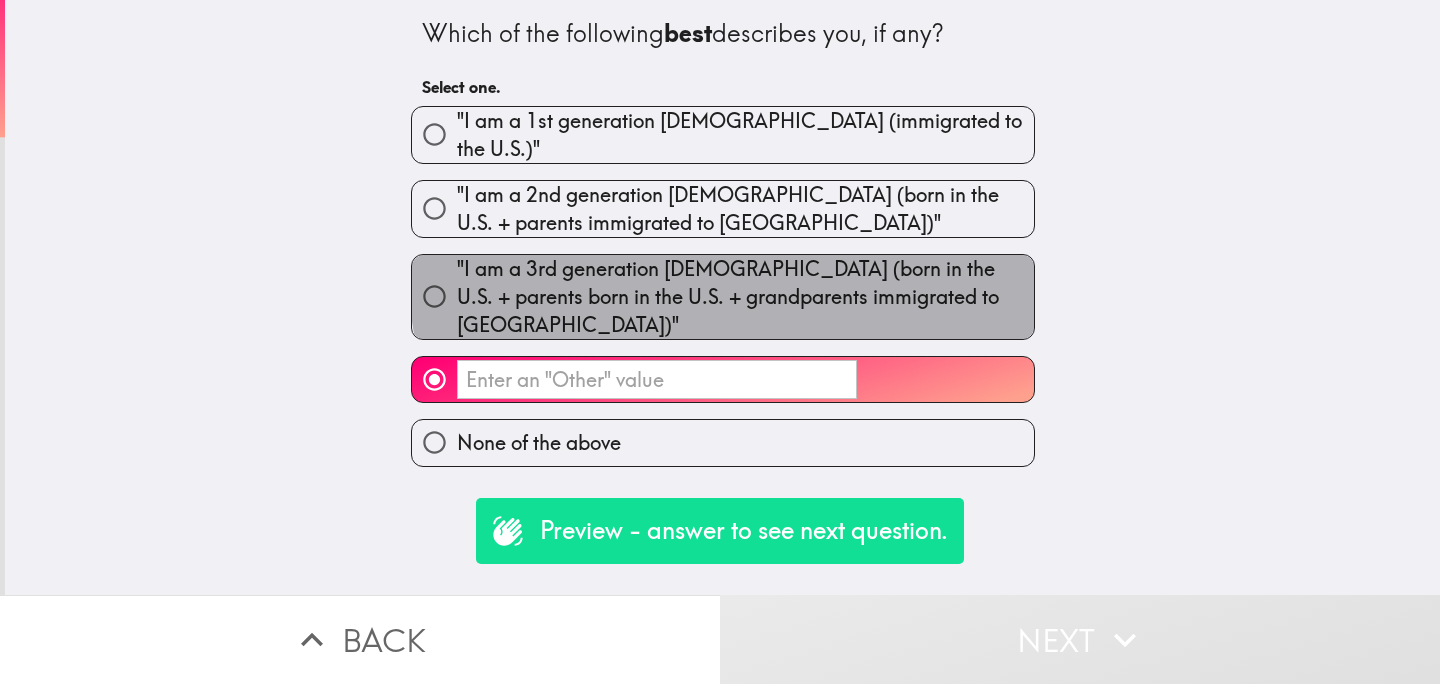 click on ""I am a 3rd generation [DEMOGRAPHIC_DATA] (born in the U.S. + parents born in the U.S. + grandparents immigrated to [GEOGRAPHIC_DATA])"" at bounding box center [745, 297] 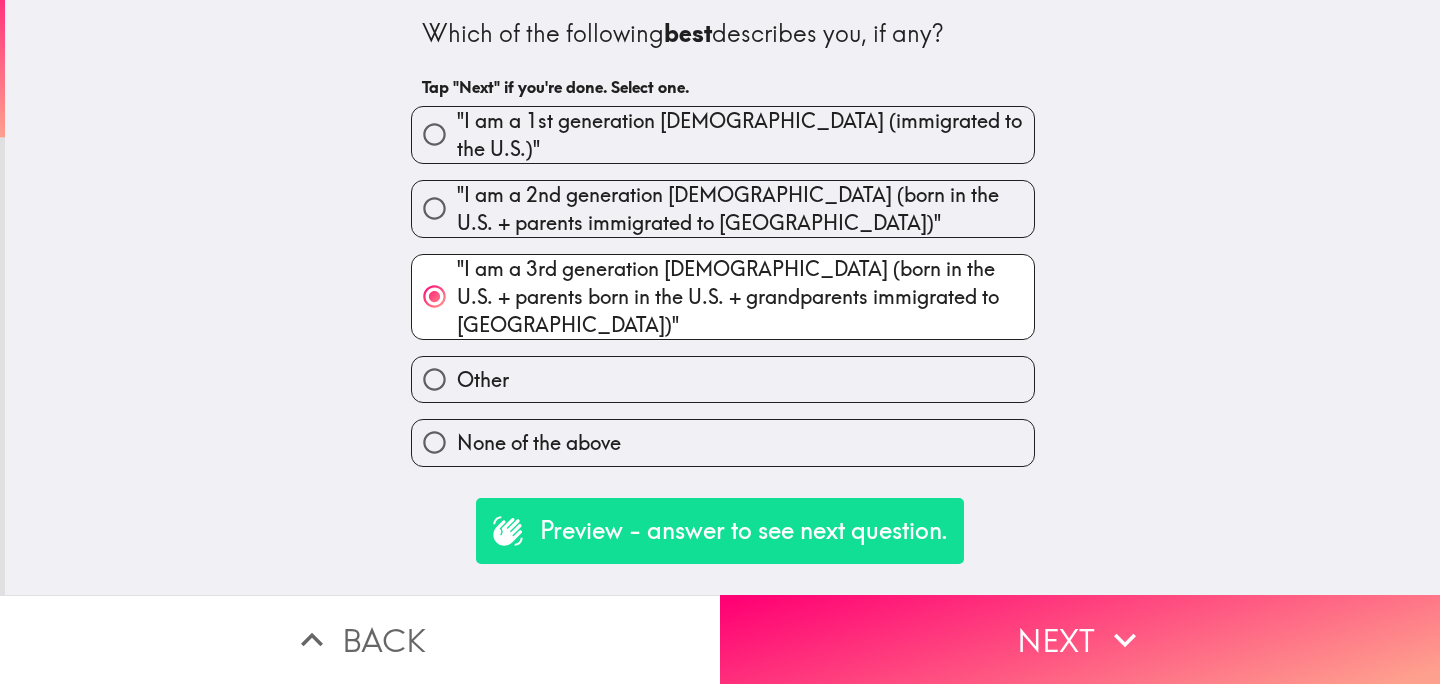 click on "None of the above" at bounding box center [723, 442] 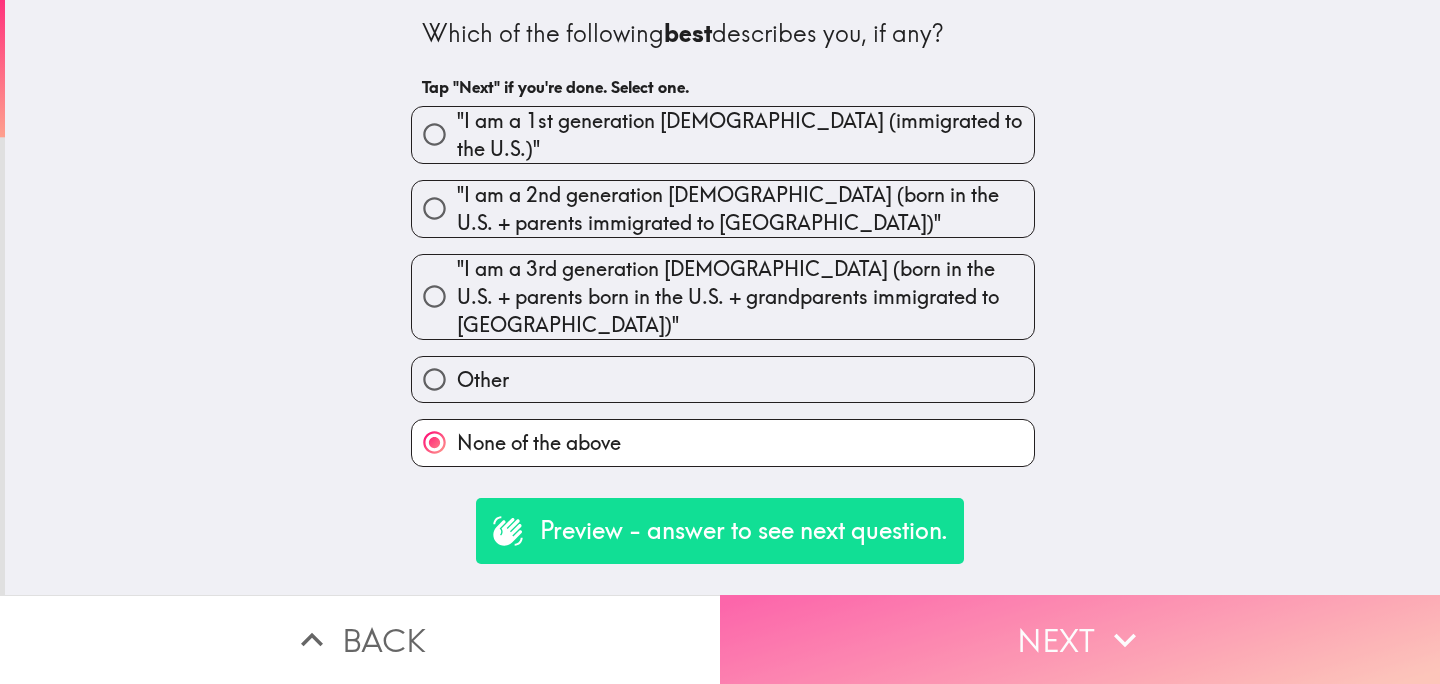click on "Next" at bounding box center (1080, 639) 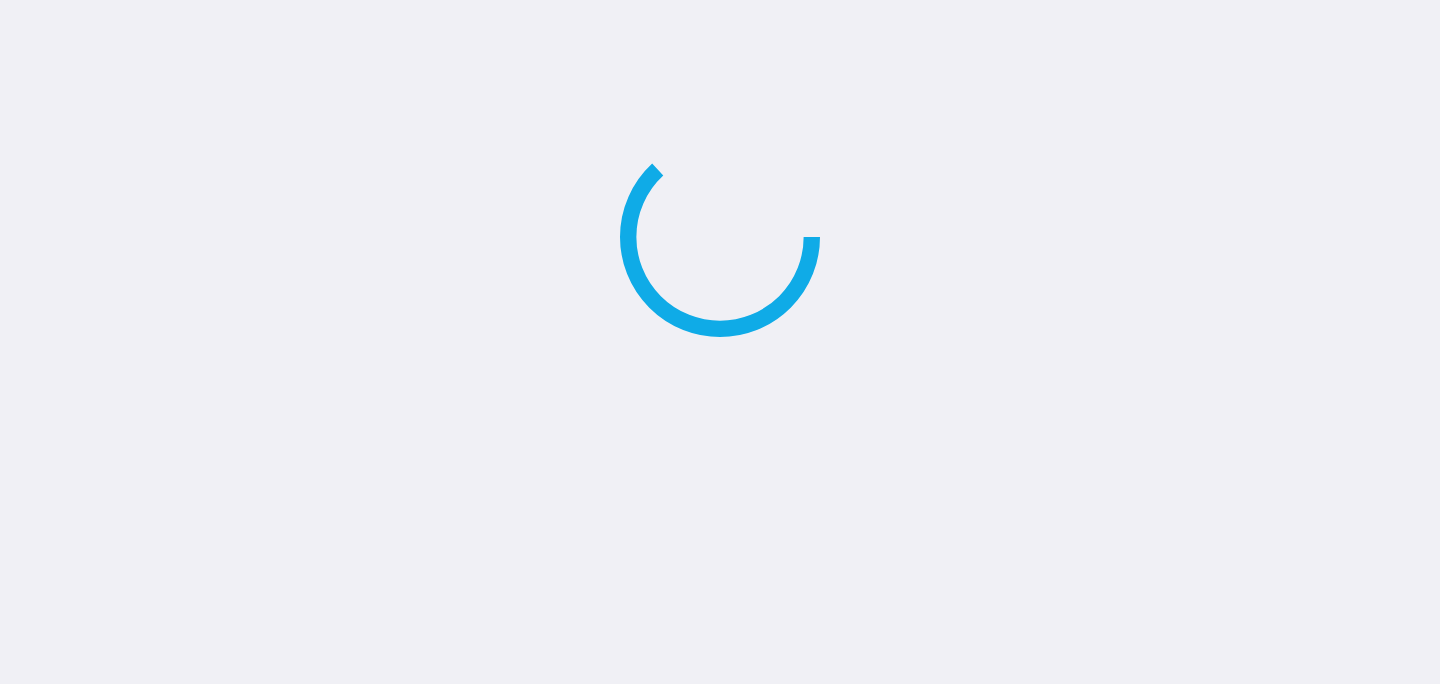 scroll, scrollTop: 0, scrollLeft: 0, axis: both 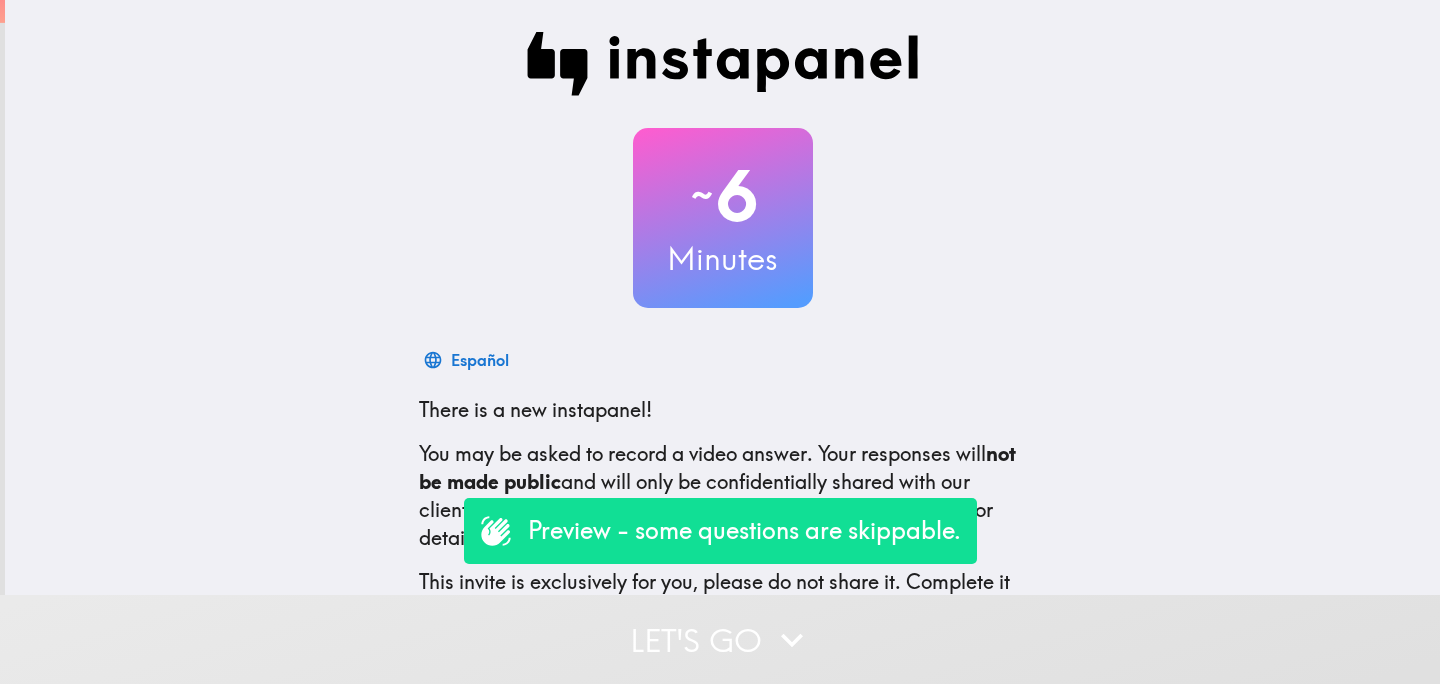 click on "Let's go" at bounding box center [720, 639] 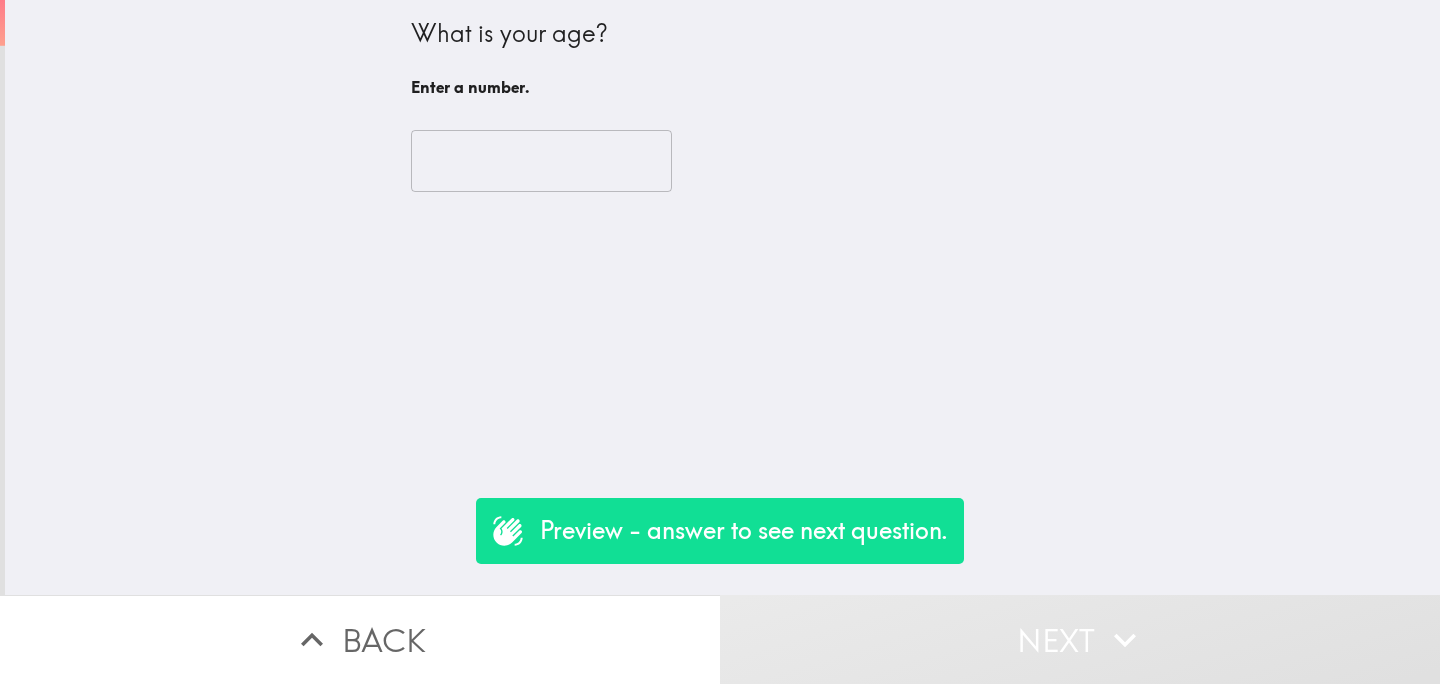 click at bounding box center (541, 161) 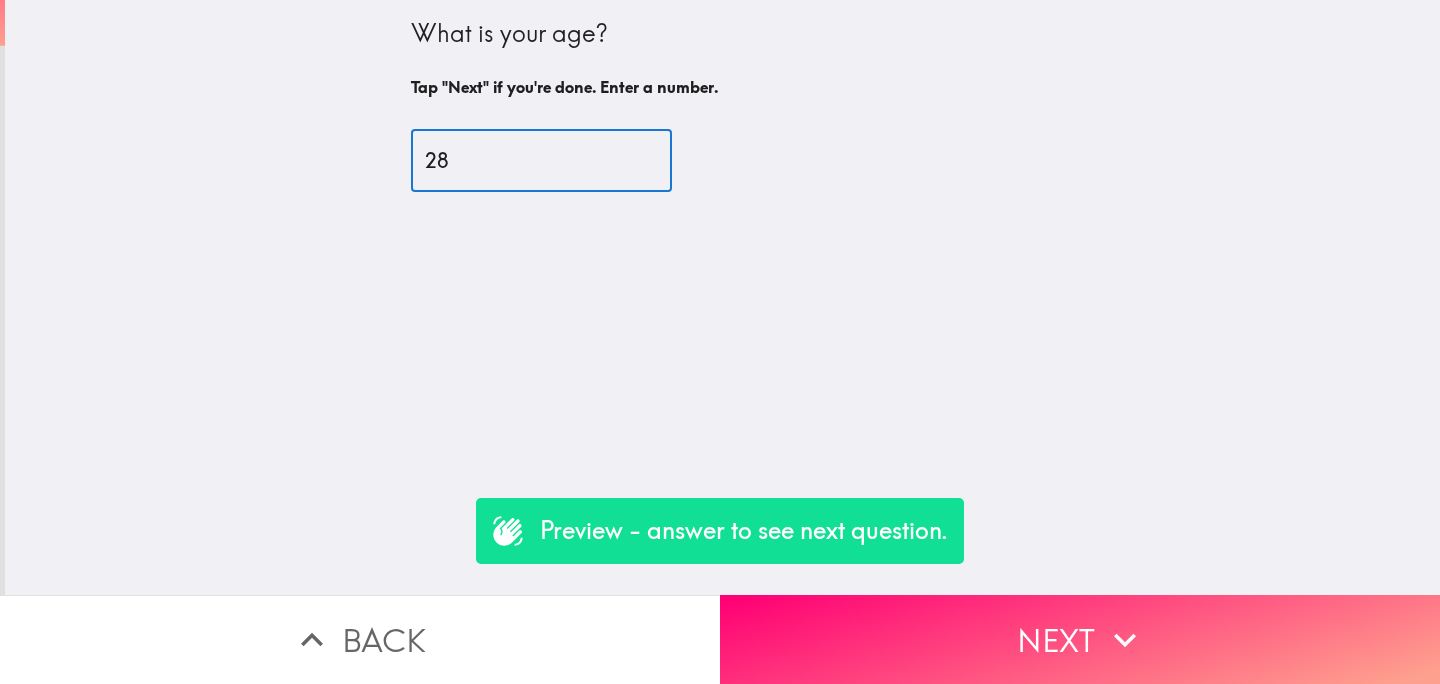 type on "28" 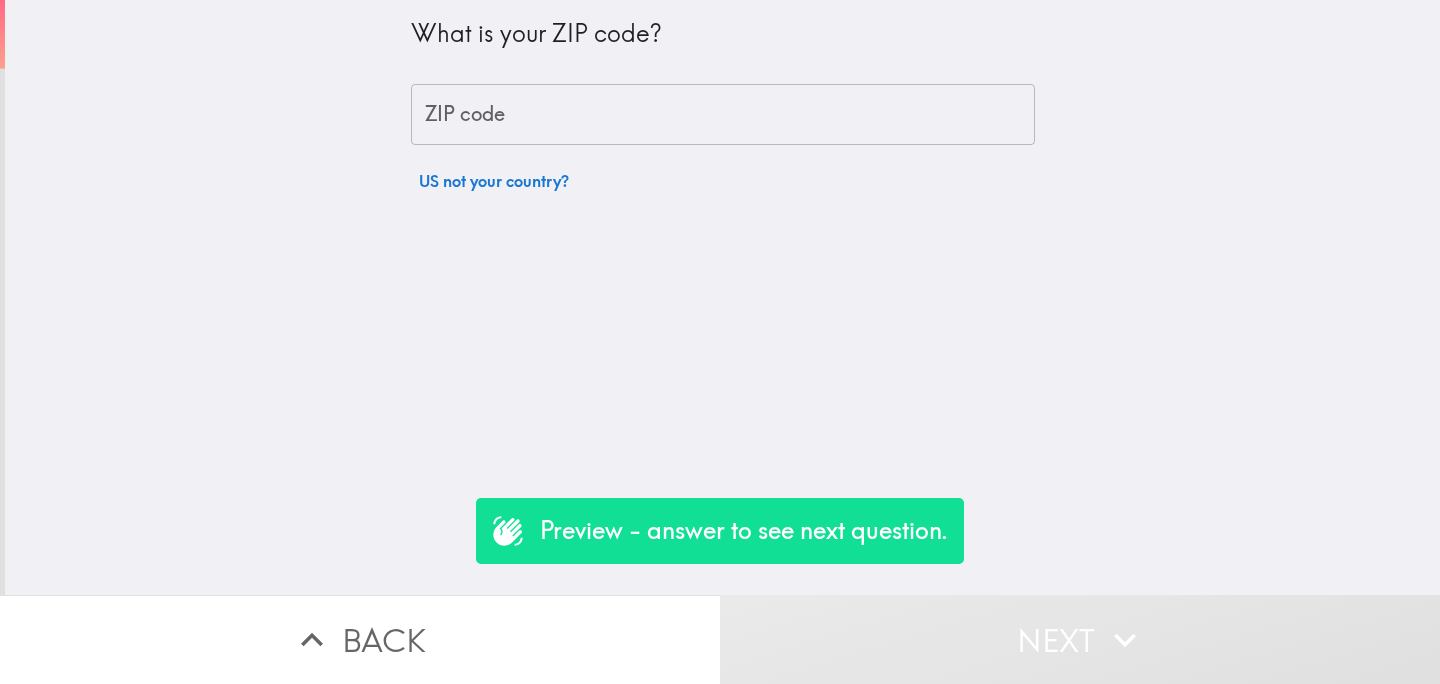 click on "ZIP code" at bounding box center (723, 115) 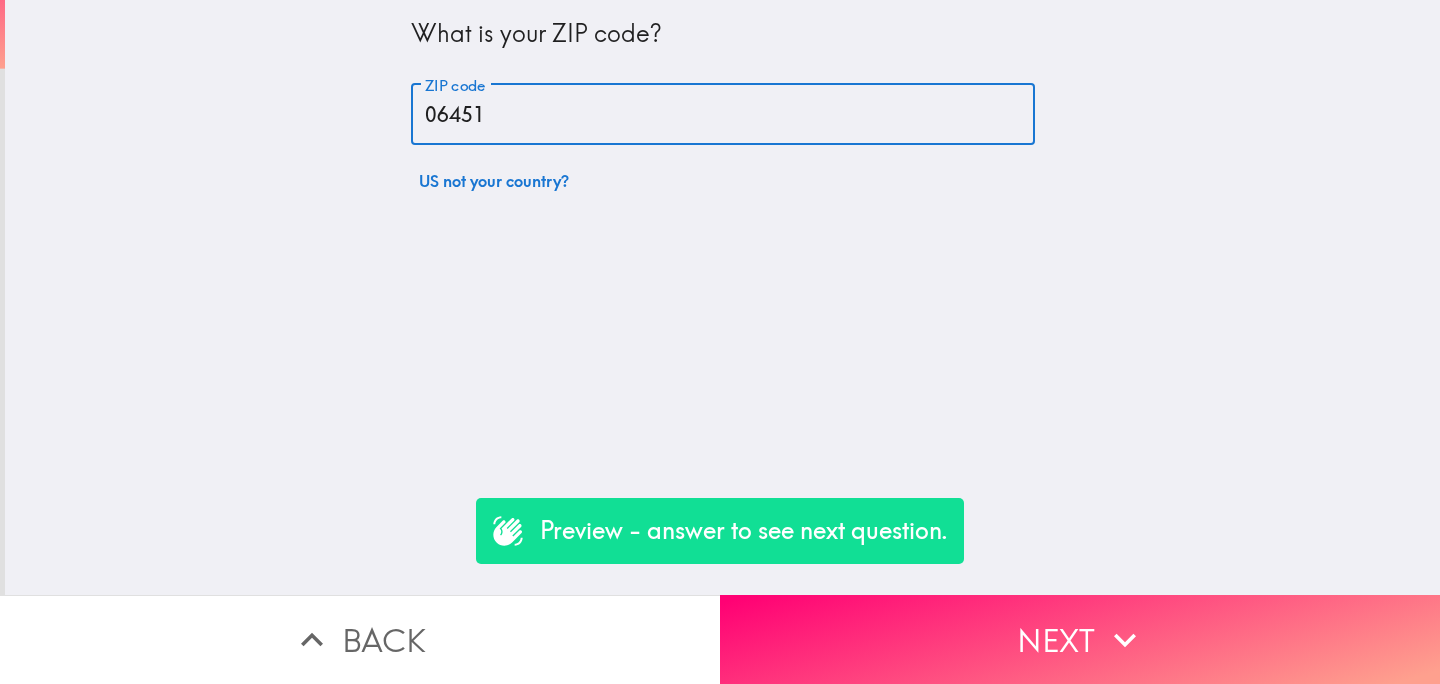type on "06451" 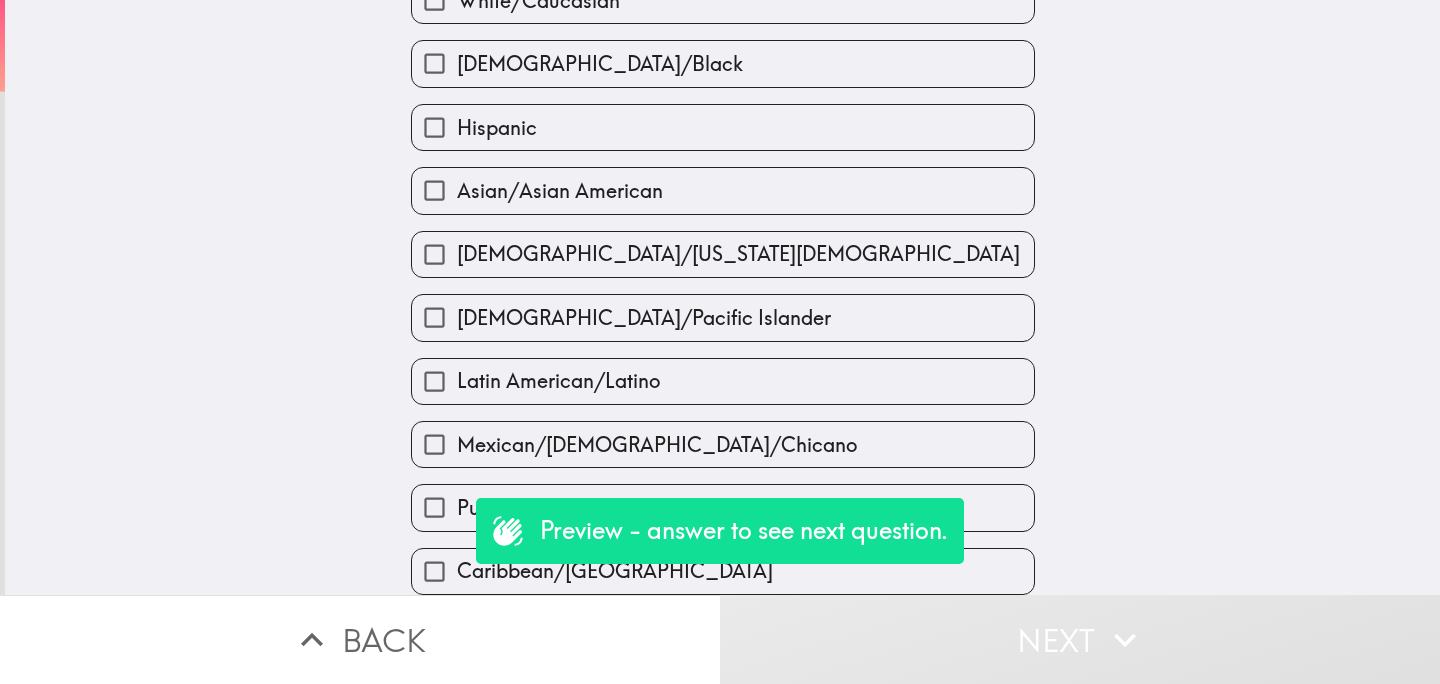 scroll, scrollTop: 130, scrollLeft: 0, axis: vertical 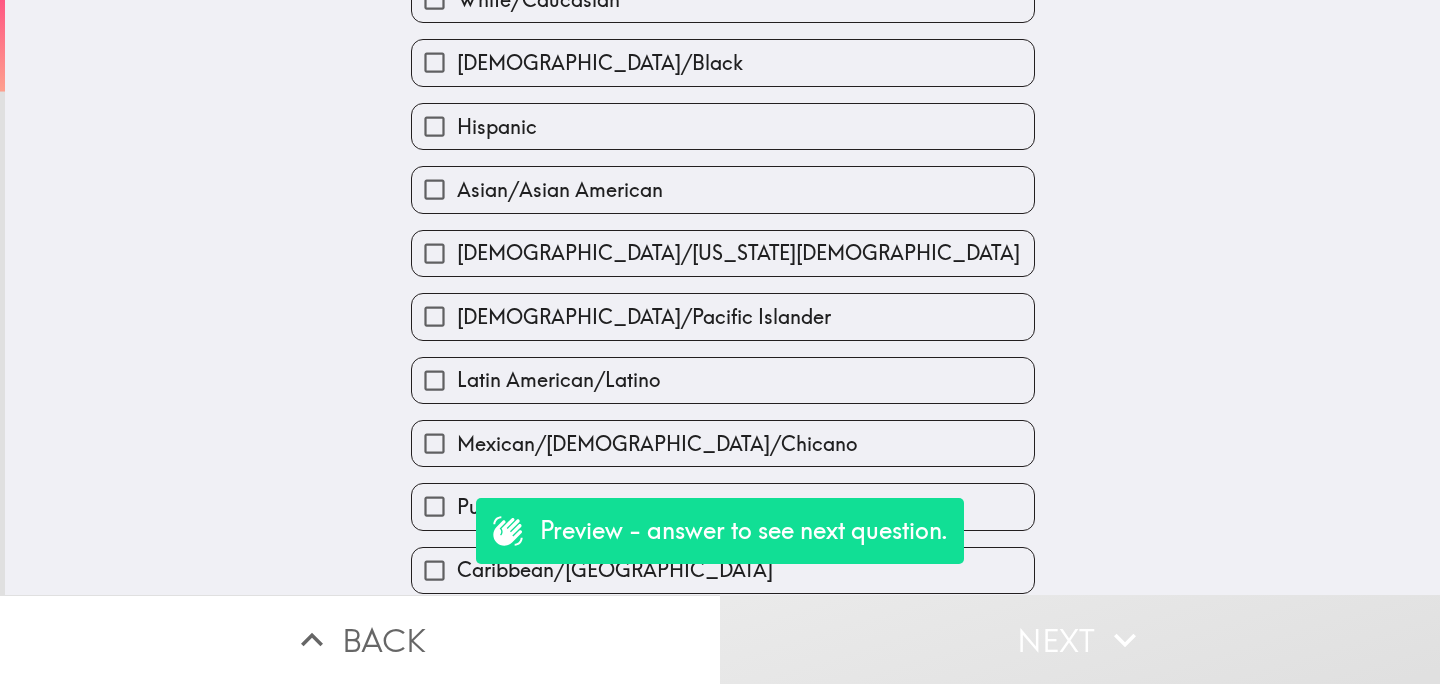 click on "Latin American/Latino" at bounding box center (558, 380) 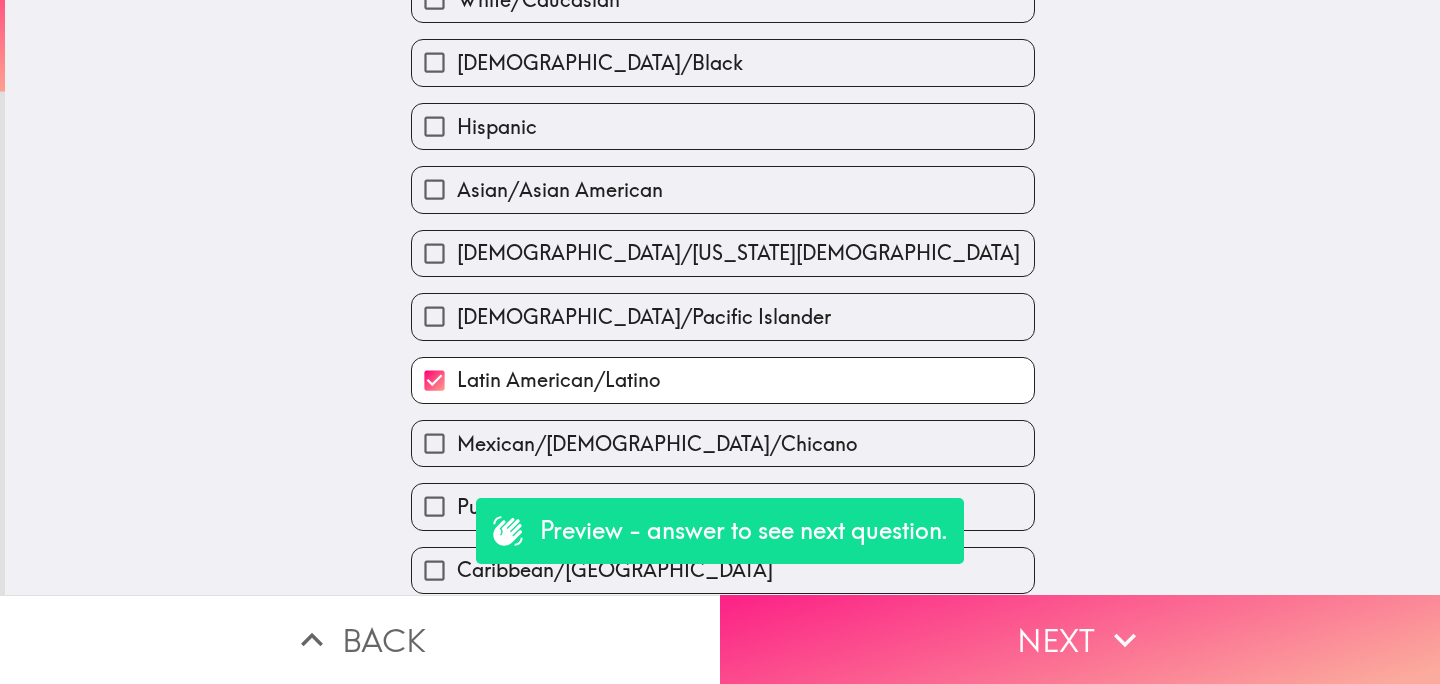 click on "Next" at bounding box center [1080, 639] 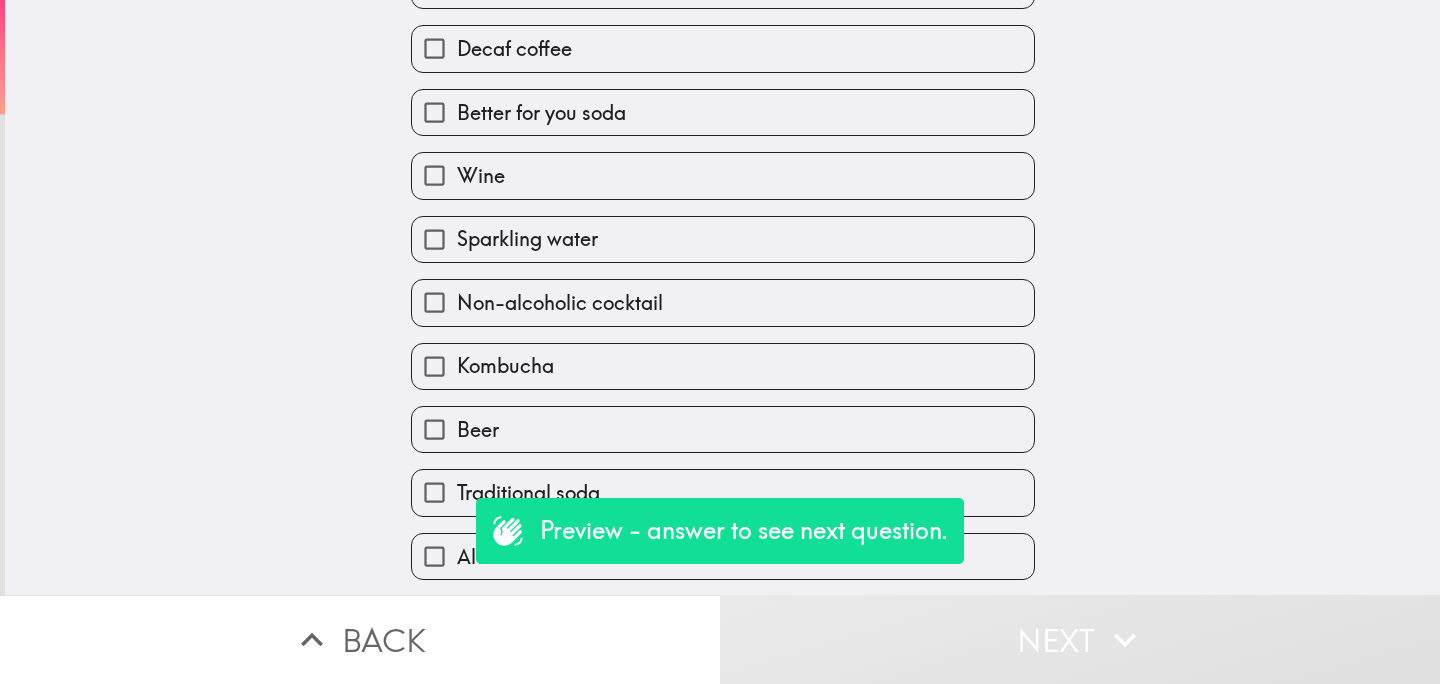 scroll, scrollTop: 366, scrollLeft: 0, axis: vertical 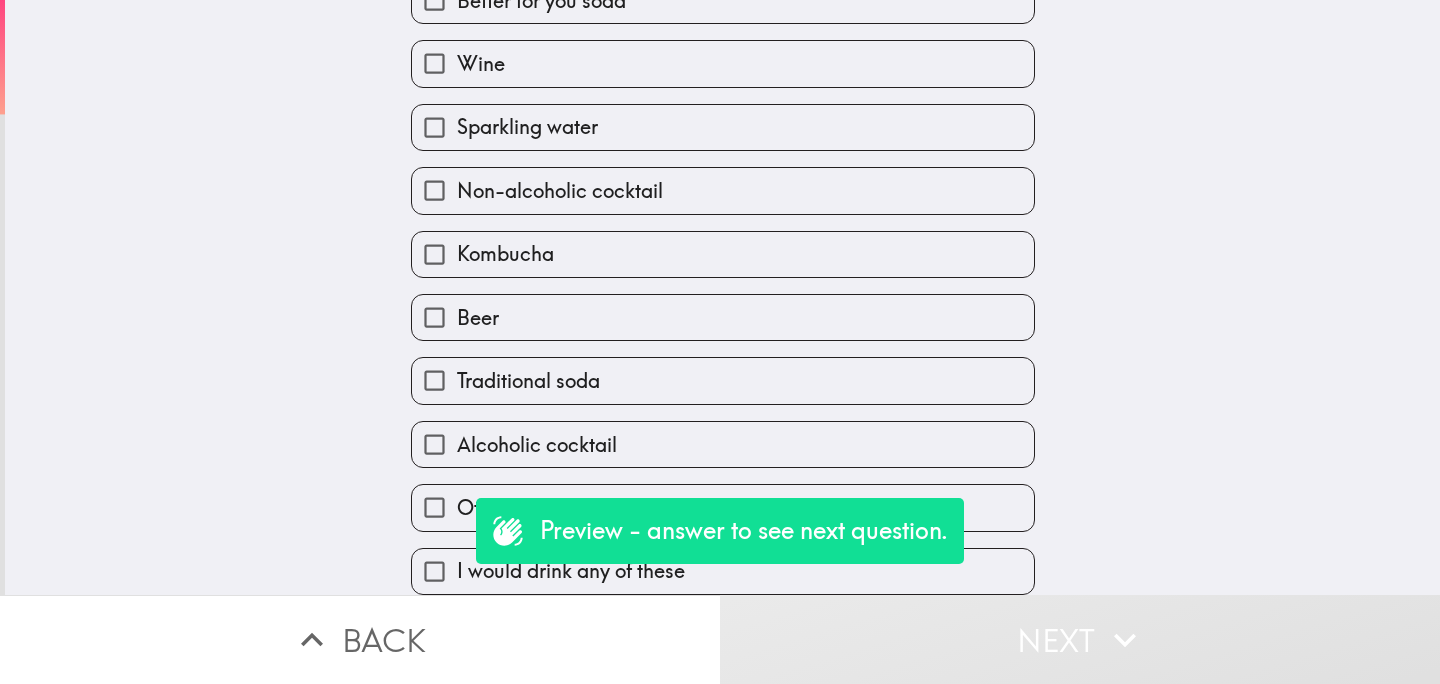 click on "Traditional soda" at bounding box center [723, 380] 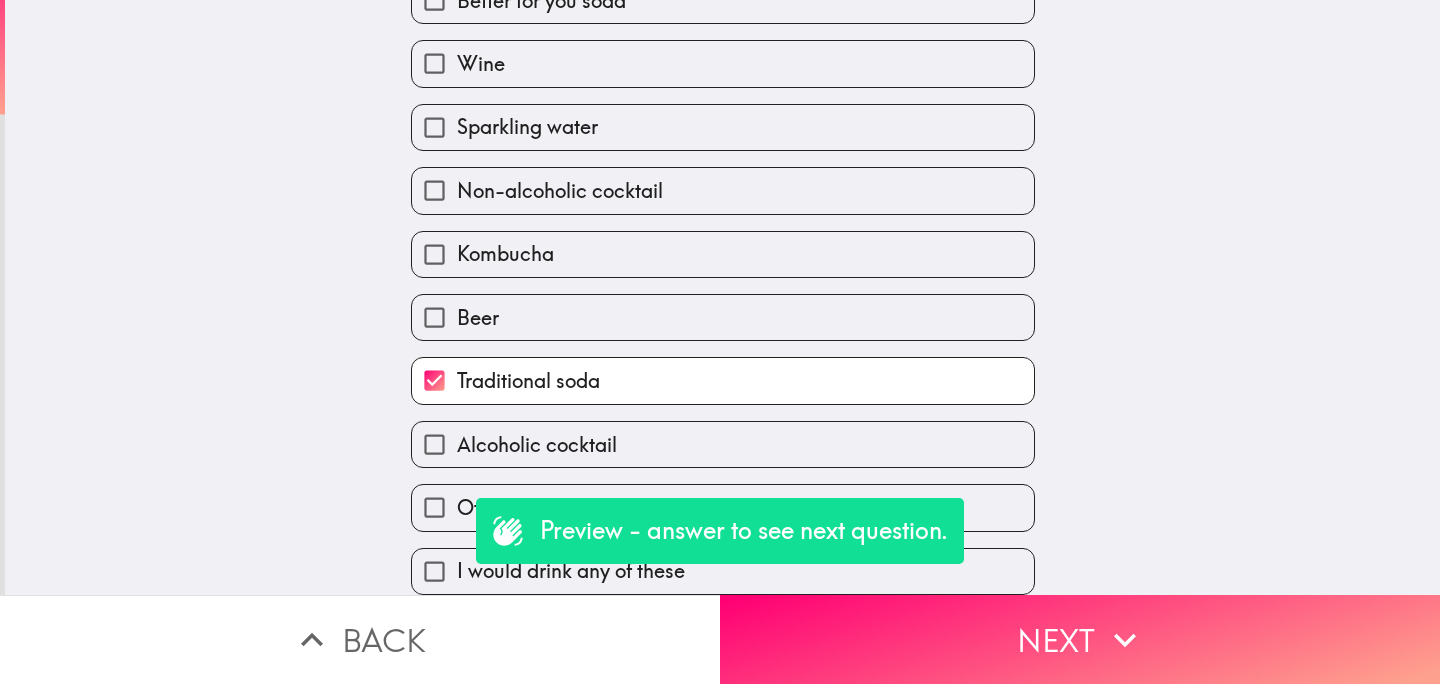 click on "Alcoholic cocktail" at bounding box center [537, 445] 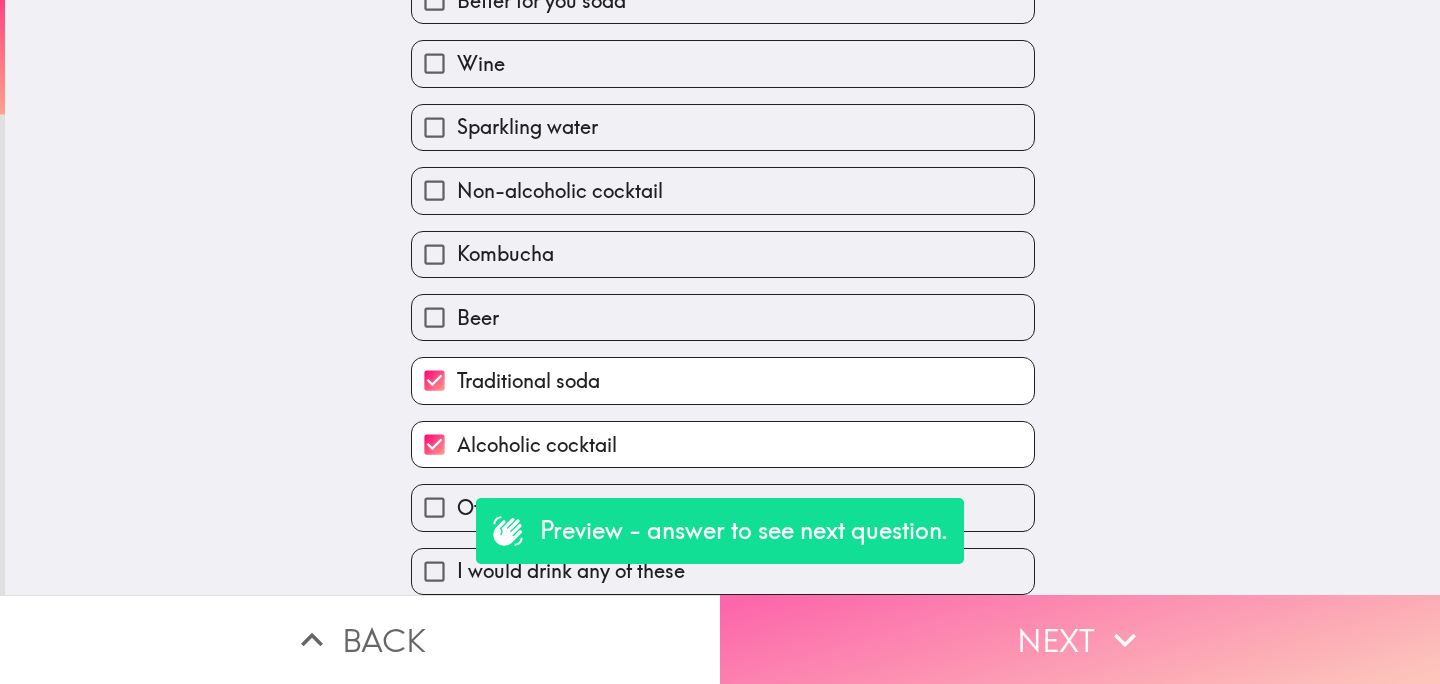 click on "Next" at bounding box center [1080, 639] 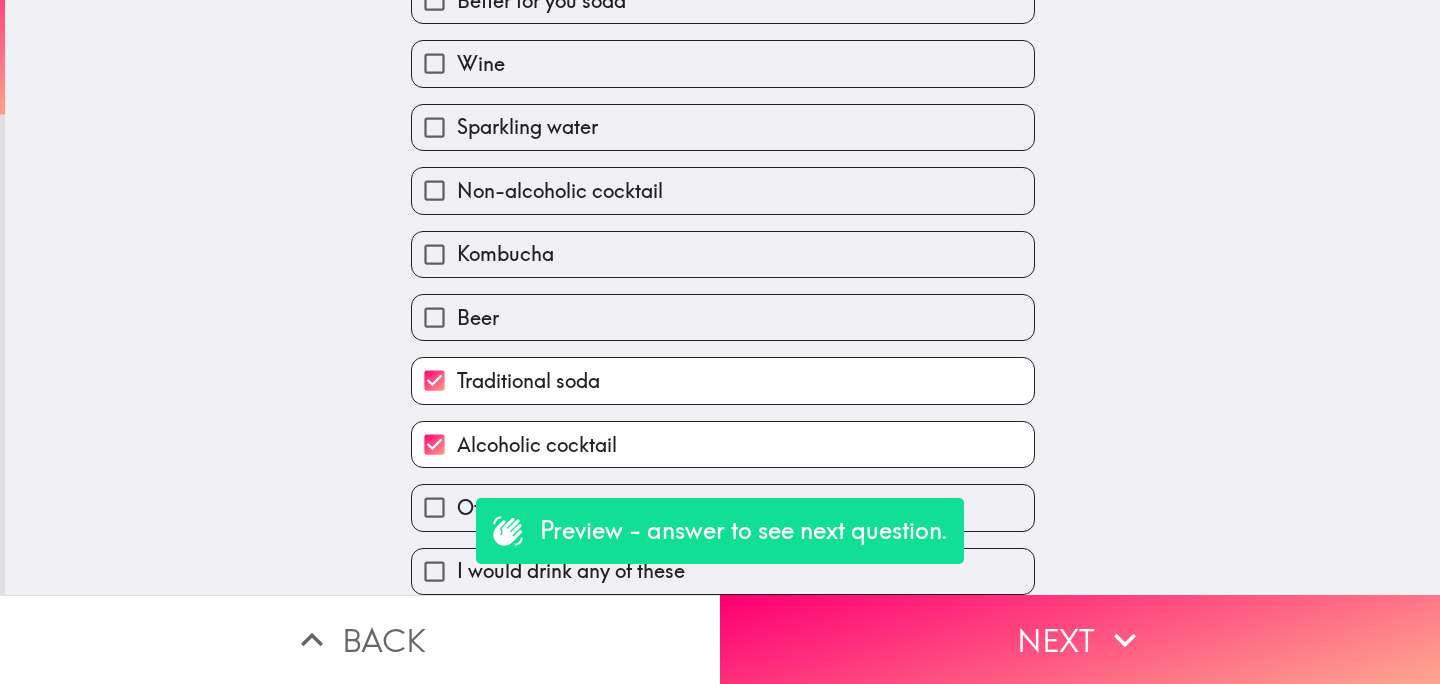 scroll, scrollTop: 0, scrollLeft: 0, axis: both 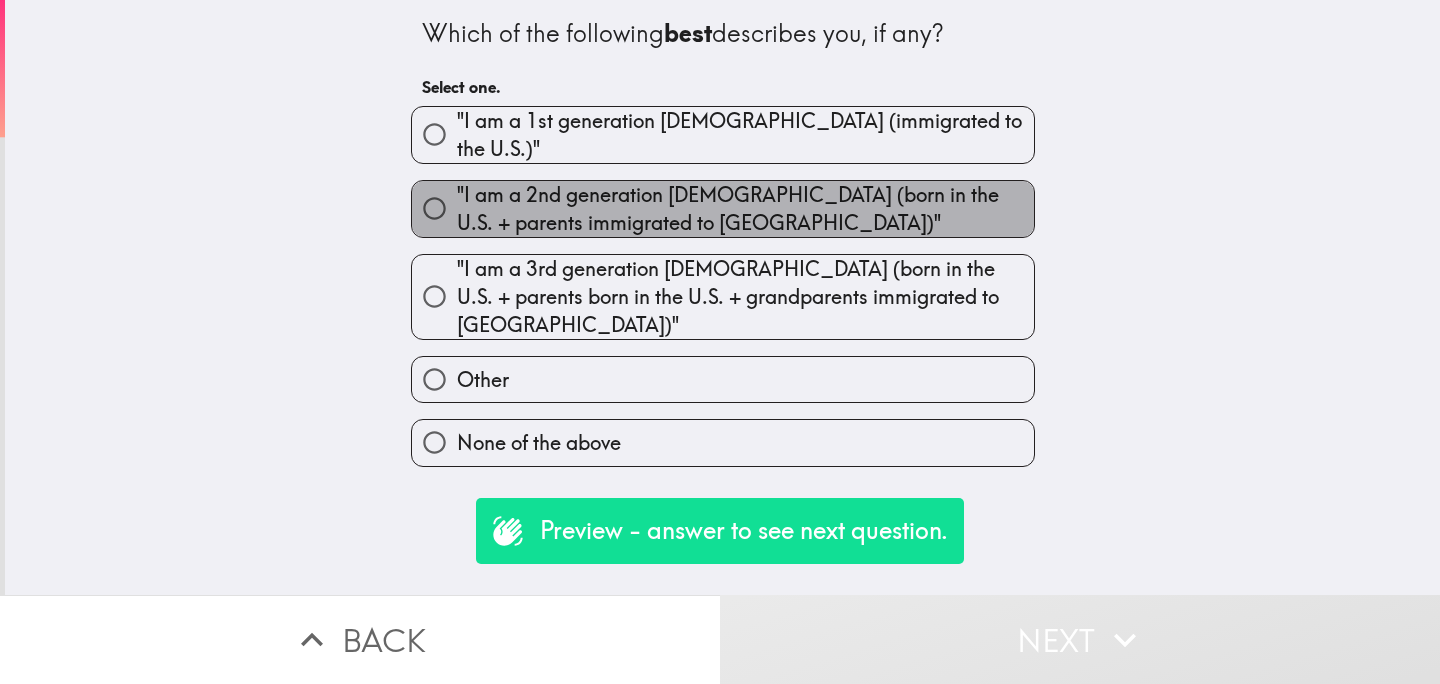 click on ""I am a 2nd generation [DEMOGRAPHIC_DATA] (born in the U.S. + parents immigrated to [GEOGRAPHIC_DATA])"" at bounding box center (745, 209) 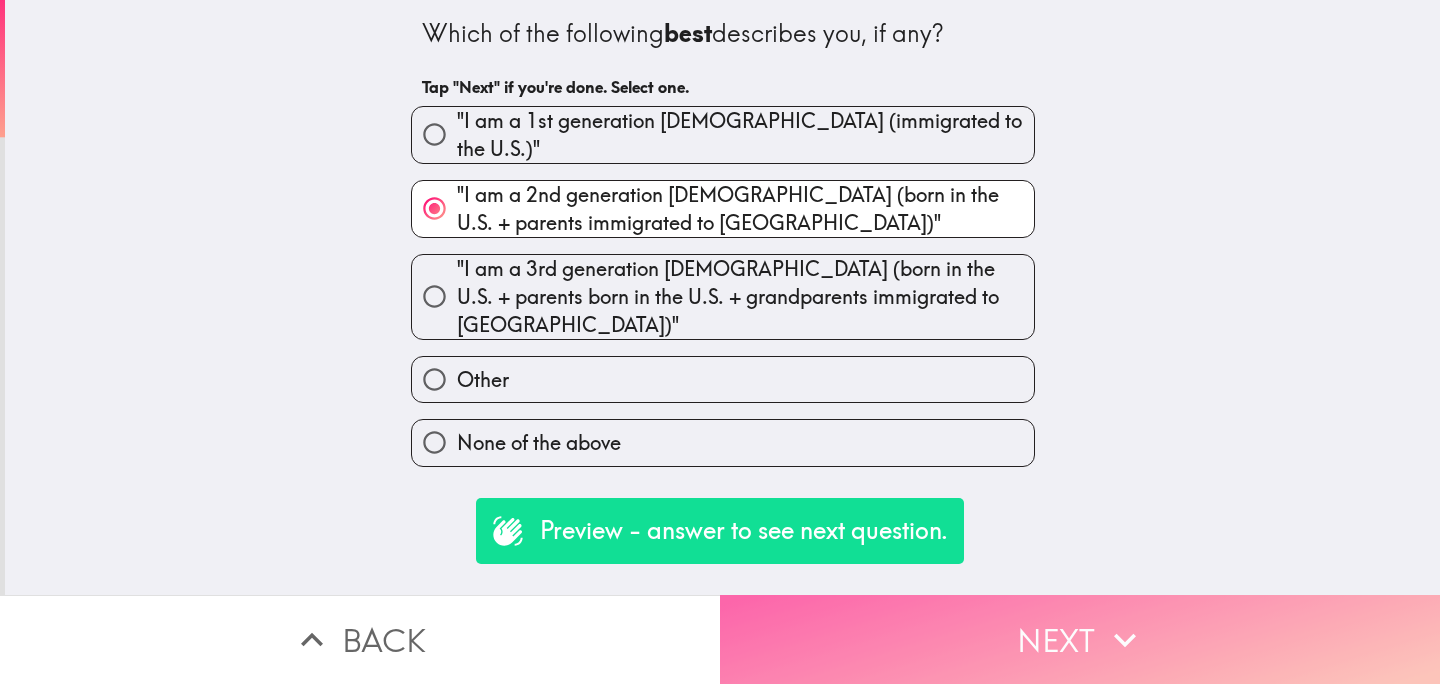 click on "Next" at bounding box center (1080, 639) 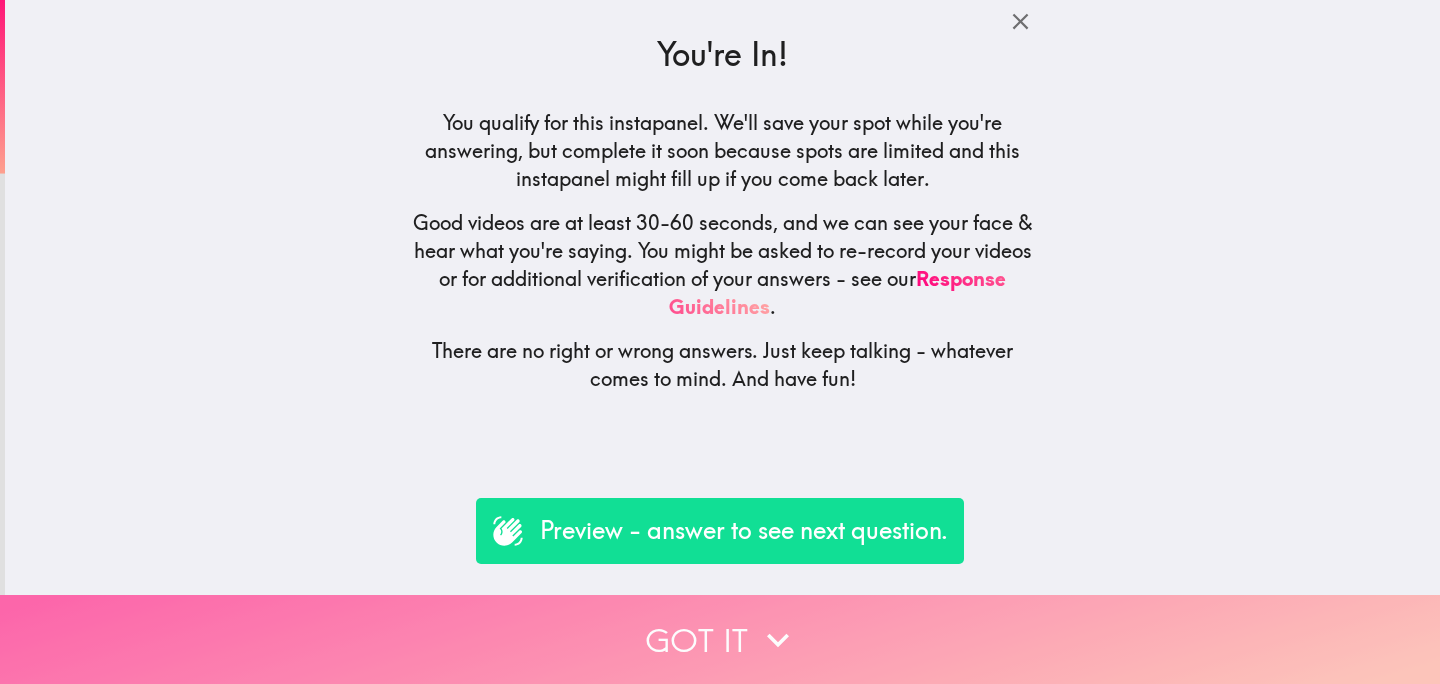 click on "Got it" at bounding box center (720, 639) 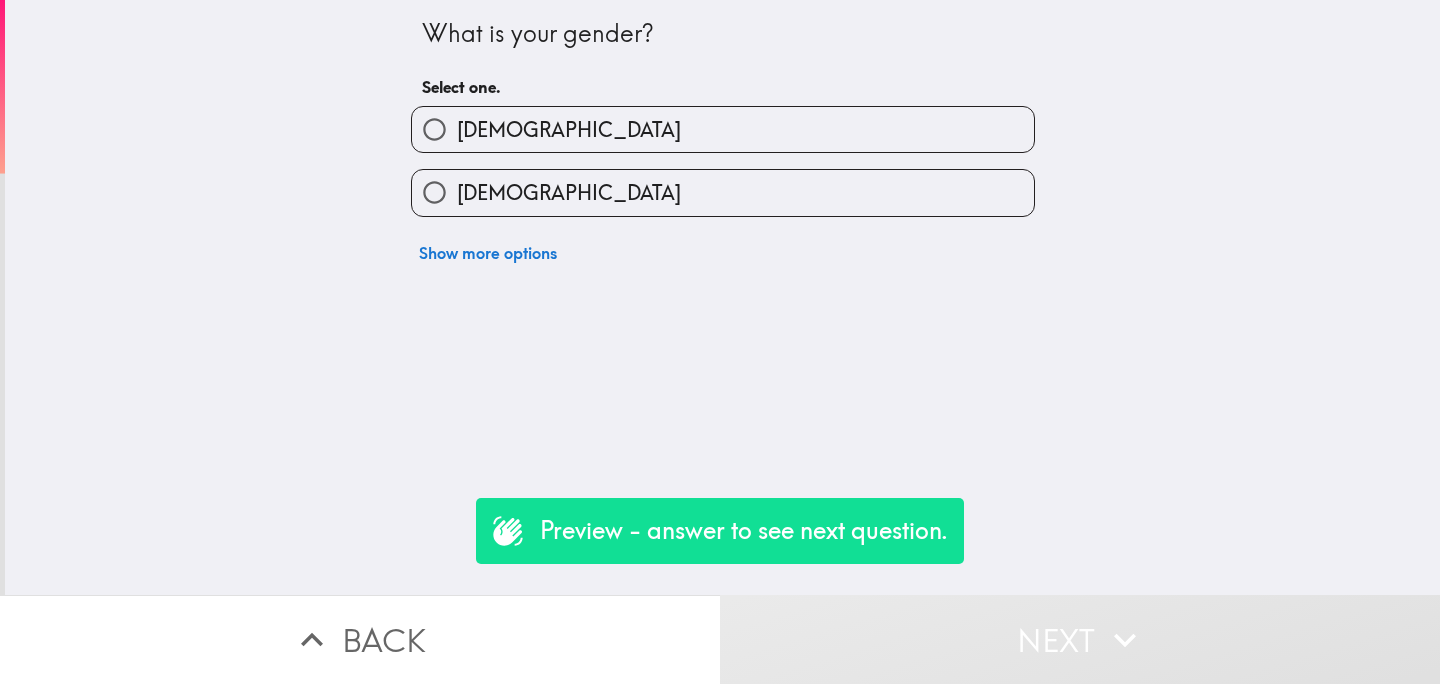 click on "[DEMOGRAPHIC_DATA]" at bounding box center [723, 192] 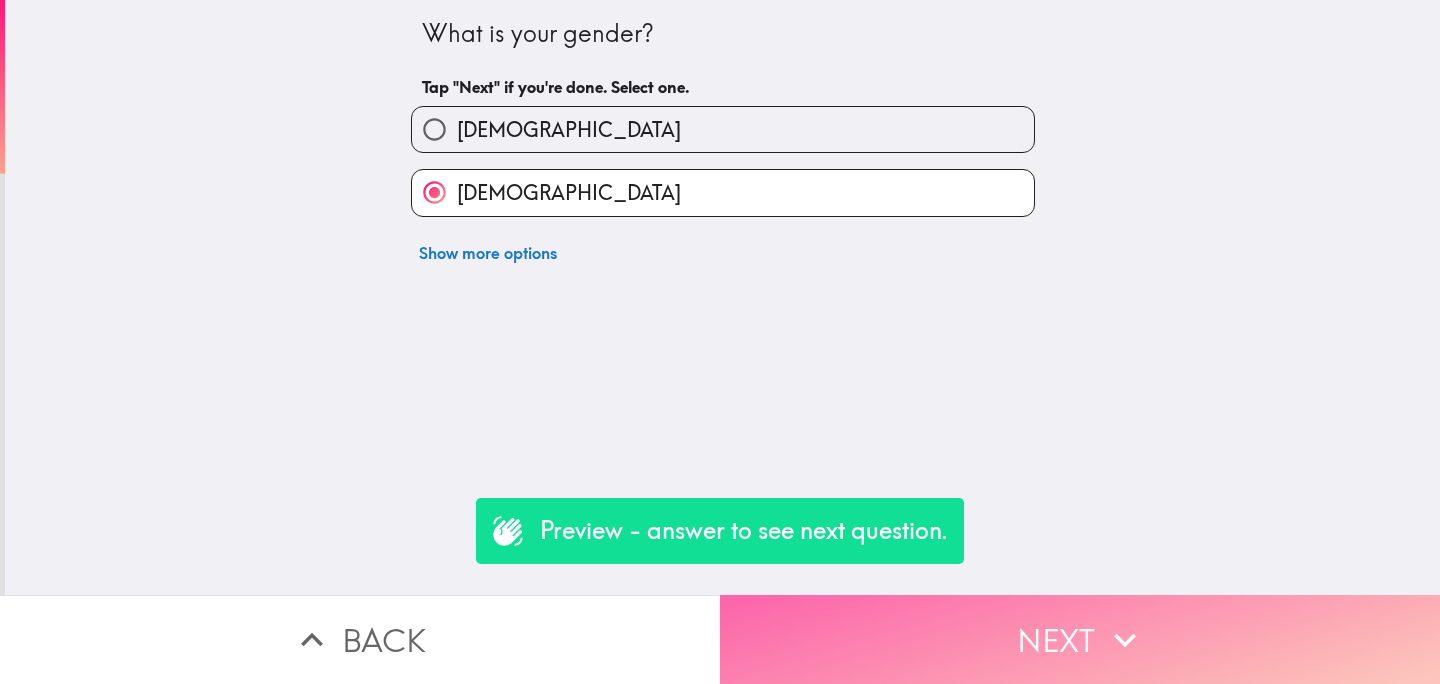 click on "Next" at bounding box center [1080, 639] 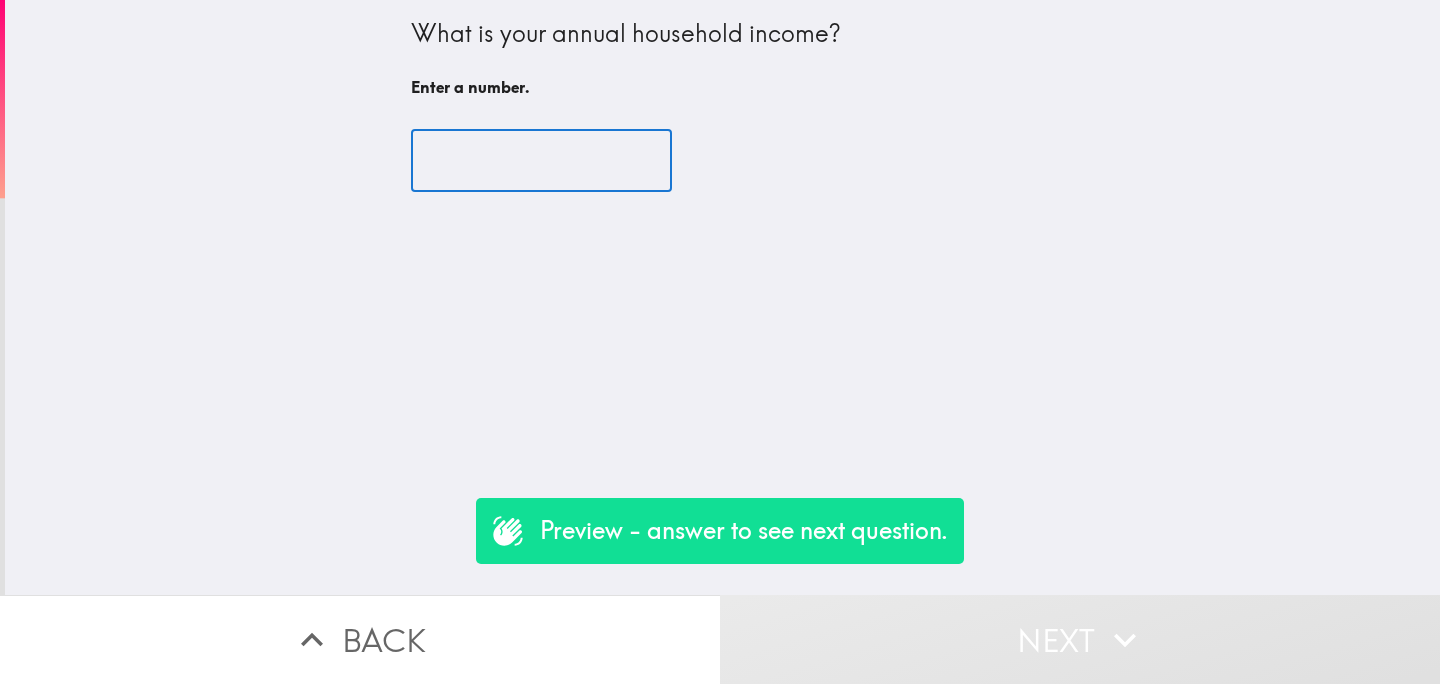 click at bounding box center (541, 161) 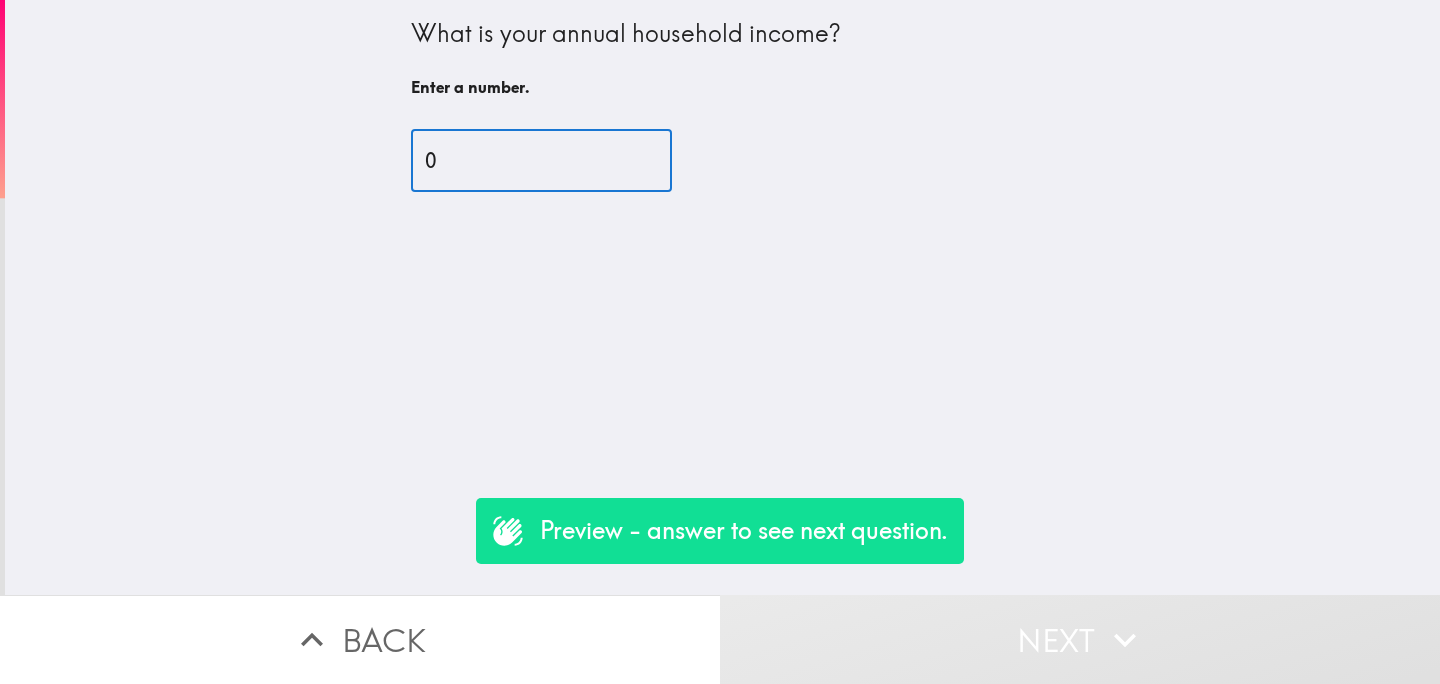 type on "0" 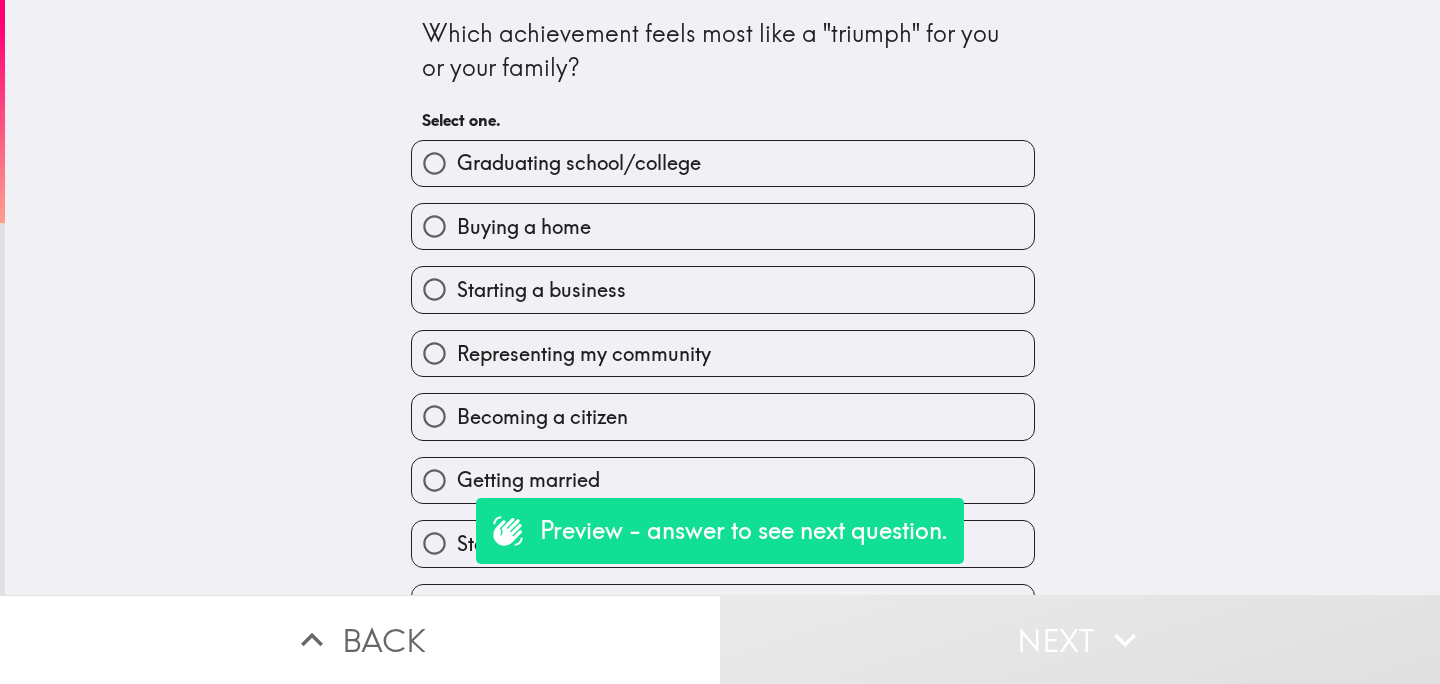 click on "Graduating school/college" at bounding box center (579, 163) 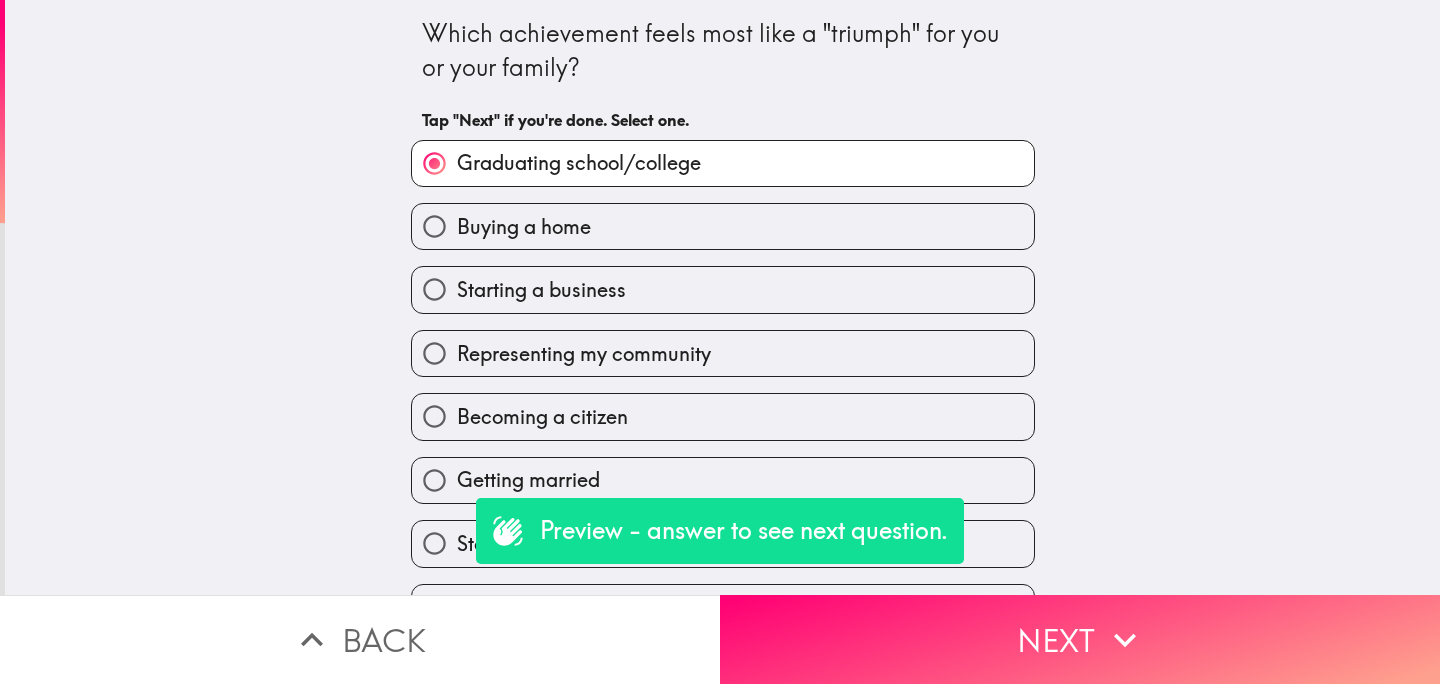 scroll, scrollTop: 108, scrollLeft: 0, axis: vertical 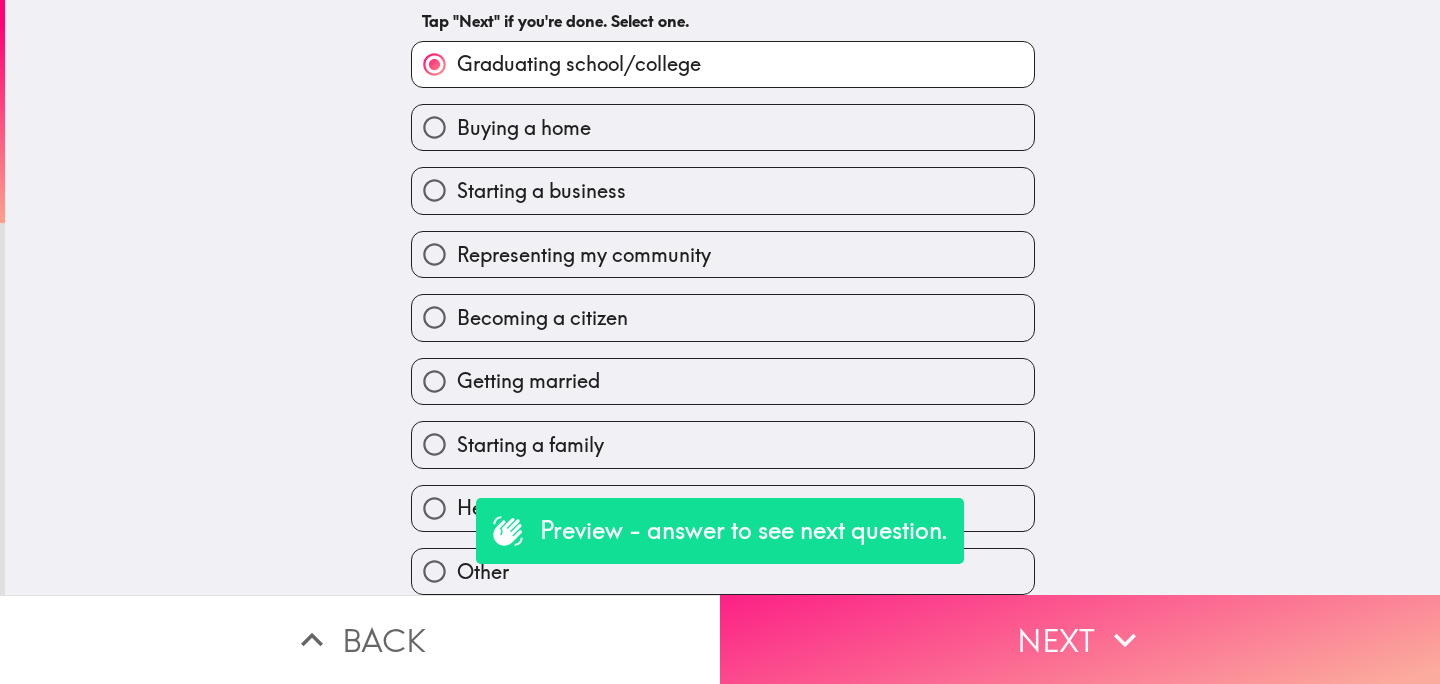 click on "Next" at bounding box center [1080, 639] 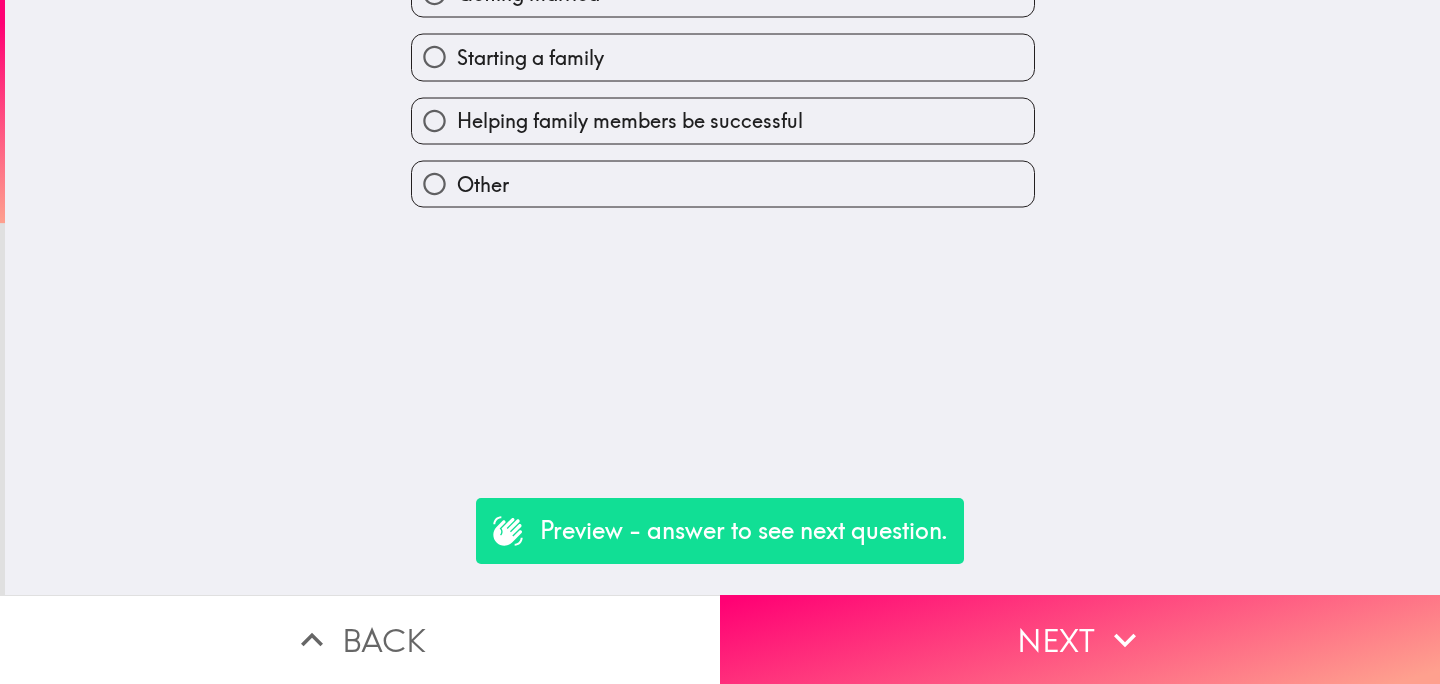 scroll, scrollTop: 0, scrollLeft: 0, axis: both 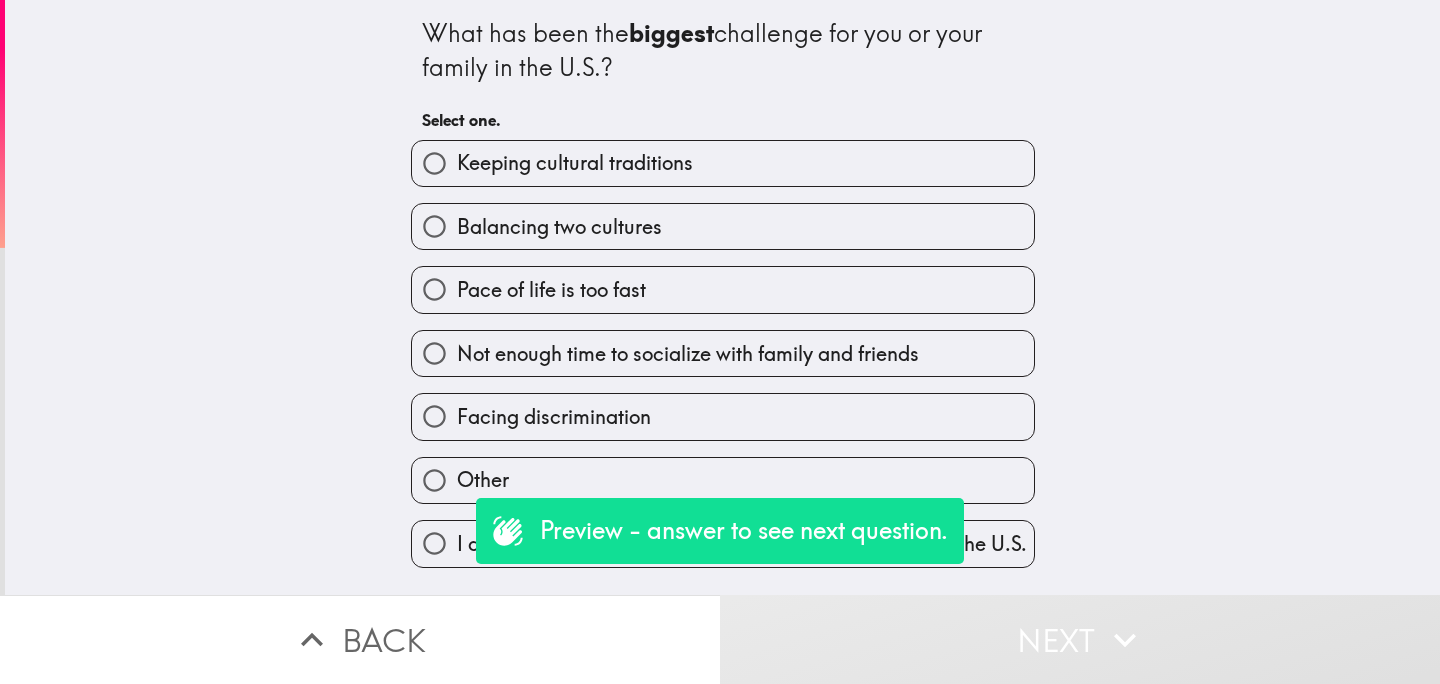 click on "Facing discrimination" at bounding box center (723, 416) 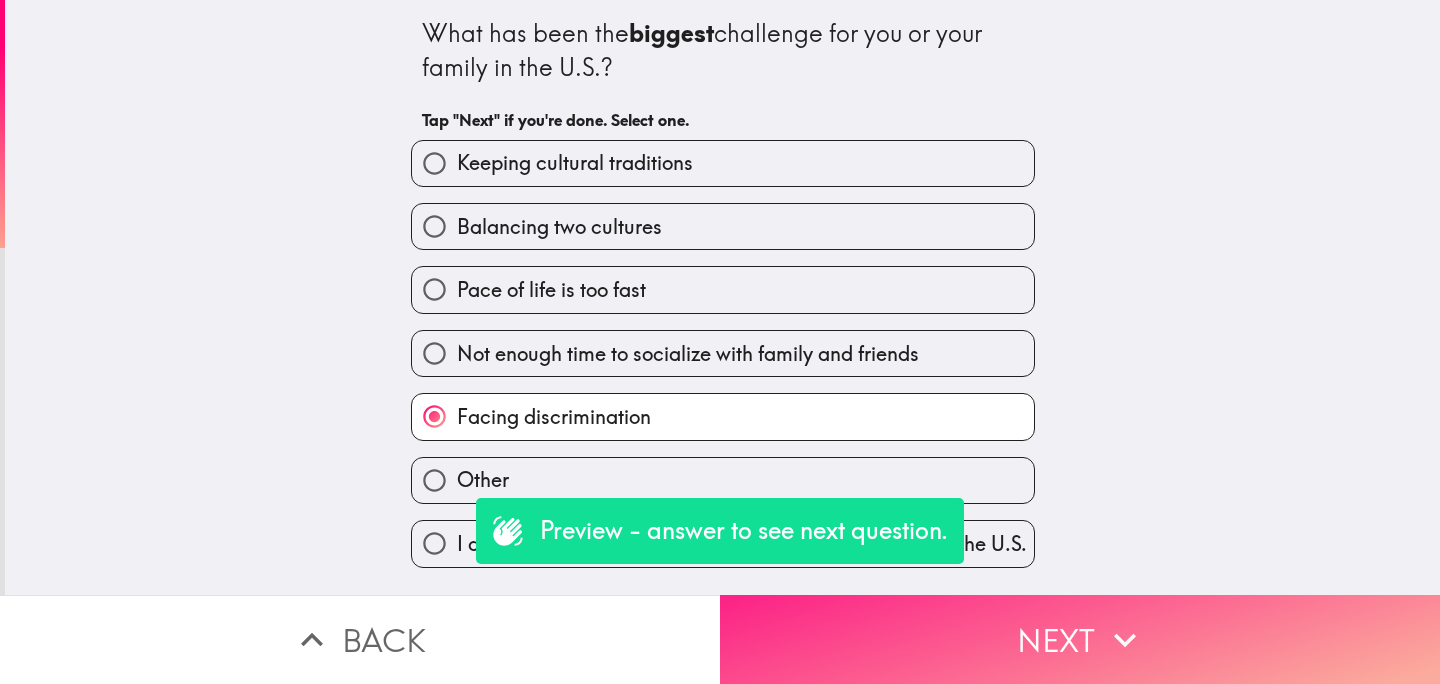 click on "Next" at bounding box center (1080, 639) 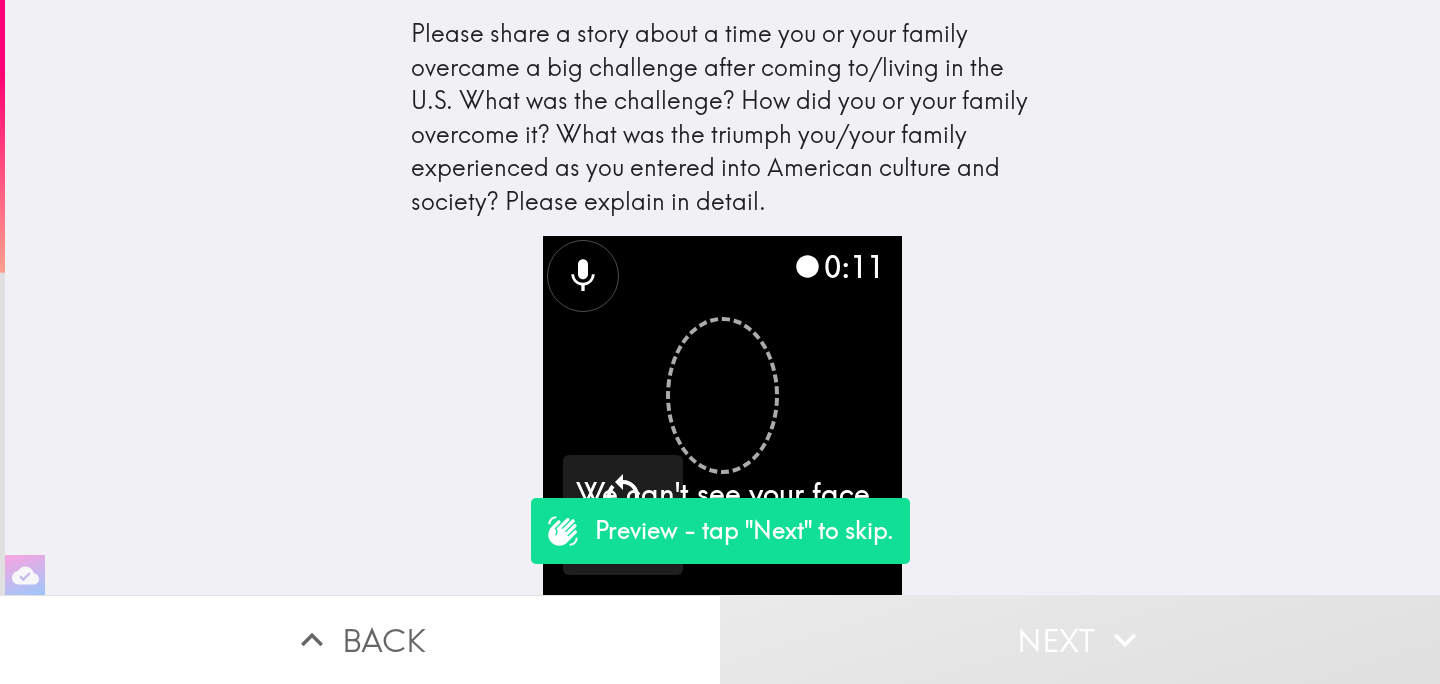 click on "Next" at bounding box center (1080, 639) 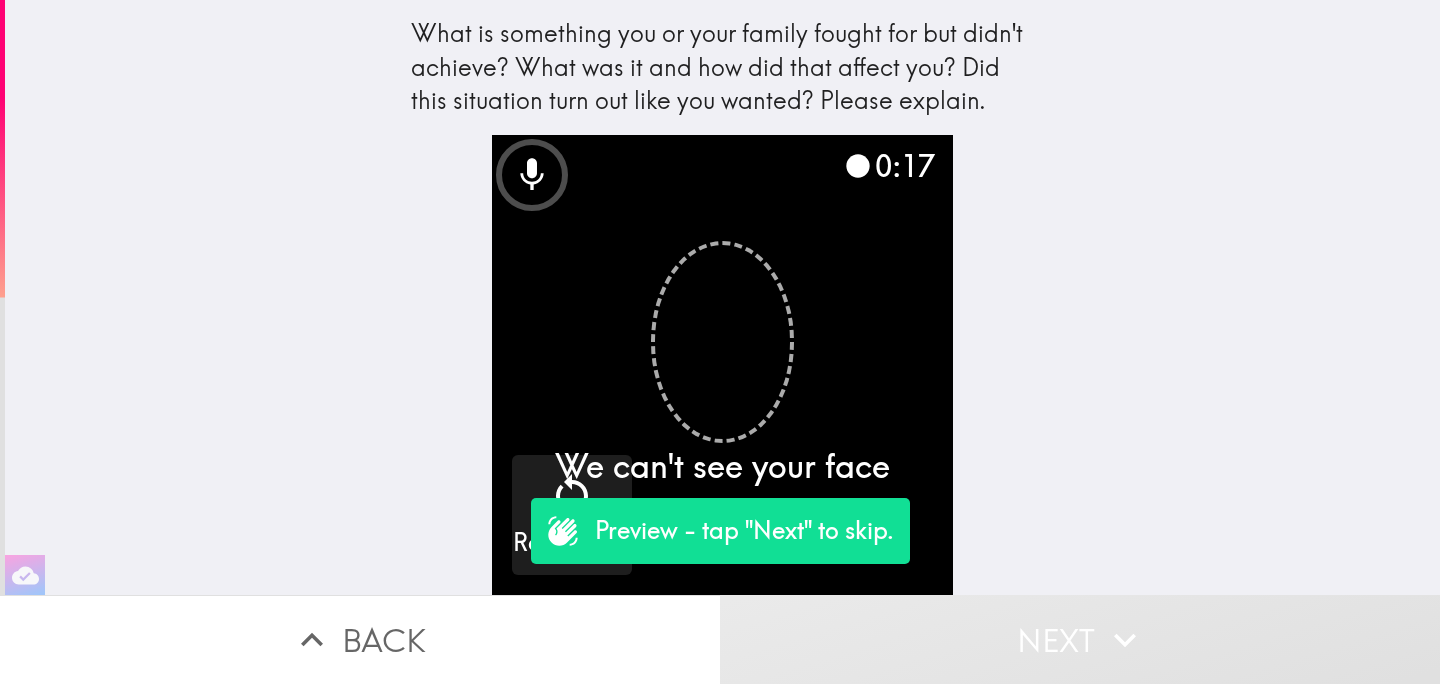 click on "Next" at bounding box center (1080, 639) 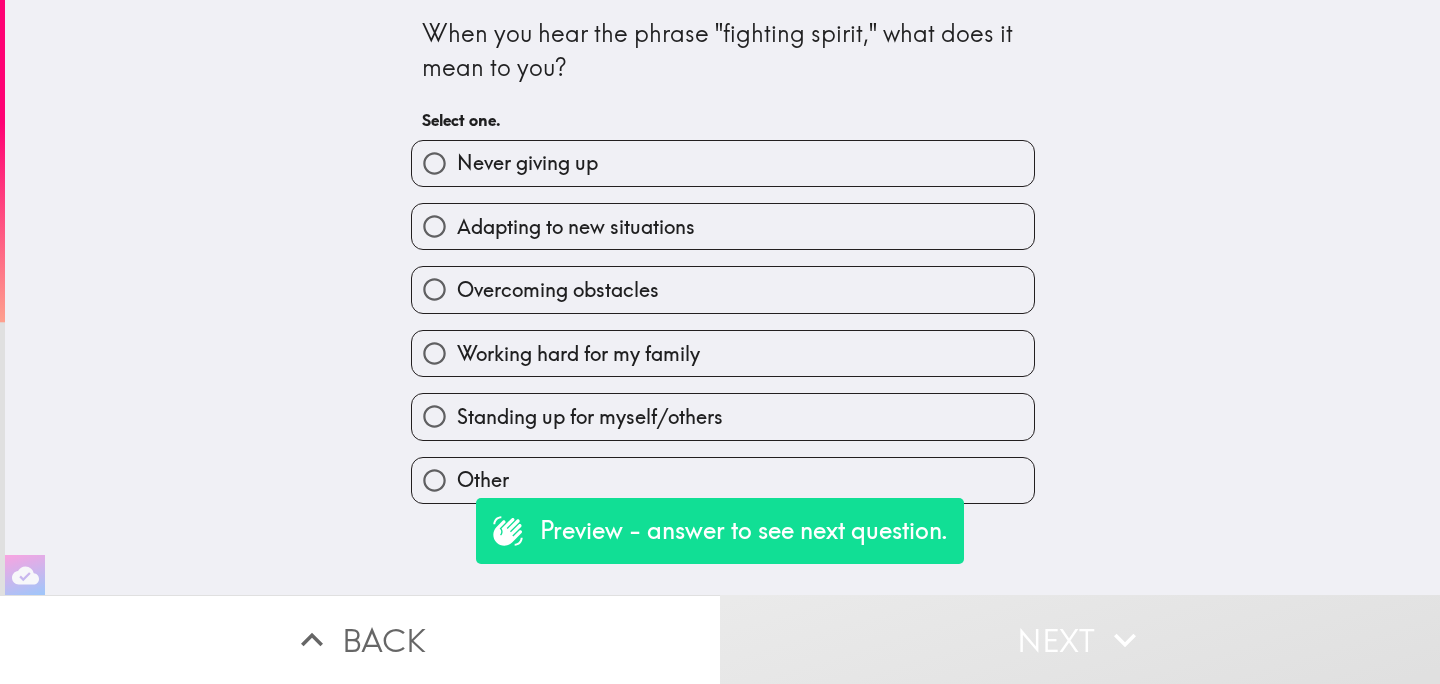 click on "Back" at bounding box center (360, 639) 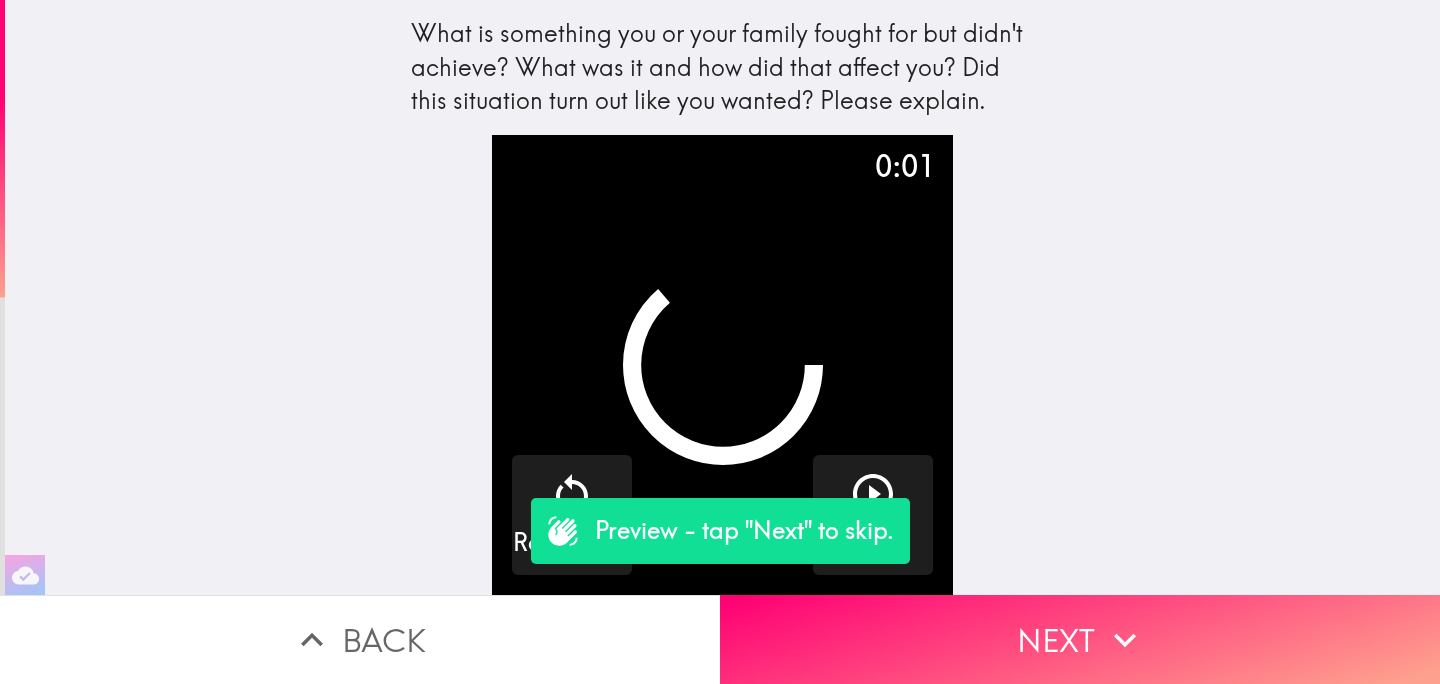click on "Back" at bounding box center [360, 639] 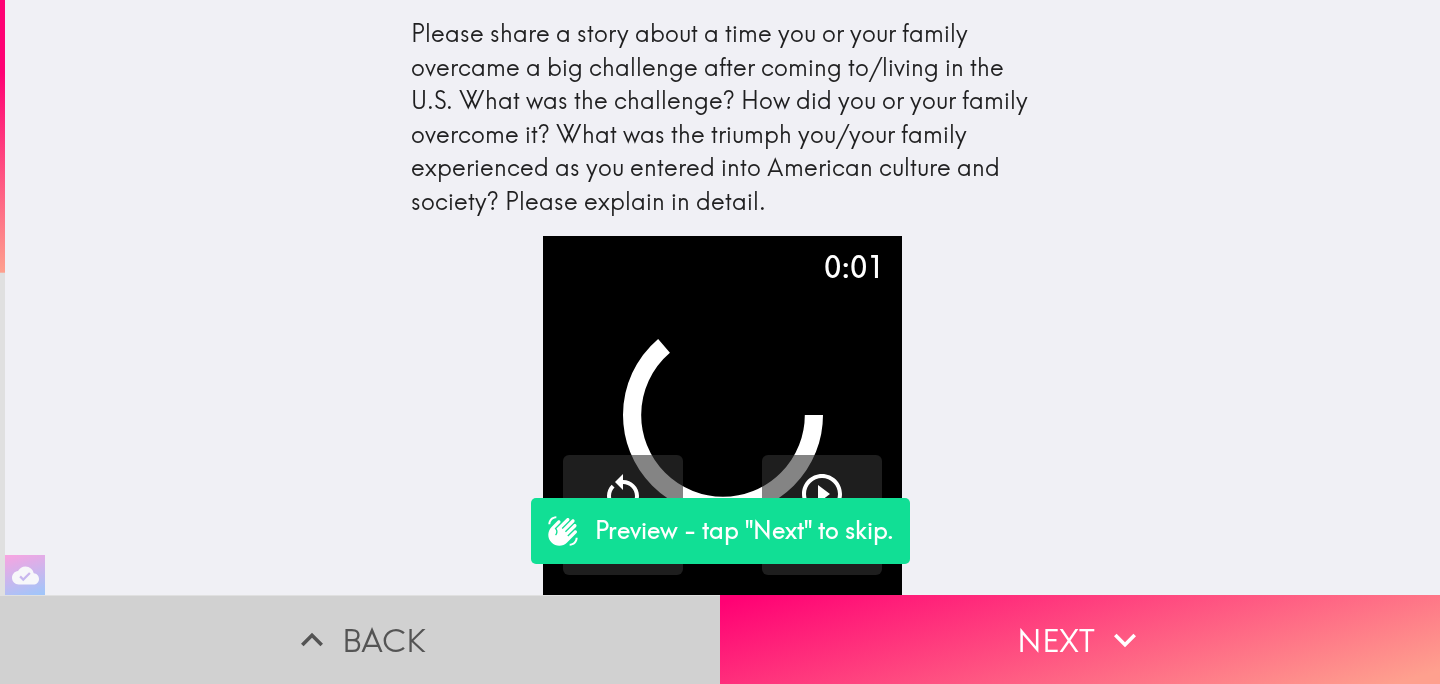click on "Back" at bounding box center [360, 639] 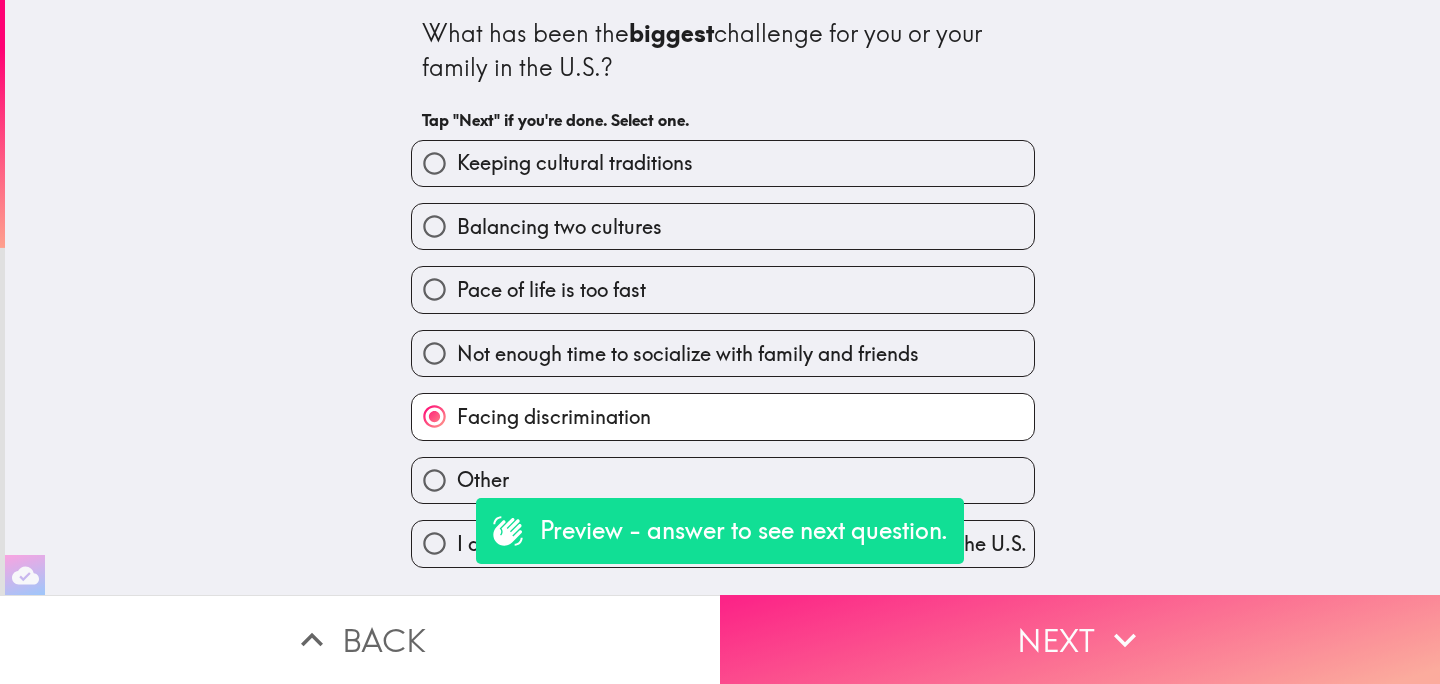 click on "Next" at bounding box center [1080, 639] 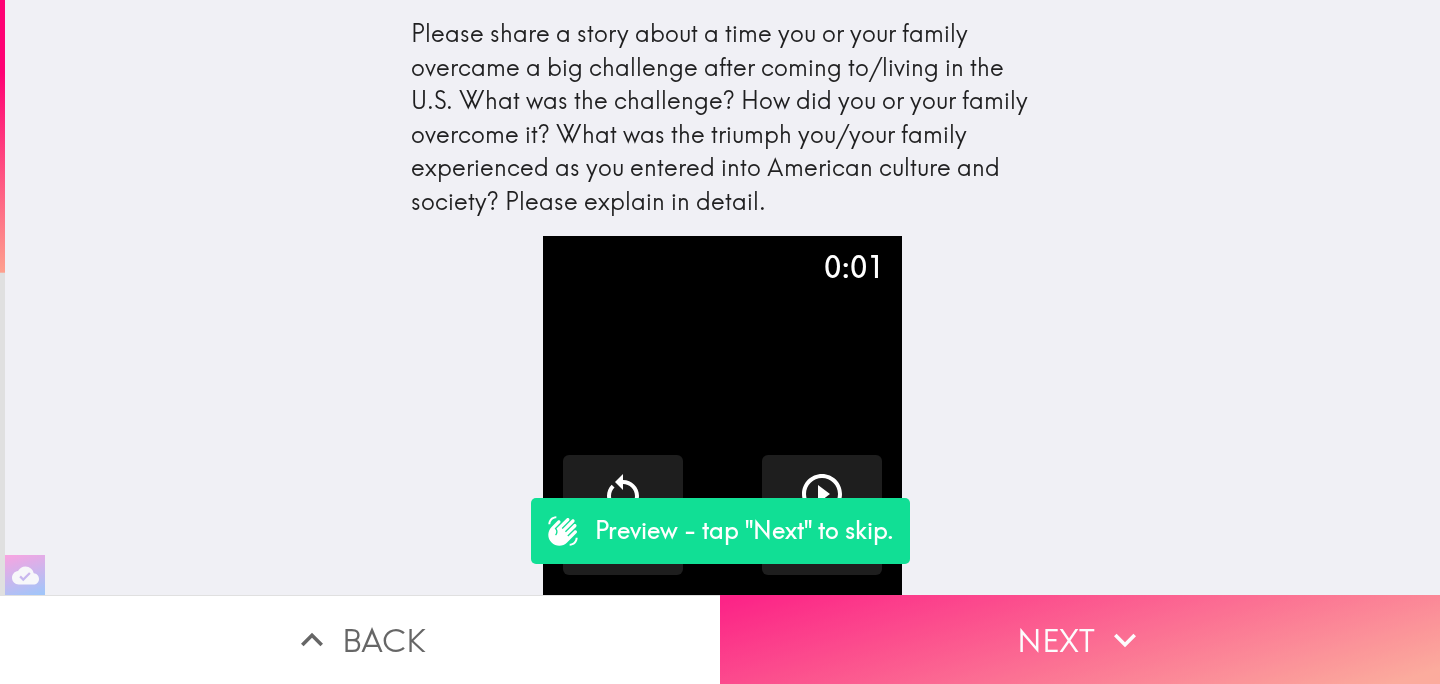 click on "Next" at bounding box center [1080, 639] 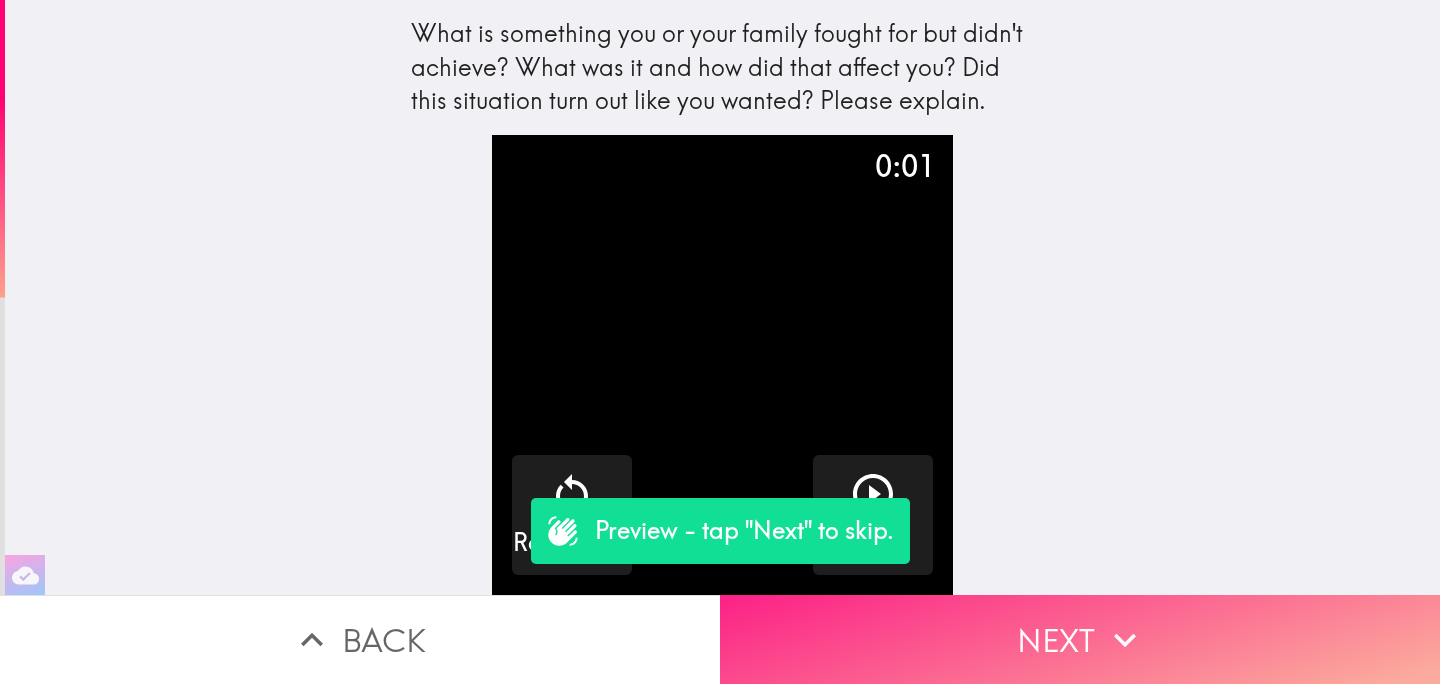 click on "Next" at bounding box center [1080, 639] 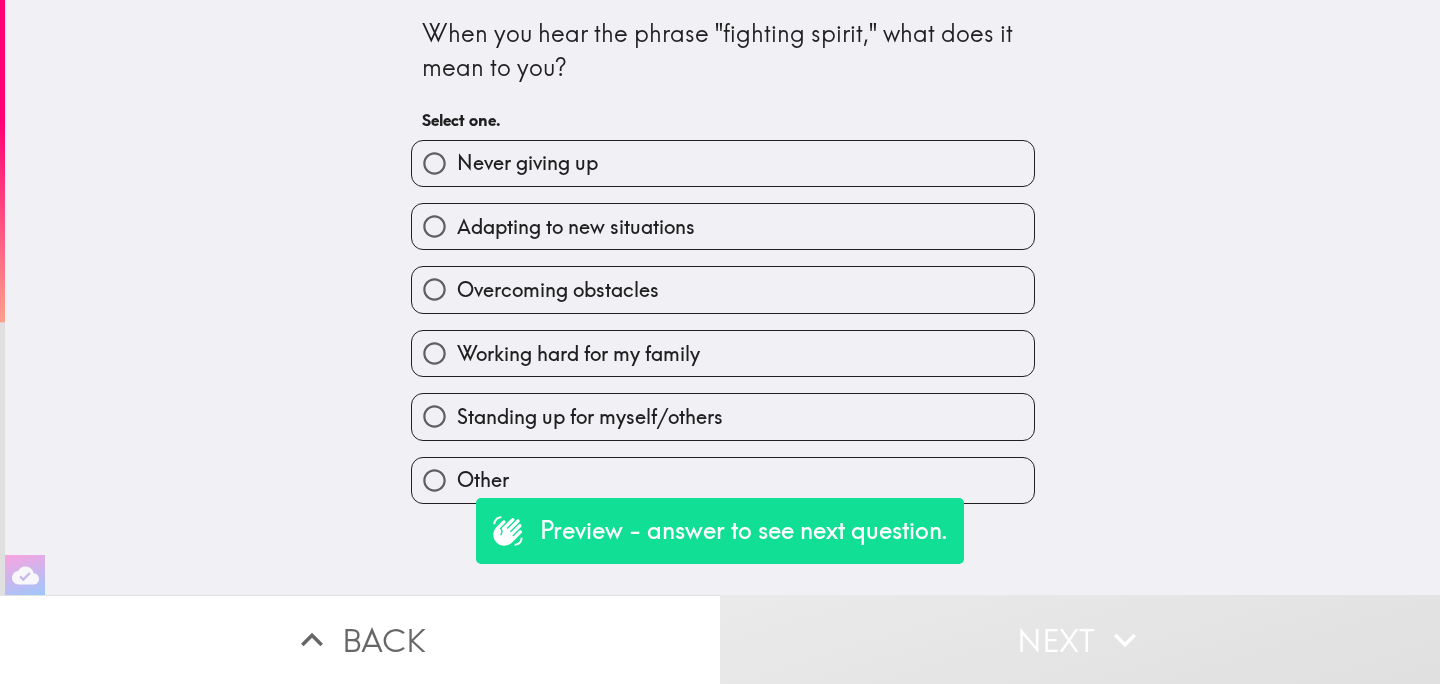 click on "Standing up for myself/others" at bounding box center (715, 408) 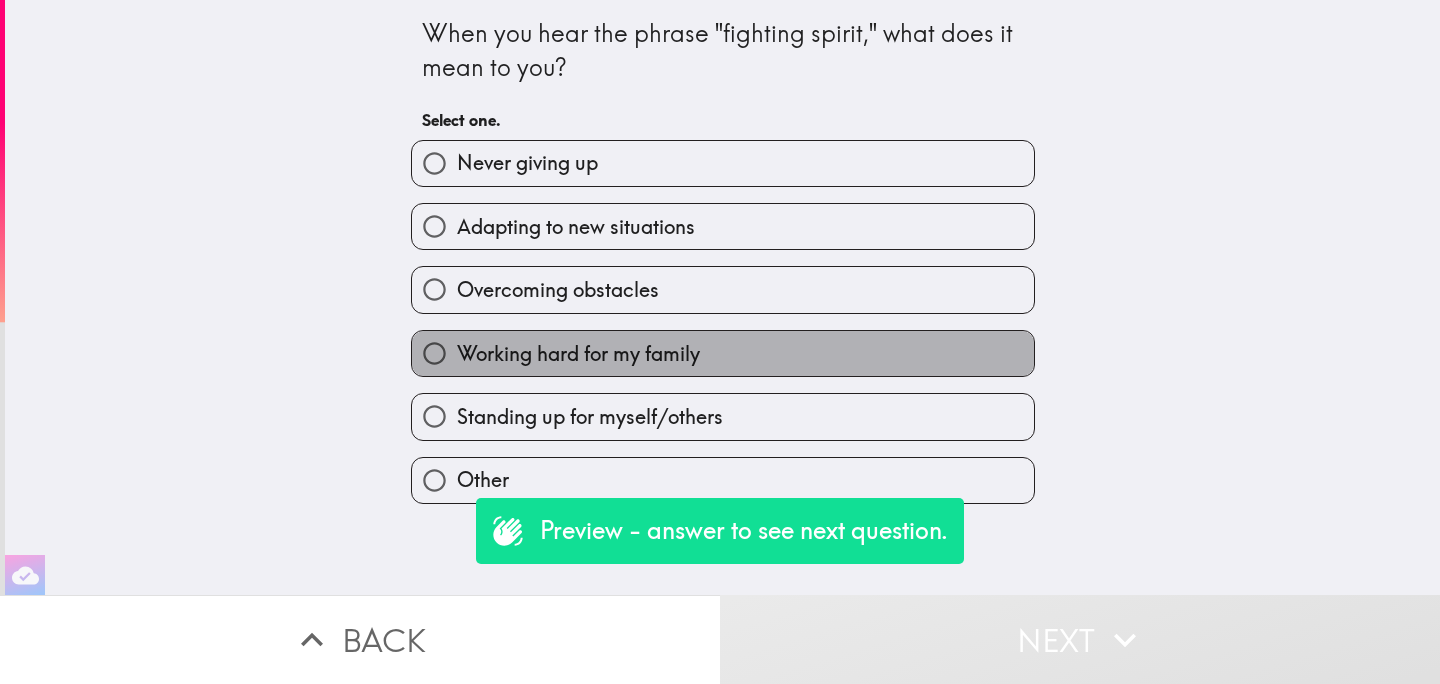 click on "Working hard for my family" at bounding box center [723, 353] 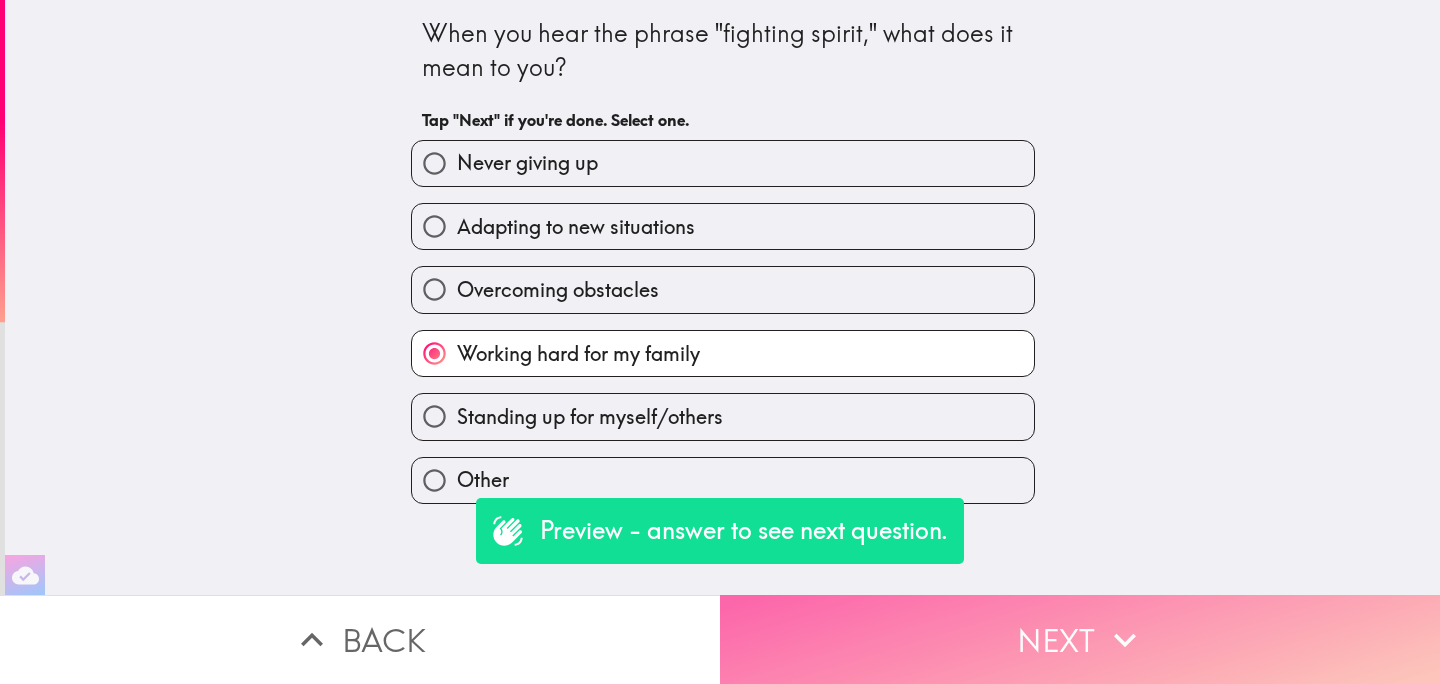 click on "Next" at bounding box center [1080, 639] 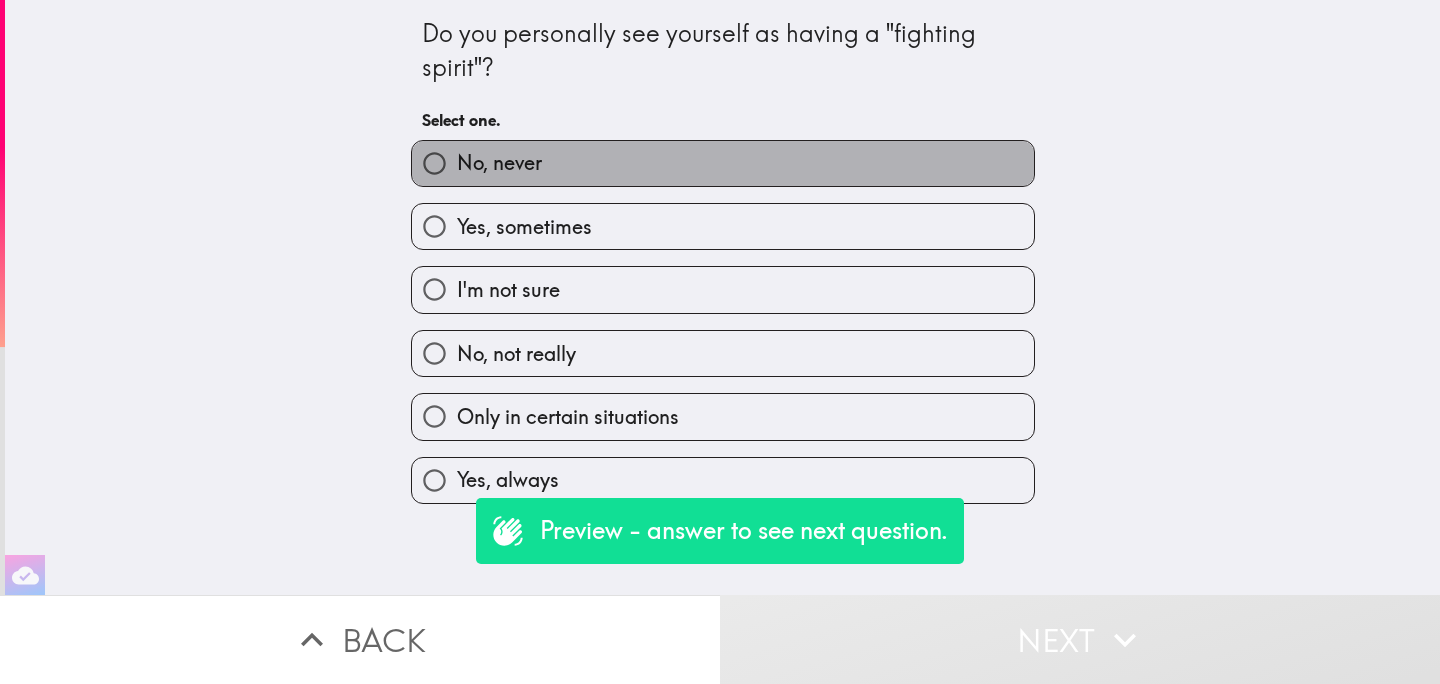 click on "No, never" at bounding box center (723, 163) 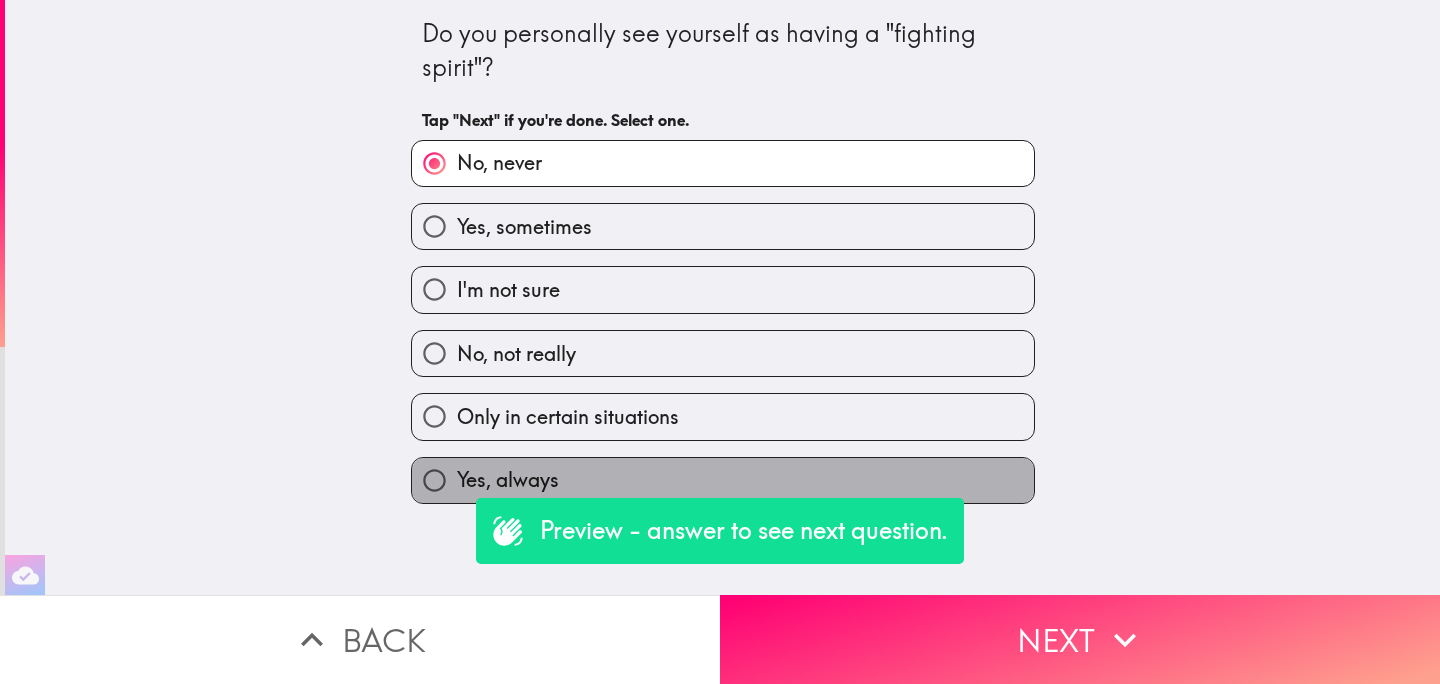 click on "Yes, always" at bounding box center [723, 480] 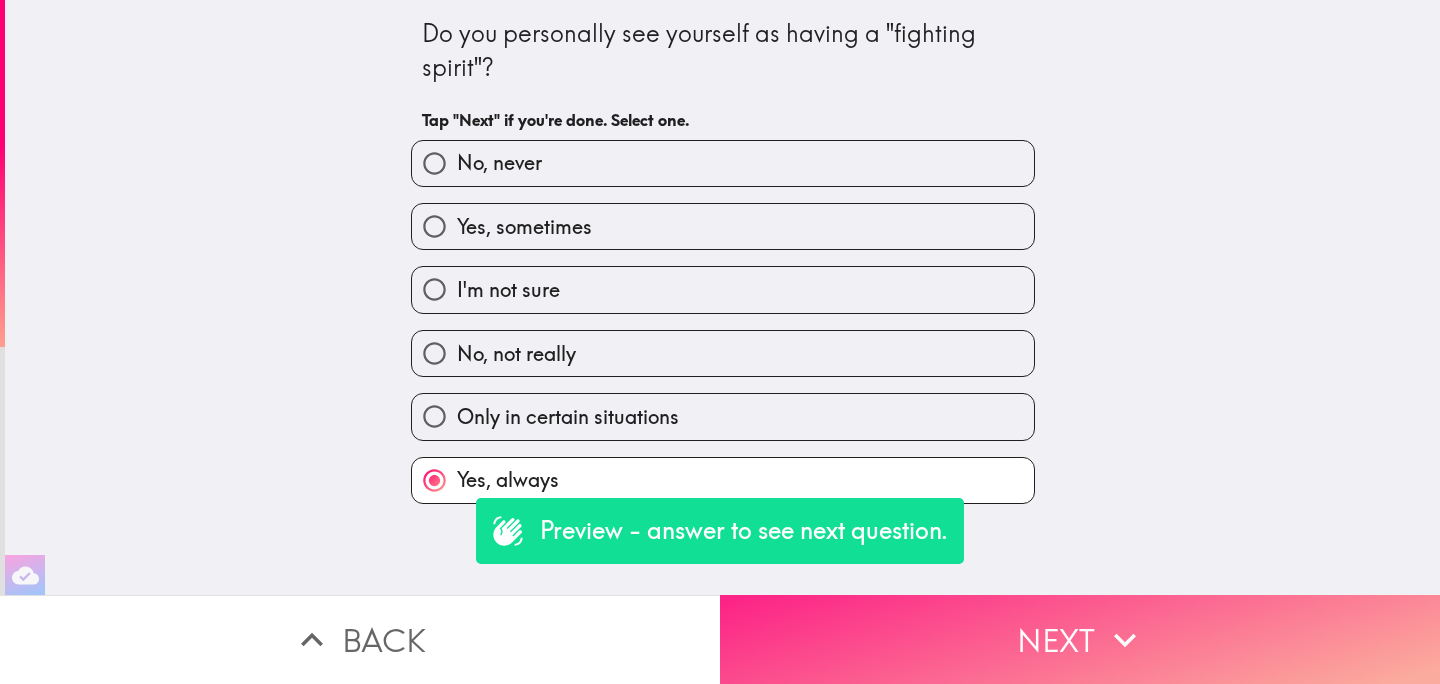 click on "Next" at bounding box center [1080, 639] 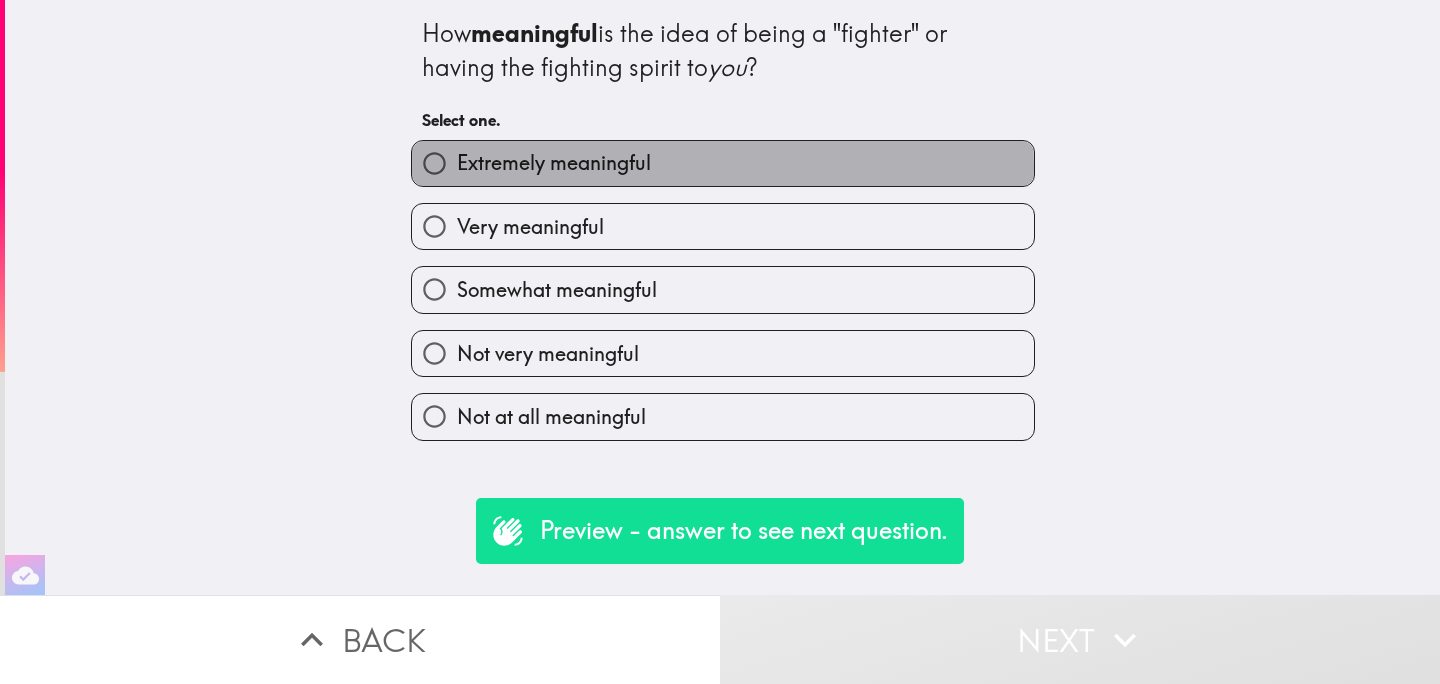 click on "Extremely meaningful" at bounding box center [554, 163] 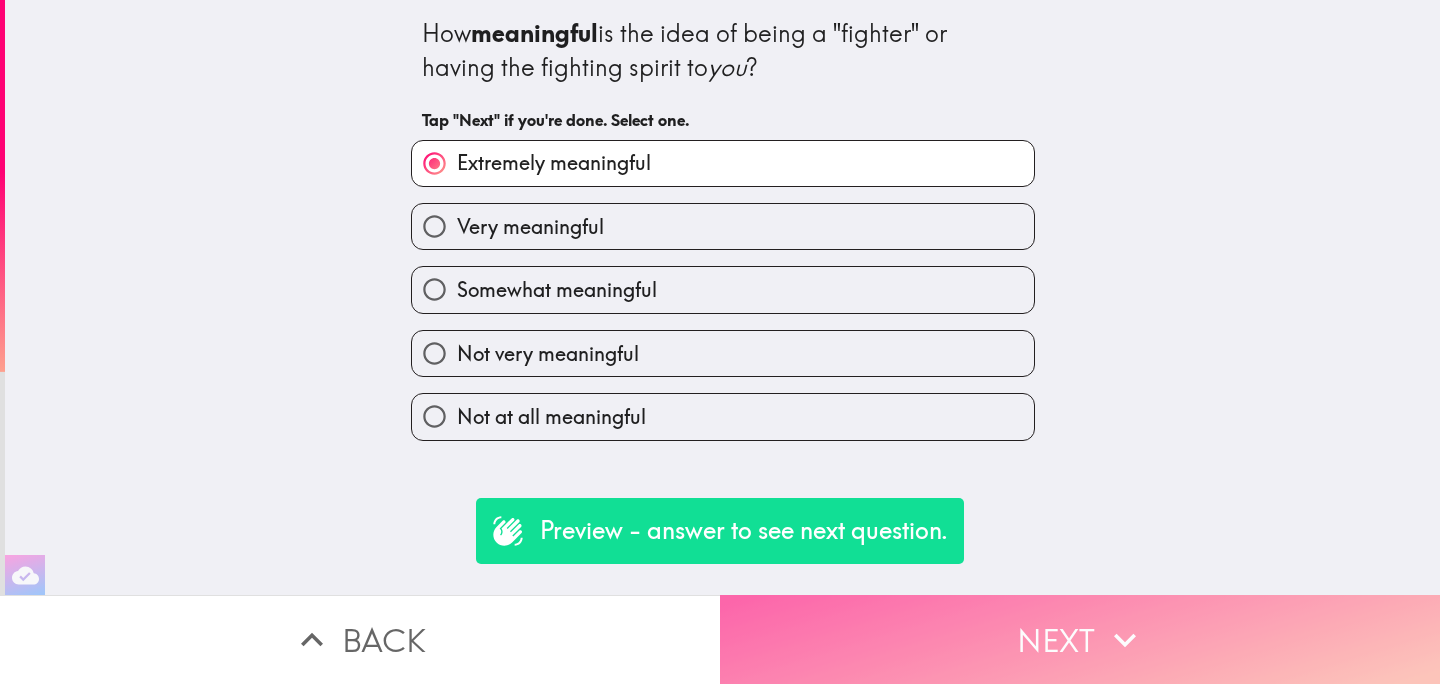 click on "Next" at bounding box center [1080, 639] 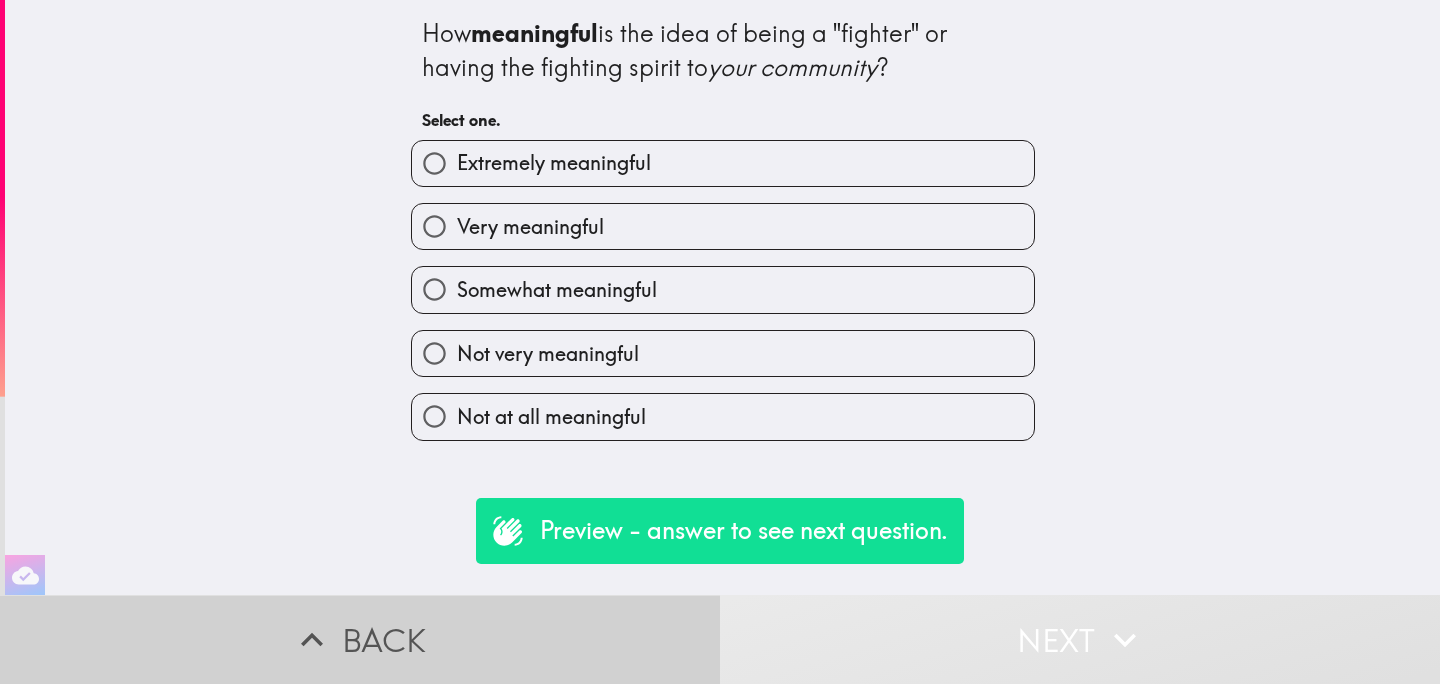 click on "Back" at bounding box center [360, 639] 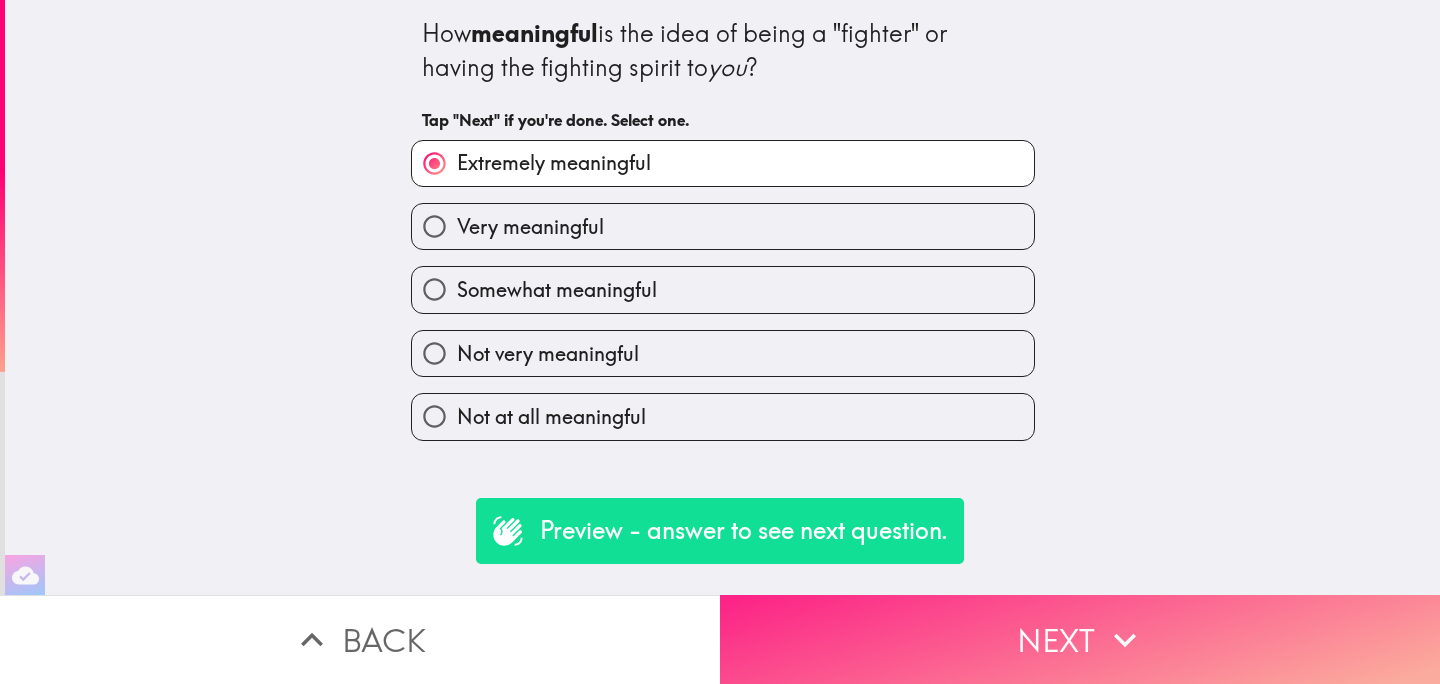 click on "Next" at bounding box center (1080, 639) 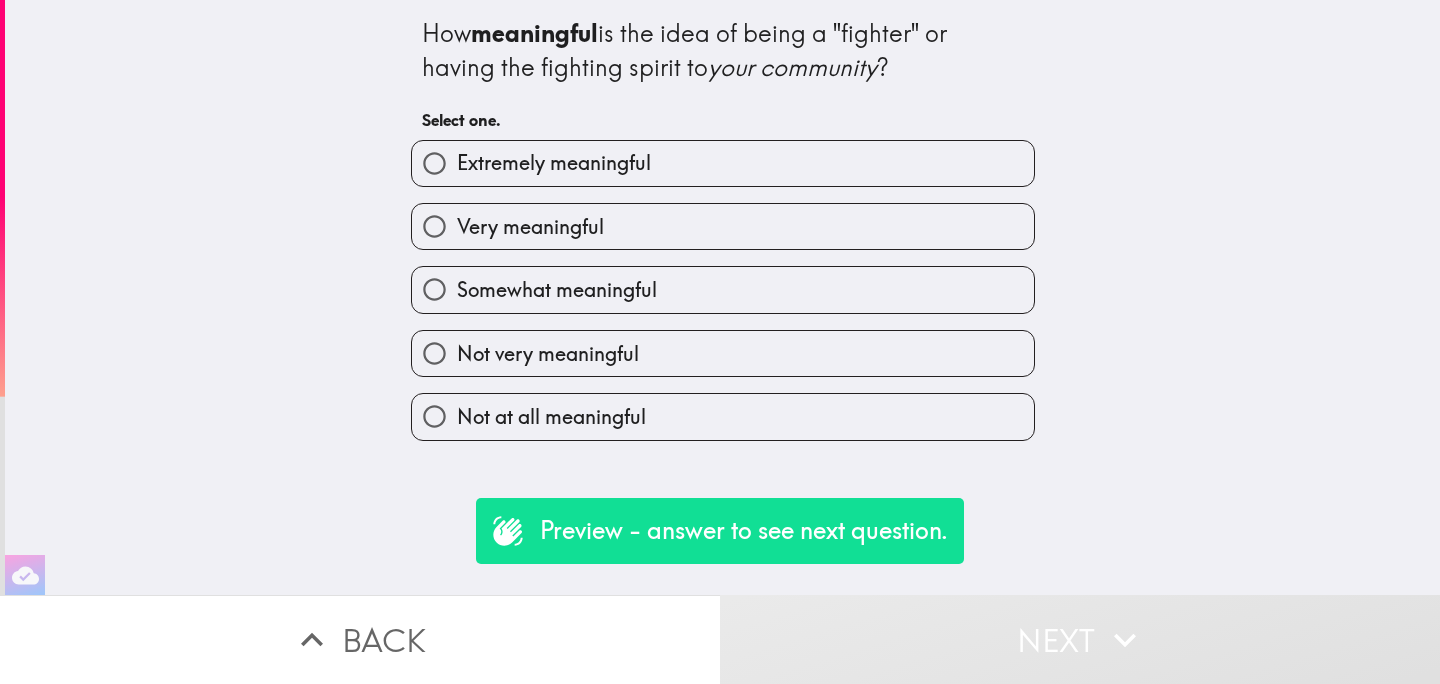 click on "Extremely meaningful" at bounding box center (723, 163) 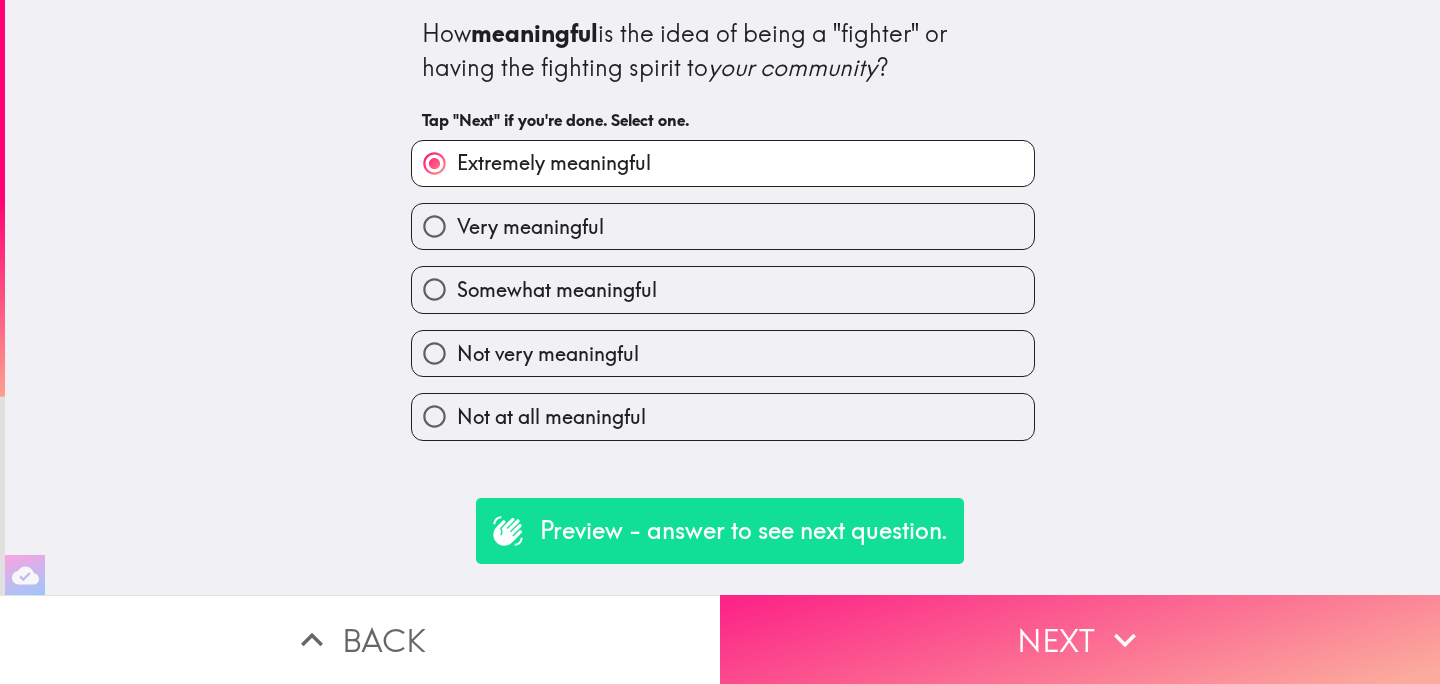 click on "Next" at bounding box center (1080, 639) 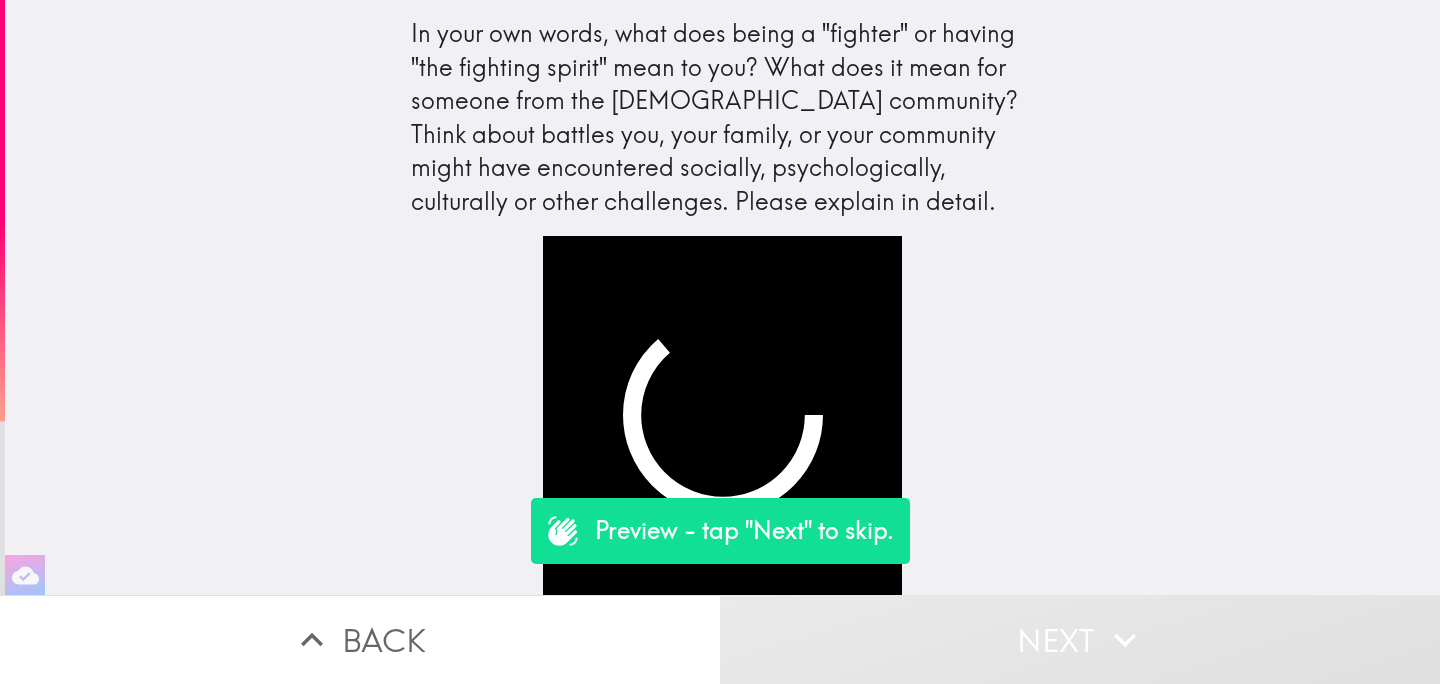 click at bounding box center [723, 415] 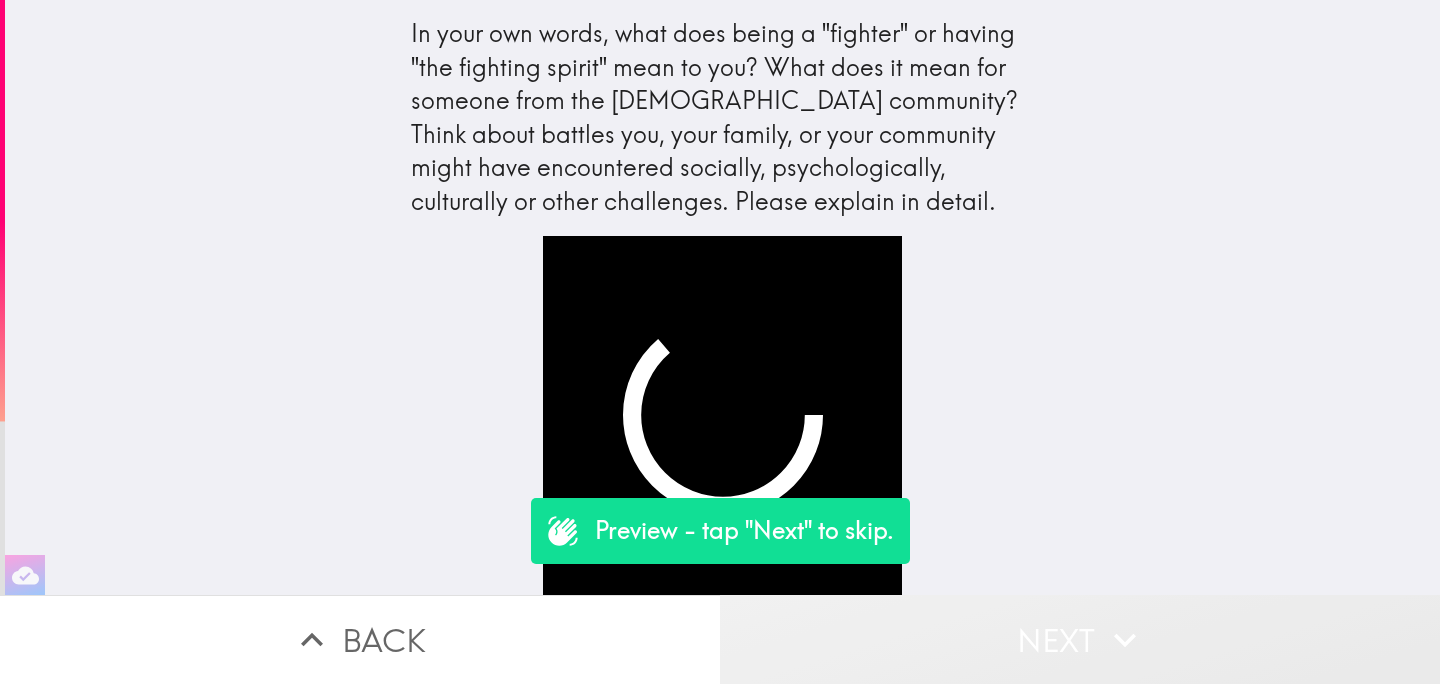 click on "Next" at bounding box center (1080, 639) 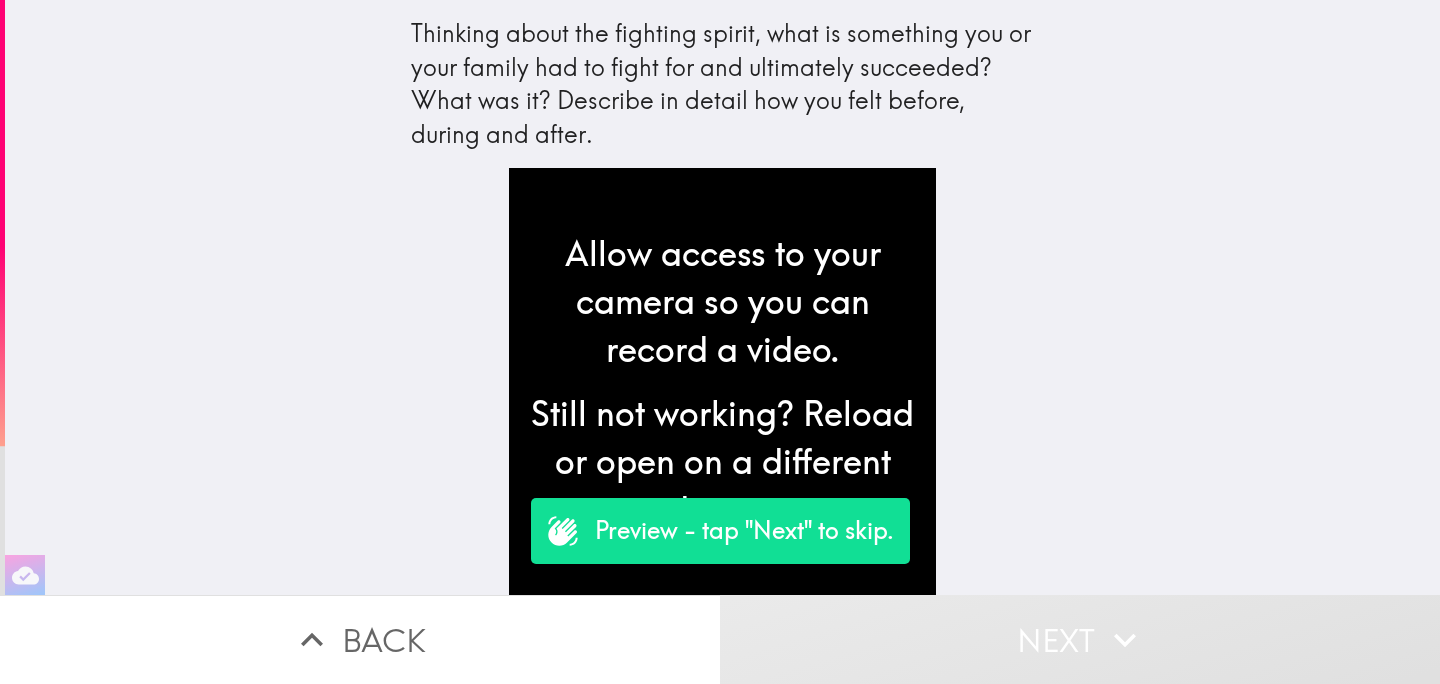 click on "Next" at bounding box center (1080, 639) 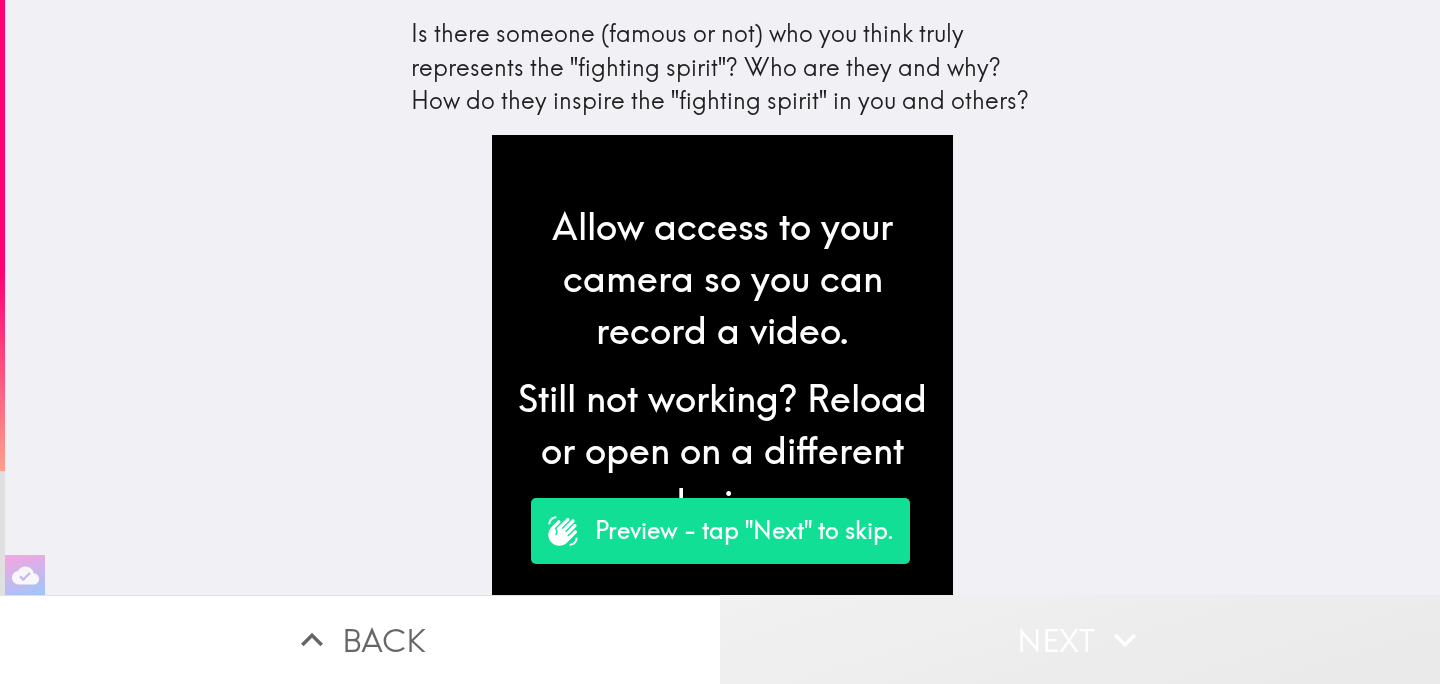 click on "Next" at bounding box center (1080, 639) 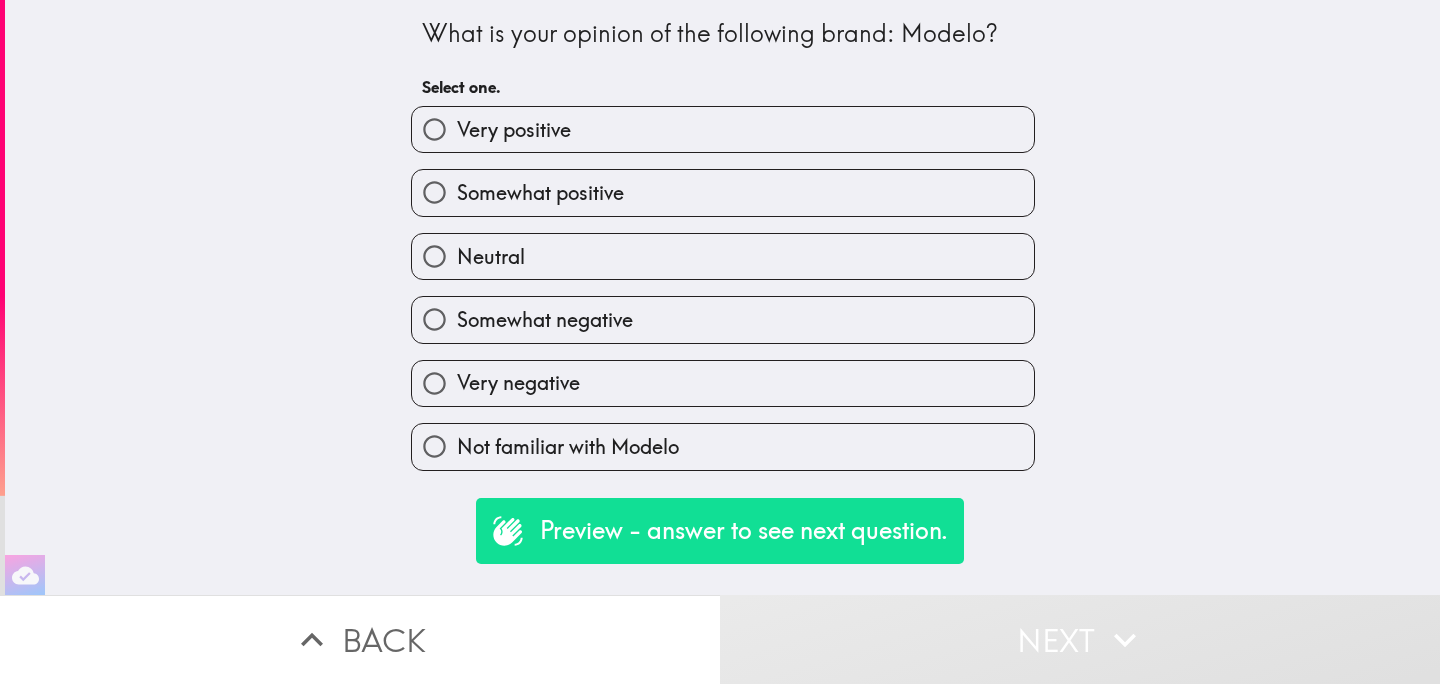 click on "Neutral" at bounding box center [723, 256] 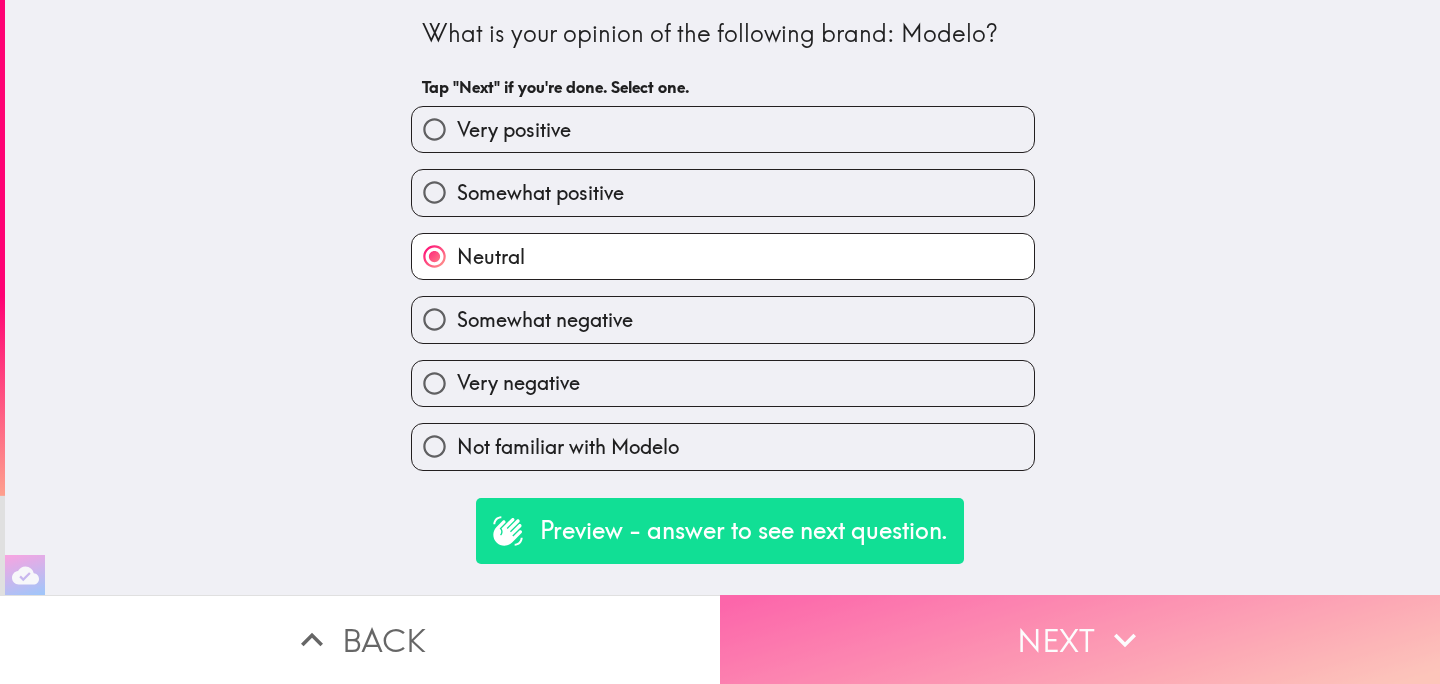 click on "Next" at bounding box center (1080, 639) 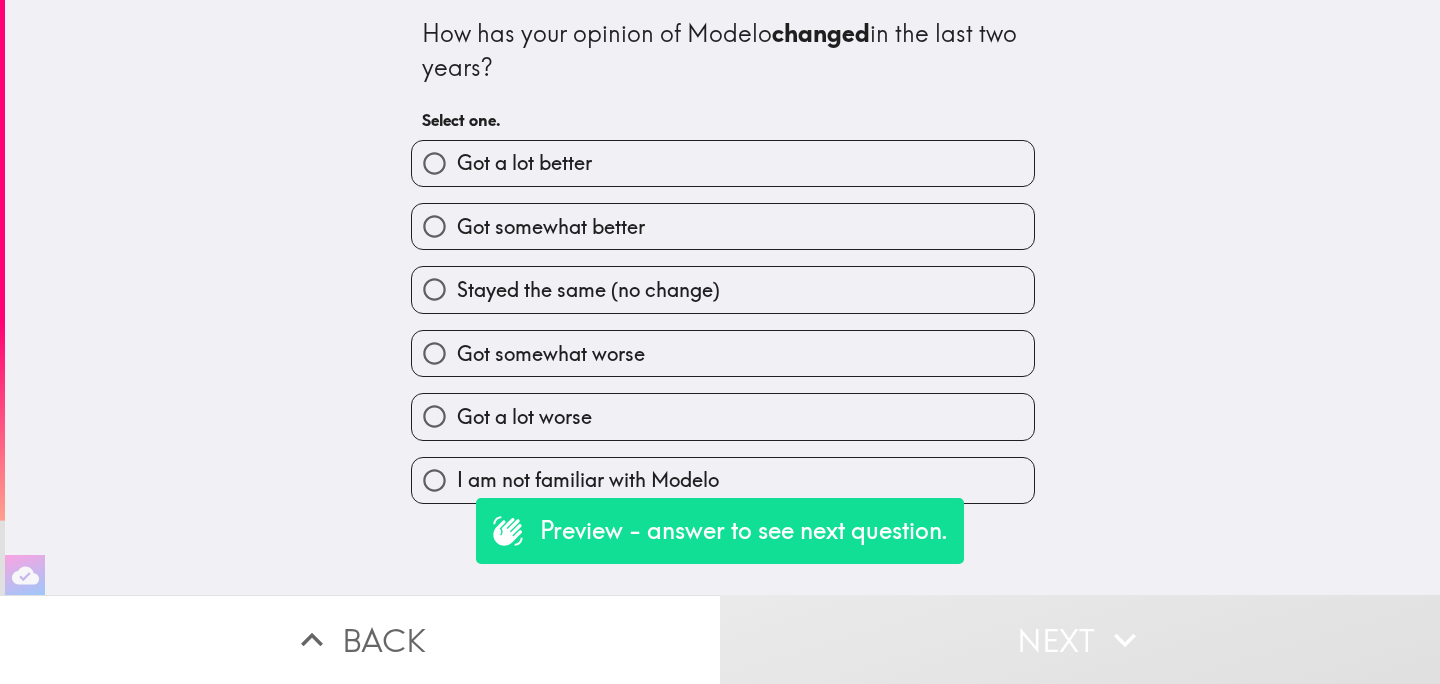click on "Got a lot worse" at bounding box center (723, 416) 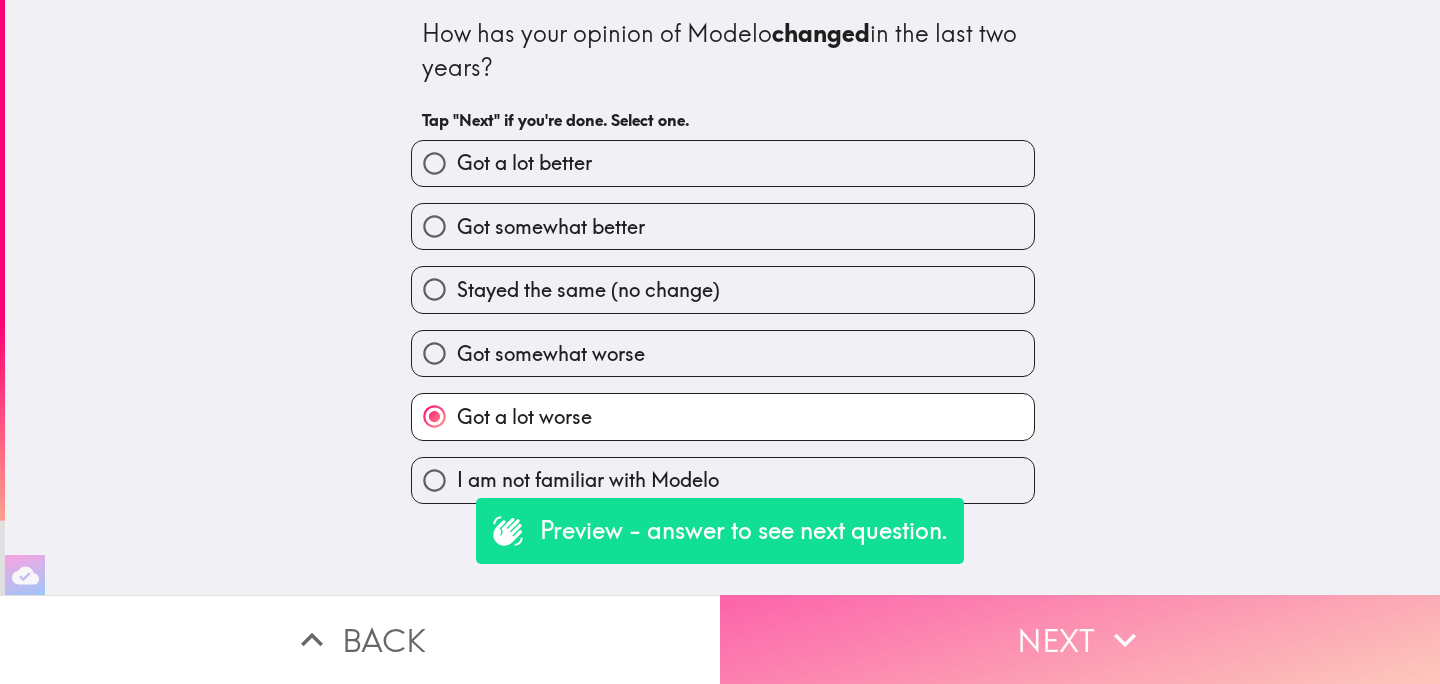 click on "Next" at bounding box center [1080, 639] 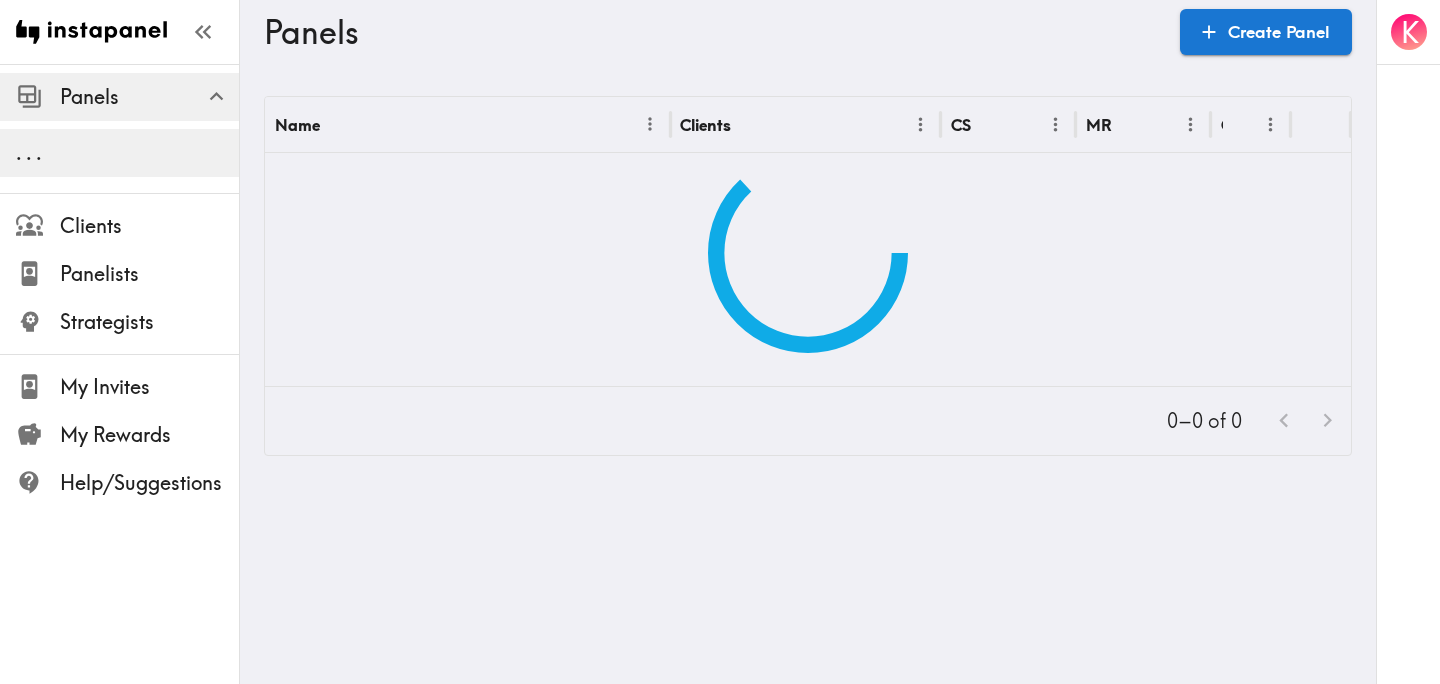 scroll, scrollTop: 0, scrollLeft: 0, axis: both 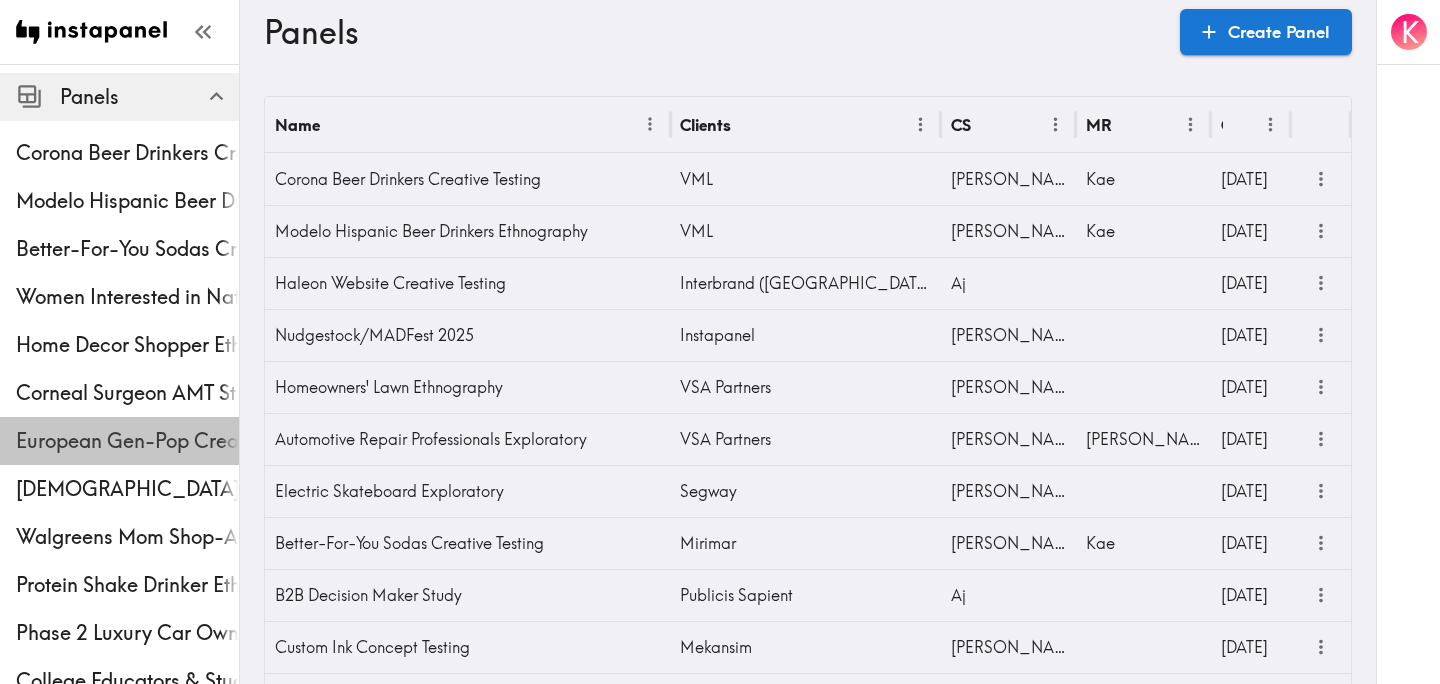 click on "European Gen-Pop Creative Testing" at bounding box center (119, 441) 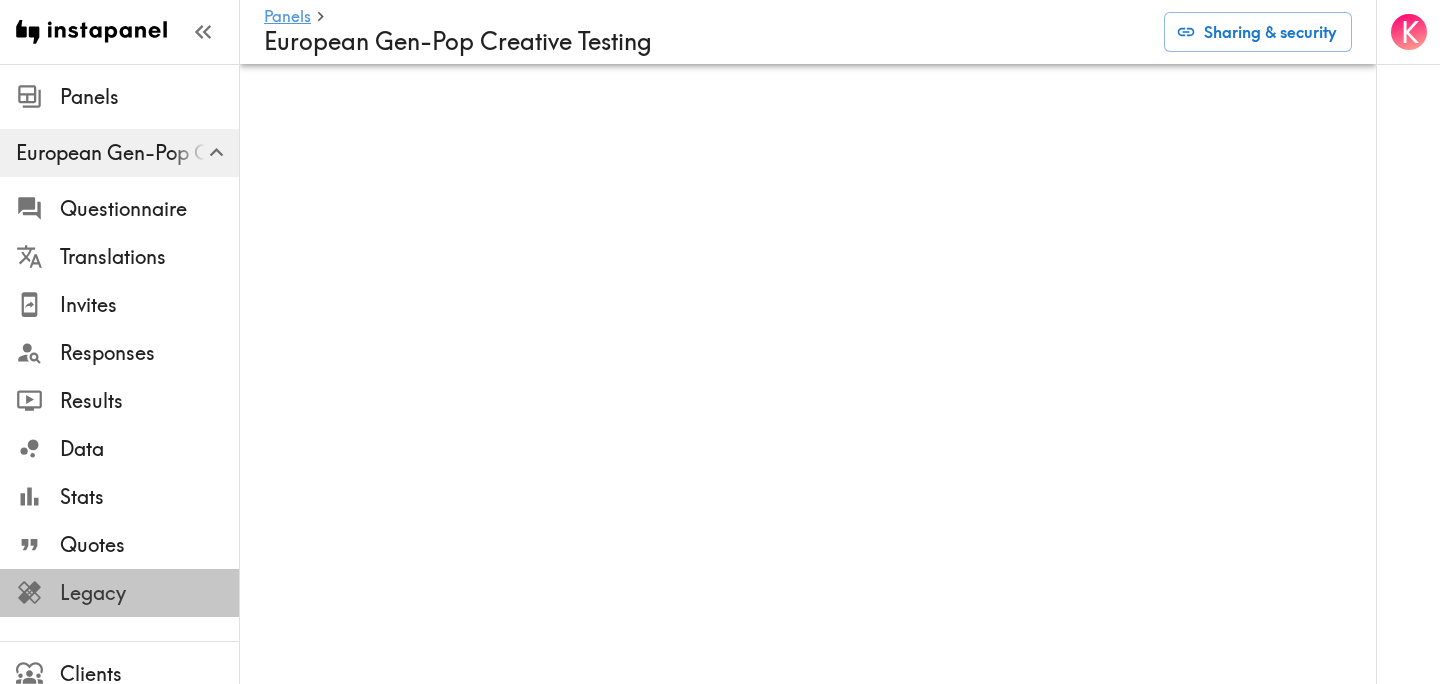 click on "Legacy" at bounding box center [149, 593] 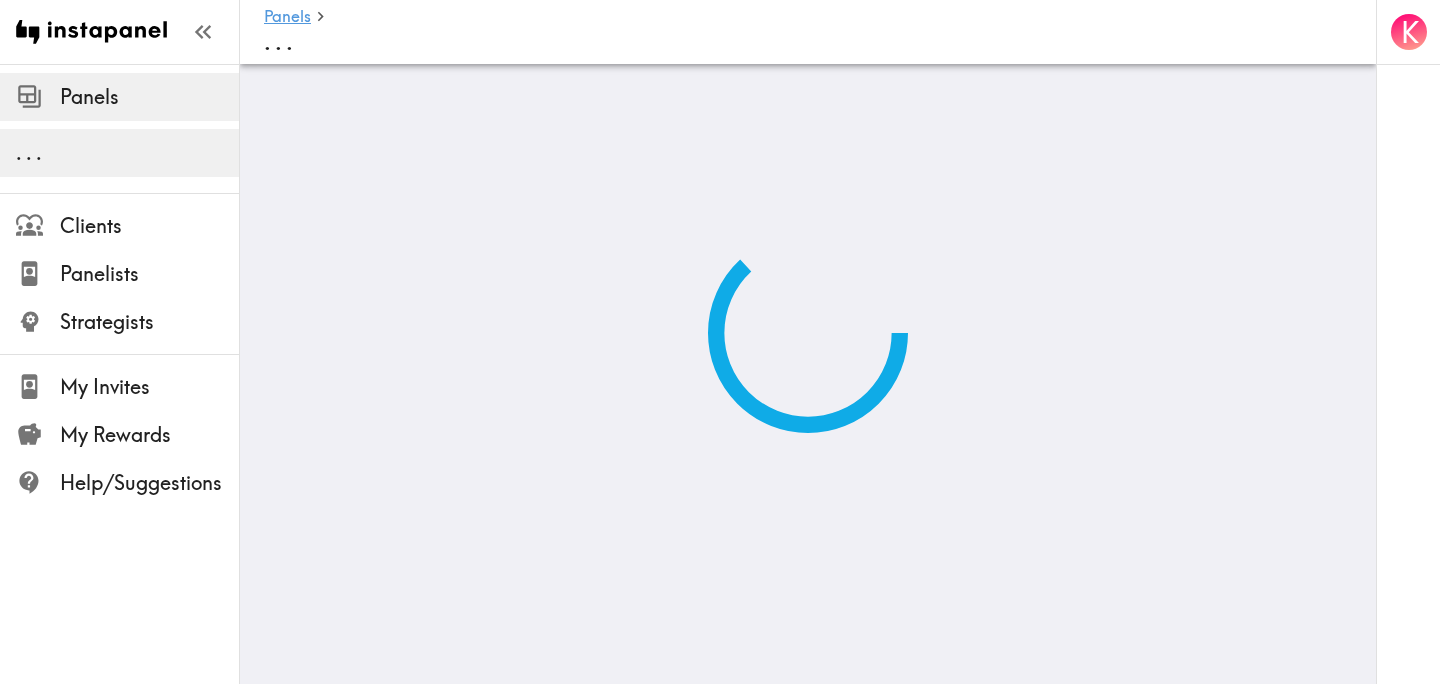 scroll, scrollTop: 0, scrollLeft: 0, axis: both 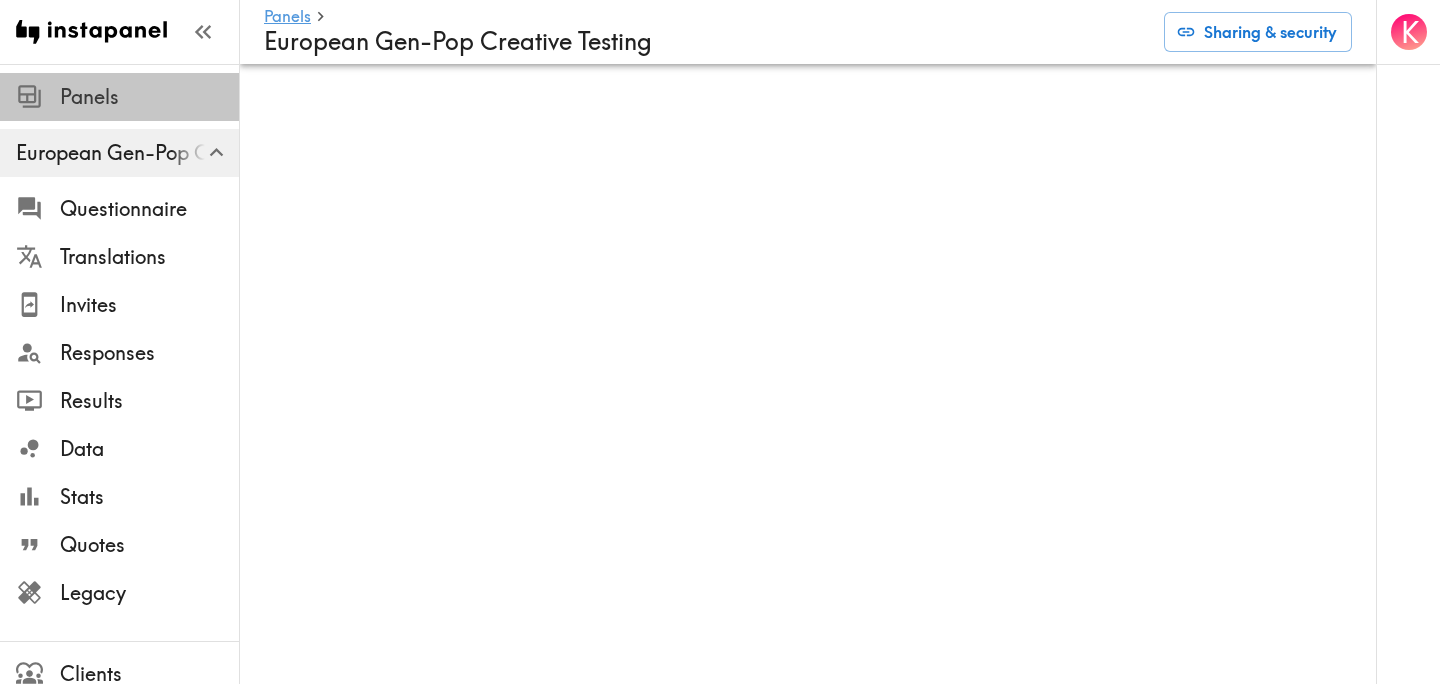 click on "Panels" at bounding box center [149, 97] 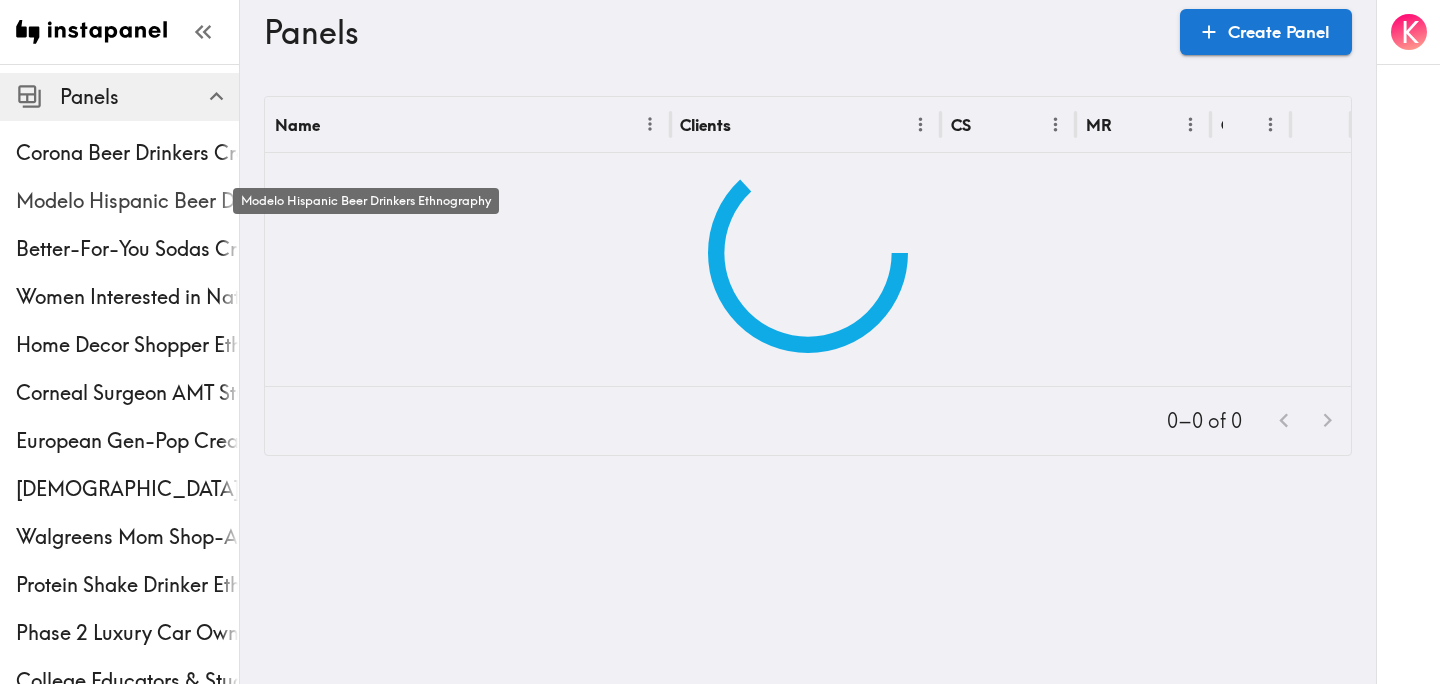 click on "Modelo Hispanic Beer Drinkers Ethnography" at bounding box center [127, 201] 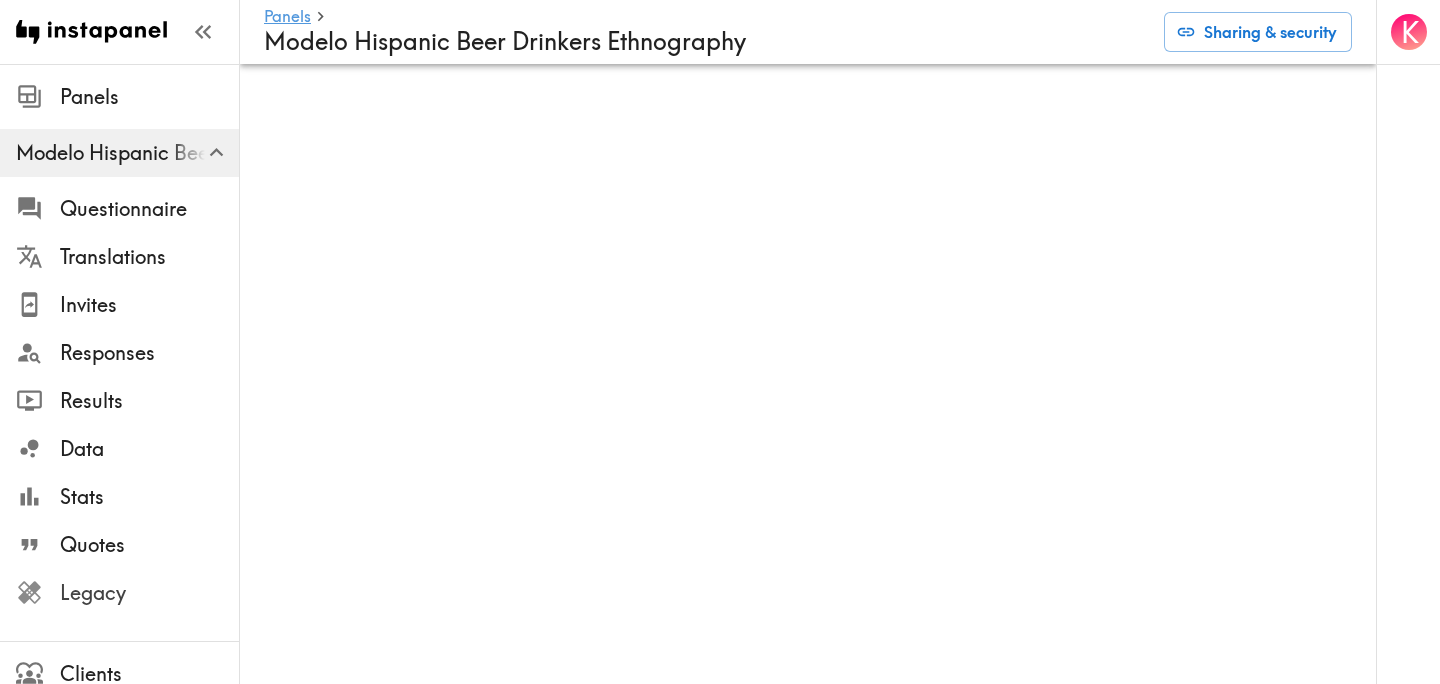 click on "Legacy" at bounding box center [149, 593] 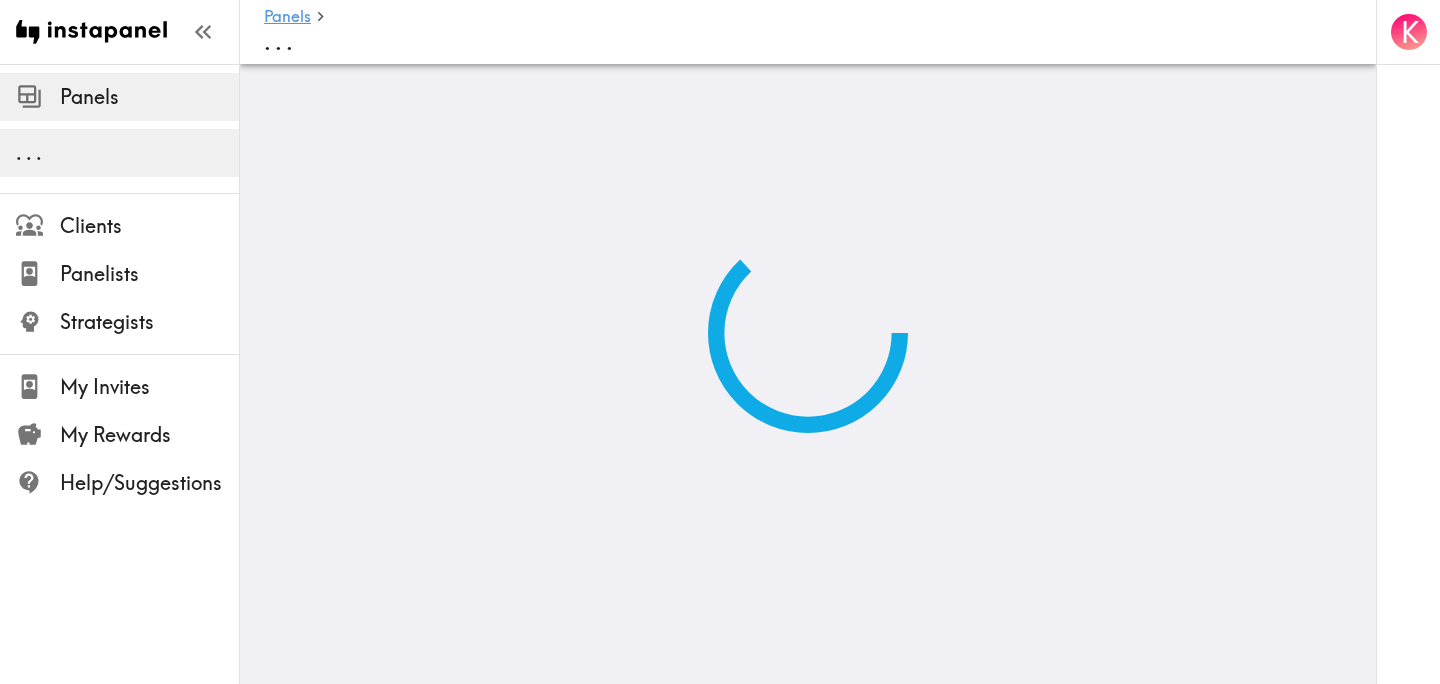 scroll, scrollTop: 0, scrollLeft: 0, axis: both 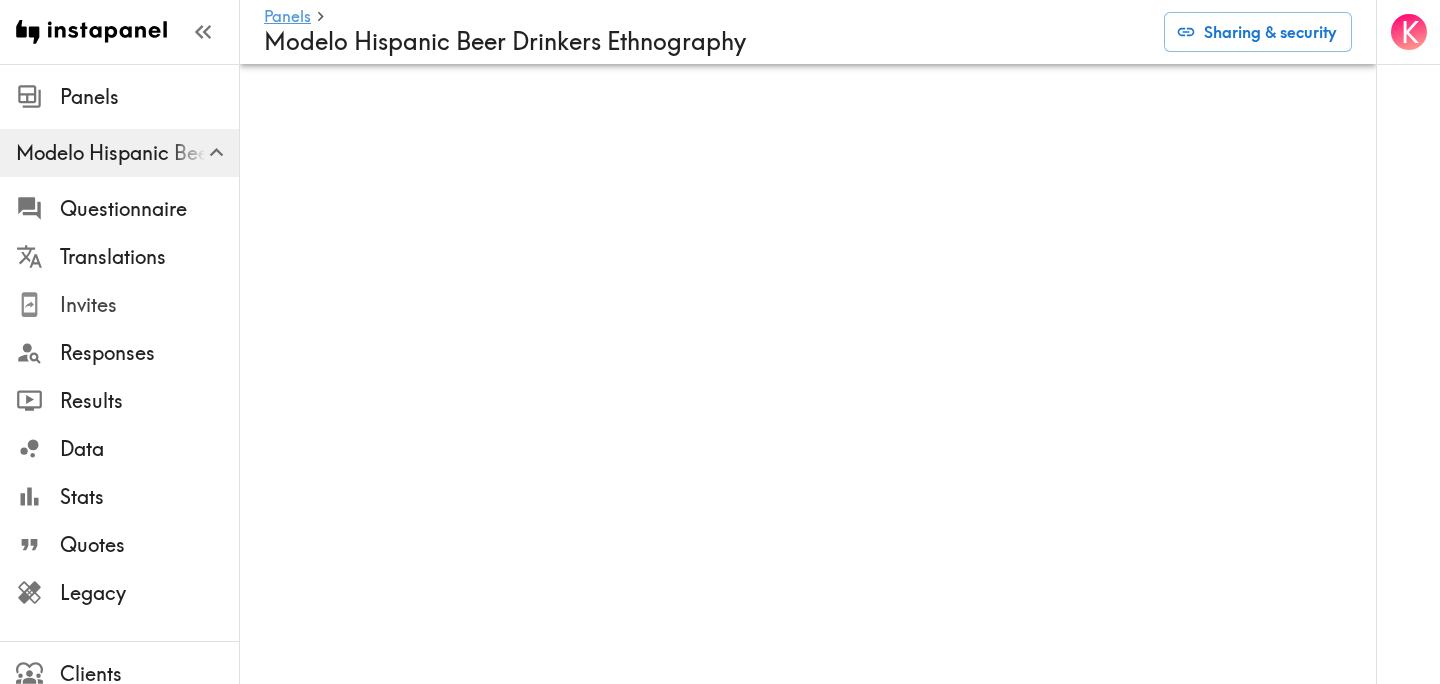 click on "Invites" at bounding box center (149, 305) 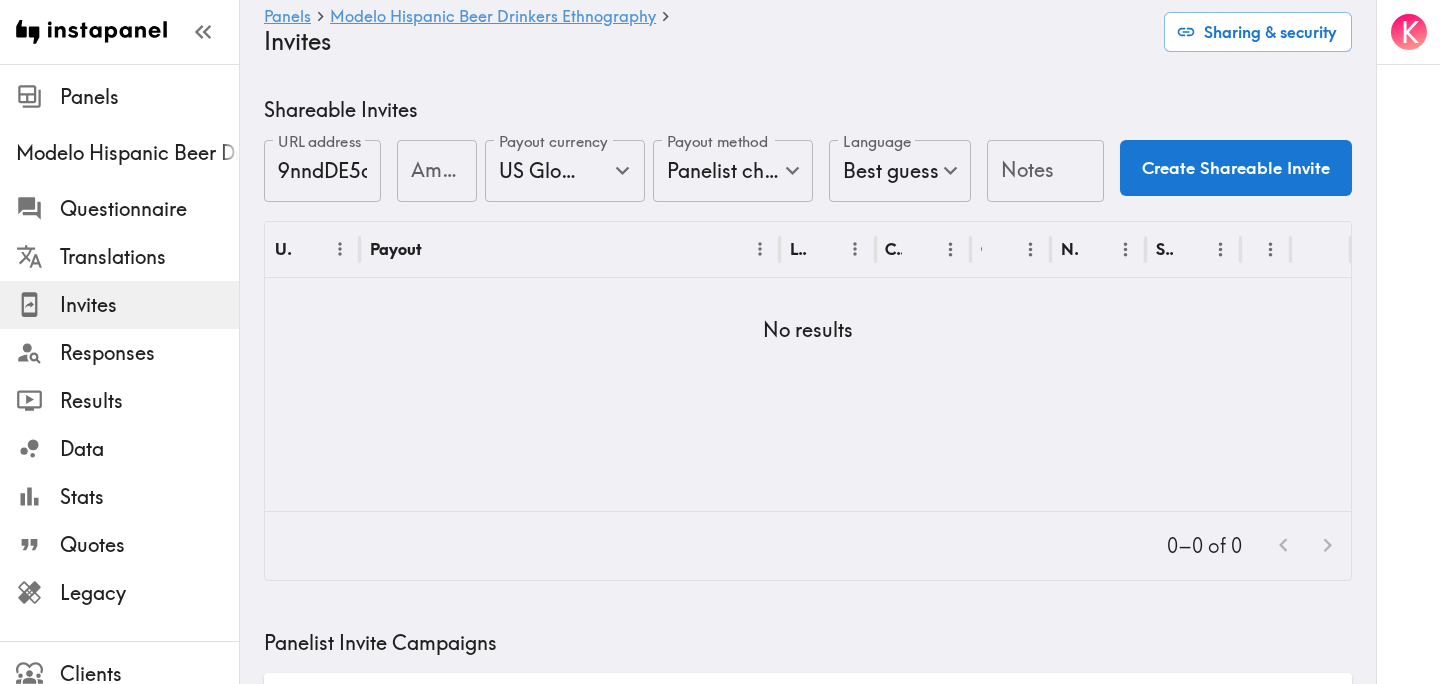 click on "Amount Amount" at bounding box center (437, 172) 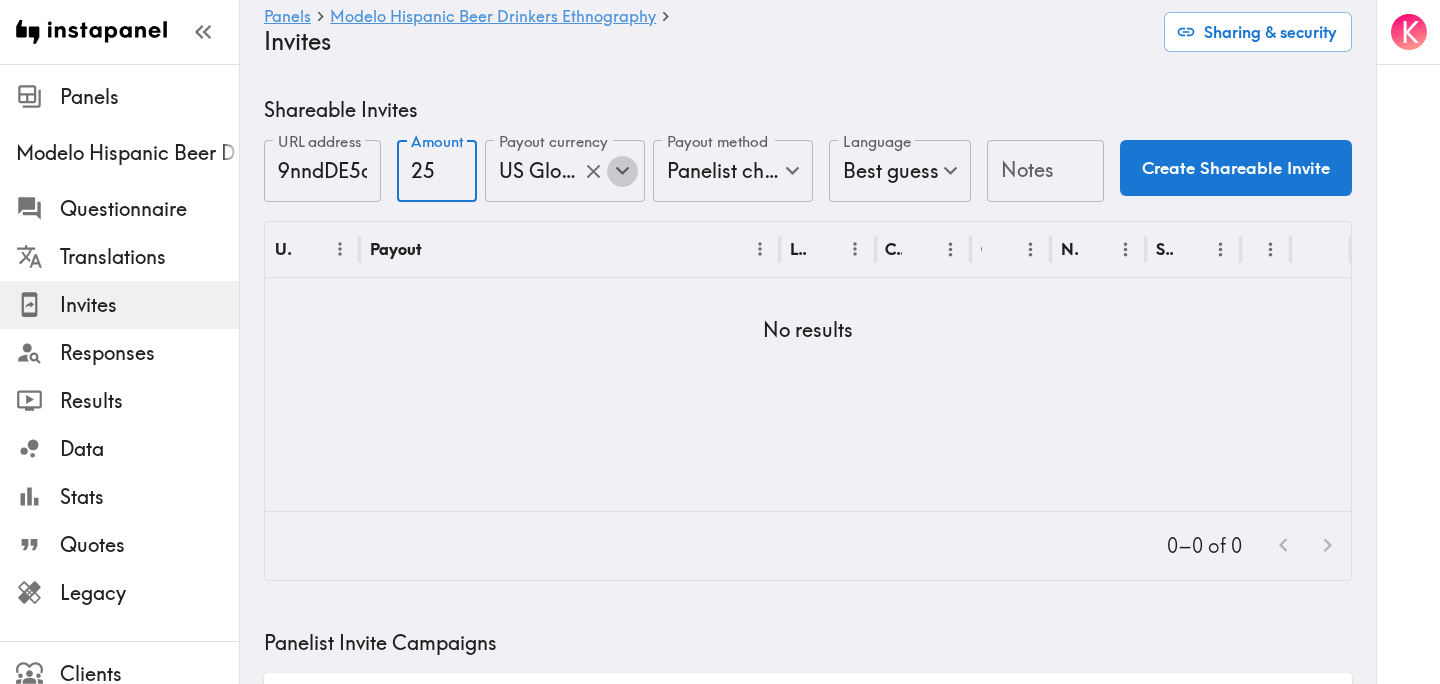click 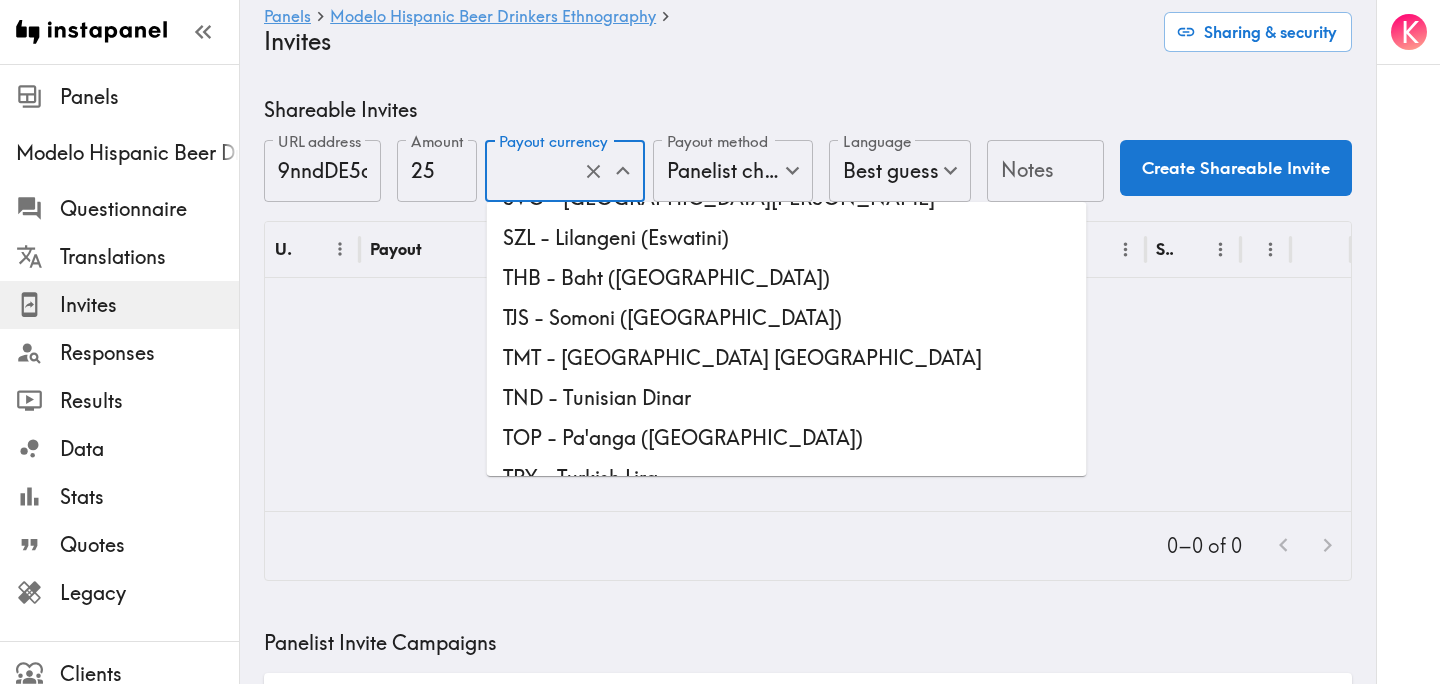 scroll, scrollTop: 5591, scrollLeft: 0, axis: vertical 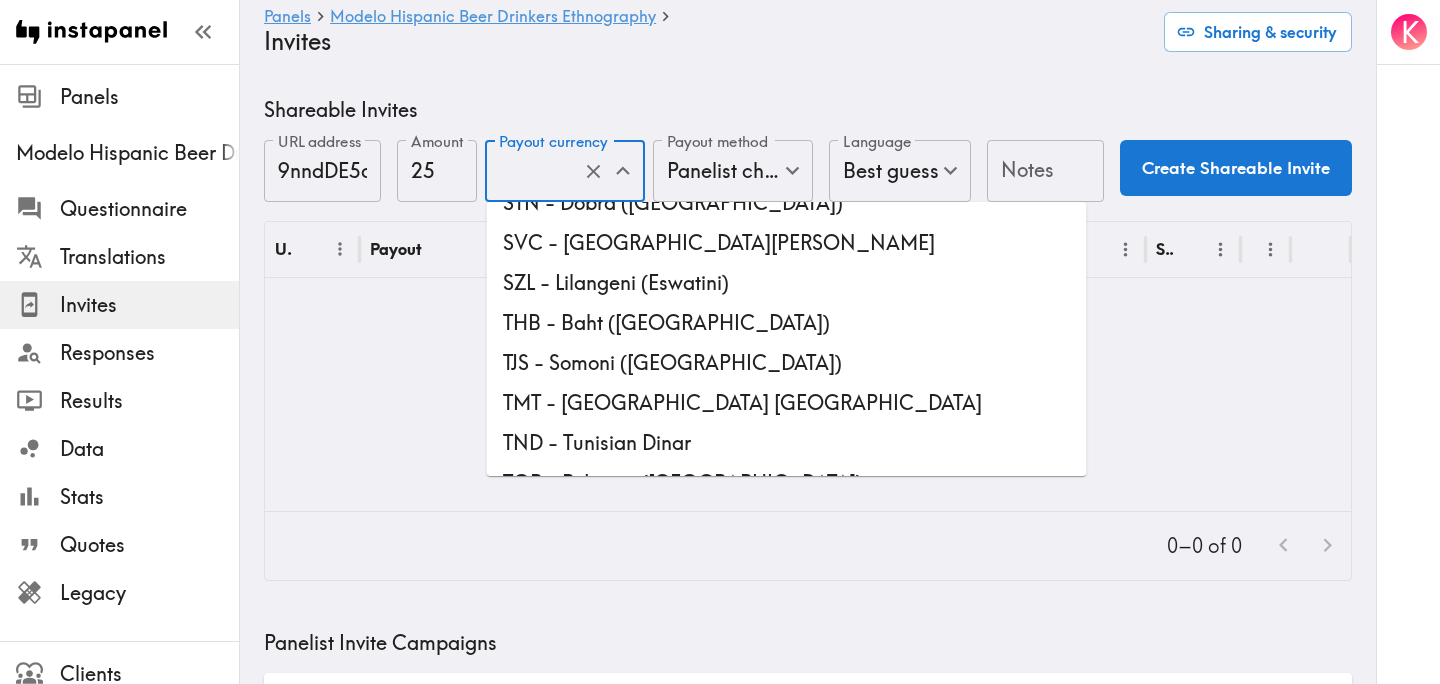 click on "USD - US Dollar (United States of America, American Samoa, Bonaire, Sint Eustatius and Saba, British Indian Ocean Territory, Ecuador, El Salvador, Guam, Haiti, Marshall Islands, Micronesia, Northern Mariana Islands, Palau, Panama, Puerto Rico, Timor-Leste, Turks and Caicos Islands, United States Minor Outlying Islands, British Virgin Islands, U.S. Virgin Islands)" at bounding box center [787, 875] 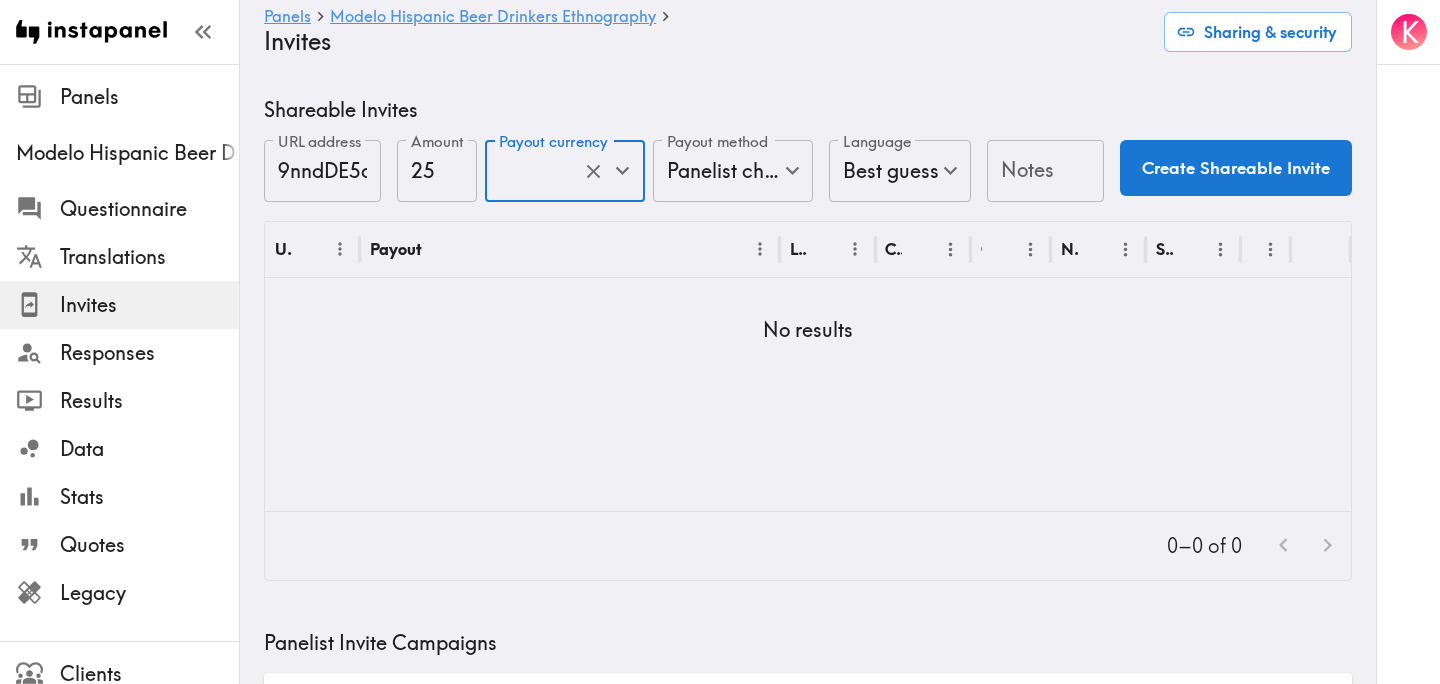 click on "Notes" at bounding box center [1045, 171] 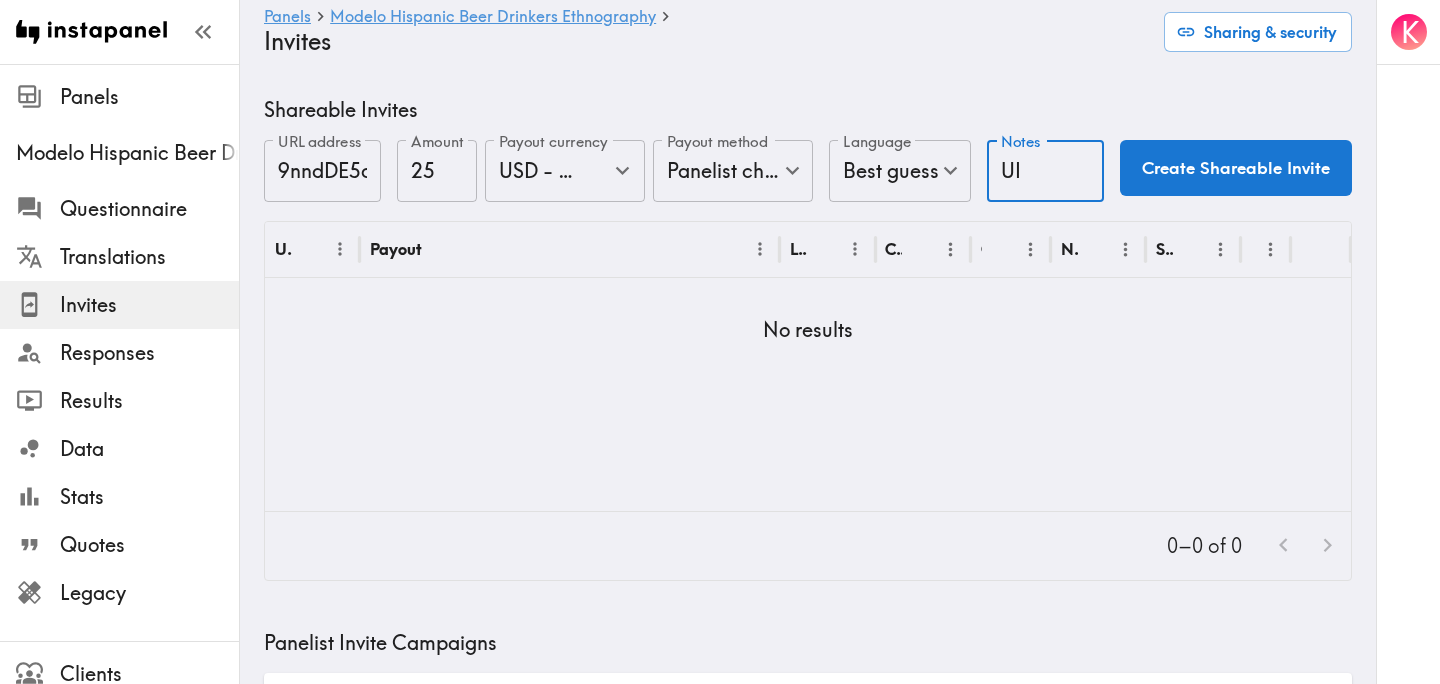 type on "UI" 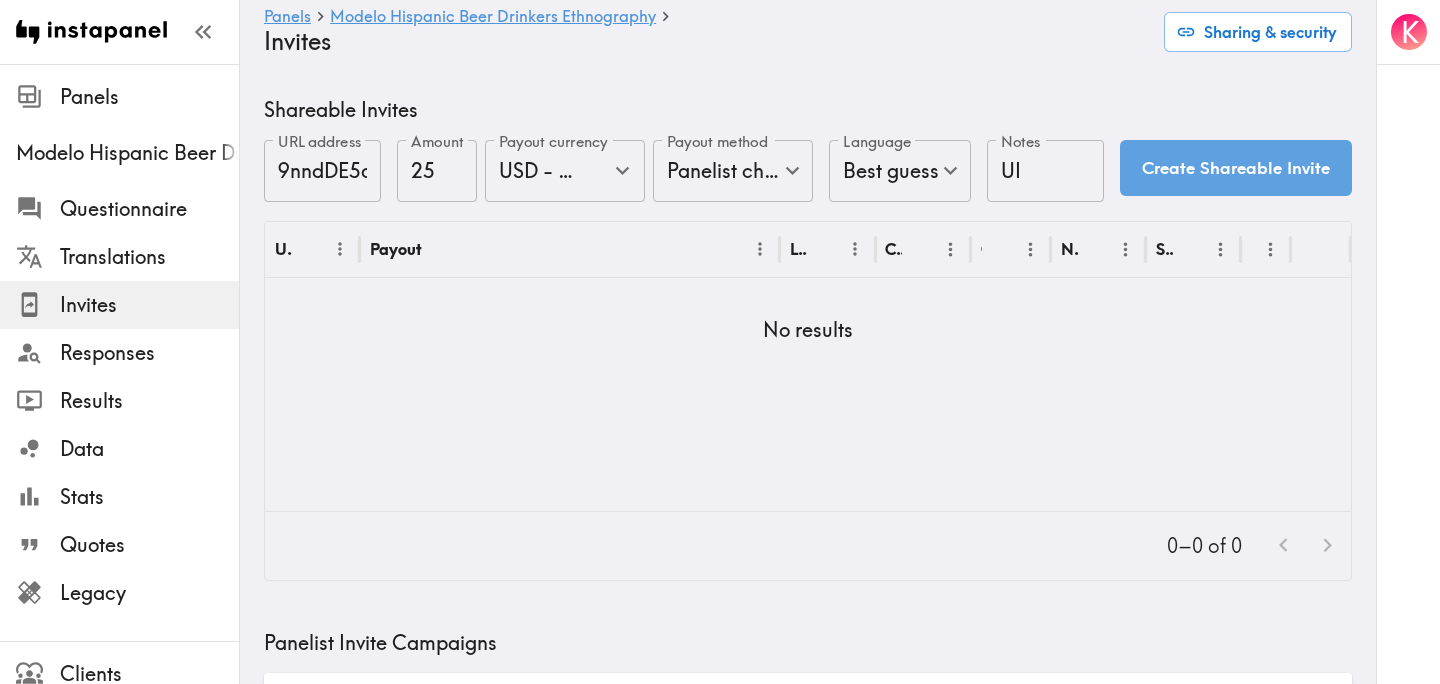 click on "Create Shareable Invite" at bounding box center [1236, 168] 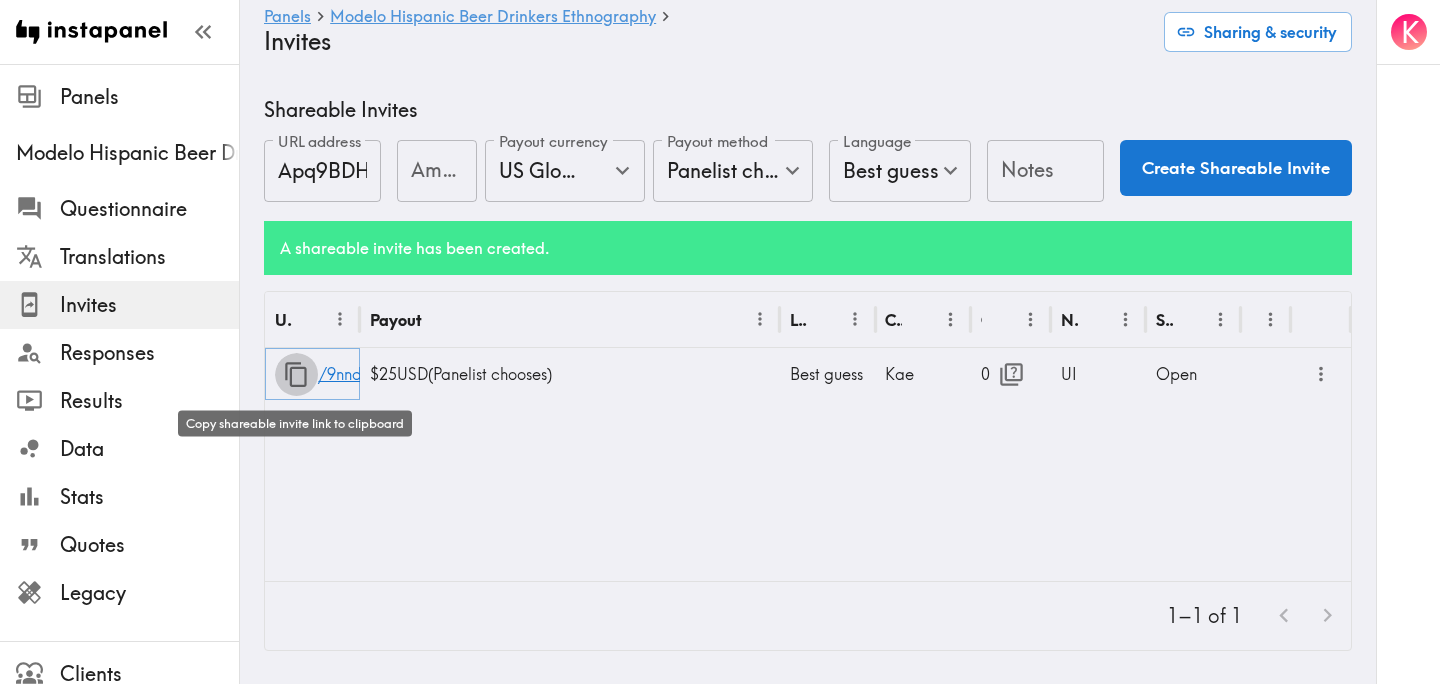 click 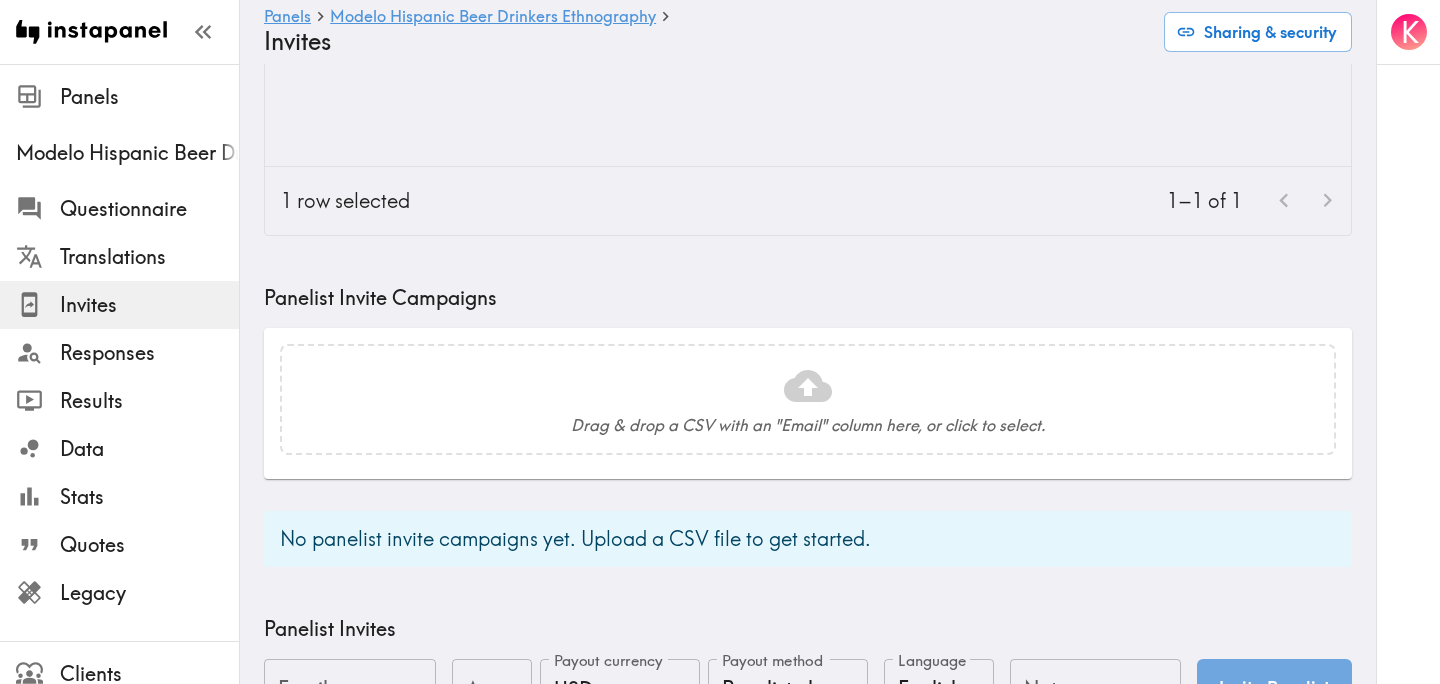 scroll, scrollTop: 0, scrollLeft: 0, axis: both 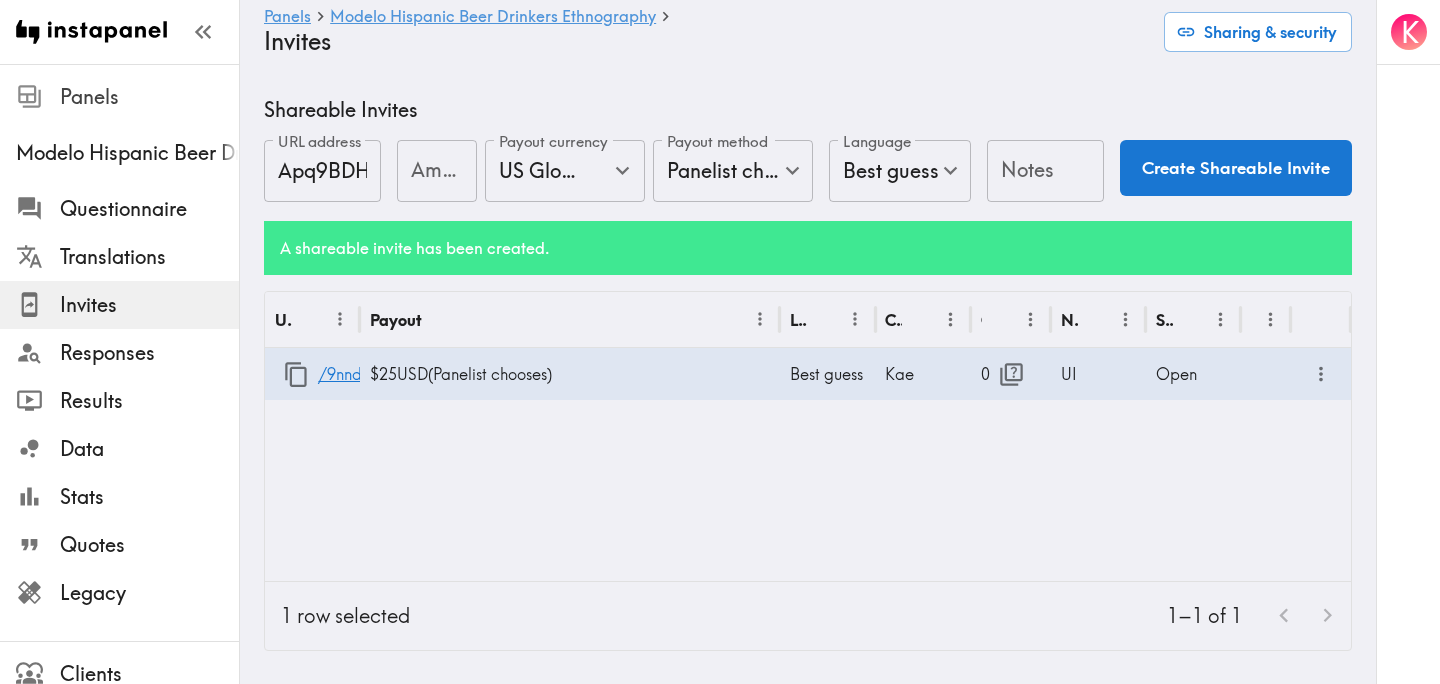 click on "Panels" at bounding box center (149, 97) 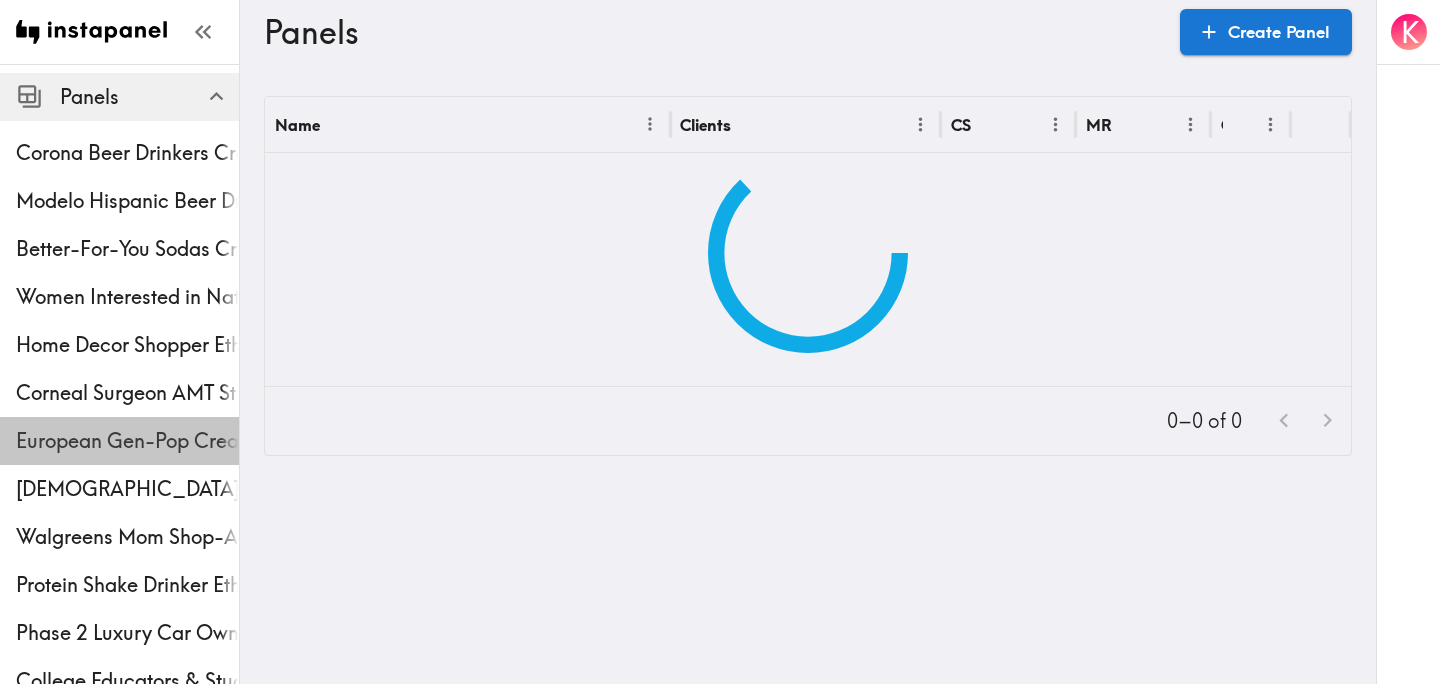click on "European Gen-Pop Creative Testing" at bounding box center [119, 441] 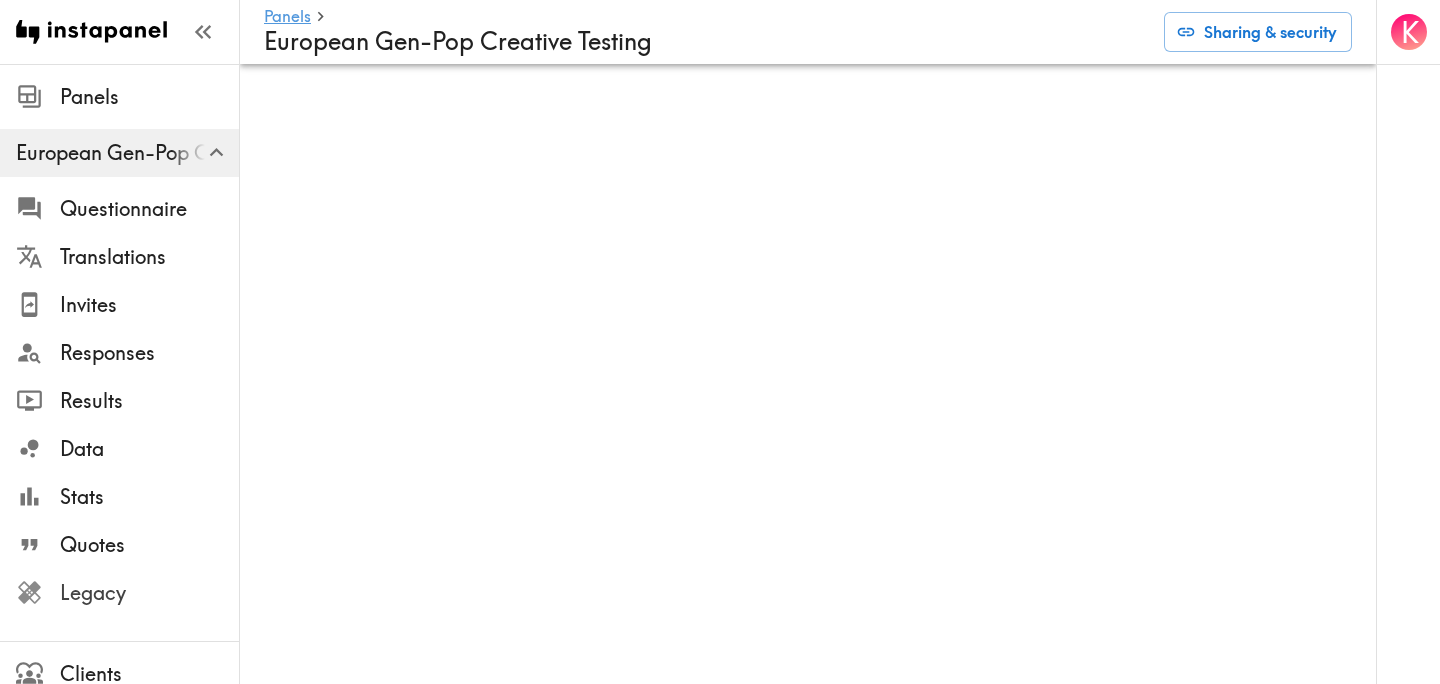 click on "Legacy" at bounding box center [149, 593] 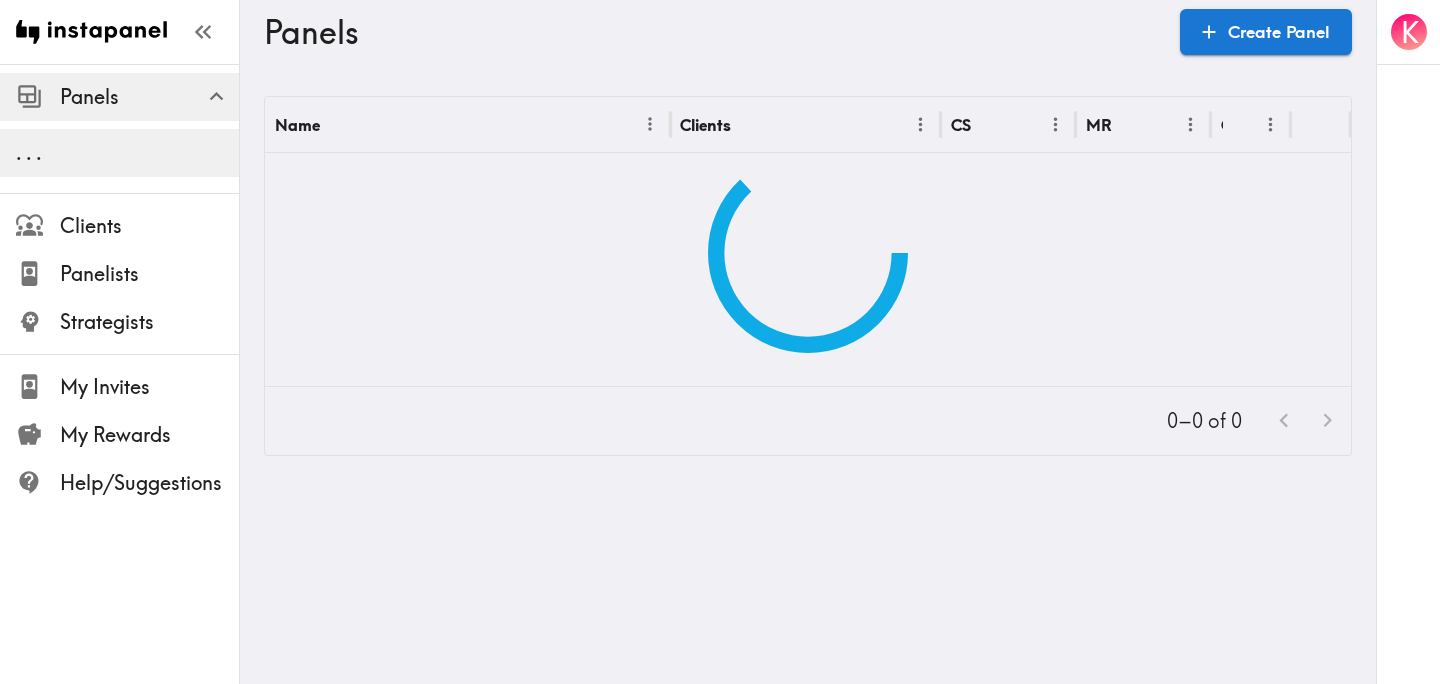 scroll, scrollTop: 0, scrollLeft: 0, axis: both 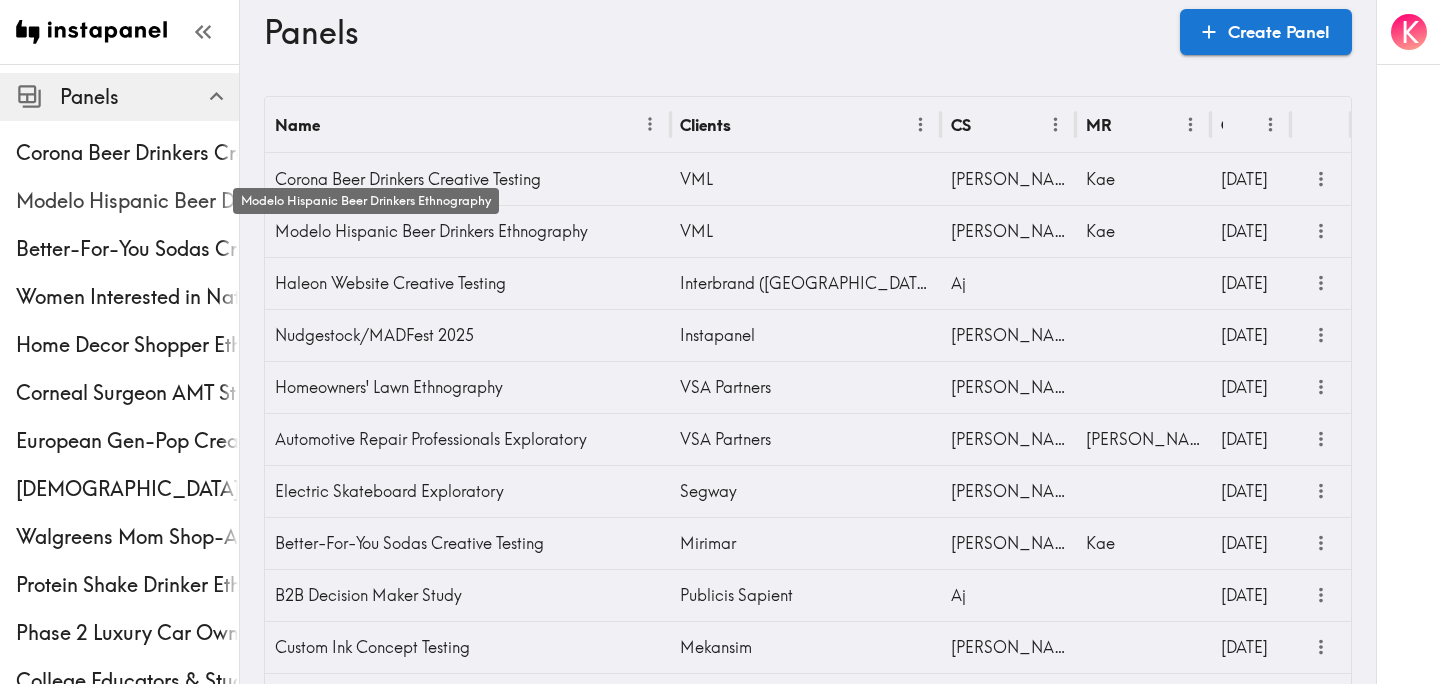 click on "Modelo Hispanic Beer Drinkers Ethnography" at bounding box center [127, 201] 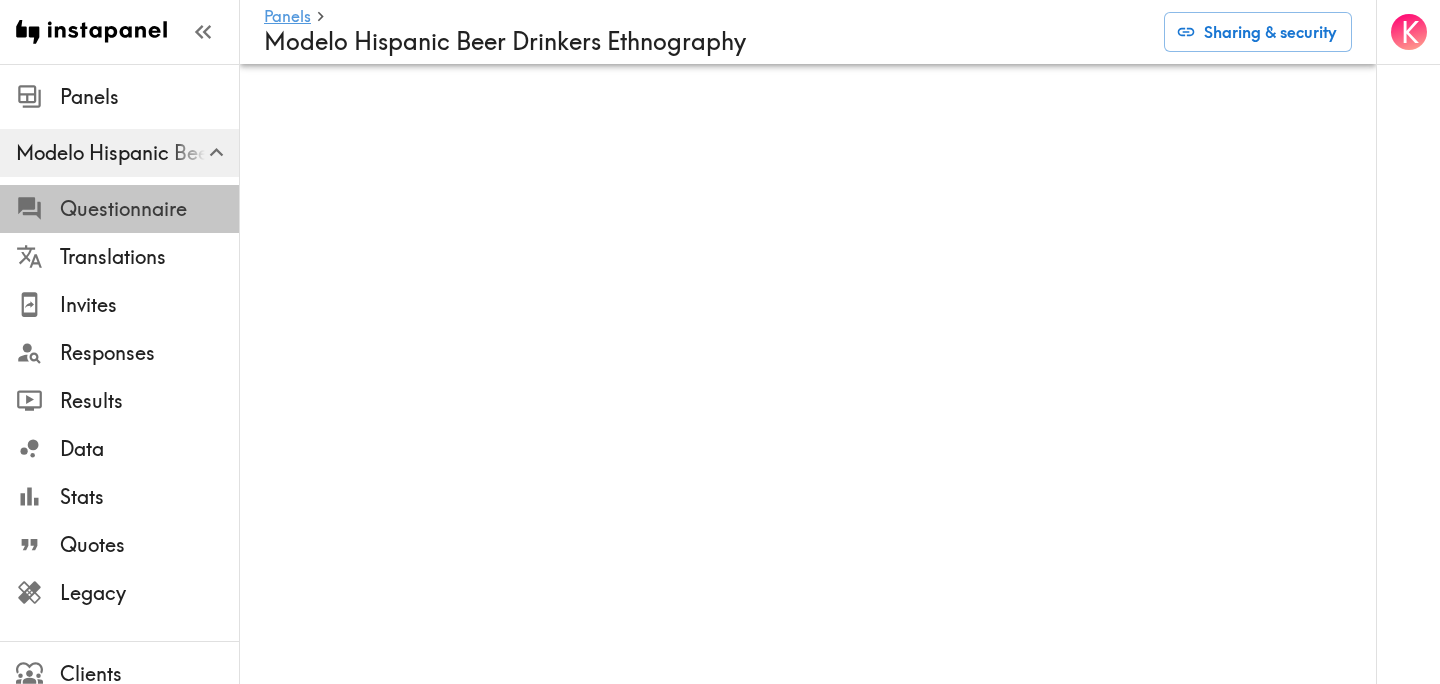 click on "Questionnaire" at bounding box center (149, 209) 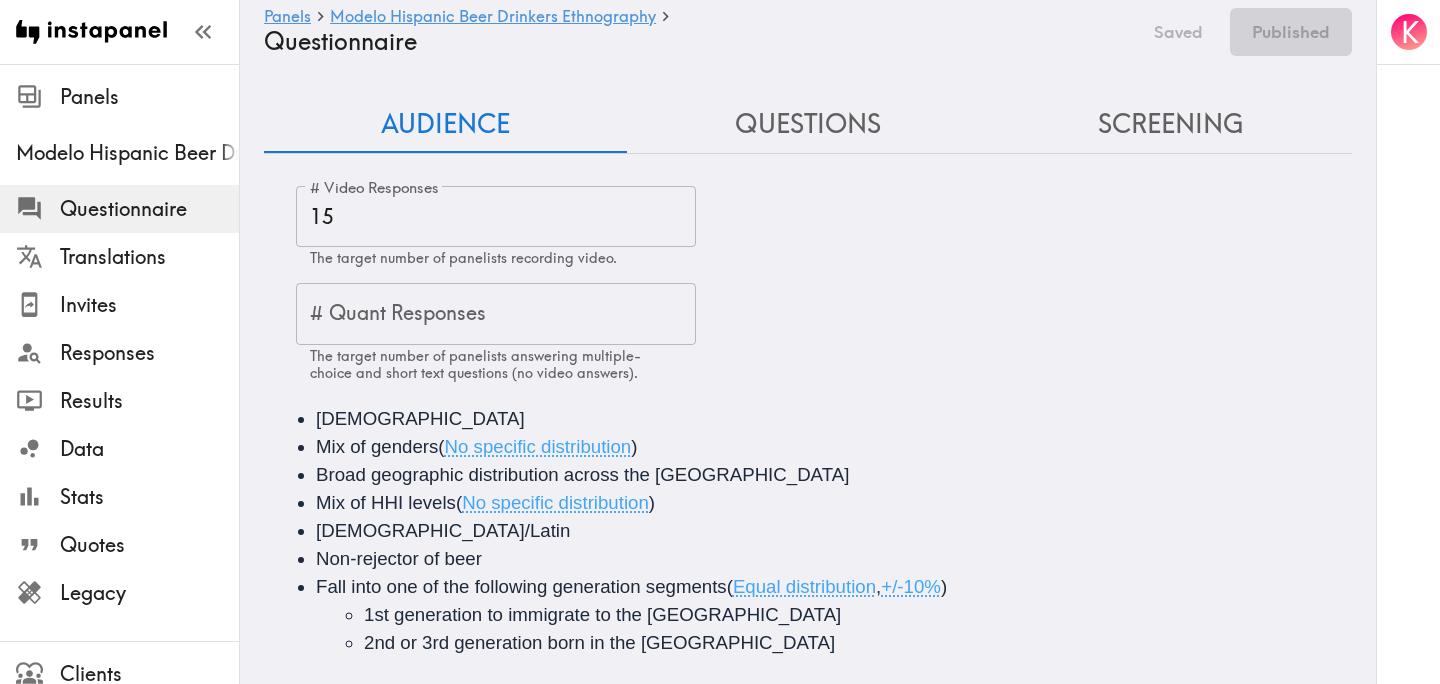 click on "Questions" at bounding box center [808, 124] 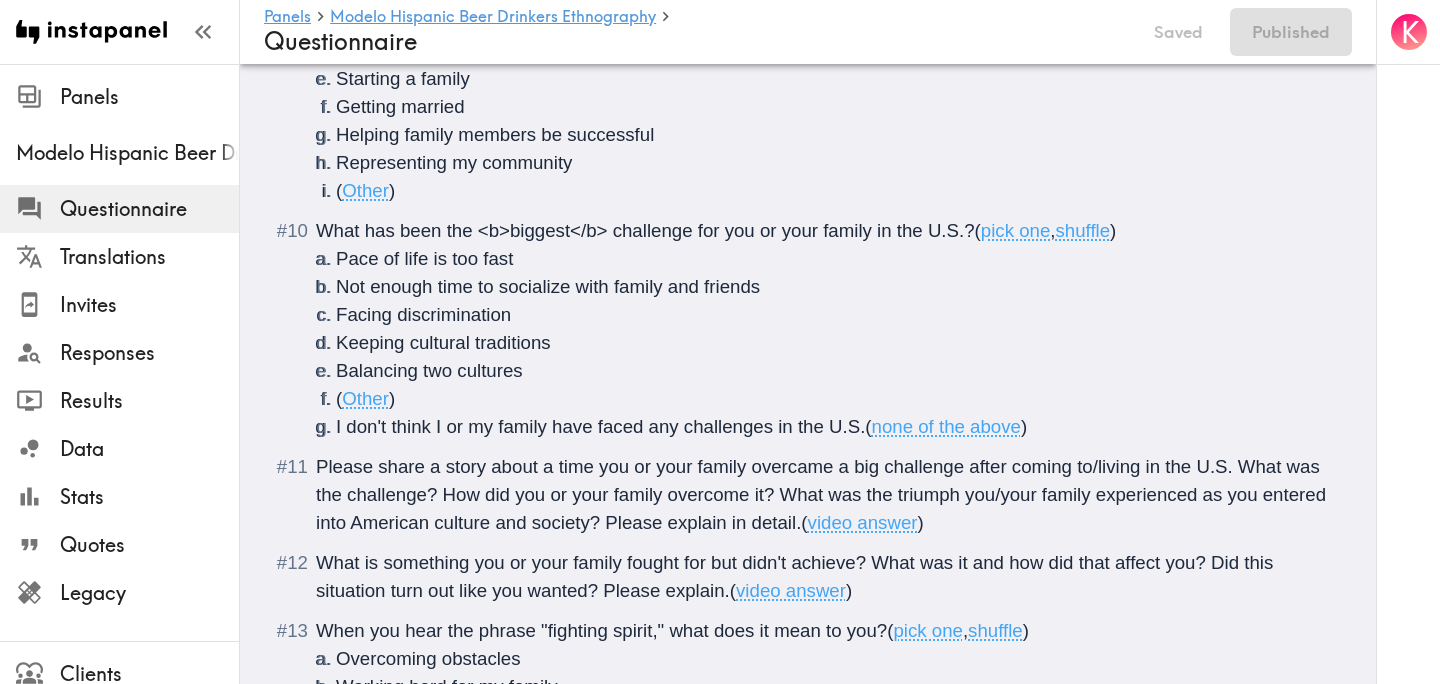 scroll, scrollTop: 1961, scrollLeft: 0, axis: vertical 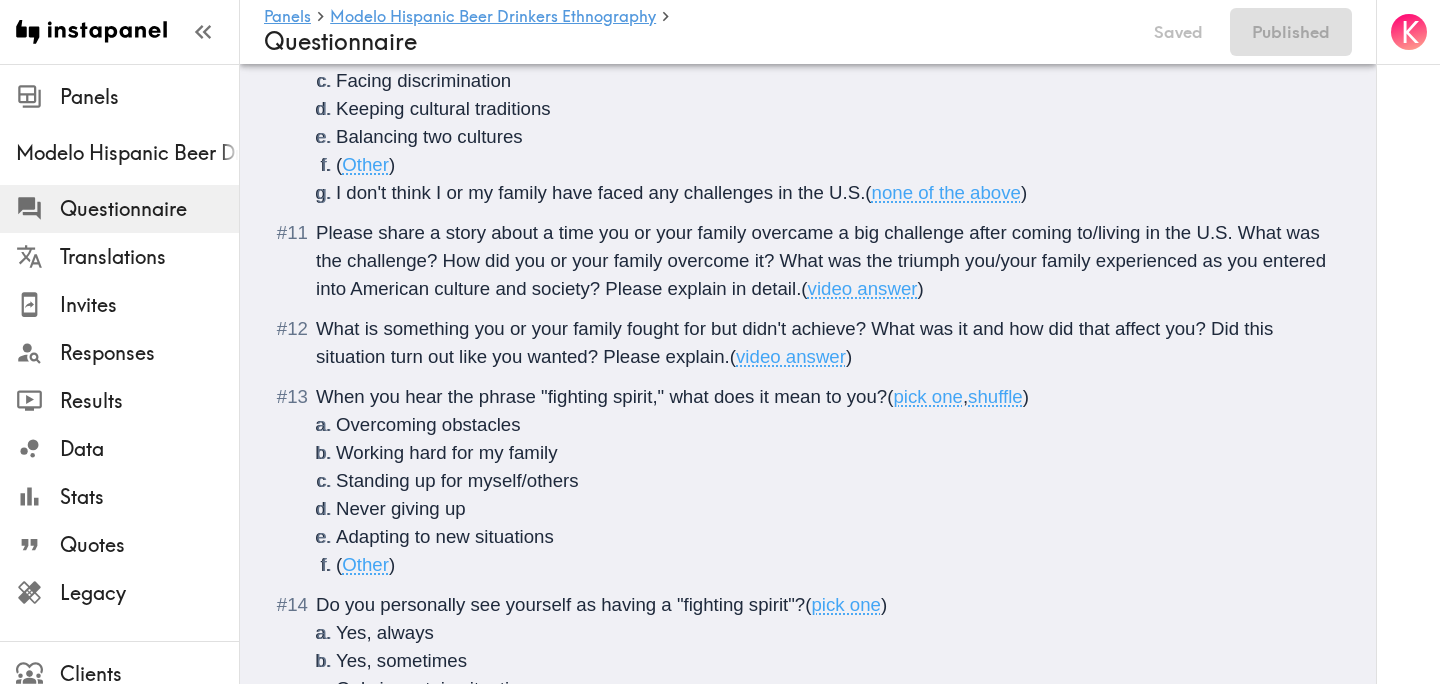 click on "Please share a story about a time you or your family overcame a big challenge after coming to/living in the U.S. What was the challenge? How did you or your family overcome it? What was the triumph you/your family experienced as you entered into American culture and society? Please explain in detail." at bounding box center [823, 260] 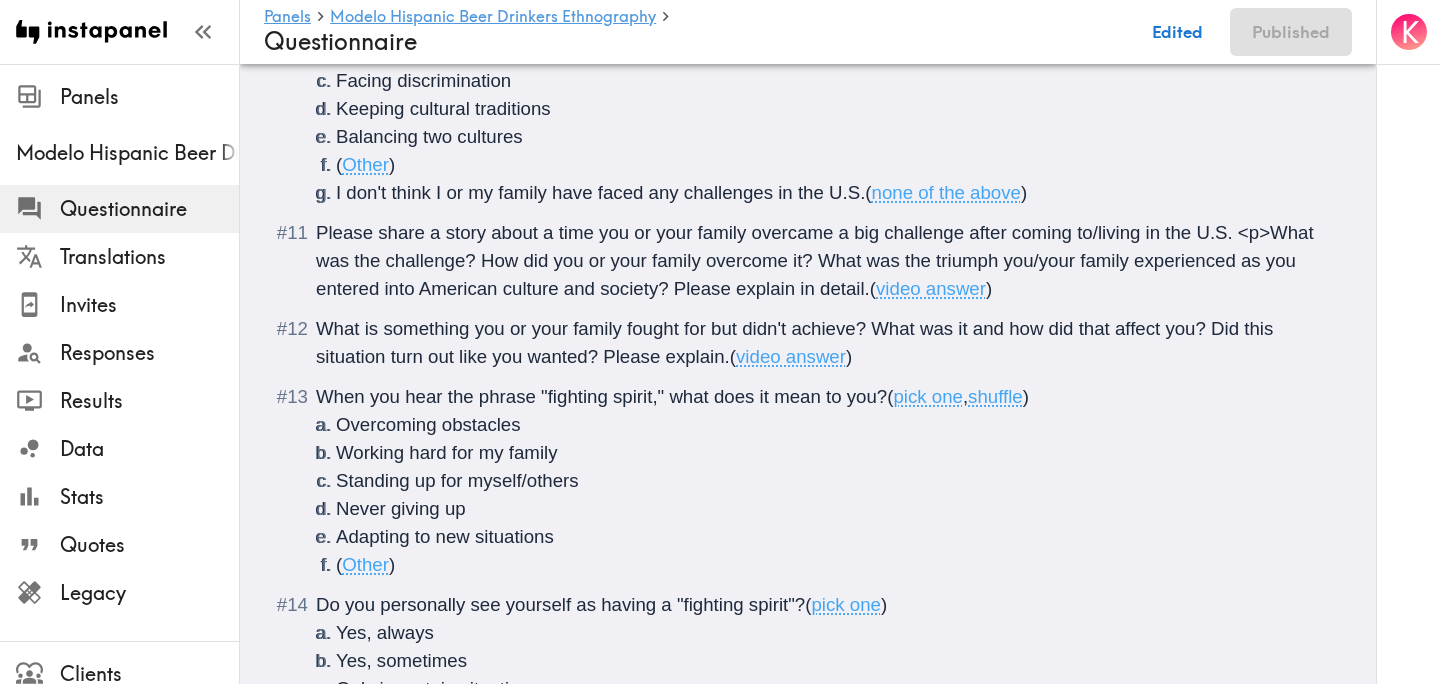 click on "Please share a story about a time you or your family overcame a big challenge after coming to/living in the U.S. <p>What was the challenge? How did you or your family overcome it? What was the triumph you/your family experienced as you entered into American culture and society? Please explain in detail." at bounding box center (817, 260) 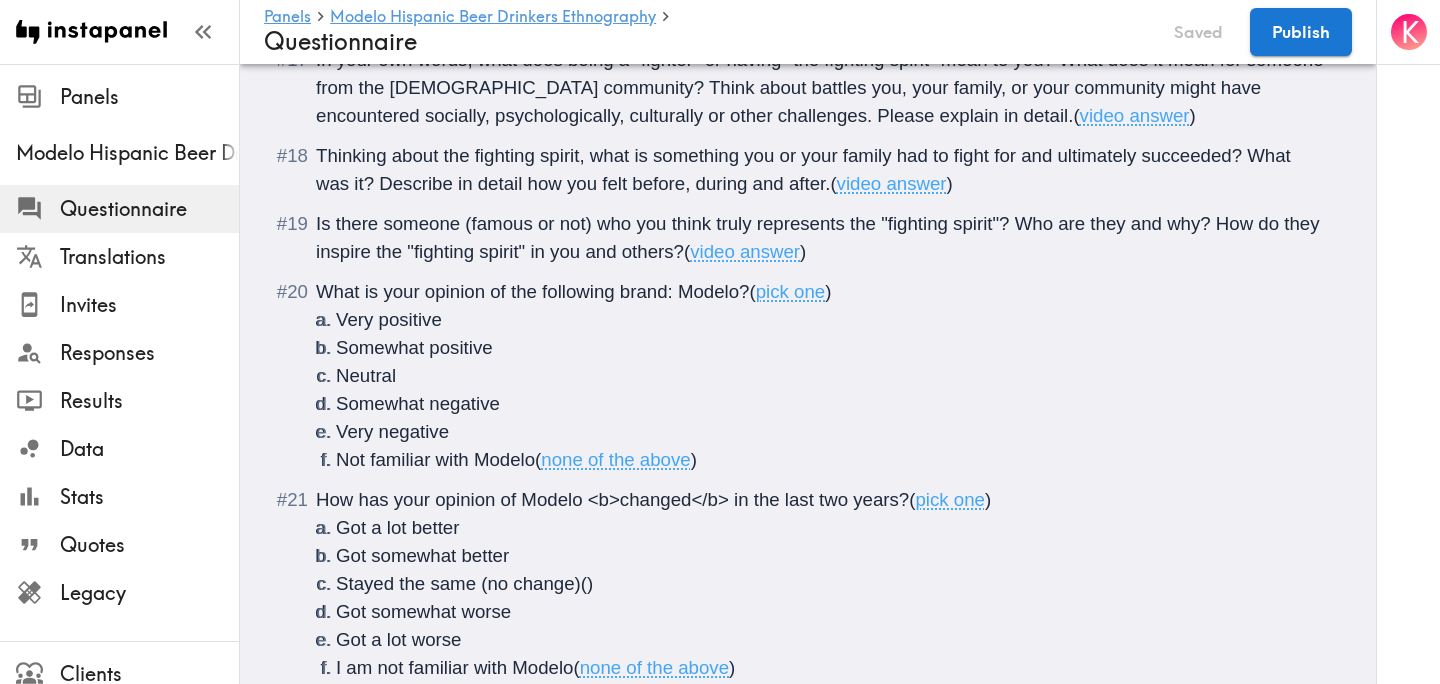 scroll, scrollTop: 3127, scrollLeft: 0, axis: vertical 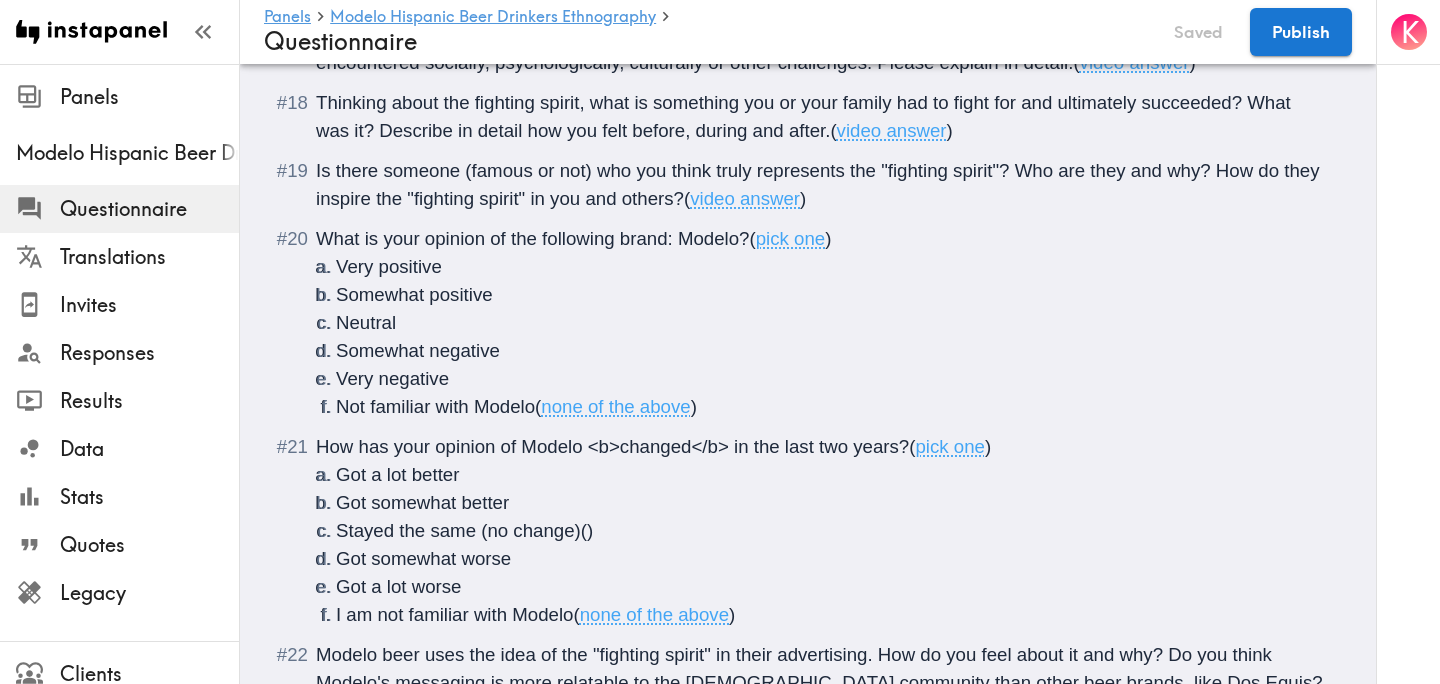 click on "What is your opinion of the following brand: Modelo?" at bounding box center (533, 238) 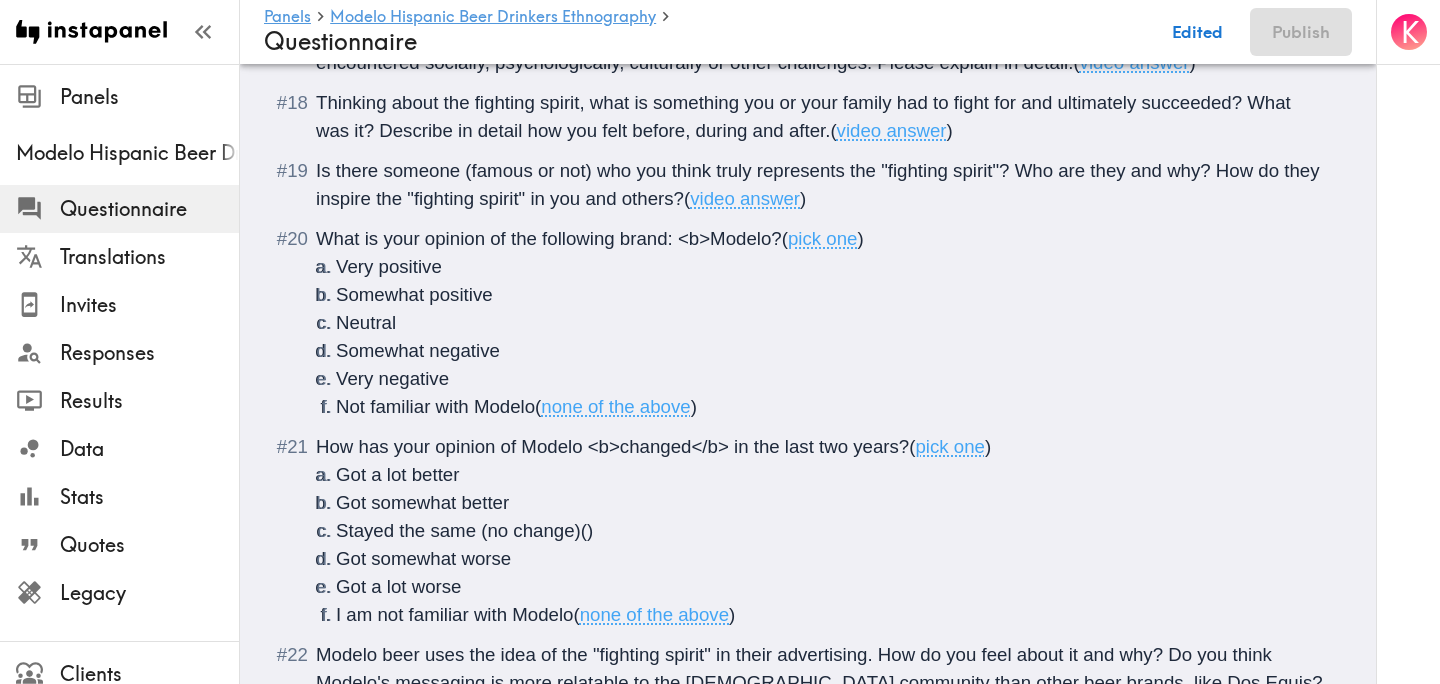 click on "What is your opinion of the following brand: <b>Modelo?" at bounding box center [549, 238] 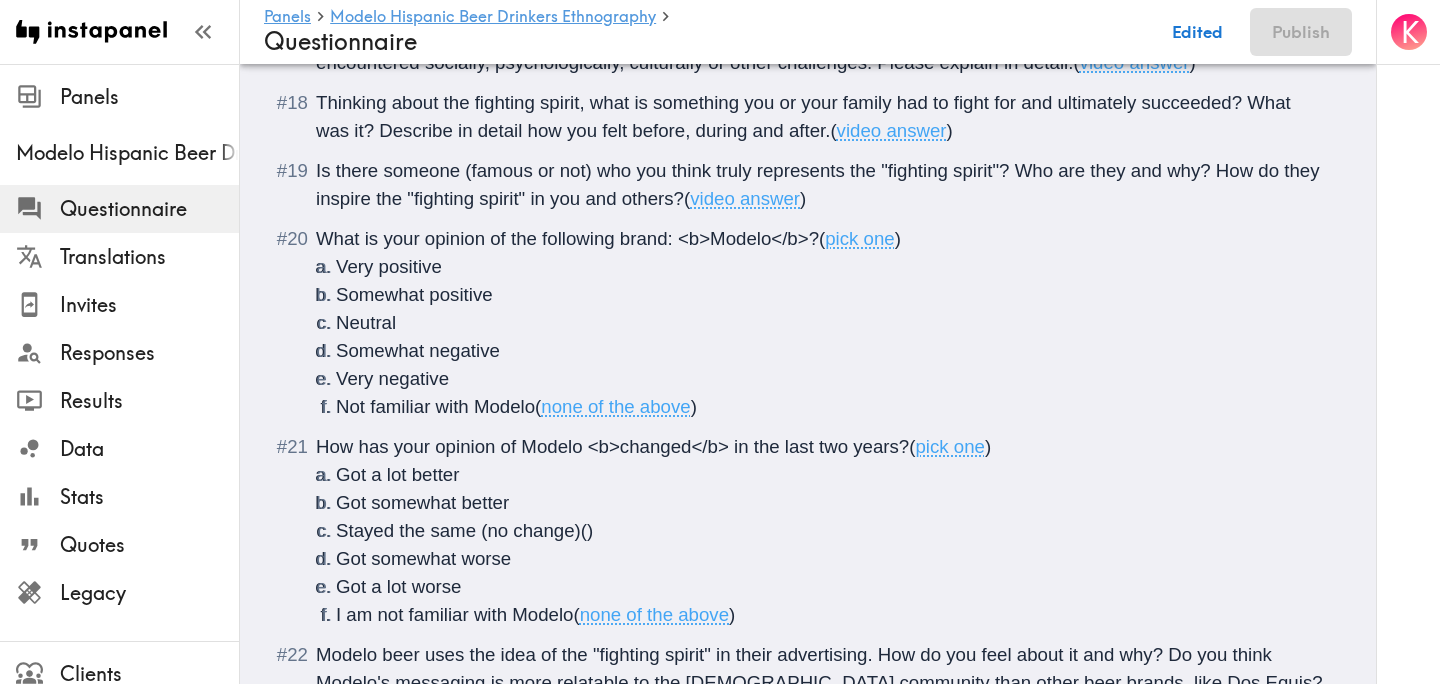 click on "What is your opinion of the following brand: <b>Modelo</b>?  ( pick one ) Very positive Somewhat positive Neutral Somewhat negative Very negative Not familiar with Modelo  ( none of the above )" at bounding box center [822, 323] 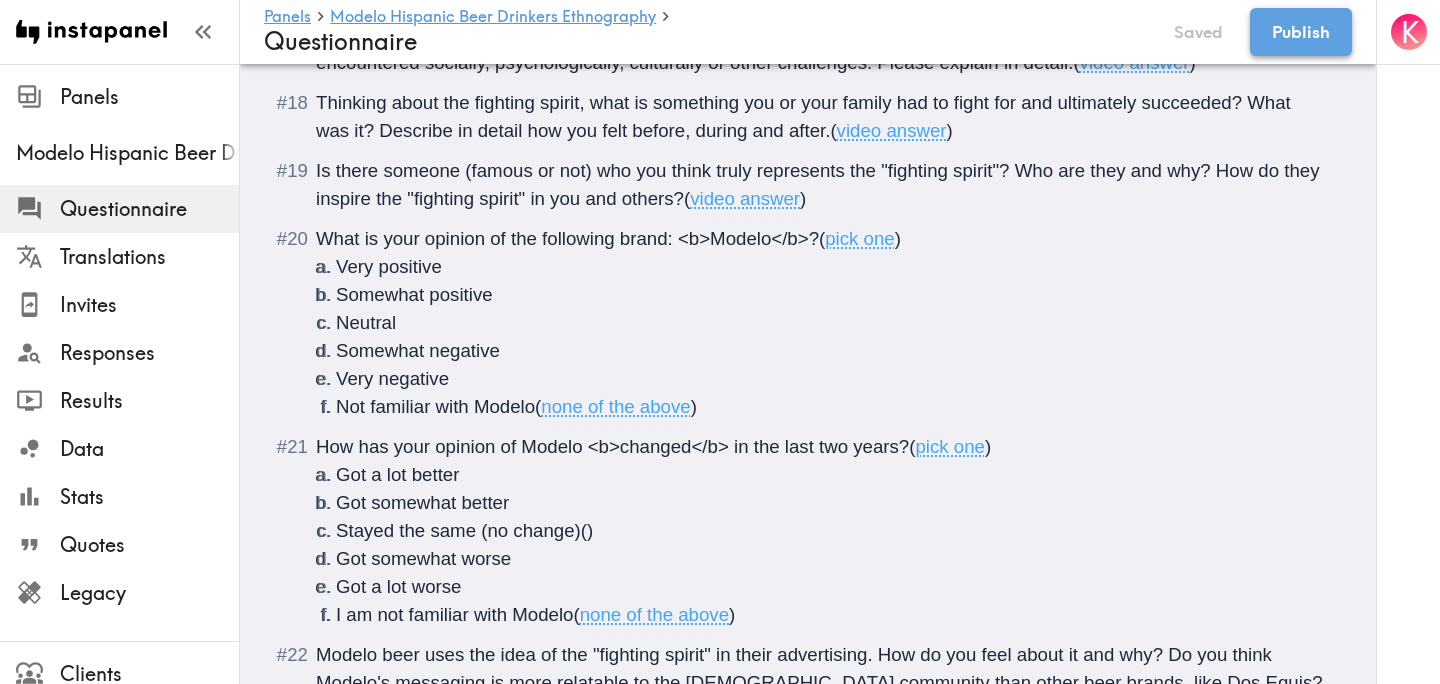 click on "Publish" at bounding box center [1301, 32] 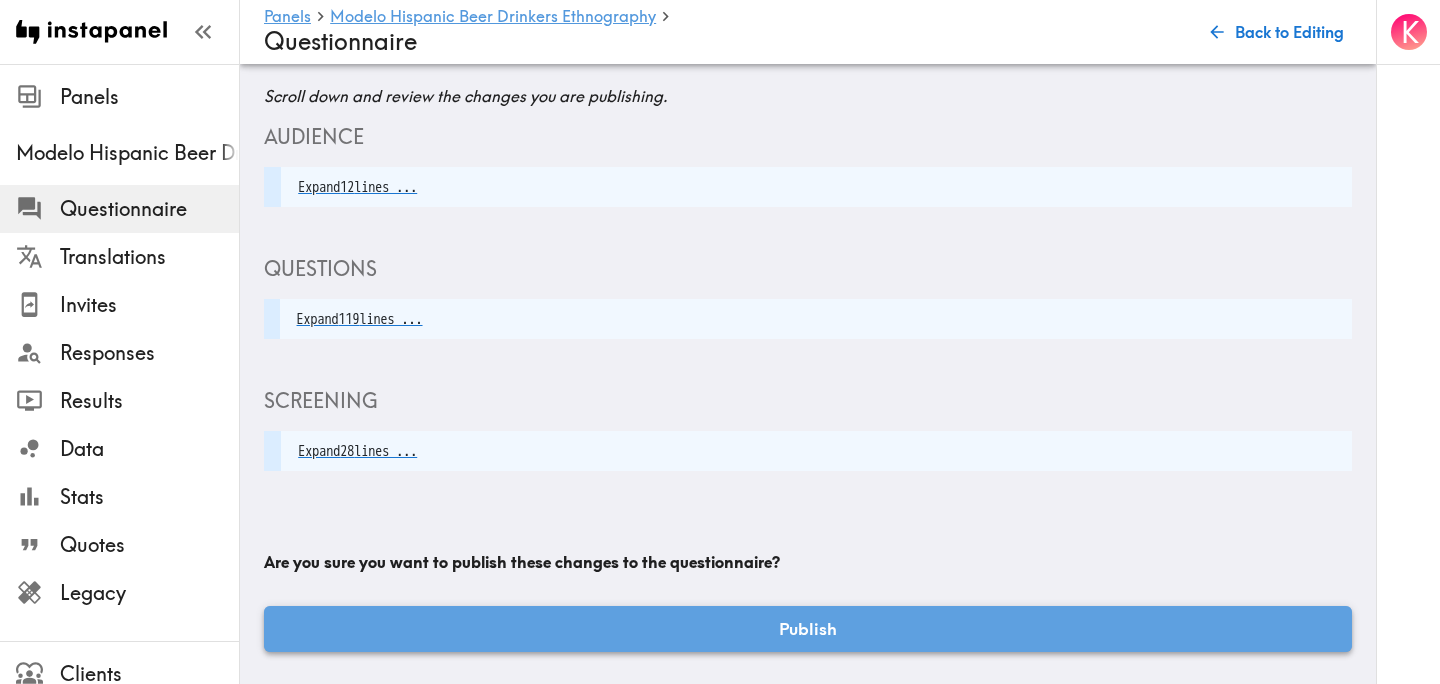 click on "Publish" at bounding box center (808, 629) 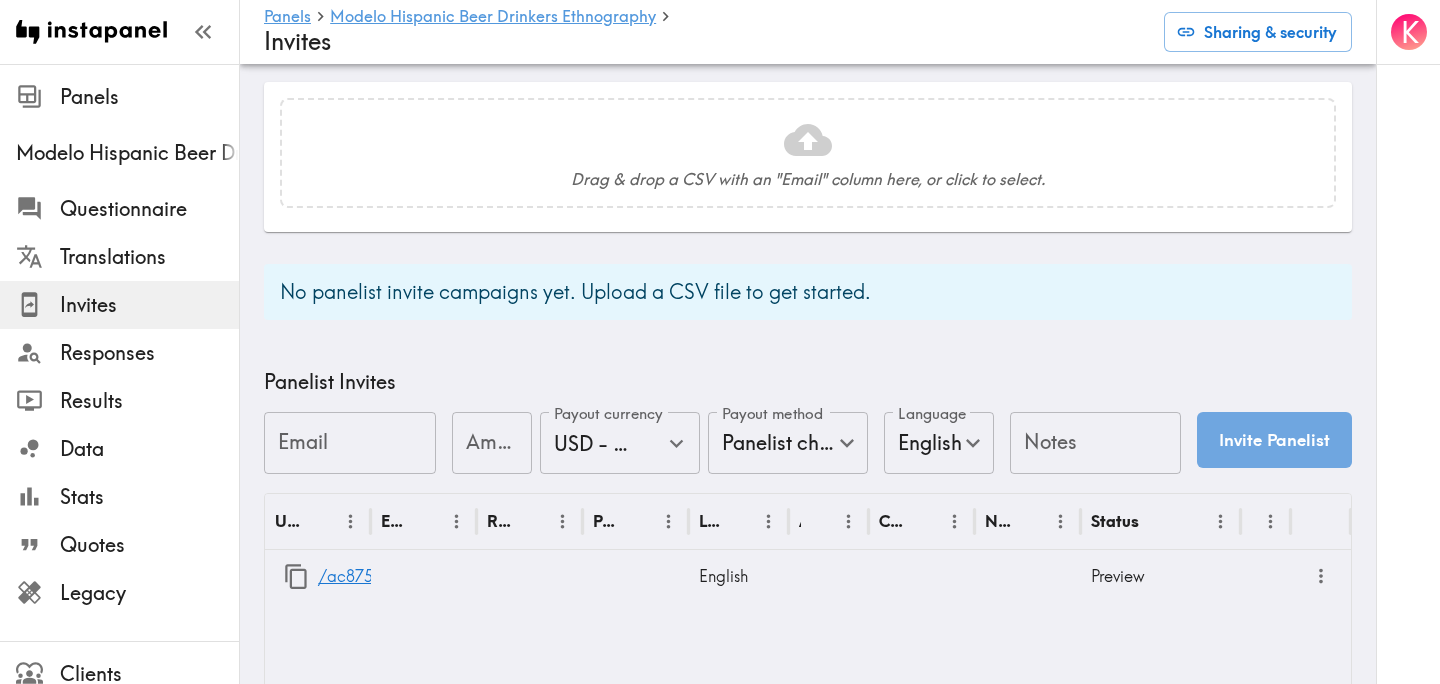 scroll, scrollTop: 792, scrollLeft: 0, axis: vertical 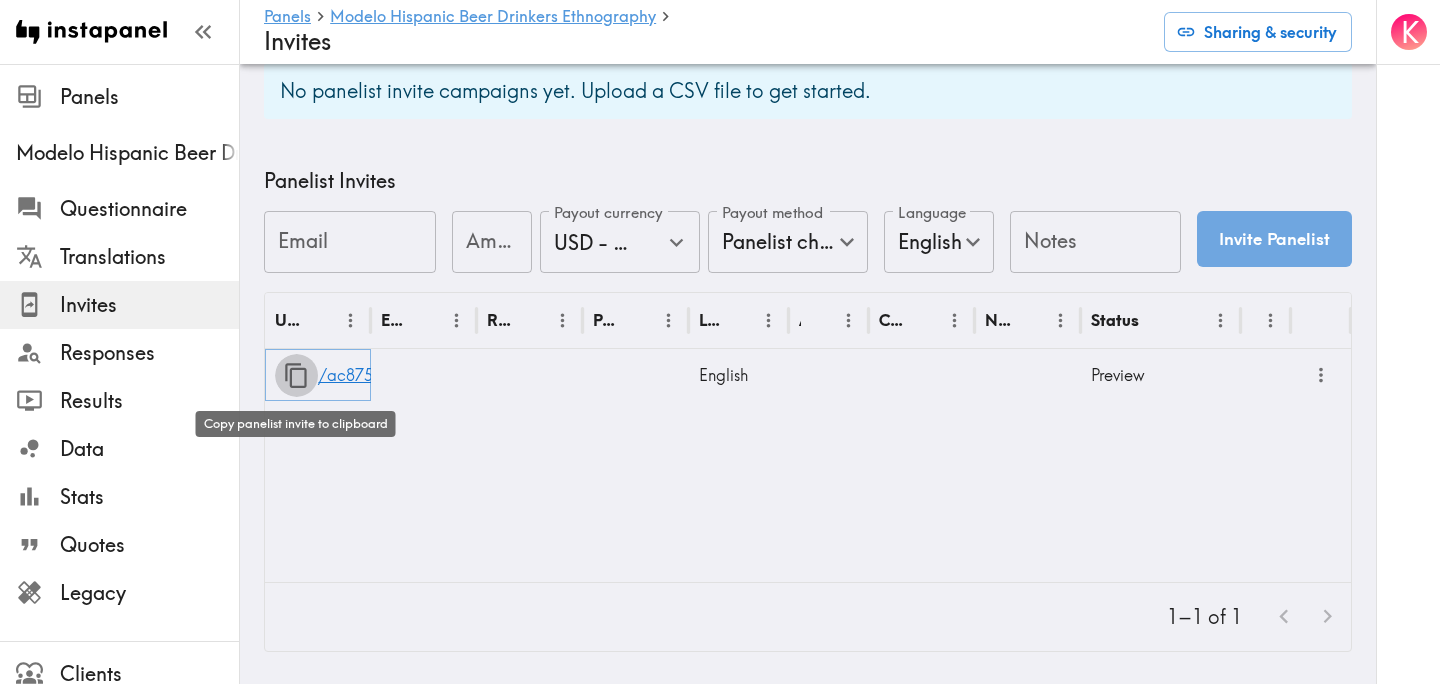 click 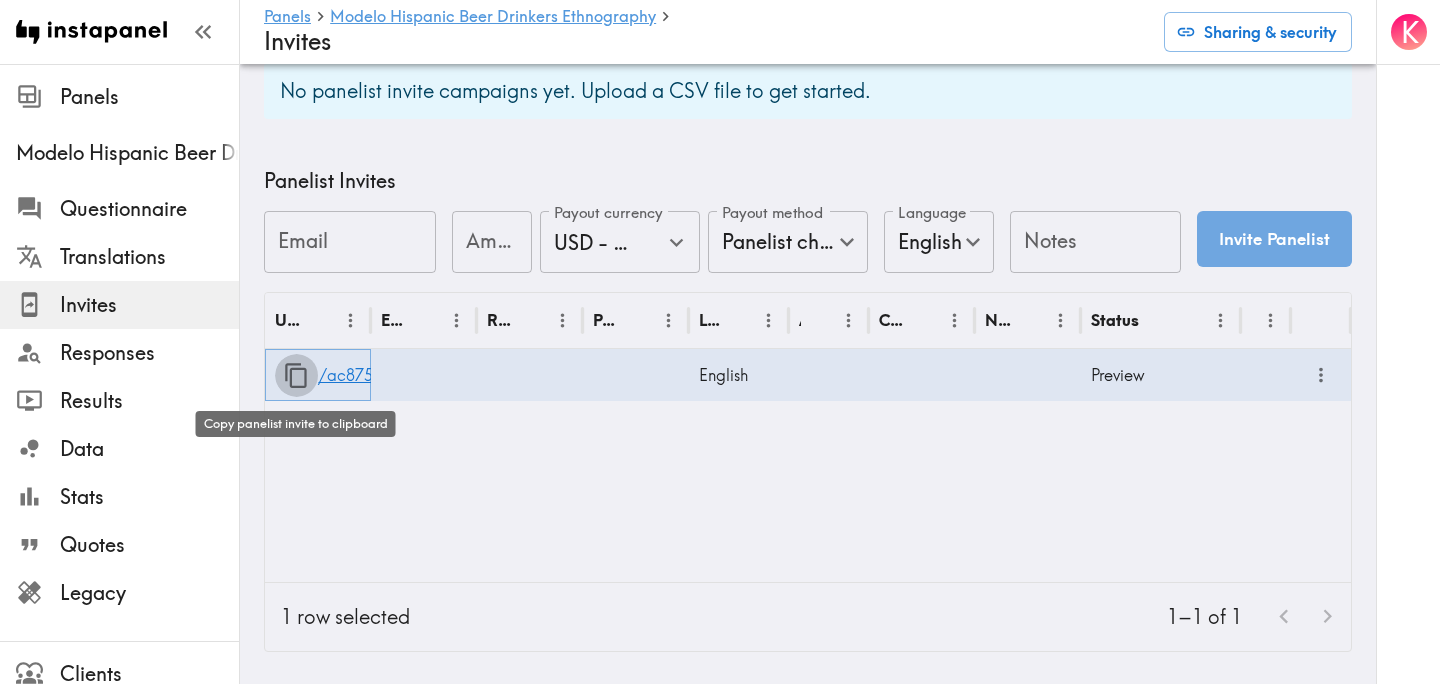 click 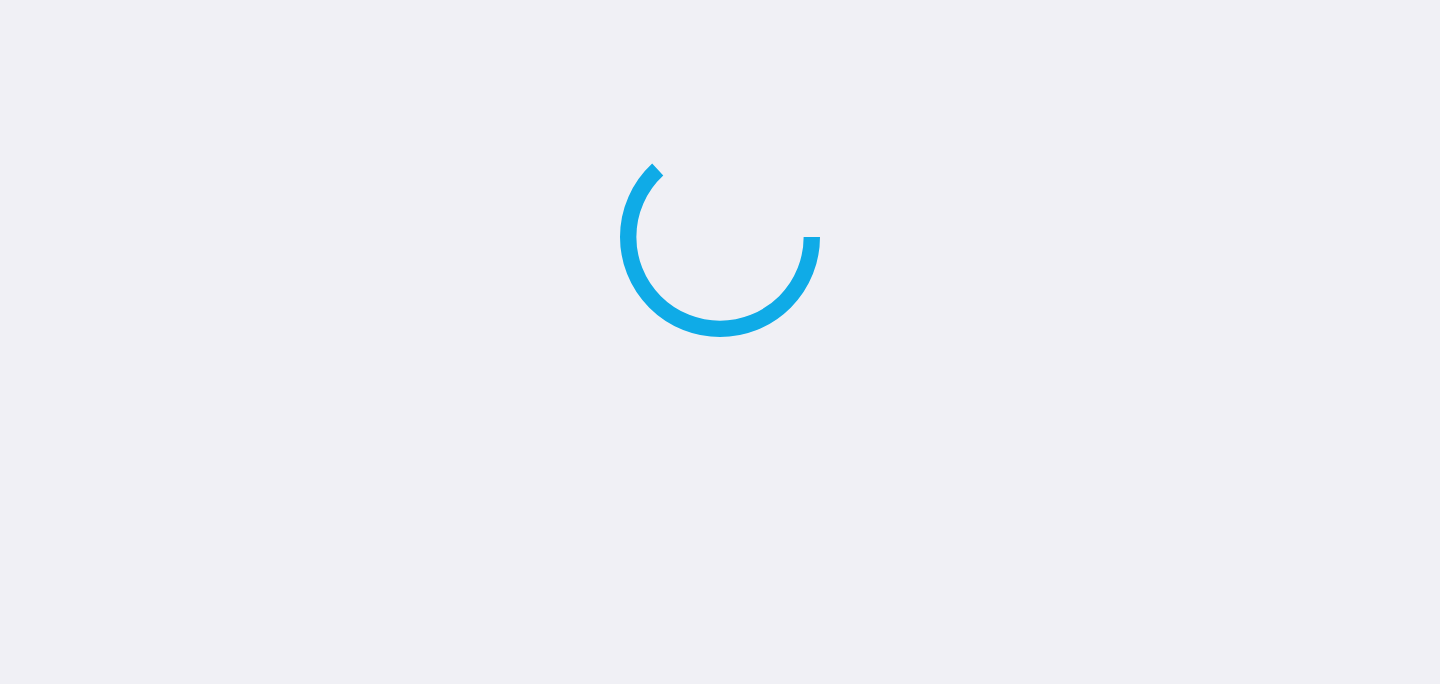 scroll, scrollTop: 0, scrollLeft: 0, axis: both 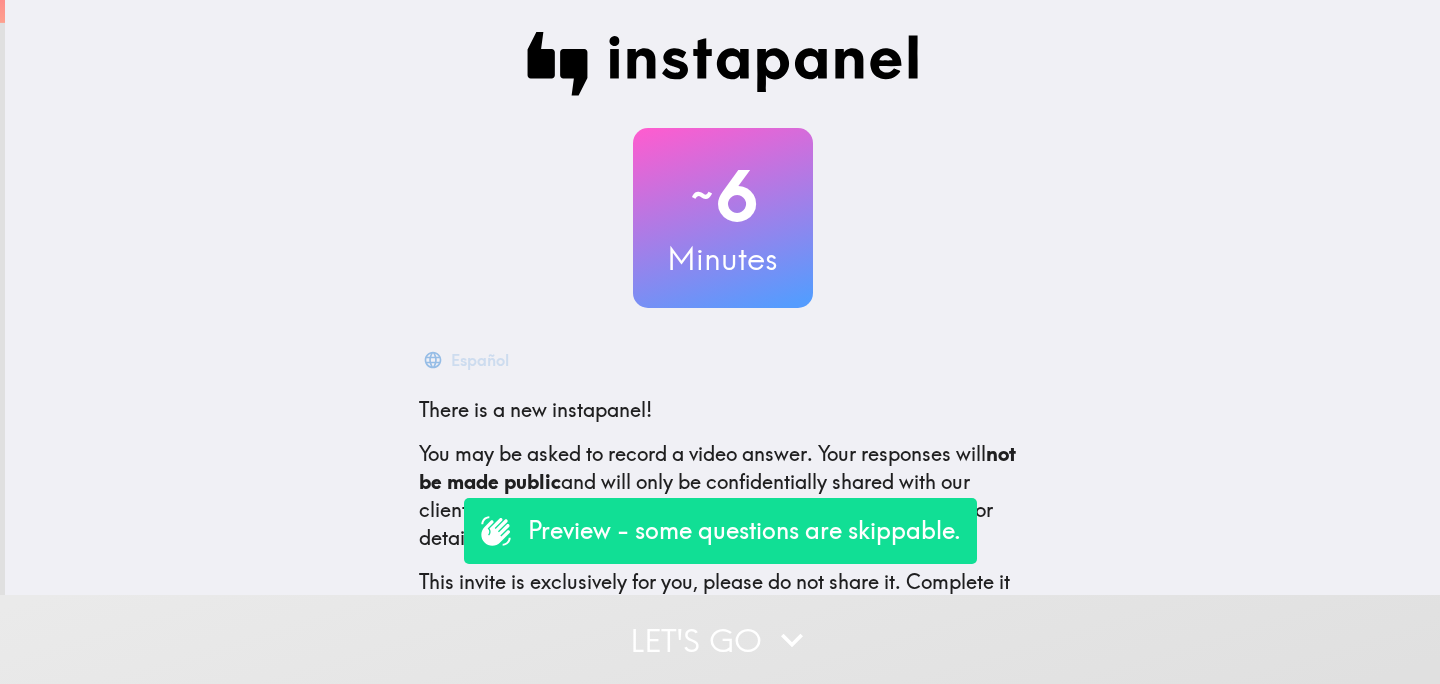 click on "Let's go" at bounding box center (720, 639) 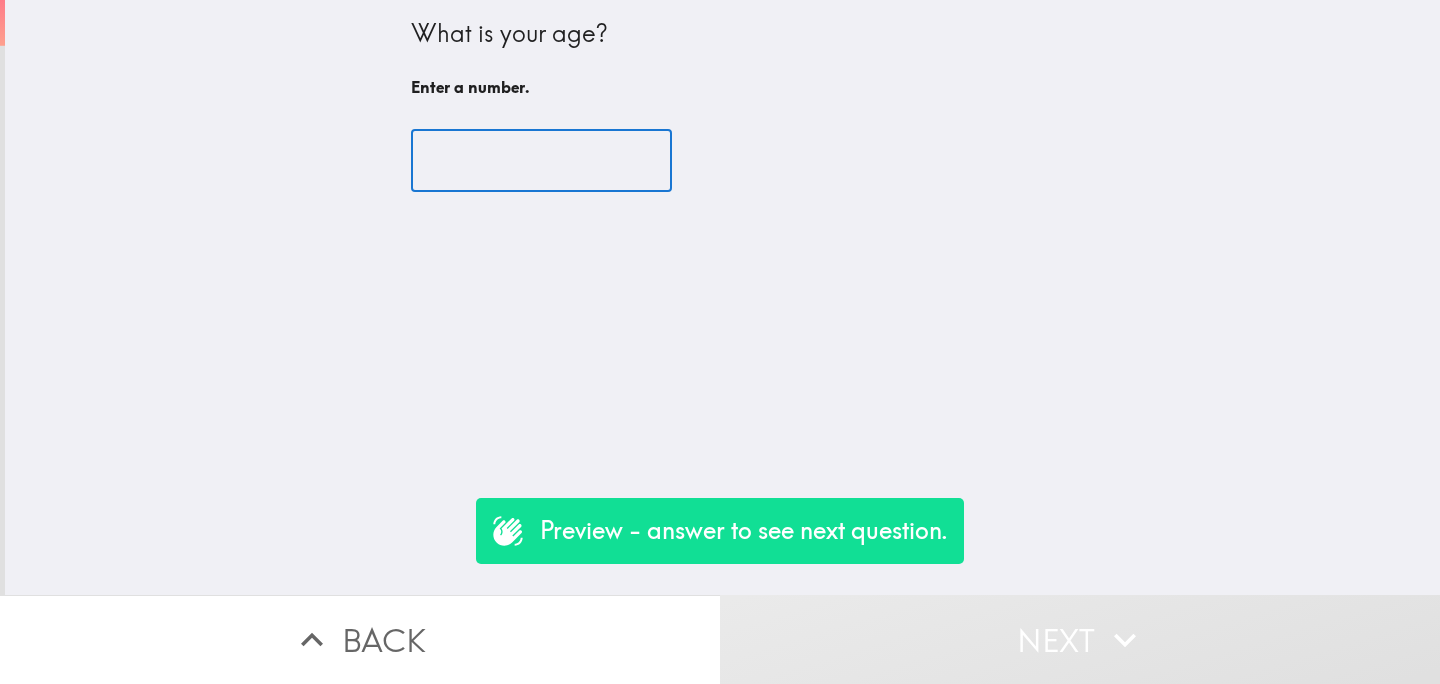 click at bounding box center (541, 161) 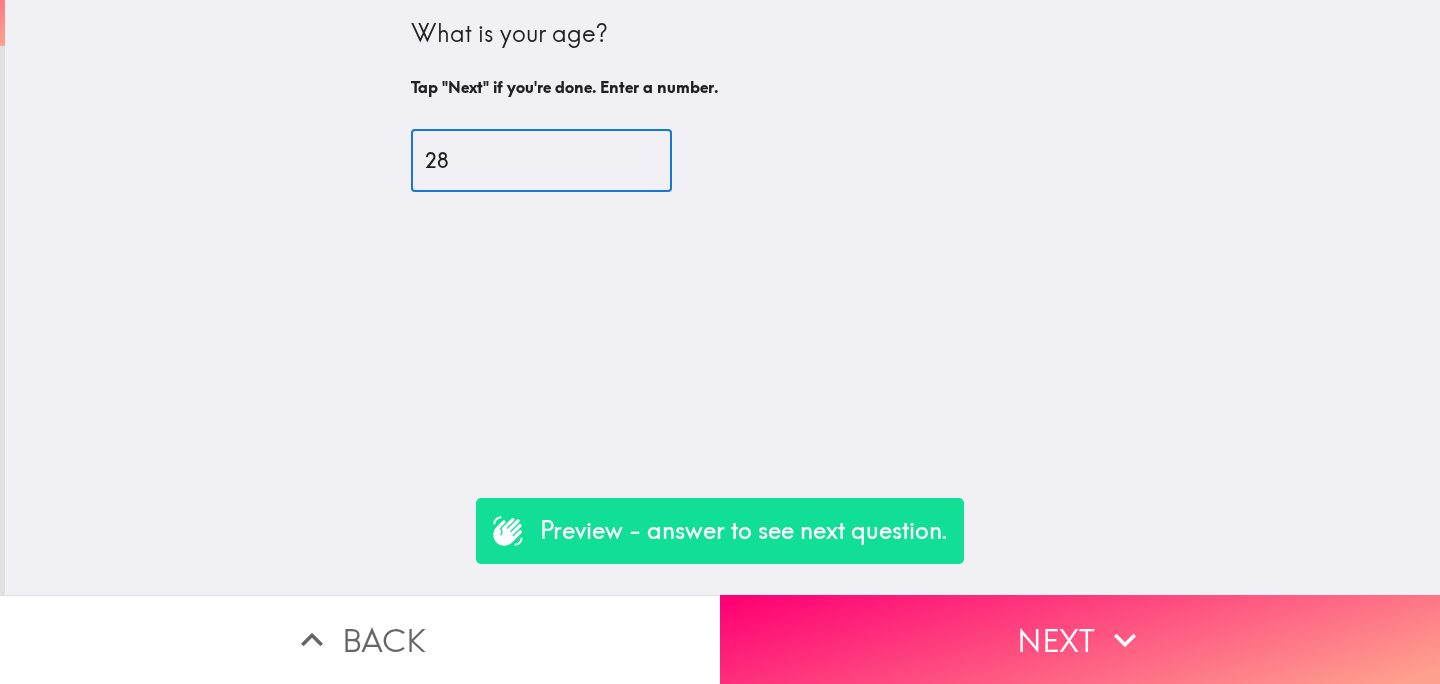 type on "28" 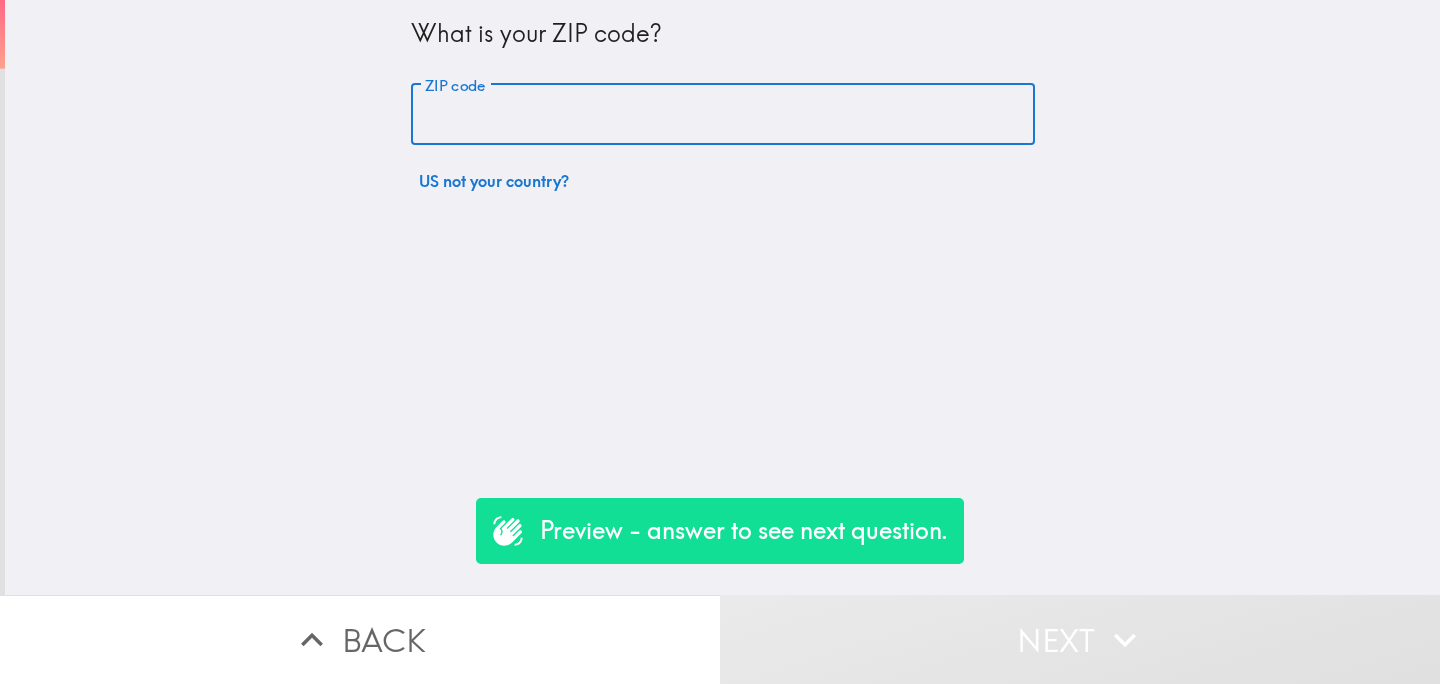 click on "ZIP code" at bounding box center (723, 115) 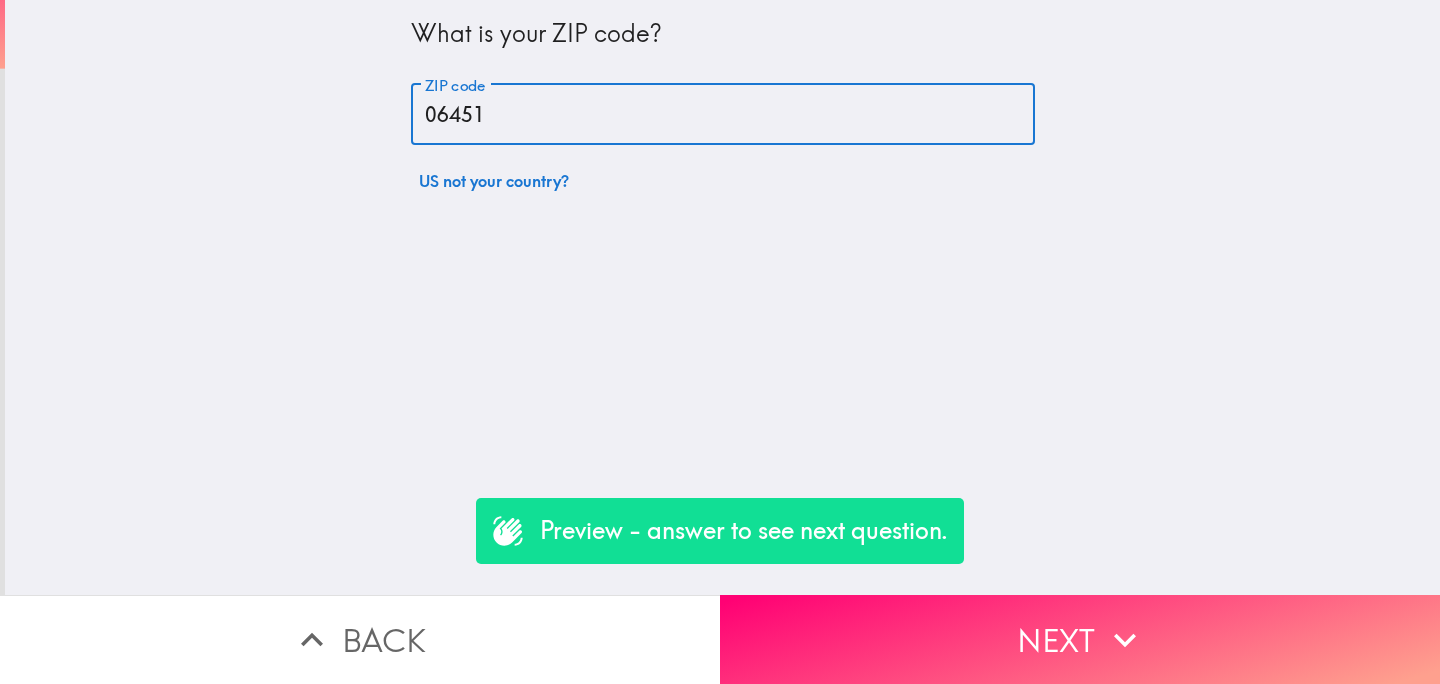 type on "06451" 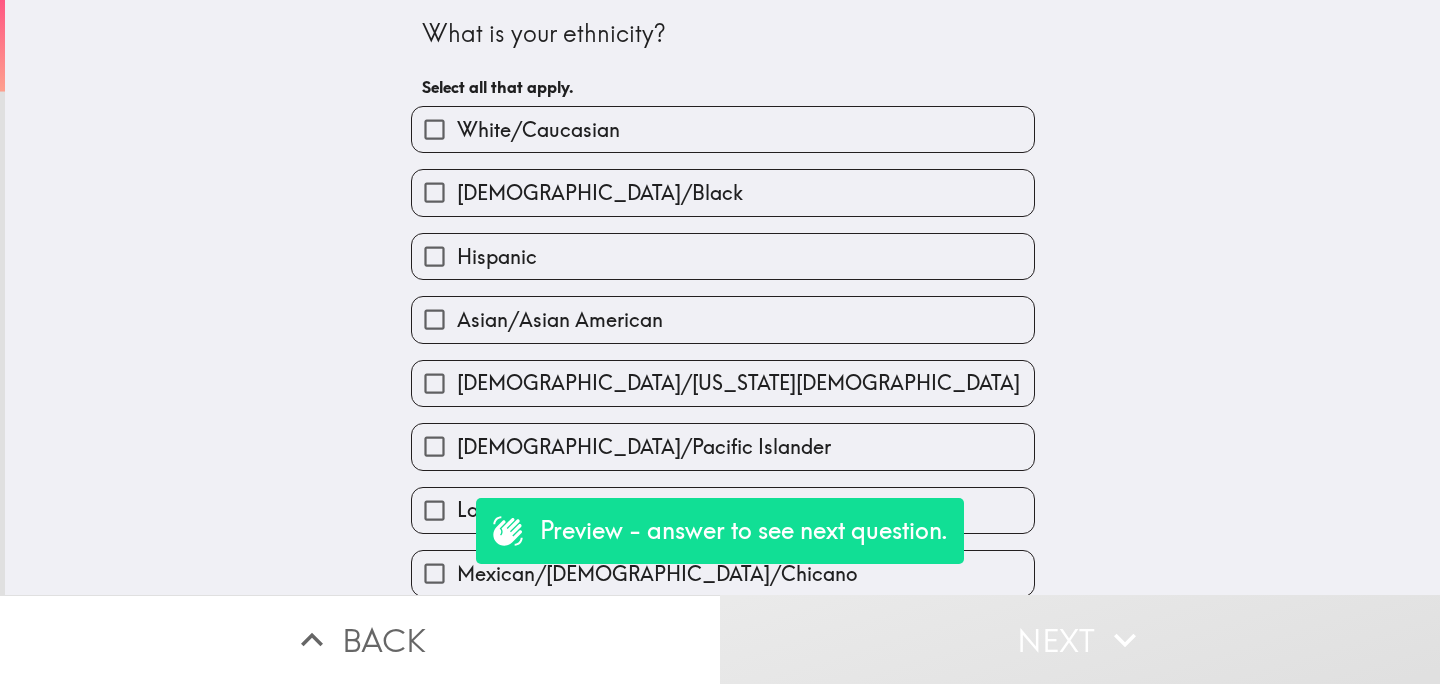 click on "Hispanic" at bounding box center [723, 256] 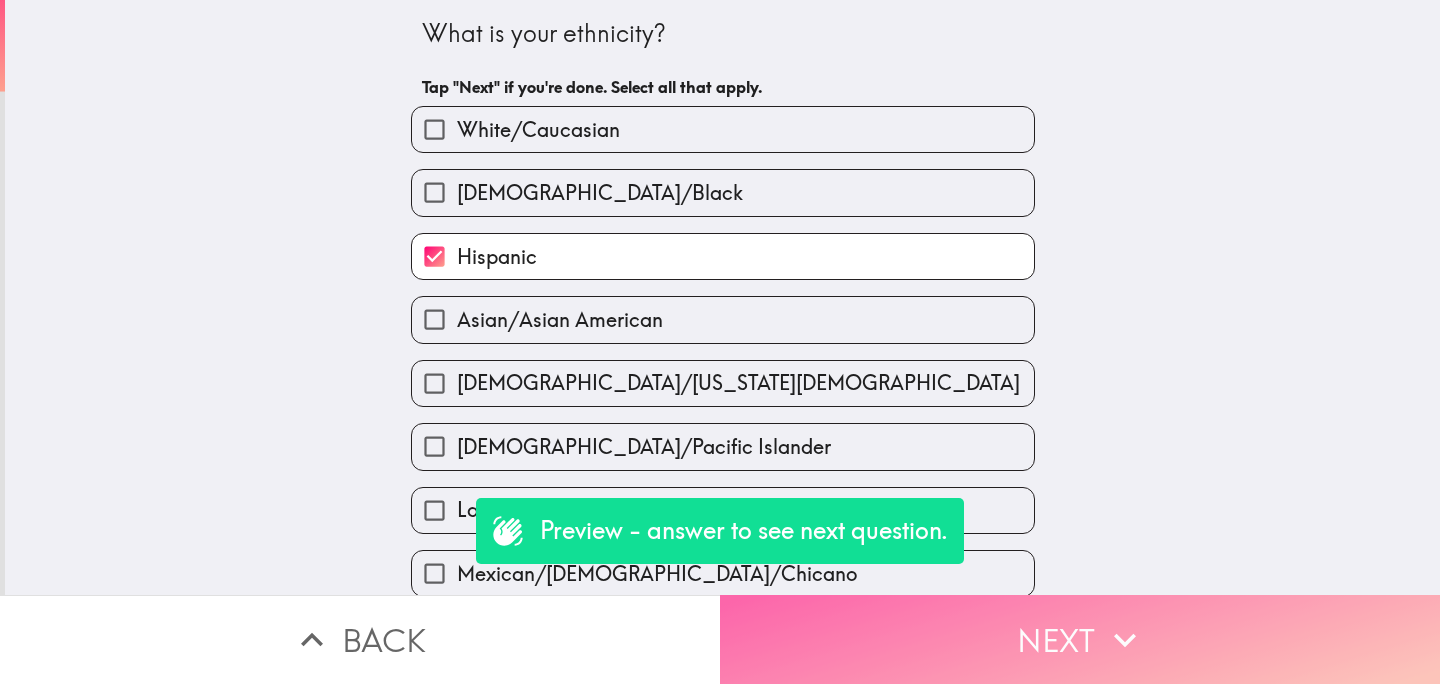 click on "Next" at bounding box center [1080, 639] 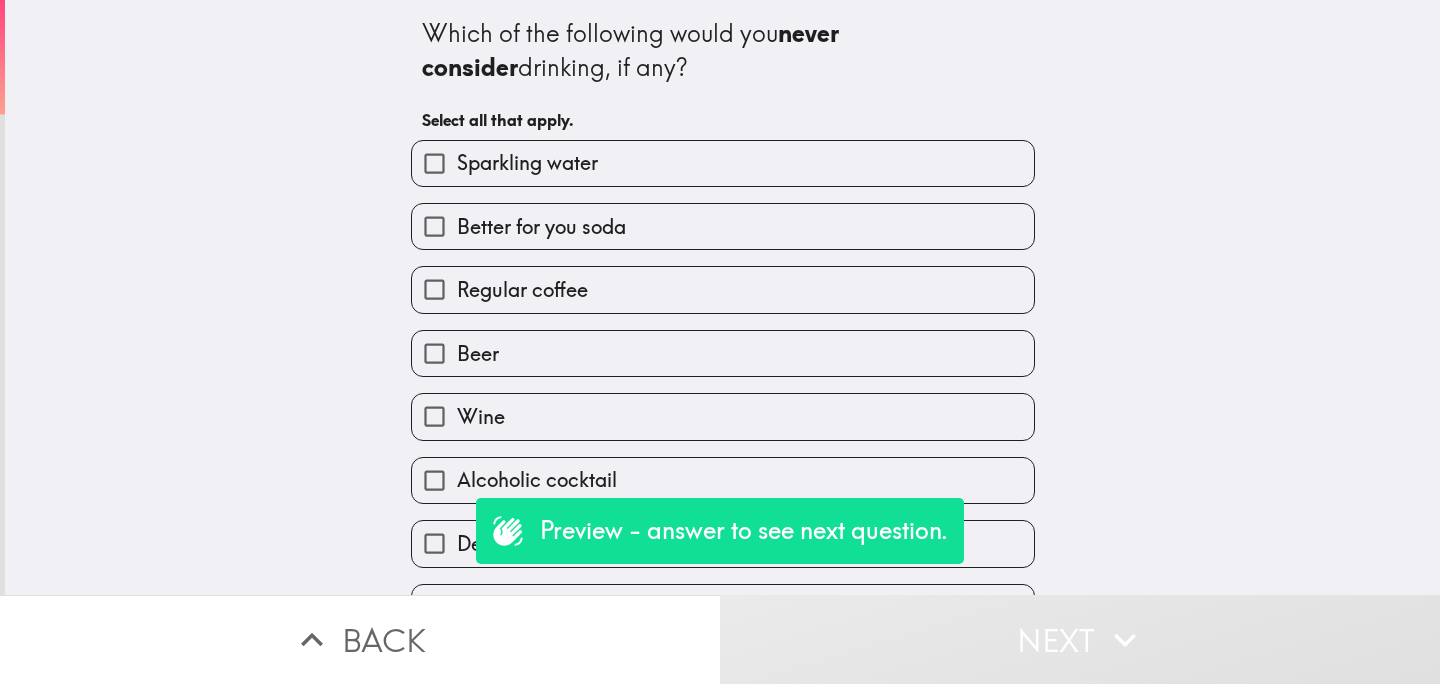 click on "Beer" at bounding box center [723, 353] 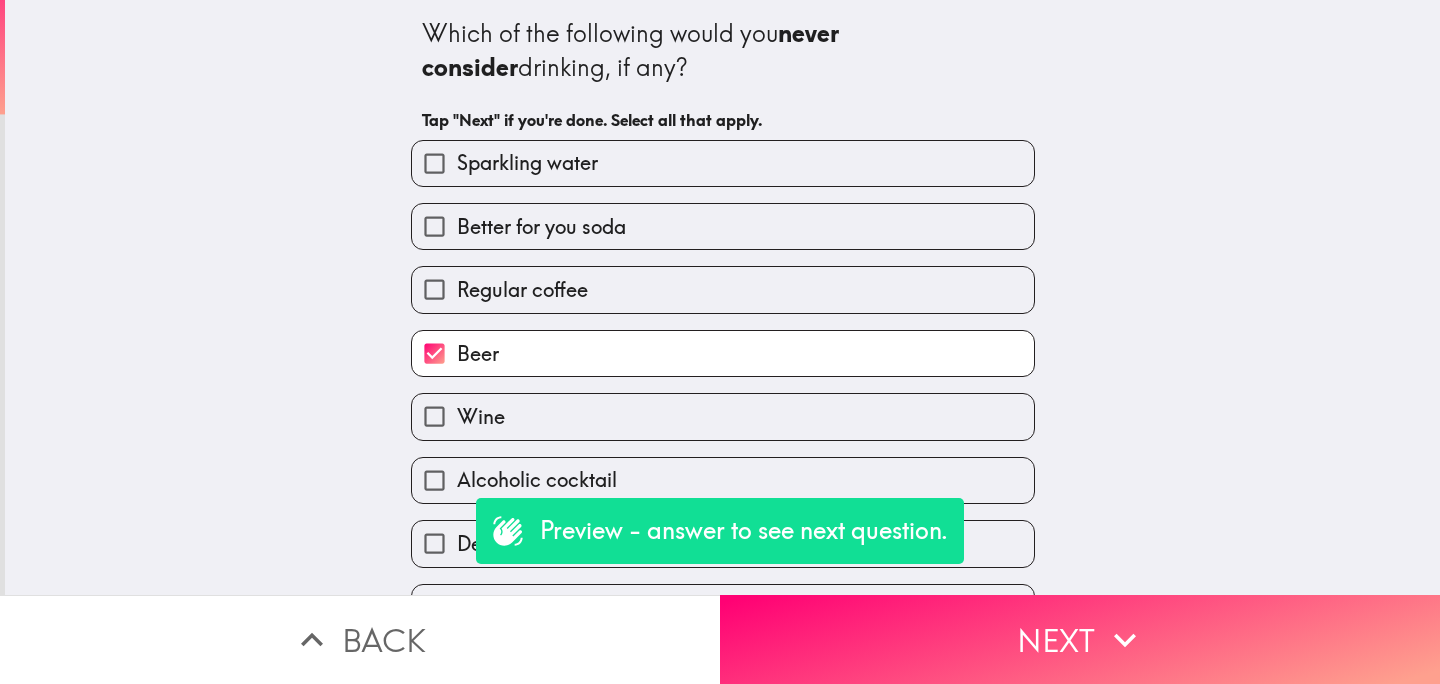 click on "Beer" at bounding box center (723, 353) 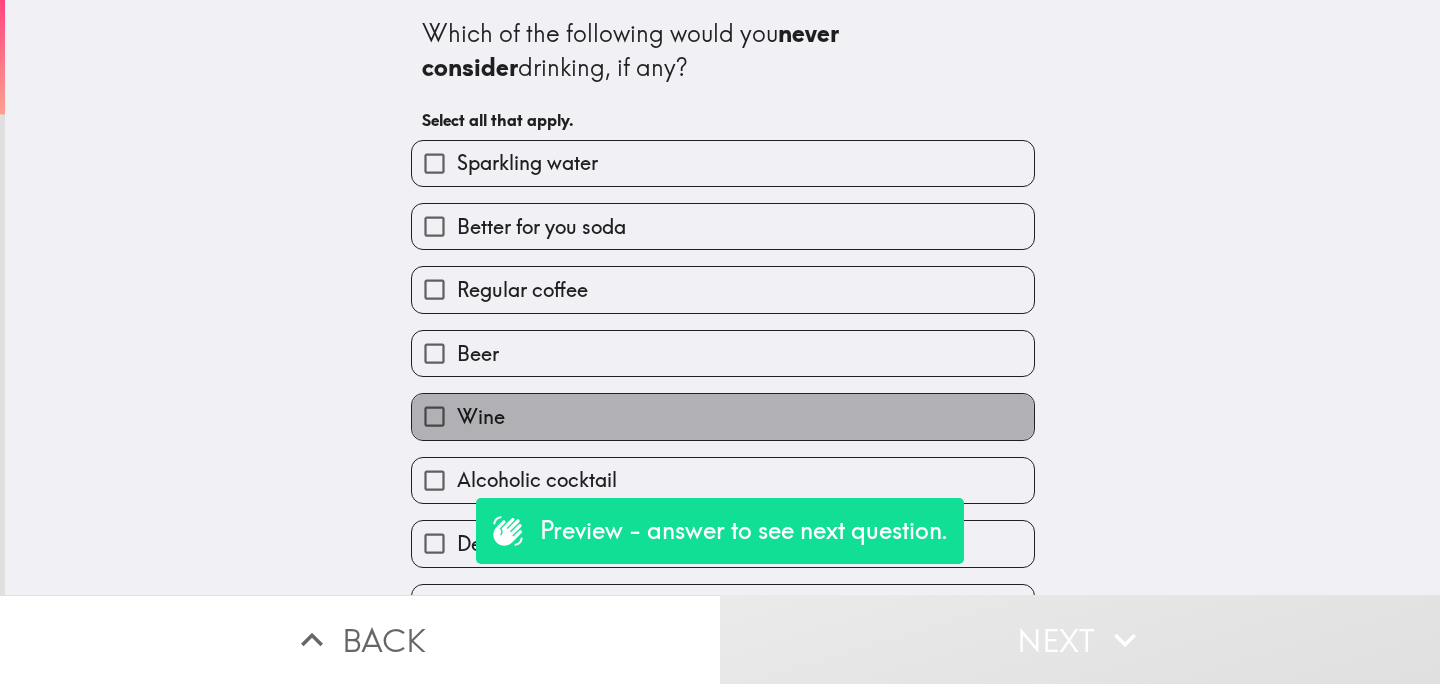click on "Wine" at bounding box center [723, 416] 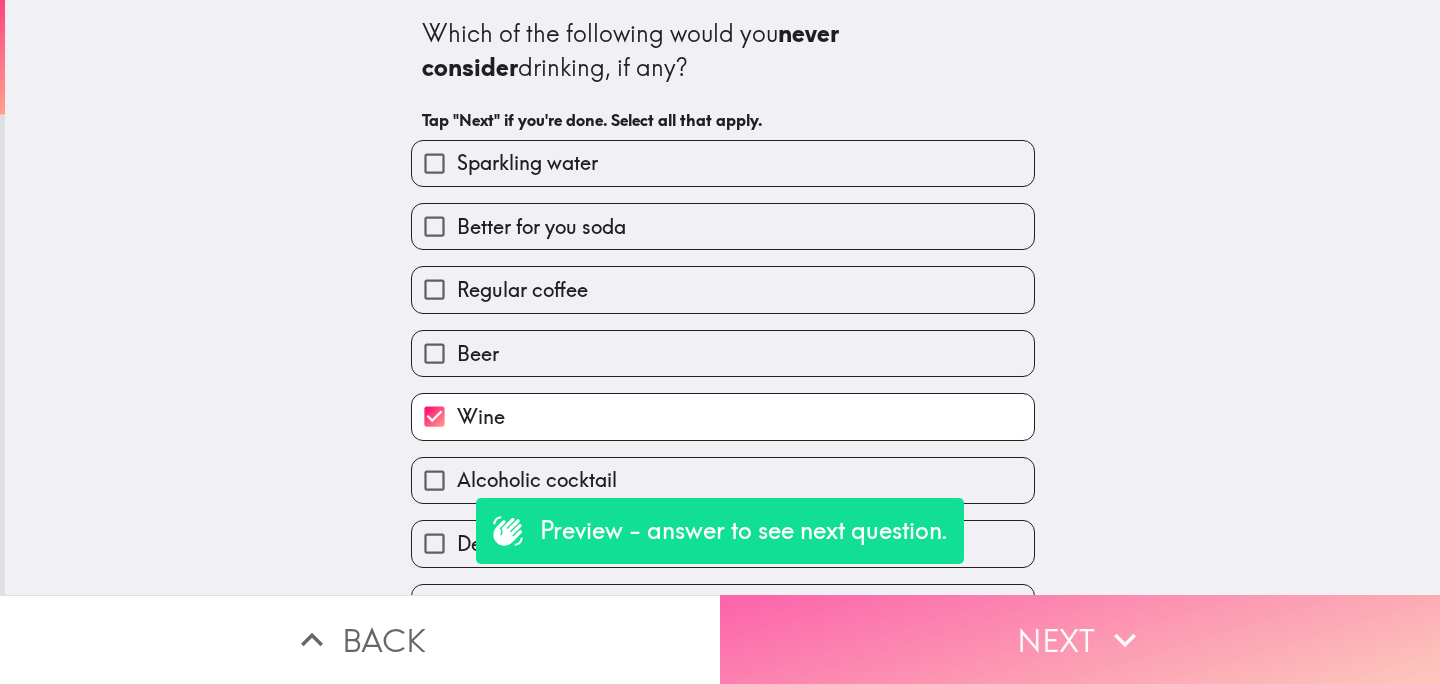 click on "Next" at bounding box center (1080, 639) 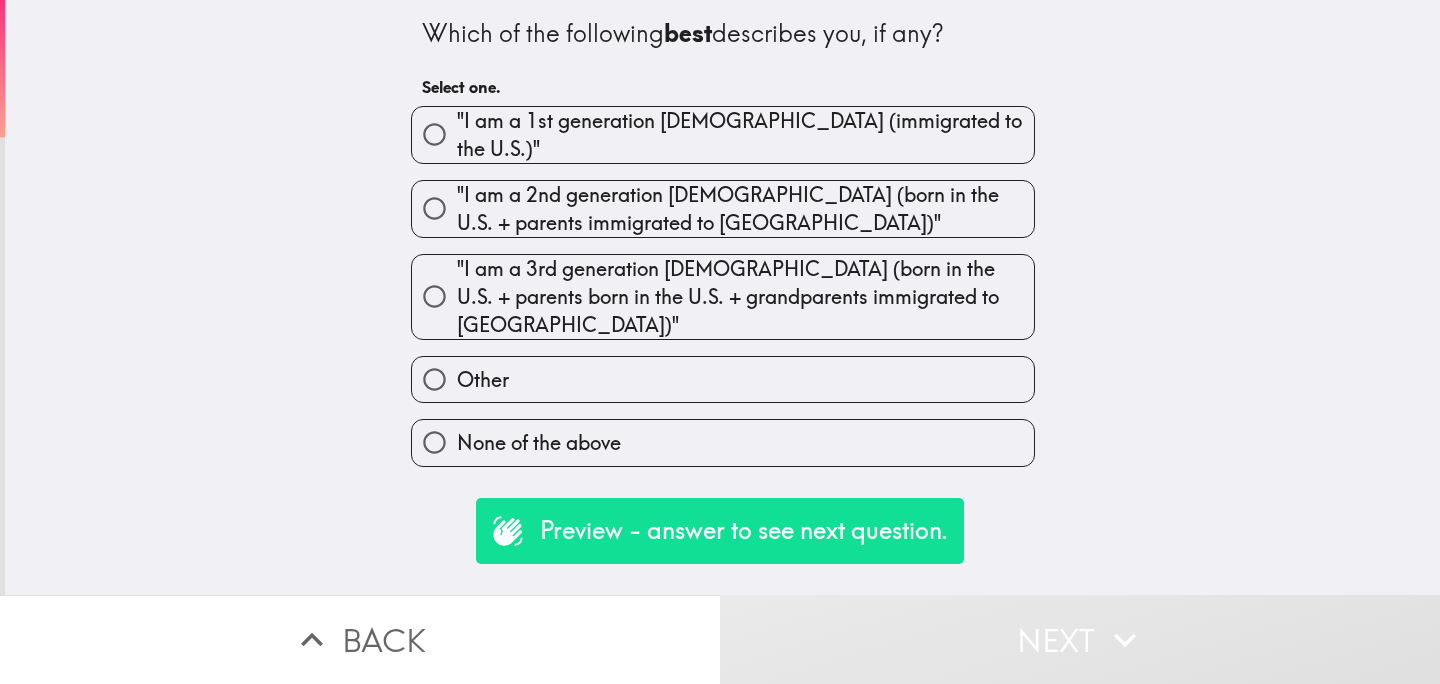 click on "Other" at bounding box center [715, 371] 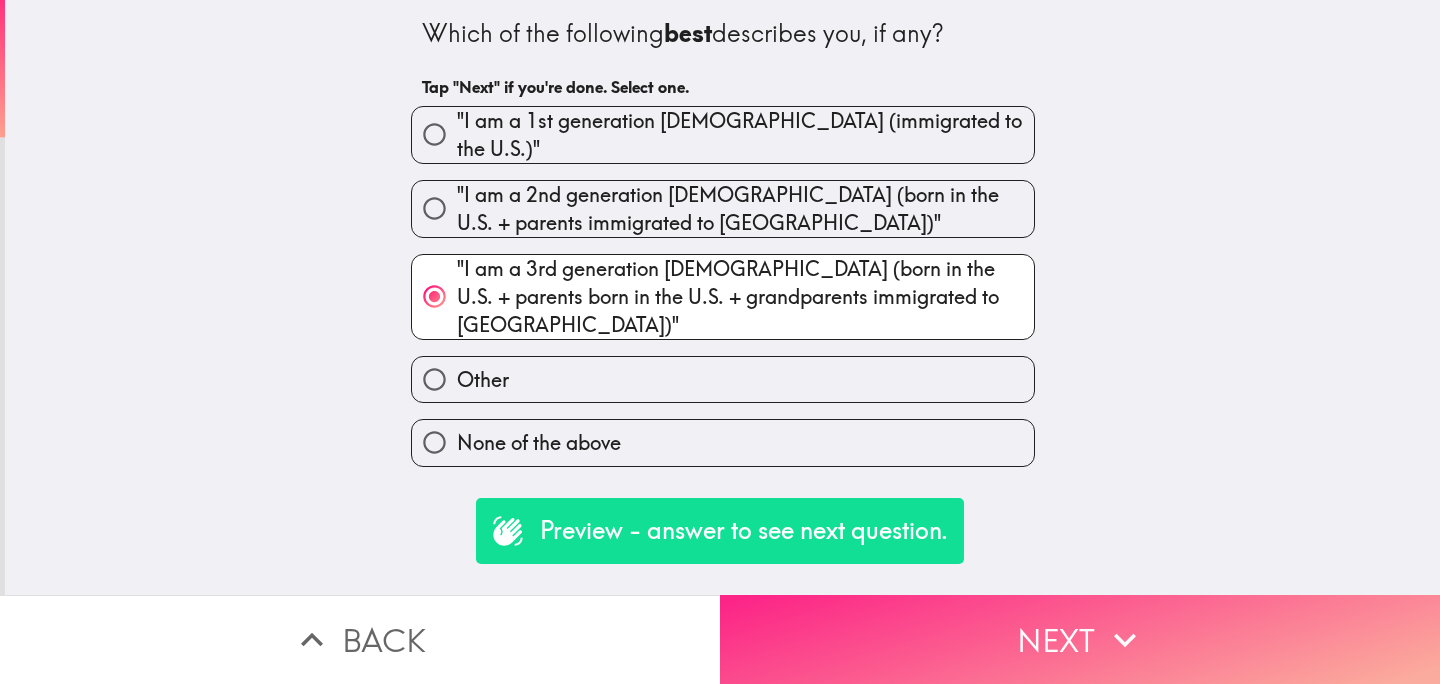click on "Next" at bounding box center (1080, 639) 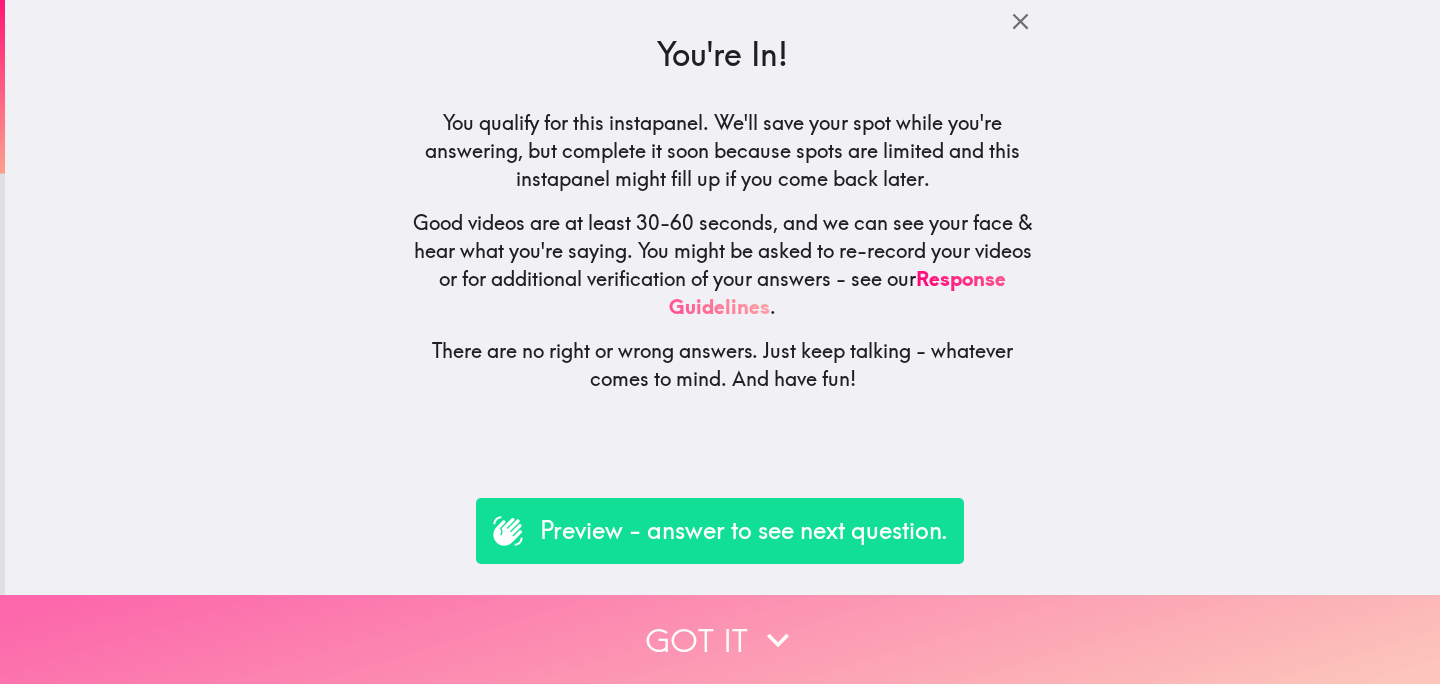 click on "Got it" at bounding box center [720, 639] 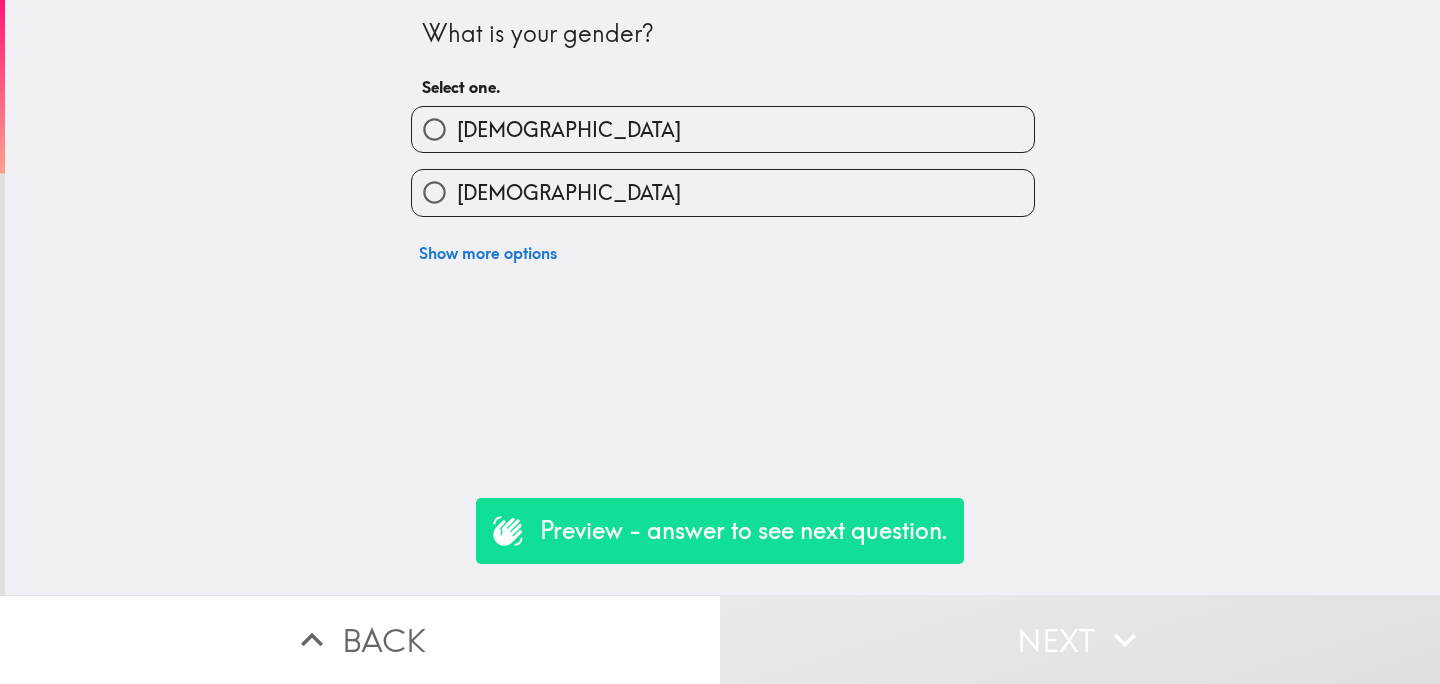 click on "[DEMOGRAPHIC_DATA]" at bounding box center [723, 192] 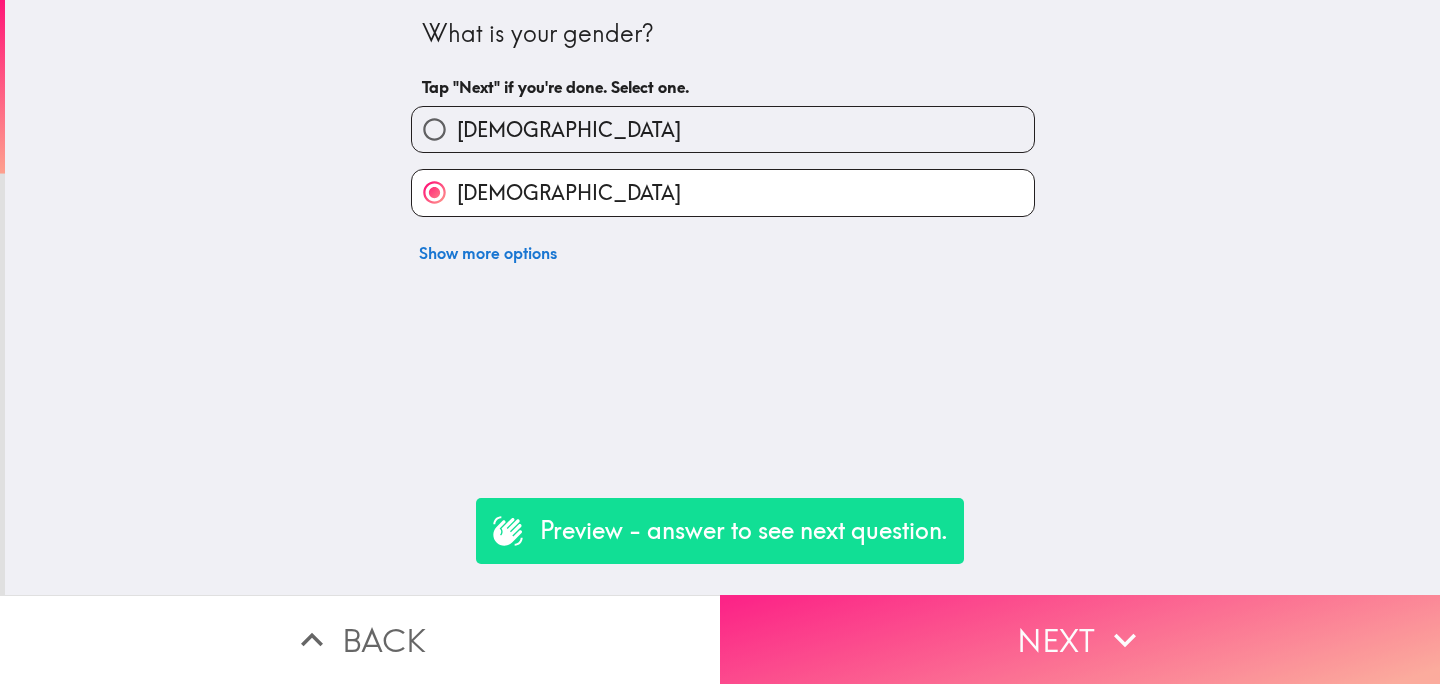 click on "Next" at bounding box center (1080, 639) 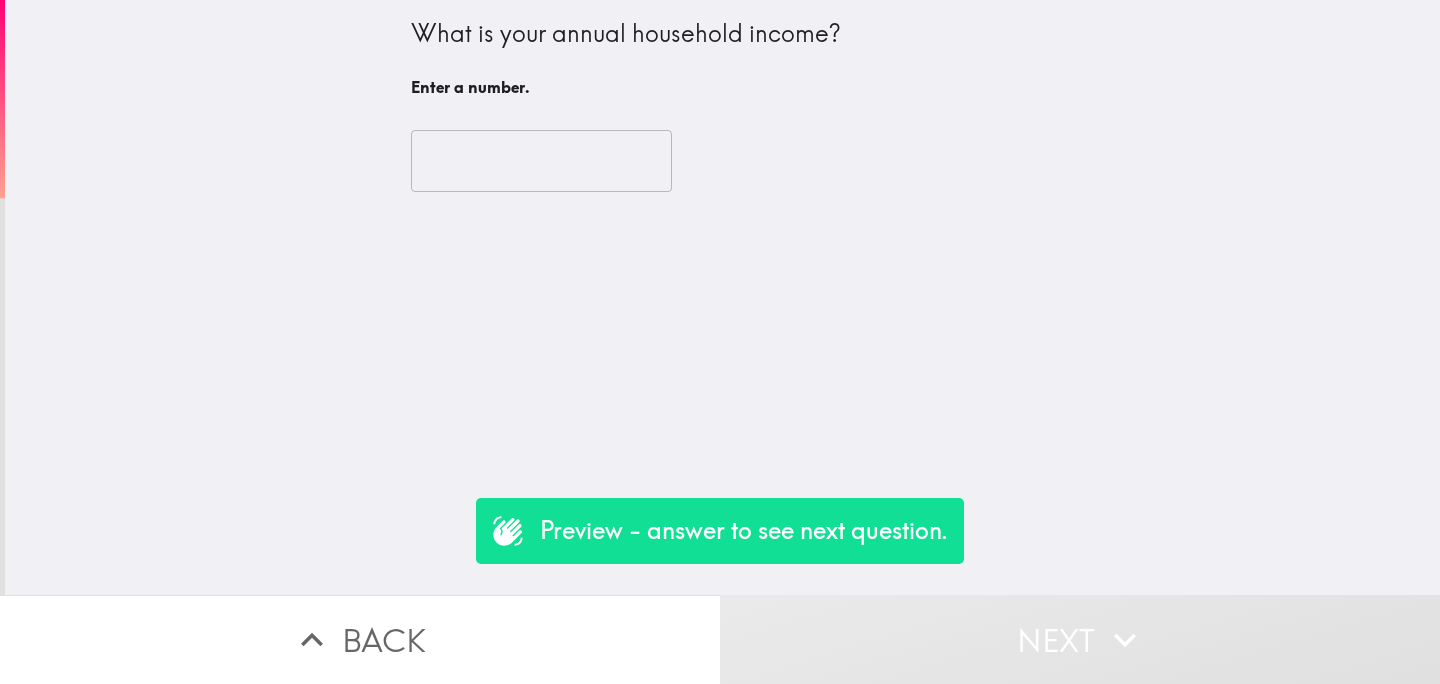 click at bounding box center (541, 161) 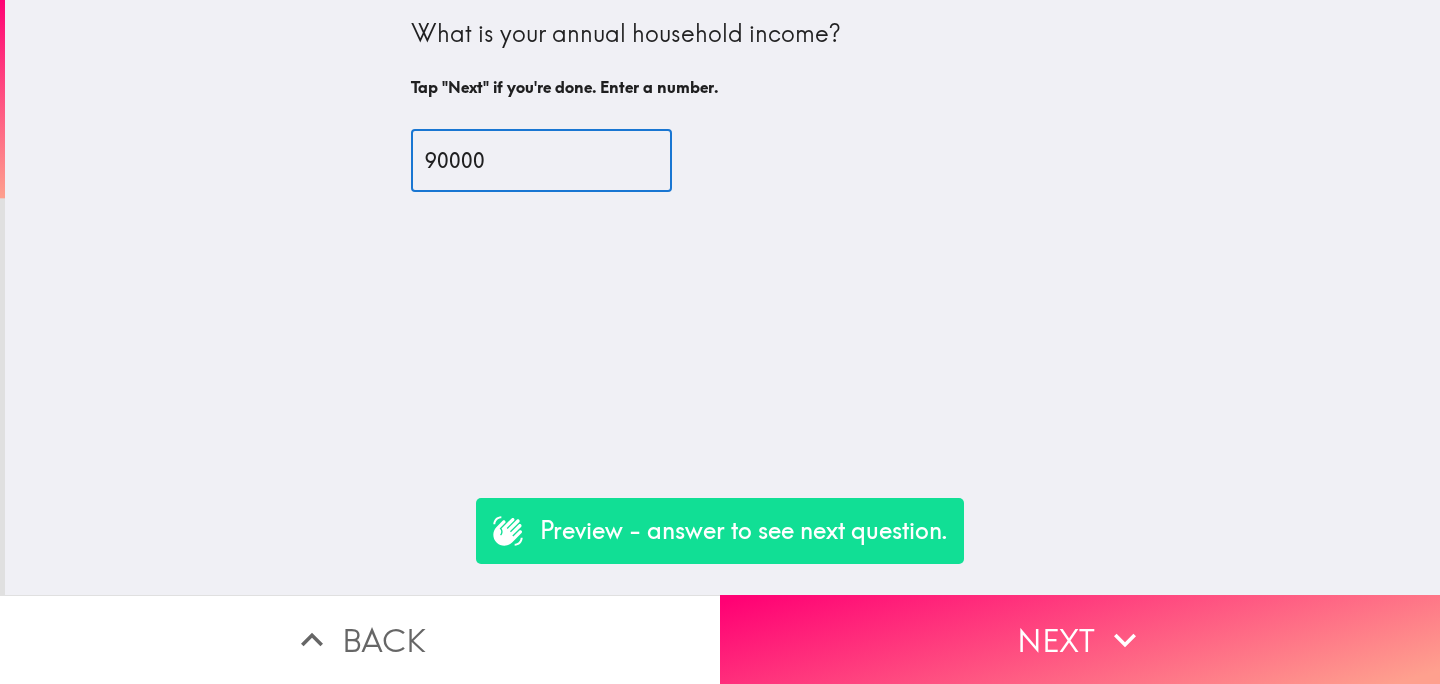 type on "90000" 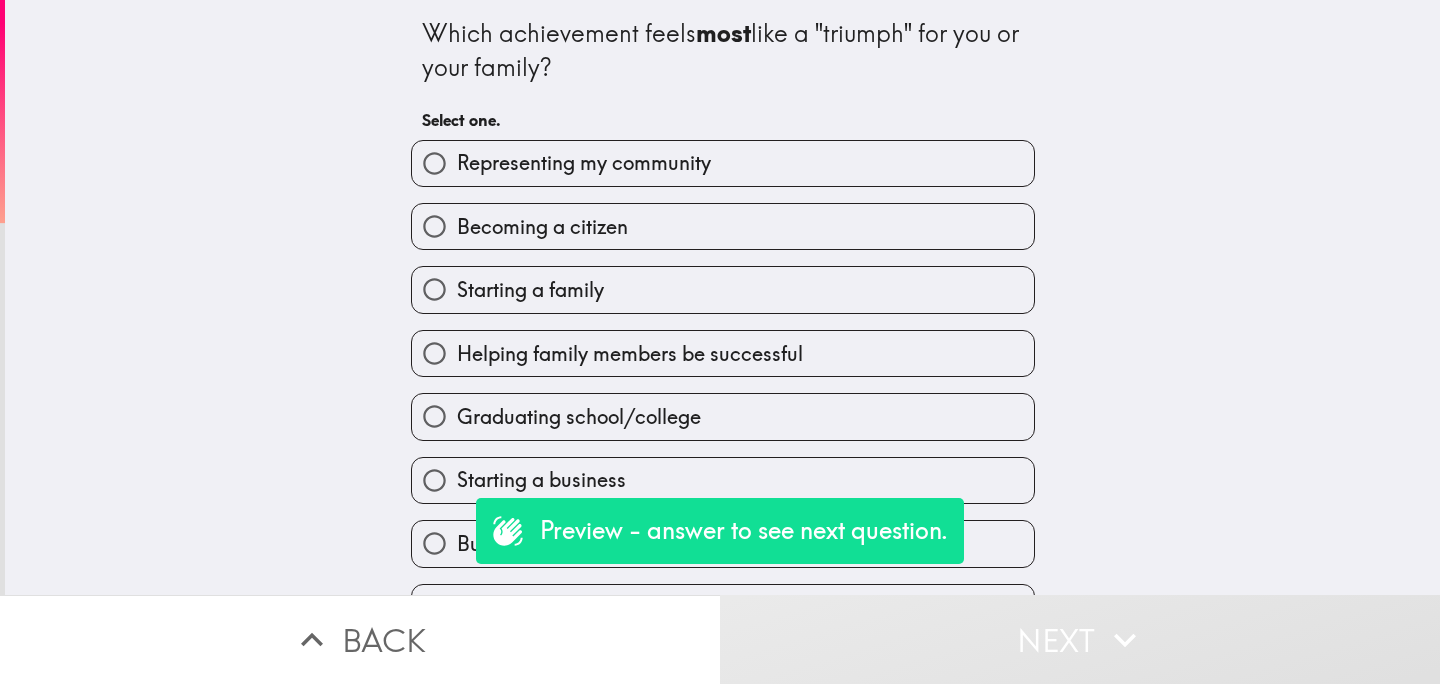 click on "Starting a family" at bounding box center [723, 289] 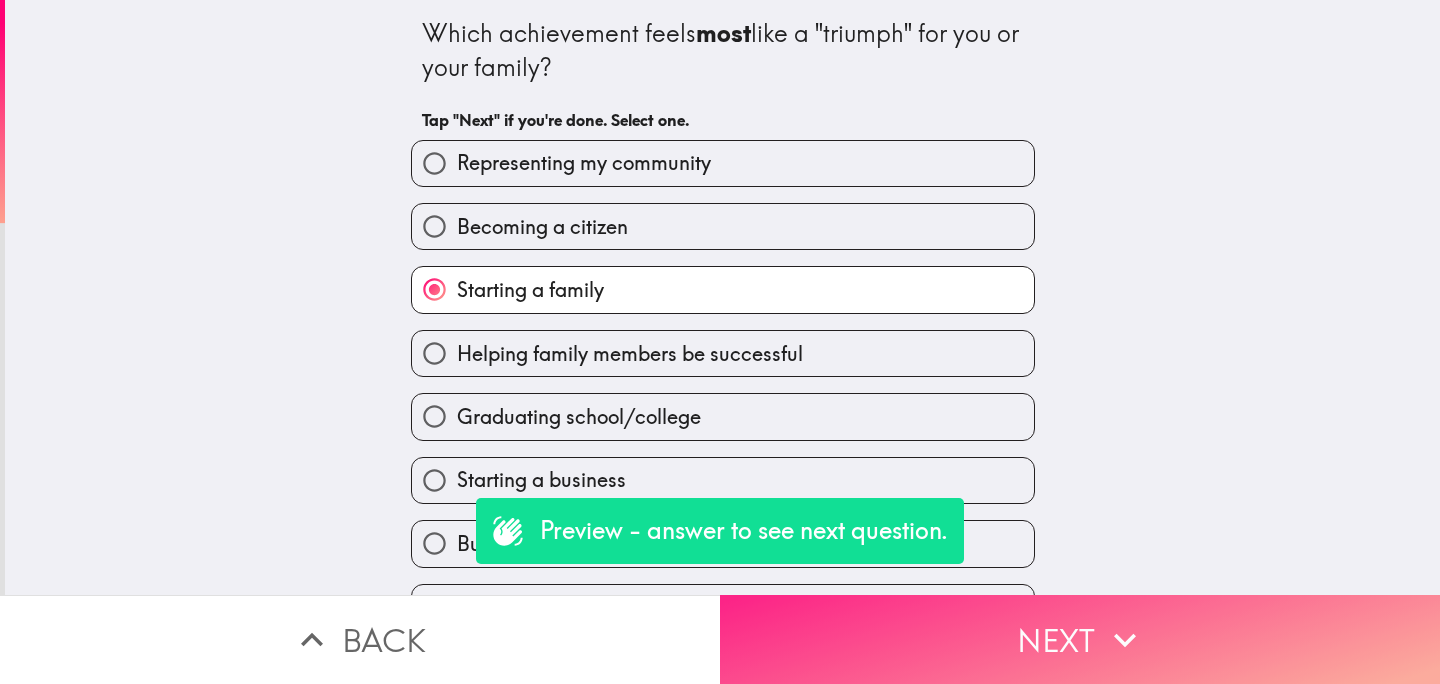 click on "Next" at bounding box center (1080, 639) 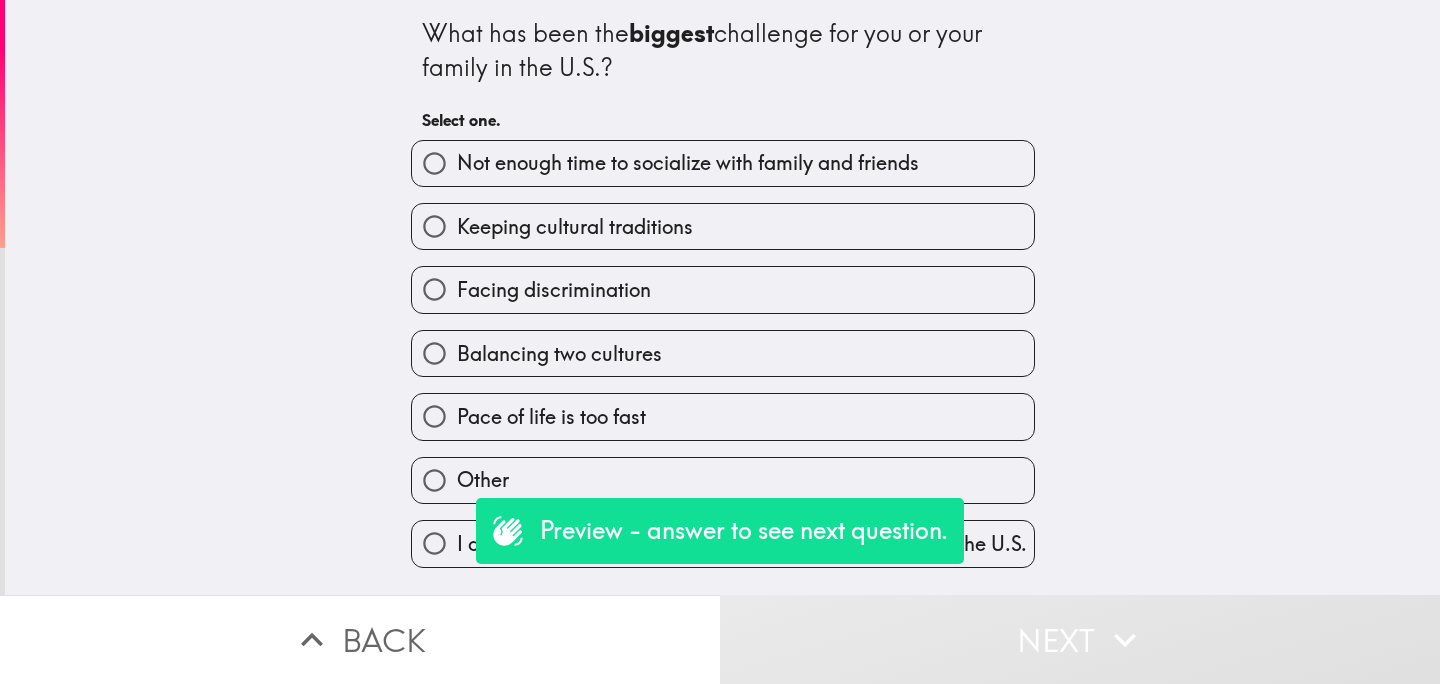 click on "Balancing two cultures" at bounding box center [559, 354] 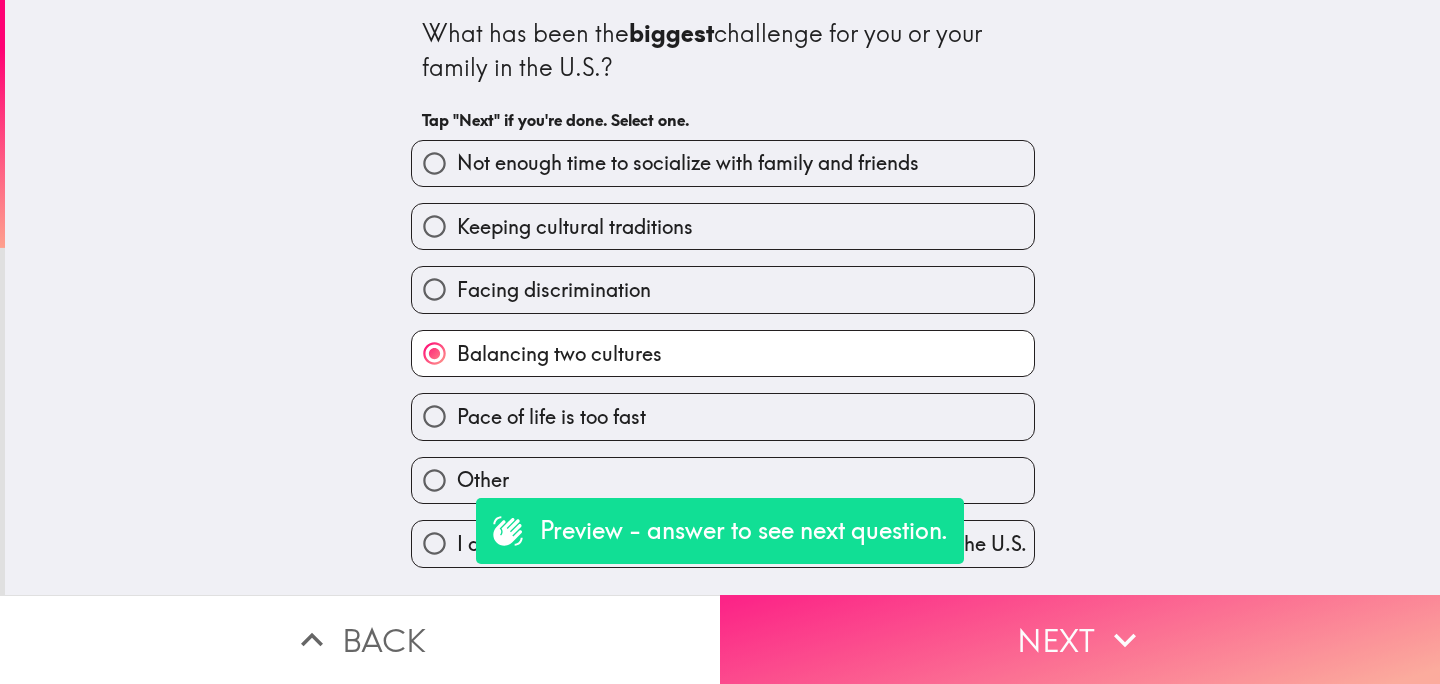 click on "Next" at bounding box center [1080, 639] 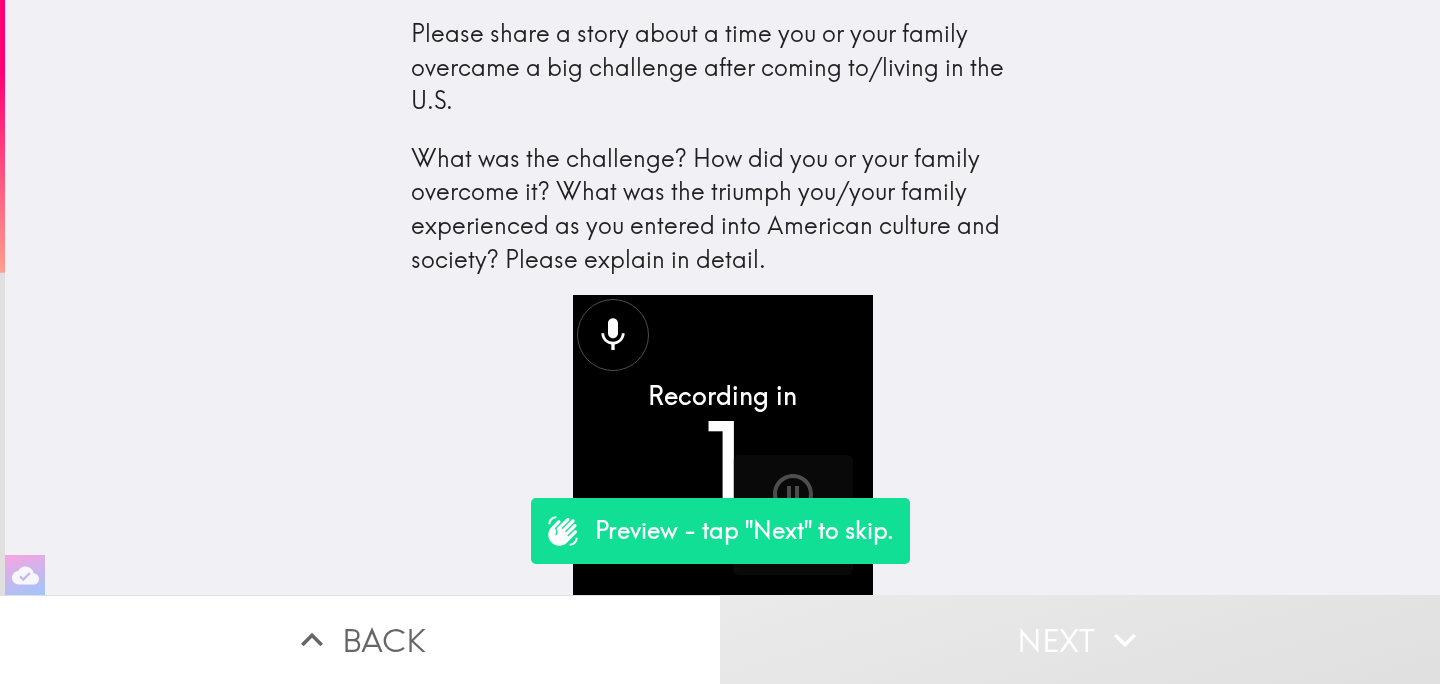 click on "Next" at bounding box center [1080, 639] 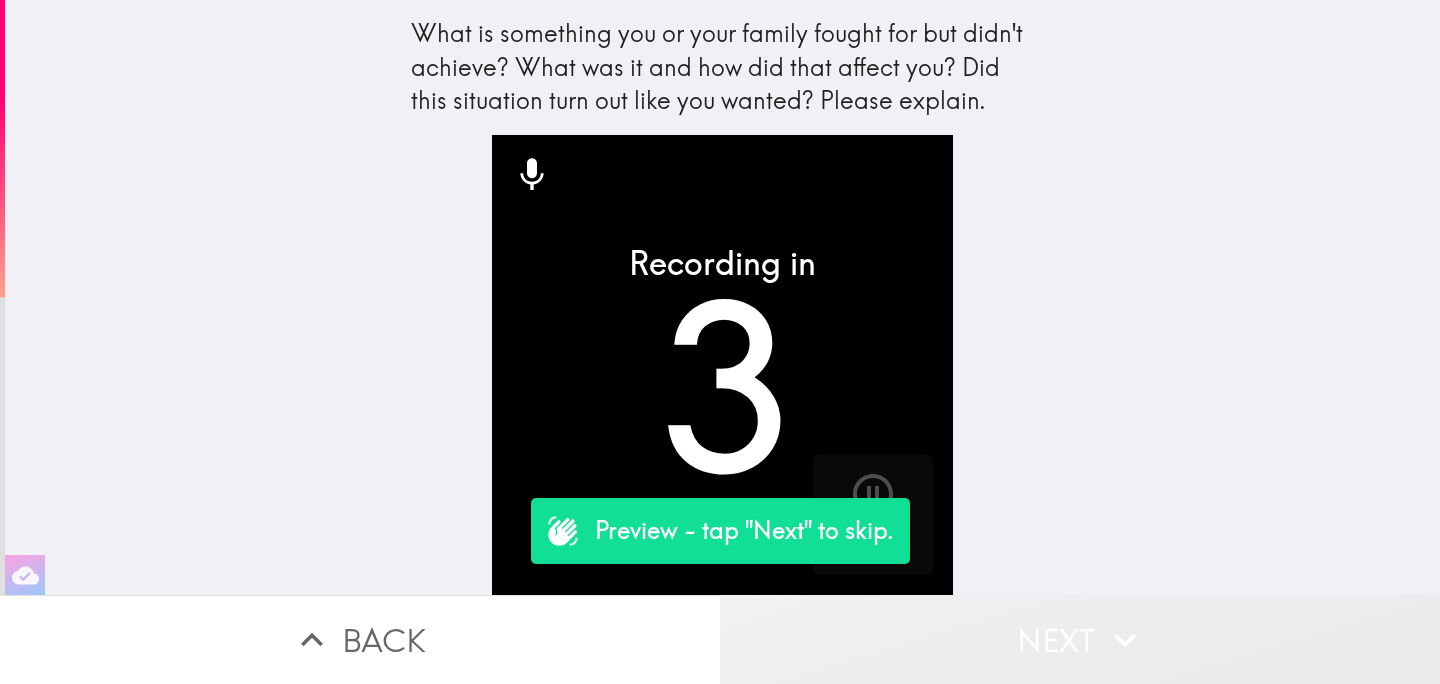 click on "Next" at bounding box center (1080, 639) 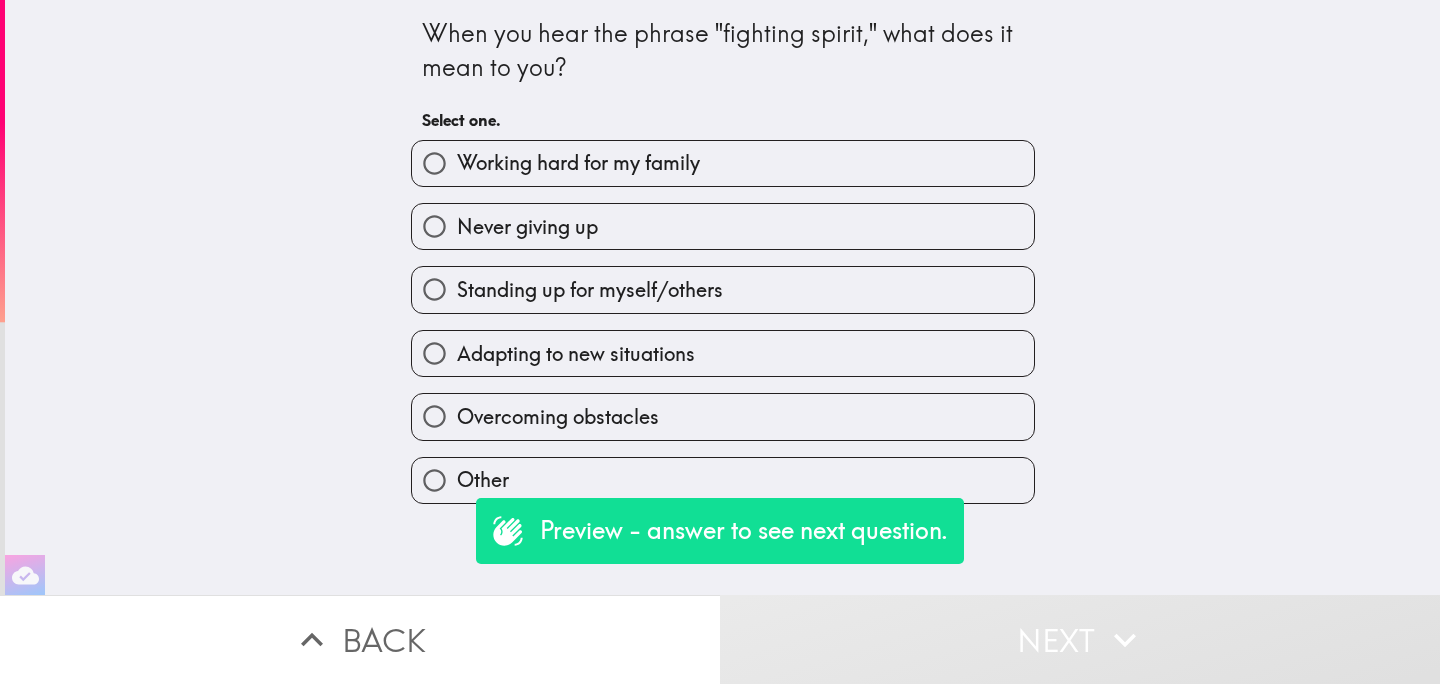click on "Adapting to new situations" at bounding box center [723, 353] 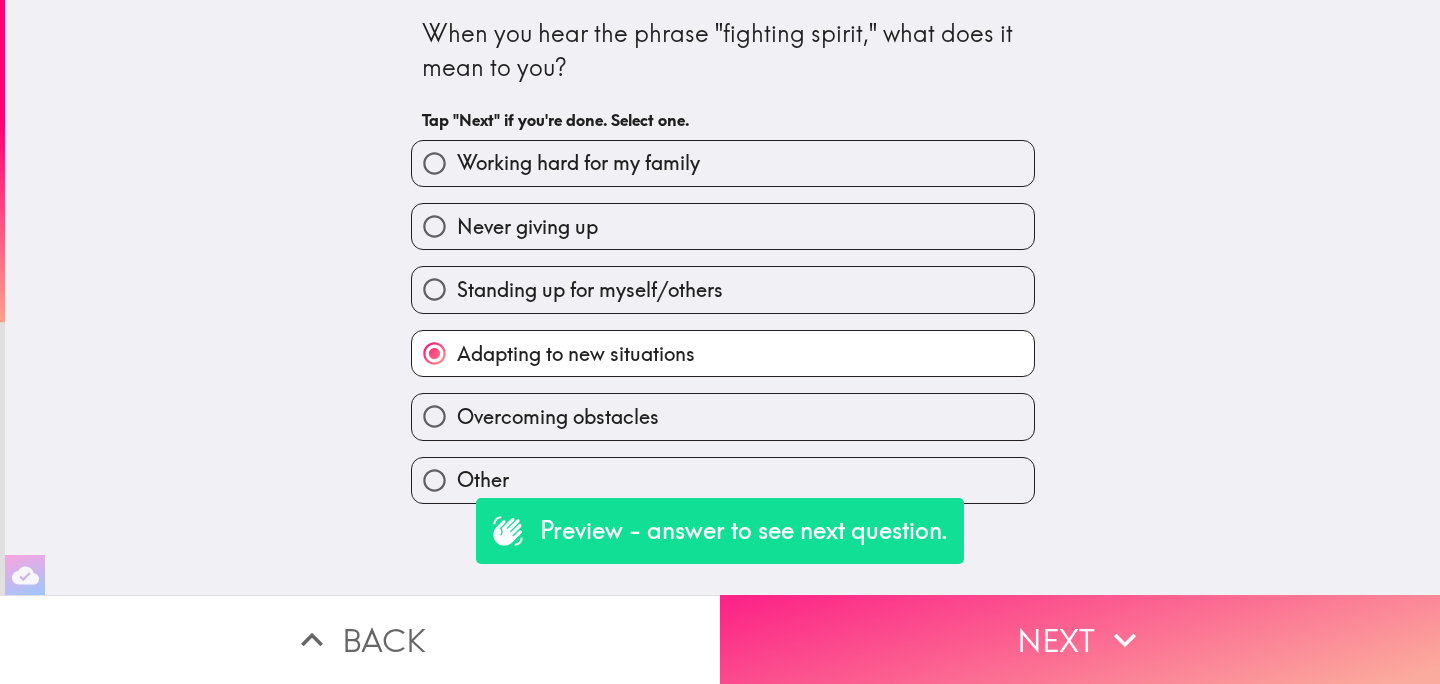 click on "Next" at bounding box center (1080, 639) 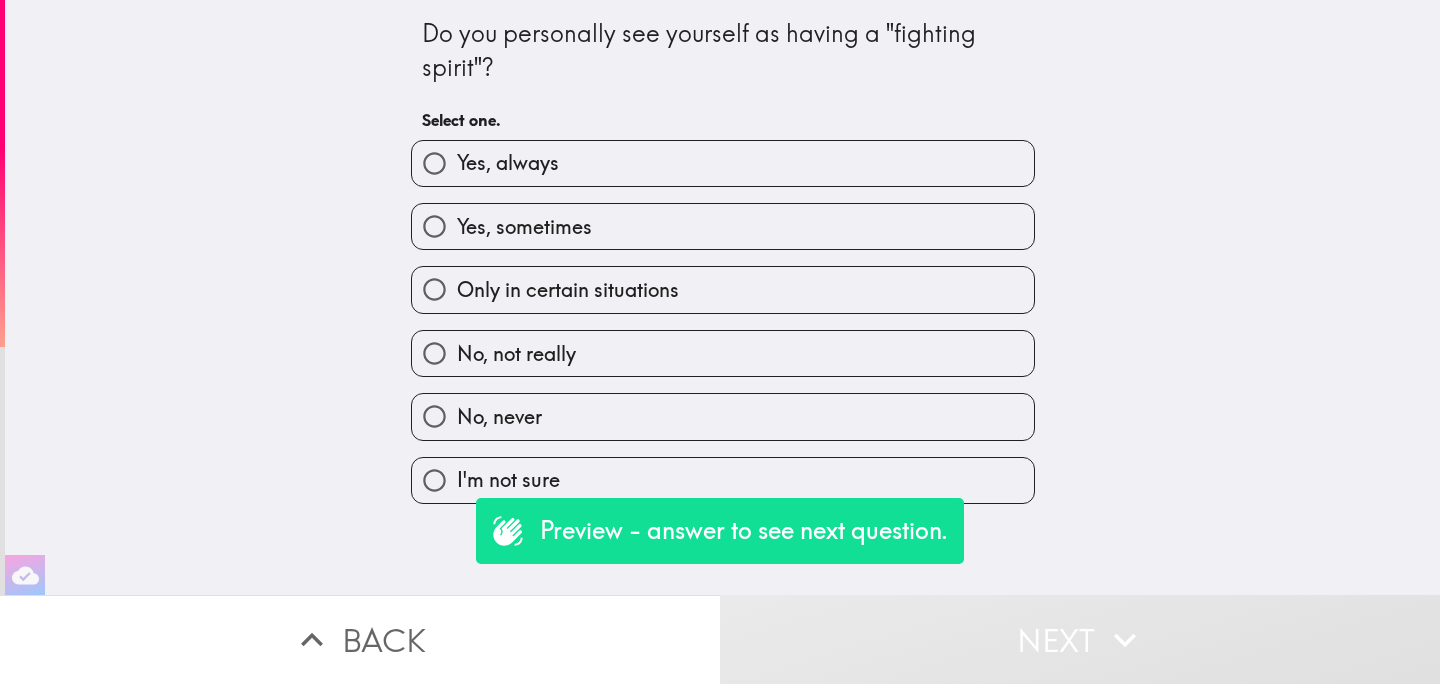 click on "Back" at bounding box center [360, 639] 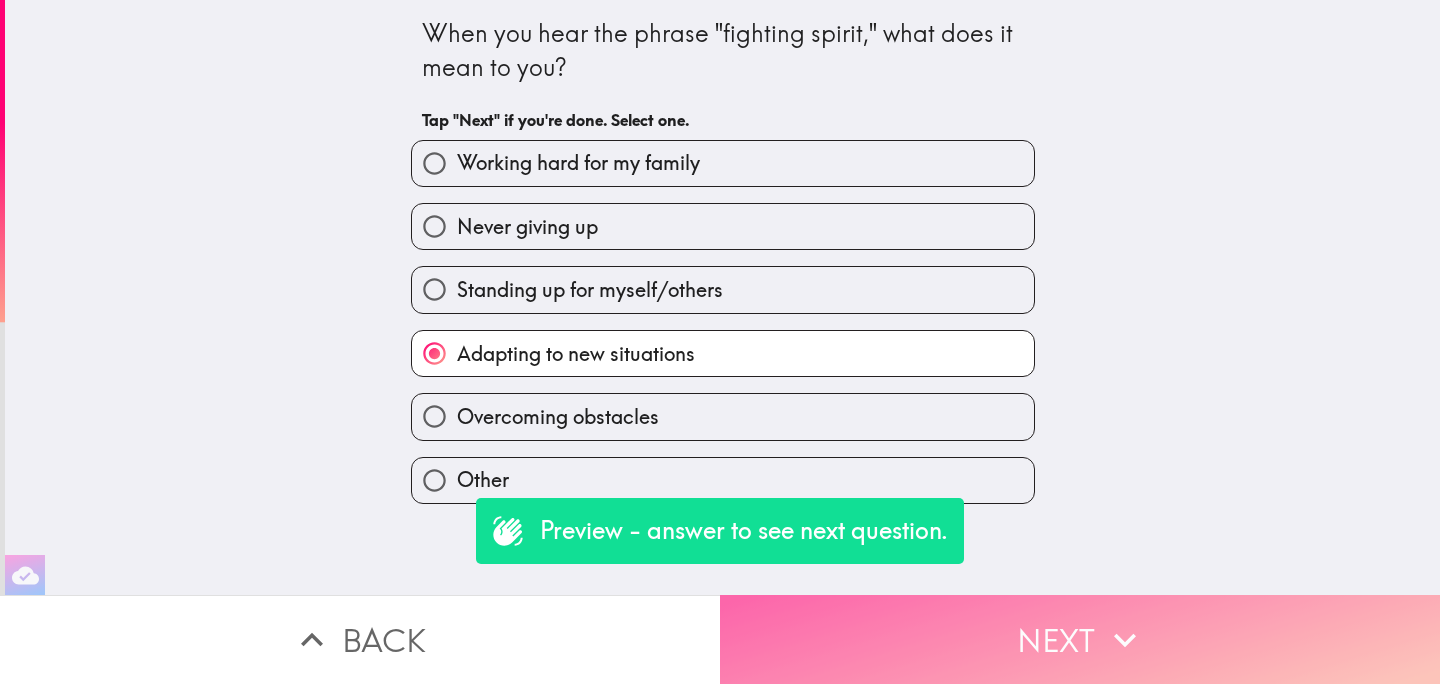 click on "Next" at bounding box center (1080, 639) 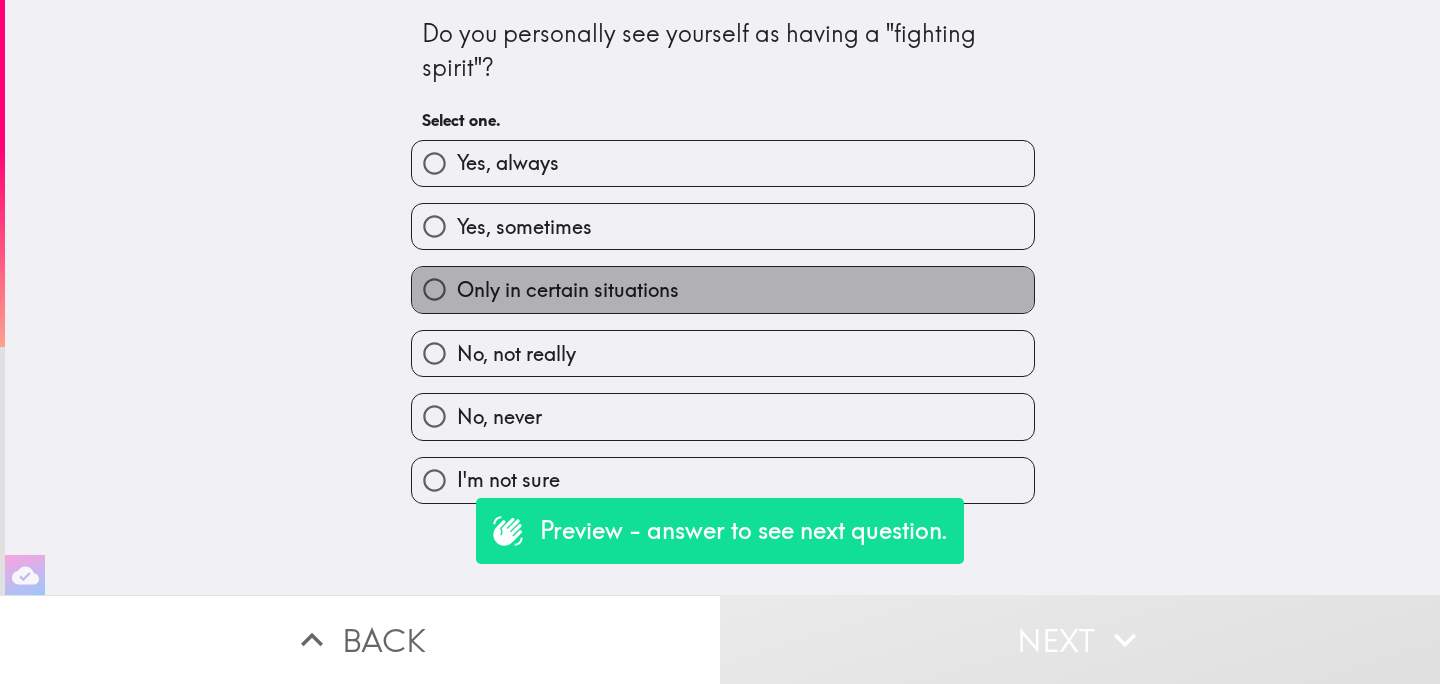 click on "Only in certain situations" at bounding box center (568, 290) 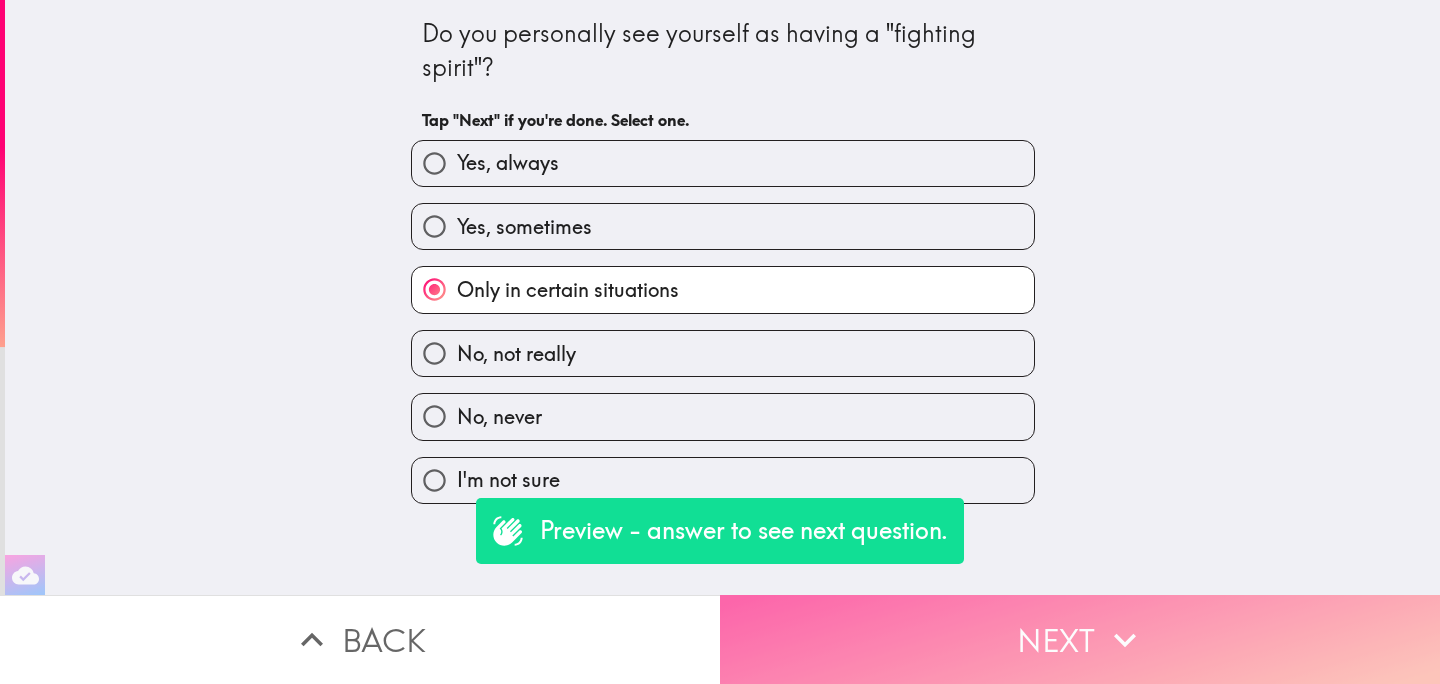 click on "Next" at bounding box center (1080, 639) 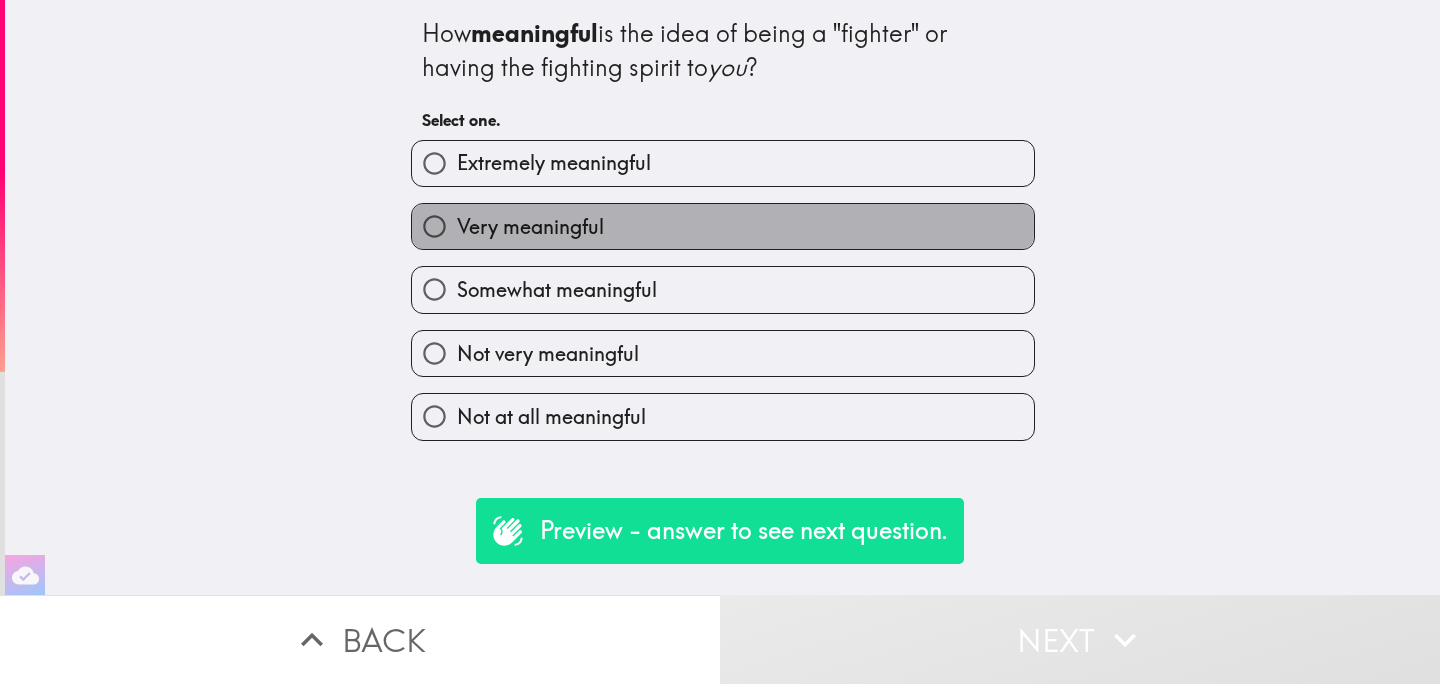 click on "Very meaningful" at bounding box center (723, 226) 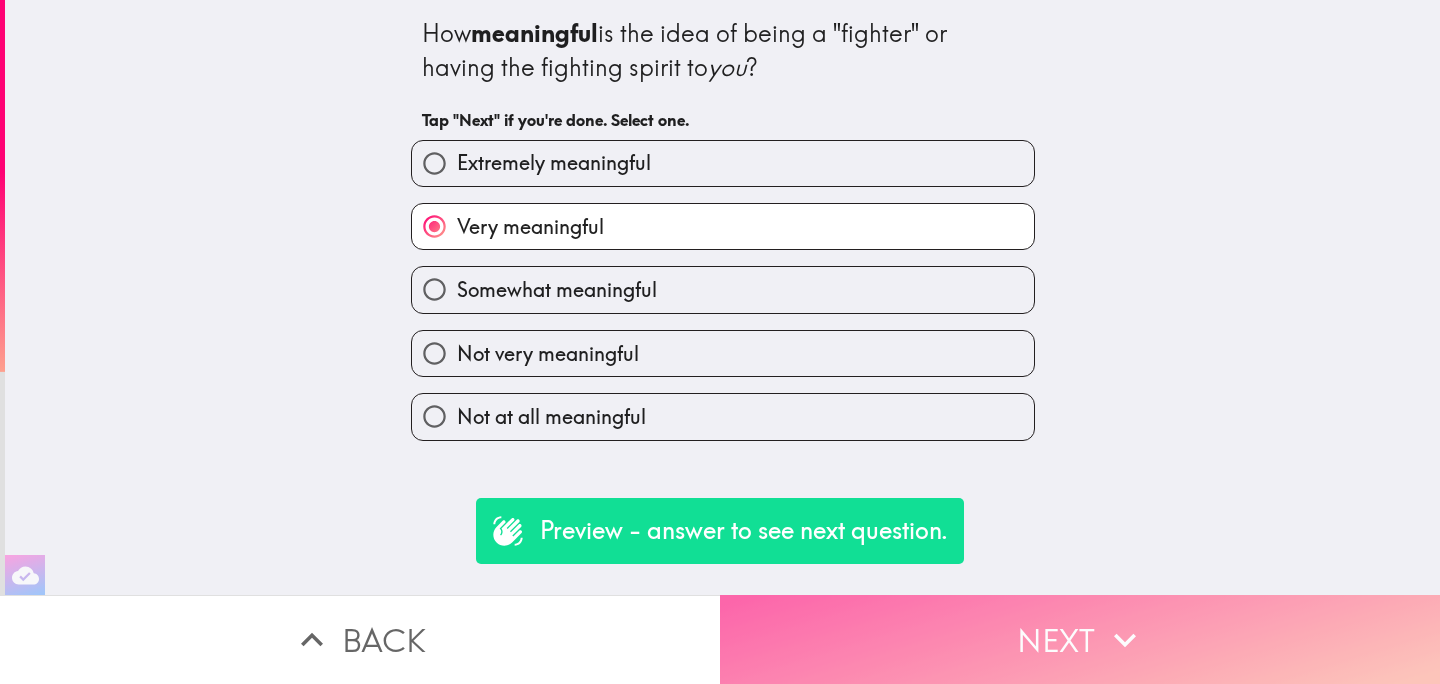 click on "Next" at bounding box center (1080, 639) 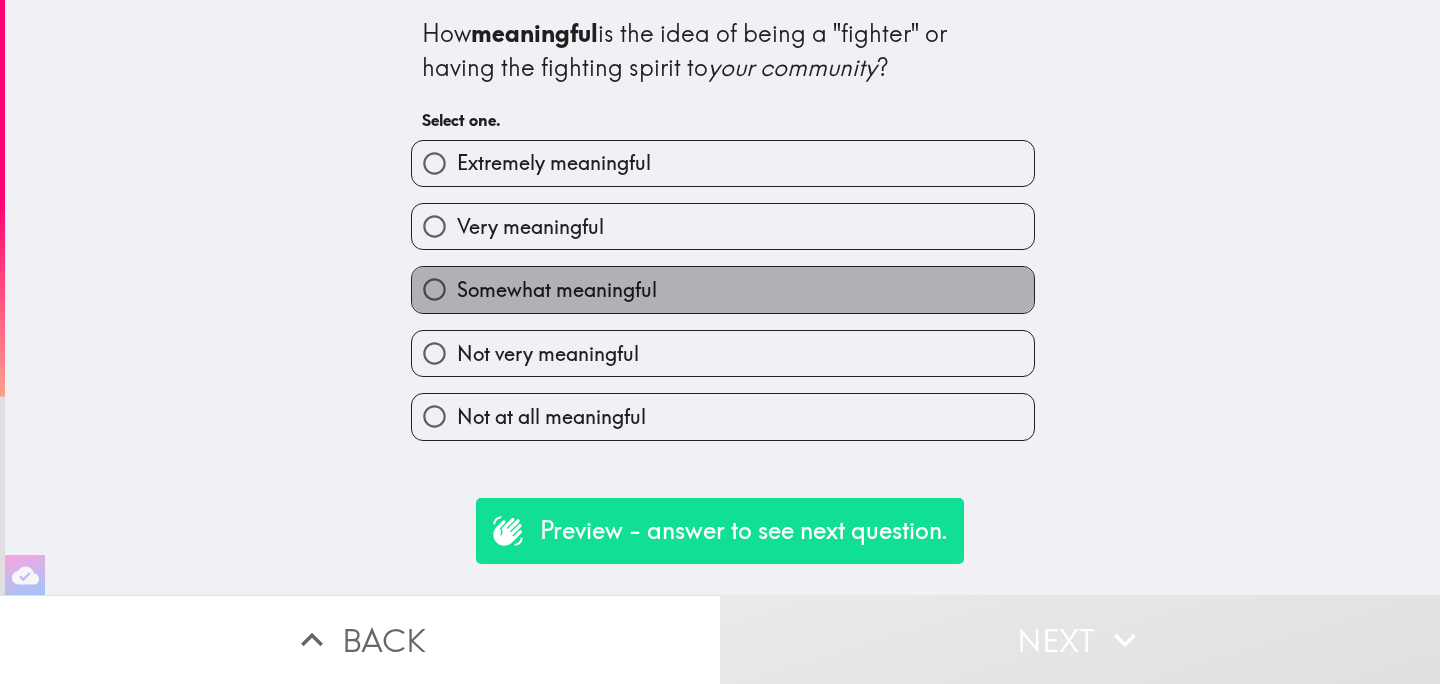 click on "Somewhat meaningful" at bounding box center (723, 289) 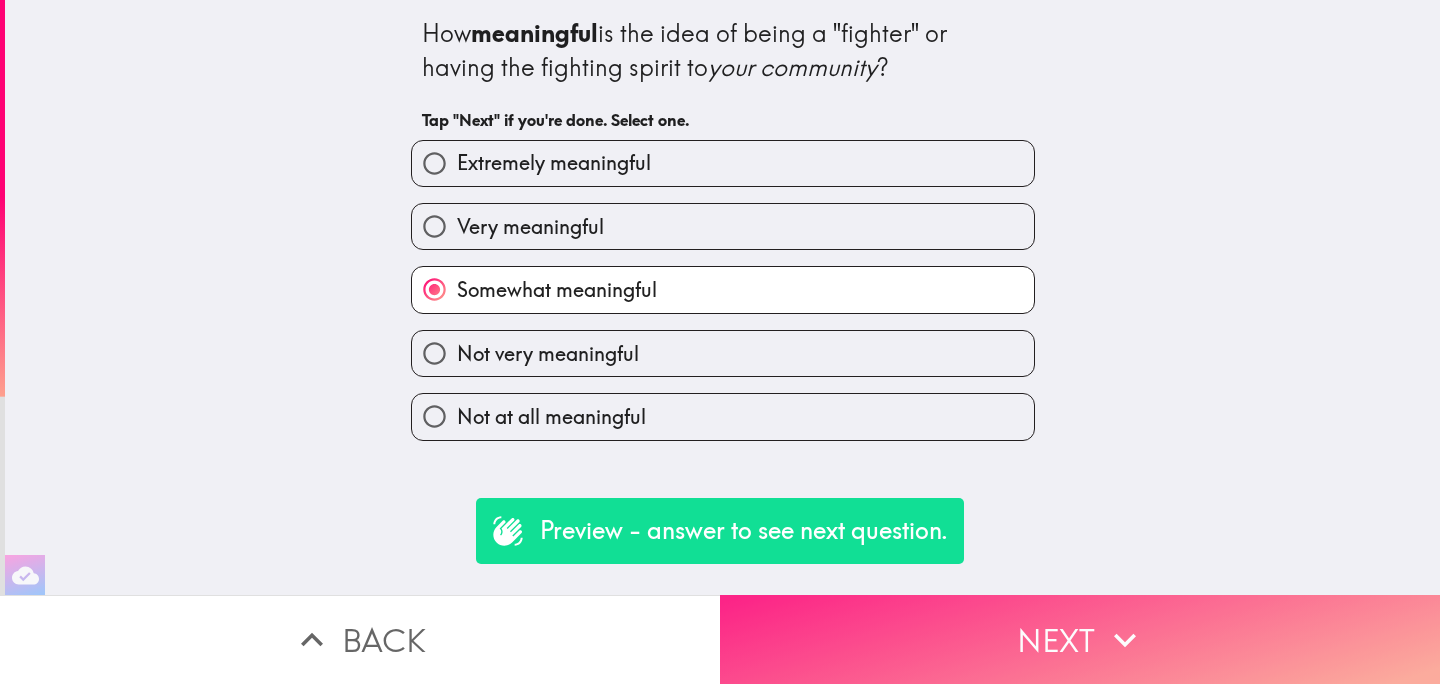 click on "Next" at bounding box center (1080, 639) 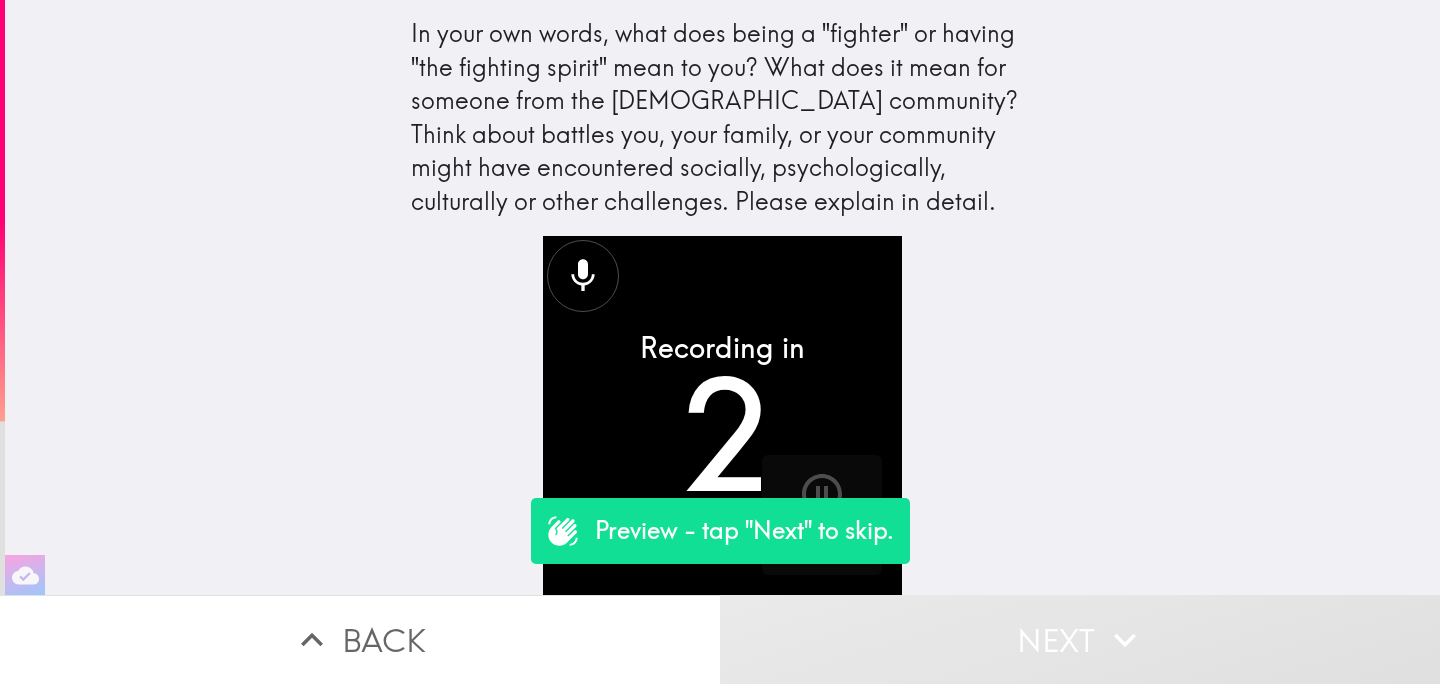 click on "Next" at bounding box center [1080, 639] 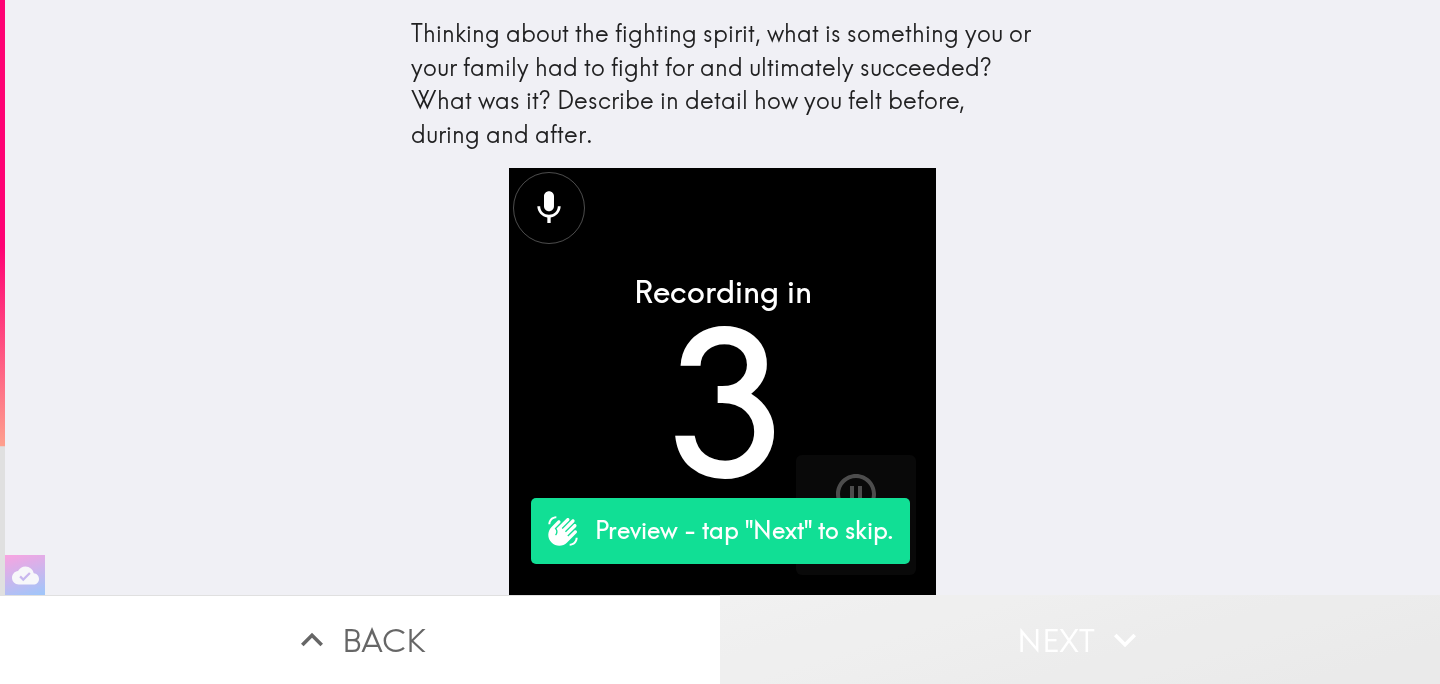 click on "Next" at bounding box center (1080, 639) 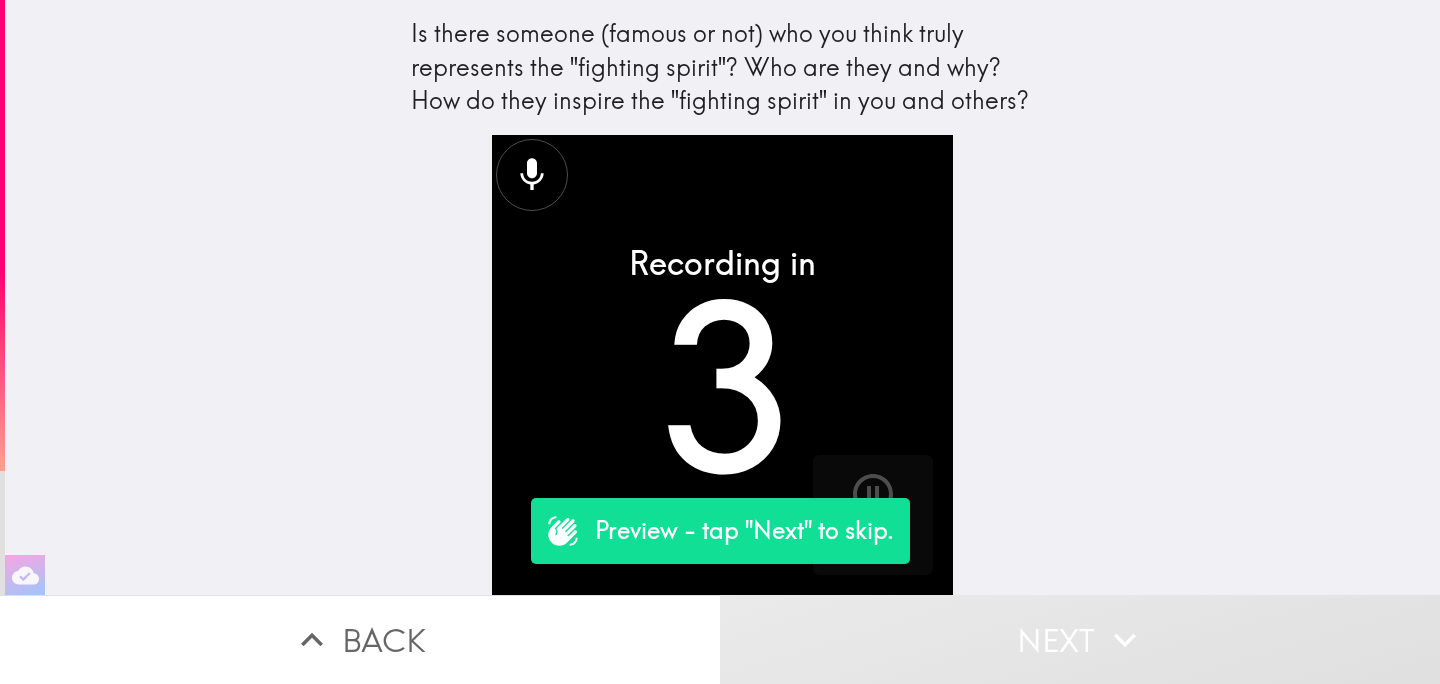 click on "Next" at bounding box center [1080, 639] 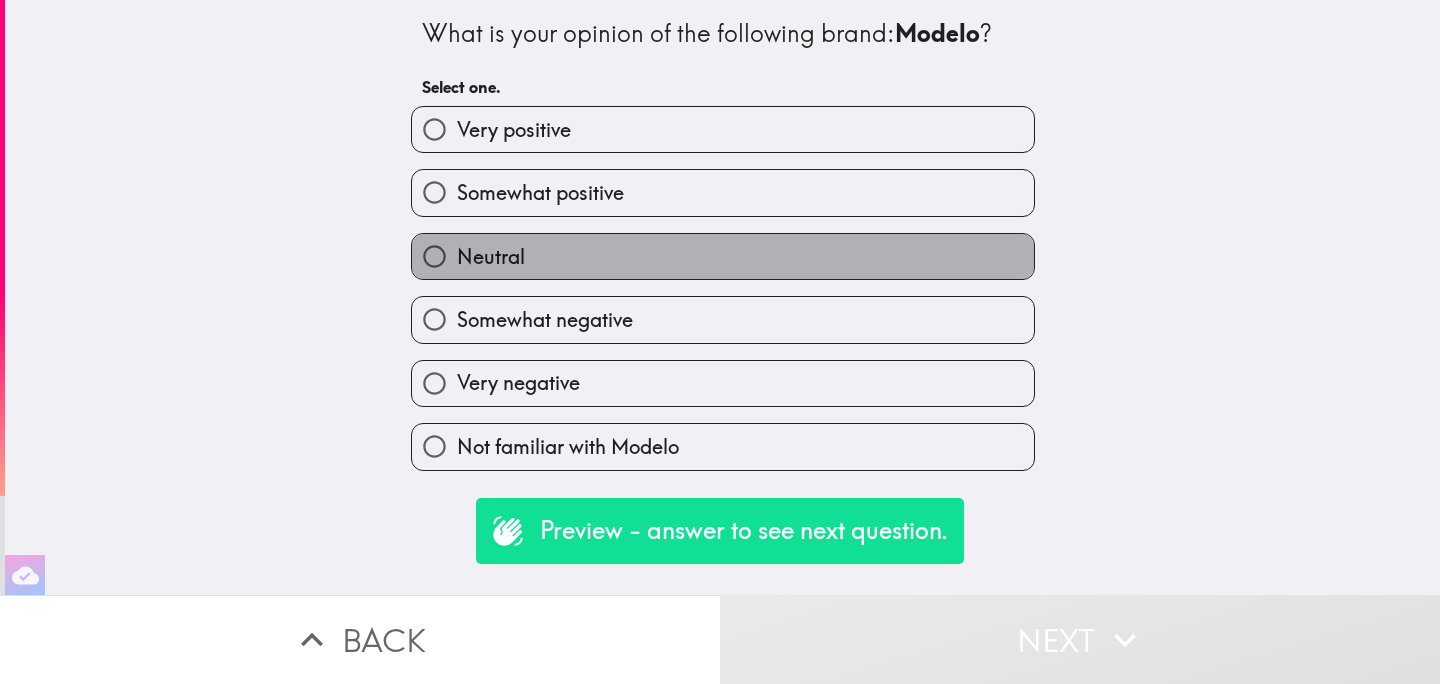 click on "Neutral" at bounding box center (723, 256) 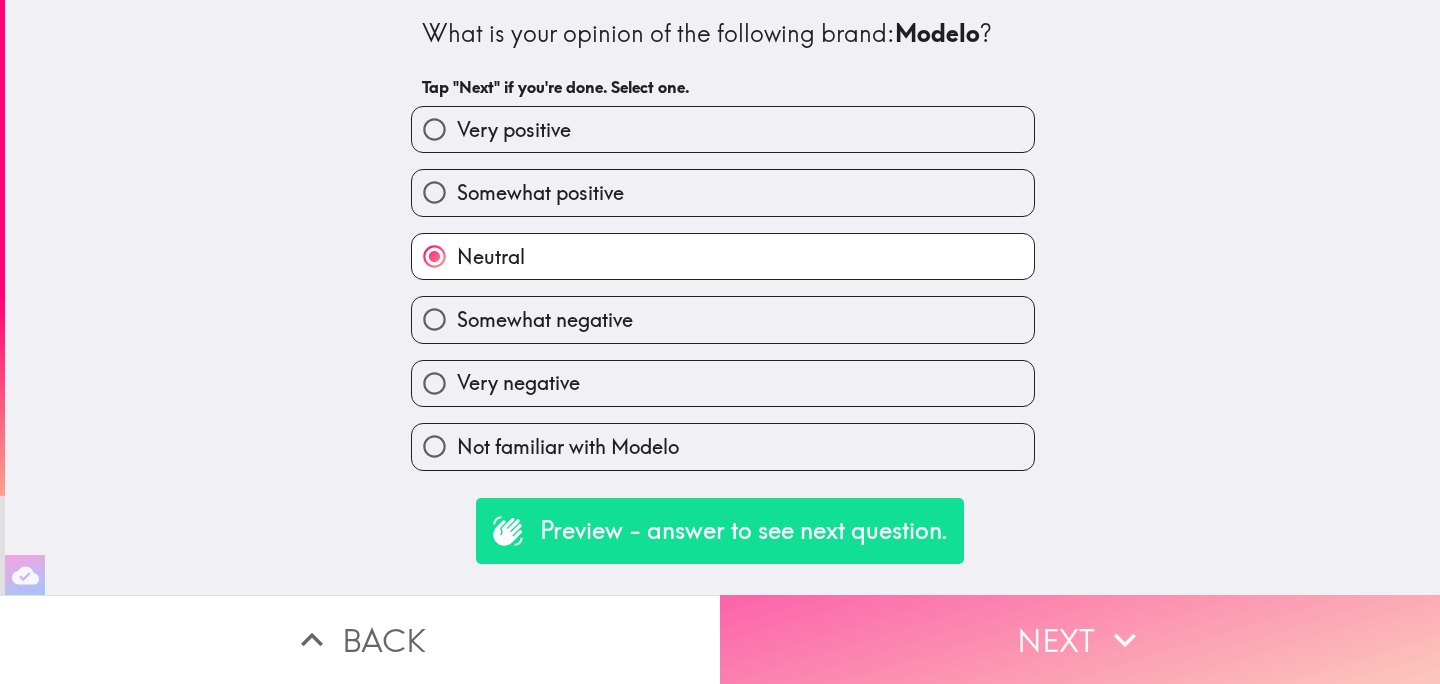 click on "Next" at bounding box center (1080, 639) 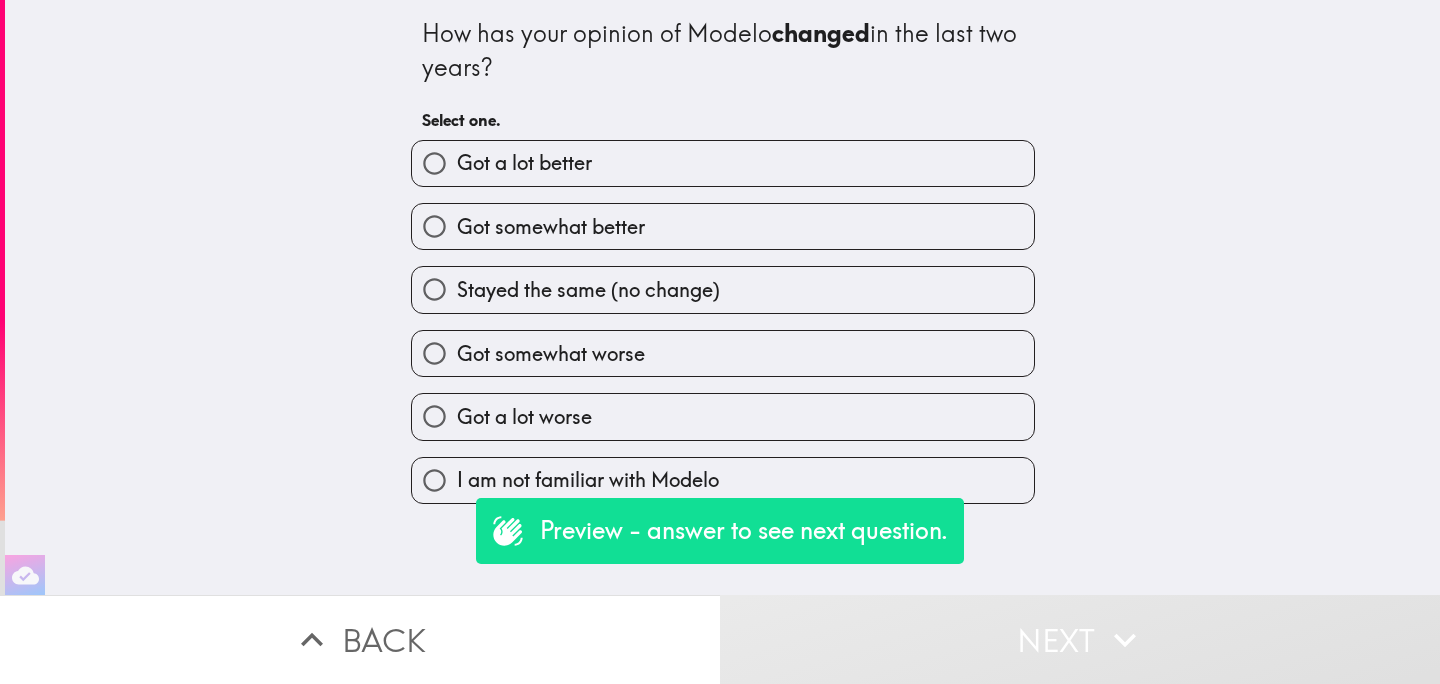 click on "Stayed the same (no change)" at bounding box center [723, 289] 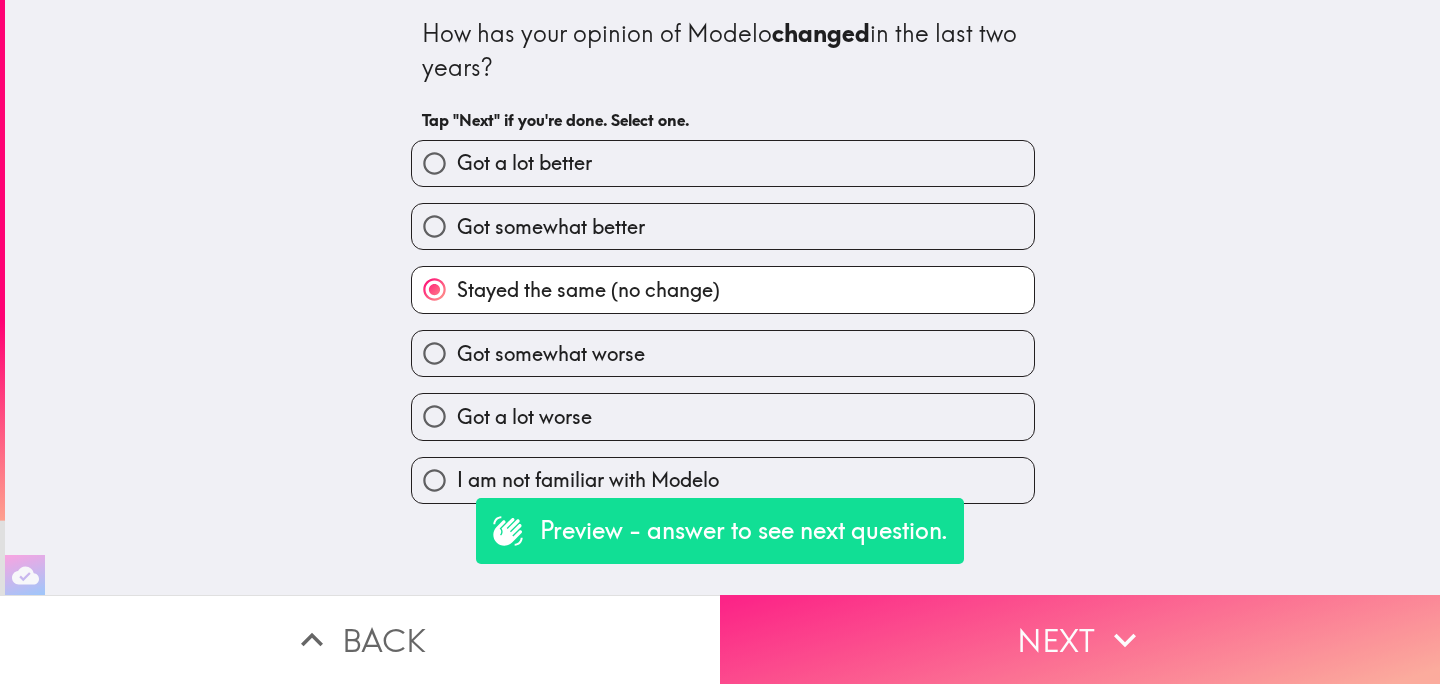 click on "Next" at bounding box center (1080, 639) 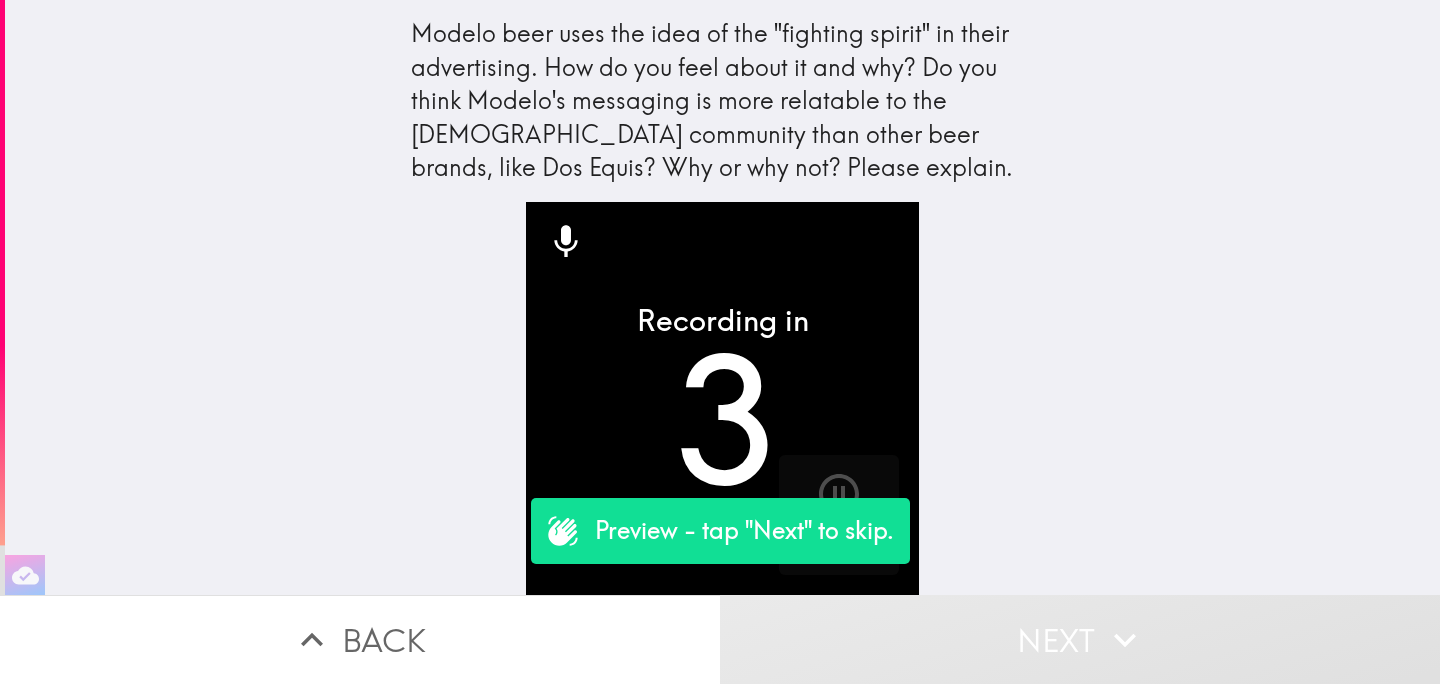 click on "Next" at bounding box center [1080, 639] 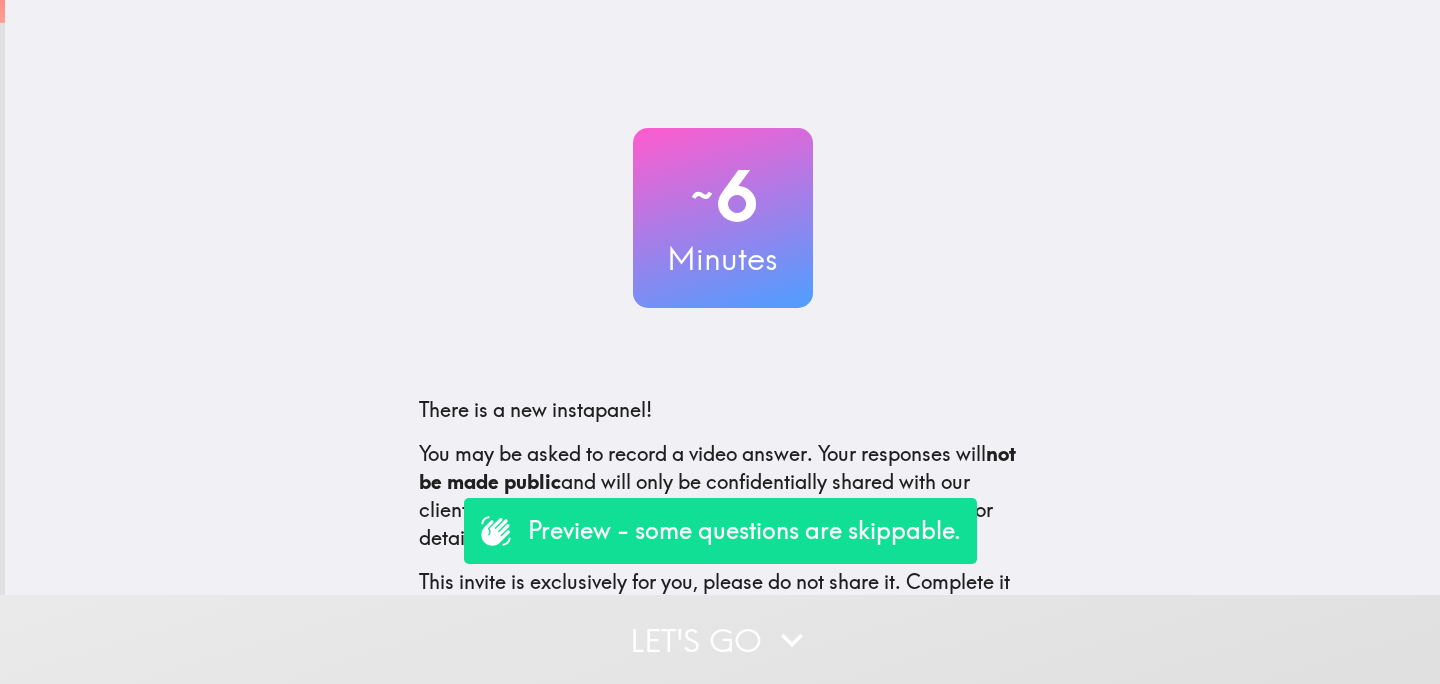 scroll, scrollTop: 0, scrollLeft: 0, axis: both 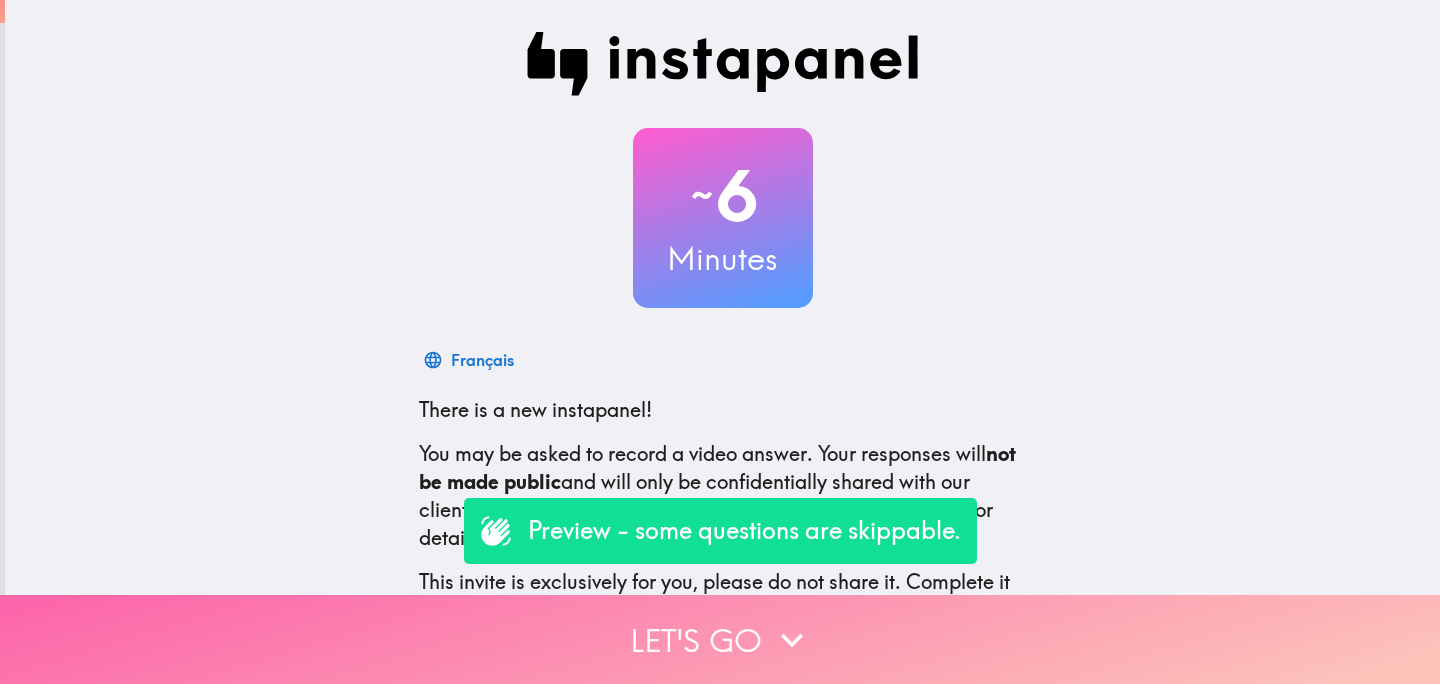 click on "Let's go" at bounding box center [720, 639] 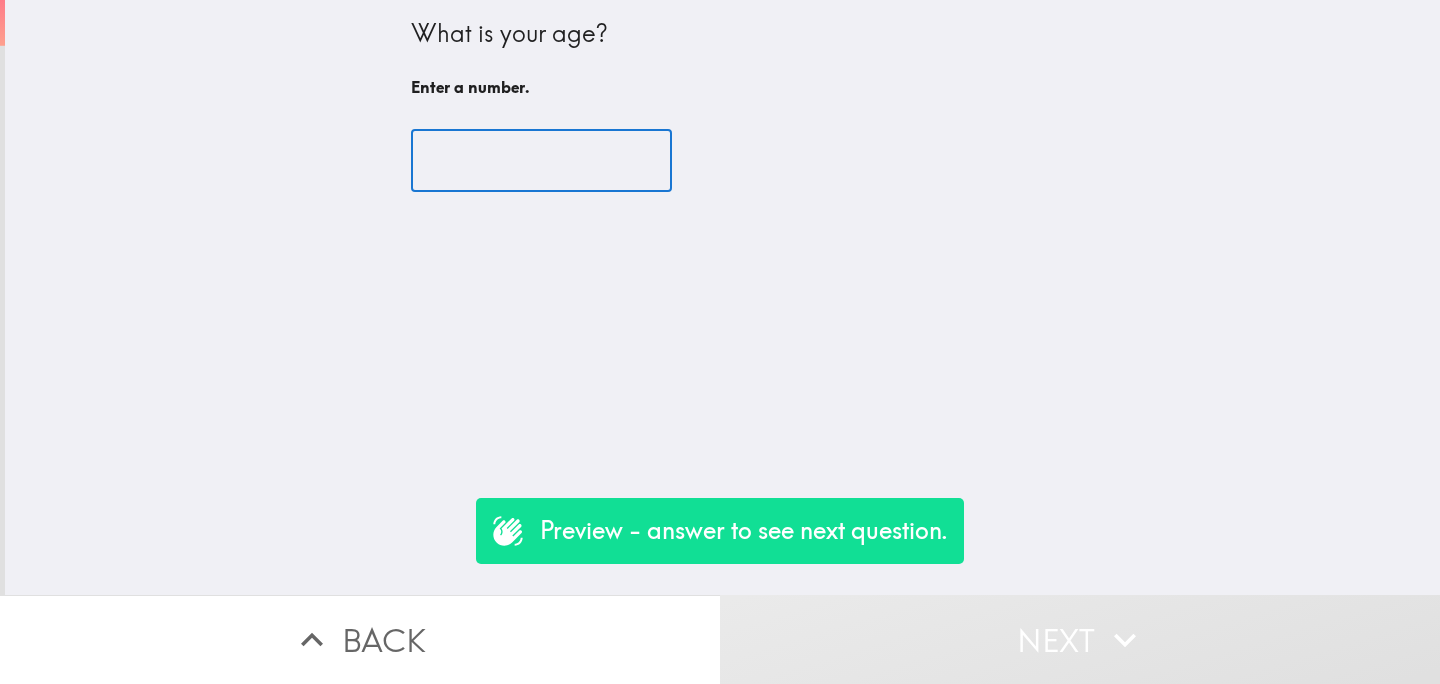click at bounding box center [541, 161] 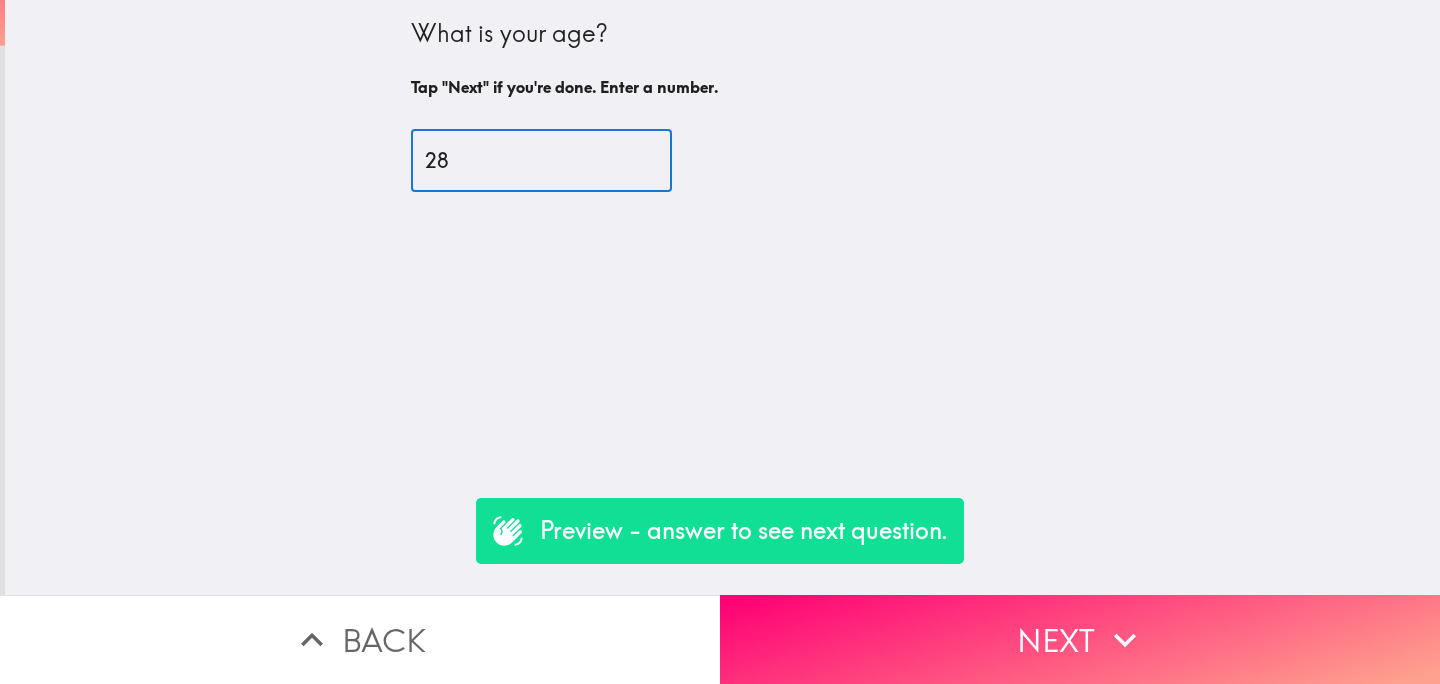 type on "28" 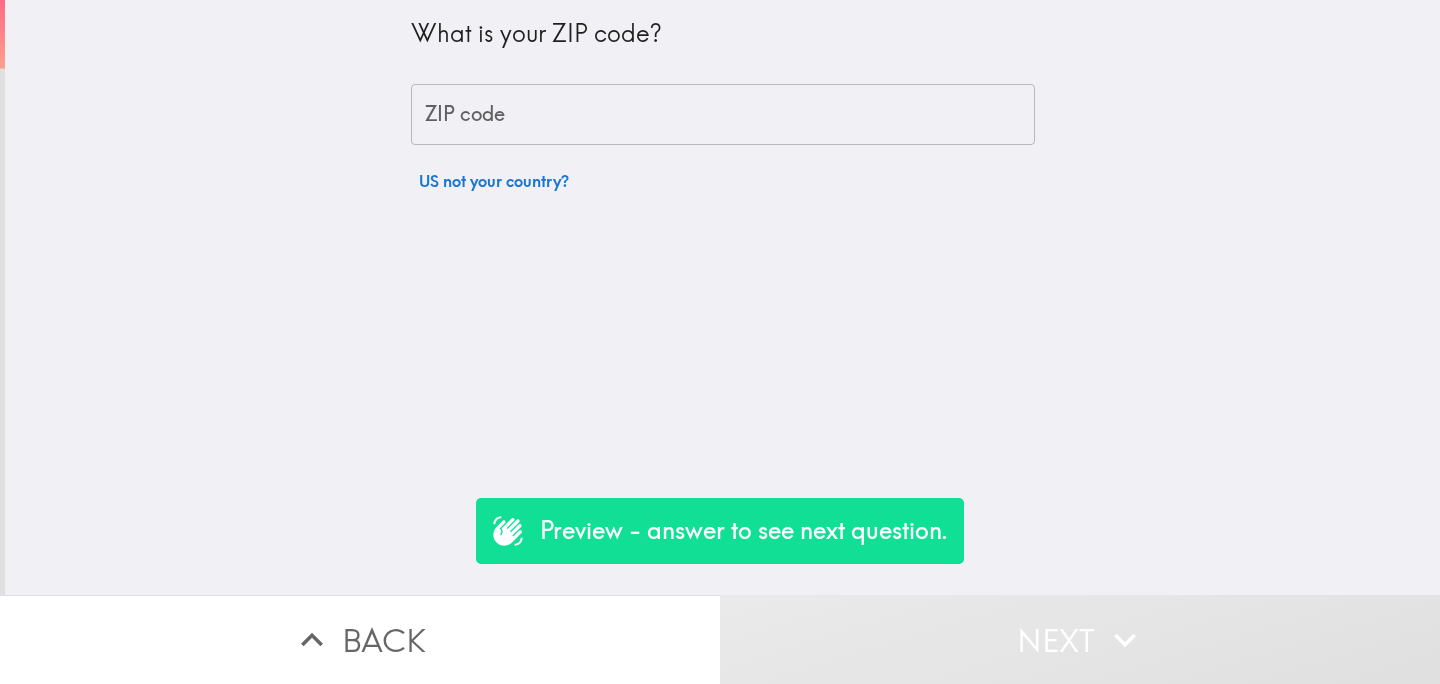 click on "ZIP code" at bounding box center (723, 115) 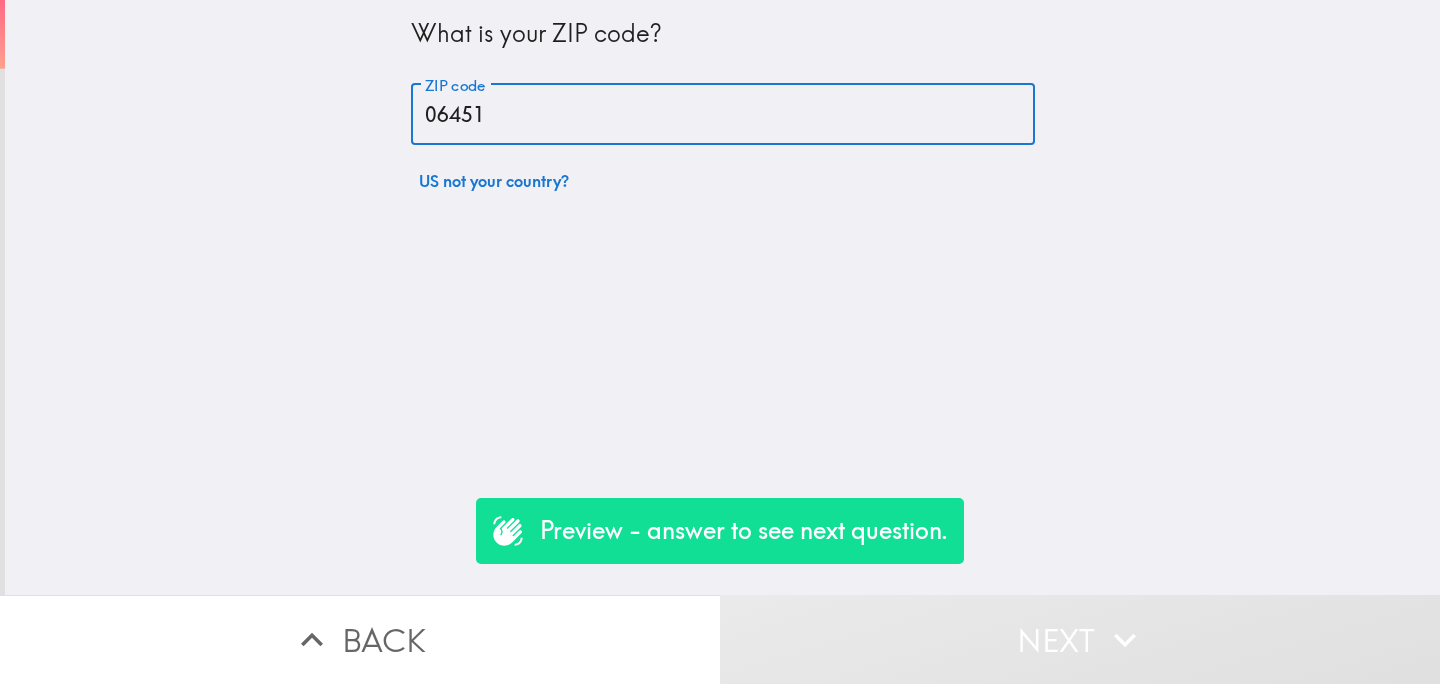 type on "06451" 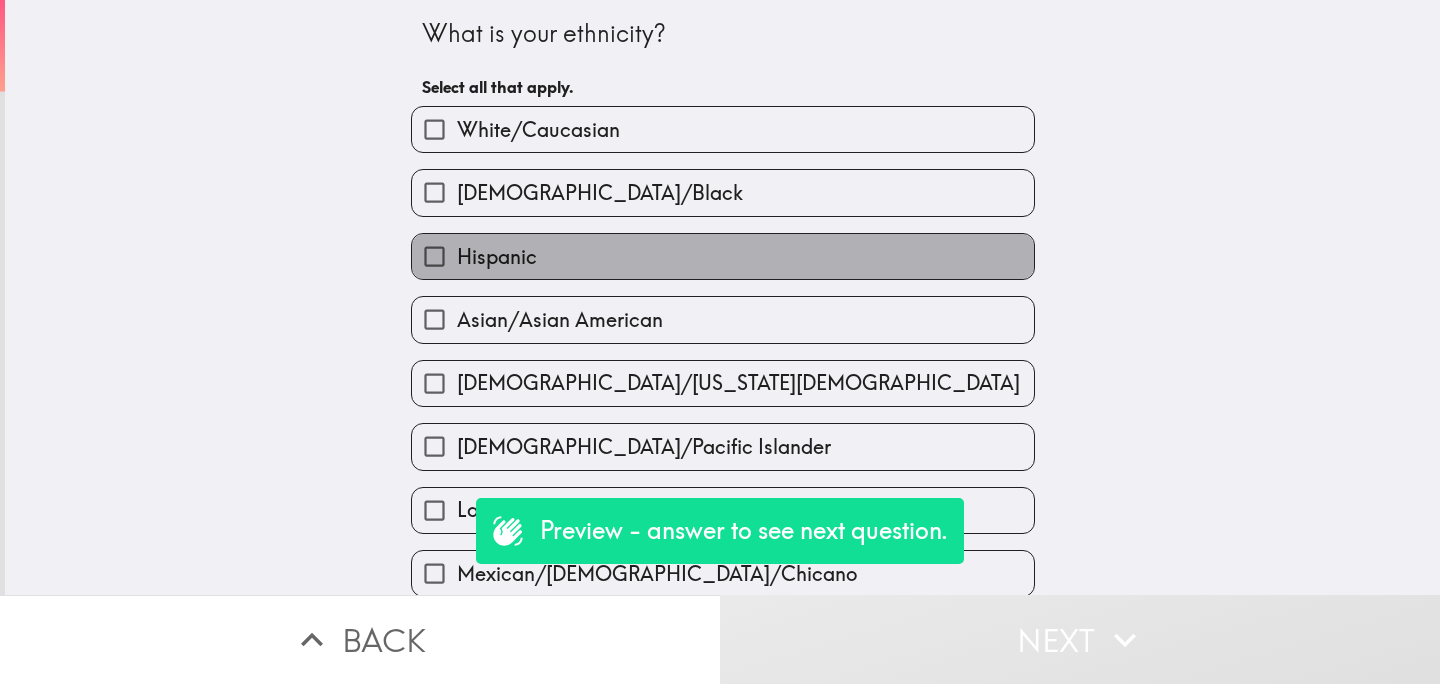 click on "Hispanic" at bounding box center (723, 256) 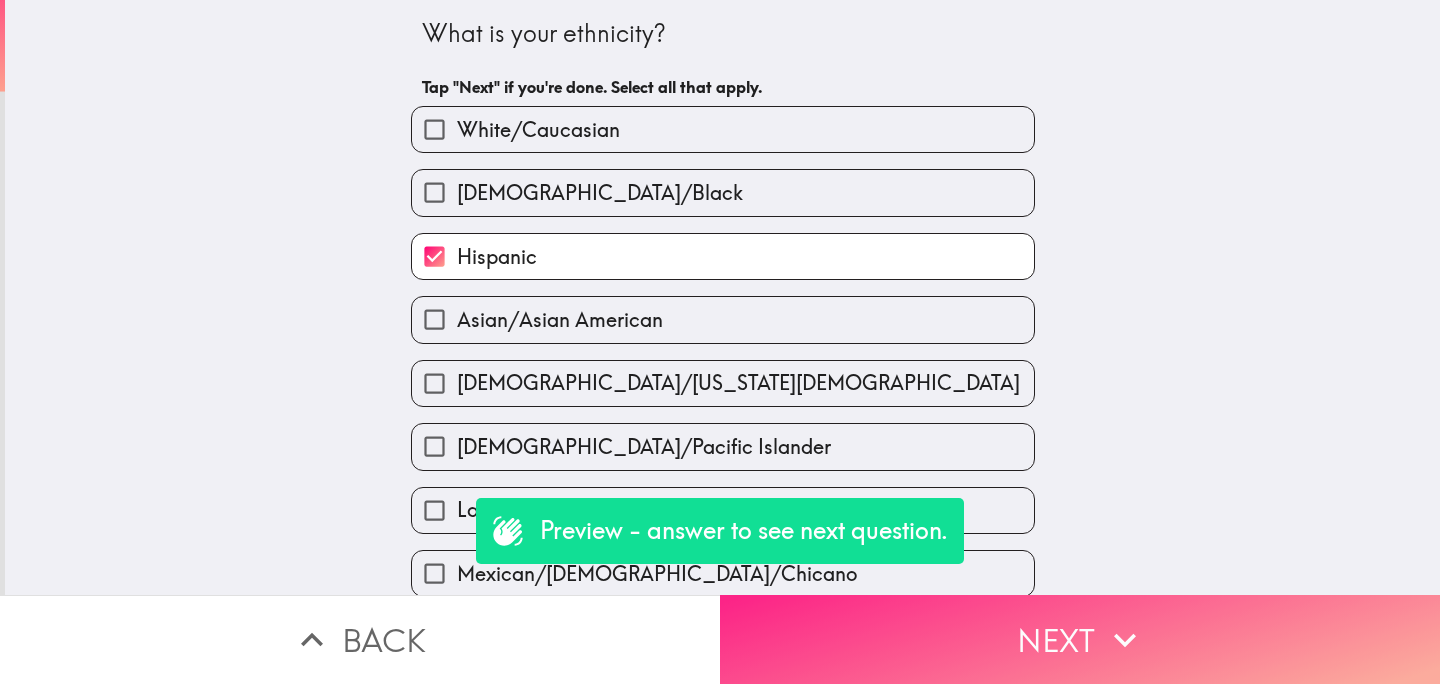 click on "Next" at bounding box center [1080, 639] 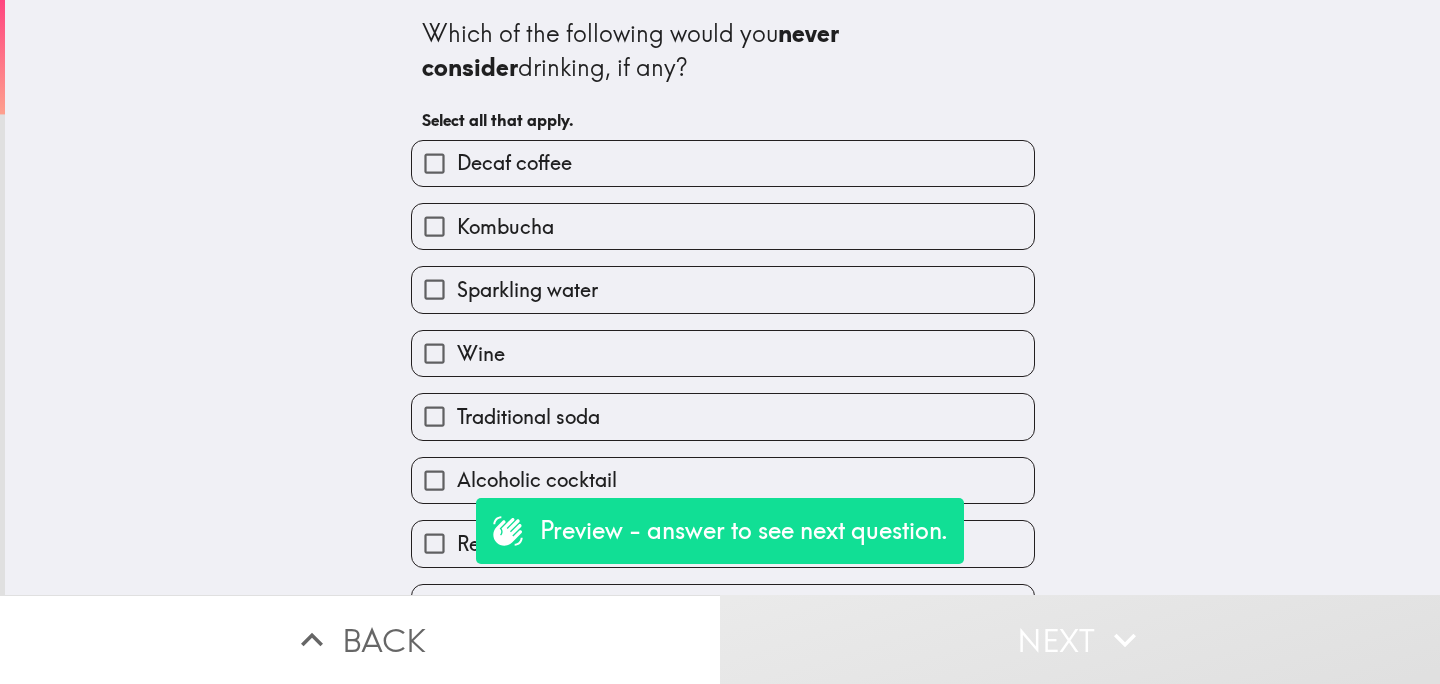 click on "Kombucha" at bounding box center (723, 226) 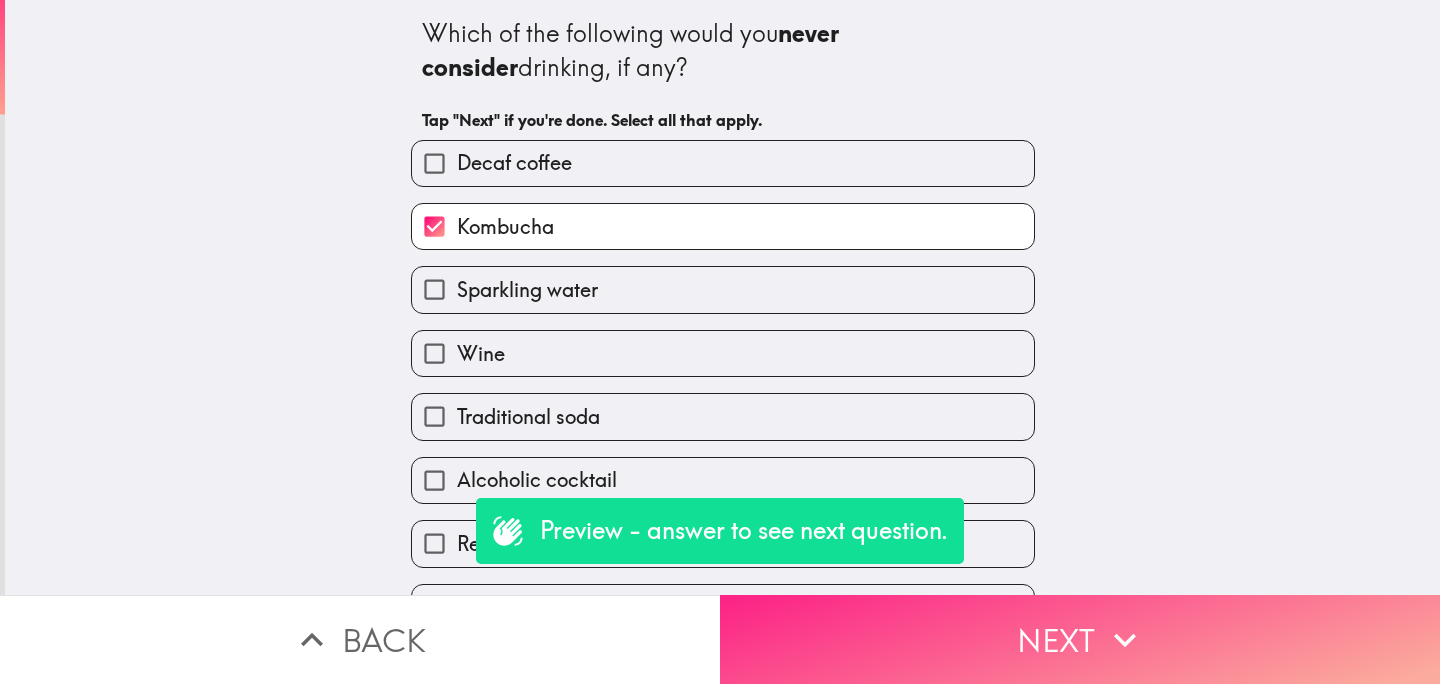 click on "Next" at bounding box center [1080, 639] 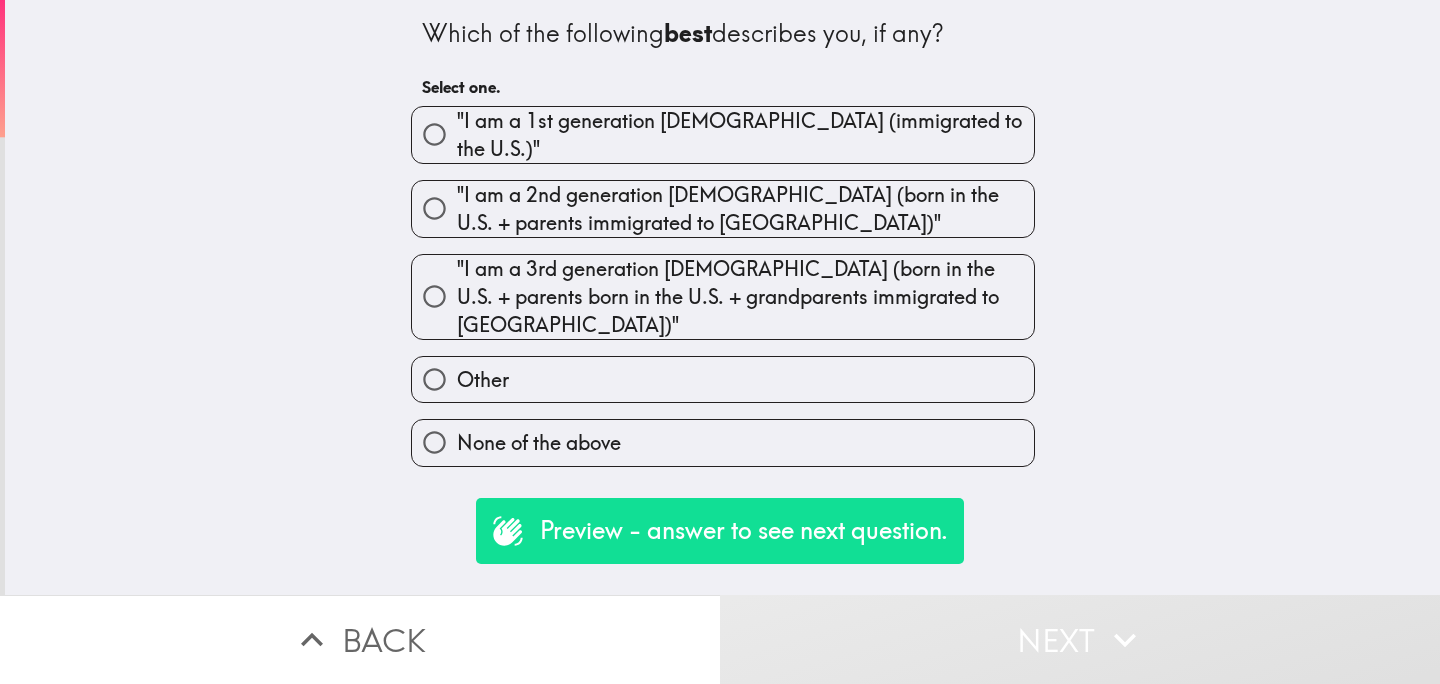 click on ""I am a 3rd generation American (born in the U.S. + parents born in the U.S. + grandparents immigrated to the U.S.)"" at bounding box center (745, 297) 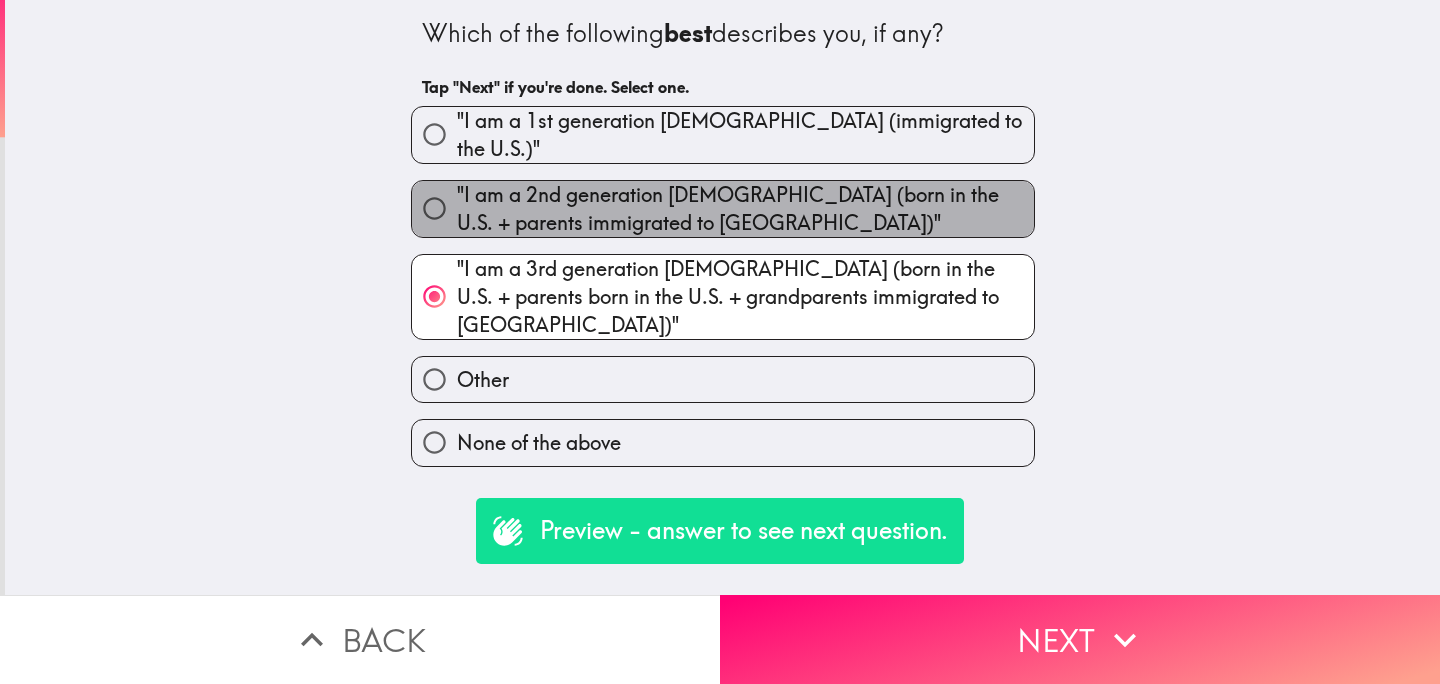 click on ""I am a 2nd generation American (born in the U.S. + parents immigrated to the U.S.)"" at bounding box center (745, 209) 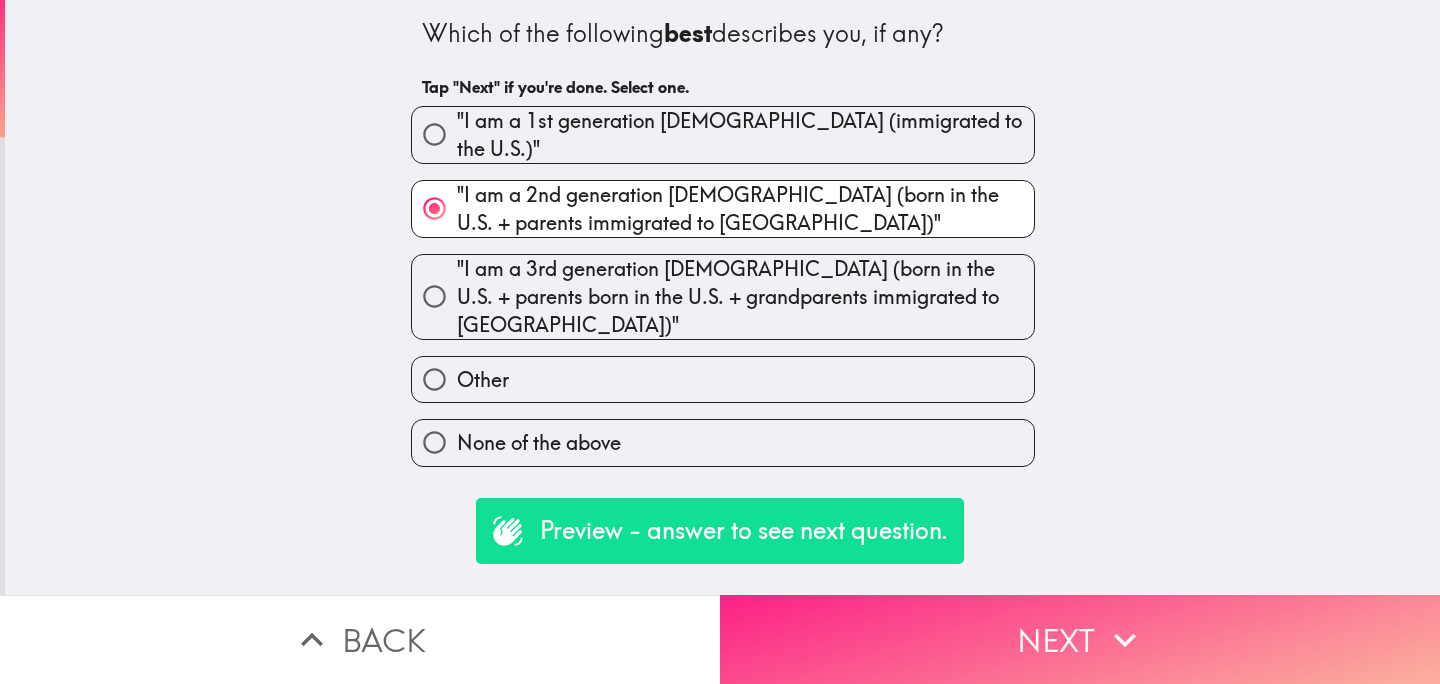 click on "Next" at bounding box center (1080, 639) 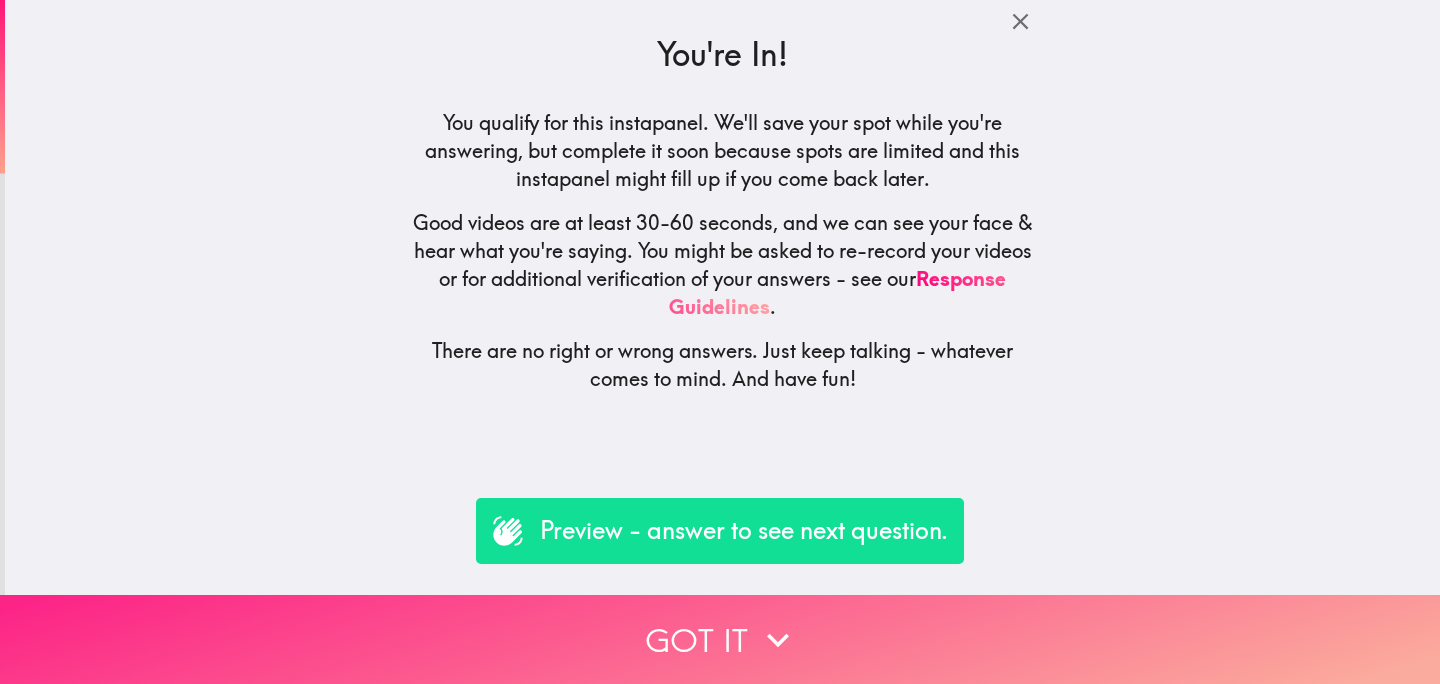 click on "Got it" at bounding box center (720, 639) 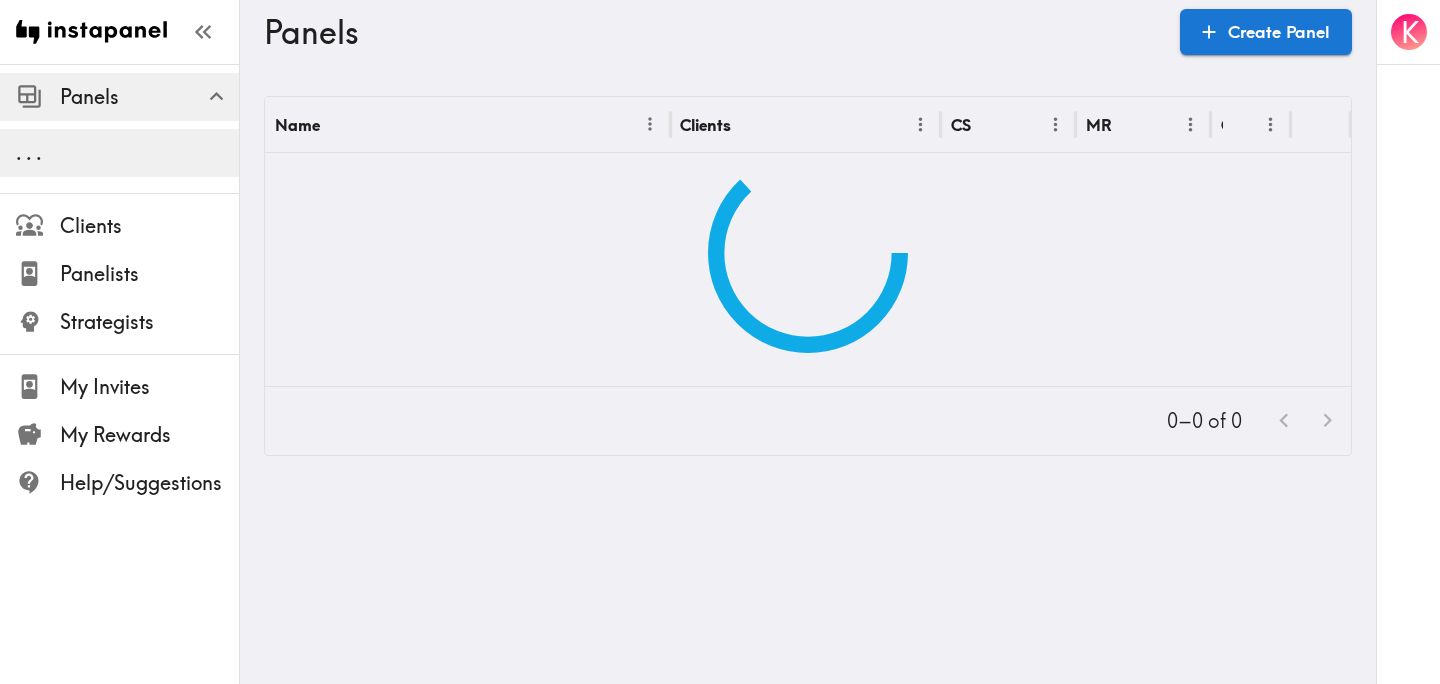 scroll, scrollTop: 0, scrollLeft: 0, axis: both 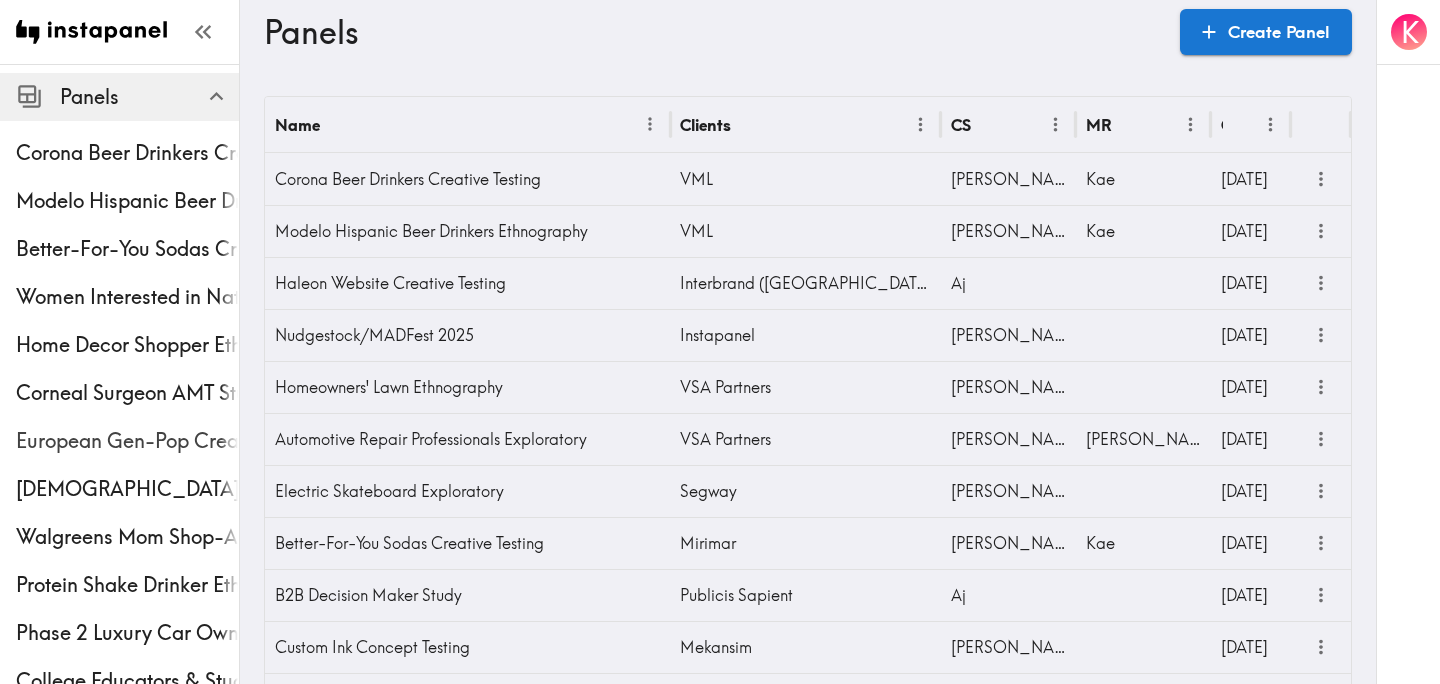 click on "European Gen-Pop Creative Testing" at bounding box center [127, 441] 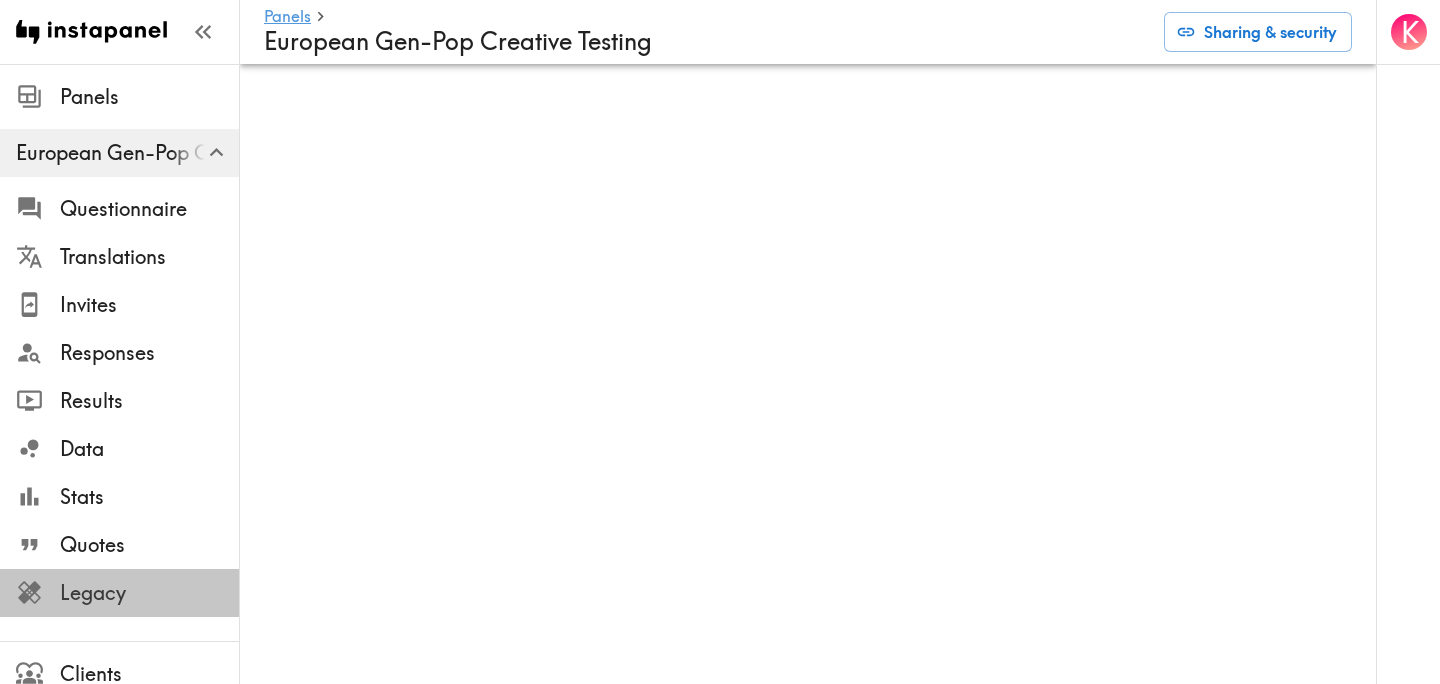 click on "Legacy" at bounding box center [149, 593] 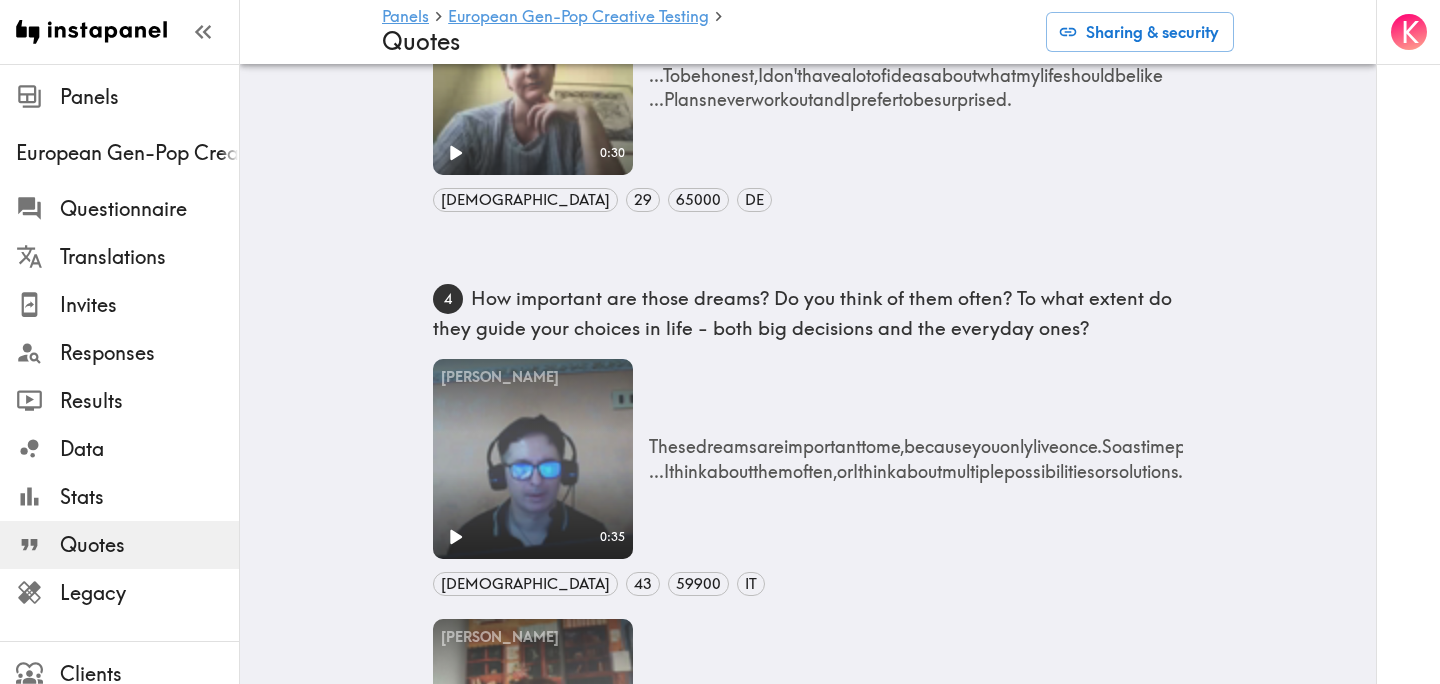 scroll, scrollTop: 2541, scrollLeft: 0, axis: vertical 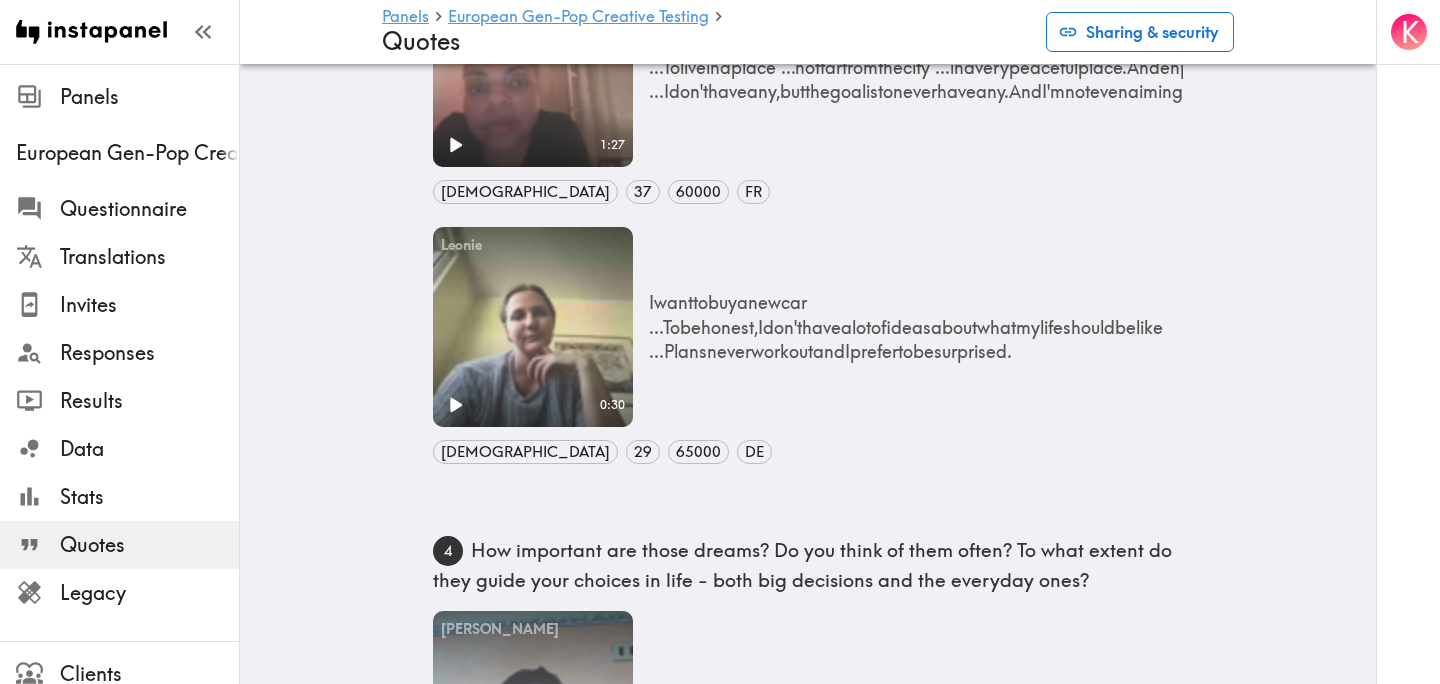 click on "Sharing & security" at bounding box center [1140, 32] 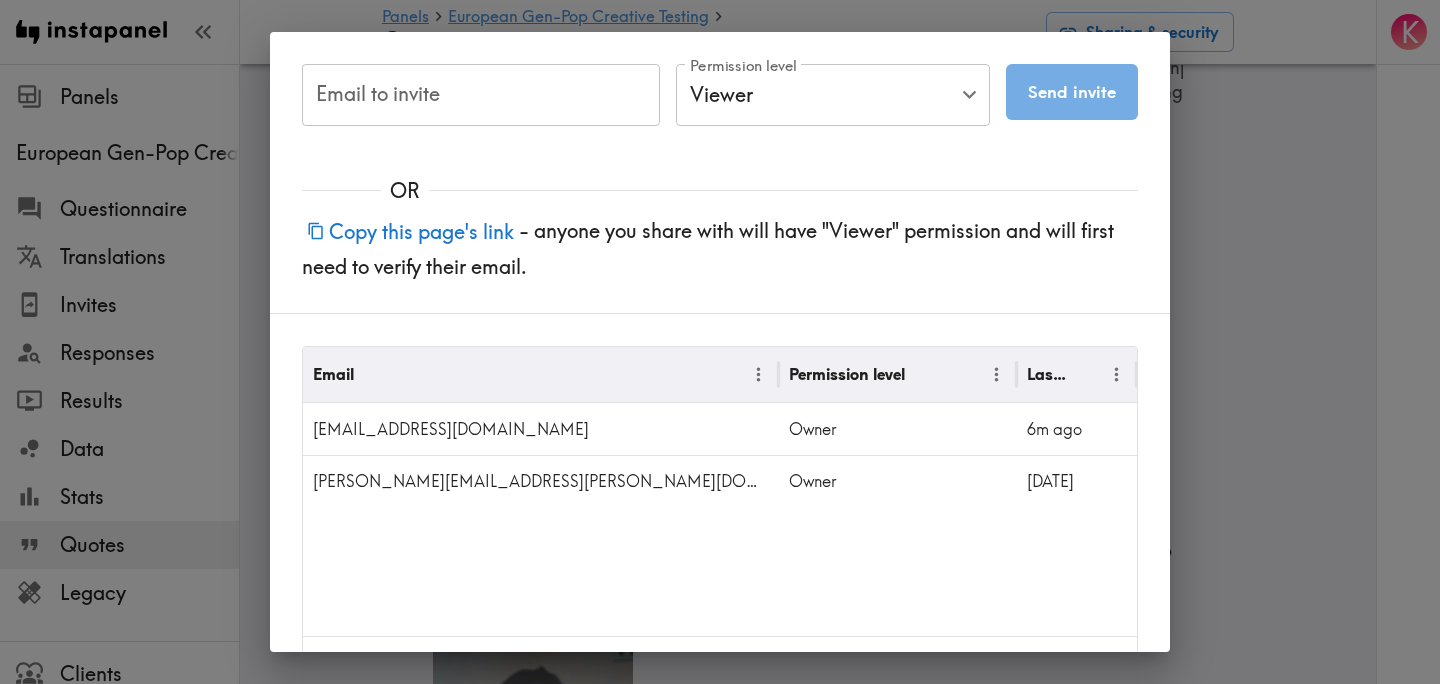 click on "Copy this page's link" at bounding box center [410, 231] 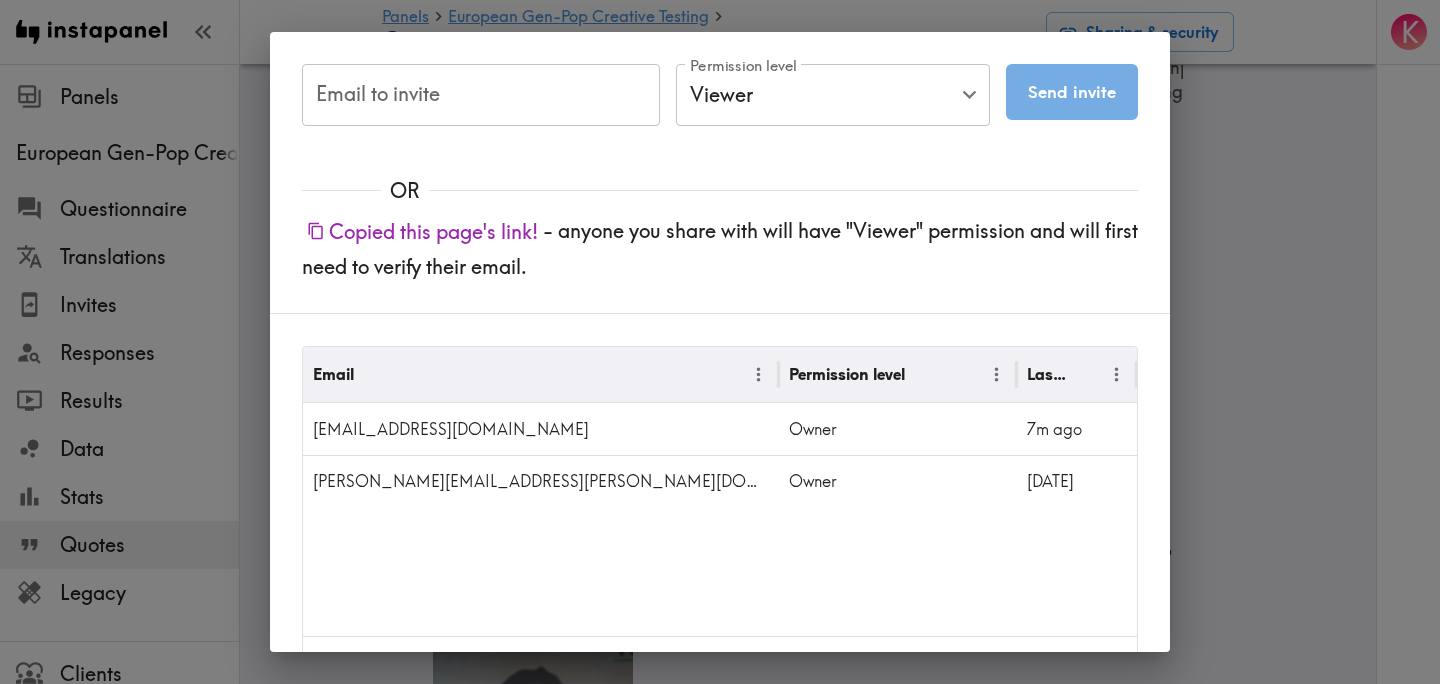 click on "Copied this page's link!" at bounding box center (422, 231) 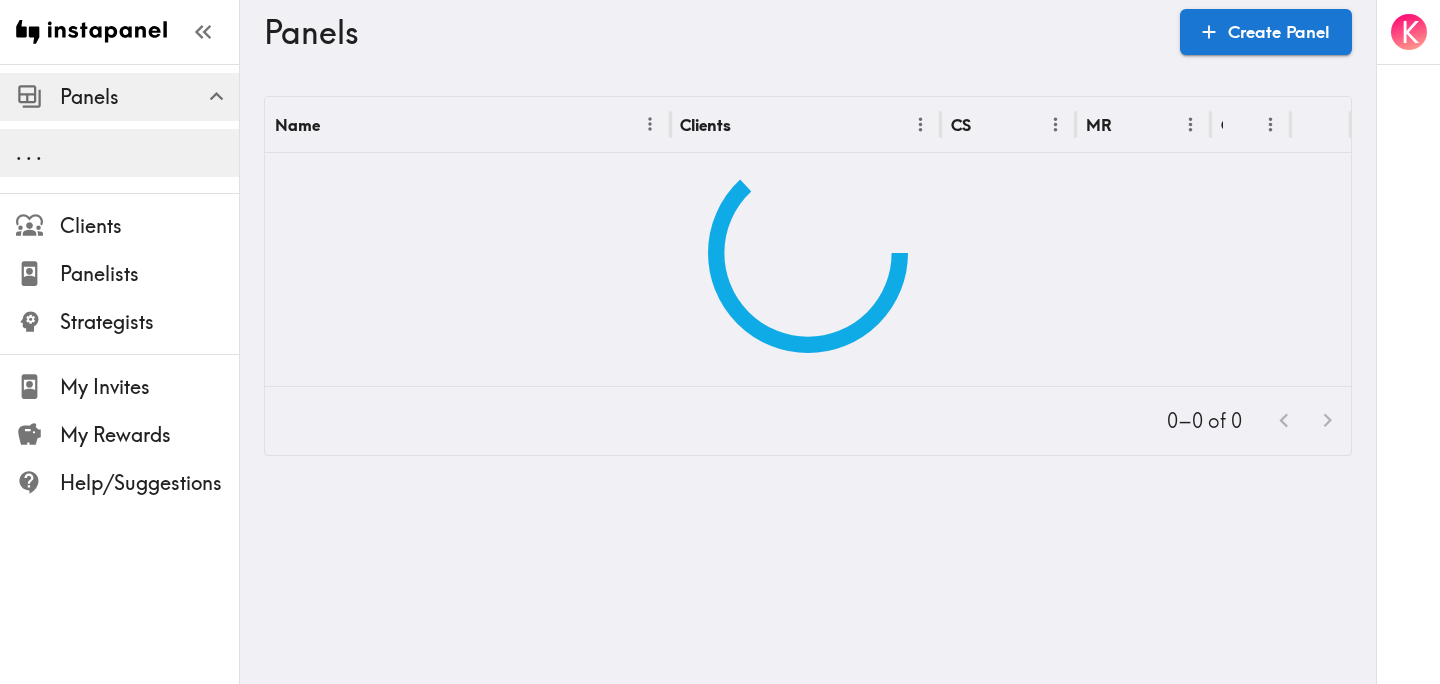 scroll, scrollTop: 0, scrollLeft: 0, axis: both 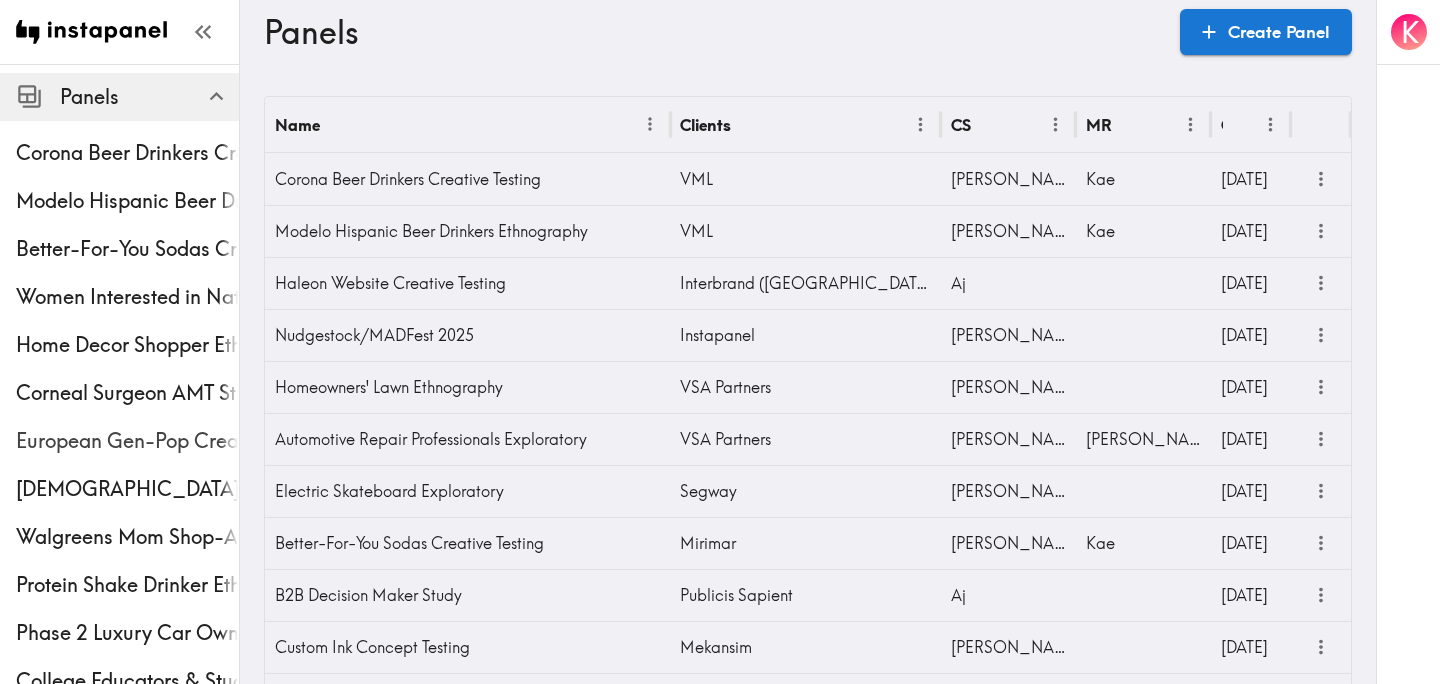 click on "European Gen-Pop Creative Testing" at bounding box center (127, 441) 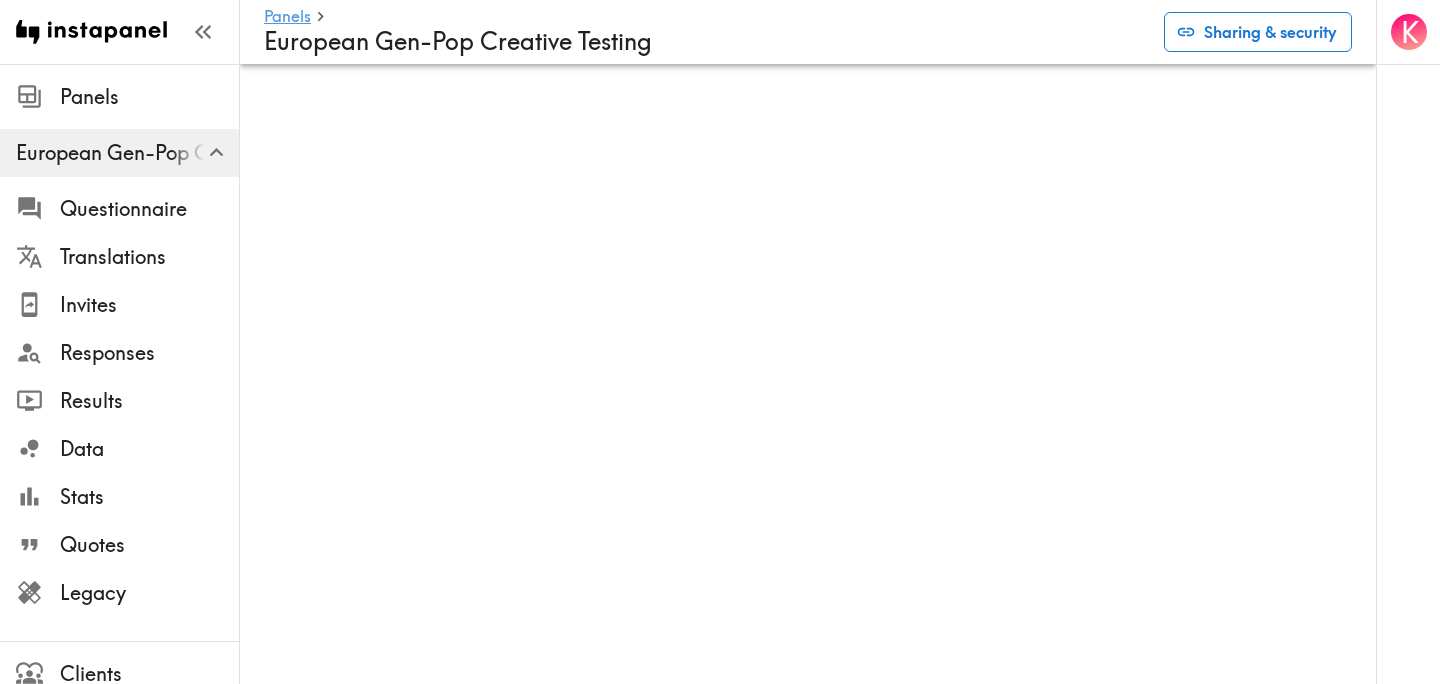 click on "Sharing & security" at bounding box center [1258, 32] 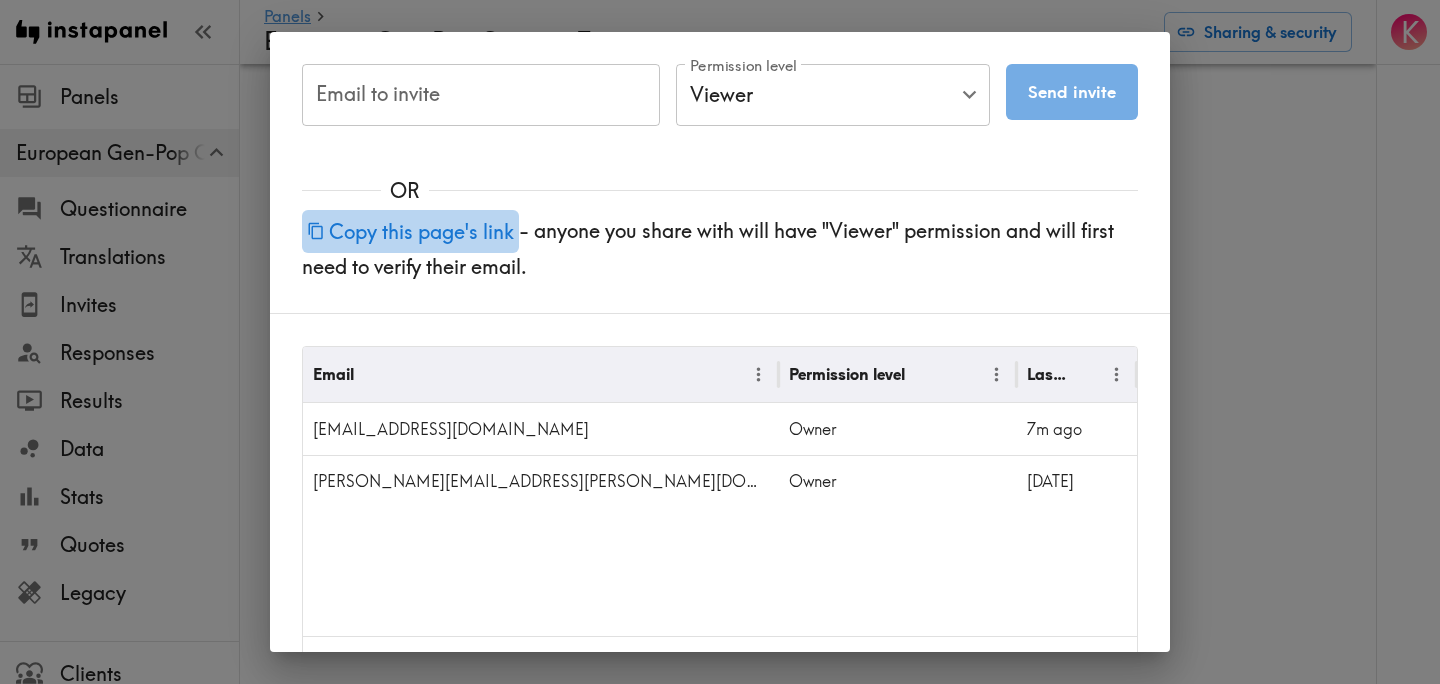 click on "Copy this page's link" at bounding box center (410, 231) 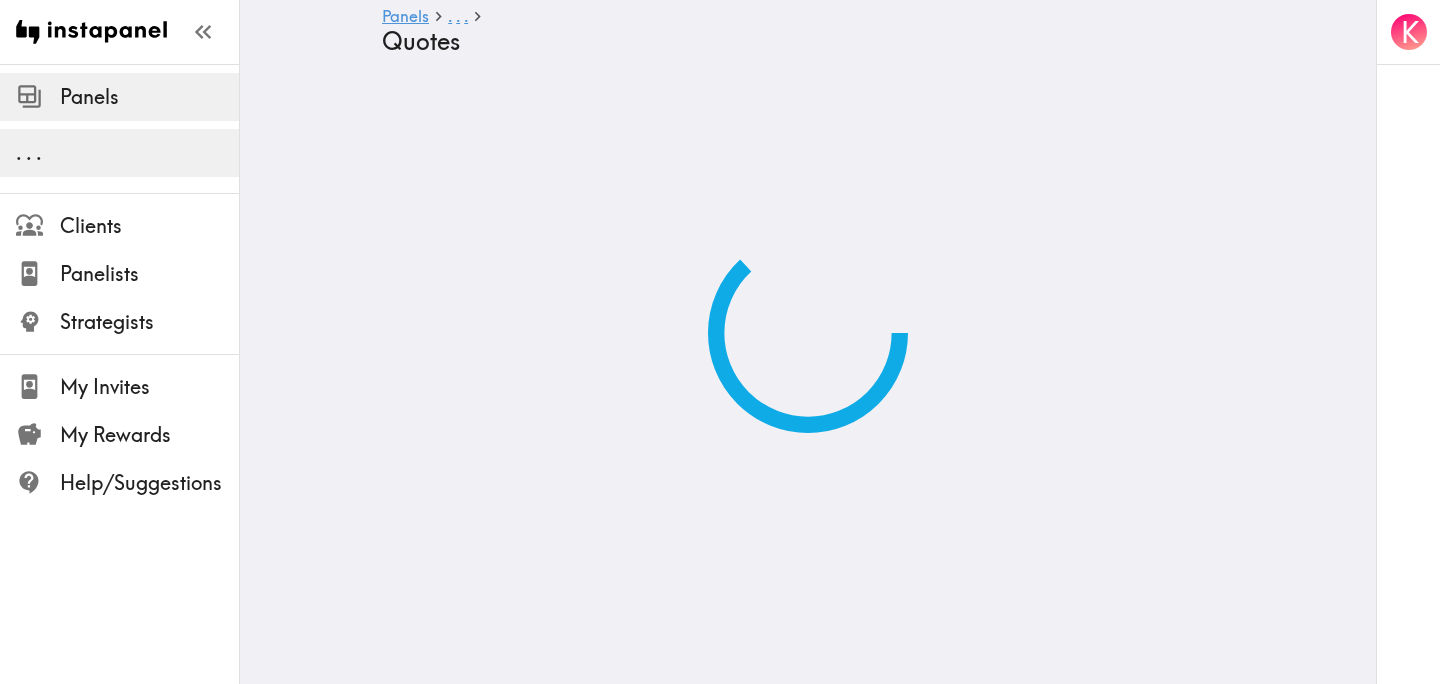scroll, scrollTop: 0, scrollLeft: 0, axis: both 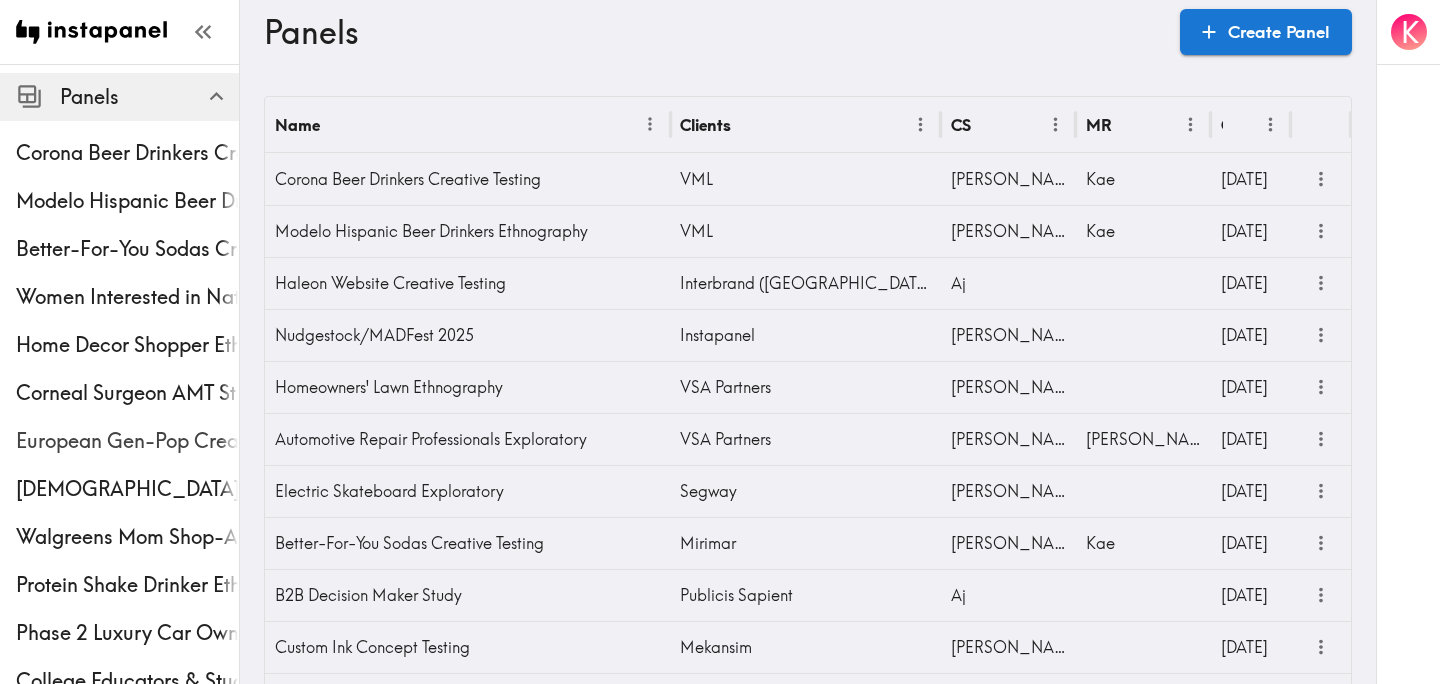click on "European Gen-Pop Creative Testing" at bounding box center (127, 441) 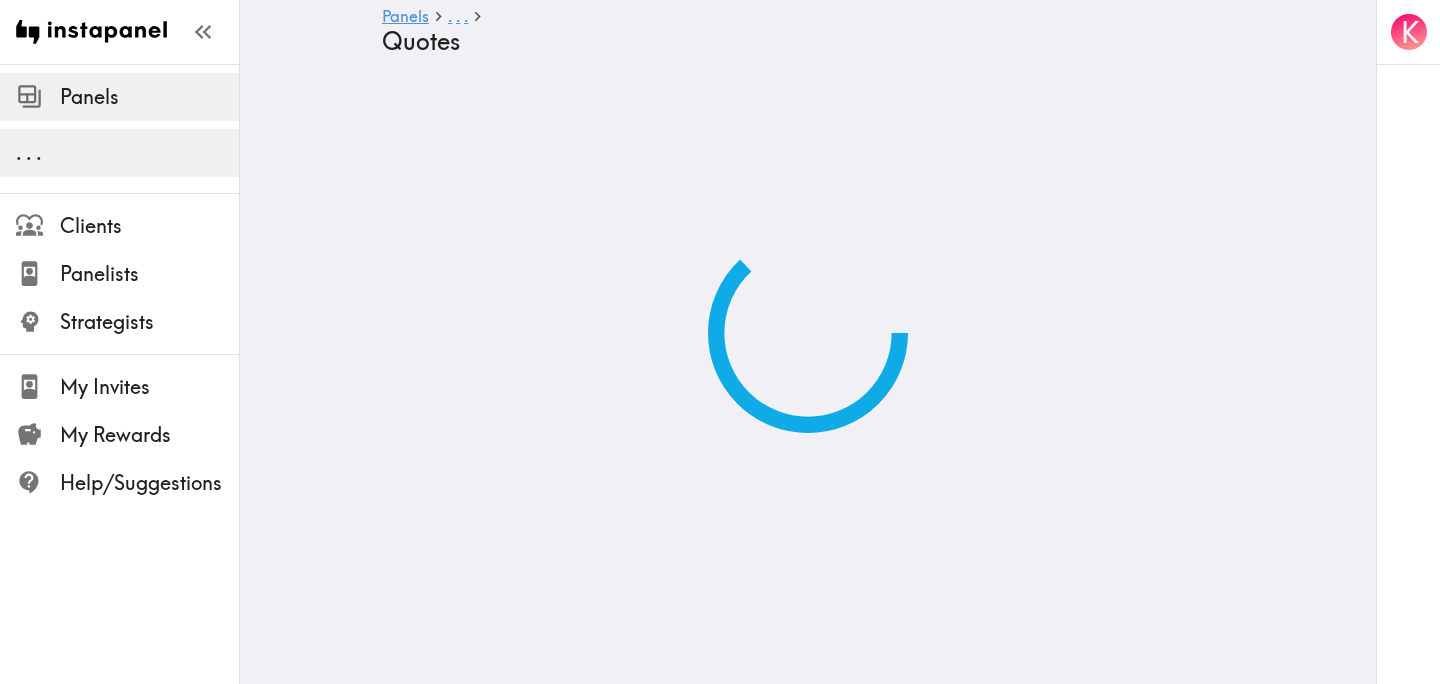 scroll, scrollTop: 0, scrollLeft: 0, axis: both 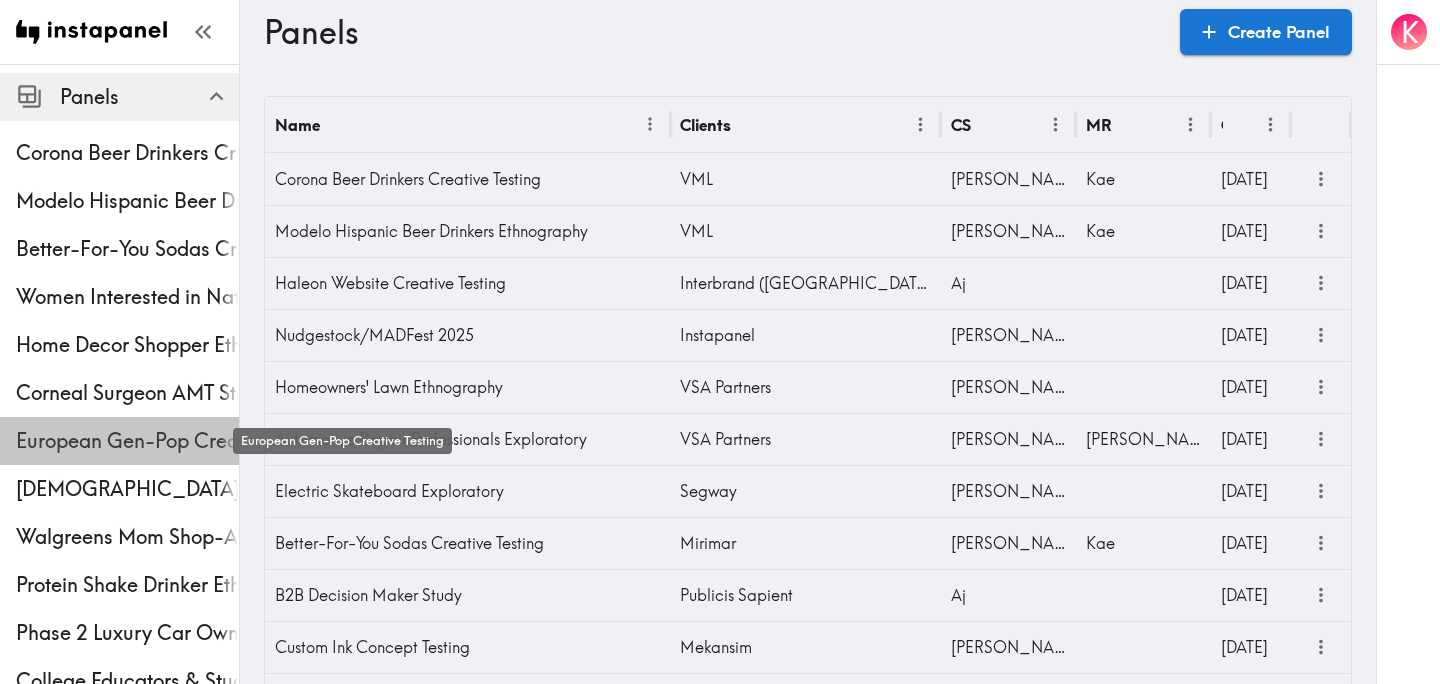 click on "European Gen-Pop Creative Testing" at bounding box center [127, 441] 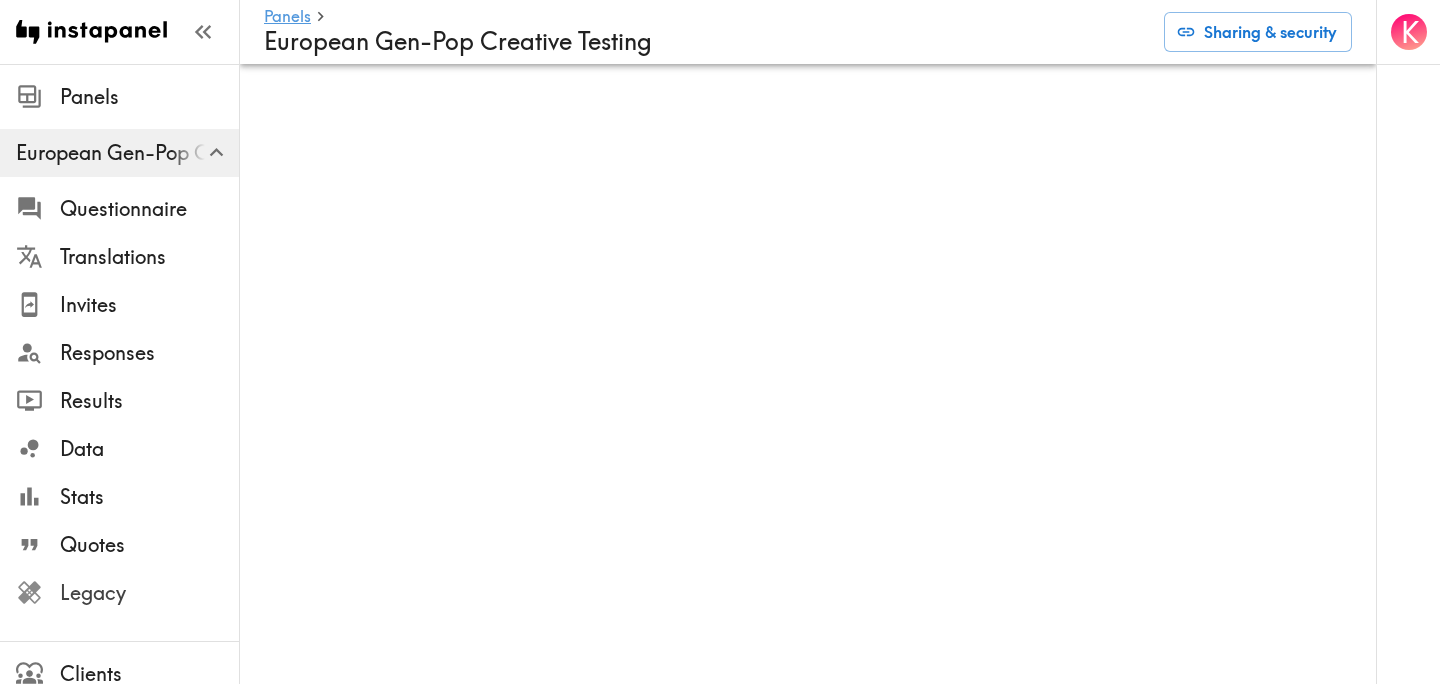 click on "Legacy" at bounding box center [149, 593] 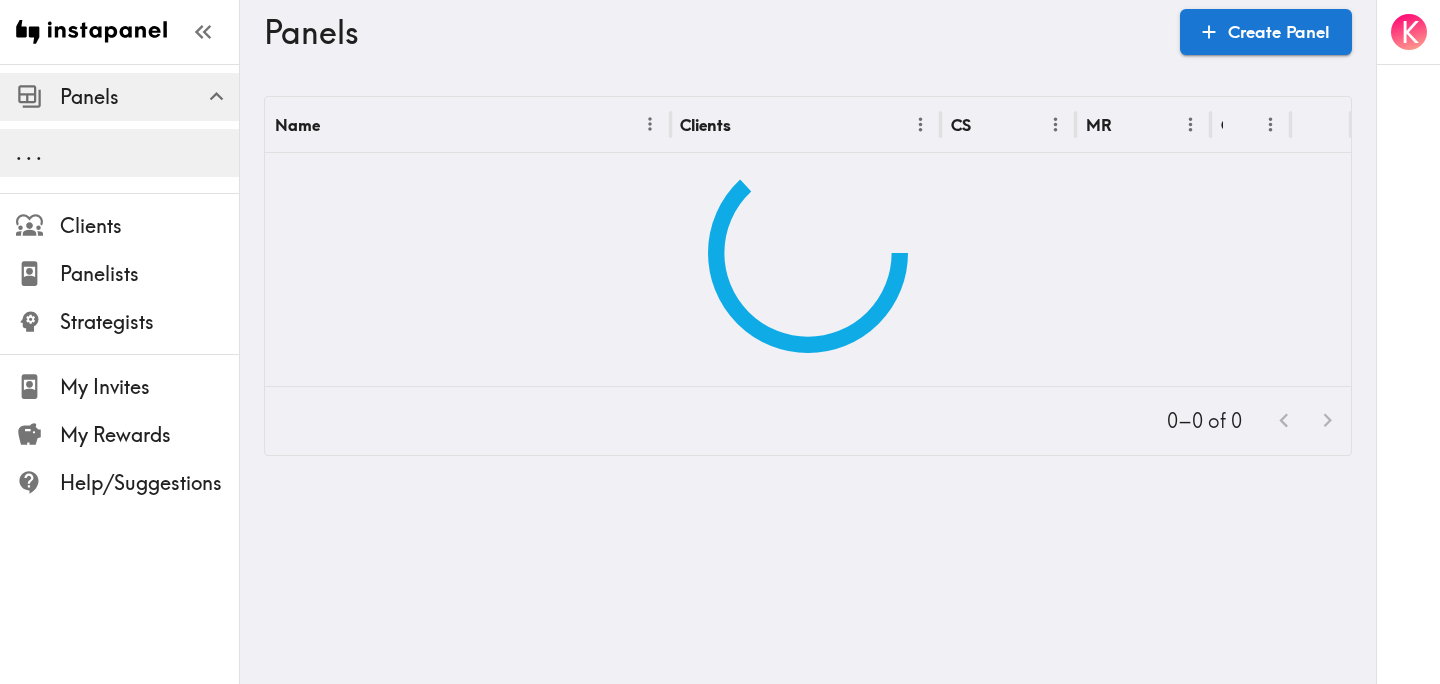 scroll, scrollTop: 0, scrollLeft: 0, axis: both 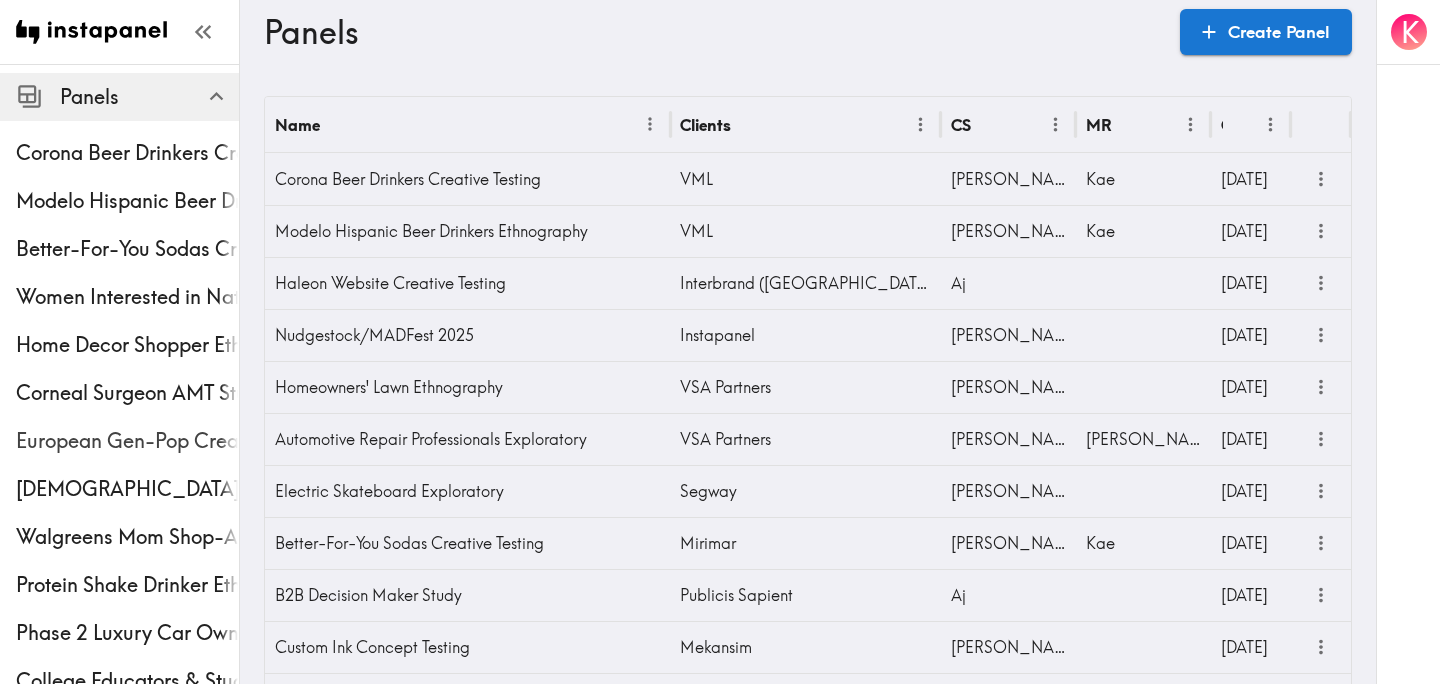 click on "European Gen-Pop Creative Testing" at bounding box center [127, 441] 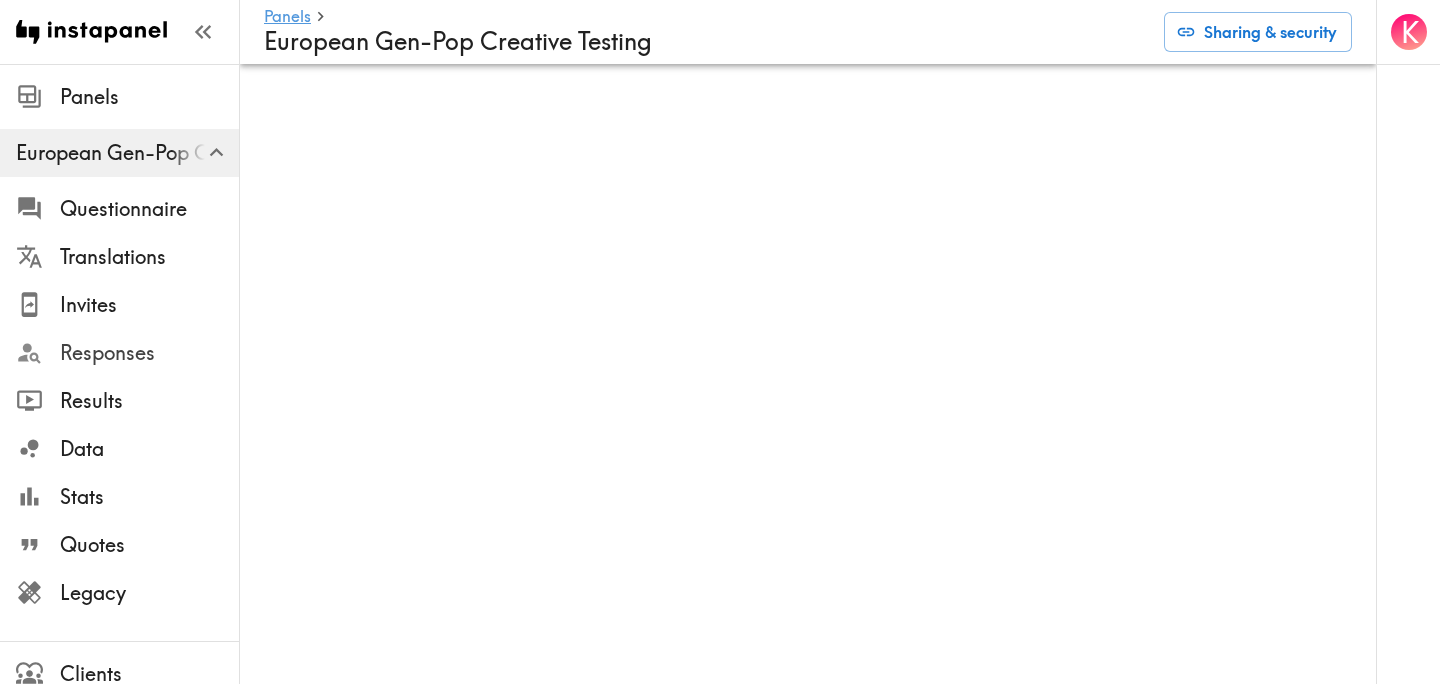 click on "Responses" at bounding box center [149, 353] 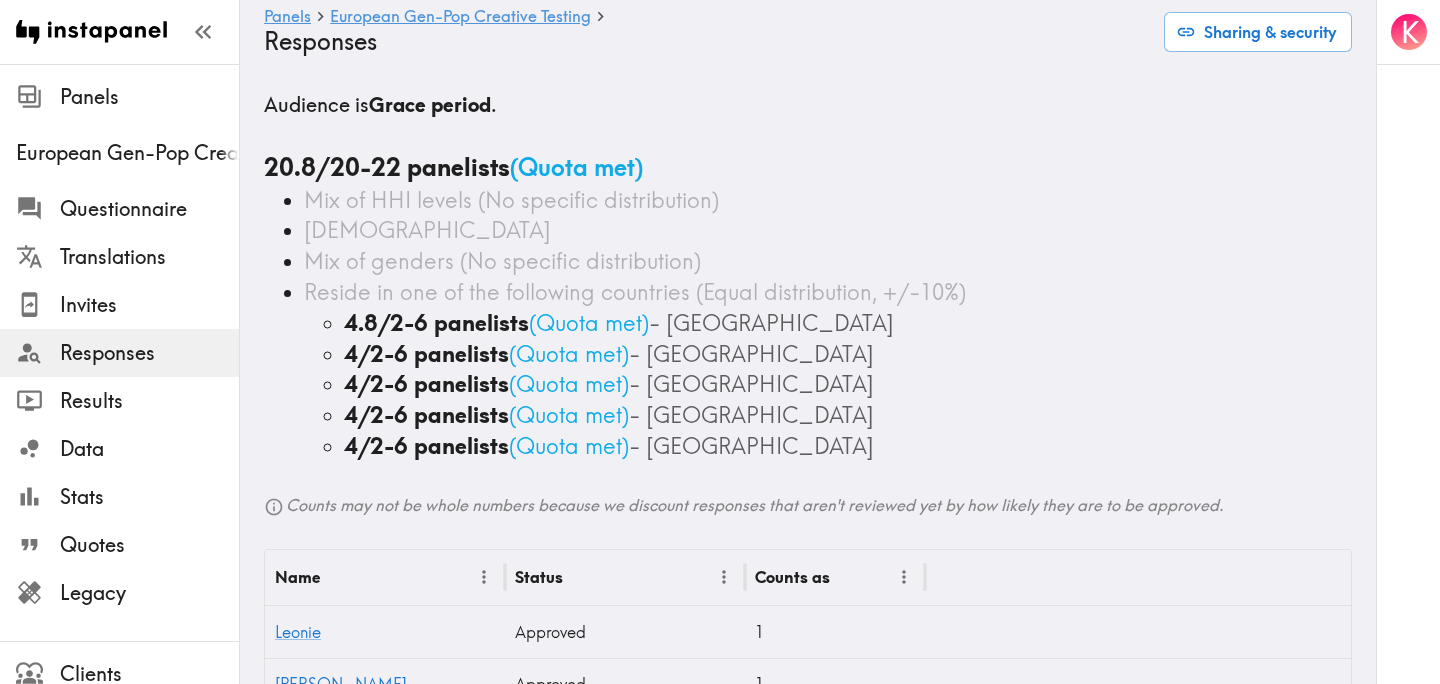 scroll, scrollTop: 0, scrollLeft: 0, axis: both 